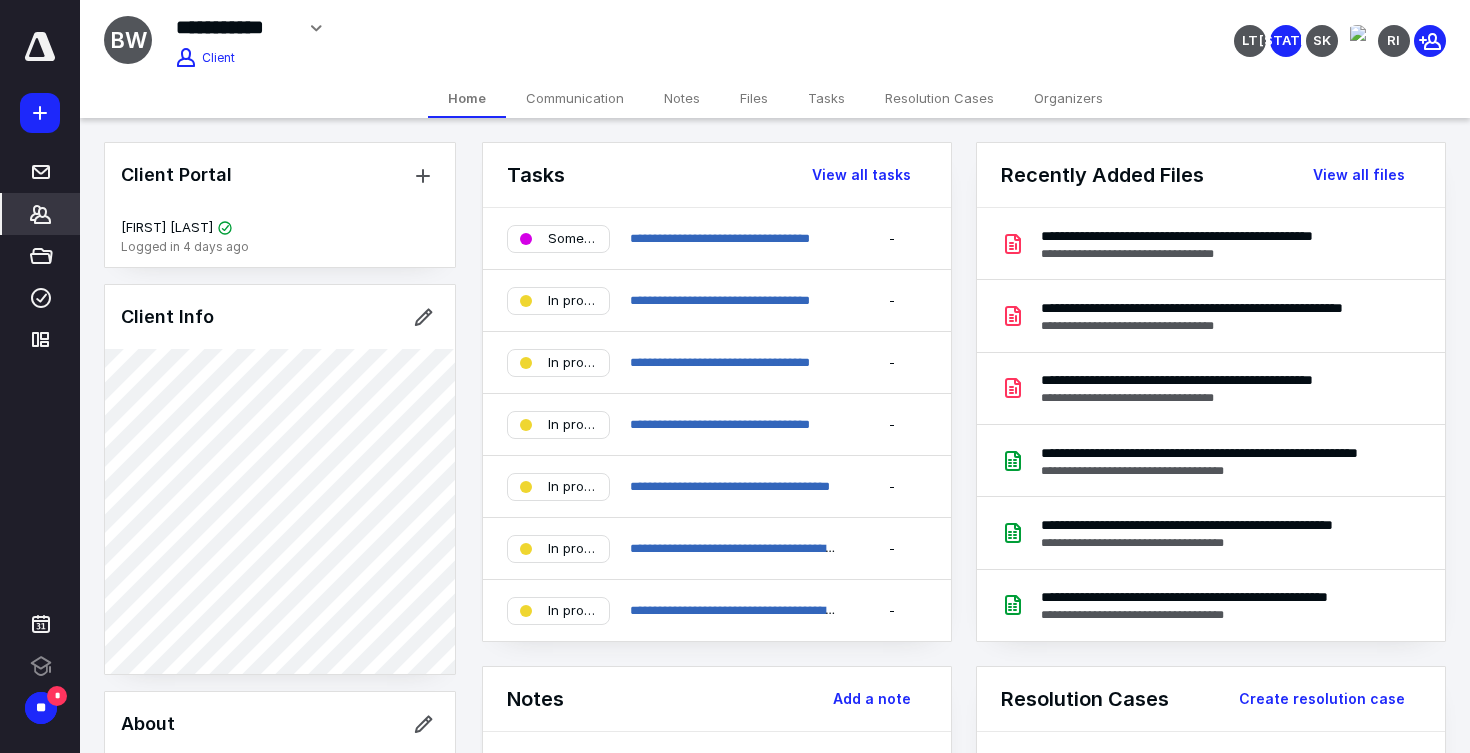 scroll, scrollTop: 0, scrollLeft: 0, axis: both 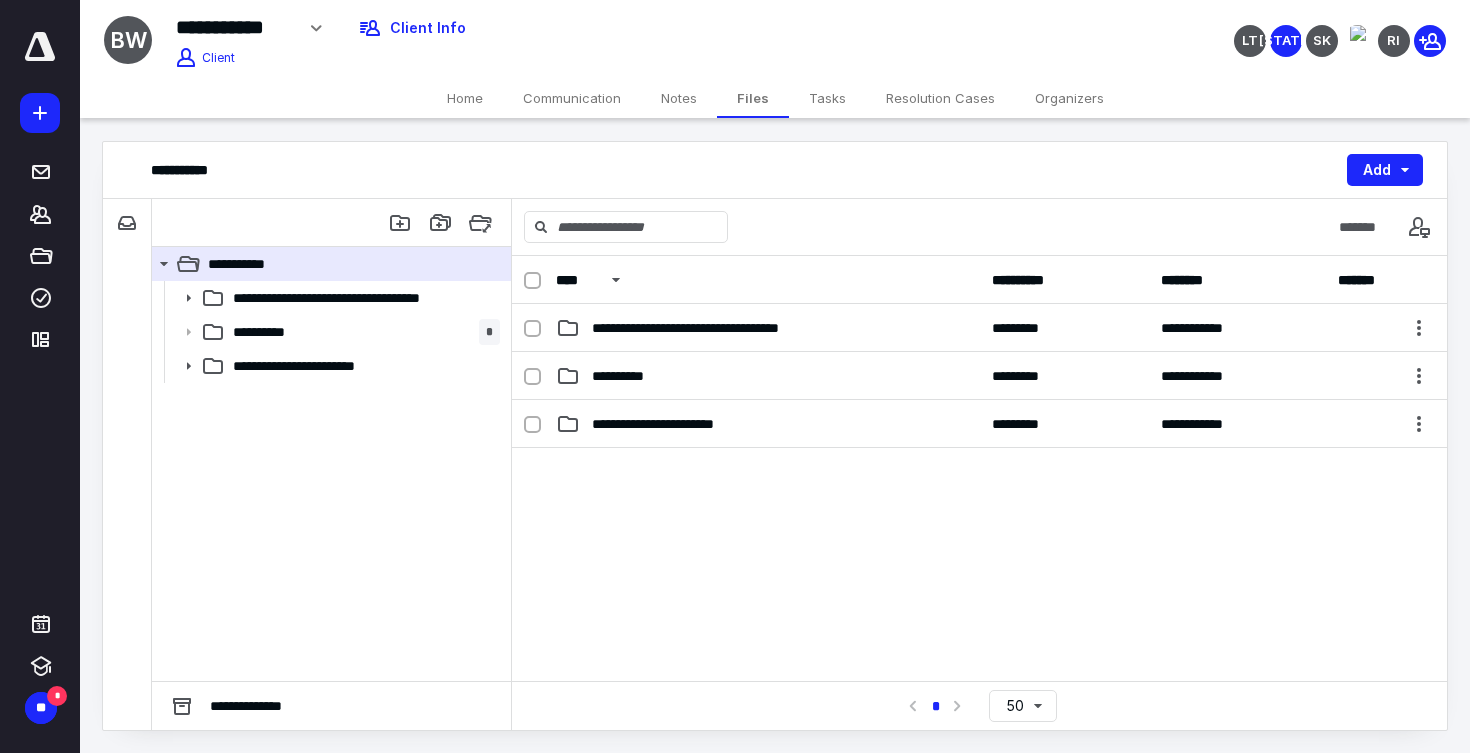 click on "Notes" at bounding box center [679, 98] 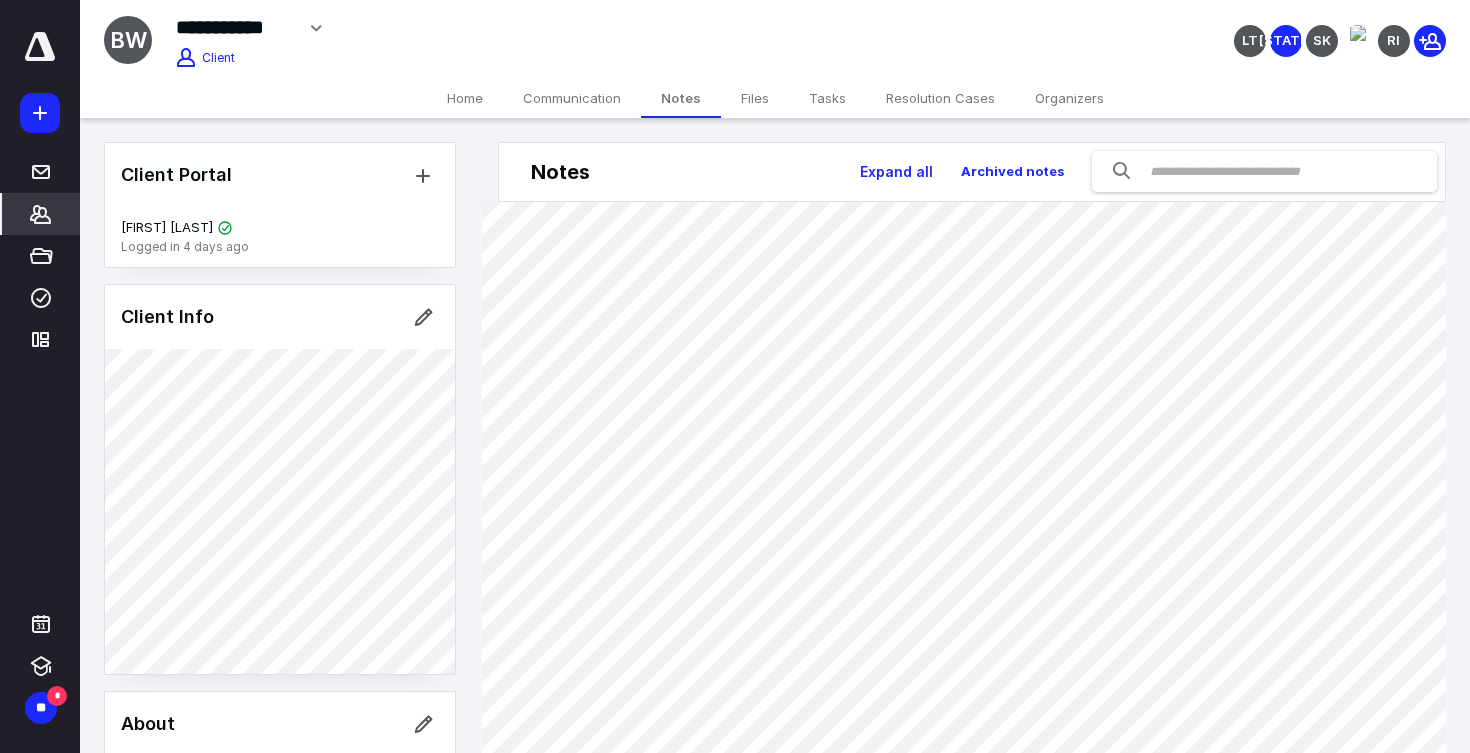 click on "Tasks" at bounding box center (827, 98) 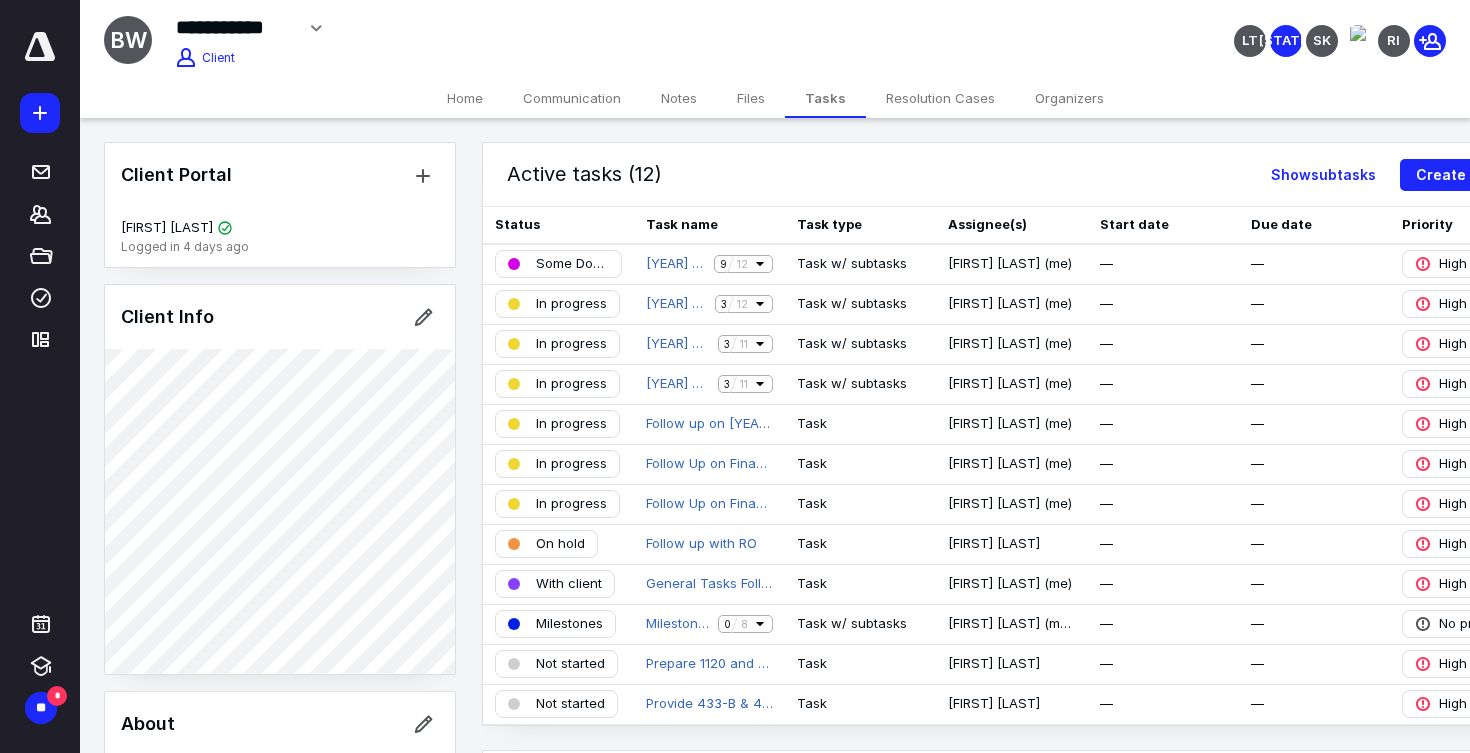 click on "Home" at bounding box center [465, 98] 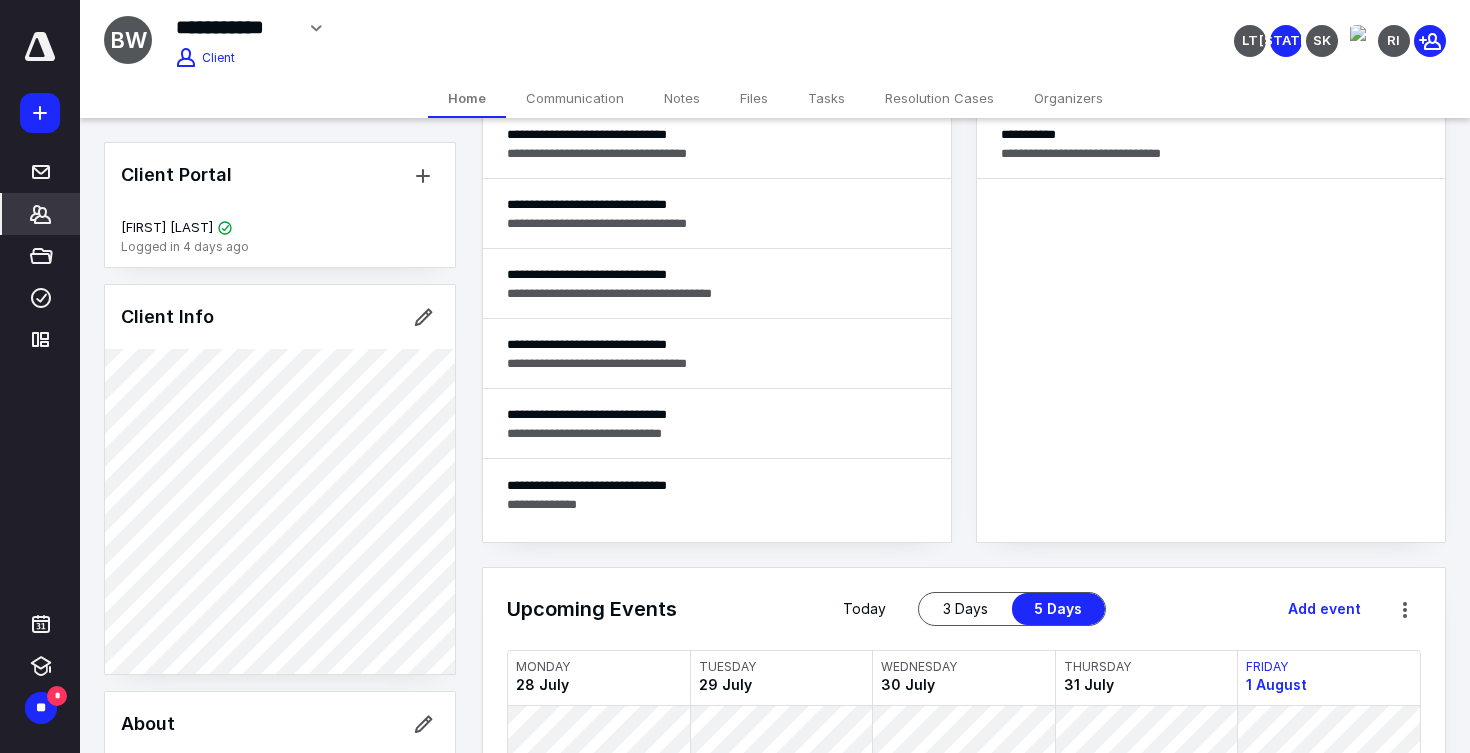scroll, scrollTop: 496, scrollLeft: 0, axis: vertical 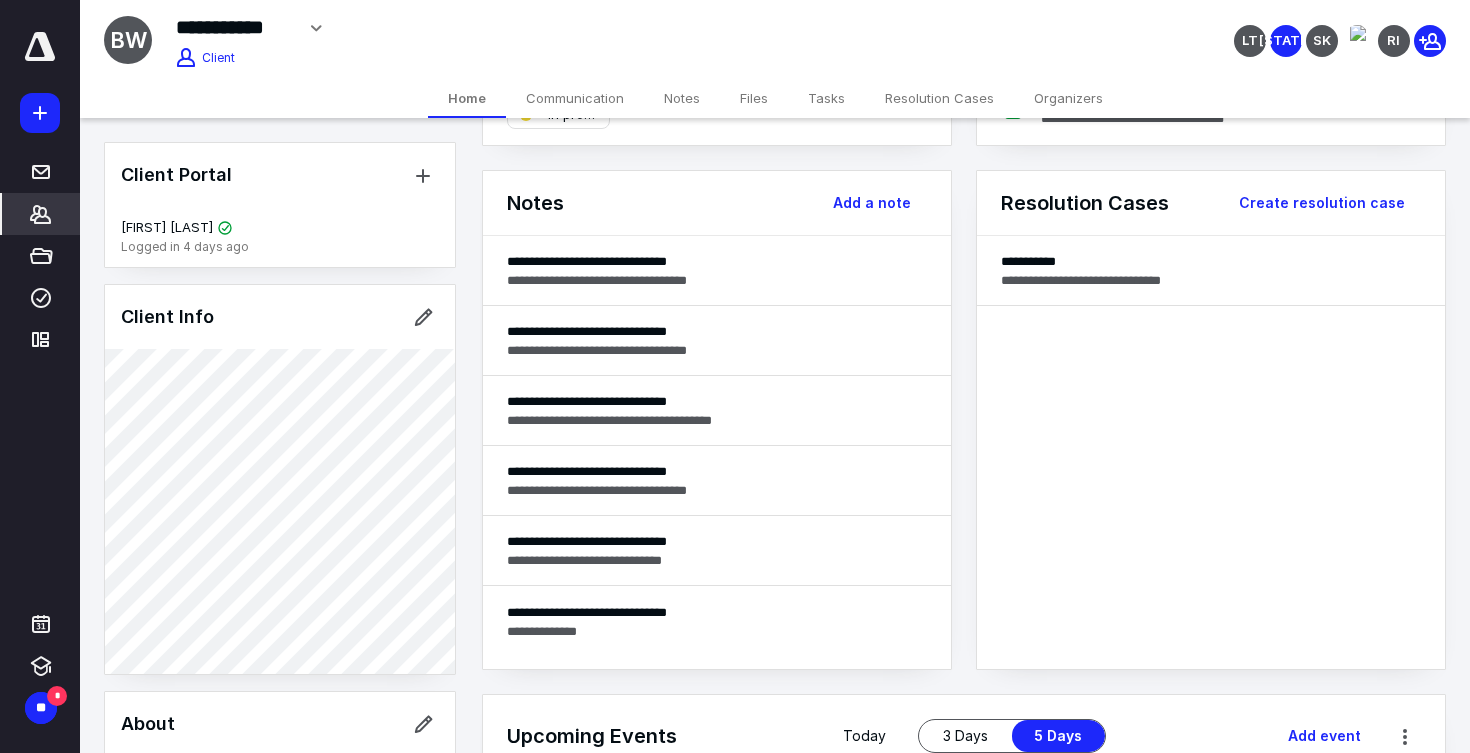 click on "Tasks" at bounding box center [826, 98] 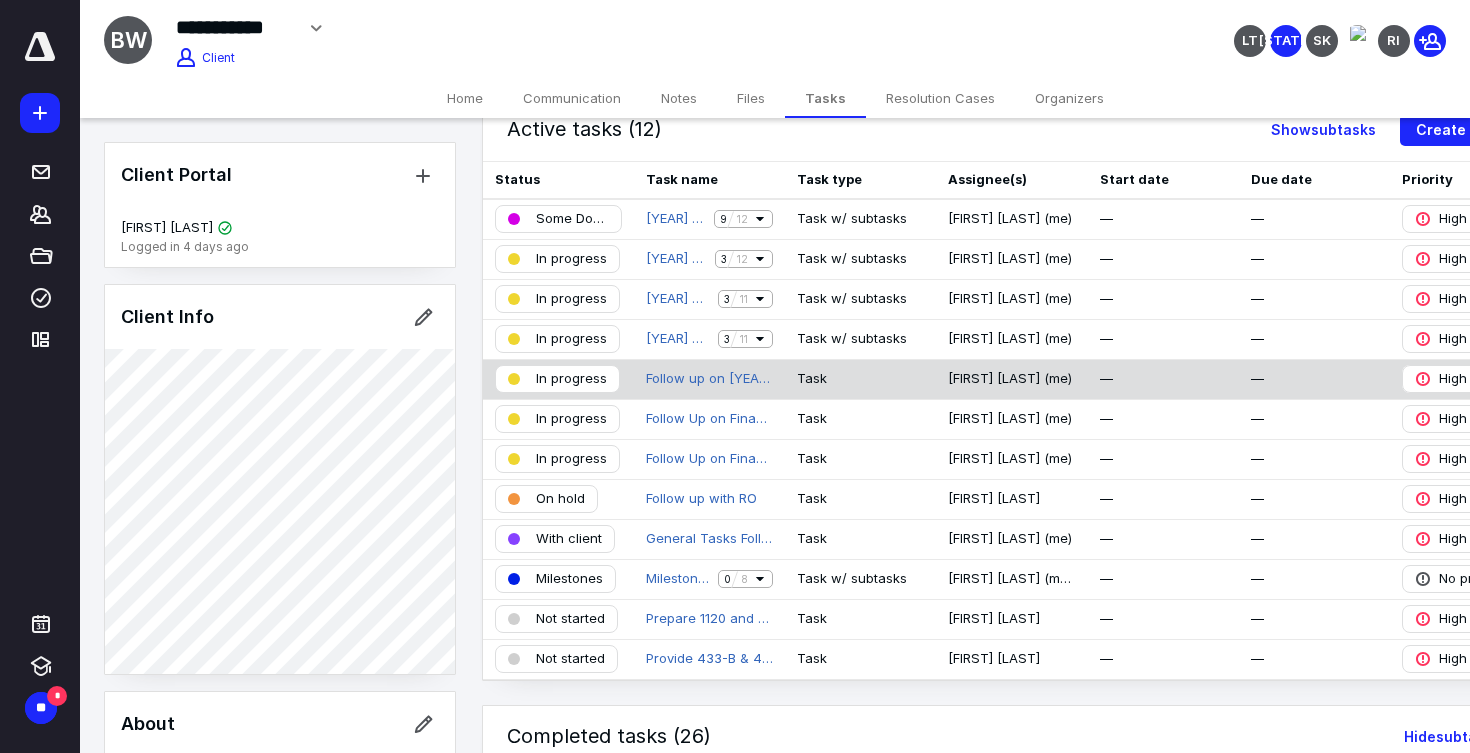 scroll, scrollTop: 55, scrollLeft: 0, axis: vertical 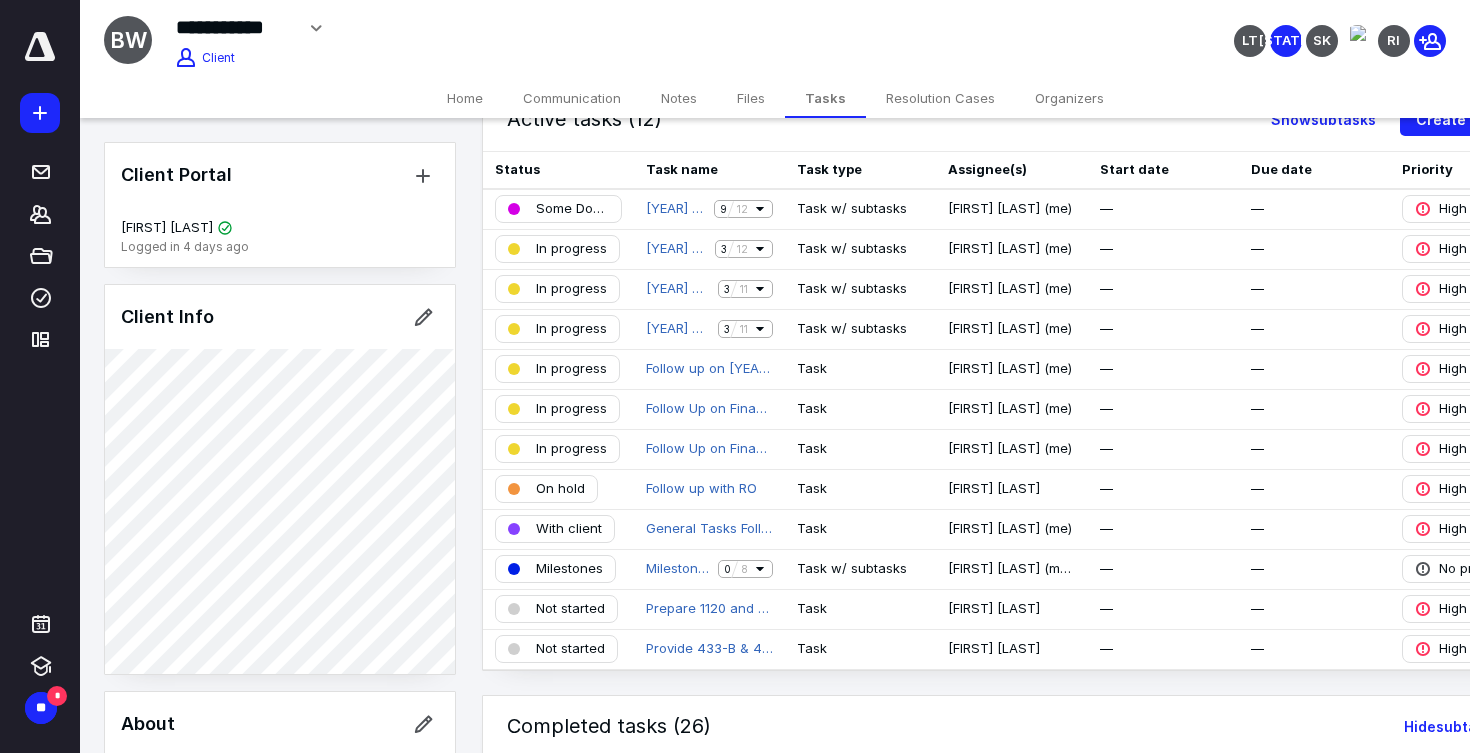 click on "Notes" at bounding box center (679, 98) 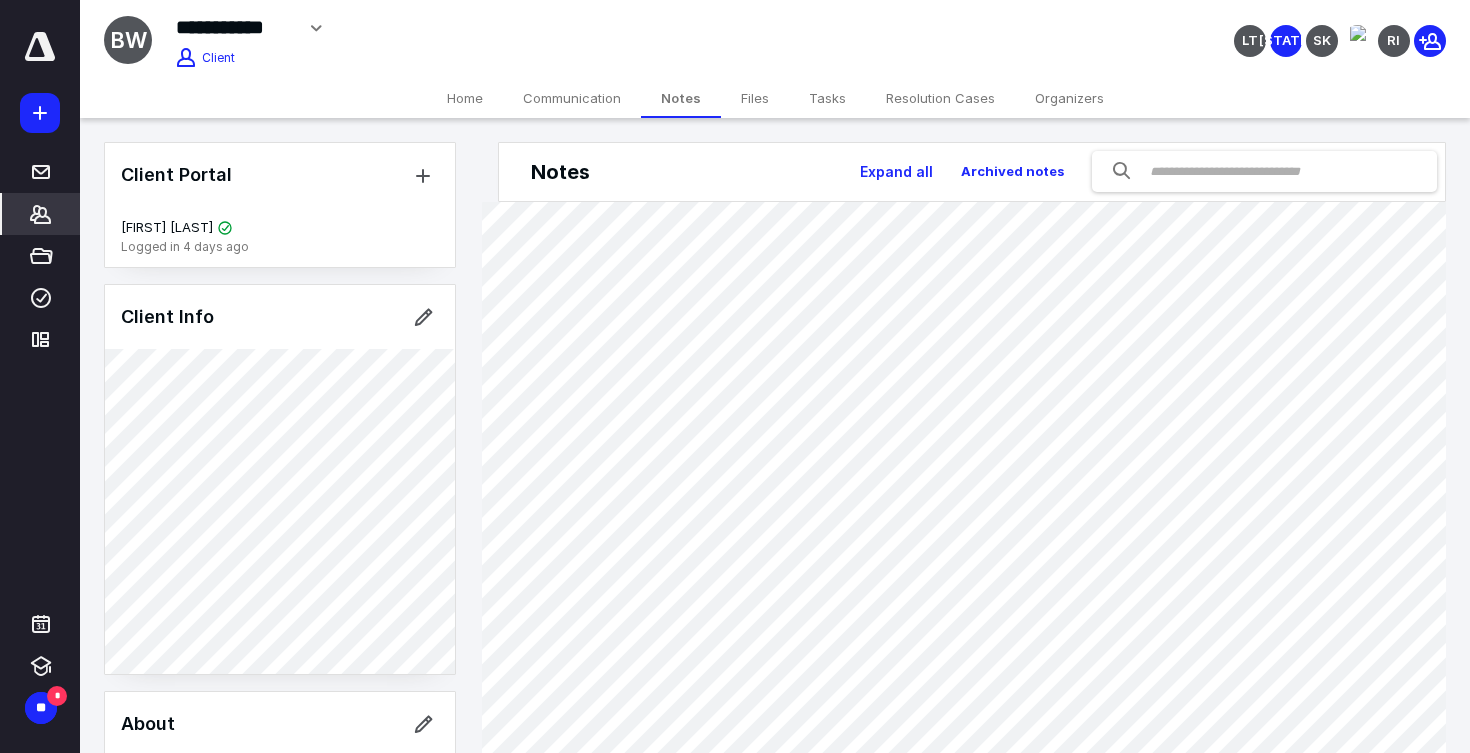 scroll, scrollTop: 0, scrollLeft: 0, axis: both 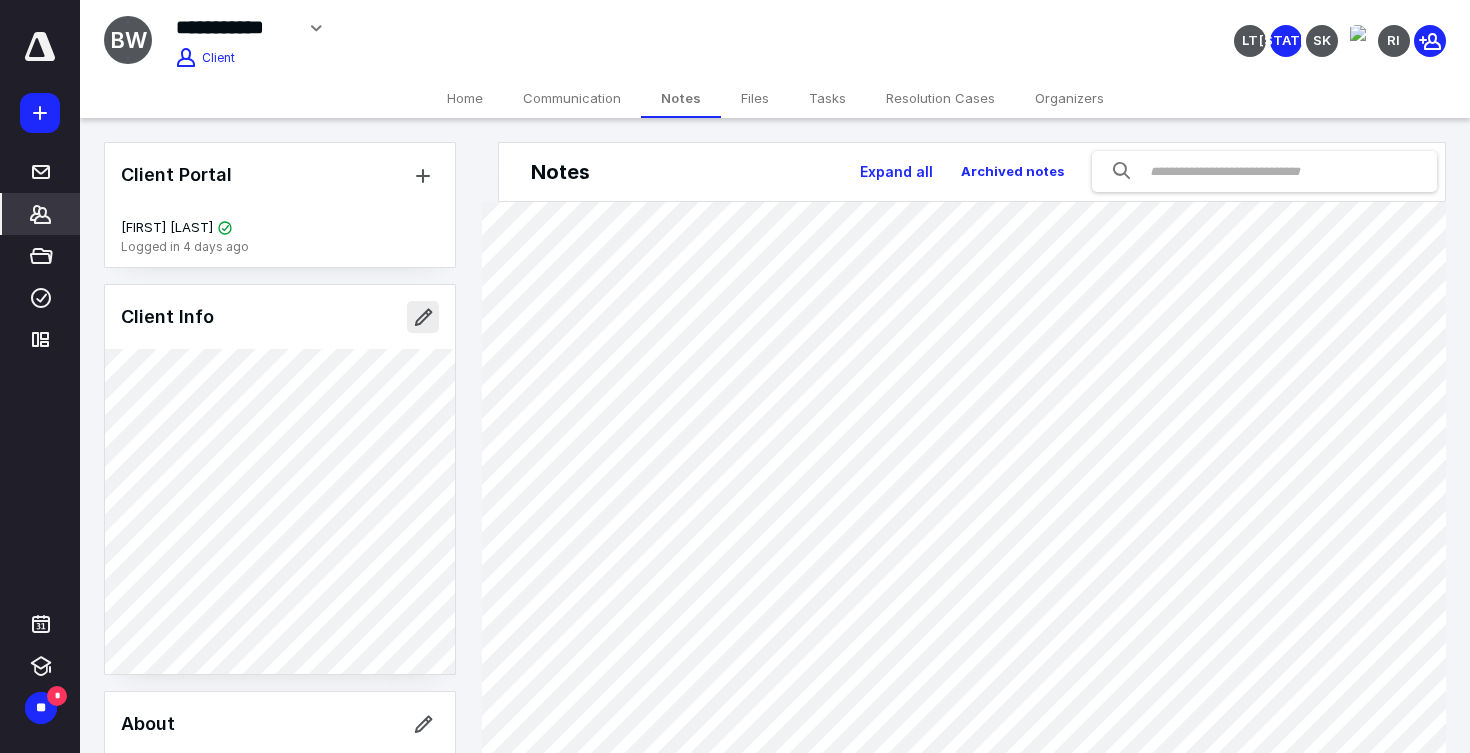 click at bounding box center [423, 317] 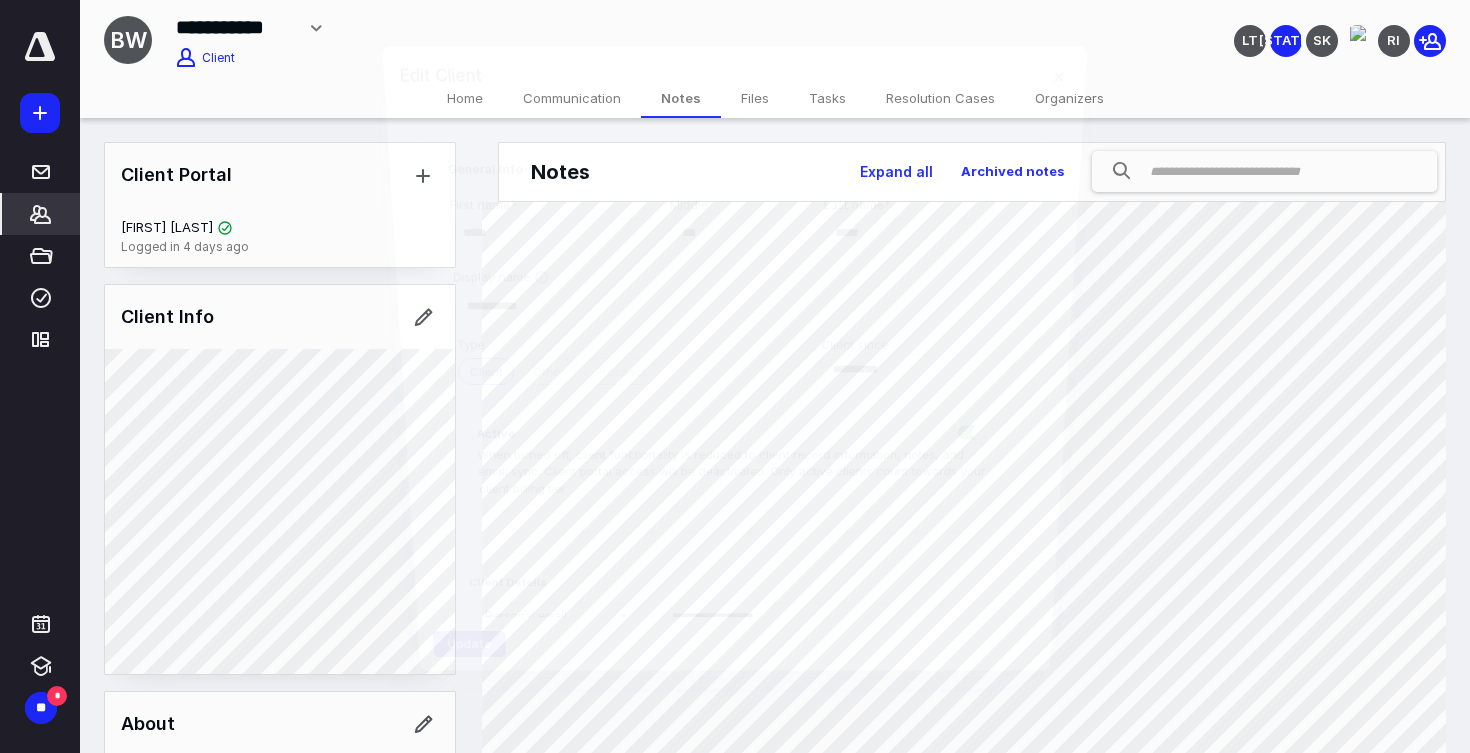 type on "**********" 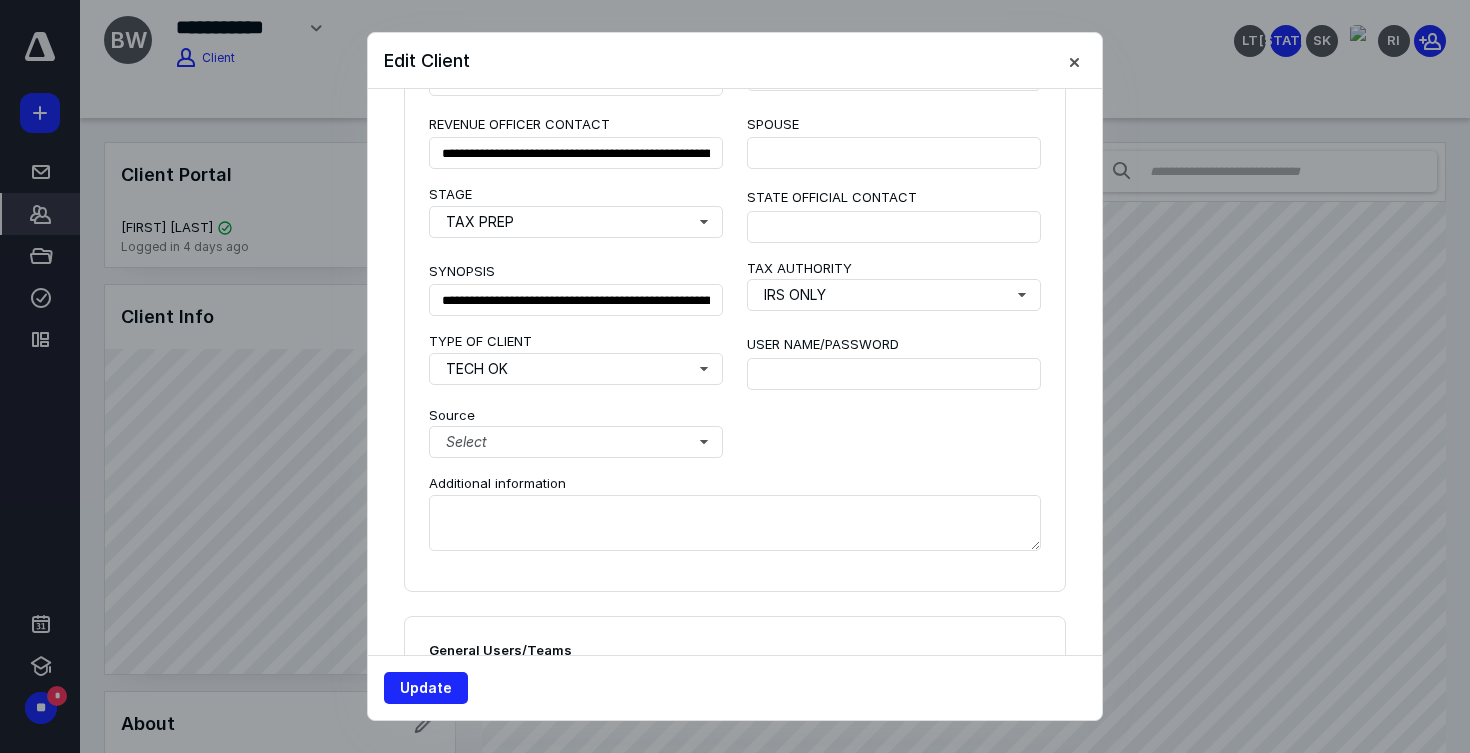scroll, scrollTop: 1581, scrollLeft: 0, axis: vertical 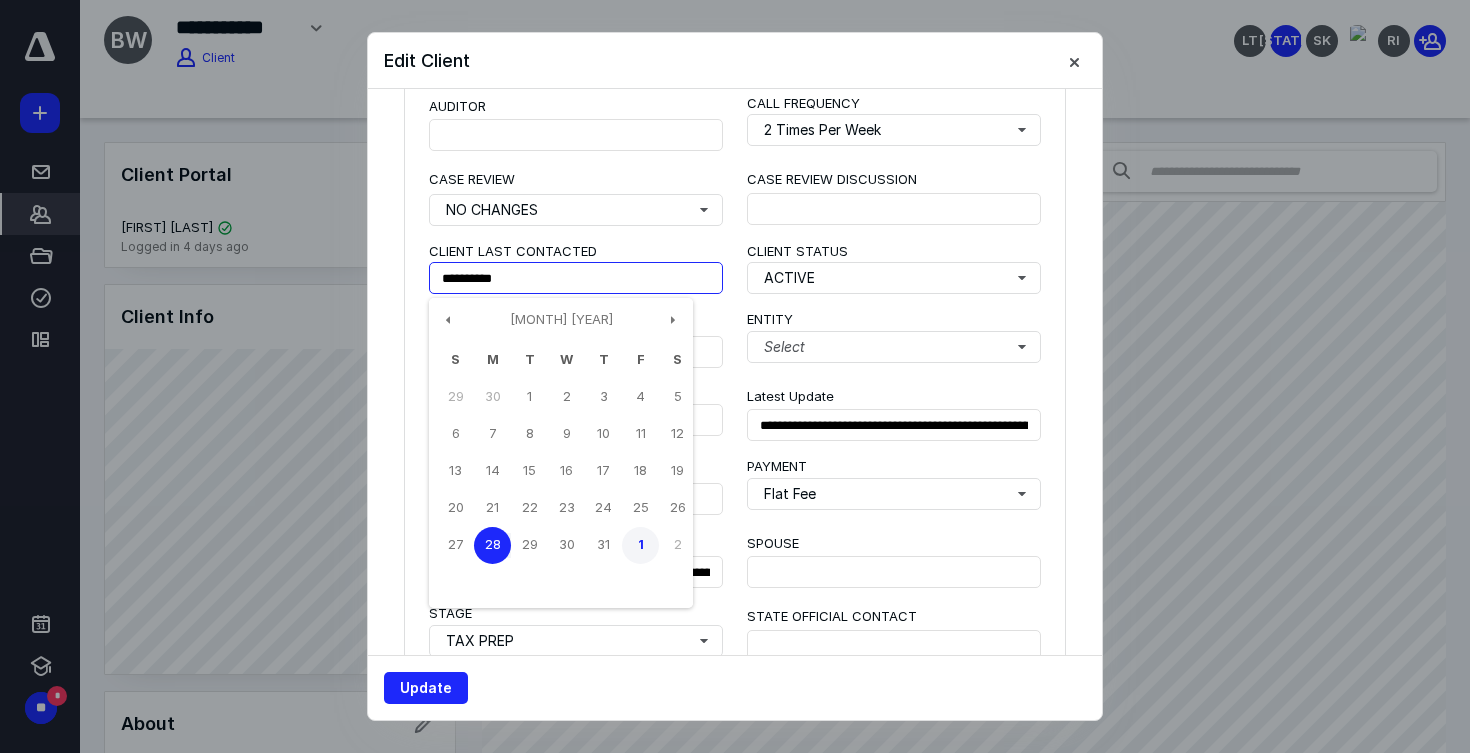 click on "1" at bounding box center (640, 545) 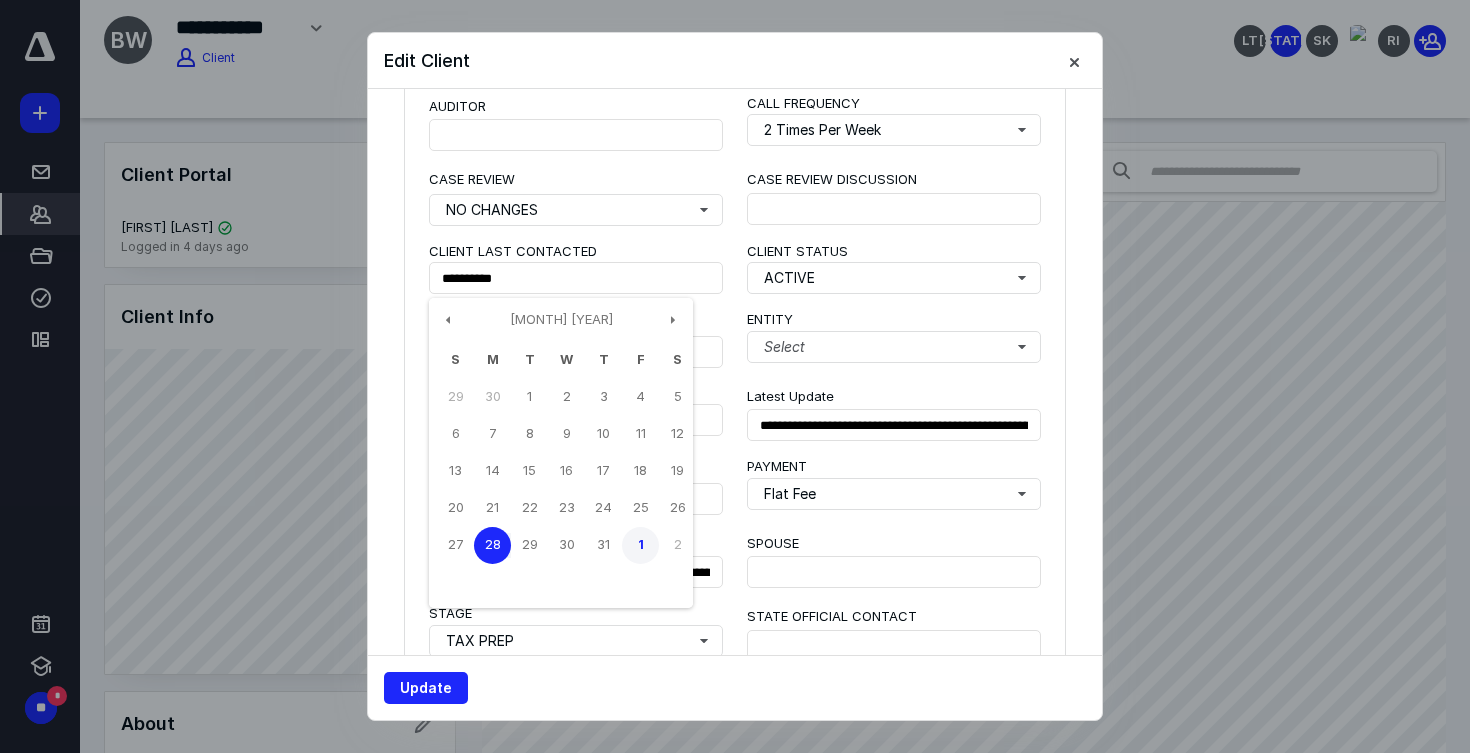type on "**********" 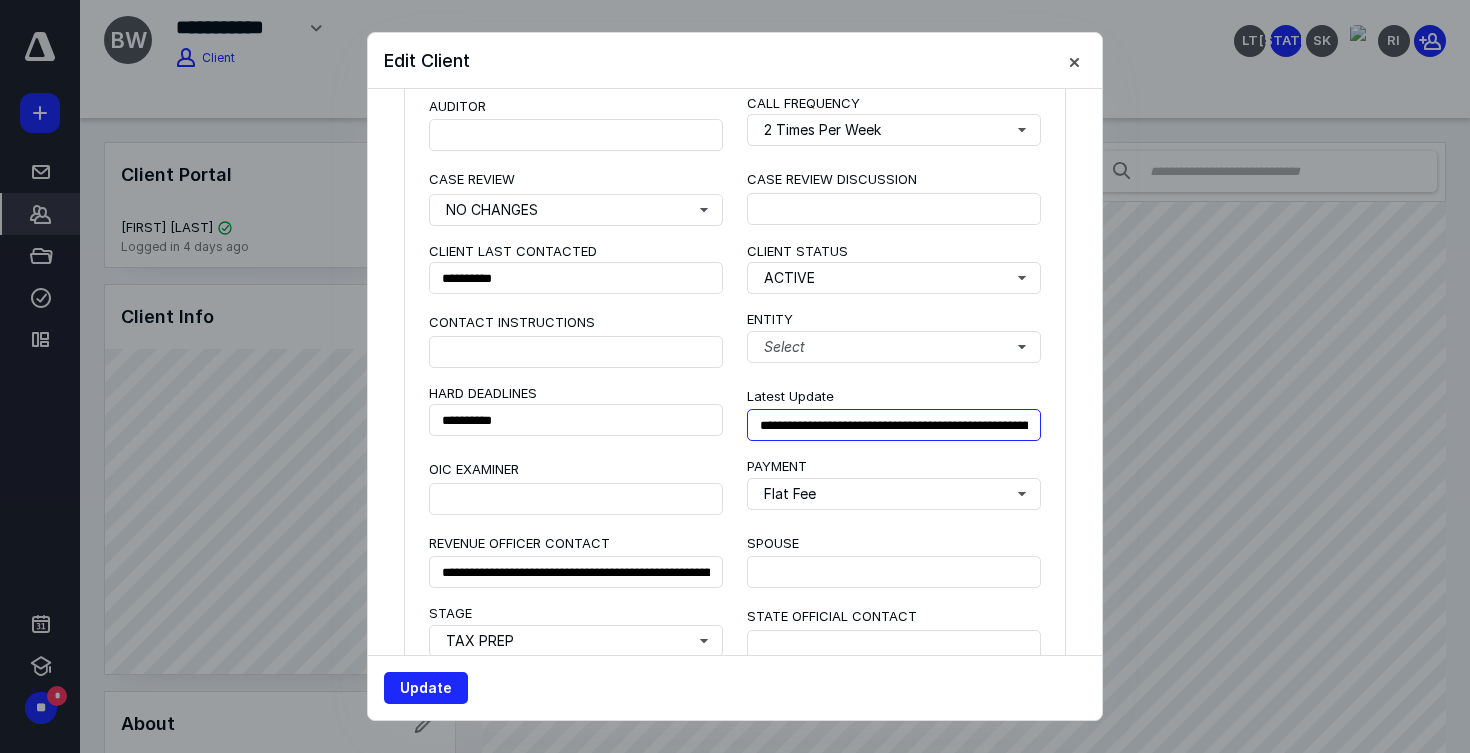 click on "**********" at bounding box center [894, 425] 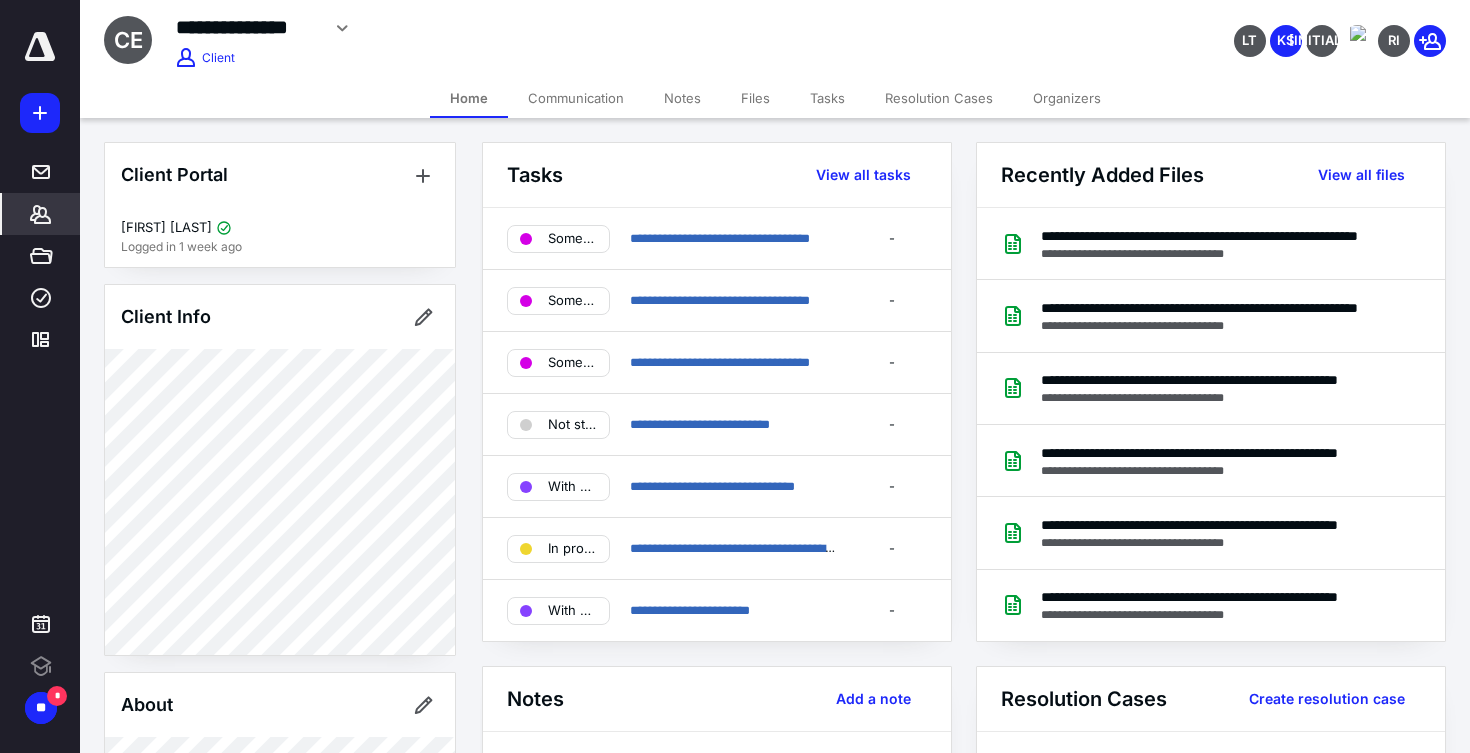 scroll, scrollTop: 0, scrollLeft: 0, axis: both 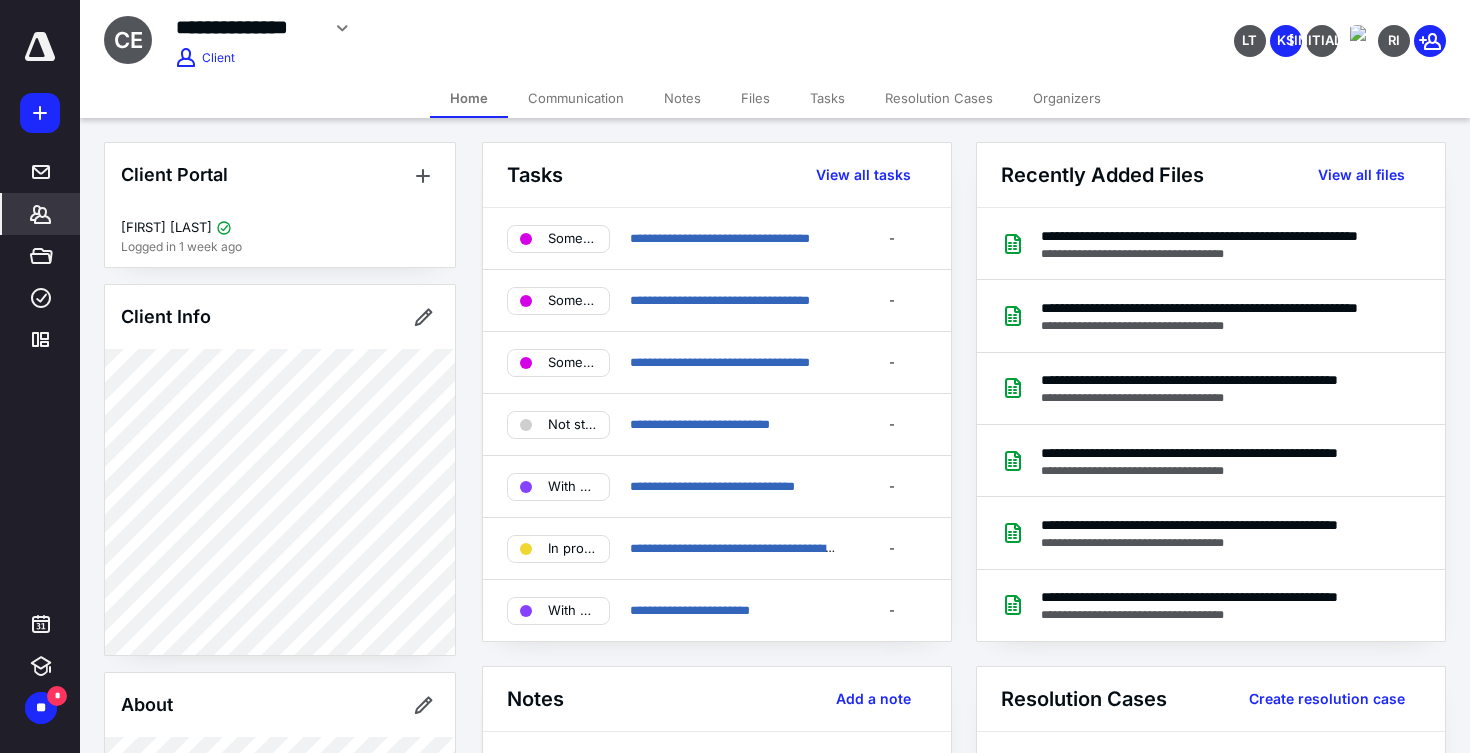 click on "Files" at bounding box center (755, 98) 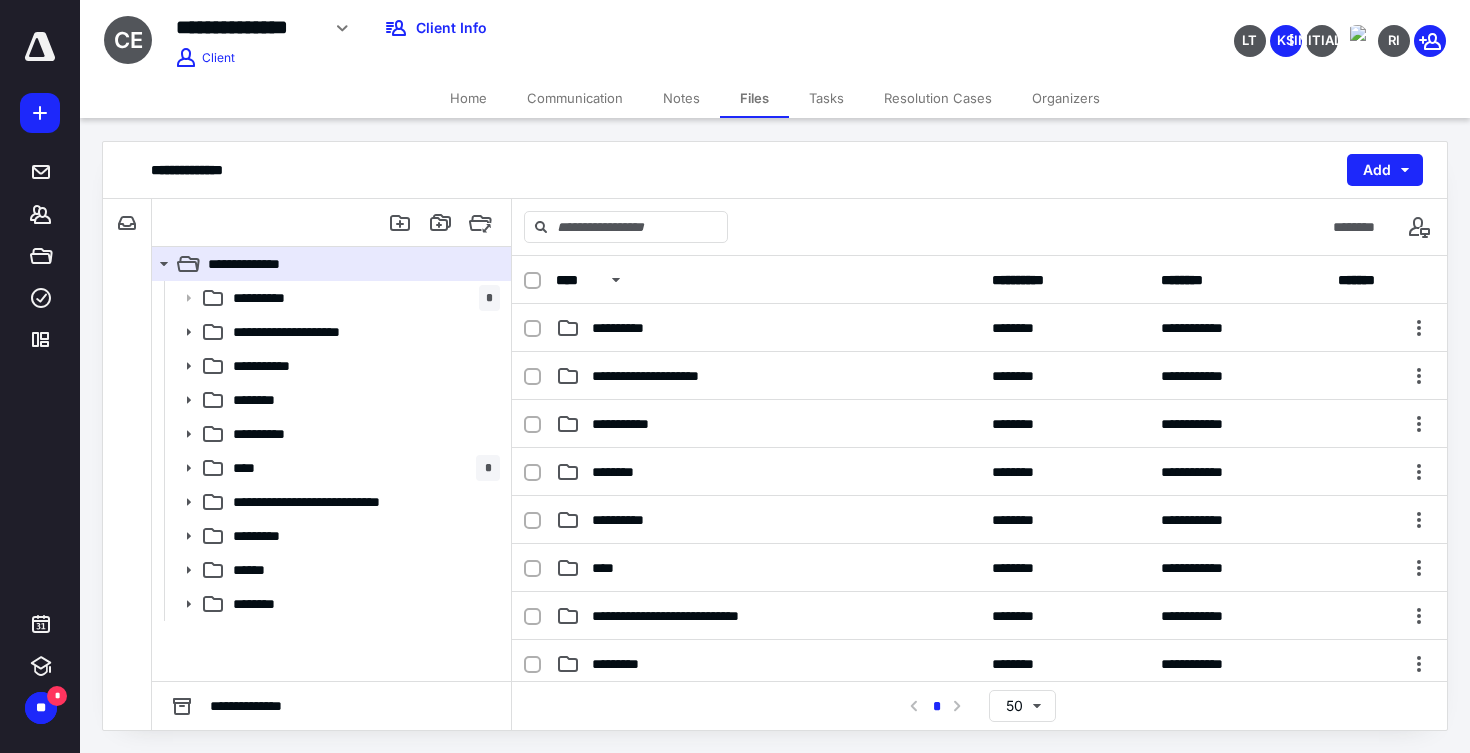 click on "Notes" at bounding box center [681, 98] 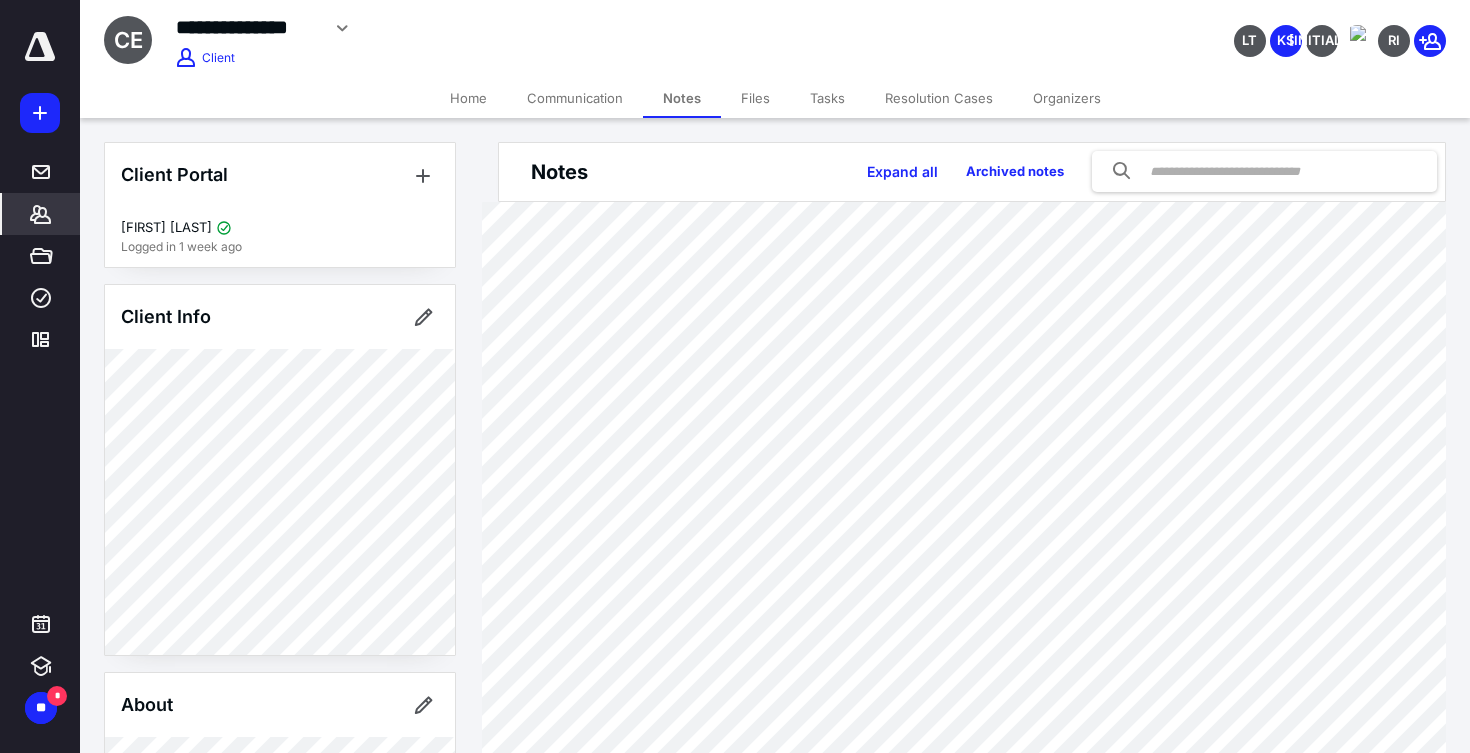 click on "Tasks" at bounding box center (827, 98) 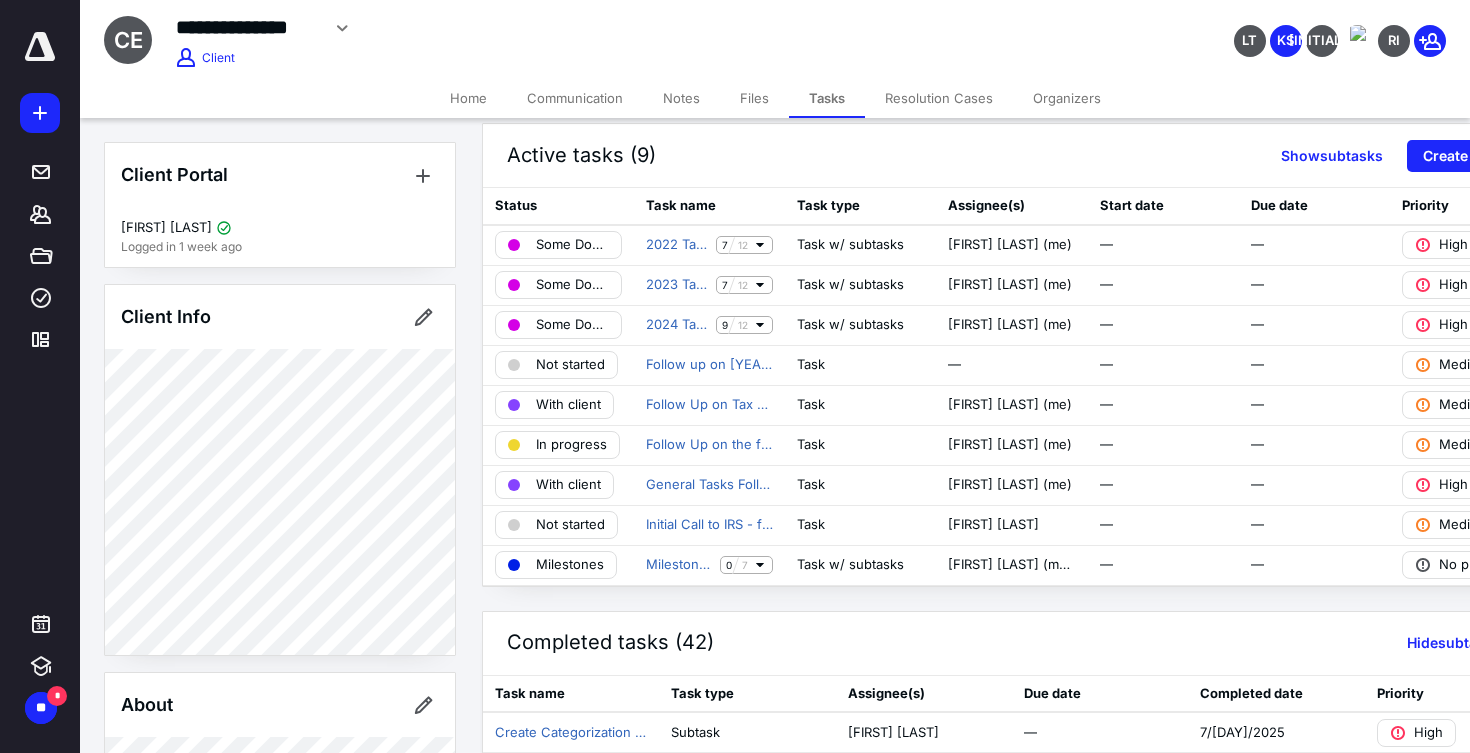 scroll, scrollTop: 20, scrollLeft: 0, axis: vertical 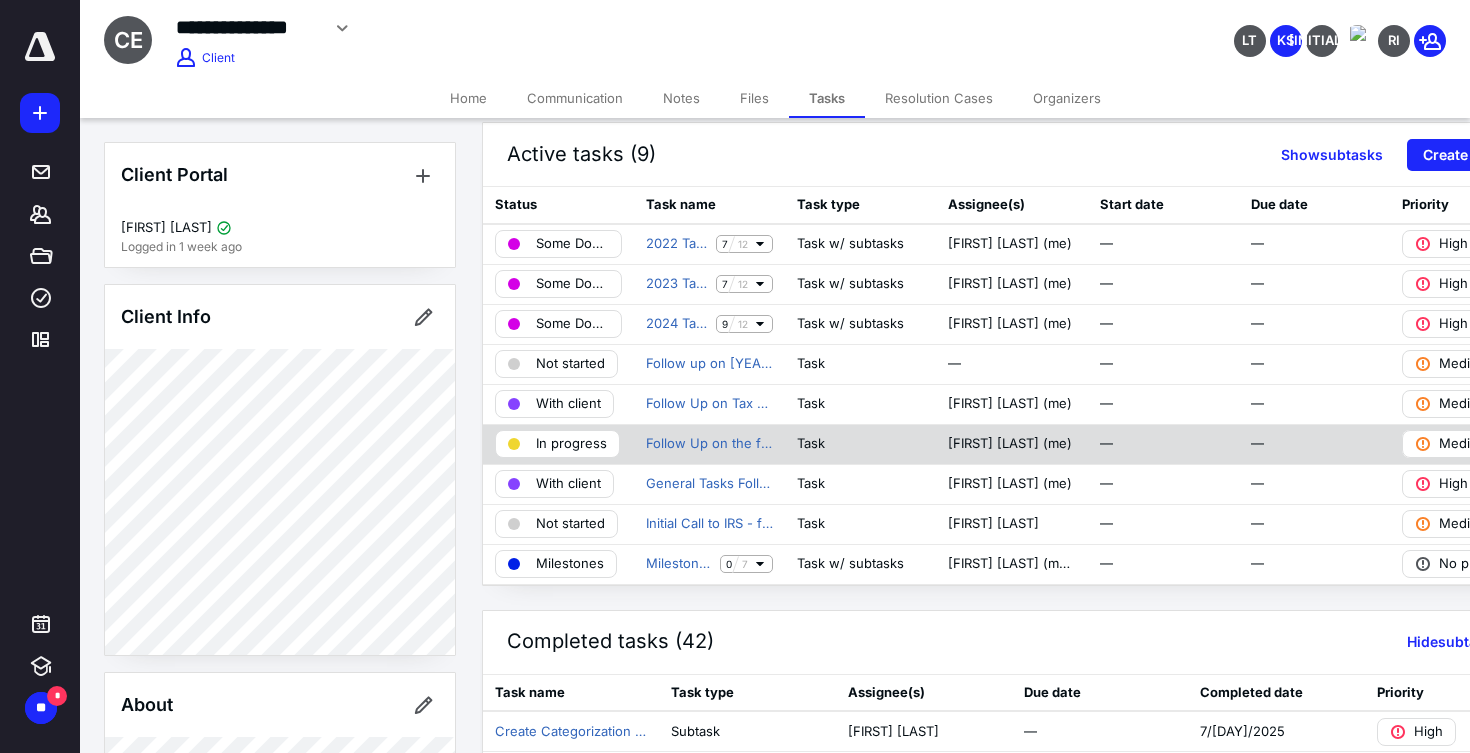 click on "In progress" at bounding box center (571, 444) 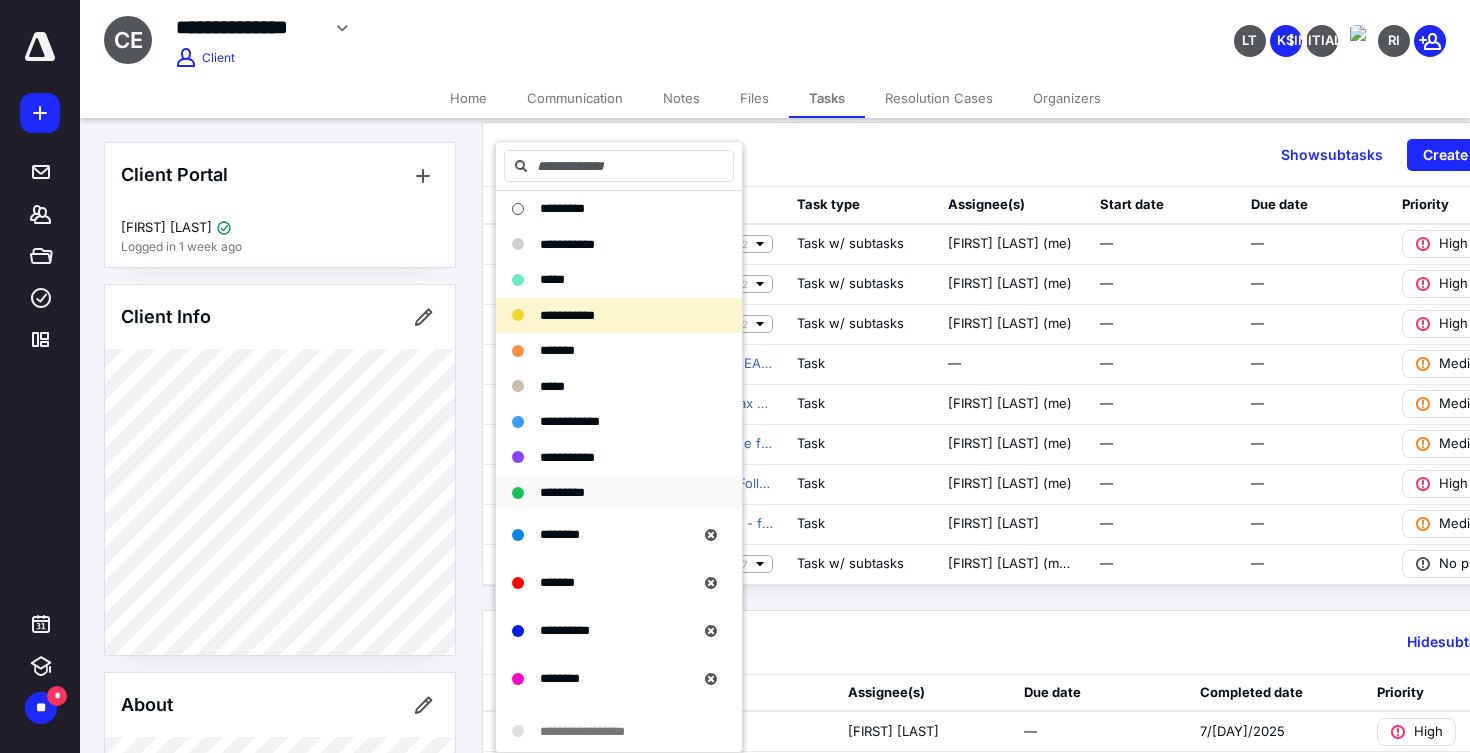 click on "*********" at bounding box center (562, 492) 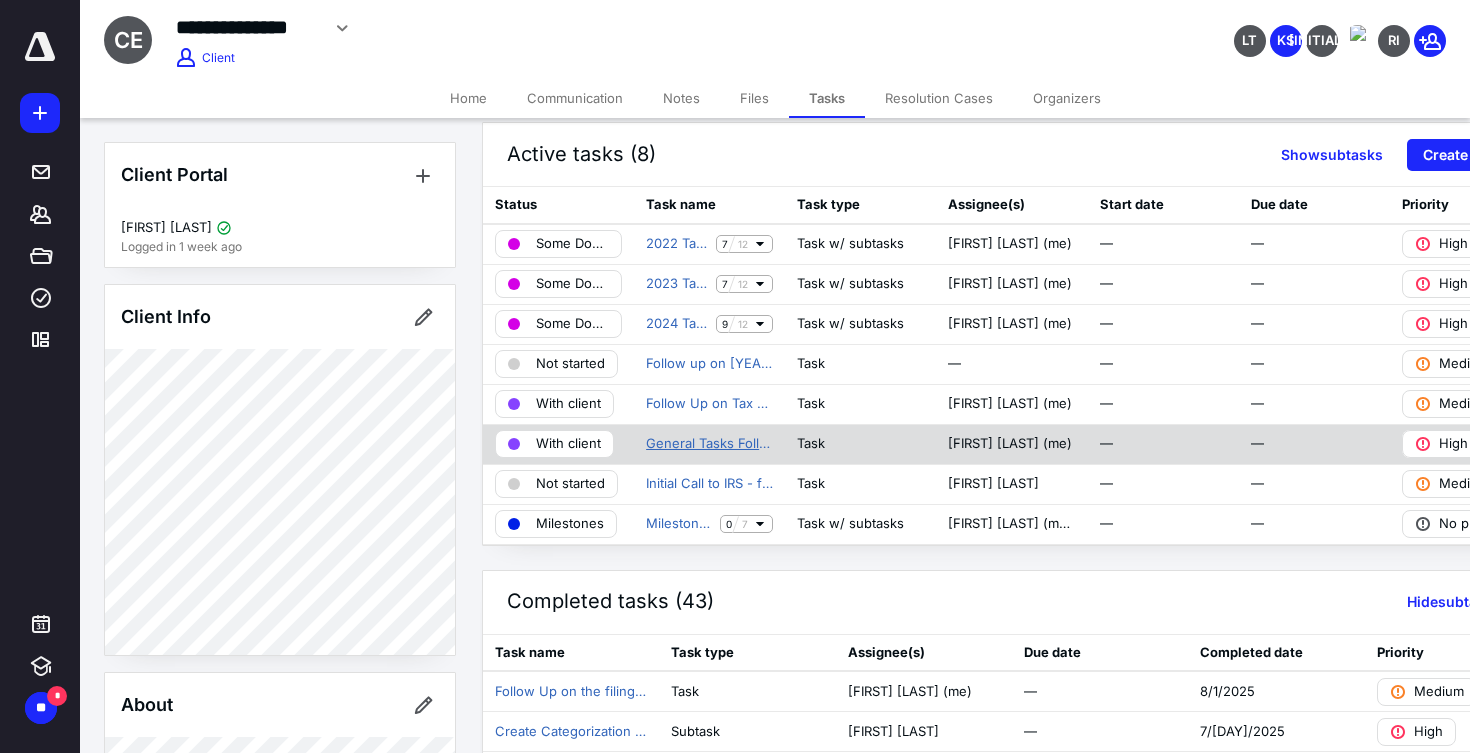 click on "General Tasks Follow Ups" at bounding box center (709, 444) 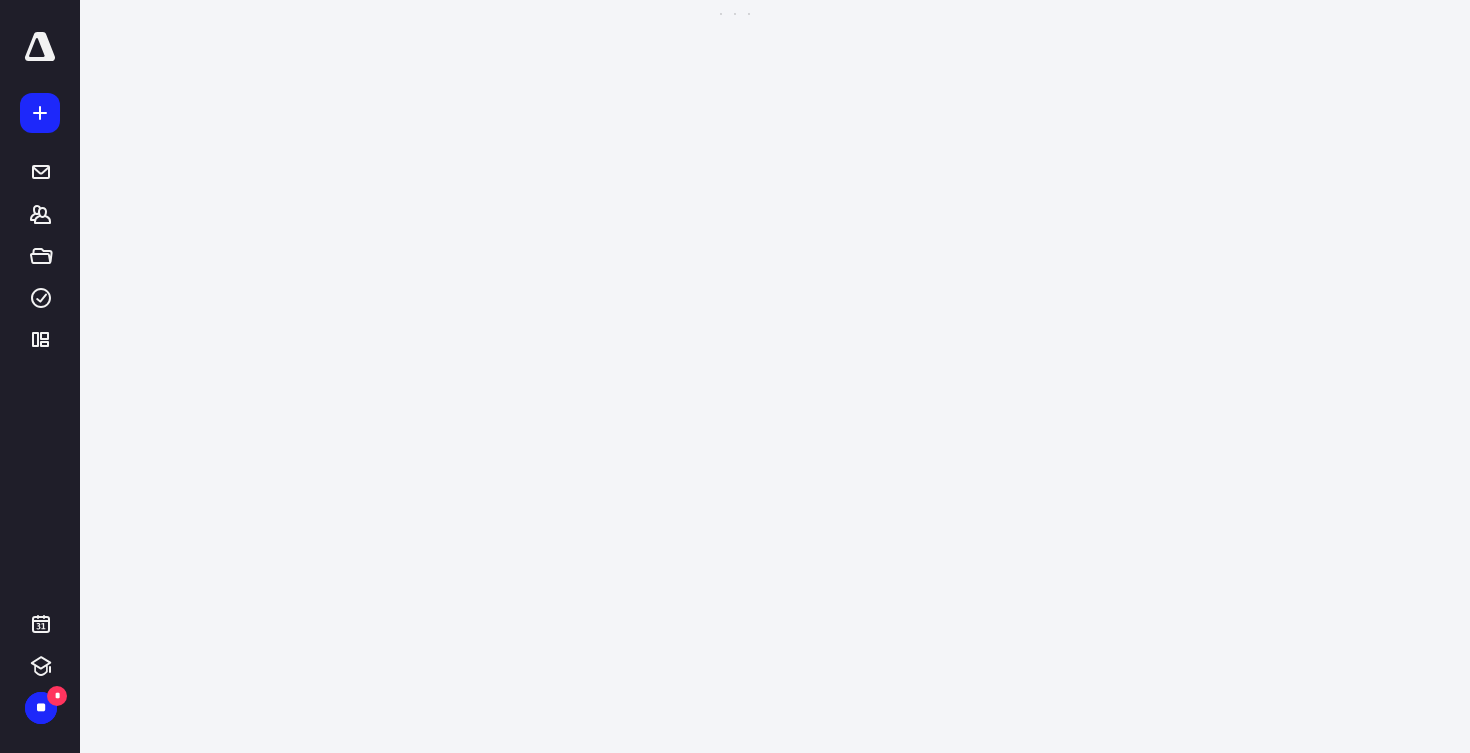 scroll, scrollTop: 0, scrollLeft: 0, axis: both 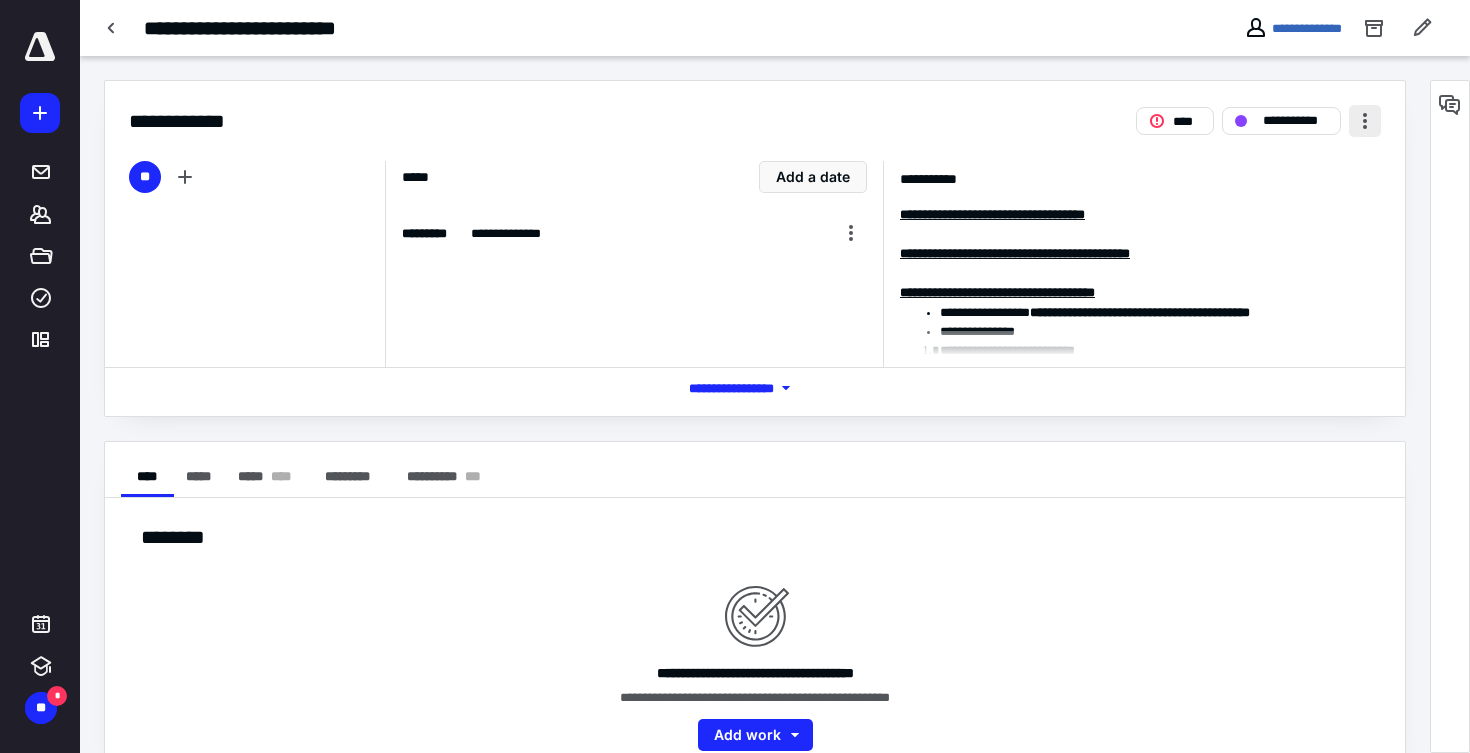 click at bounding box center [1365, 121] 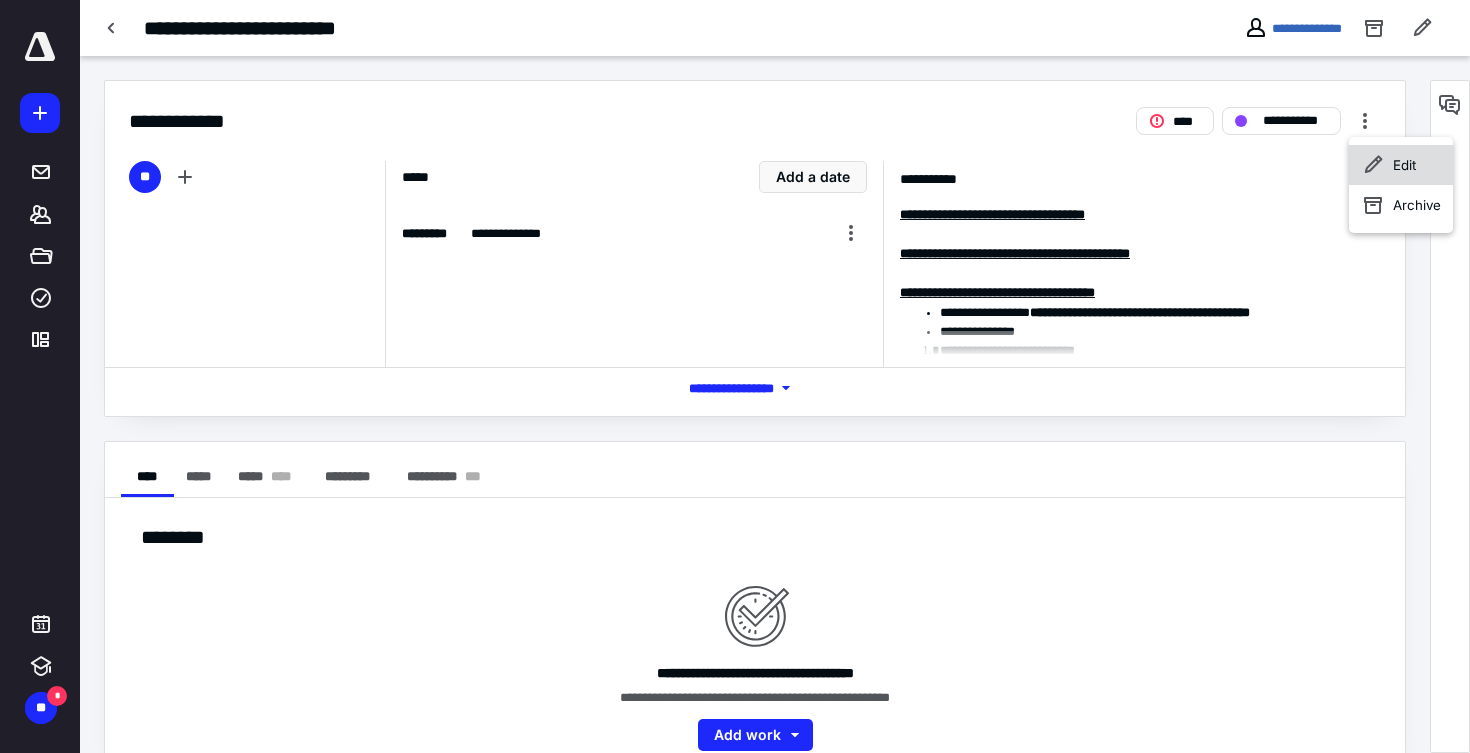 click 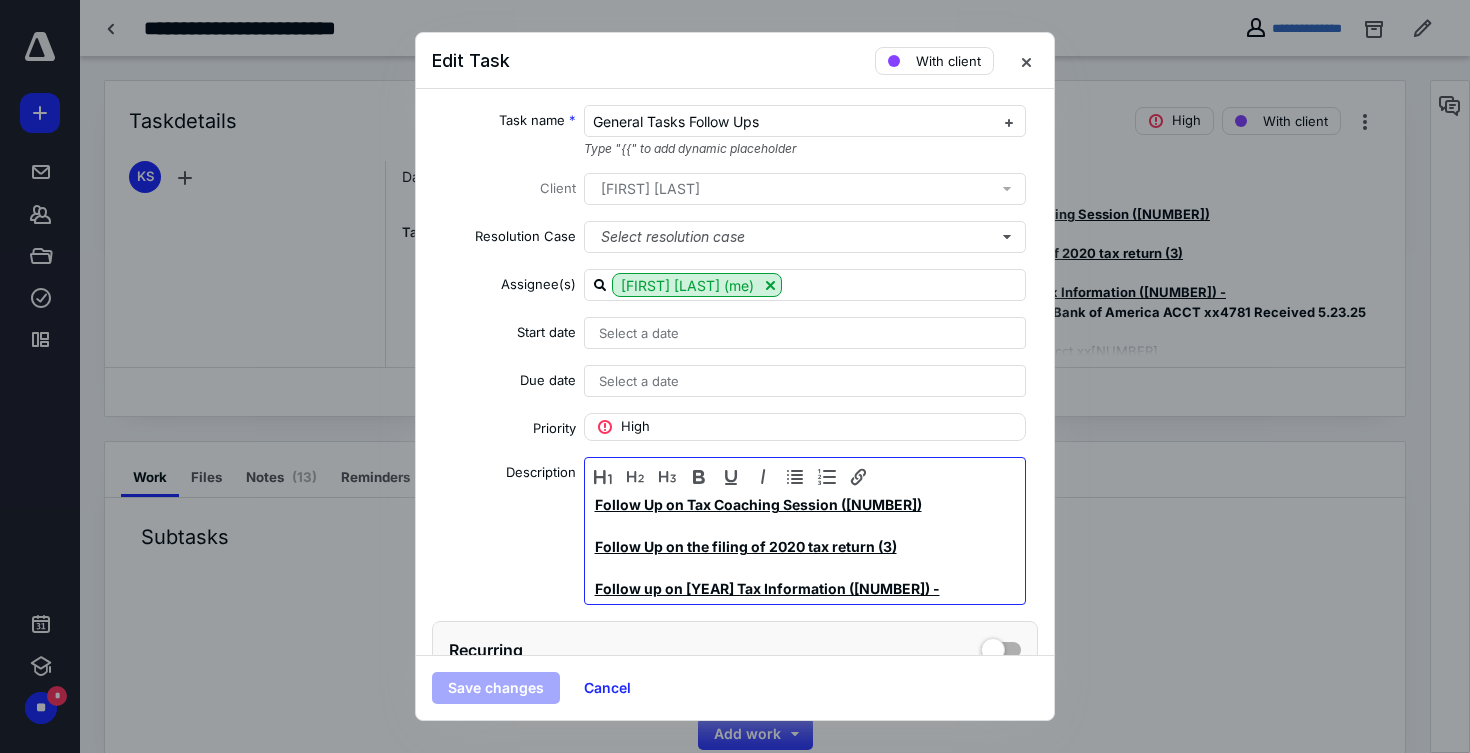 click on "Follow Up on the filing of 2020 tax return (3)" at bounding box center (746, 546) 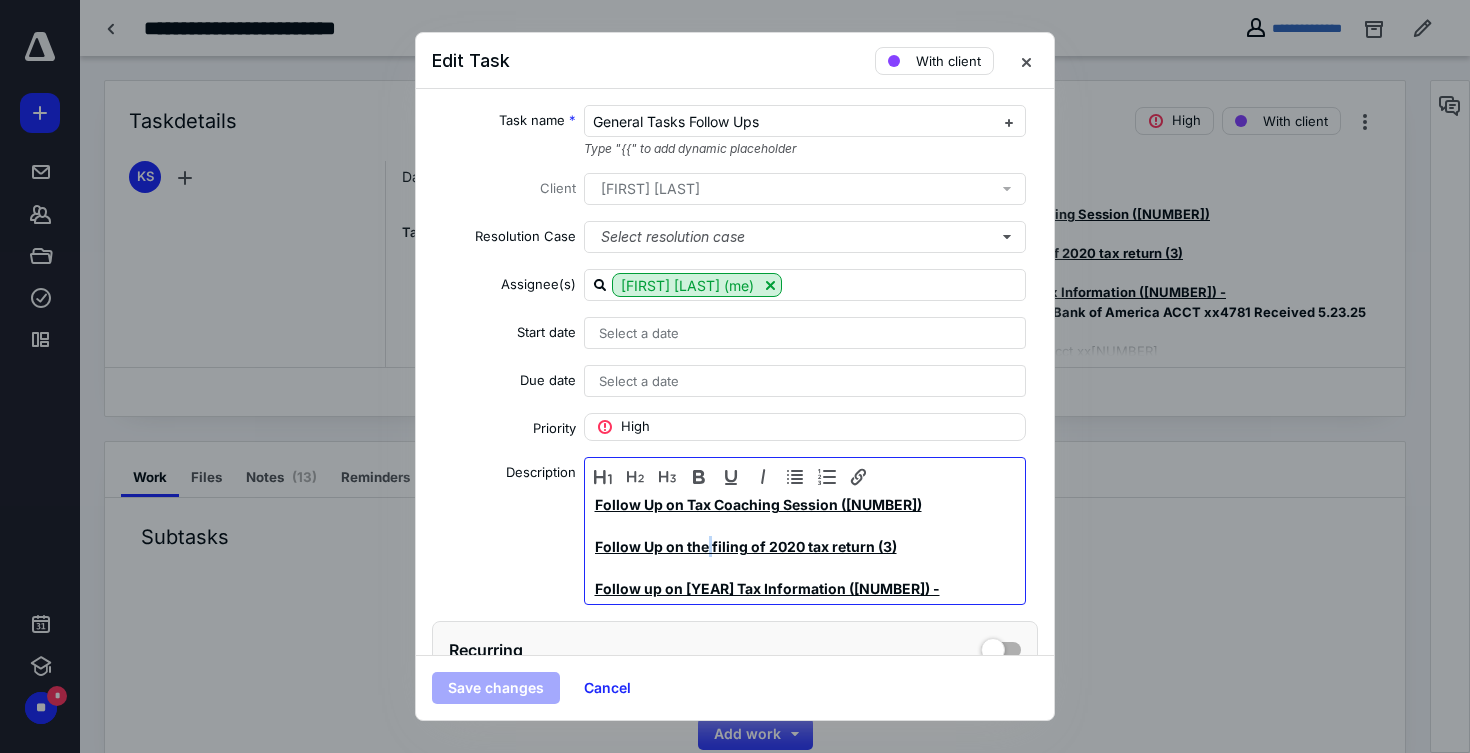click on "Follow Up on the filing of 2020 tax return (3)" at bounding box center (746, 546) 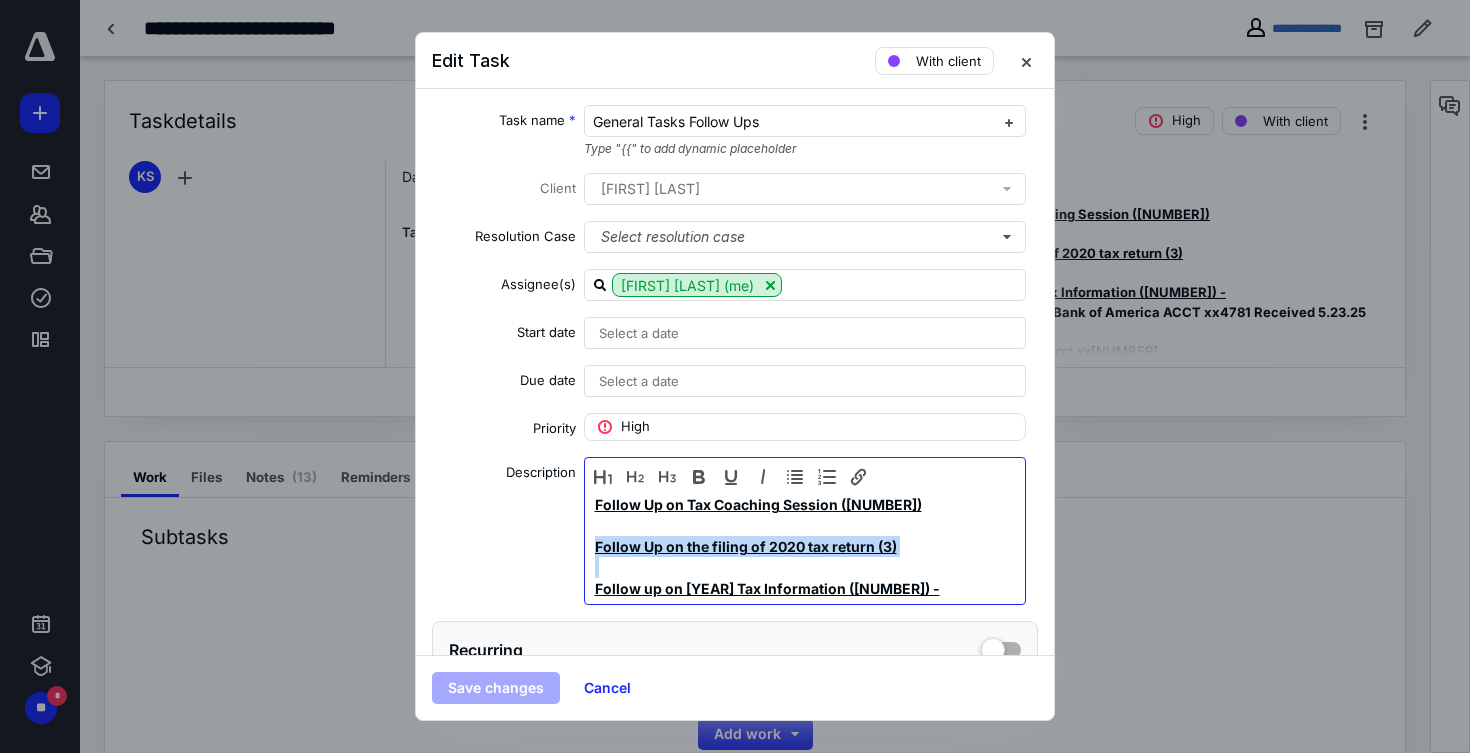 click on "Follow Up on the filing of 2020 tax return (3)" at bounding box center (746, 546) 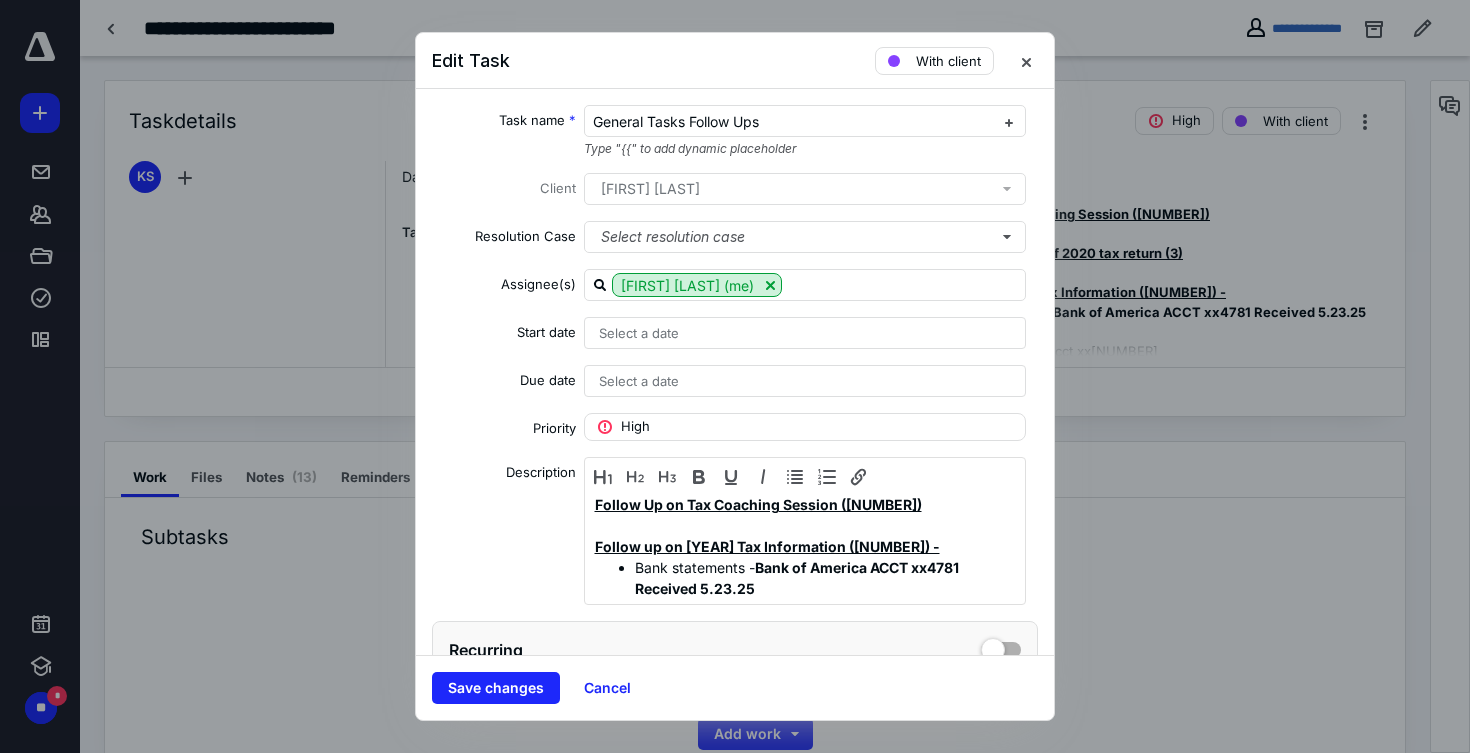 click on "Save changes Cancel" at bounding box center [735, 687] 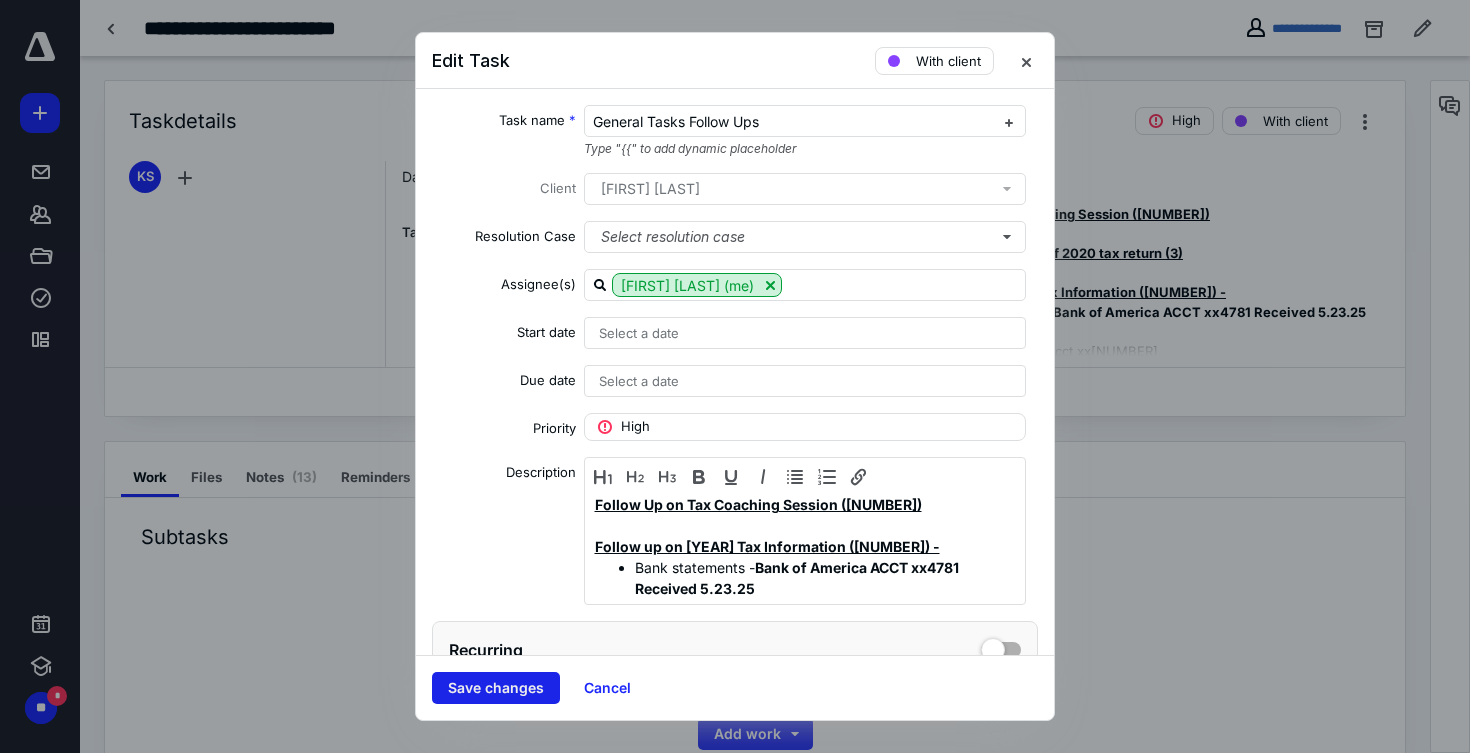 click on "Save changes" at bounding box center (496, 688) 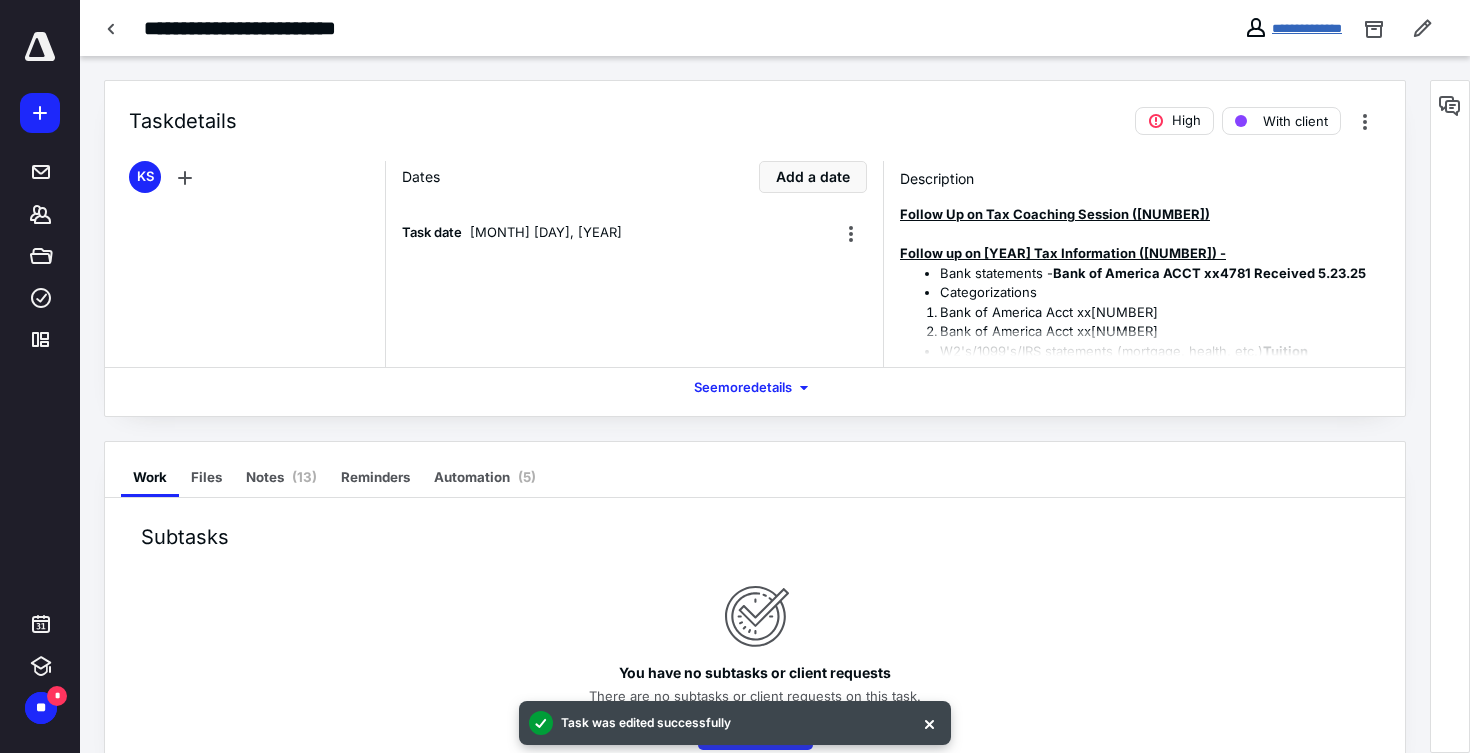 click on "**********" at bounding box center (1307, 28) 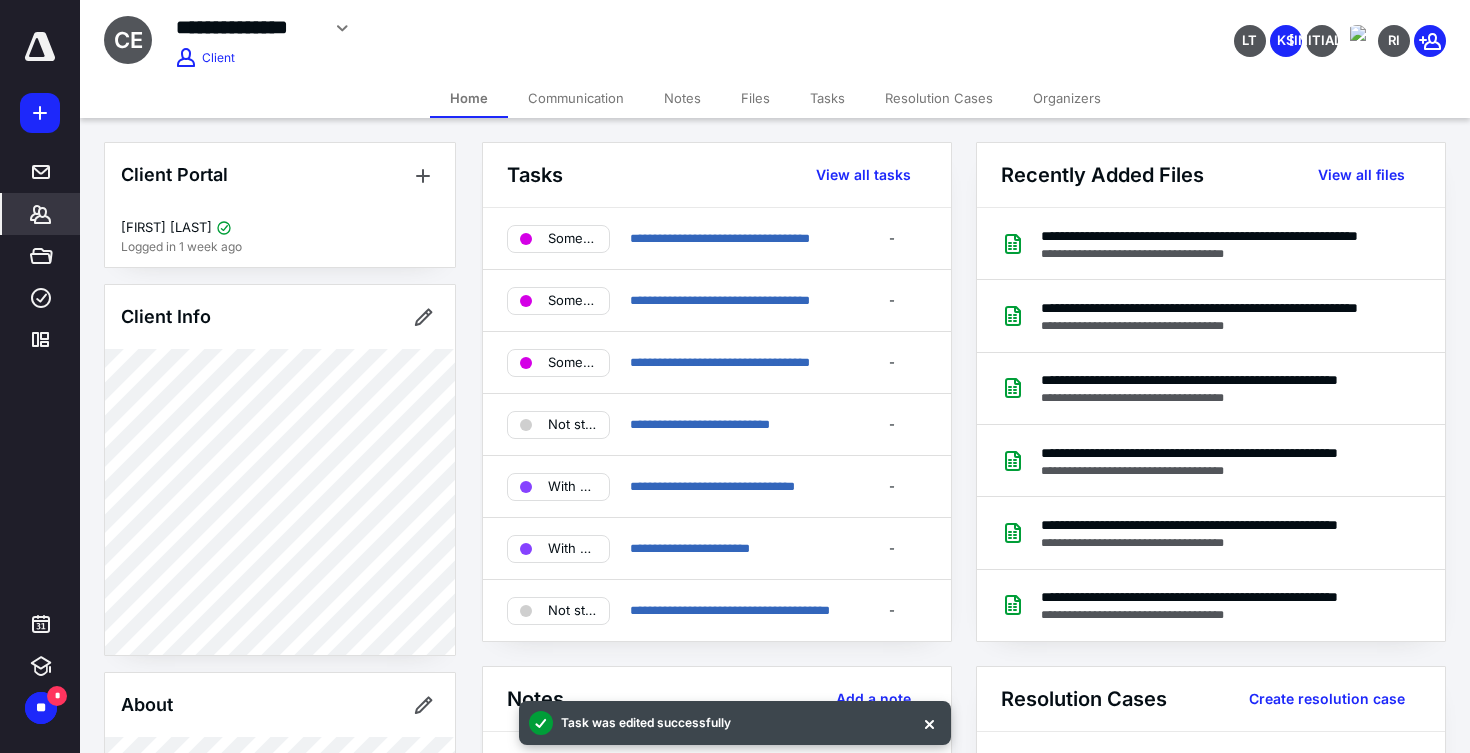 click 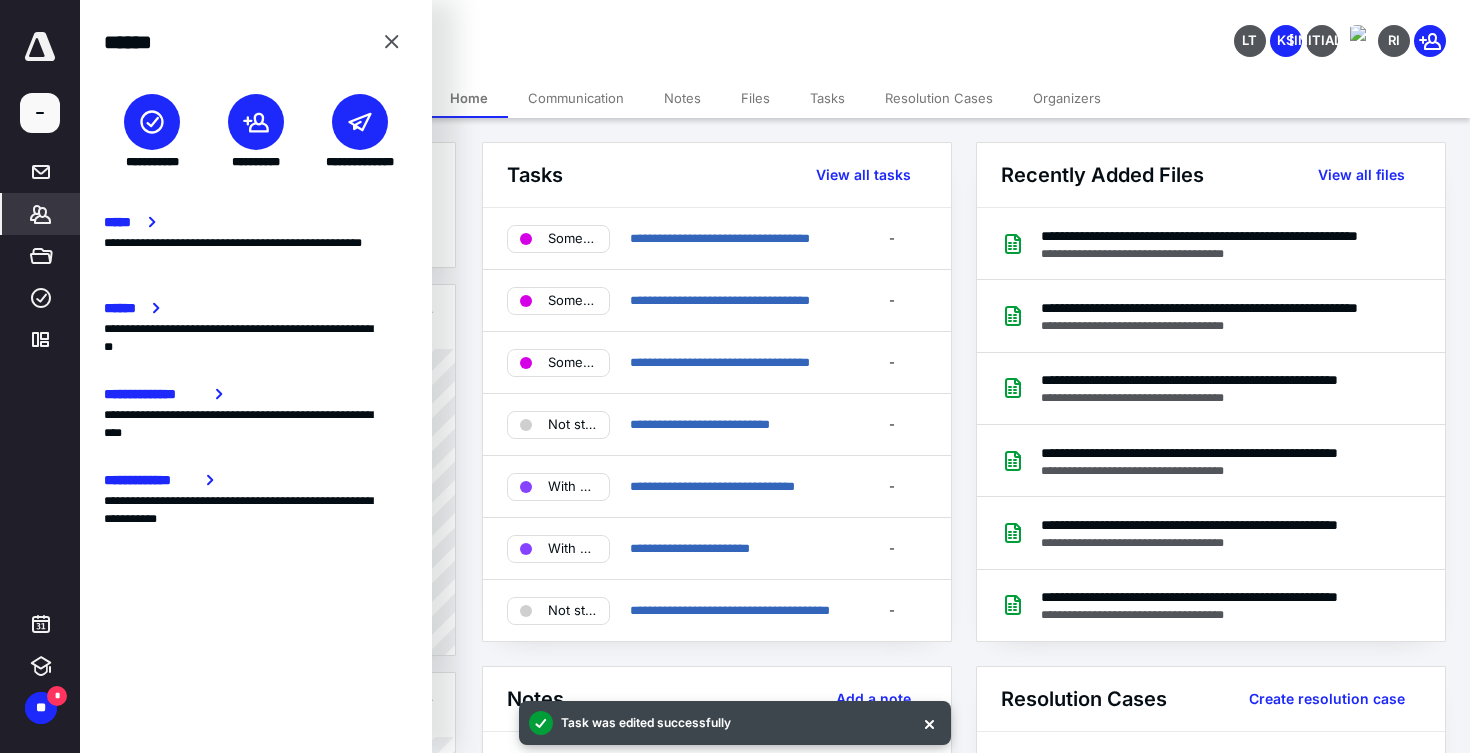 click on "**********" at bounding box center [152, 132] 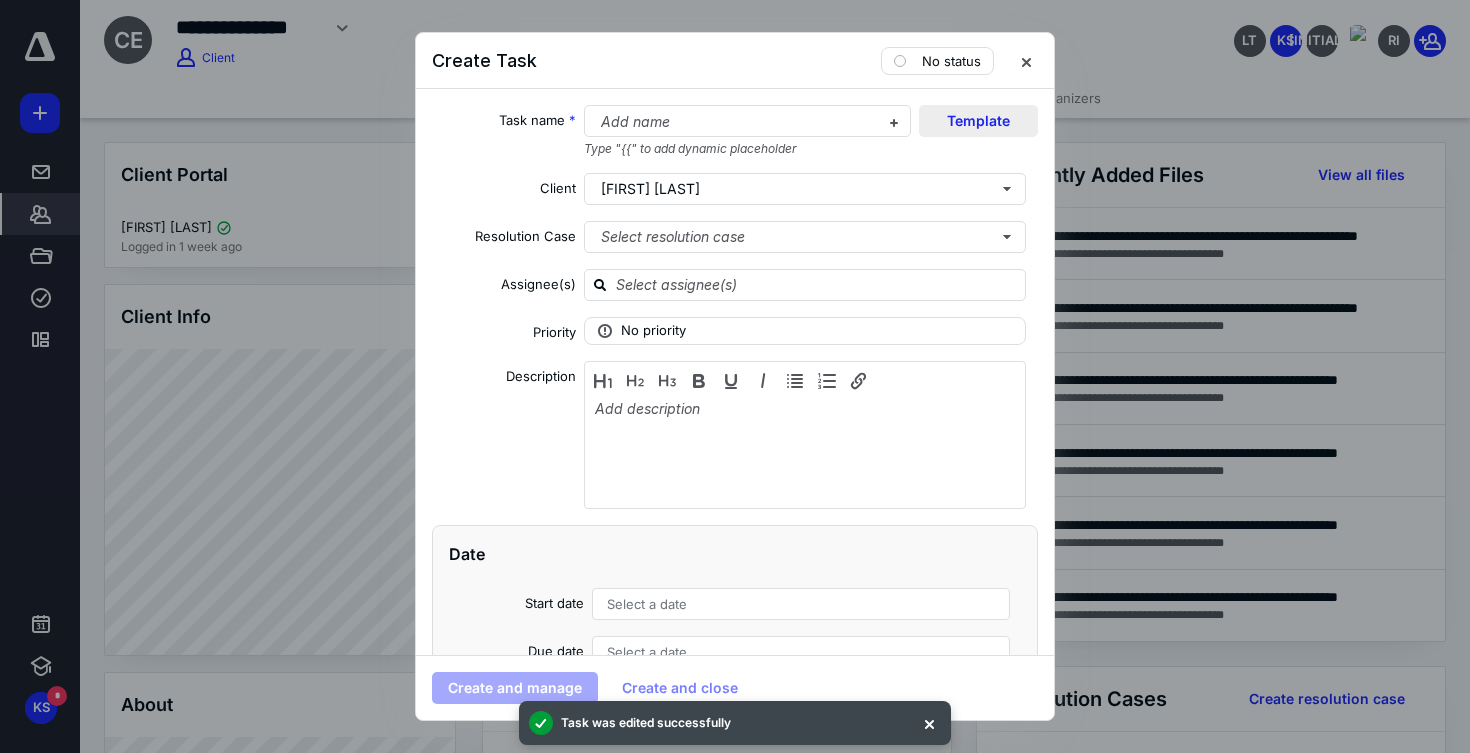 click on "Template" at bounding box center [978, 121] 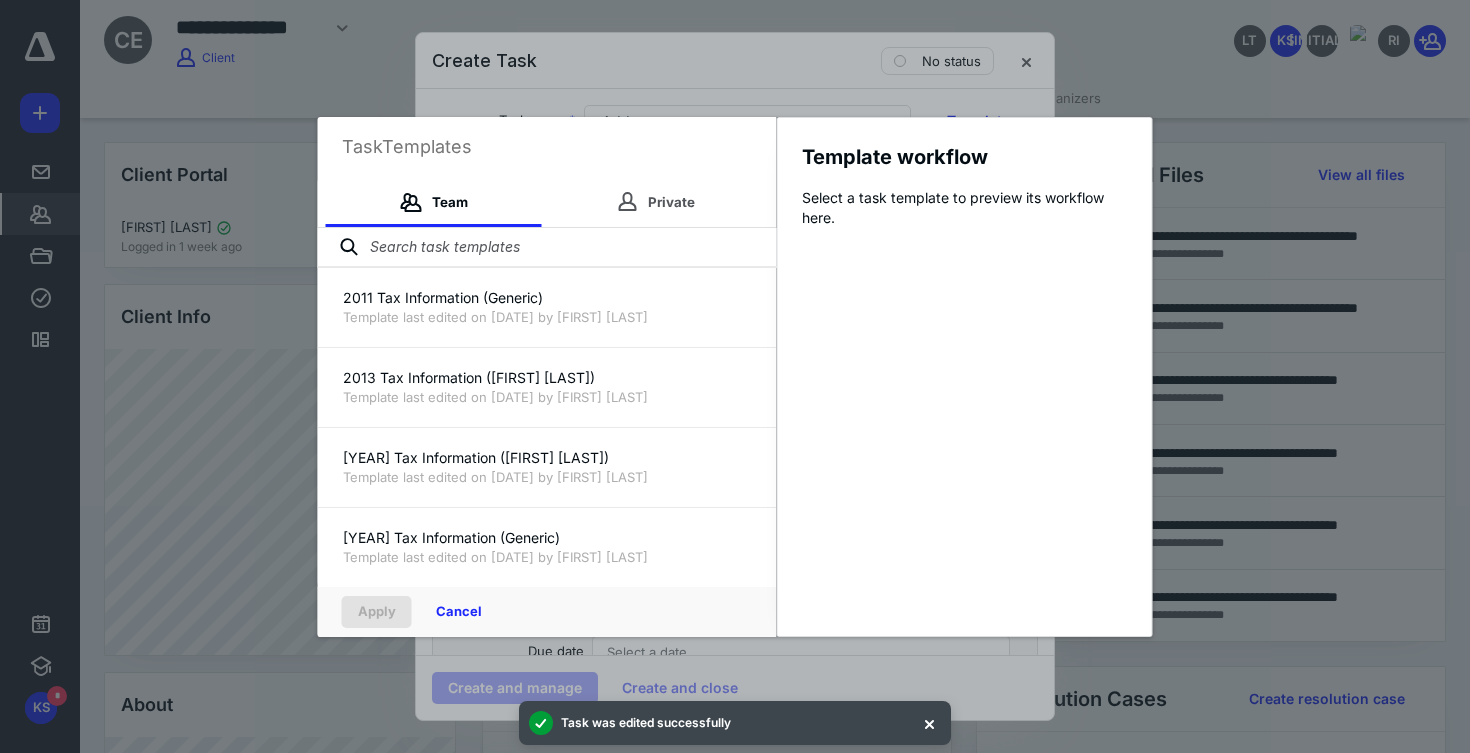 click at bounding box center [547, 248] 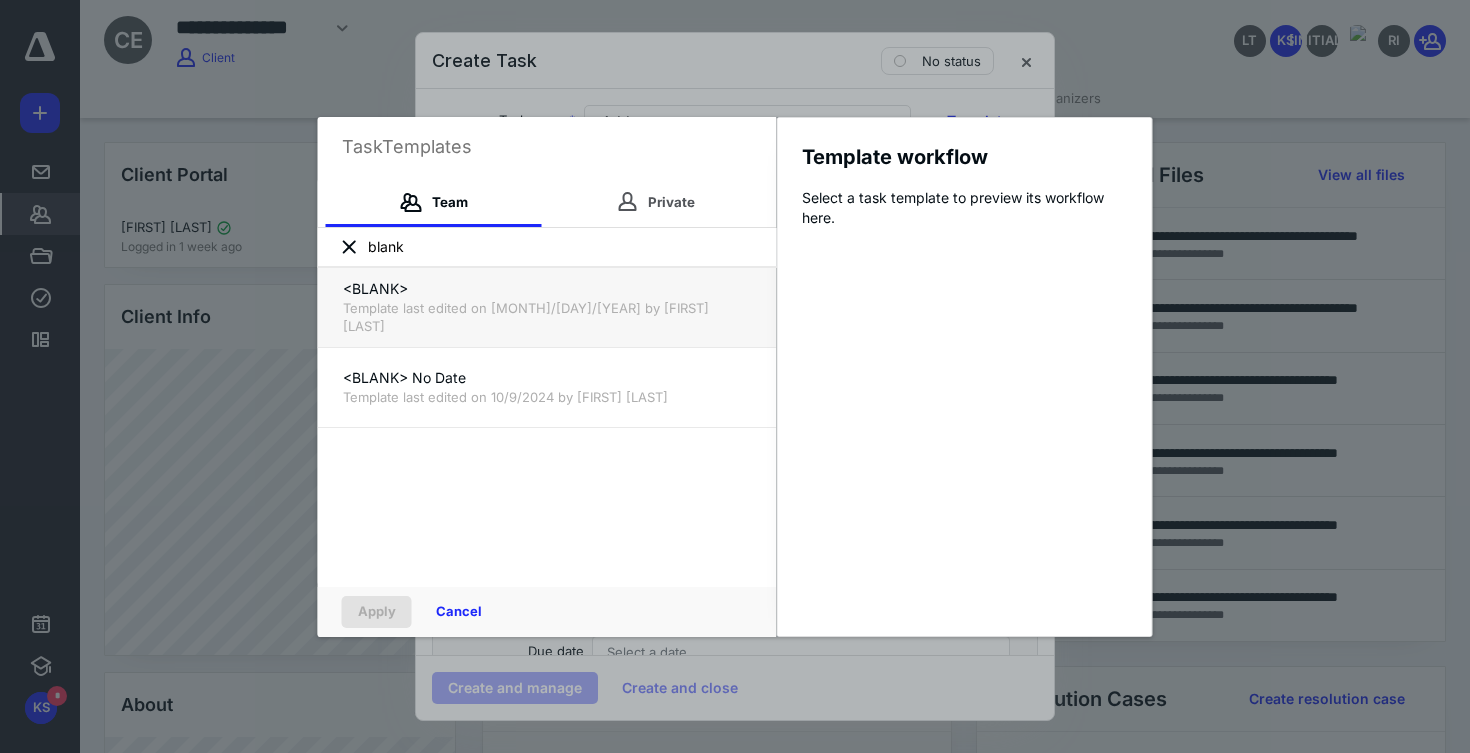 type on "blank" 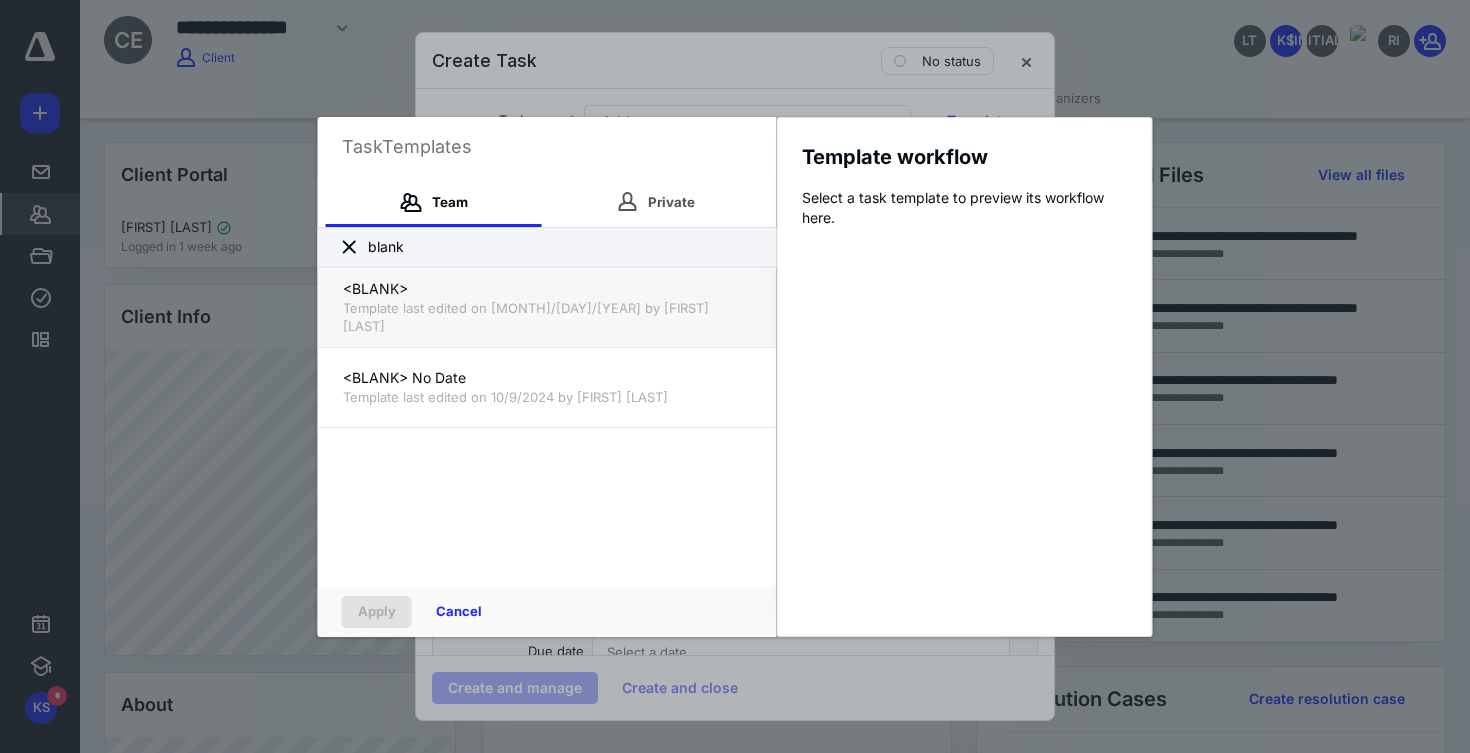 click on "Template last edited on 9/13/2023 by Todd Miramon" at bounding box center (547, 317) 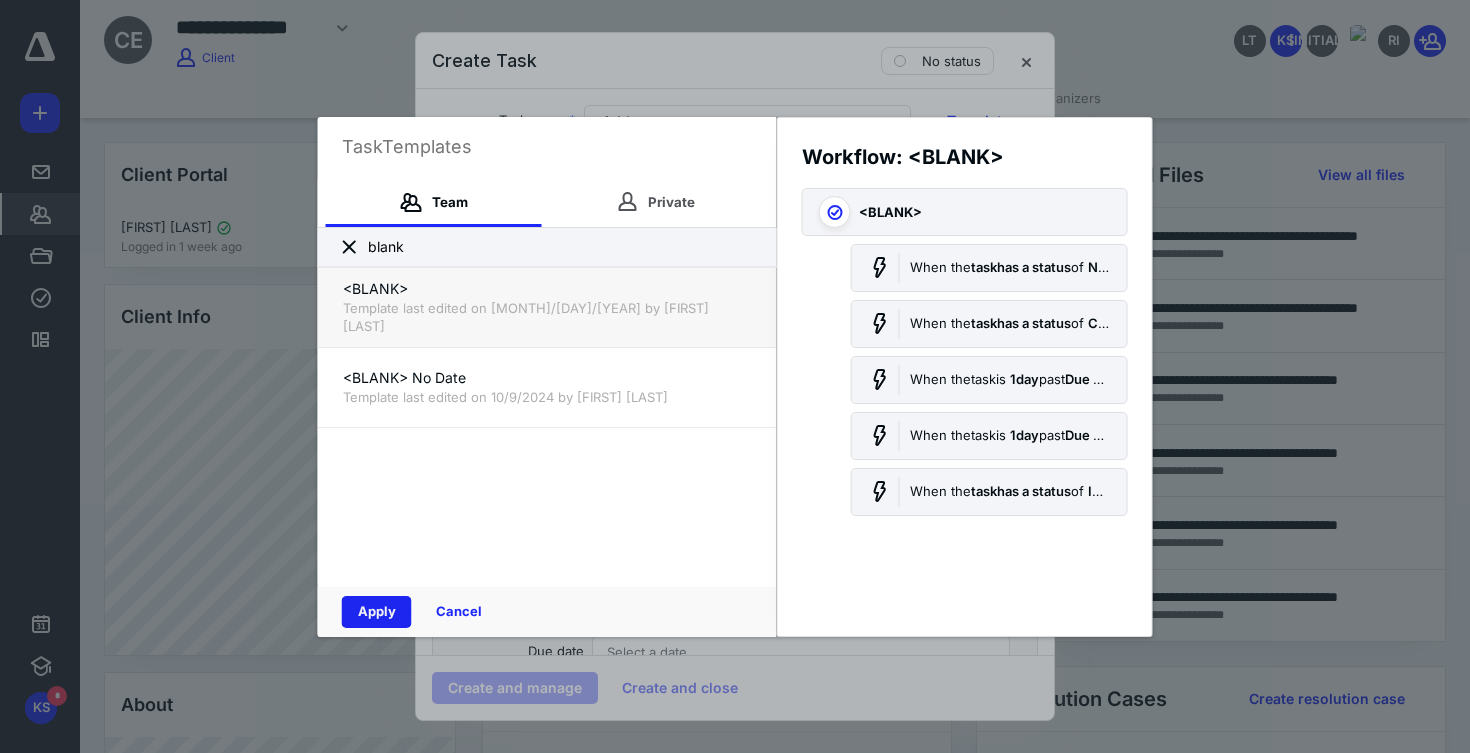 click on "Apply" at bounding box center [377, 612] 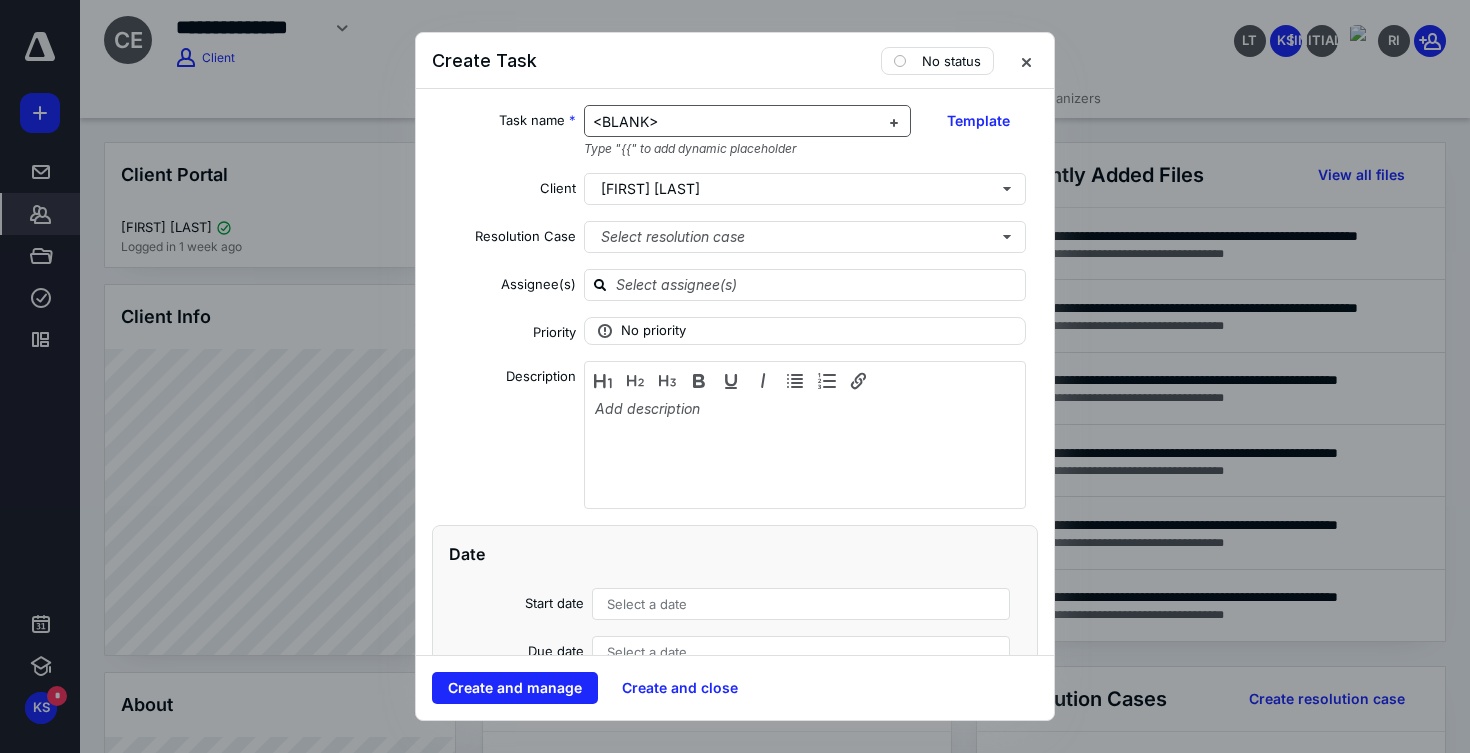 click on "<BLANK>" at bounding box center (736, 122) 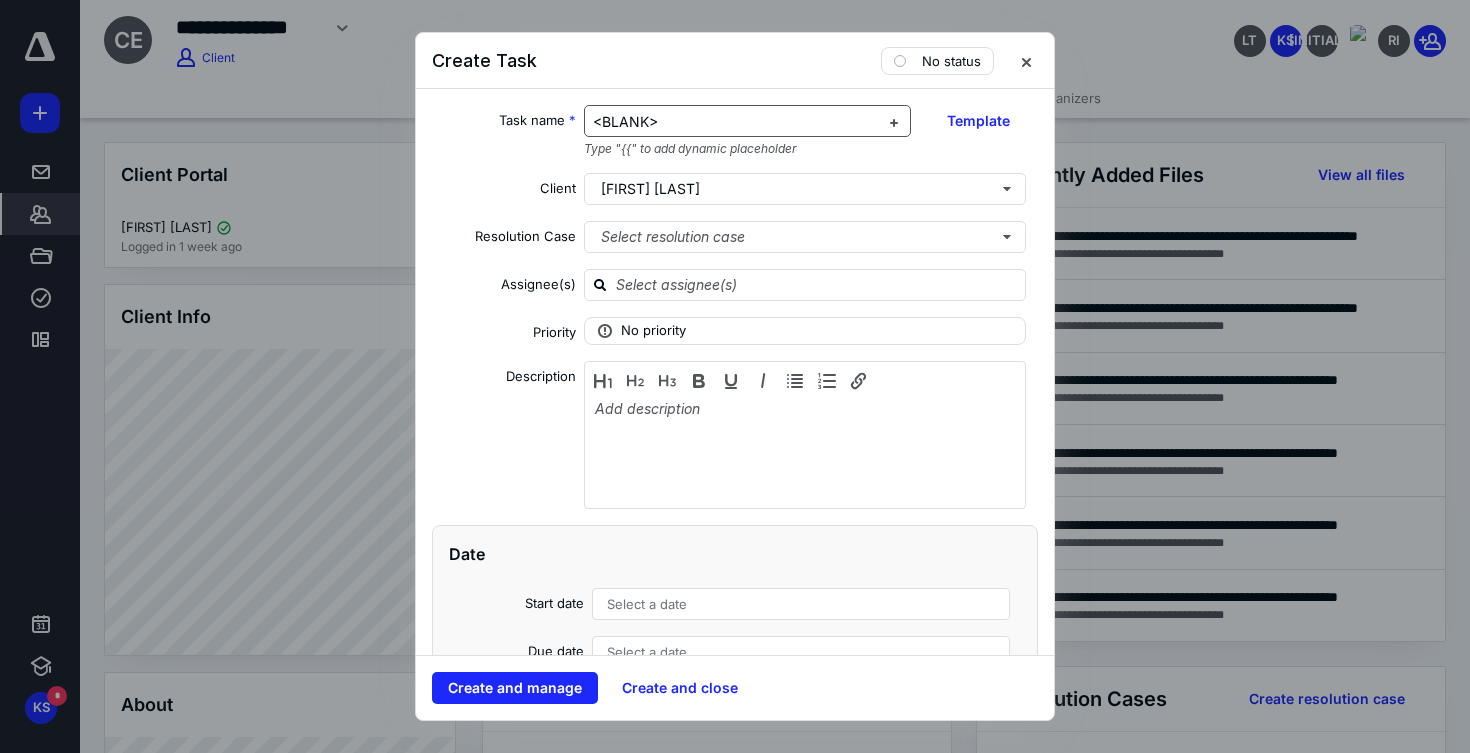 click on "<BLANK>" at bounding box center (736, 122) 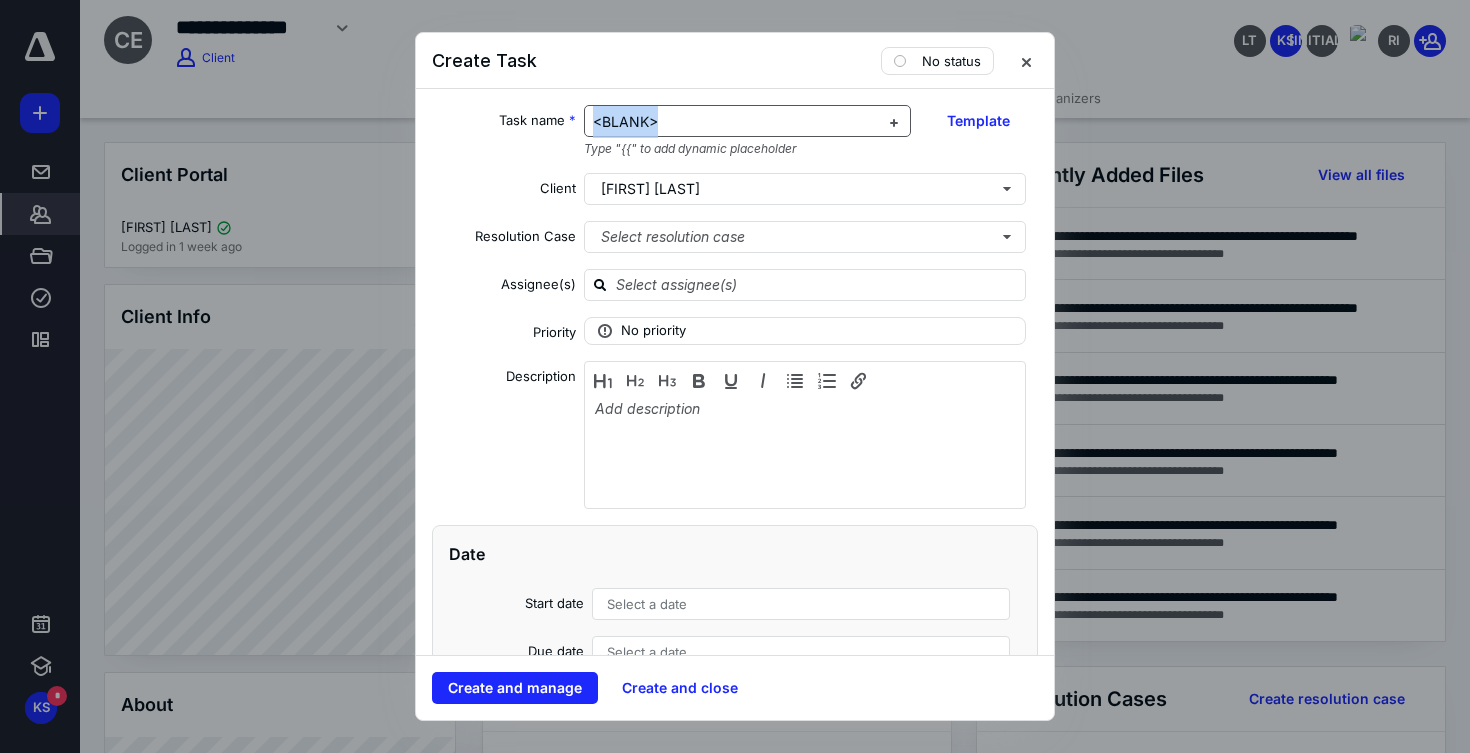 click on "<BLANK>" at bounding box center (736, 122) 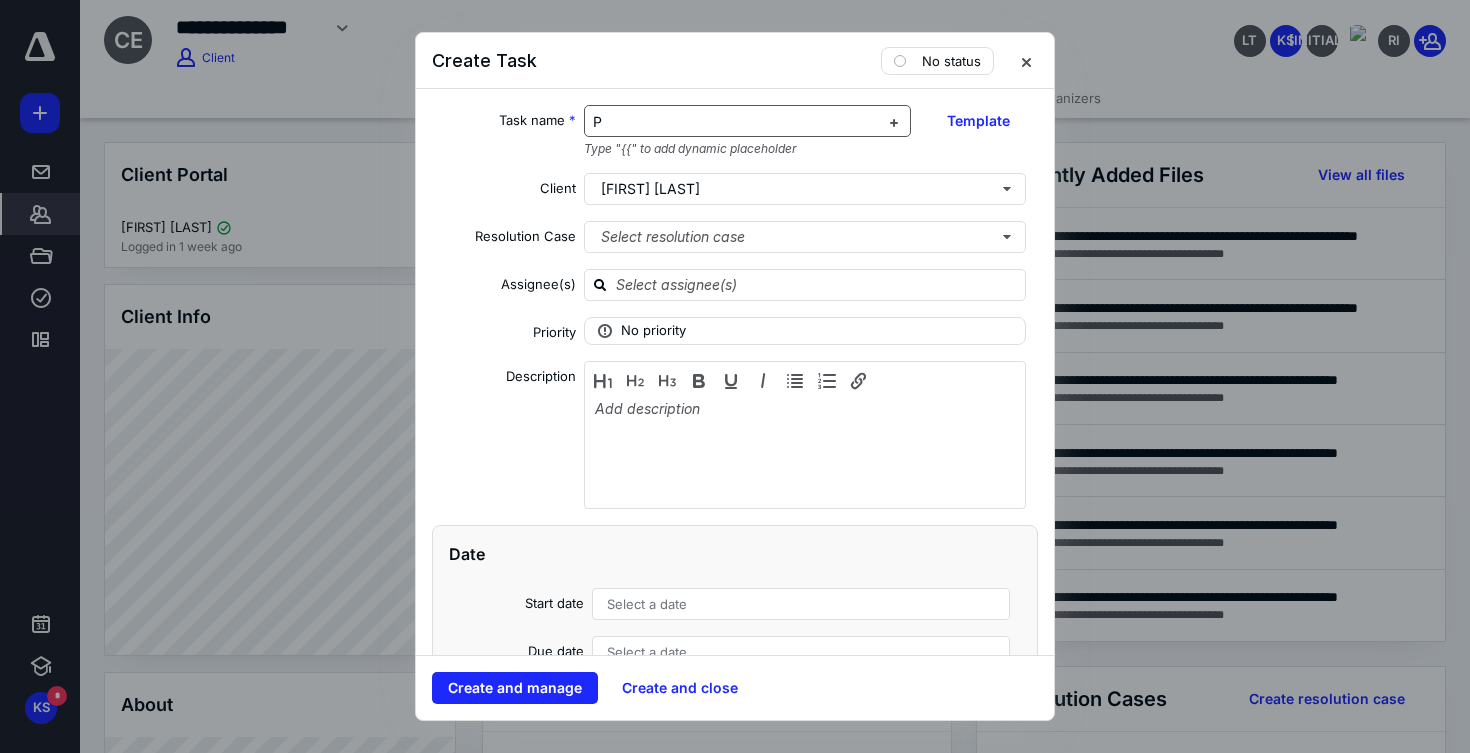 type 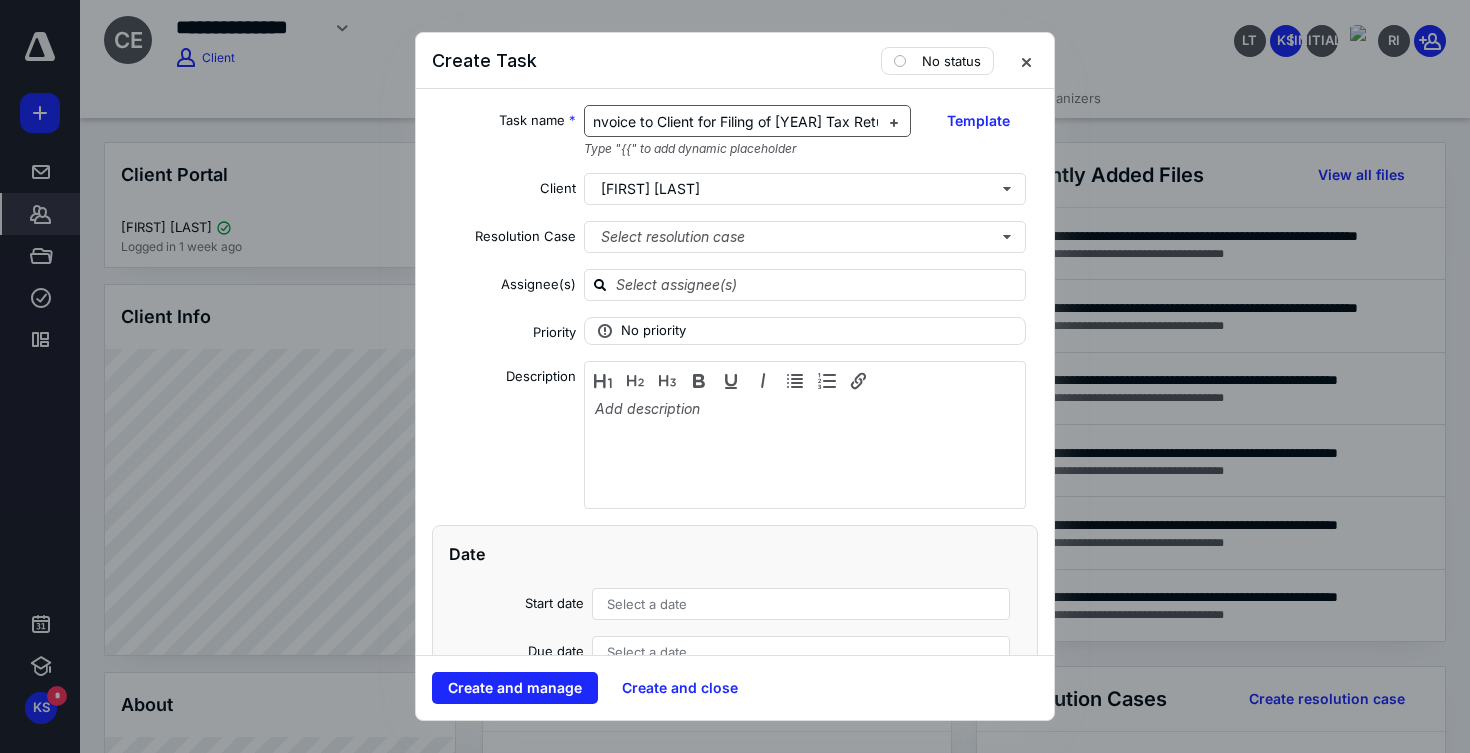 scroll, scrollTop: 0, scrollLeft: 67, axis: horizontal 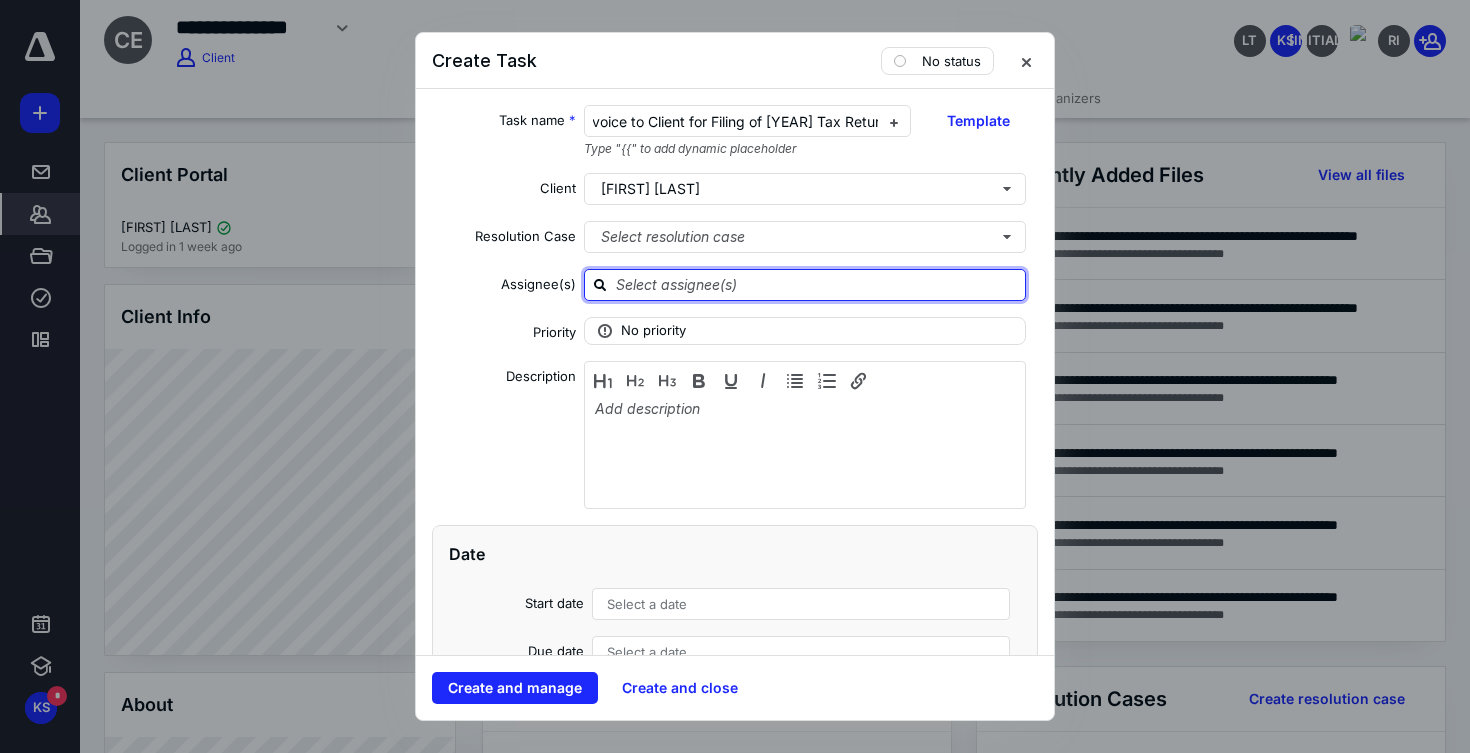 click at bounding box center (817, 284) 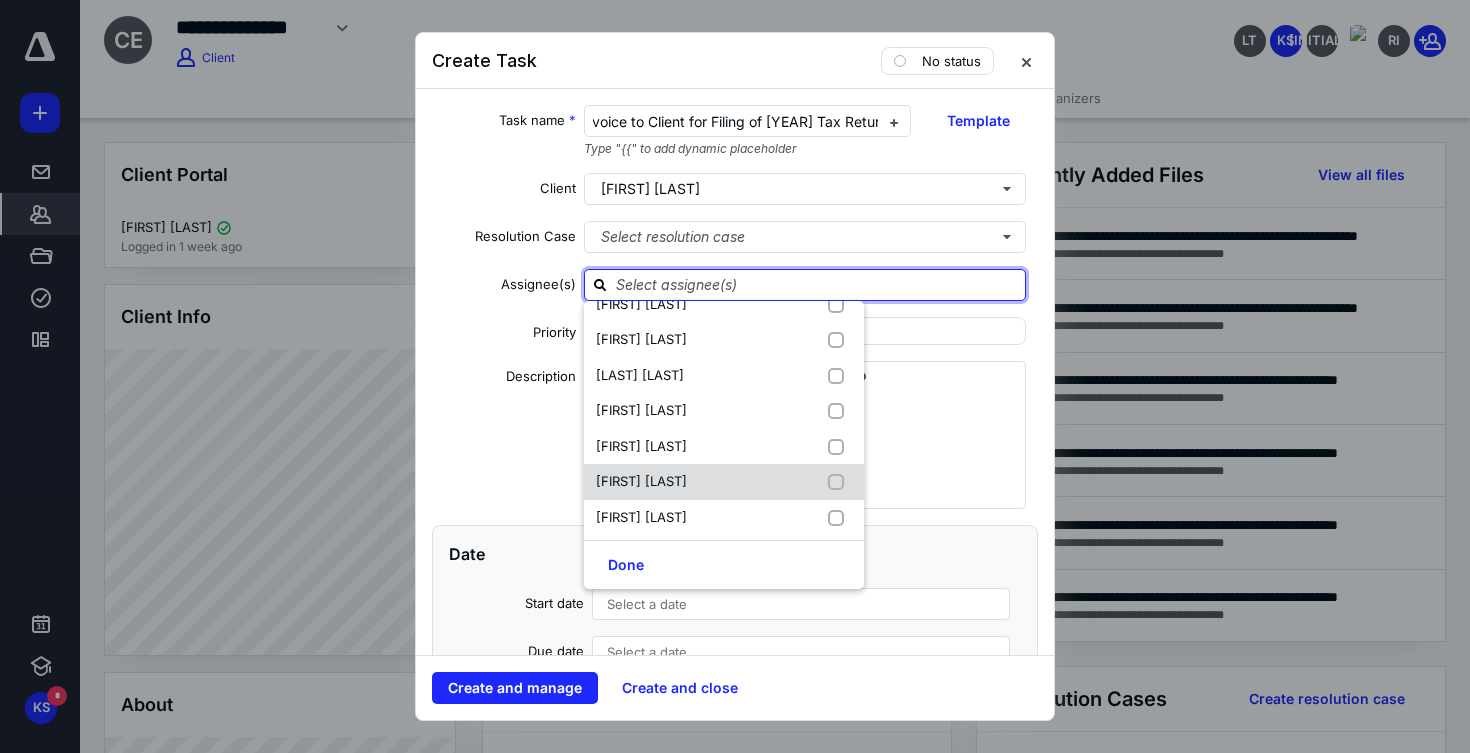 scroll, scrollTop: 127, scrollLeft: 0, axis: vertical 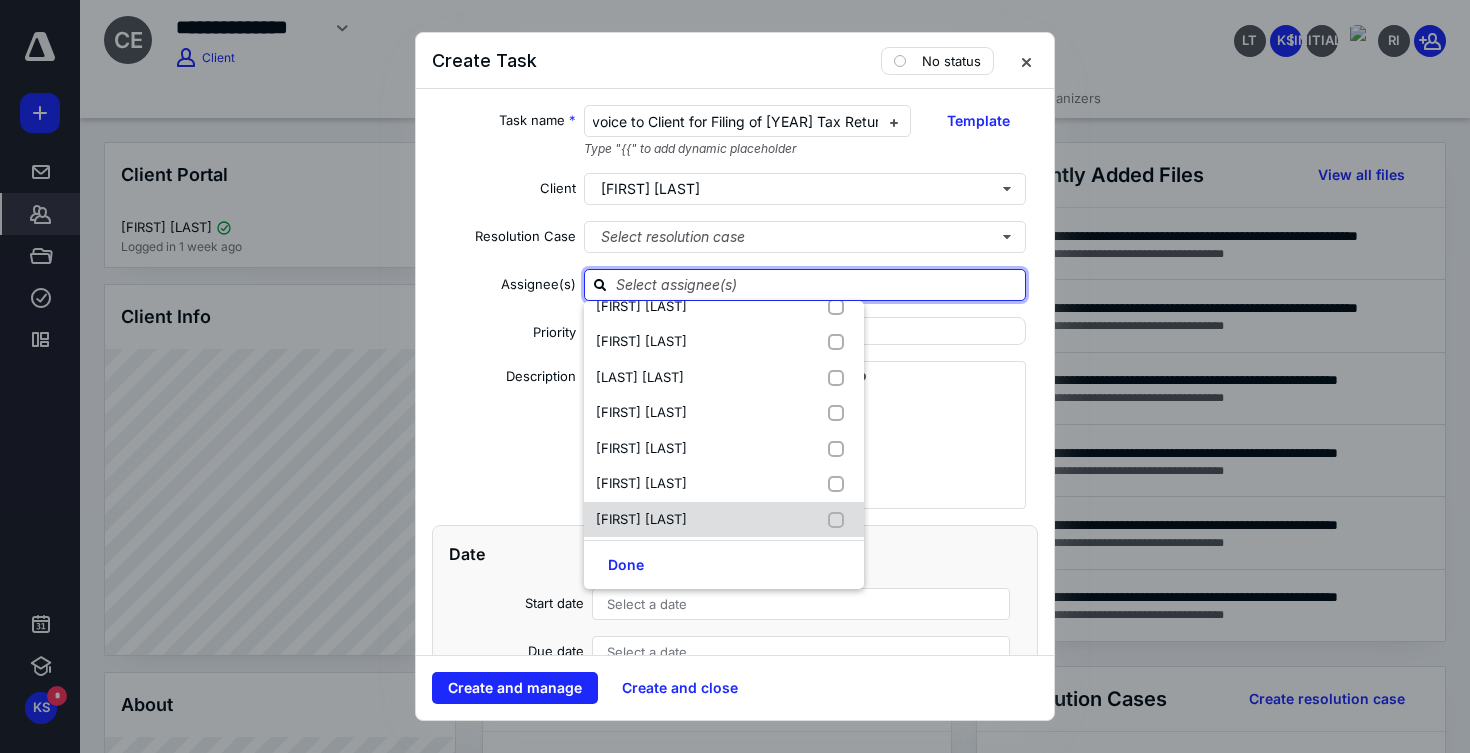 click on "[FIRST] [LAST]" at bounding box center (641, 519) 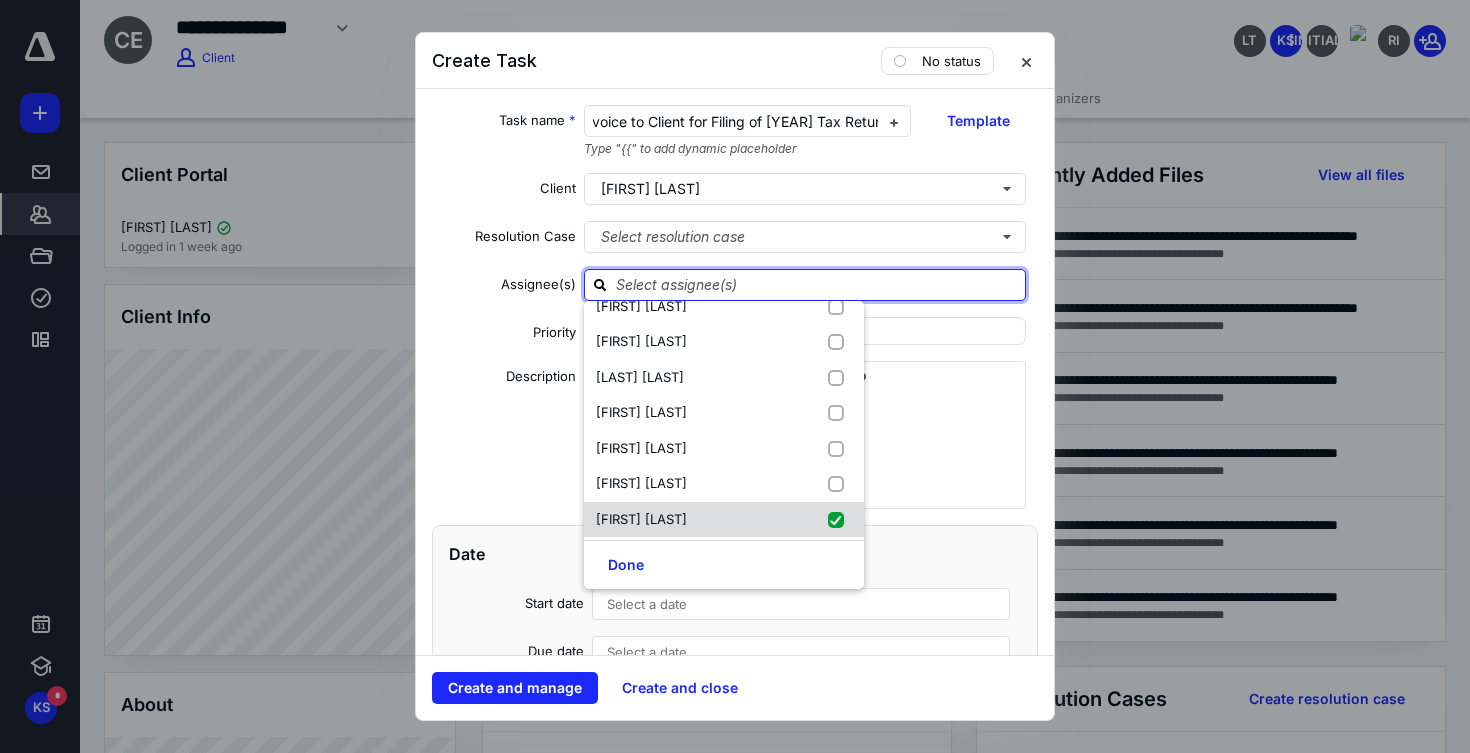 checkbox on "true" 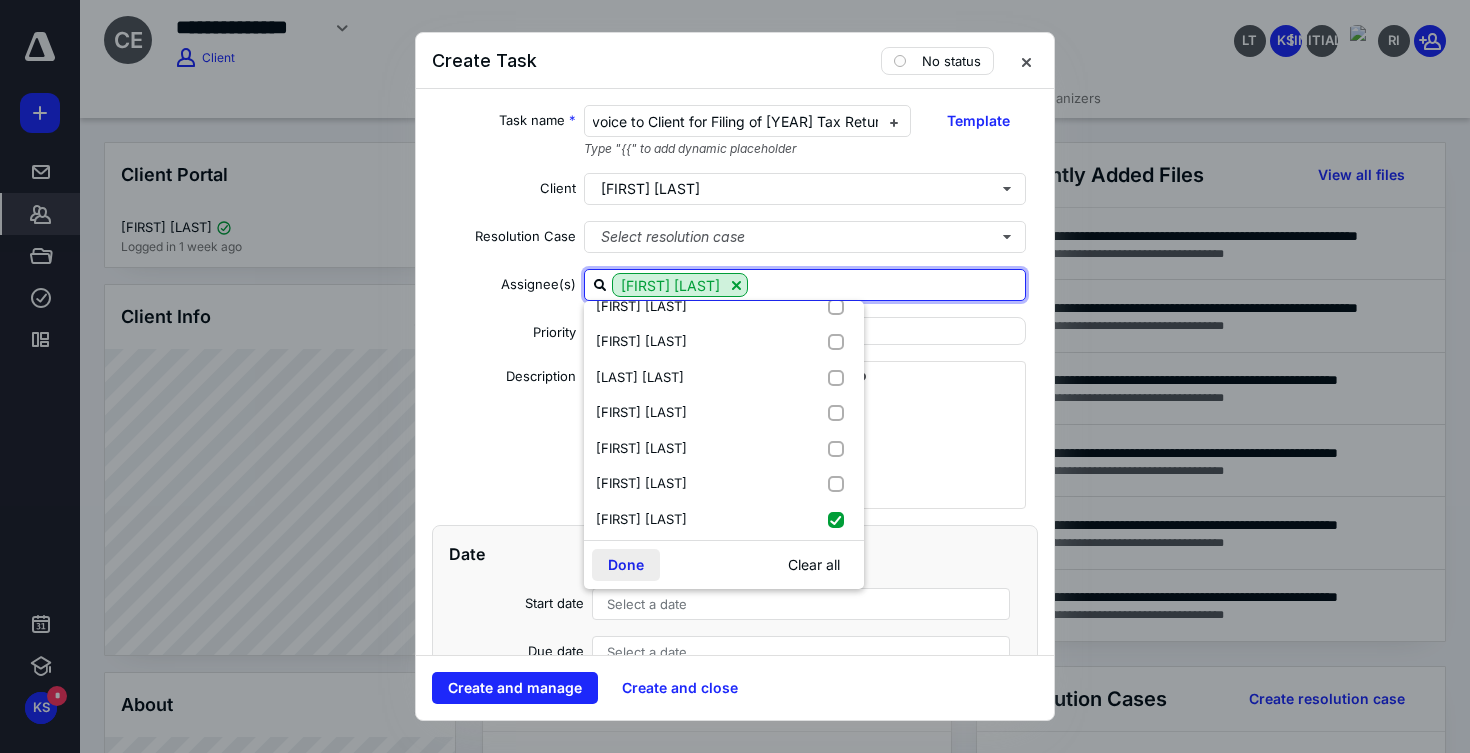 click on "Done" at bounding box center [626, 565] 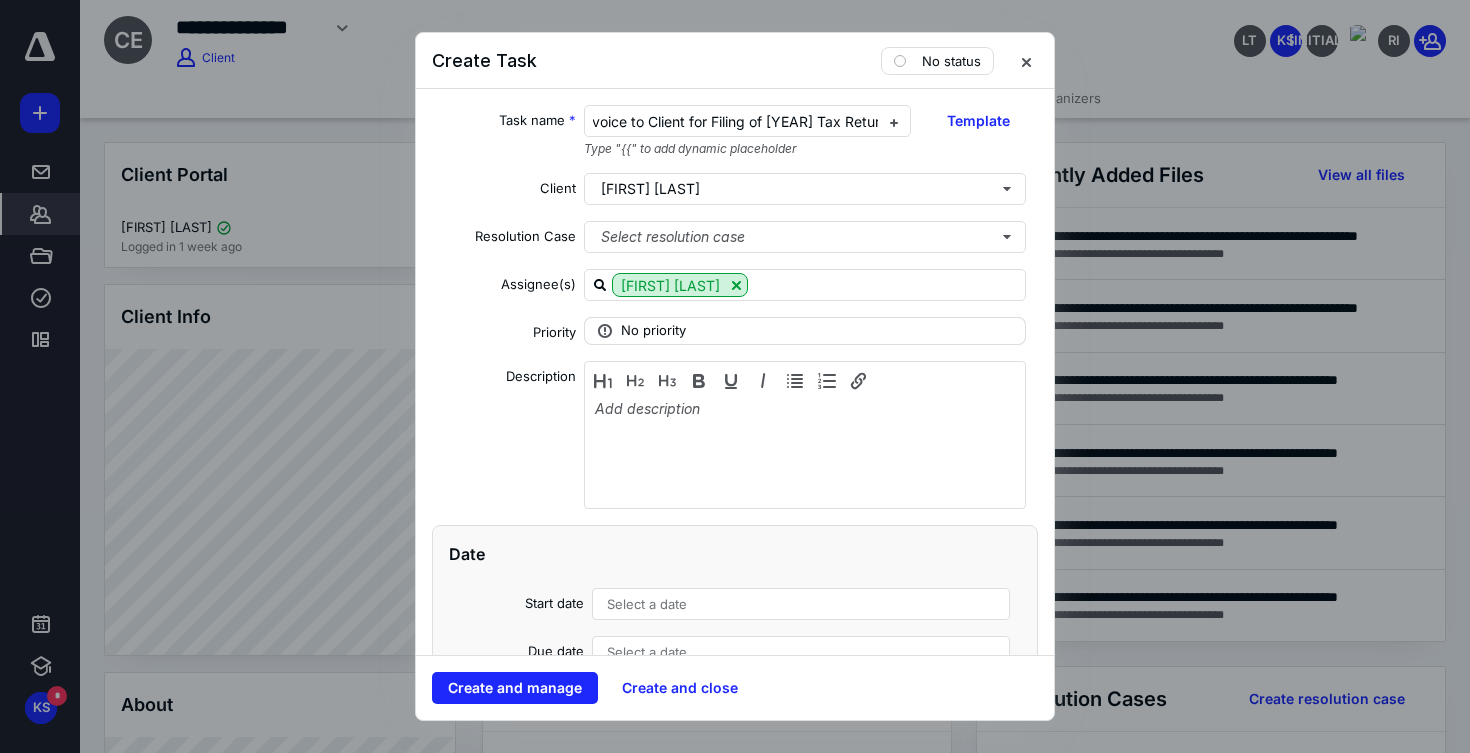 click on "No priority" at bounding box center [653, 331] 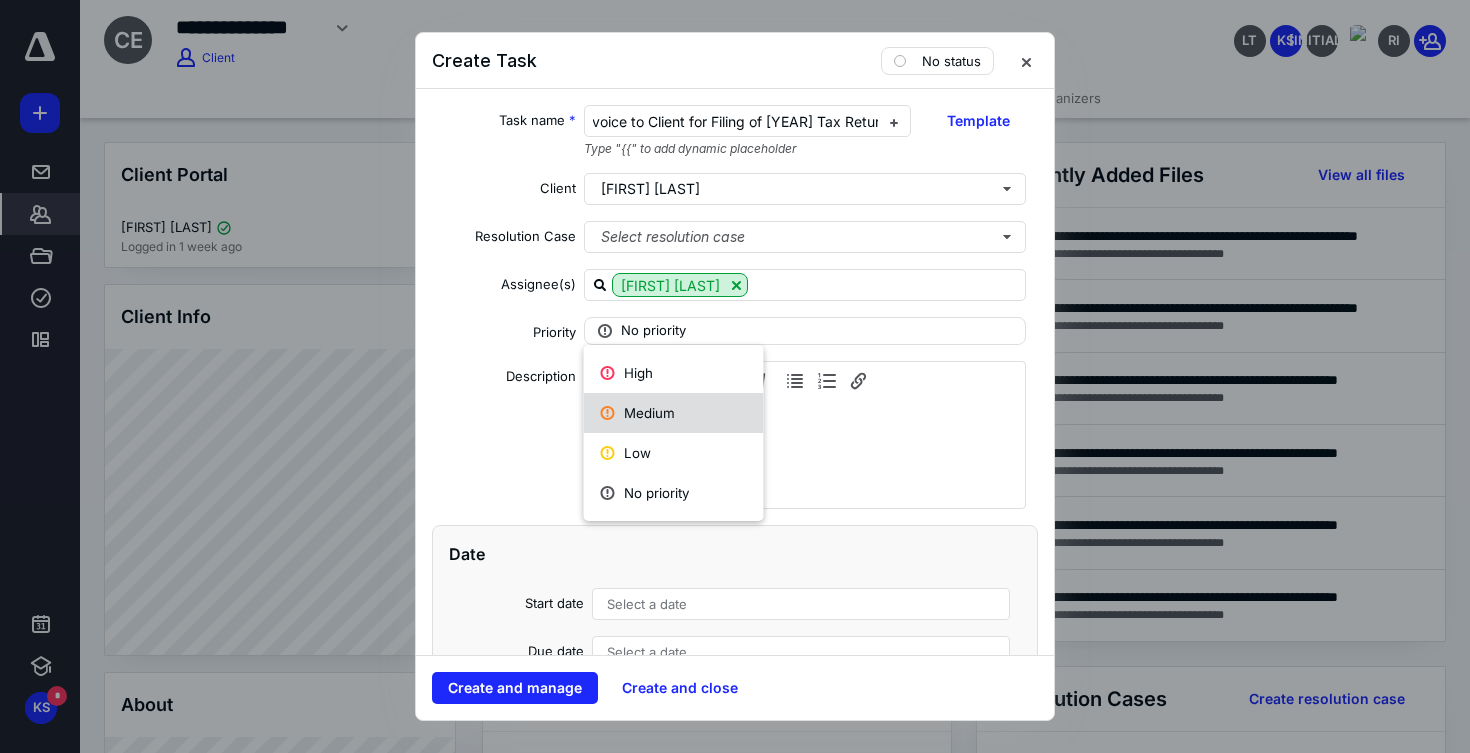 click on "Medium" at bounding box center (674, 413) 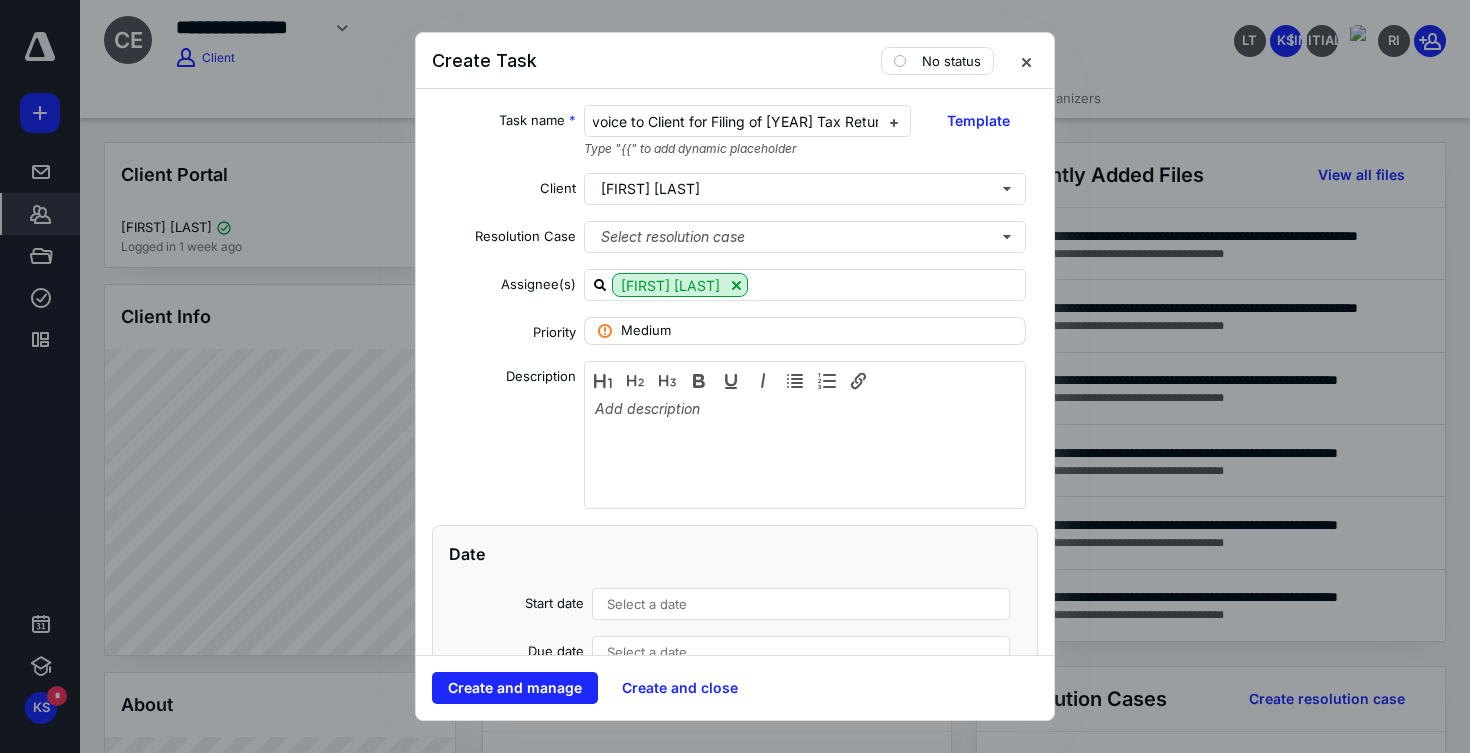 click on "Medium" at bounding box center (646, 331) 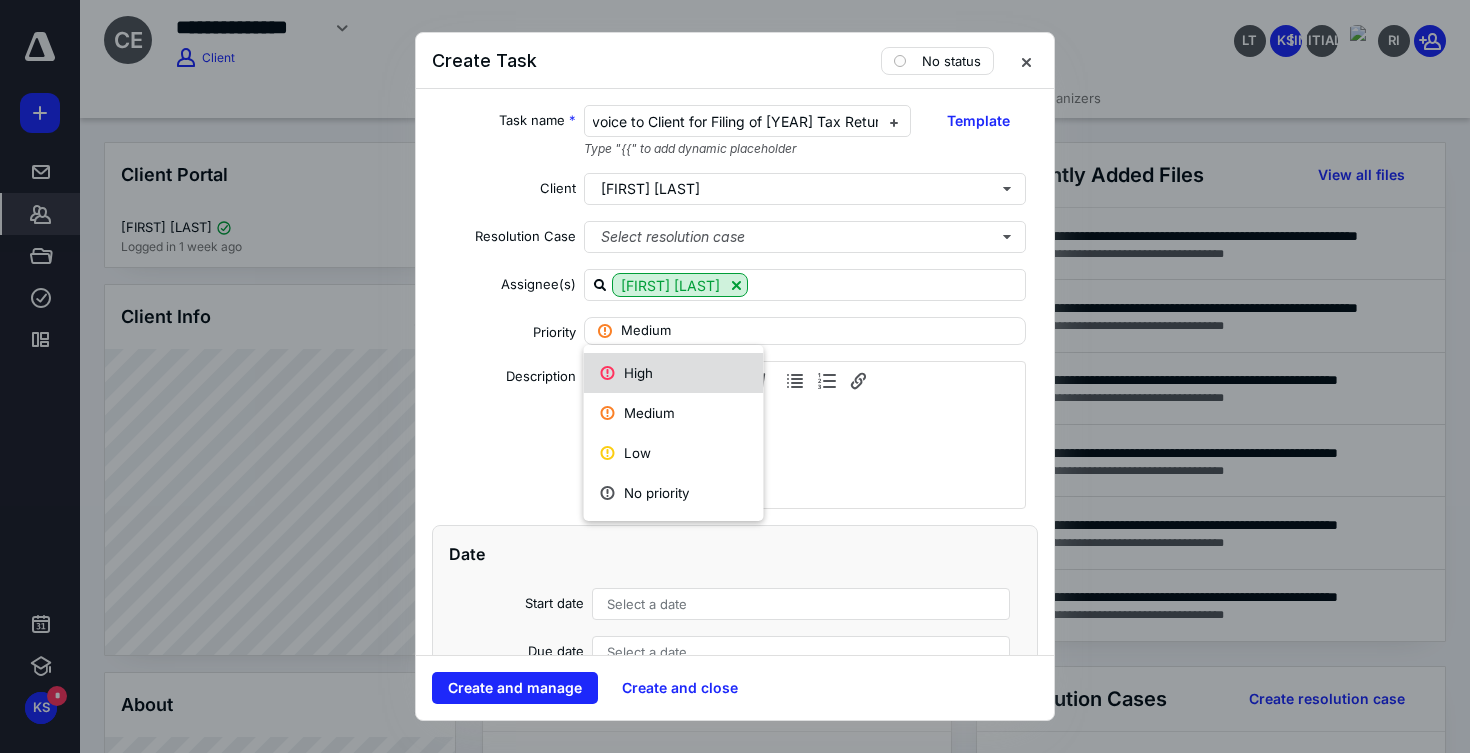click on "High" at bounding box center [674, 373] 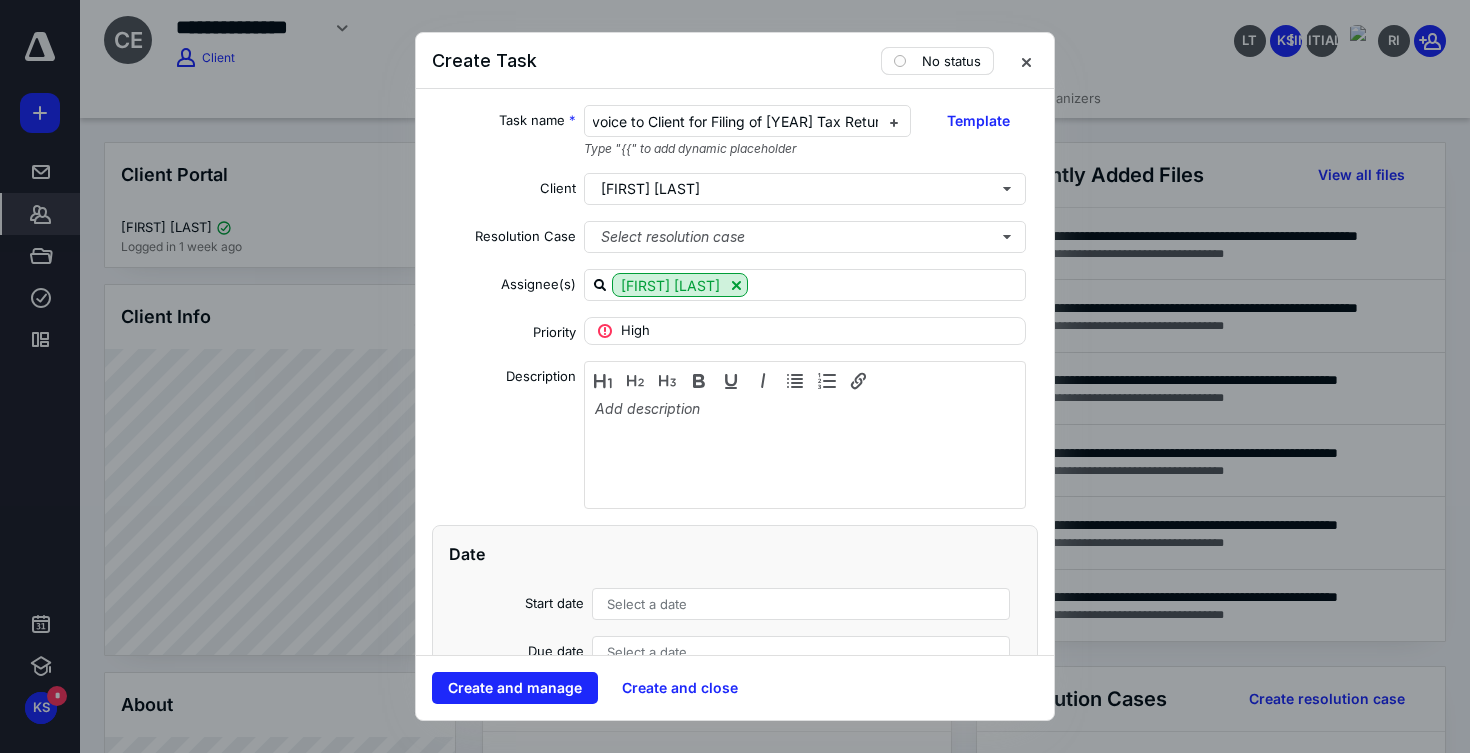 click on "No status" at bounding box center (937, 61) 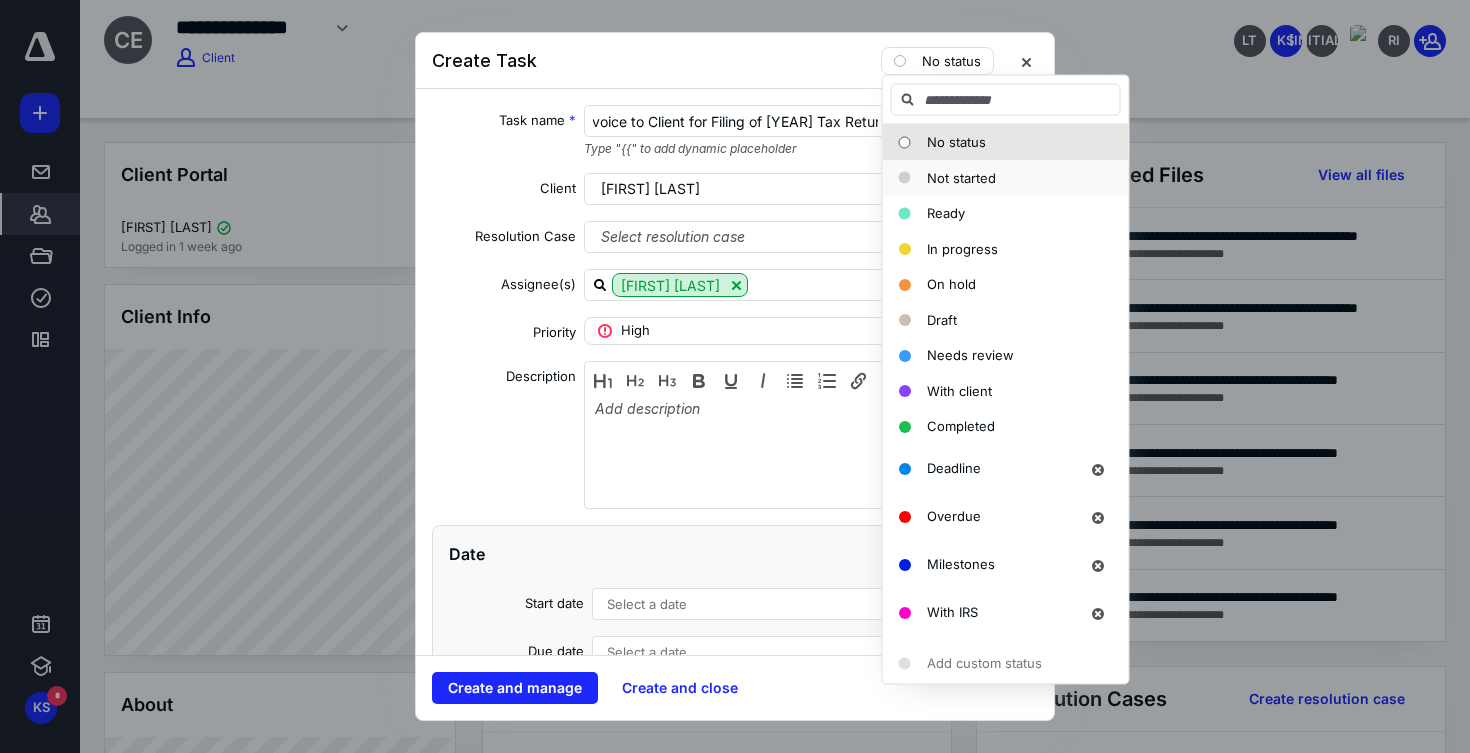 click on "Not started" at bounding box center [994, 178] 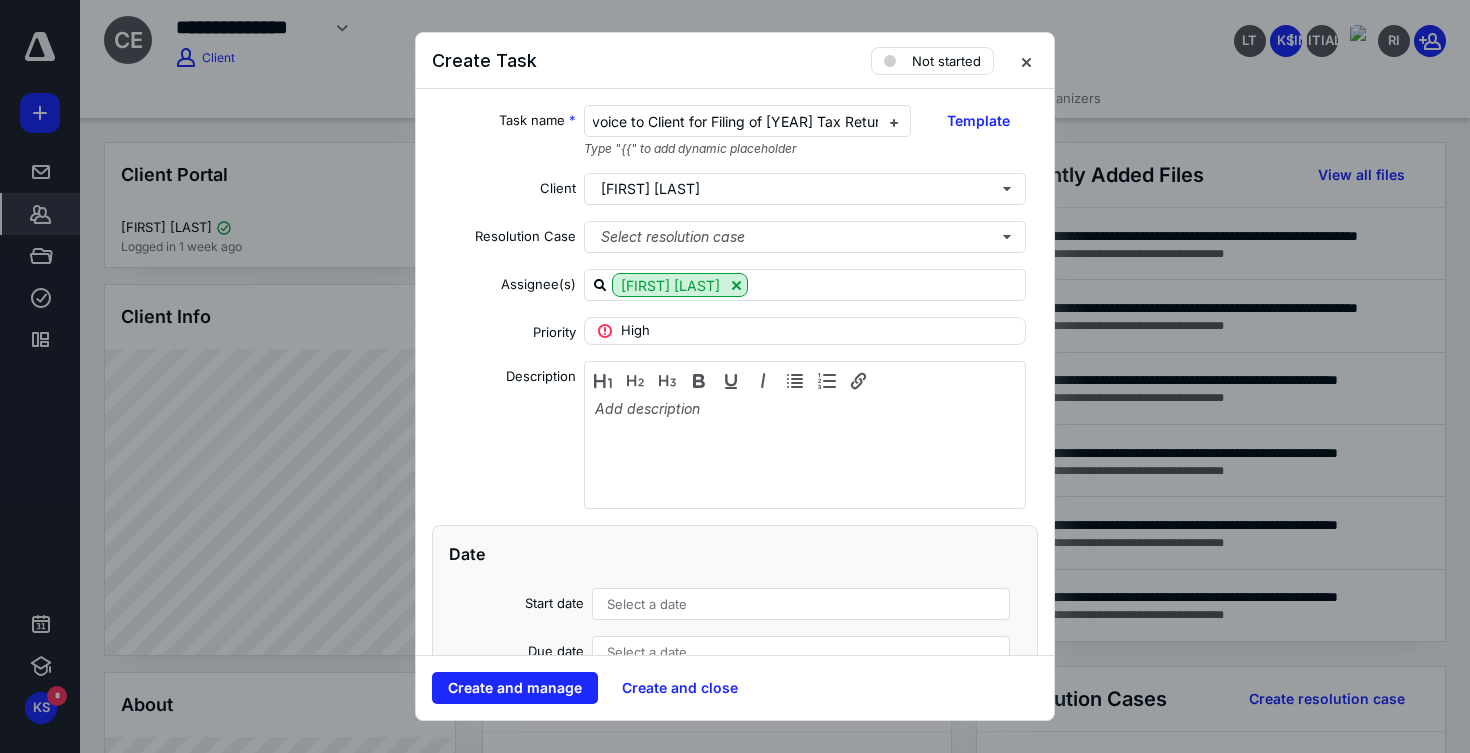 click on "Description" at bounding box center (504, 438) 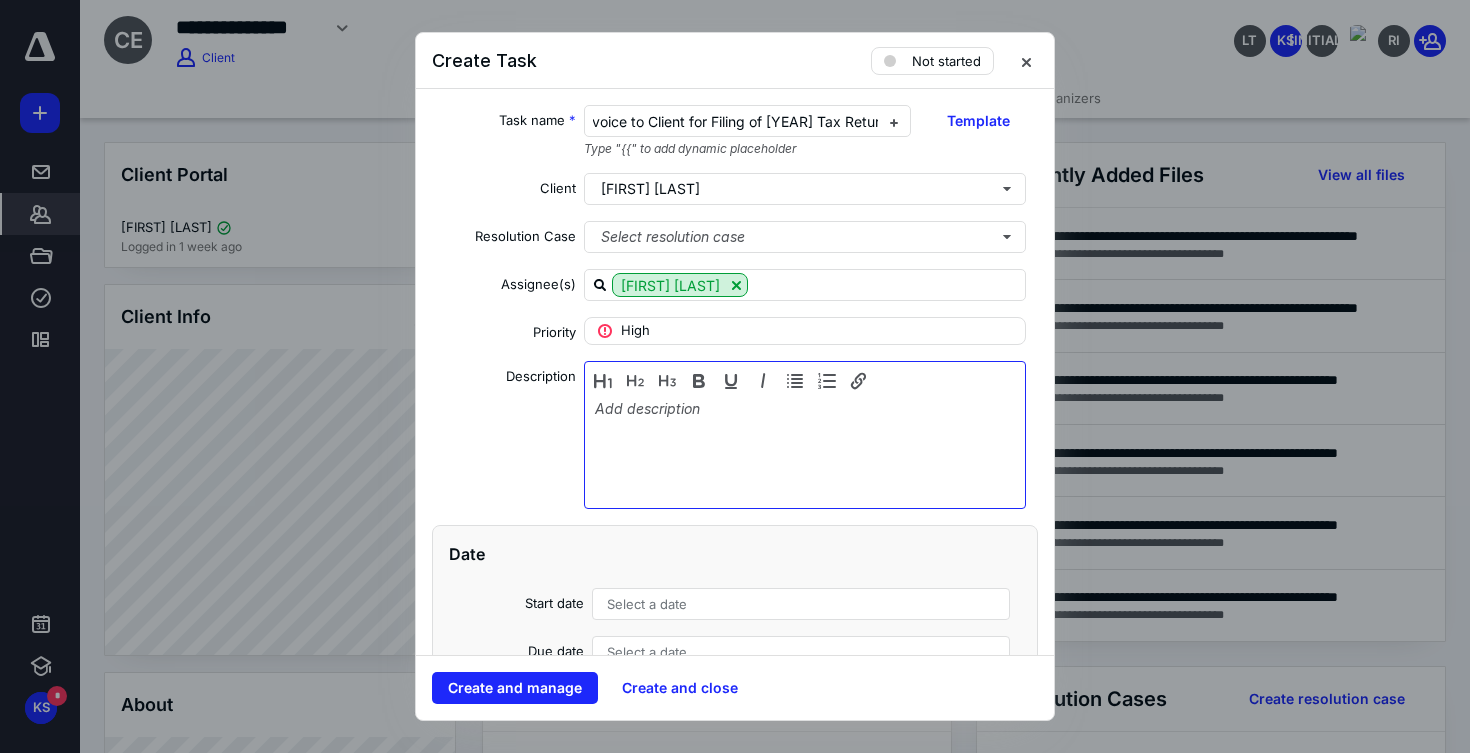 click at bounding box center (805, 450) 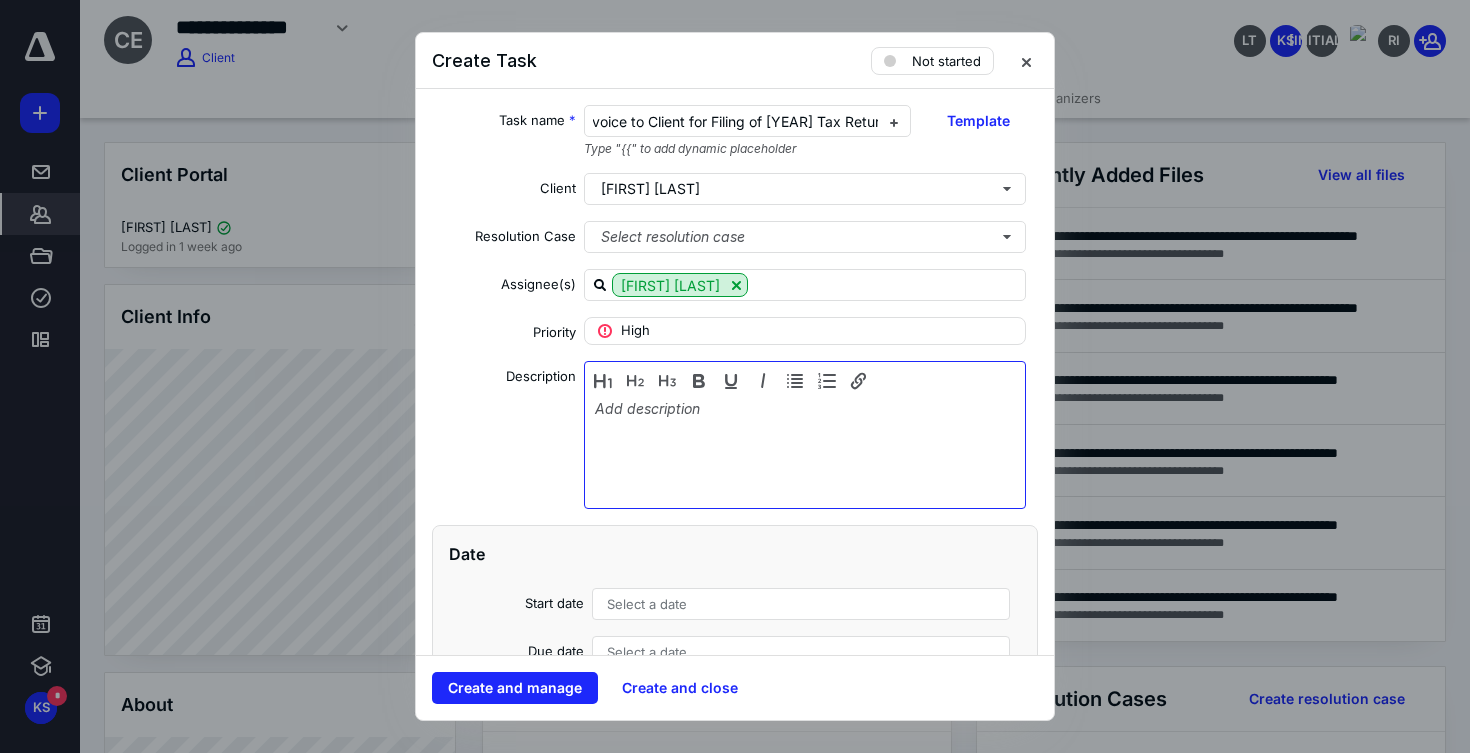 type 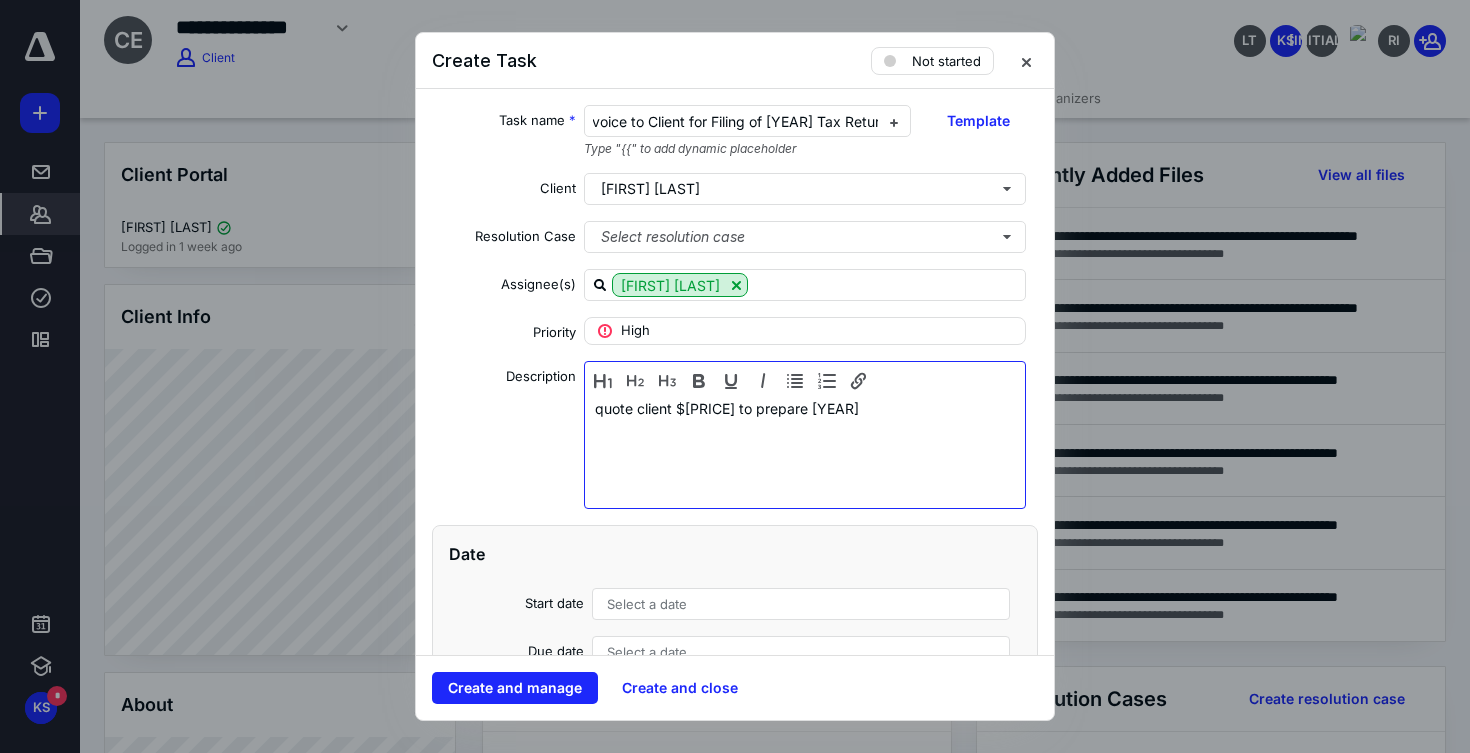 click on "quote client $2,500 to prepare 2020" at bounding box center [805, 450] 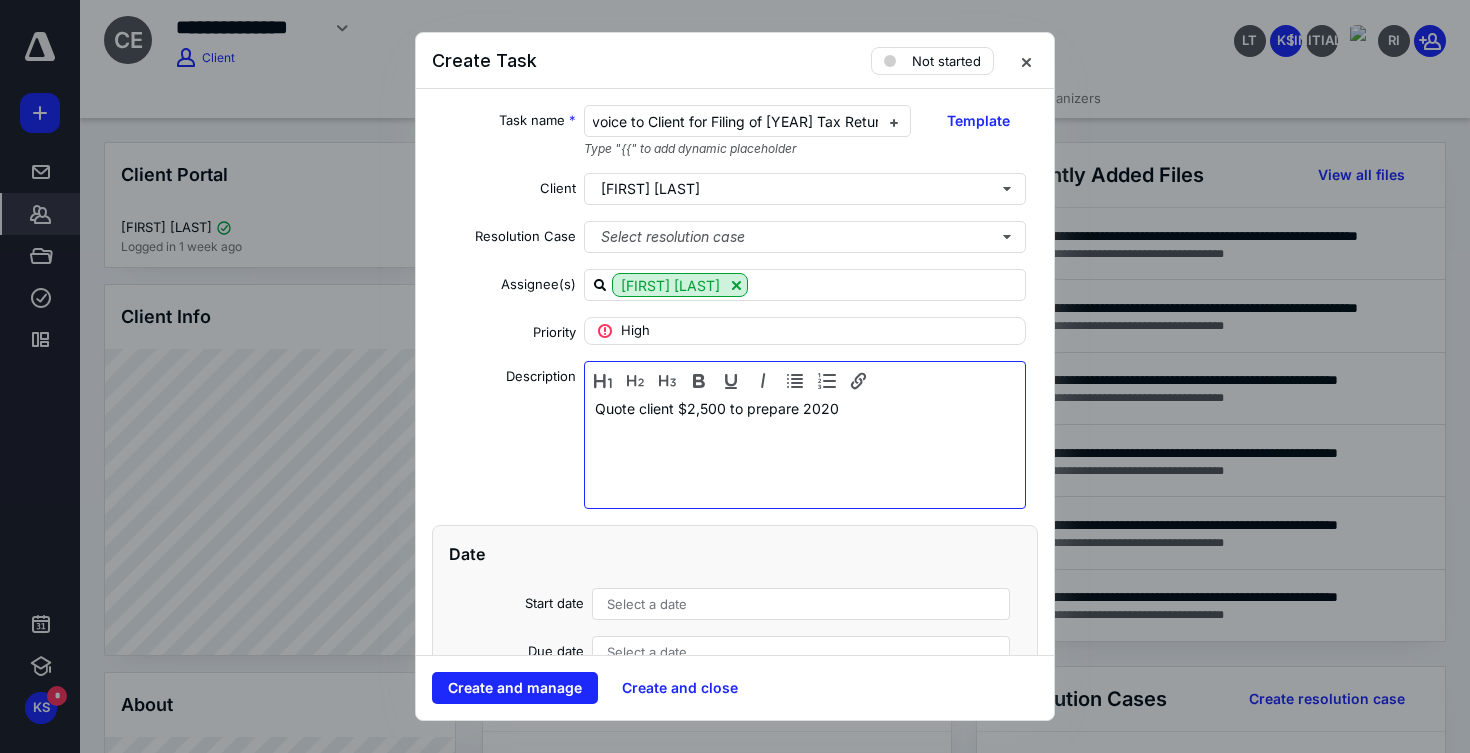 click on "Quote client $2,500 to prepare 2020" at bounding box center (805, 450) 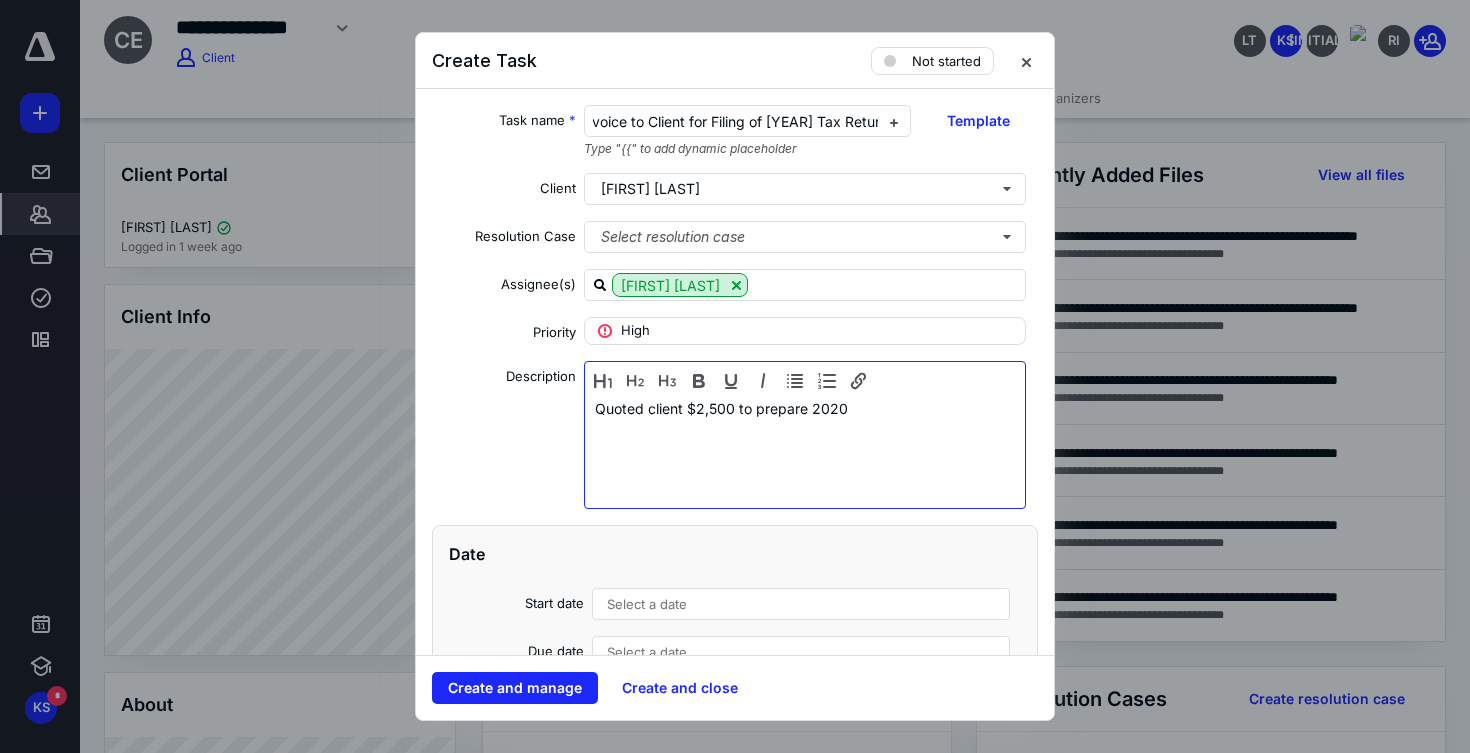 click on "Quoted client $2,500 to prepare 2020" at bounding box center (805, 450) 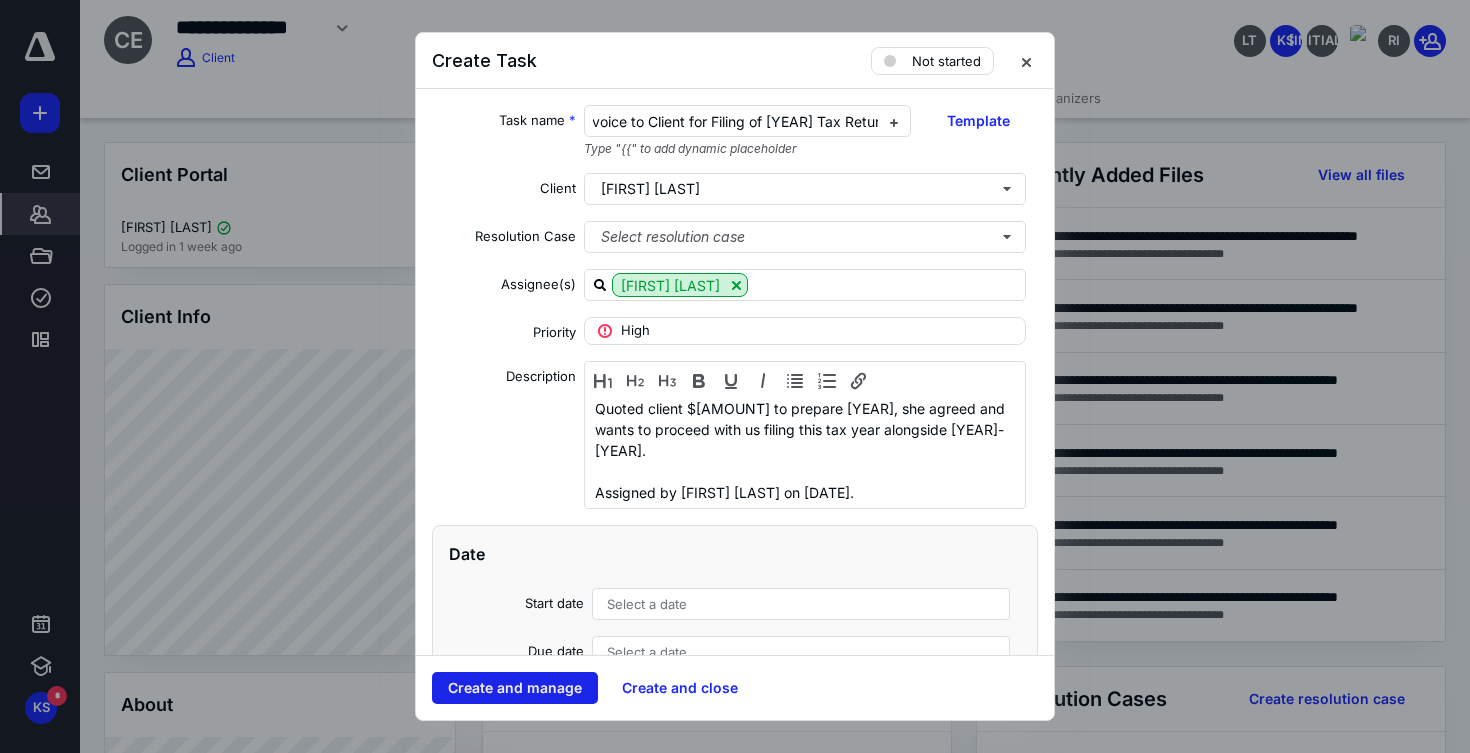 click on "Create and manage" at bounding box center (515, 688) 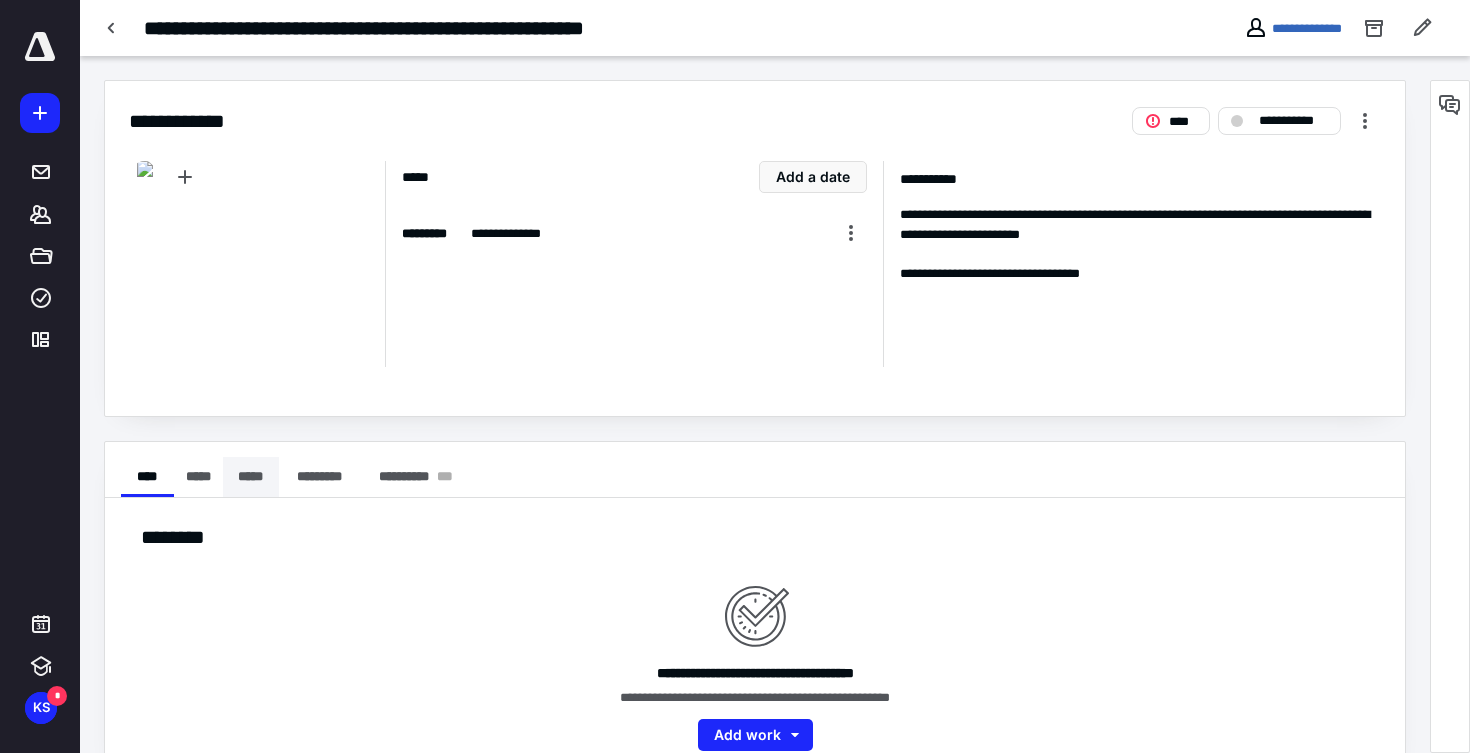 click on "*****" at bounding box center (251, 477) 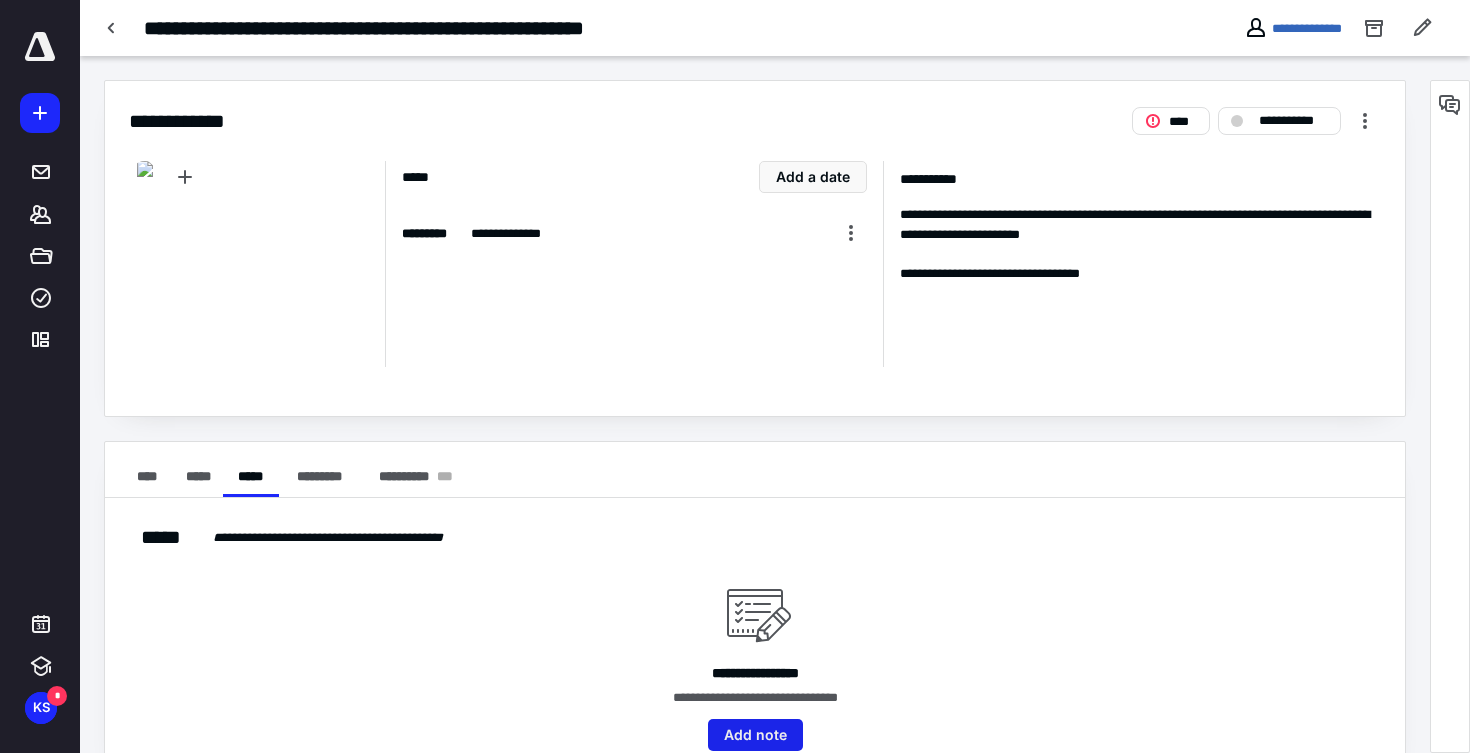 click on "Add note" at bounding box center [755, 735] 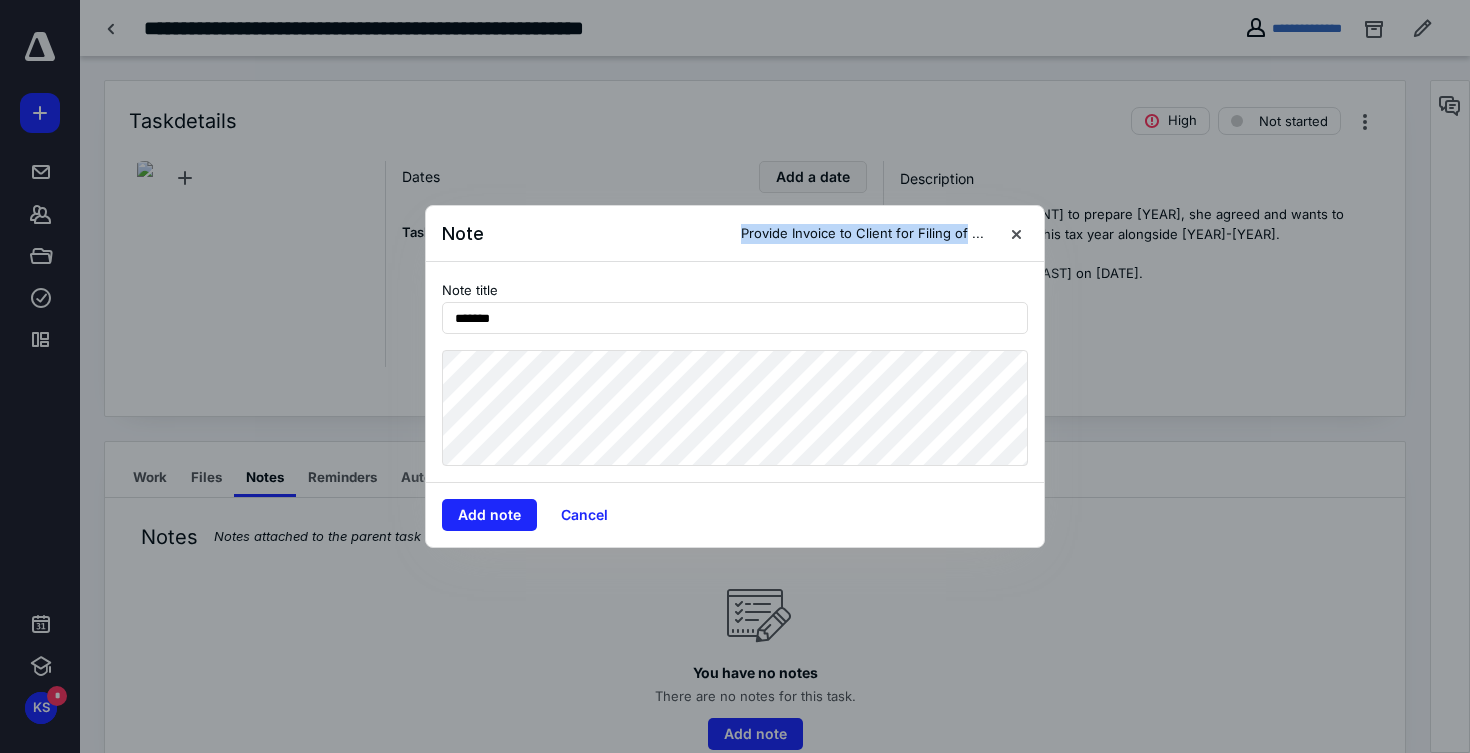 drag, startPoint x: 750, startPoint y: 233, endPoint x: 968, endPoint y: 232, distance: 218.00229 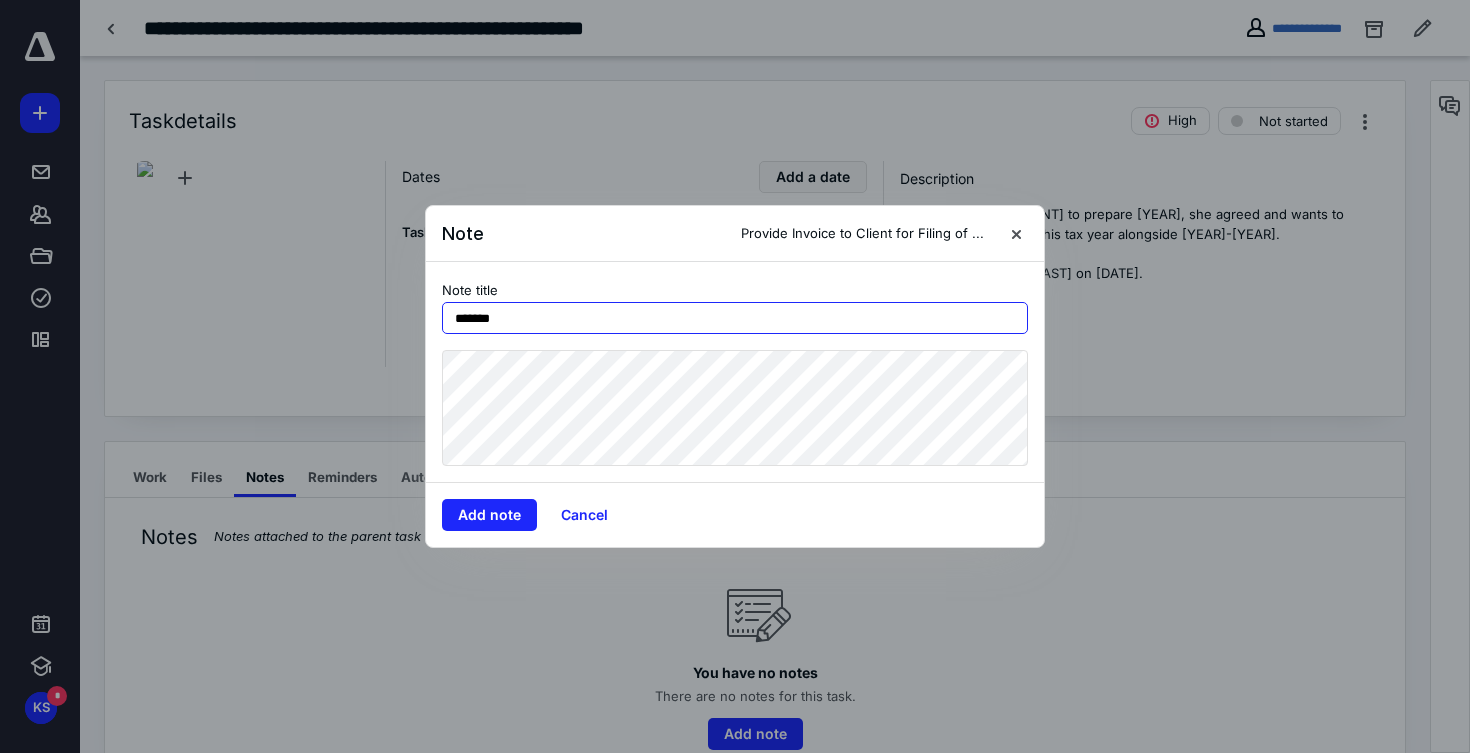 click on "******" at bounding box center (735, 318) 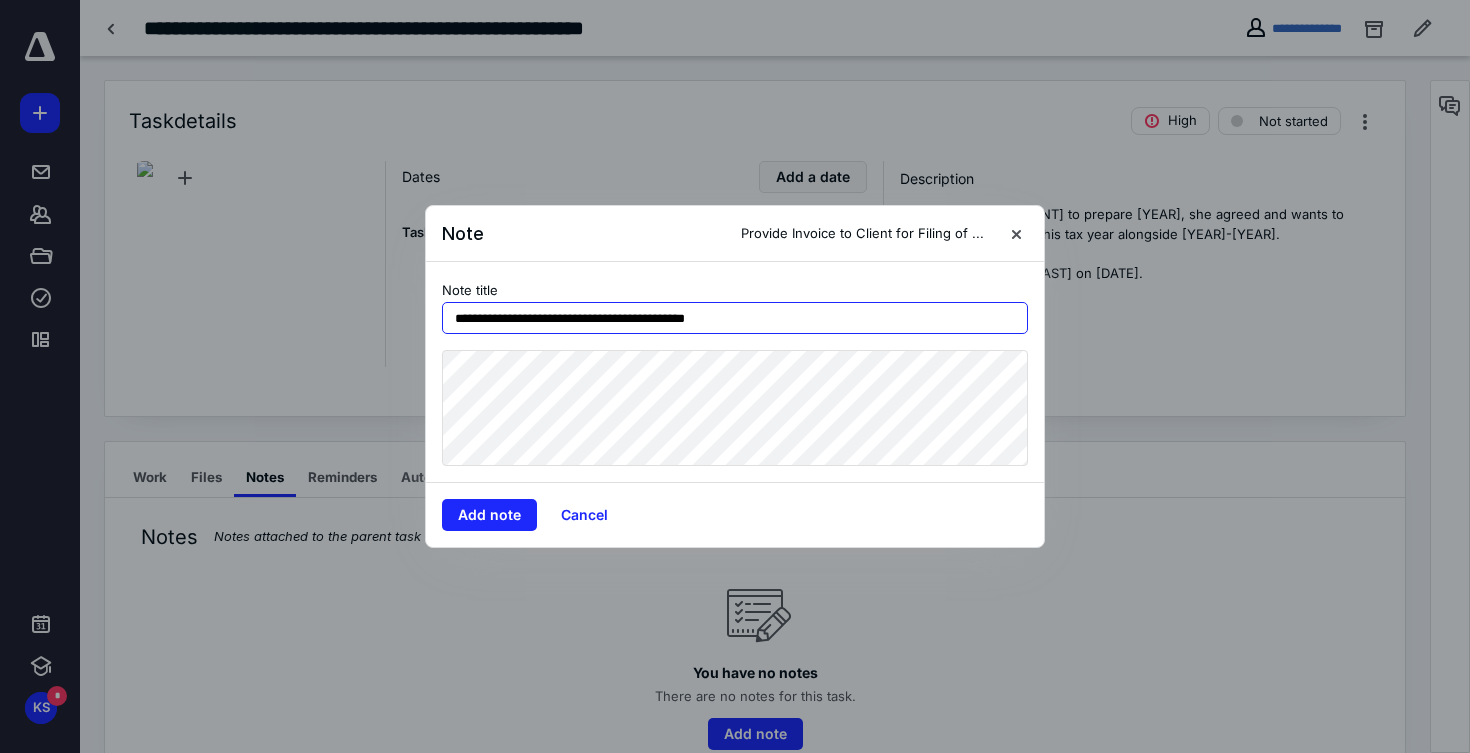 click on "**********" at bounding box center (735, 318) 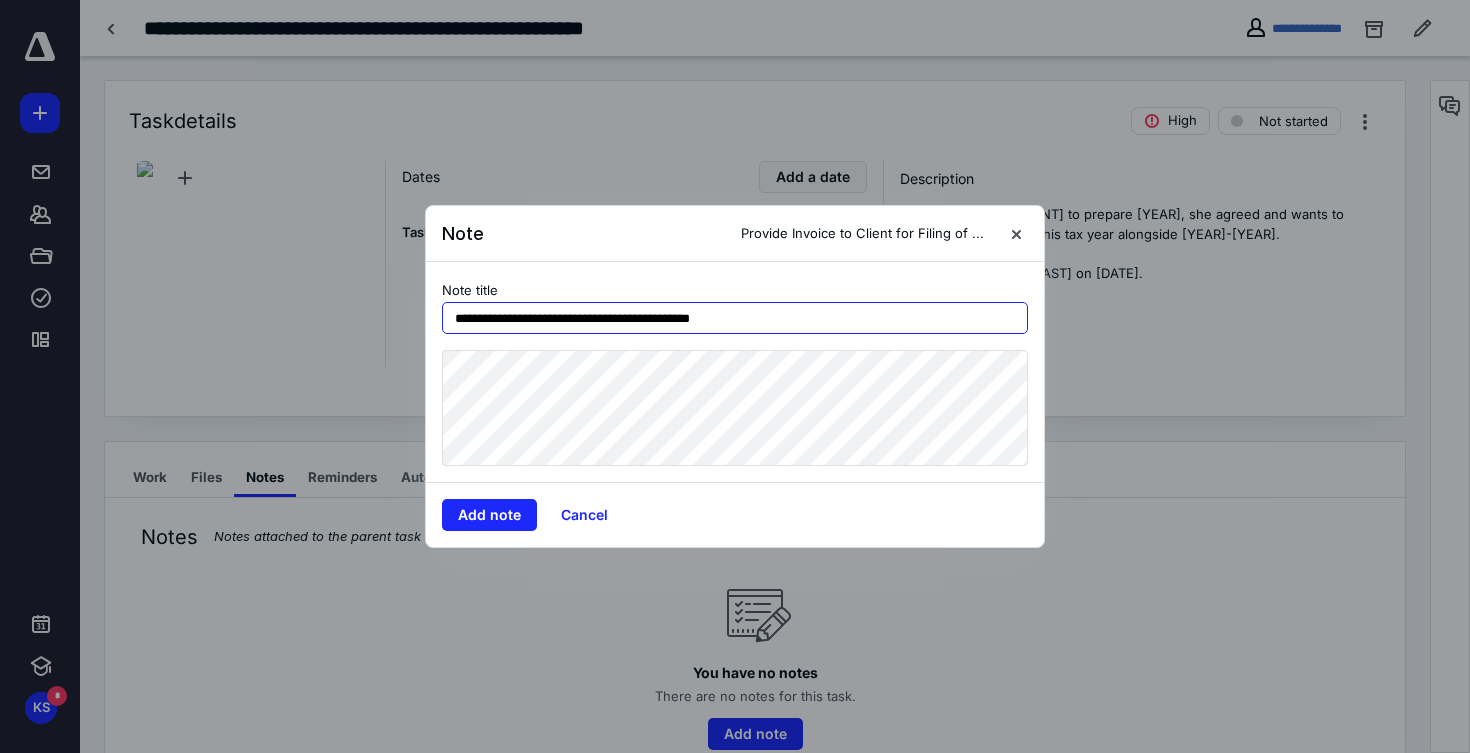 click on "**********" at bounding box center (735, 318) 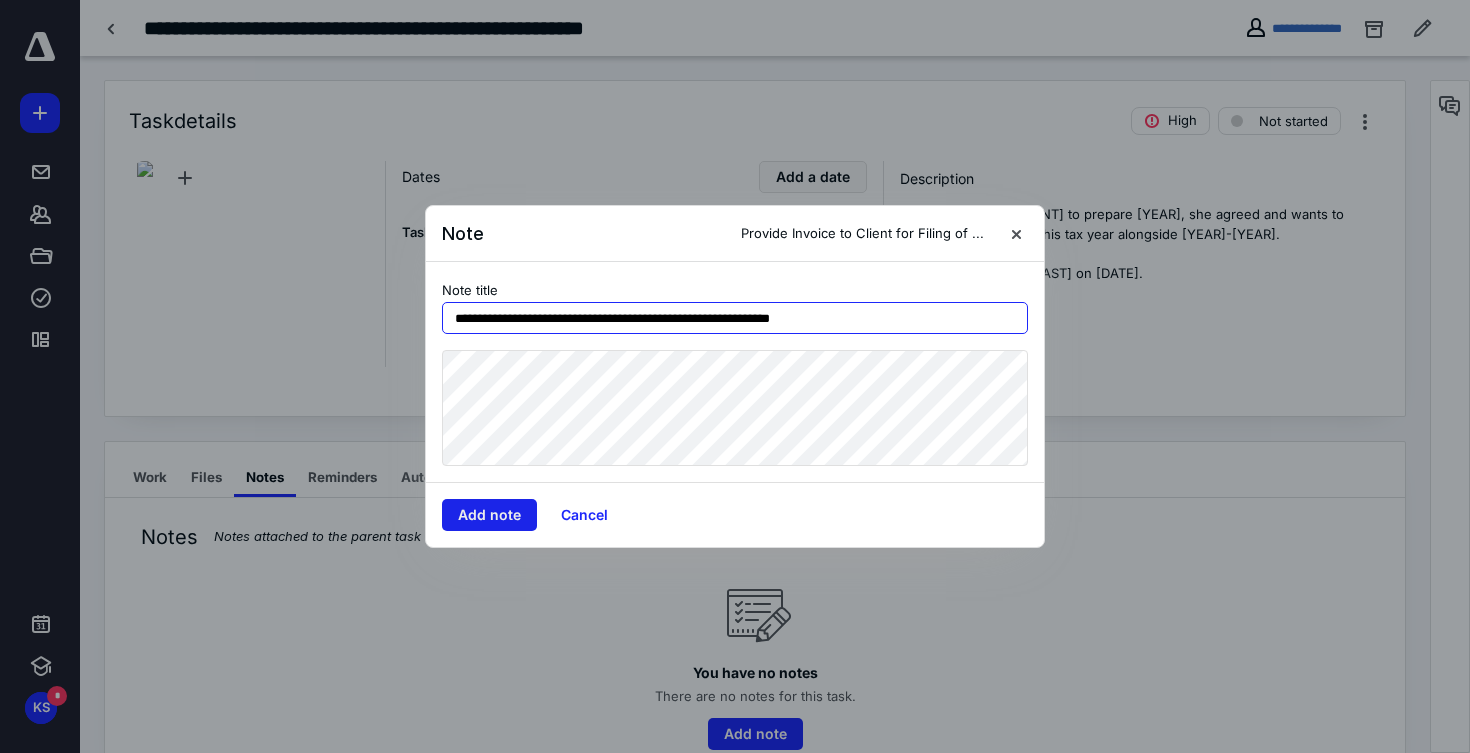 type on "**********" 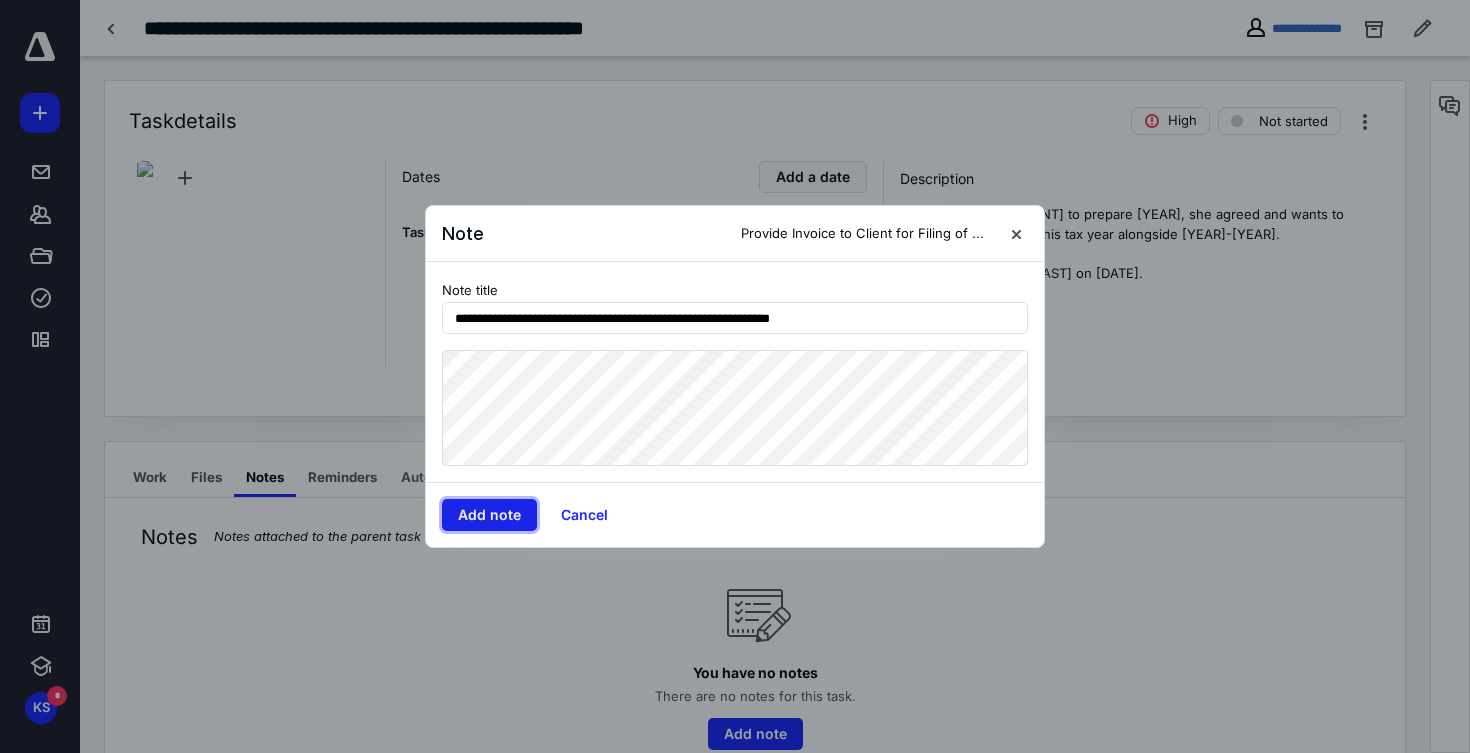 click on "Add note" at bounding box center [489, 515] 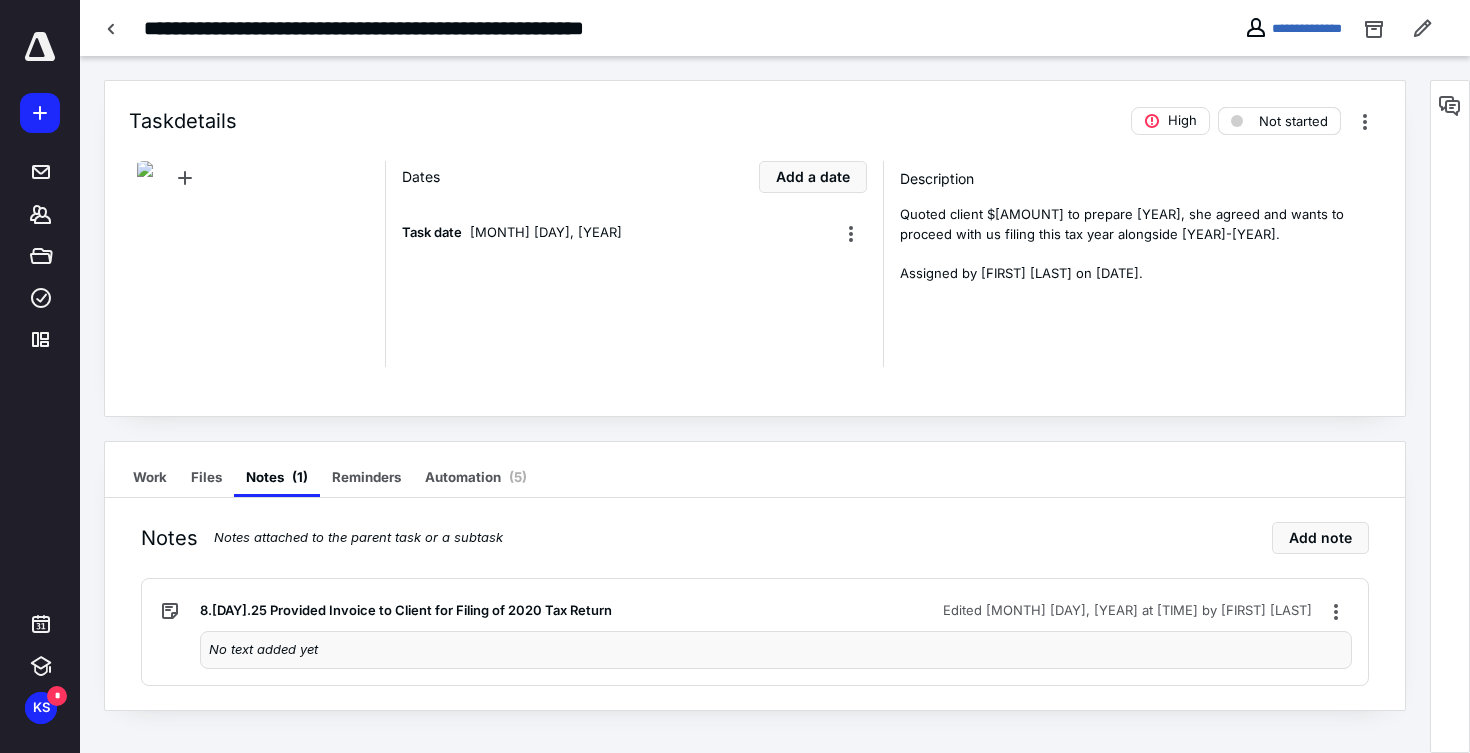 click on "Not started" at bounding box center [1279, 121] 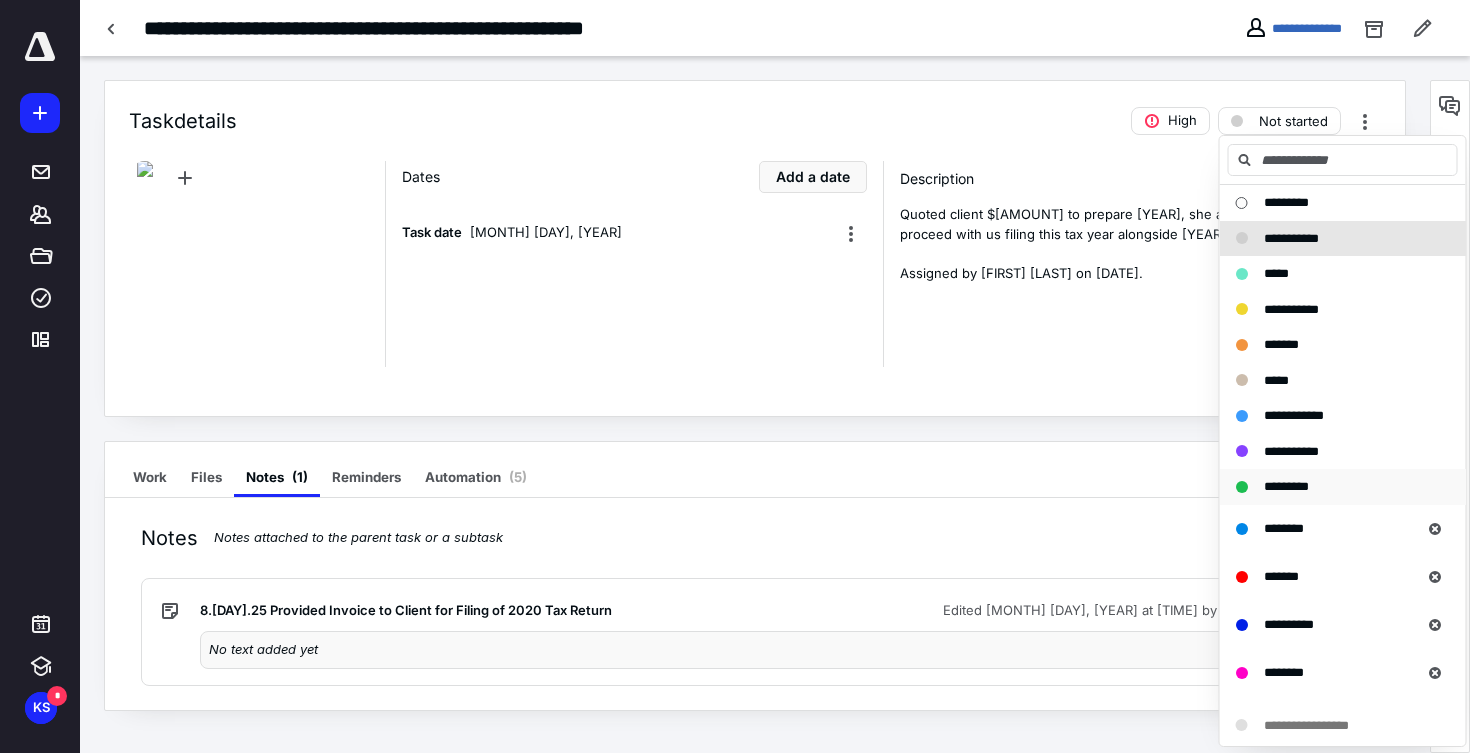 click on "*********" at bounding box center [1286, 486] 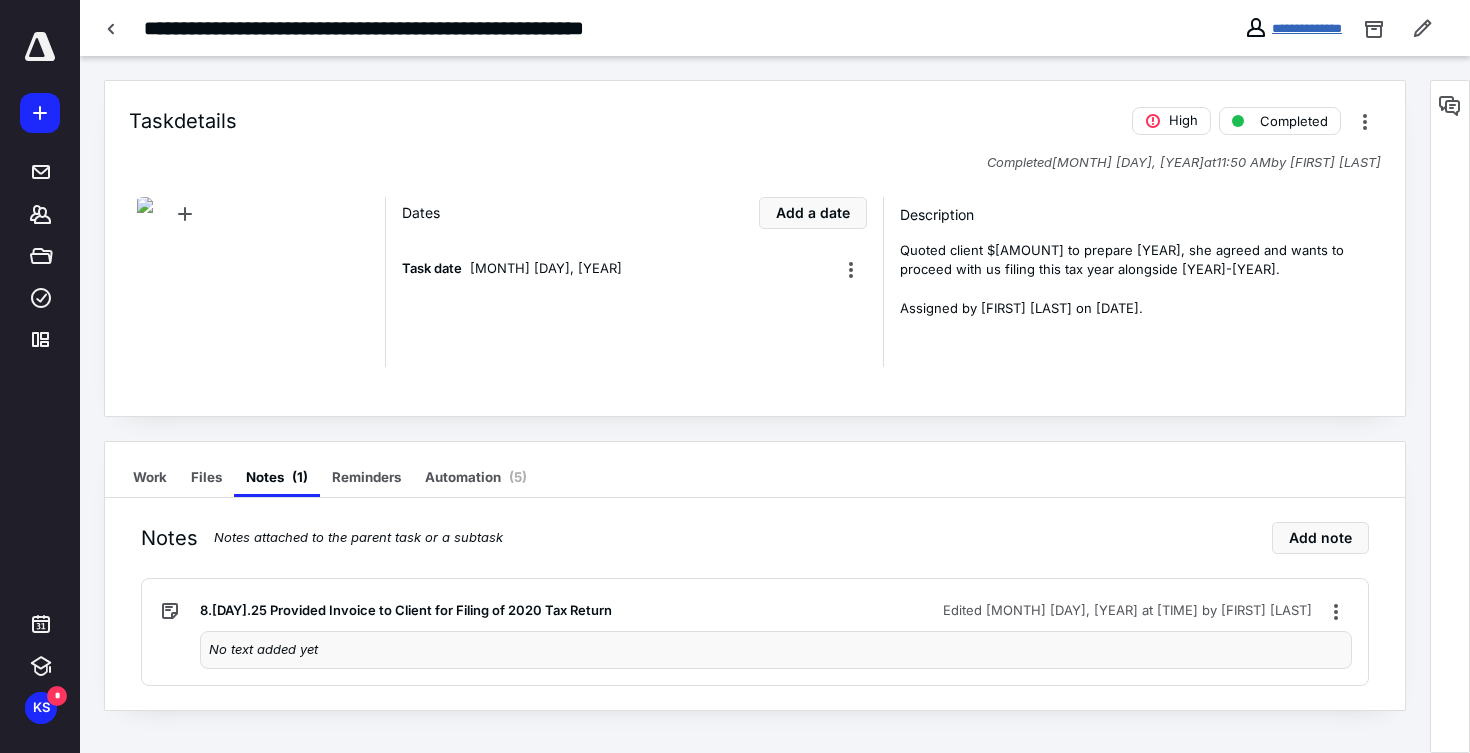 click on "**********" at bounding box center (1307, 28) 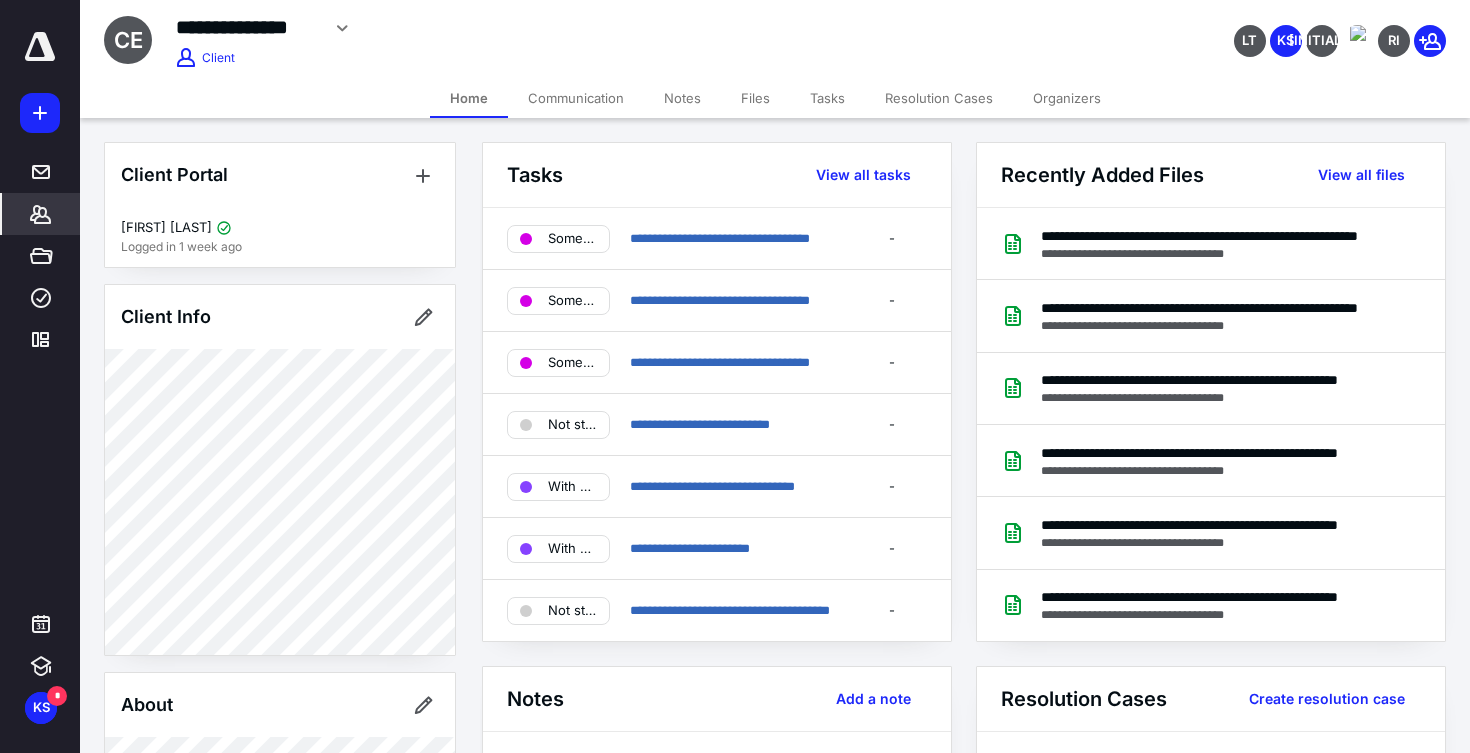 click 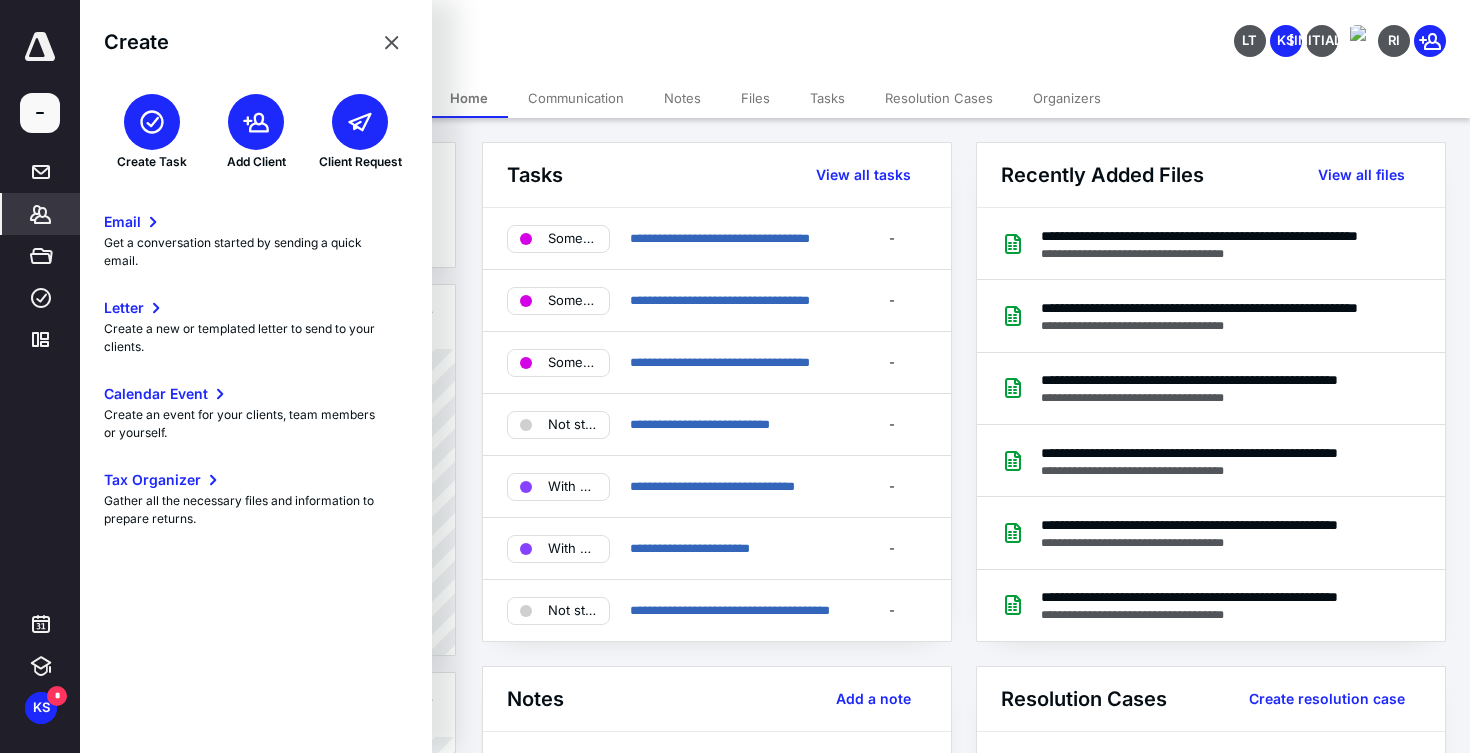 click at bounding box center (152, 122) 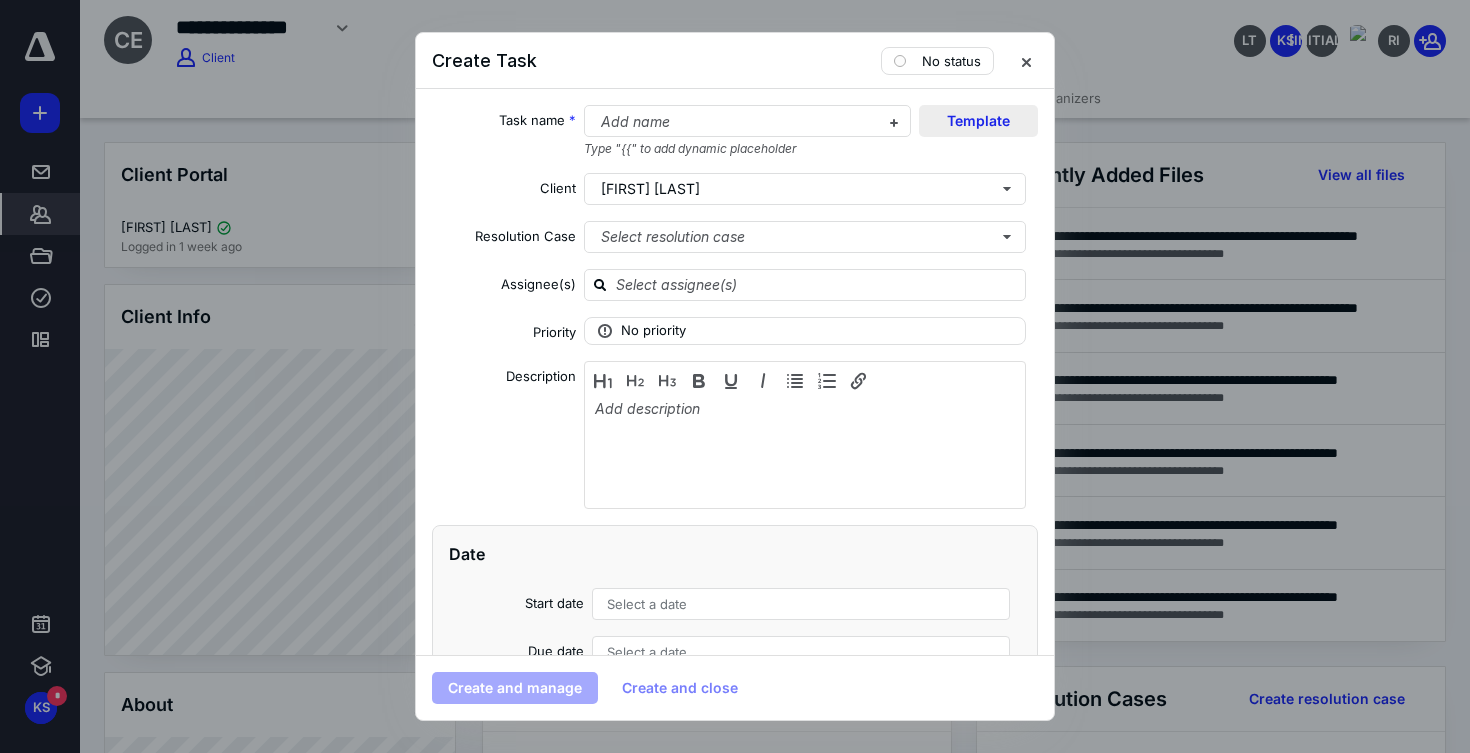 click on "Template" at bounding box center [978, 121] 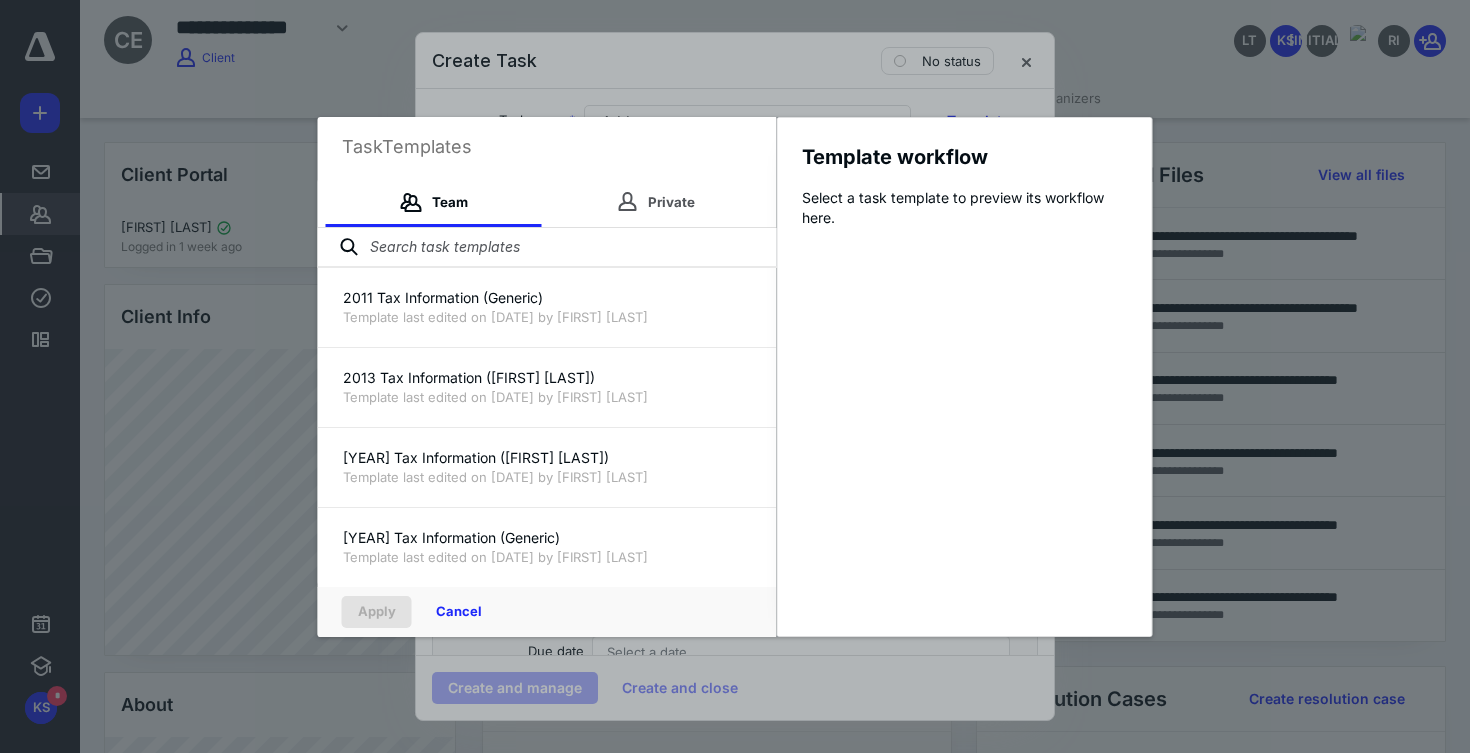 click at bounding box center (547, 248) 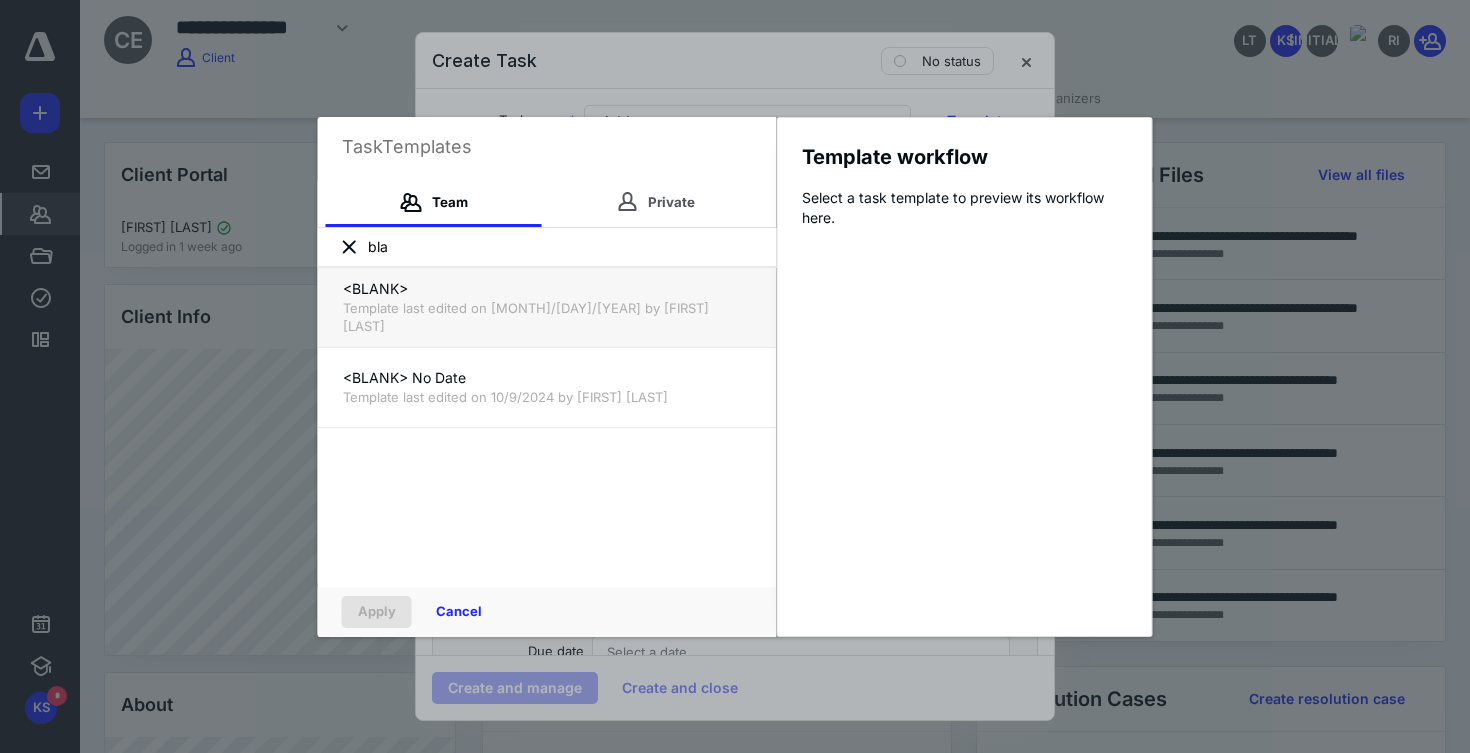 type on "bla" 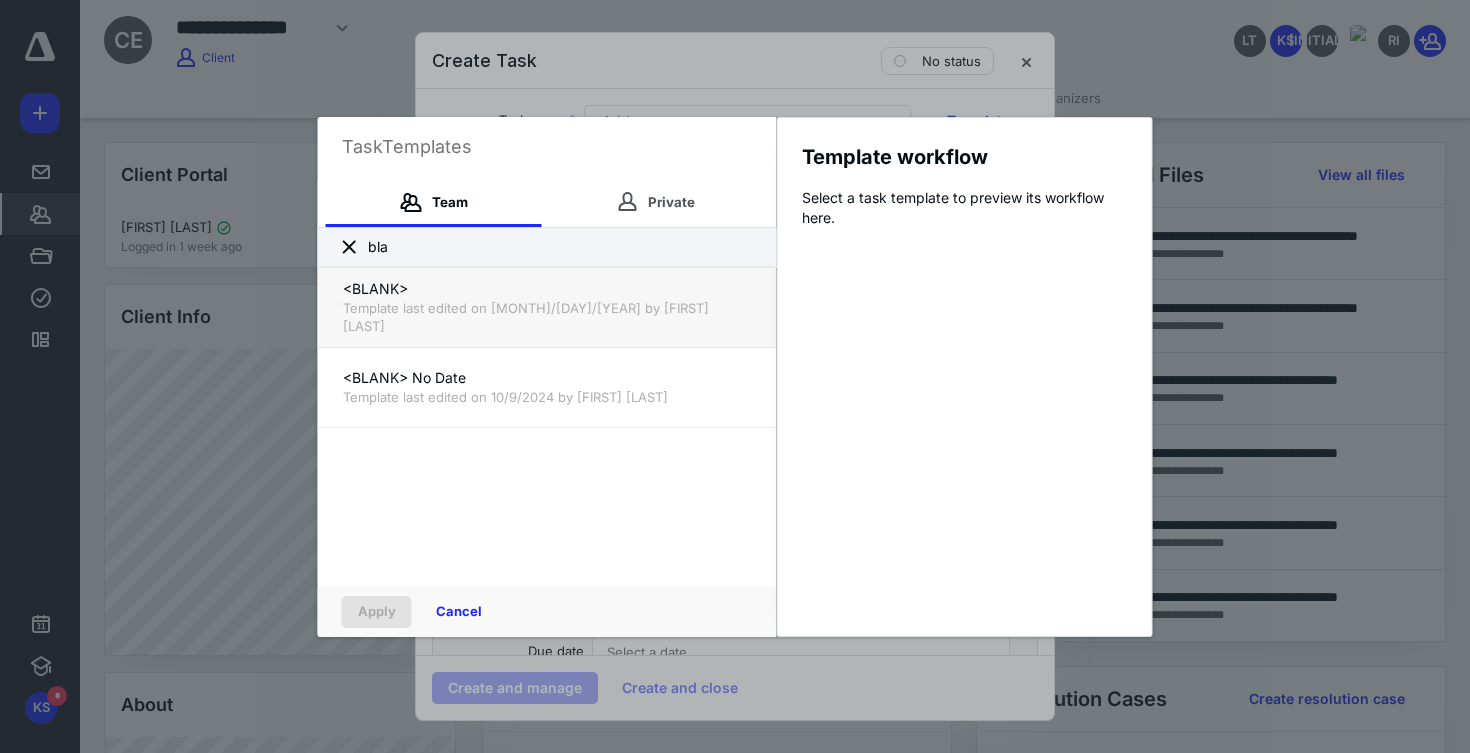 click on "<BLANK> Template last edited on 9/13/2023 by Todd Miramon" at bounding box center [547, 307] 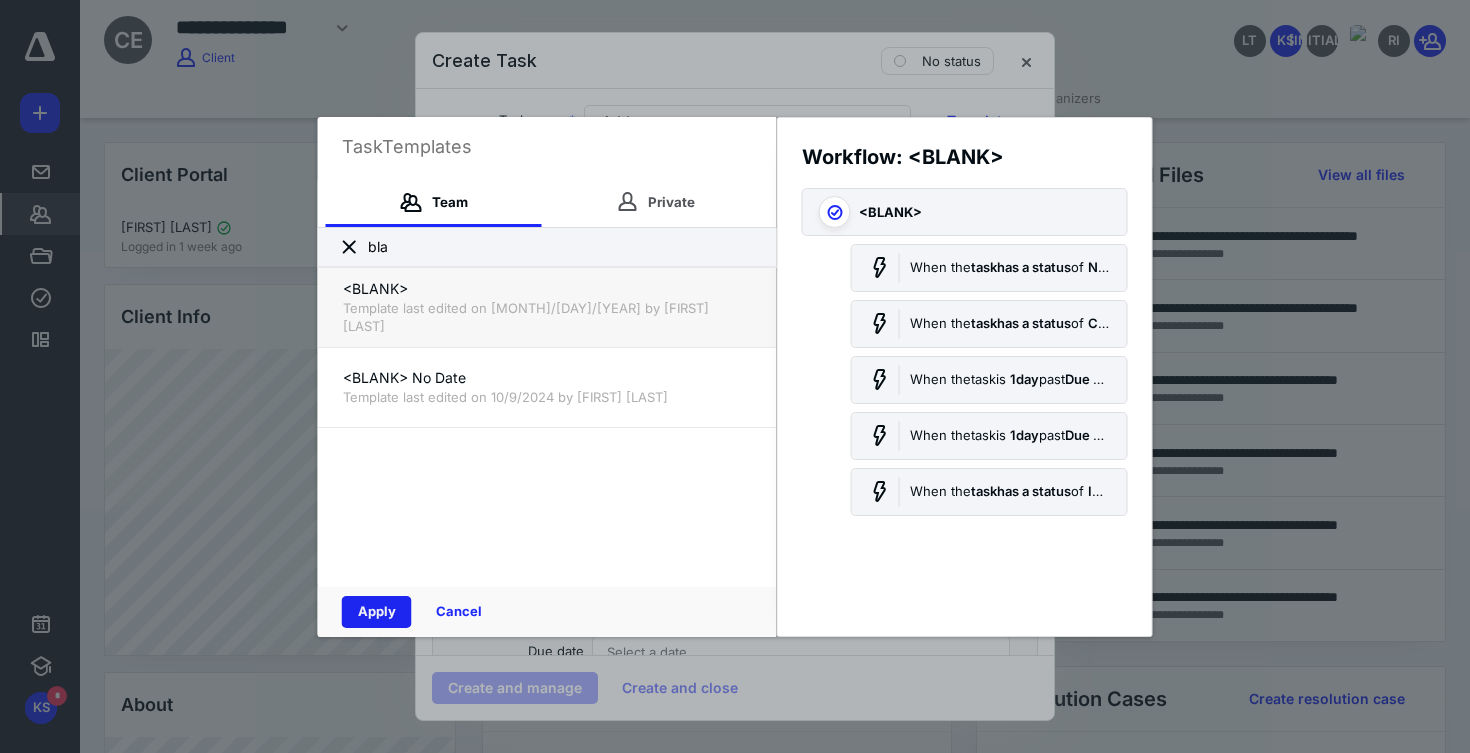click on "Apply" at bounding box center (377, 612) 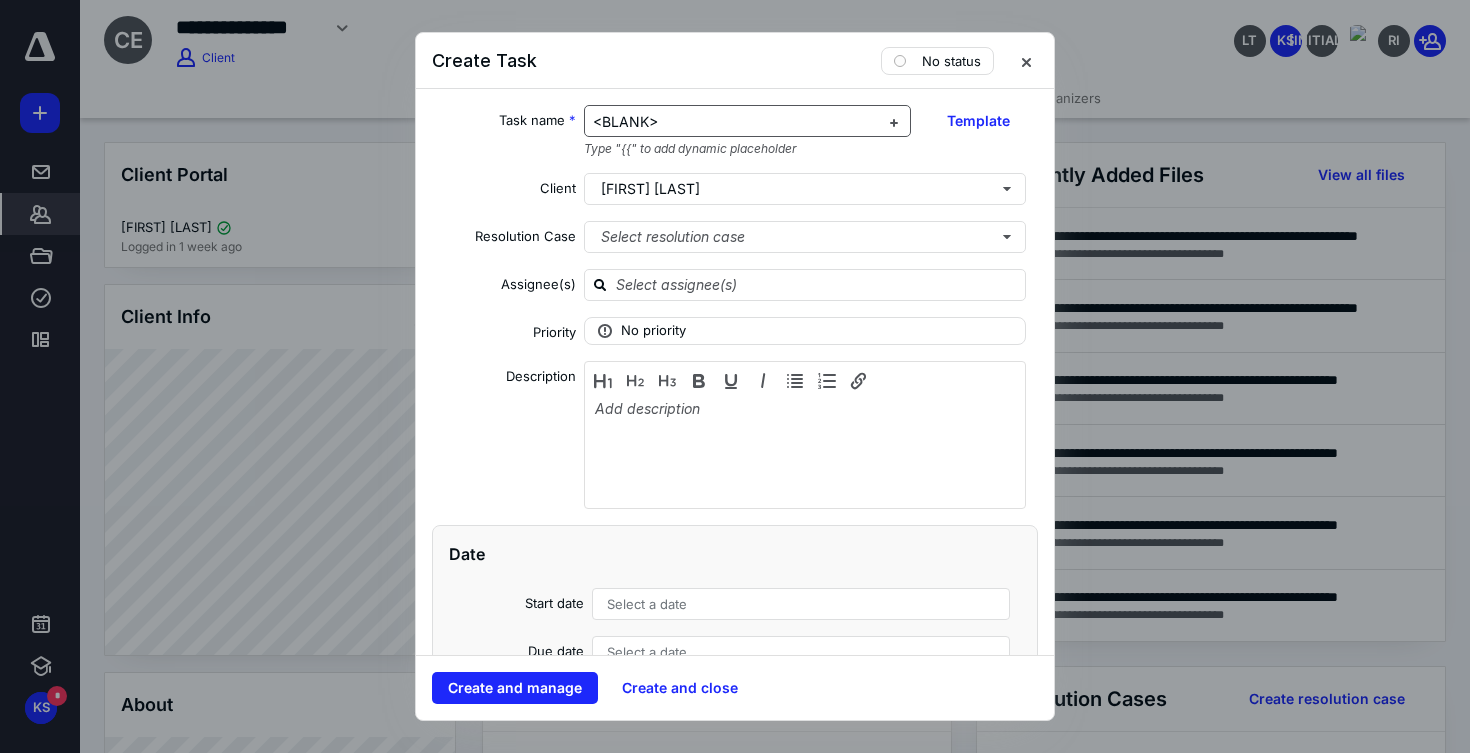 click on "<BLANK>" at bounding box center (736, 122) 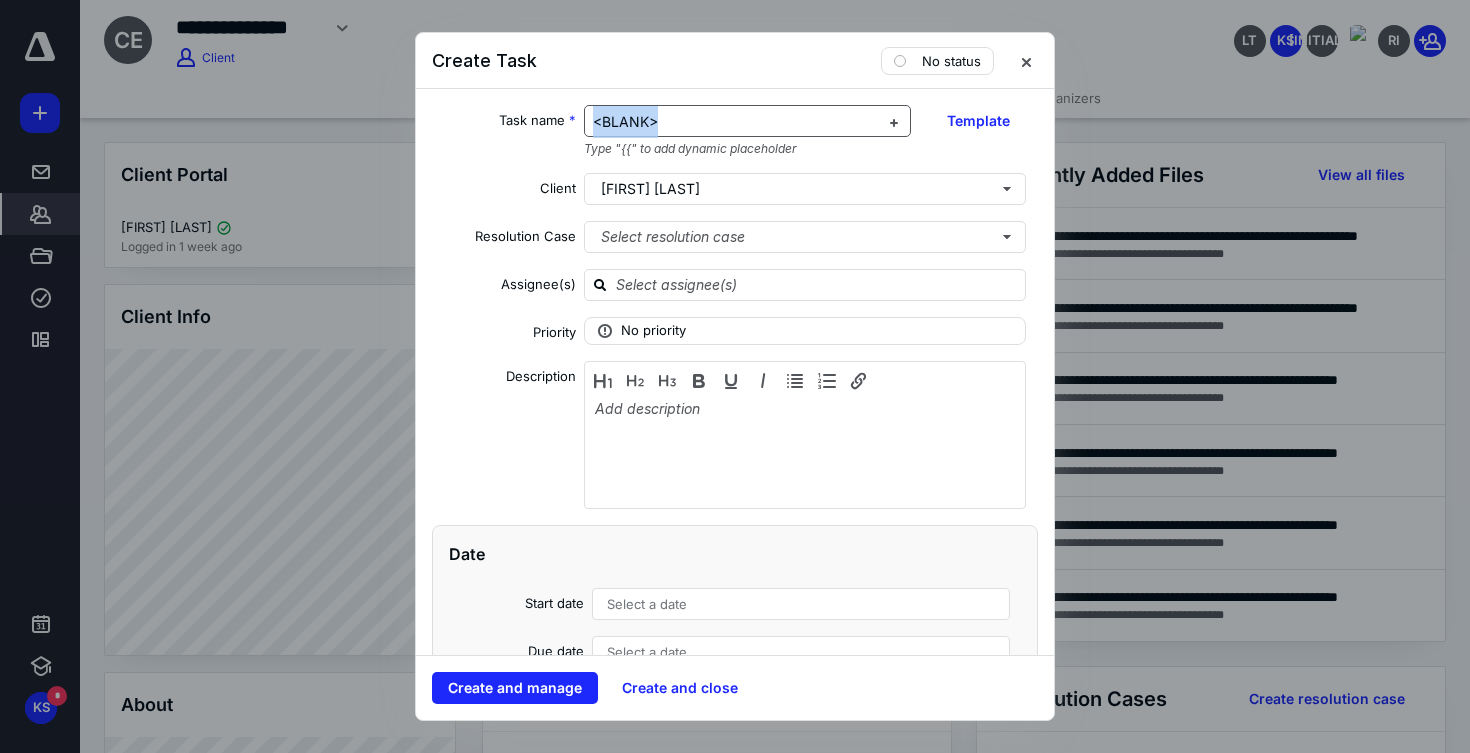 click on "<BLANK>" at bounding box center (736, 122) 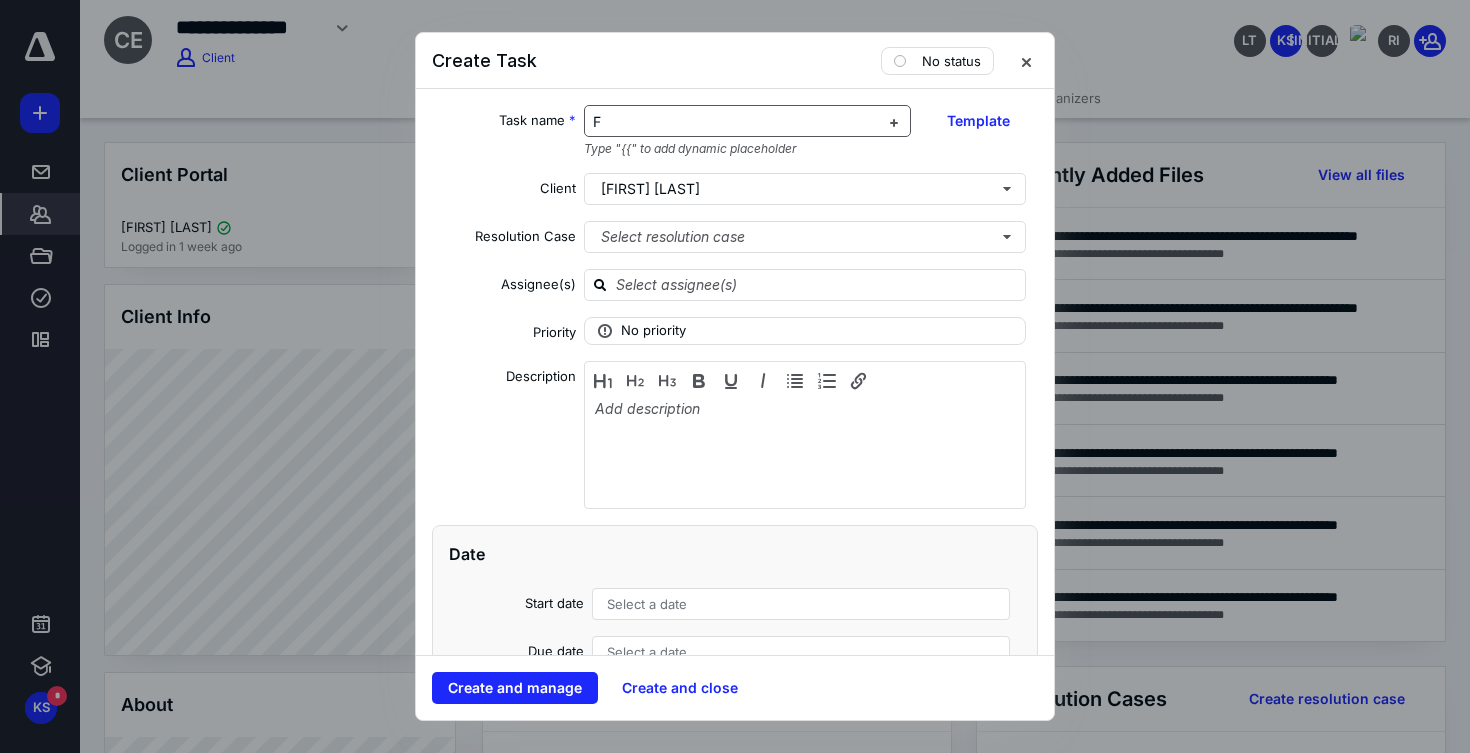 type 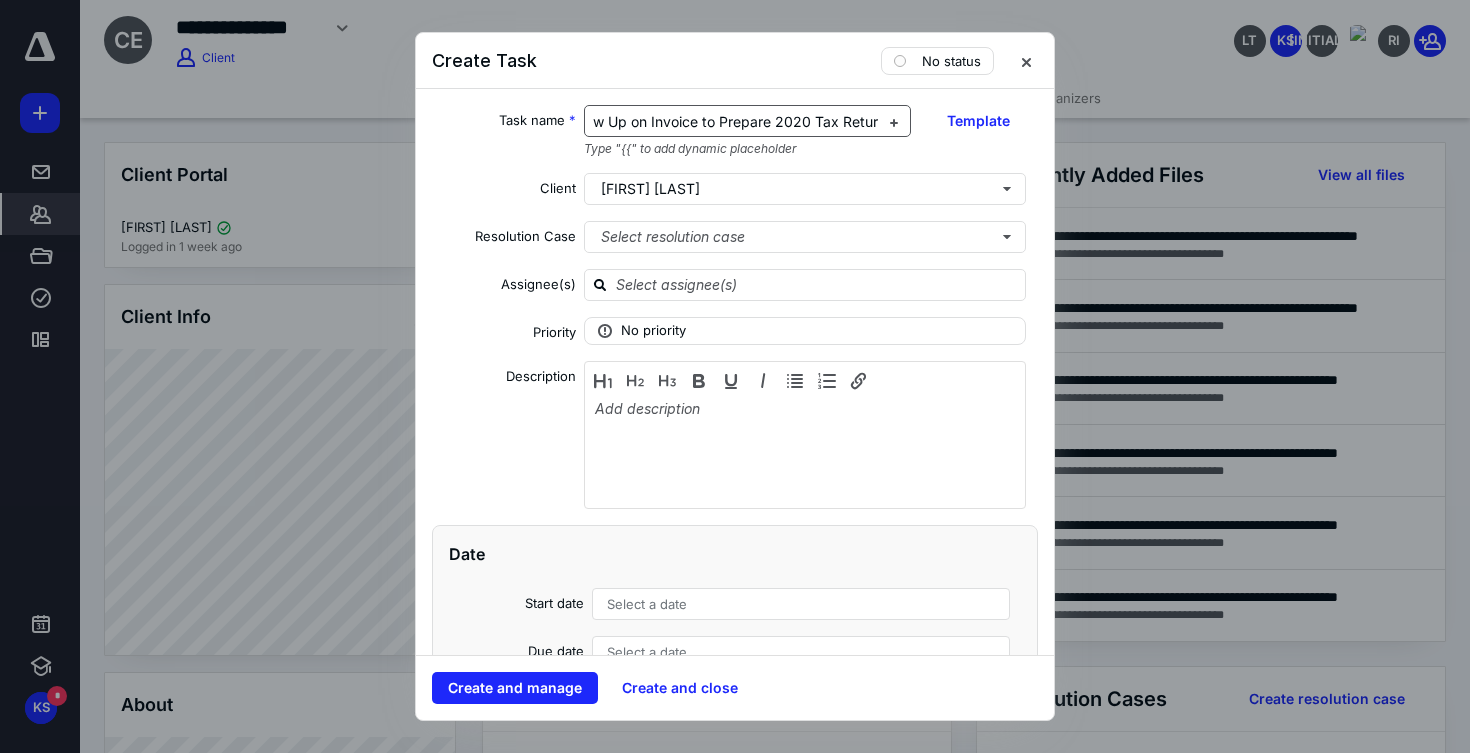 scroll, scrollTop: 0, scrollLeft: 38, axis: horizontal 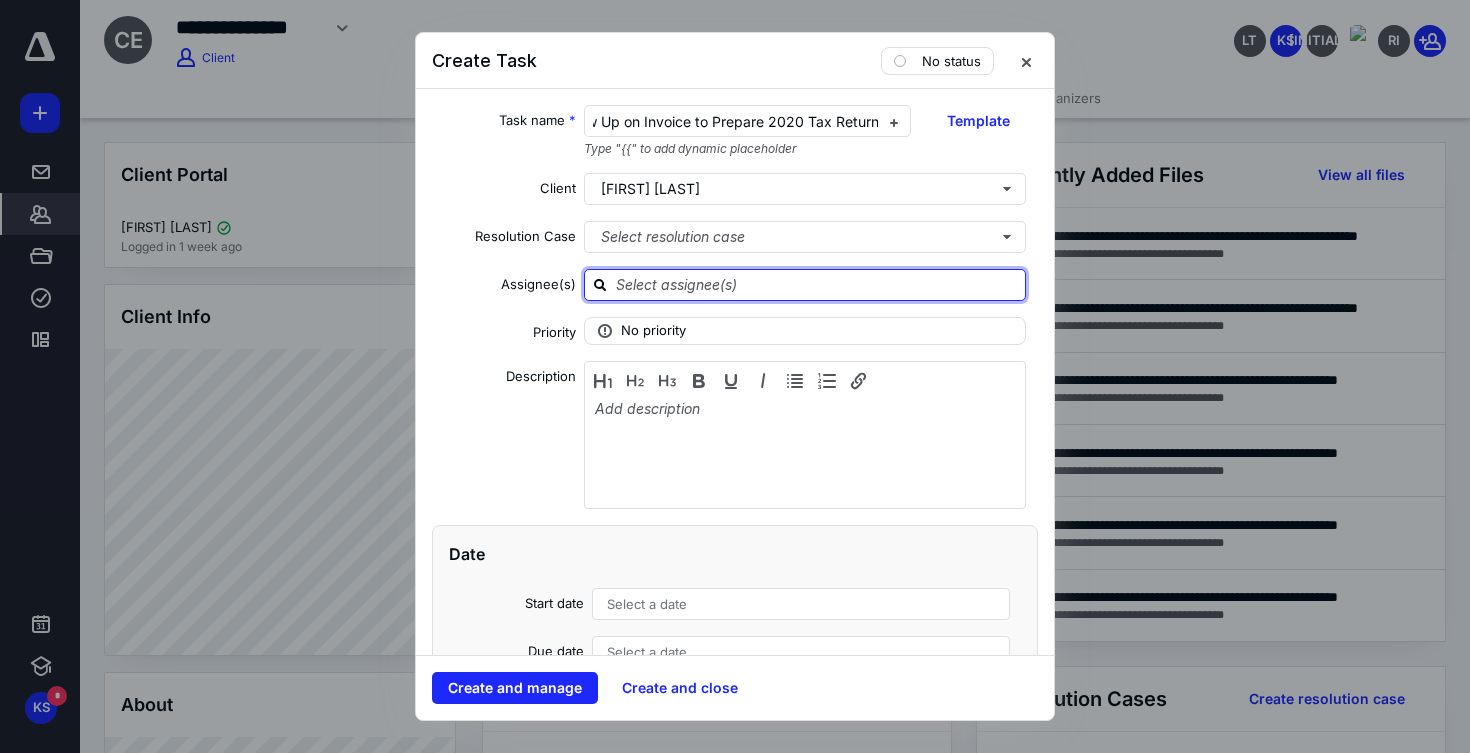 click at bounding box center (817, 284) 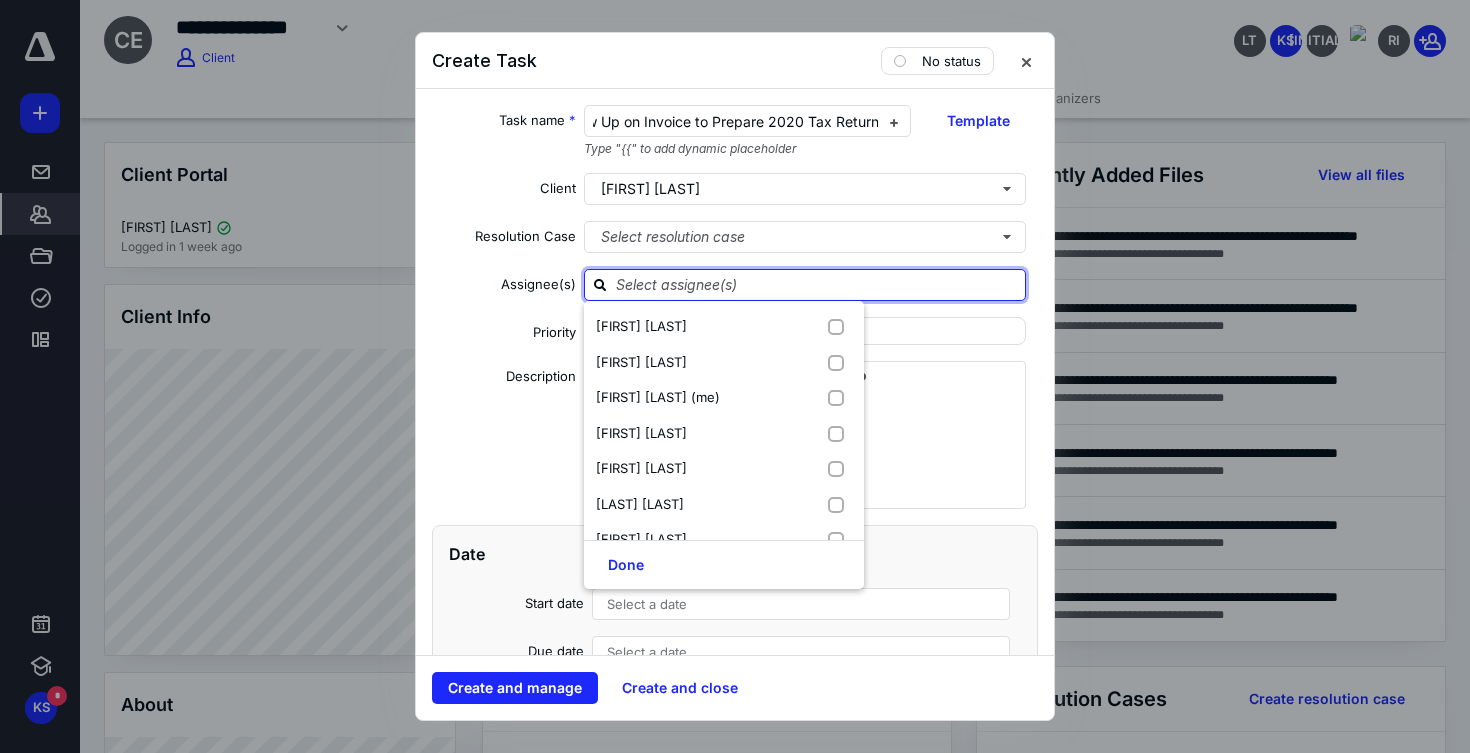 click on "Task name   * Follow Up on Invoice to Prepare 2020 Tax Return Type "{{" to add dynamic placeholder Template Client Cindy Esquivel Resolution Case Select resolution case Assignee(s) Brianna Richter Kelsie McAlhany Kelsie Sharpe (me) Larisa Tishin Marcy Miramon Roni Patton Roy Thornton II Shante Wilson Sierra Klag Todd Miramon Done Priority No priority Description Date Start date Select a date Due date Select a date Add a date Recurring Tax preparation fields Reminder Add reminder File Add file Automation When the  task  has a status  of   Not started   then  record  Task date  as the date it was triggered. When the  task  has a status  of   Completed   then  send notification   to all team members assigned to the client . When the  task  is   1  day  past  Due date   then  set status  to  Overdue . When the  task  is   1  day  past  Due date   then  send notification   to all team members assigned to the client . When the  task  has a status  of   In progress   then  record  Task date Add automation" at bounding box center (735, 372) 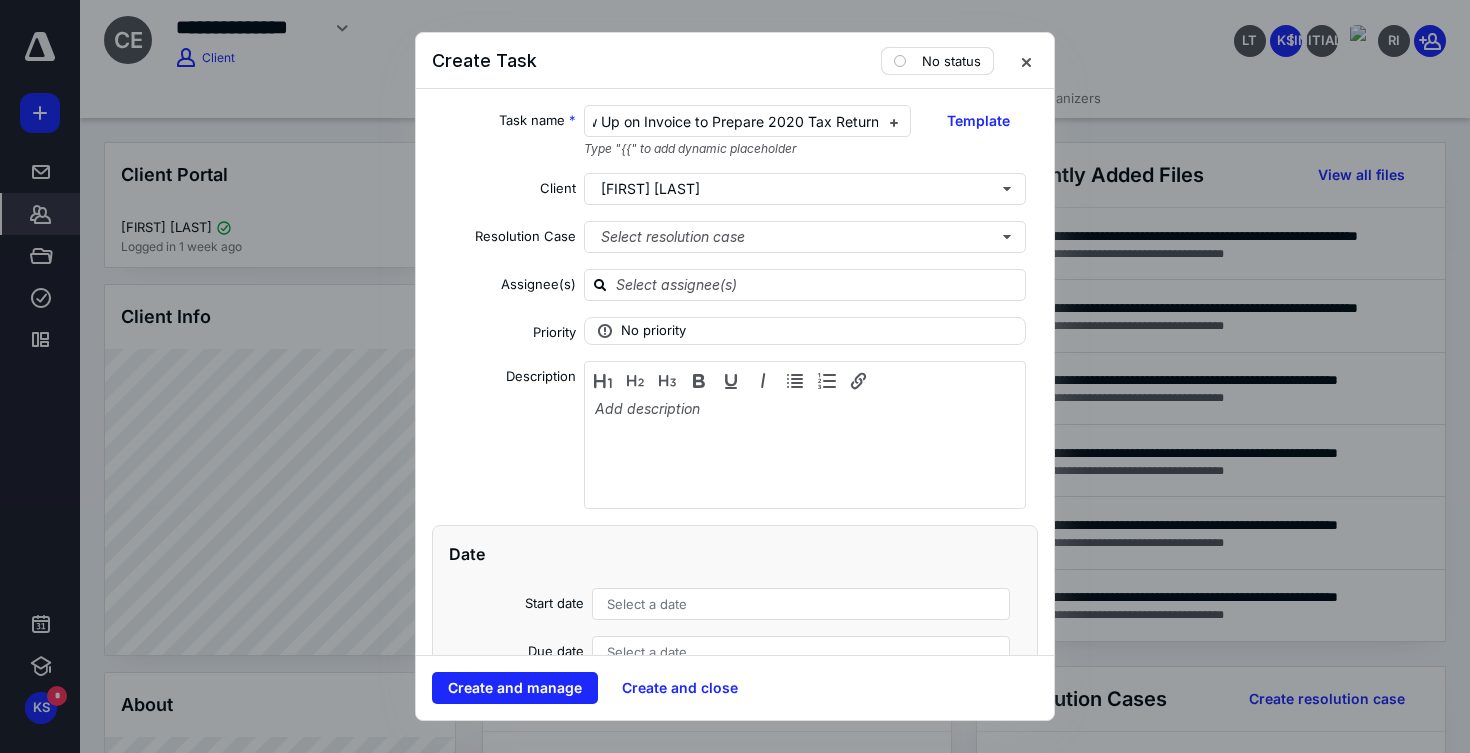 click on "No status" at bounding box center (951, 61) 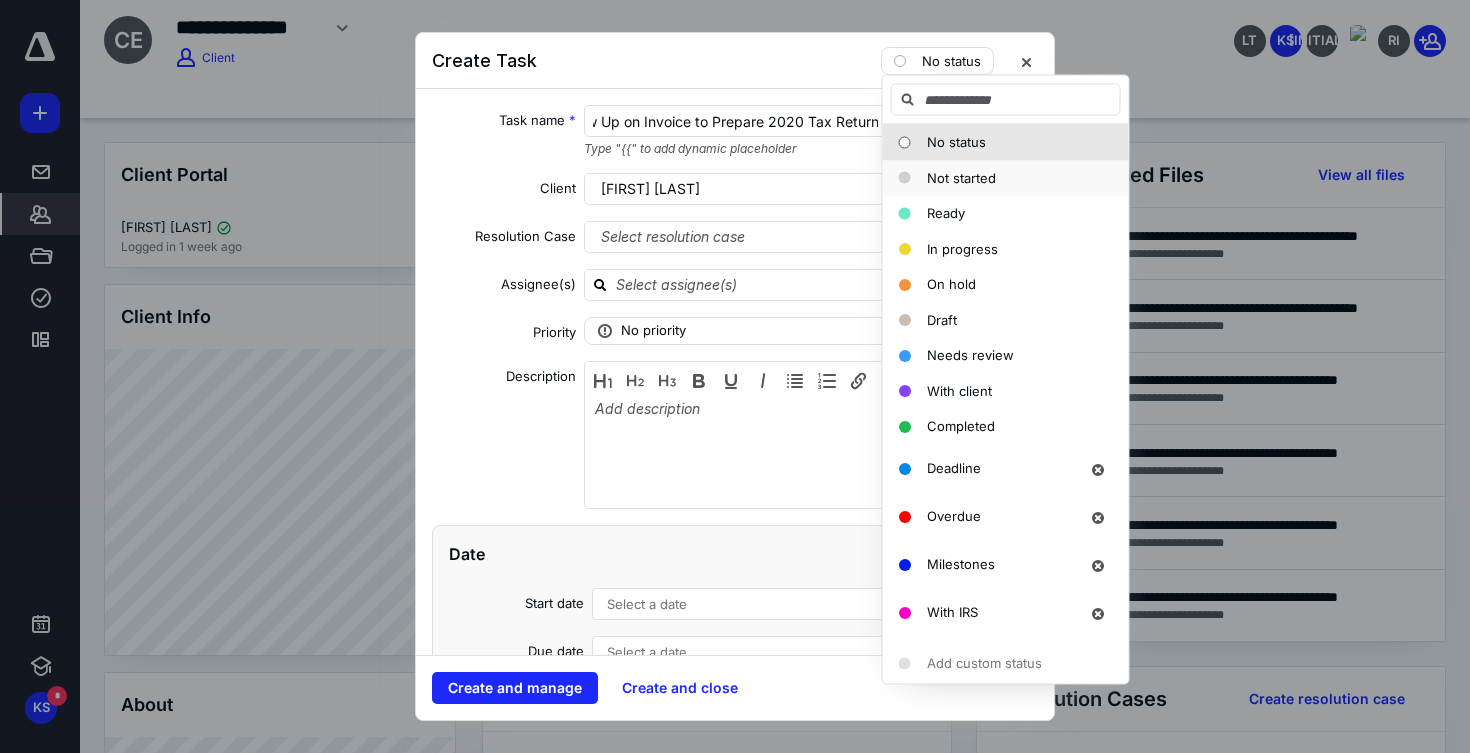 click on "Not started" at bounding box center (961, 177) 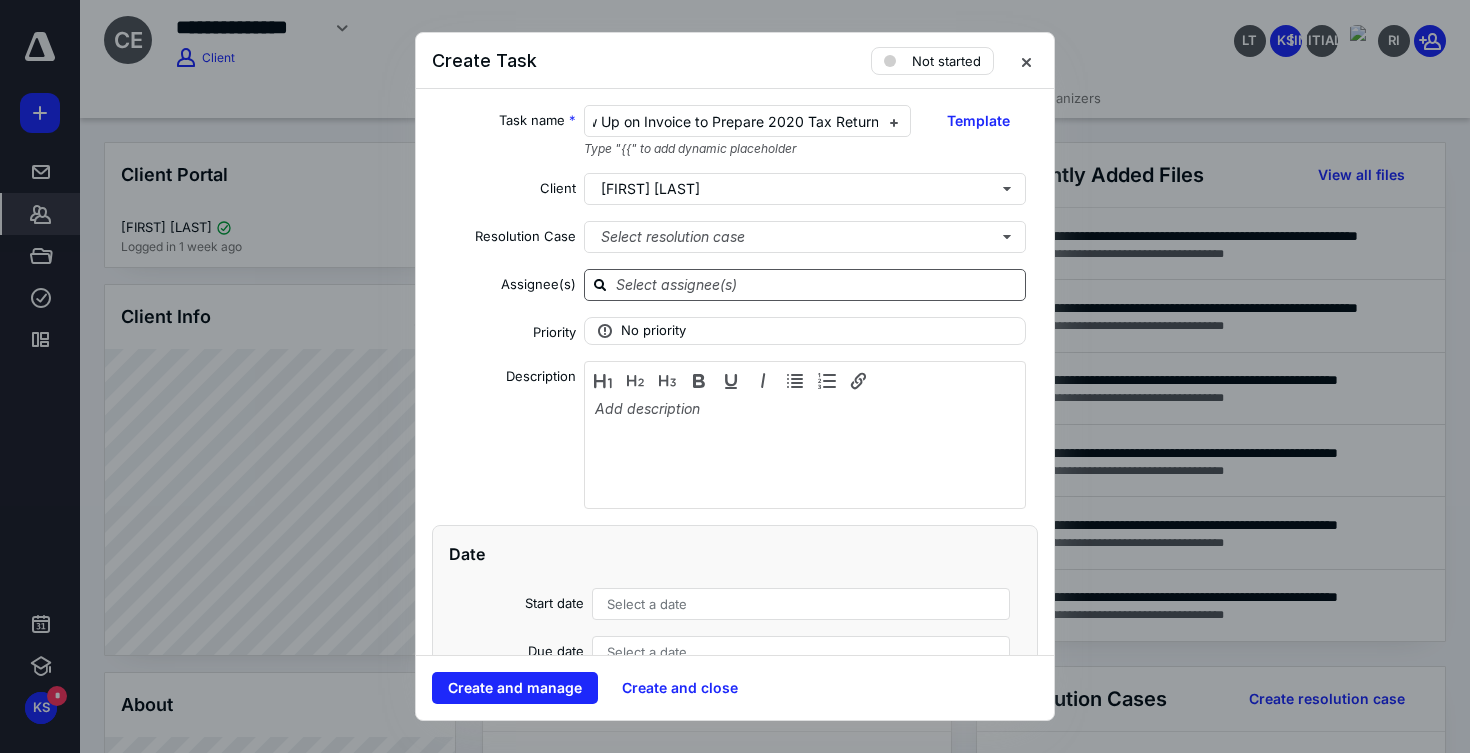 click at bounding box center [817, 284] 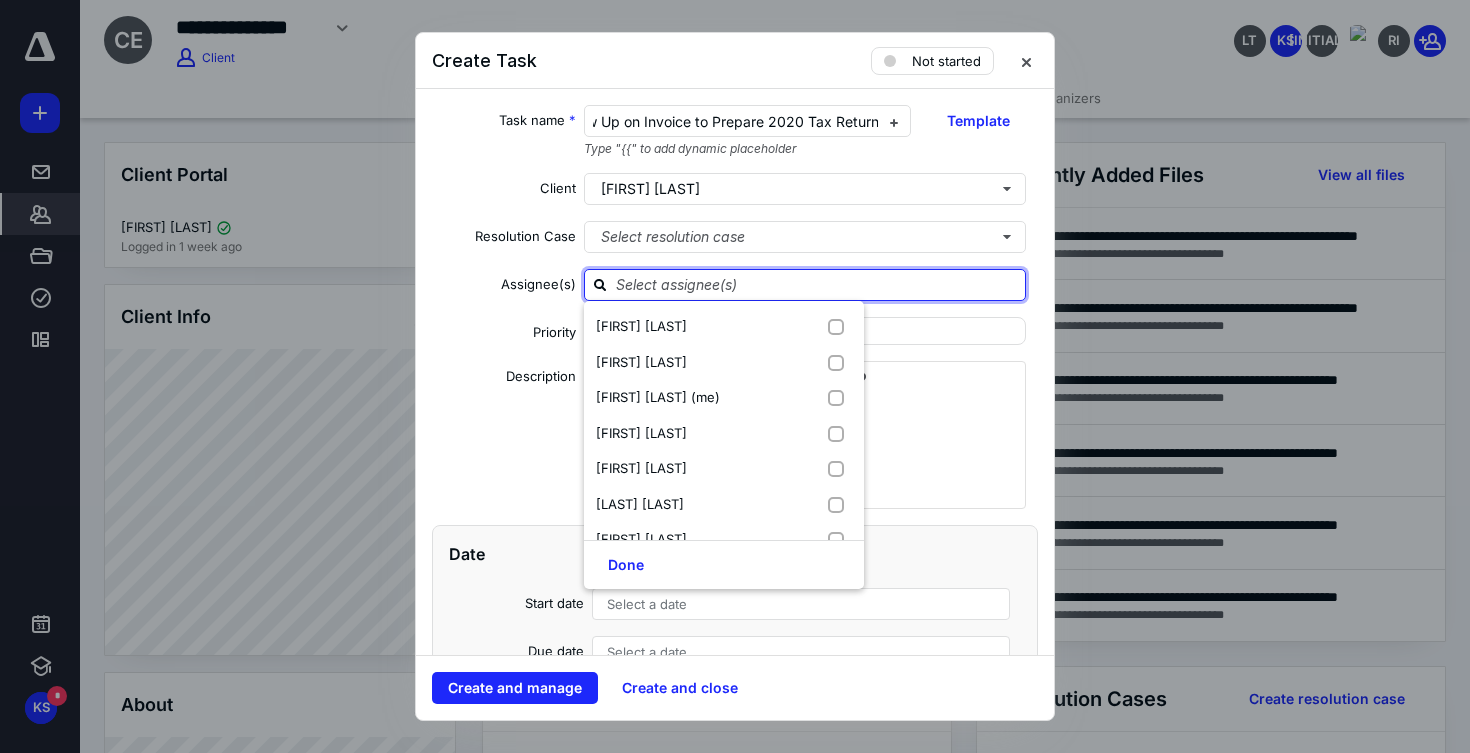 click on "Description" at bounding box center (504, 438) 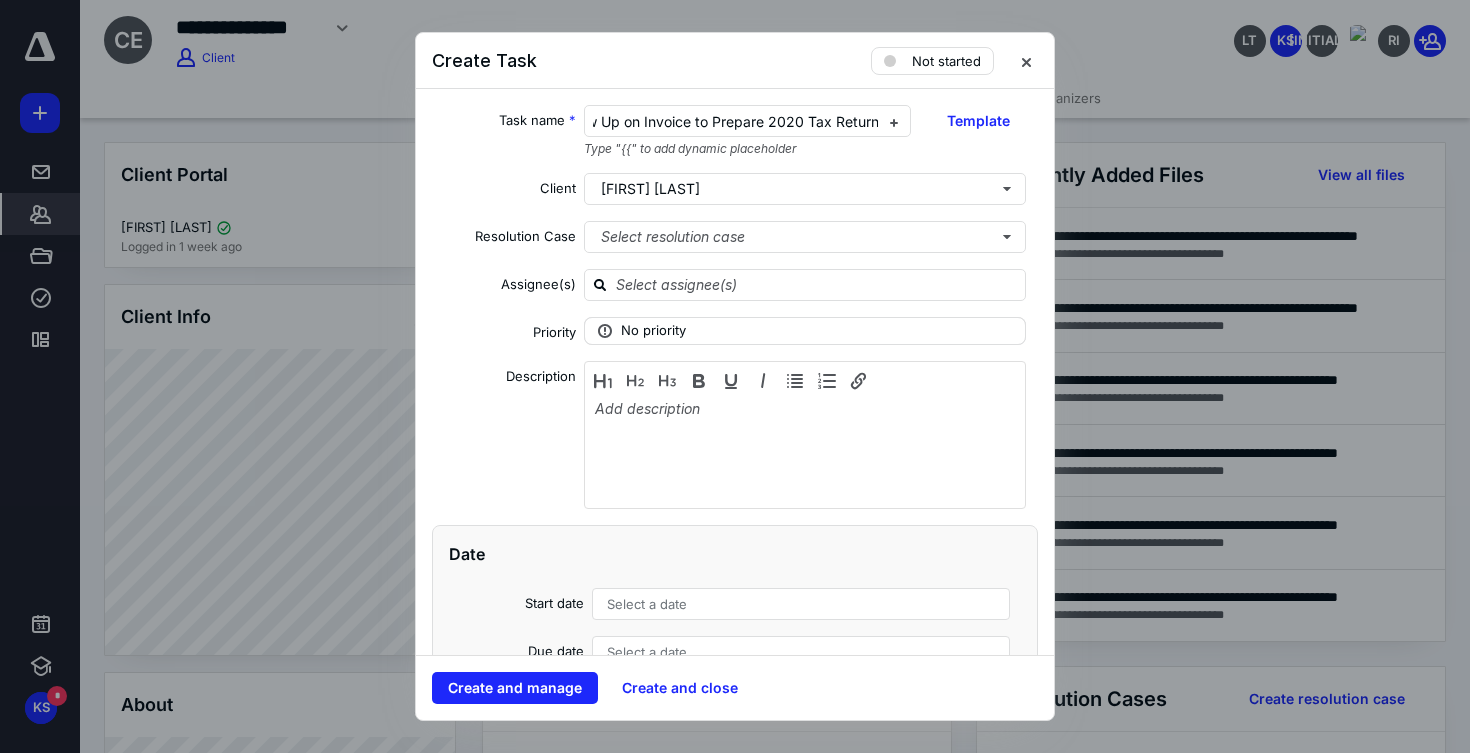 click on "No priority" at bounding box center (653, 331) 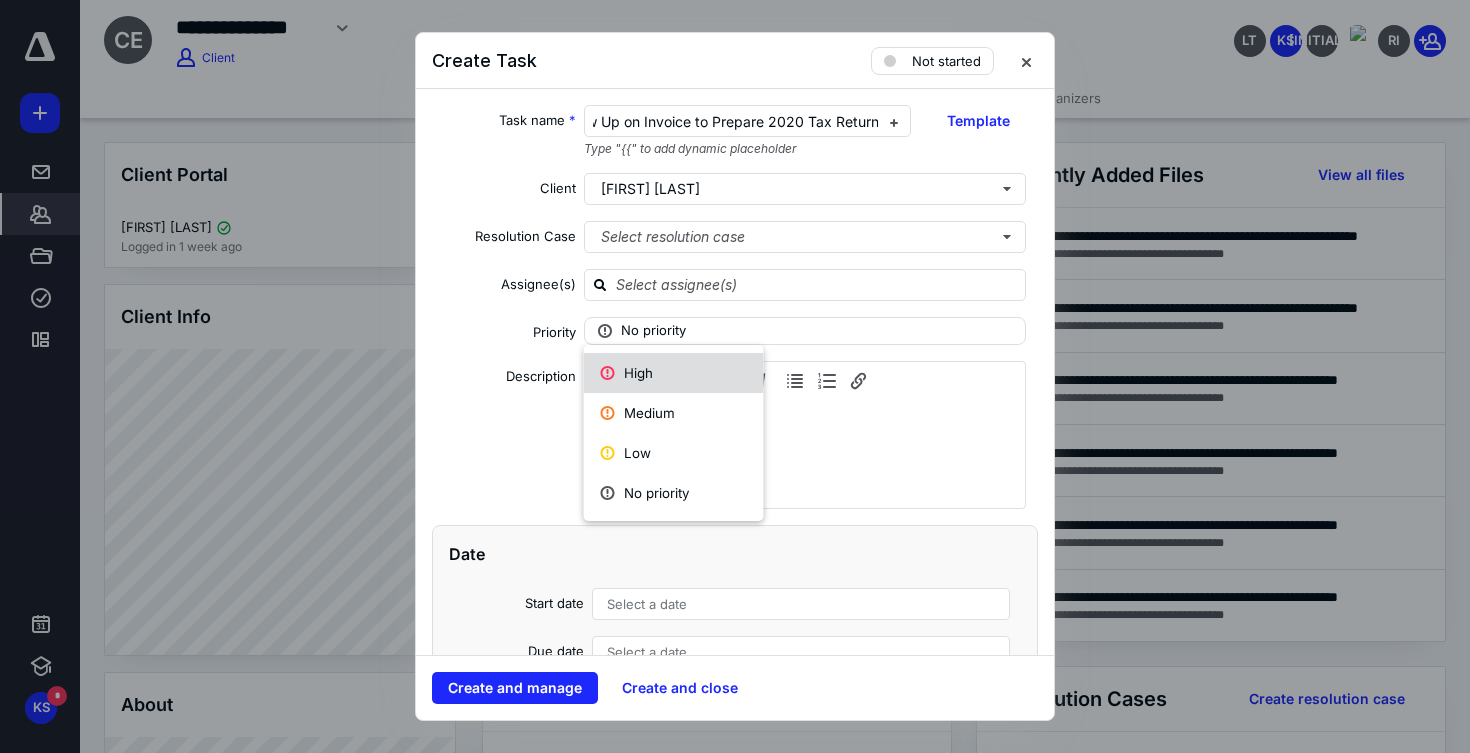 click on "High" at bounding box center [674, 373] 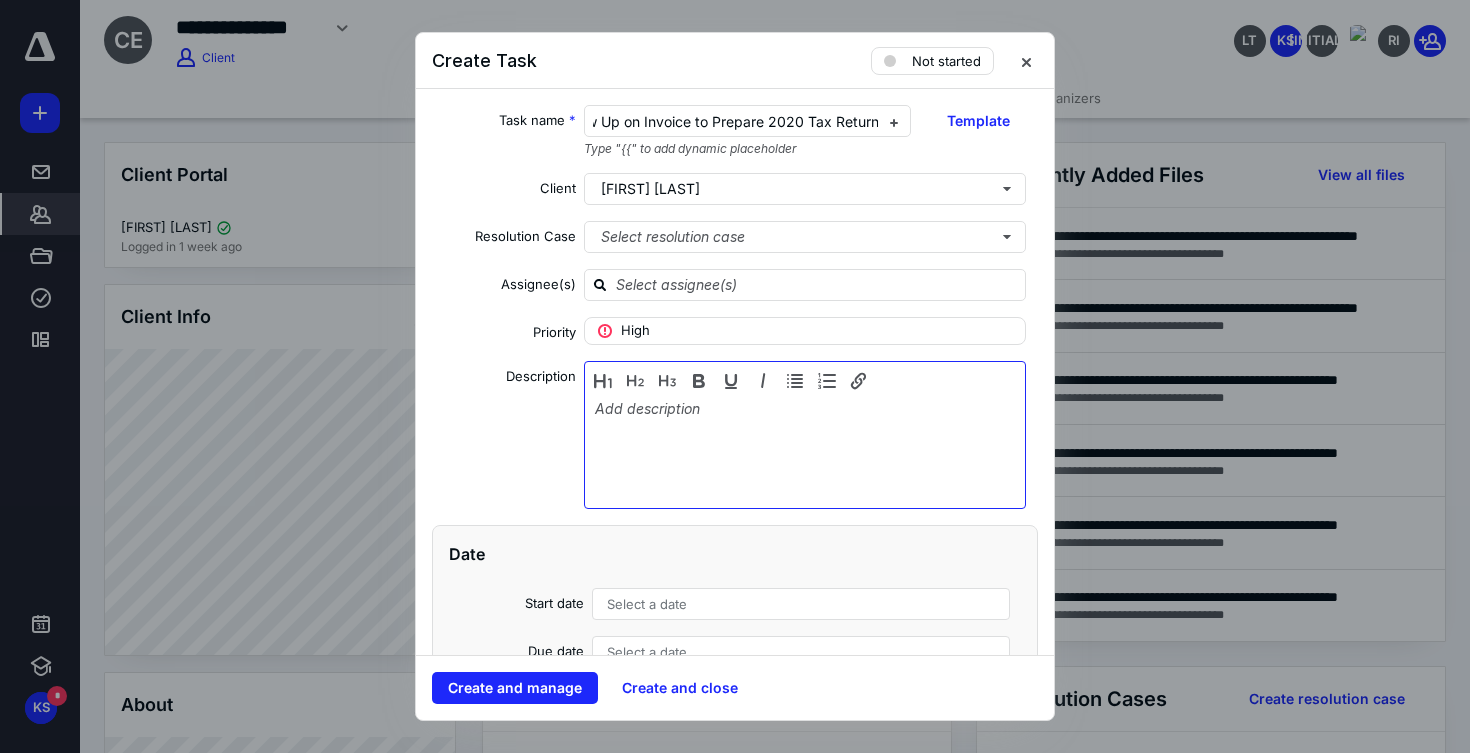 click at bounding box center [805, 450] 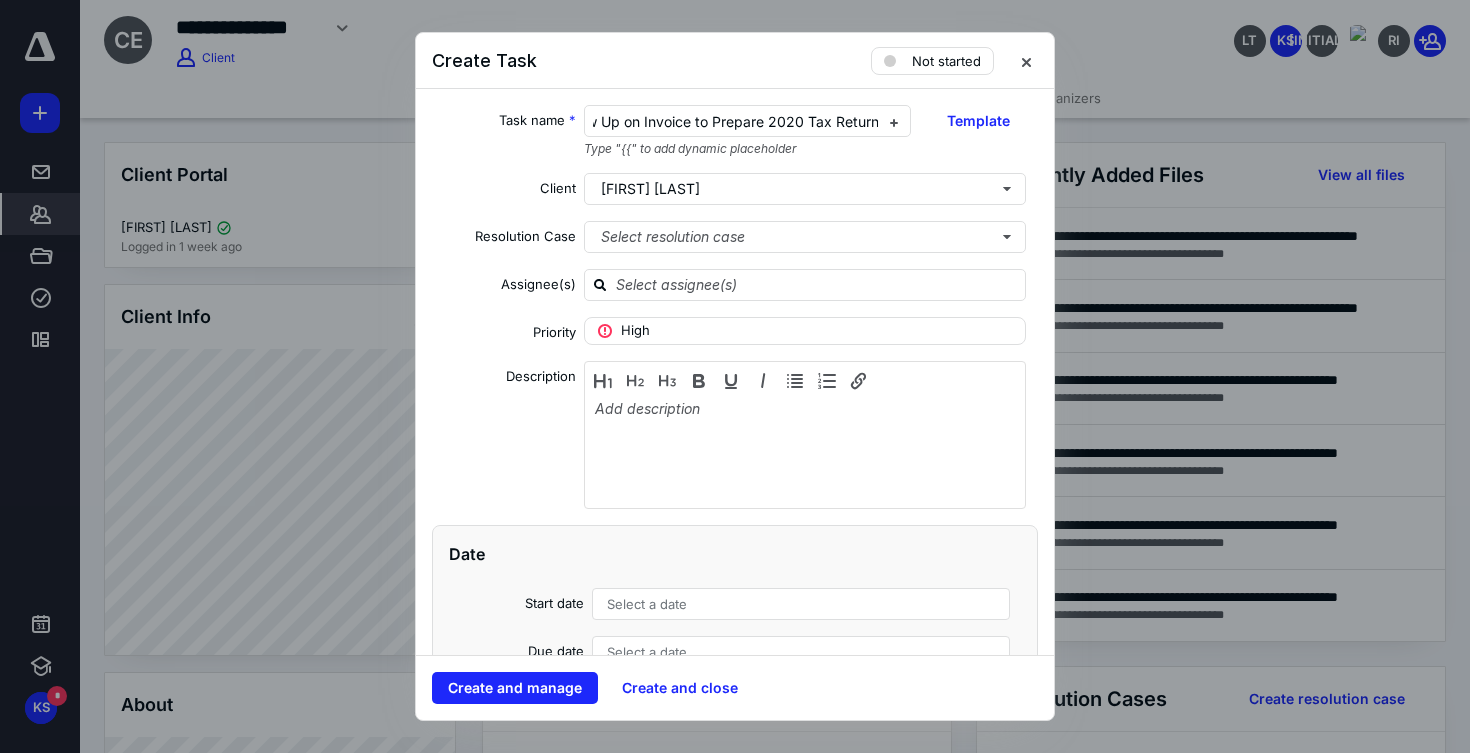 click on "Task name   * Follow Up on Invoice to Prepare 2020 Tax Return Type "{{" to add dynamic placeholder Template Client Cindy Esquivel Resolution Case Select resolution case Assignee(s) Priority High Description Date Start date Select a date Due date Select a date Add a date Recurring Tax preparation fields Reminder Add reminder File Add file Automation When the  task  has a status  of   Not started   then  record  Task date  as the date it was triggered. When the  task  has a status  of   Completed   then  send notification   to all team members assigned to the client . When the  task  is   1  day  past  Due date   then  set status  to  Overdue . When the  task  is   1  day  past  Due date   then  send notification   to all team members assigned to the client . When the  task  has a status  of   In progress   then  record  Task date  as the date it was triggered. Add automation Add a client request Add a subtask" at bounding box center (735, 372) 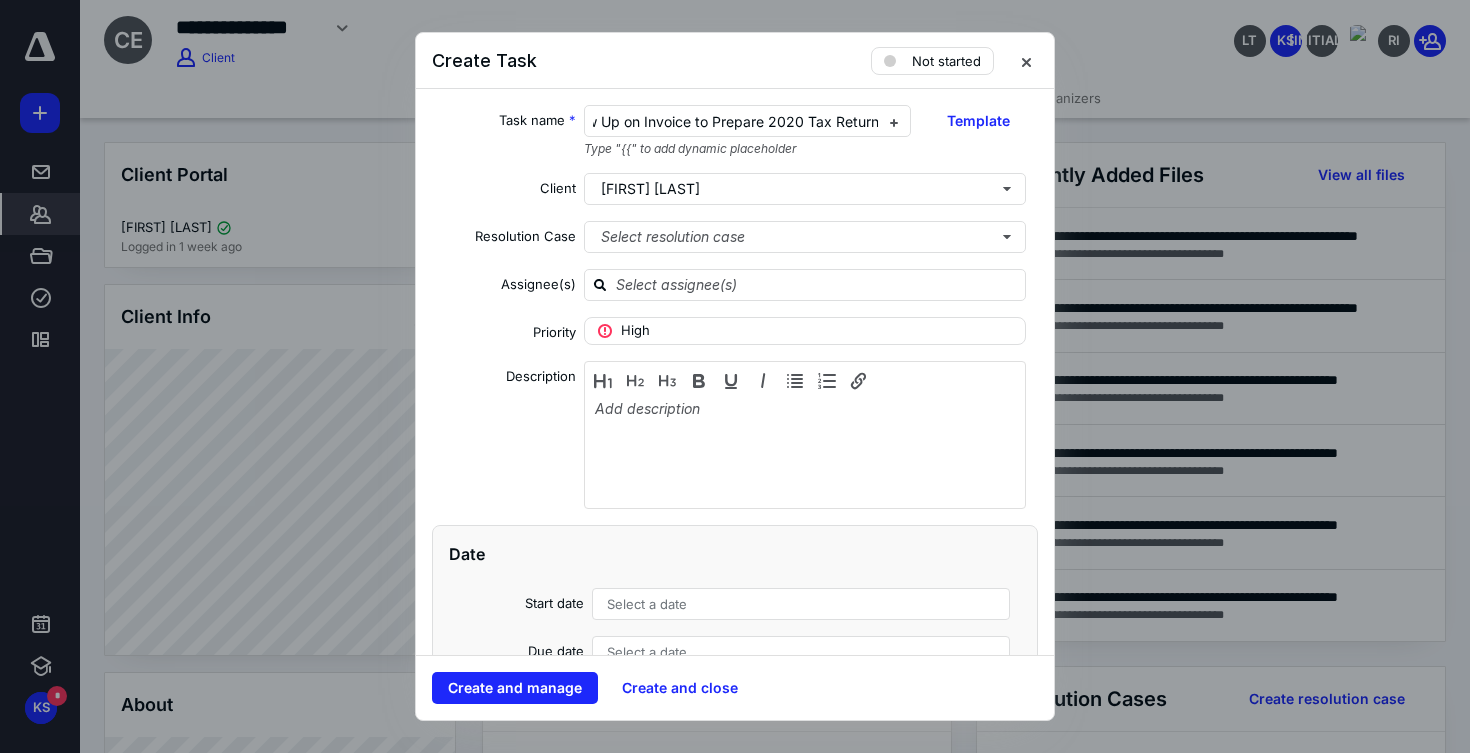 click on "Task name   * Follow Up on Invoice to Prepare 2020 Tax Return Type "{{" to add dynamic placeholder Template Client Cindy Esquivel Resolution Case Select resolution case Assignee(s) Priority High Description Date Start date Select a date Due date Select a date Add a date Recurring Tax preparation fields Reminder Add reminder File Add file Automation When the  task  has a status  of   Not started   then  record  Task date  as the date it was triggered. When the  task  has a status  of   Completed   then  send notification   to all team members assigned to the client . When the  task  is   1  day  past  Due date   then  set status  to  Overdue . When the  task  is   1  day  past  Due date   then  send notification   to all team members assigned to the client . When the  task  has a status  of   In progress   then  record  Task date  as the date it was triggered. Add automation Add a client request Add a subtask" at bounding box center (735, 372) 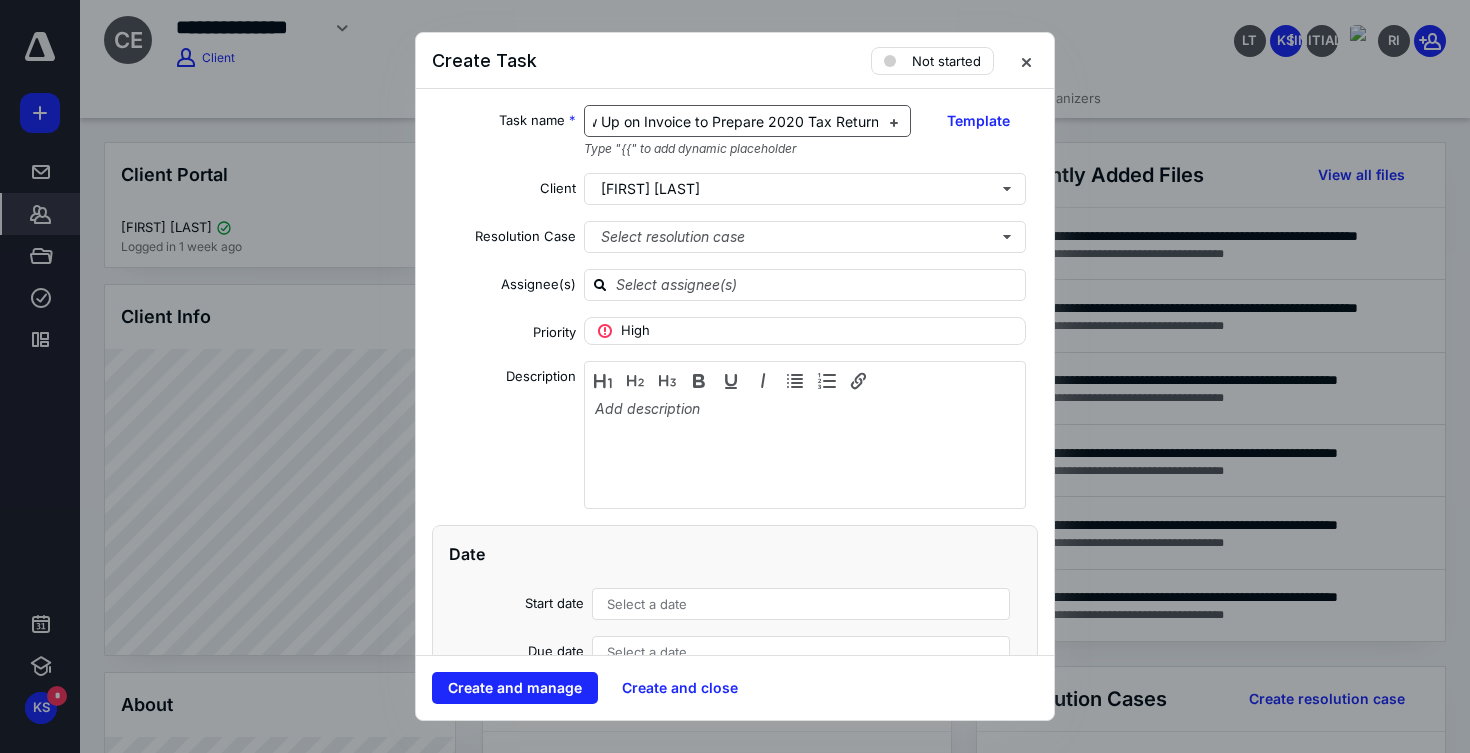click on "Follow Up on Invoice to Prepare 2020 Tax Return" at bounding box center [718, 121] 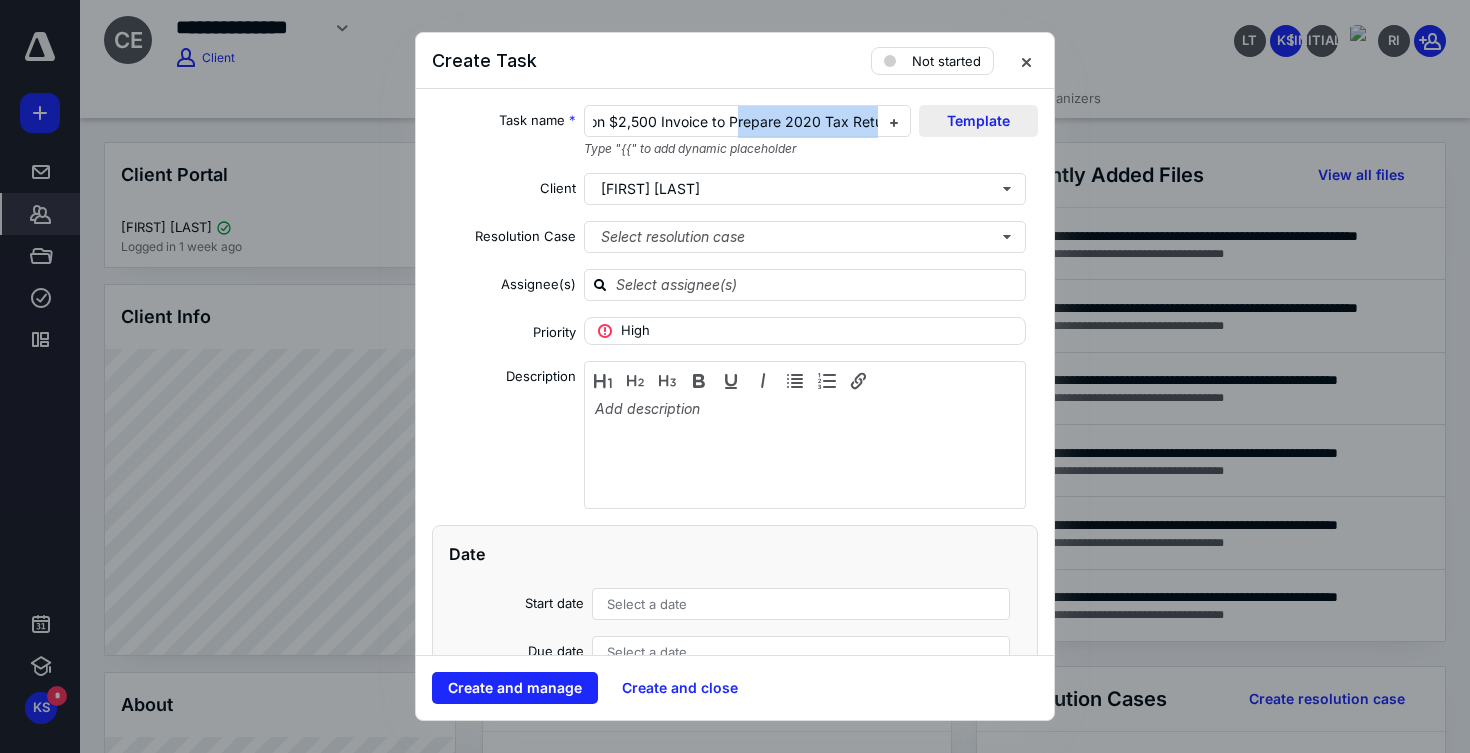 scroll, scrollTop: 0, scrollLeft: 89, axis: horizontal 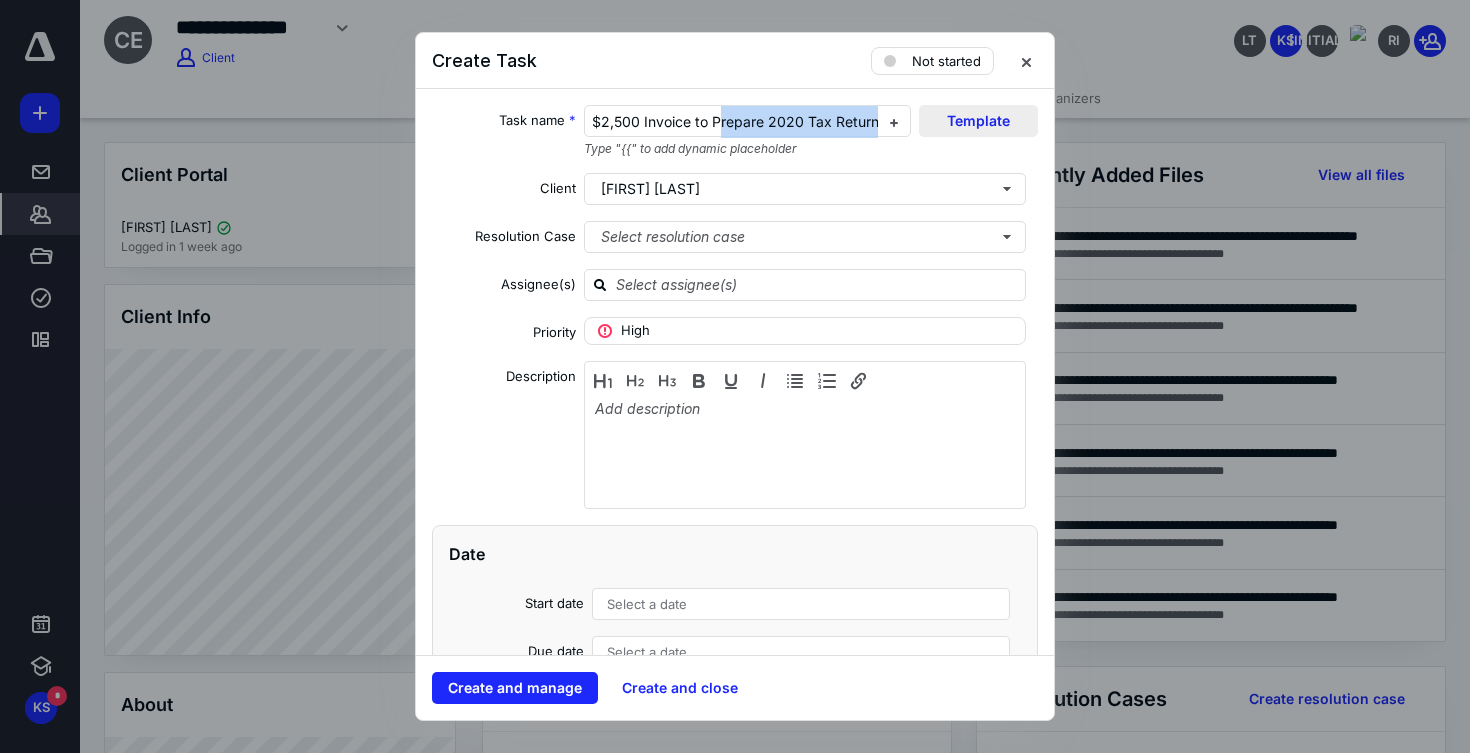 drag, startPoint x: 775, startPoint y: 108, endPoint x: 931, endPoint y: 120, distance: 156.46086 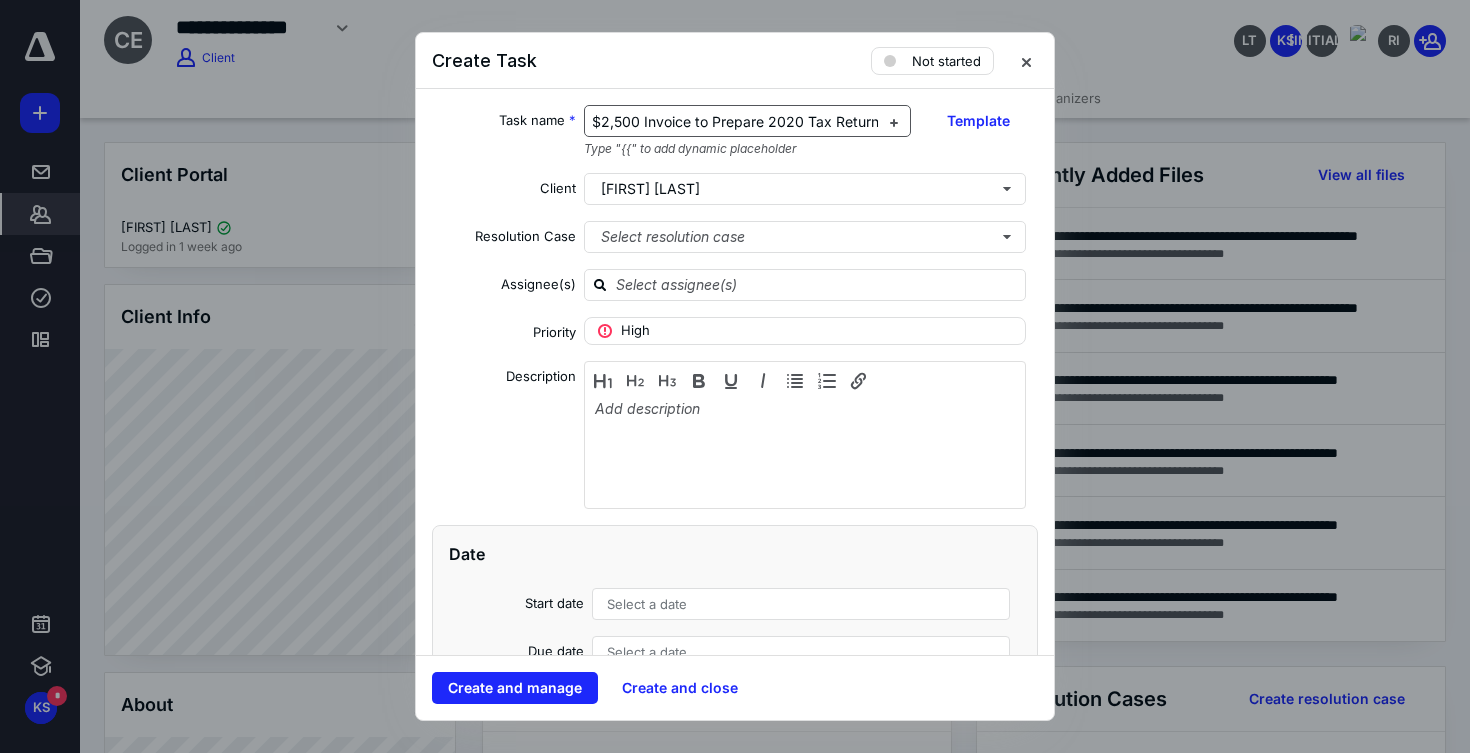 click on "Follow Up on $2,500 Invoice to Prepare 2020 Tax Return" at bounding box center (736, 122) 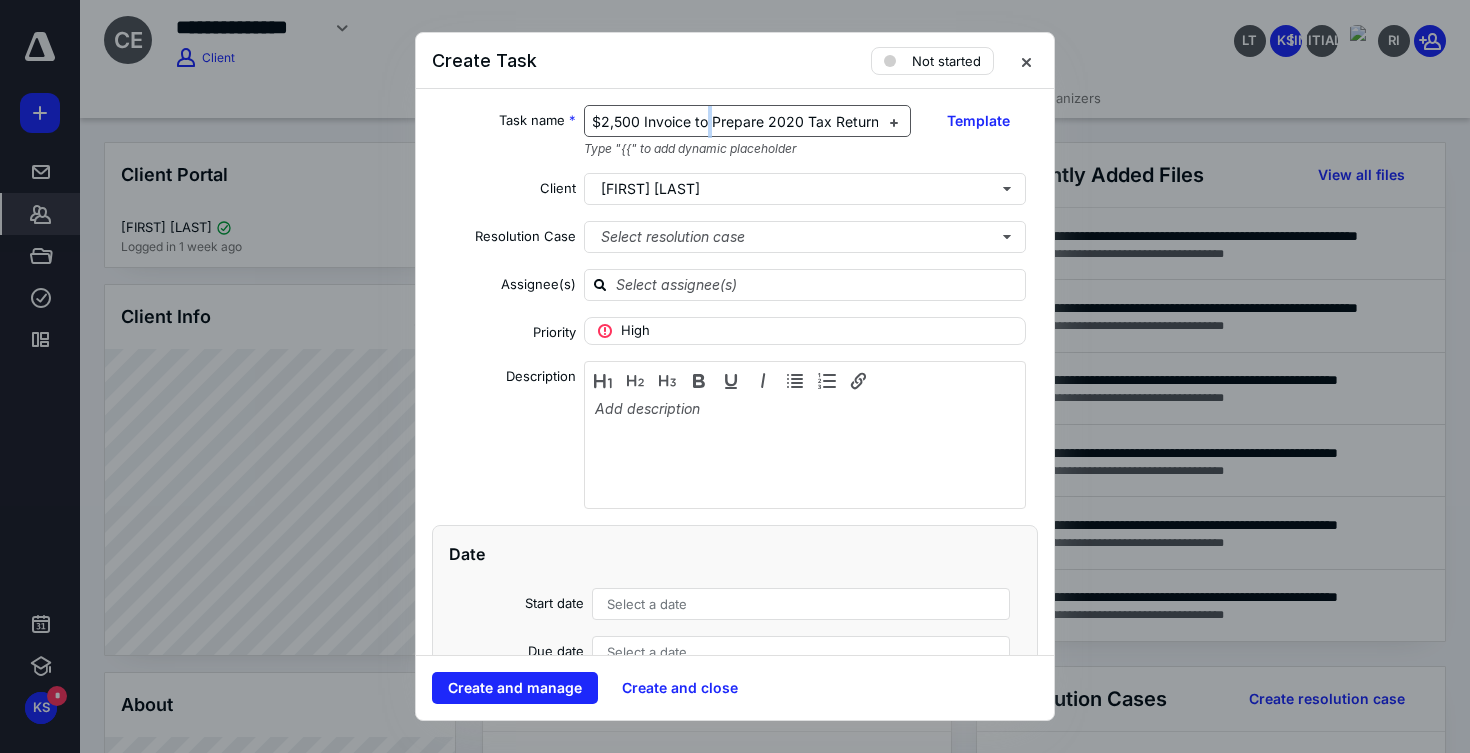 click on "Follow Up on $2,500 Invoice to Prepare 2020 Tax Return" at bounding box center (736, 122) 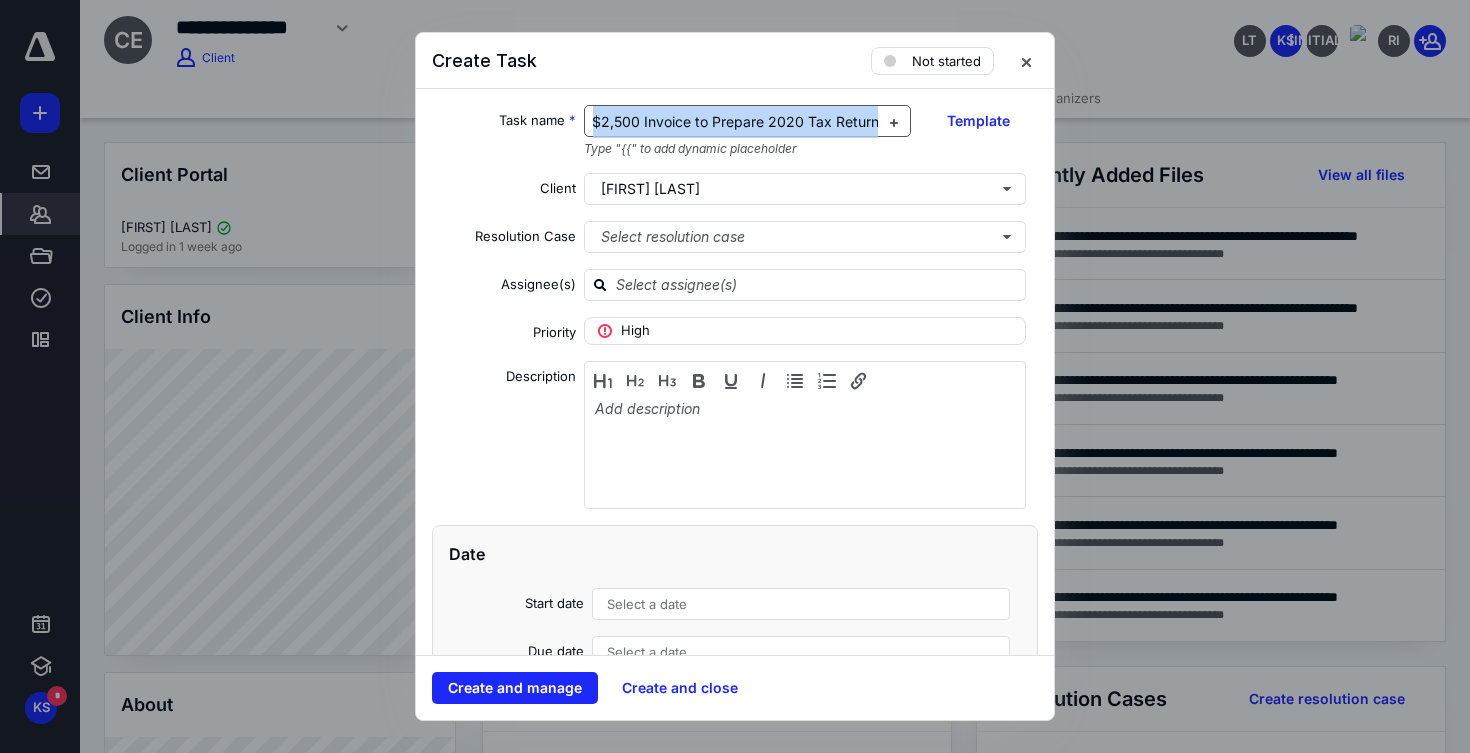 click on "Follow Up on $2,500 Invoice to Prepare 2020 Tax Return" at bounding box center [736, 122] 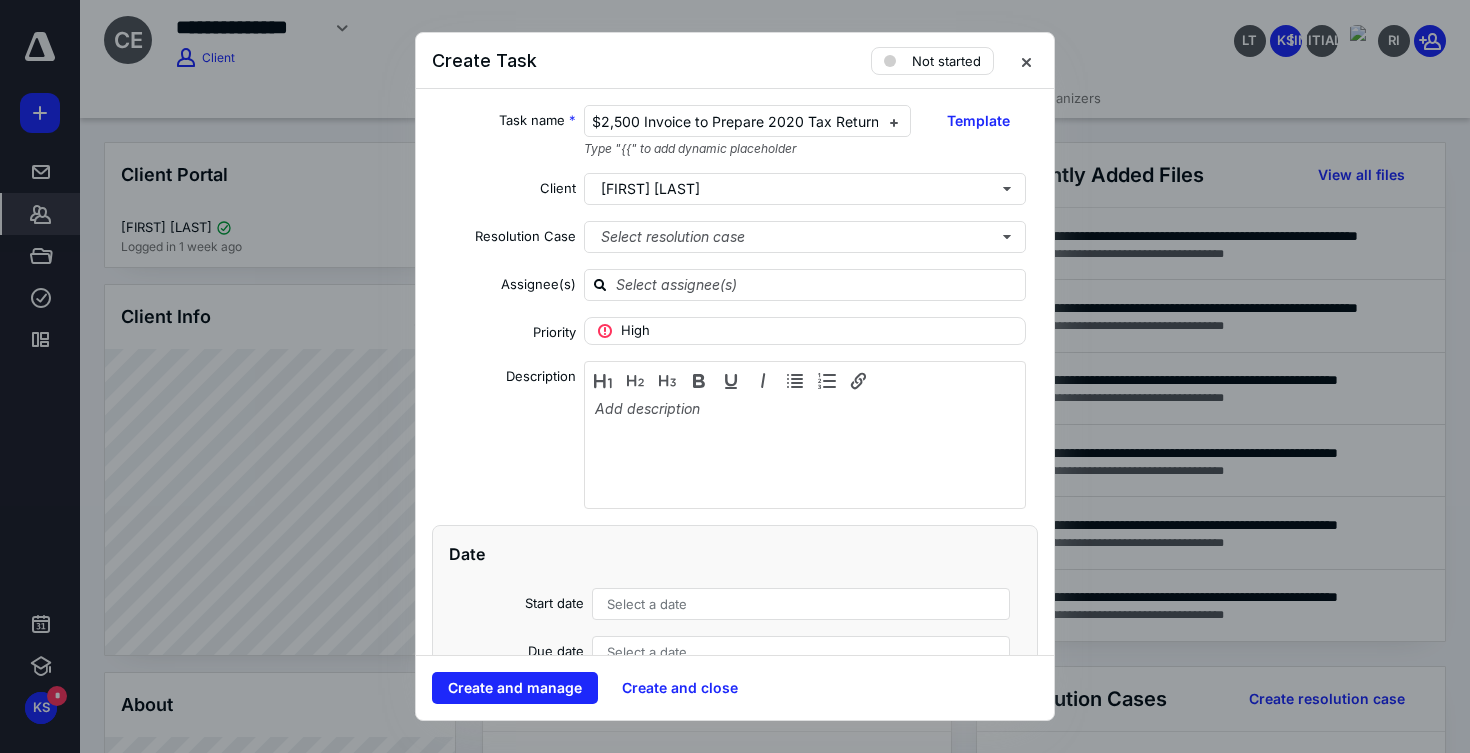 click on "Description" at bounding box center [504, 438] 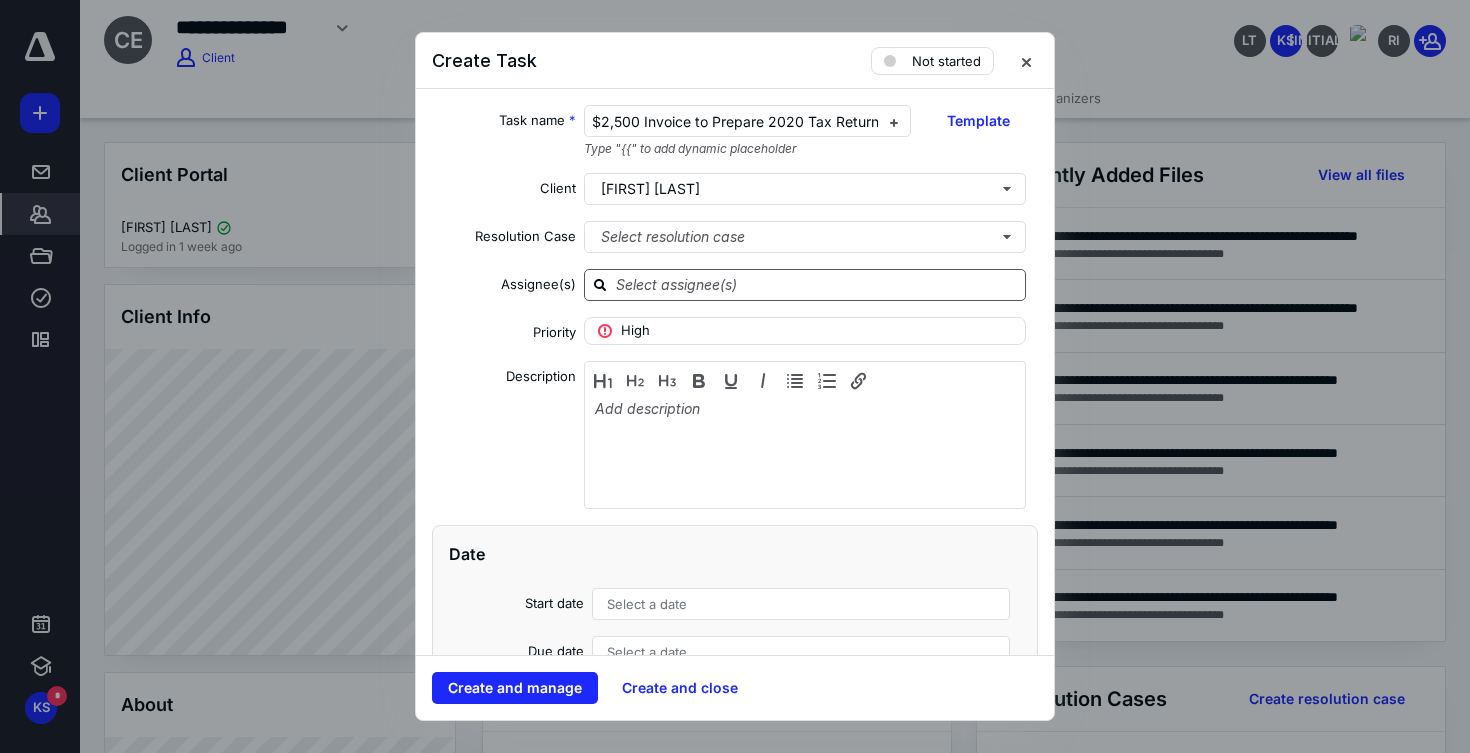 click at bounding box center [817, 284] 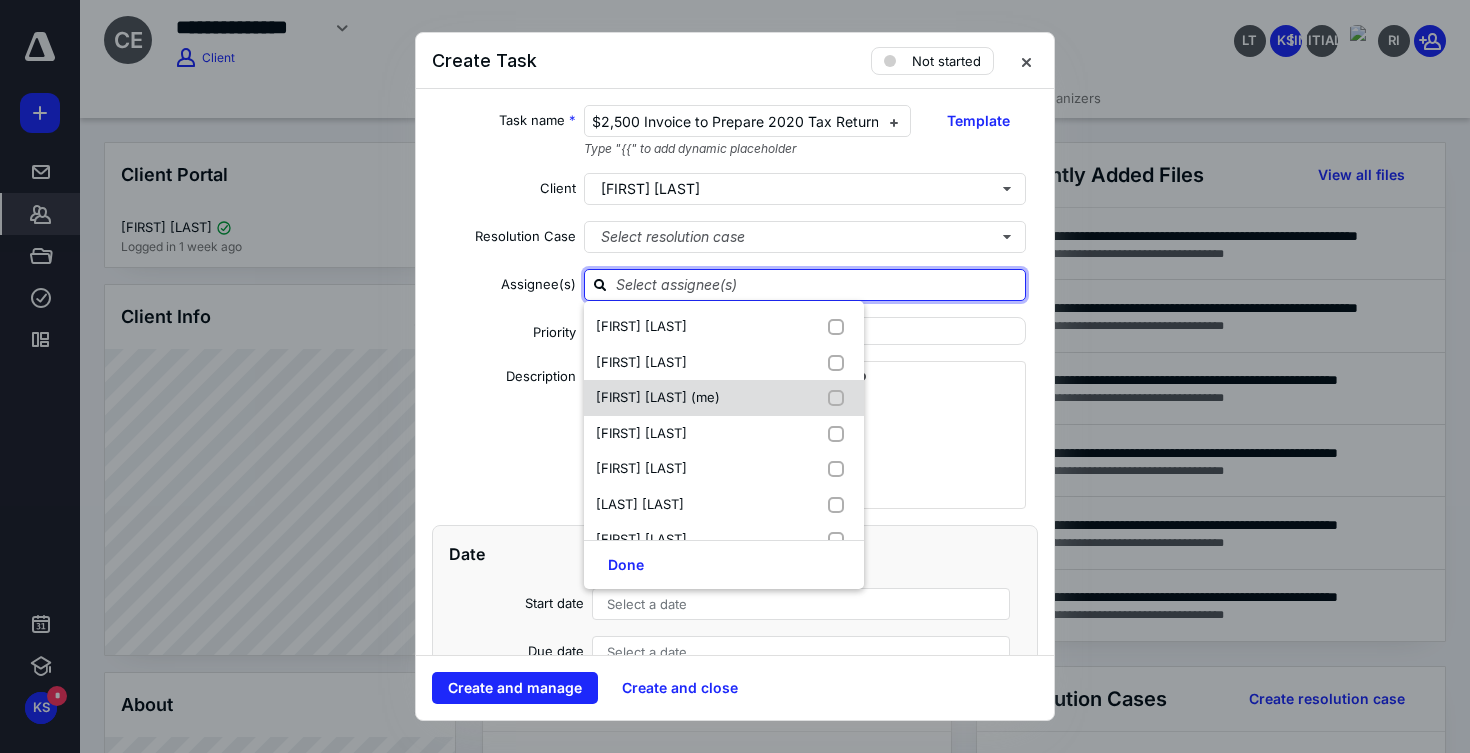 click on "[PERSON] (me)" at bounding box center [658, 397] 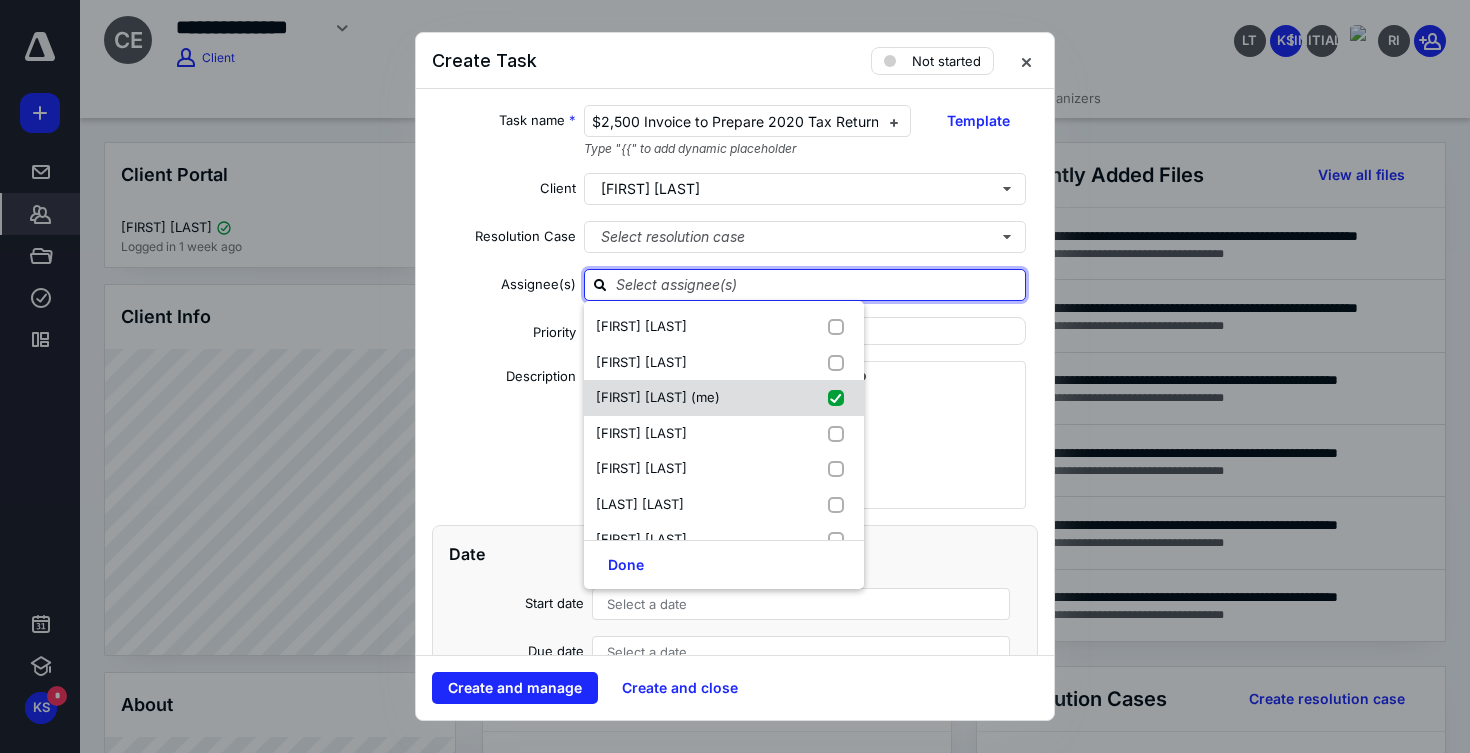 checkbox on "true" 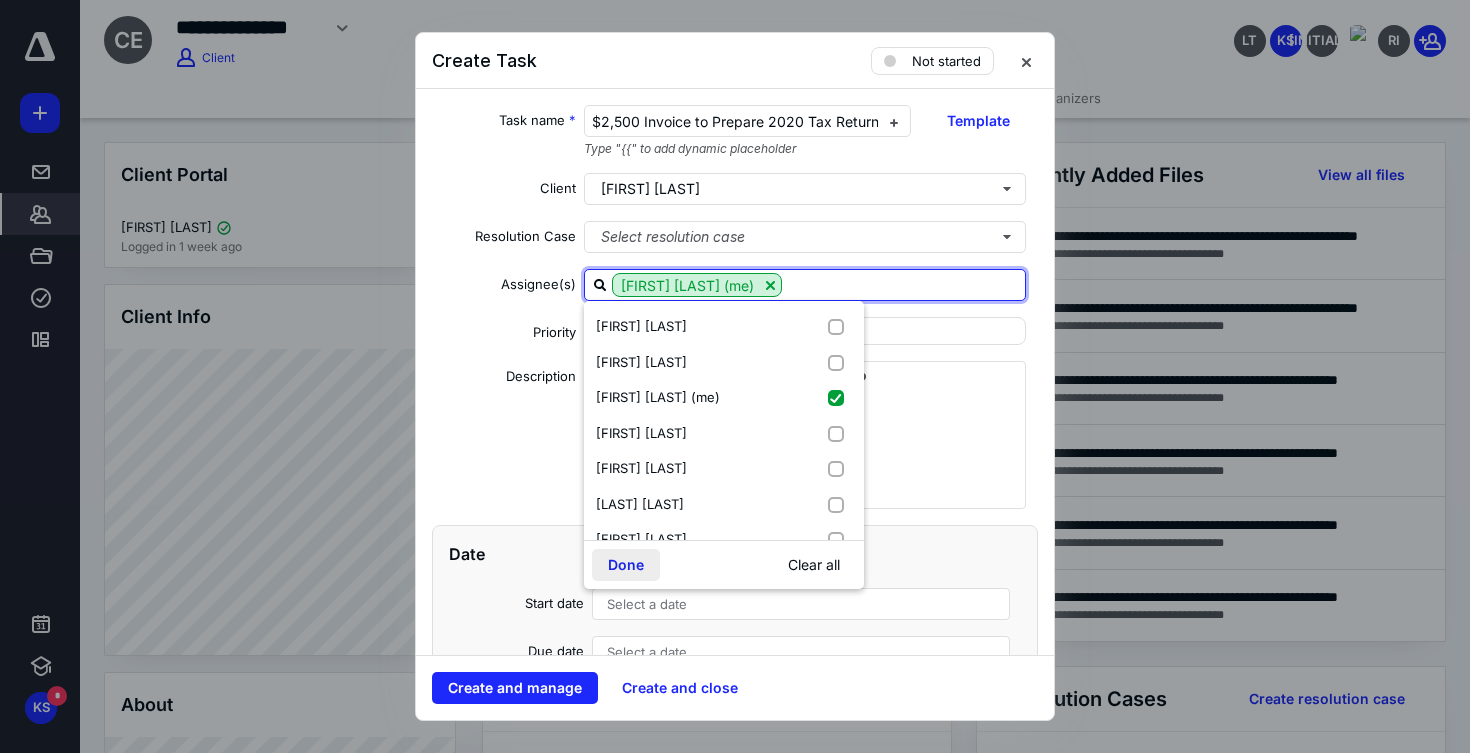 click on "Done" at bounding box center [626, 565] 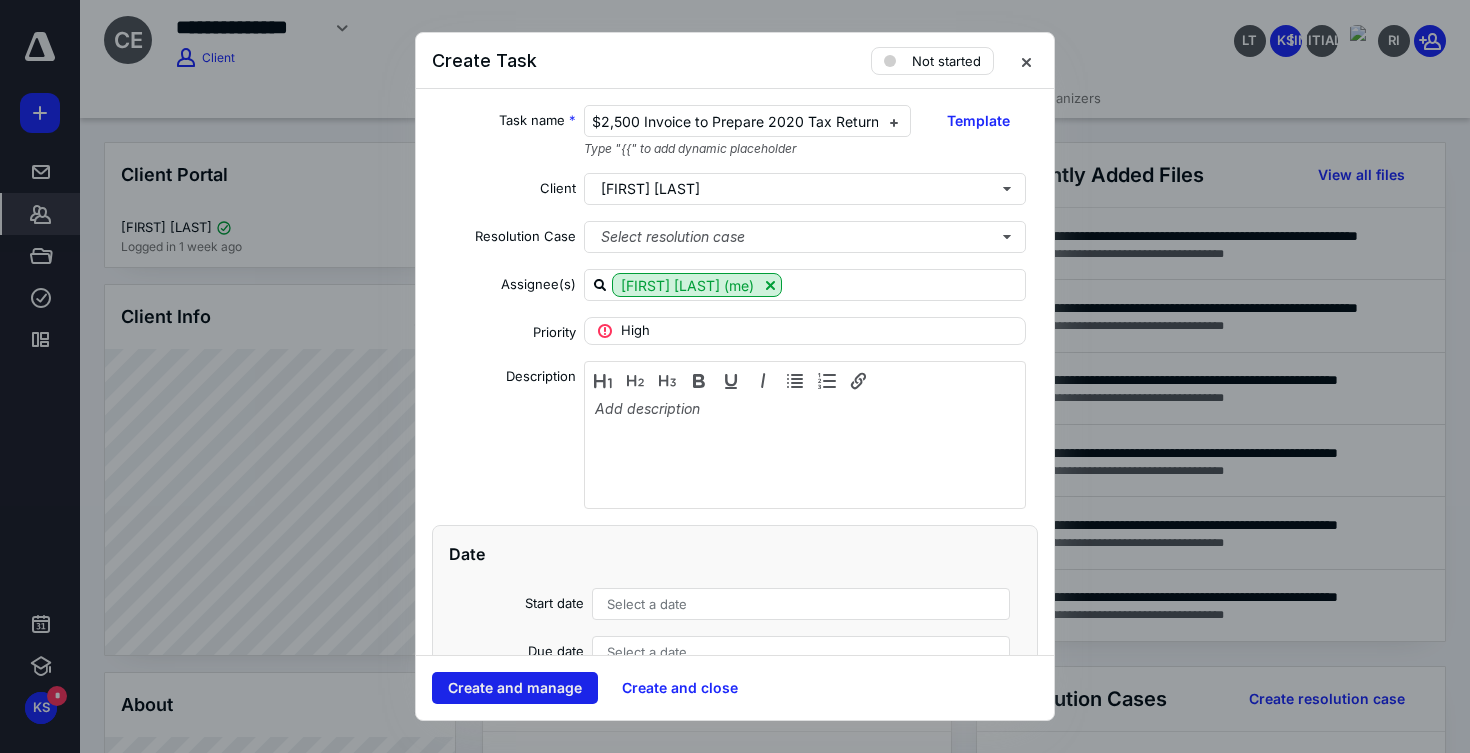 click on "Create and manage" at bounding box center [515, 688] 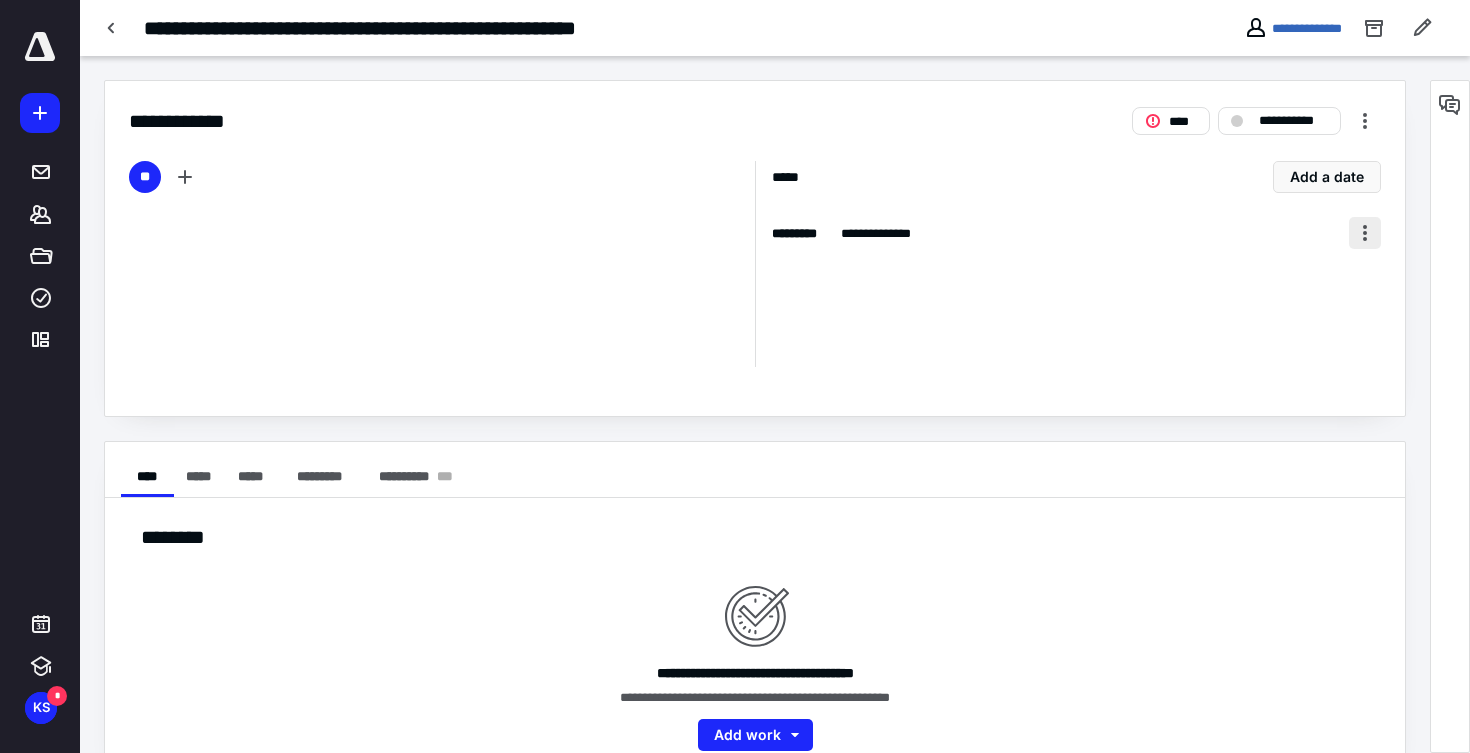 click at bounding box center (1365, 233) 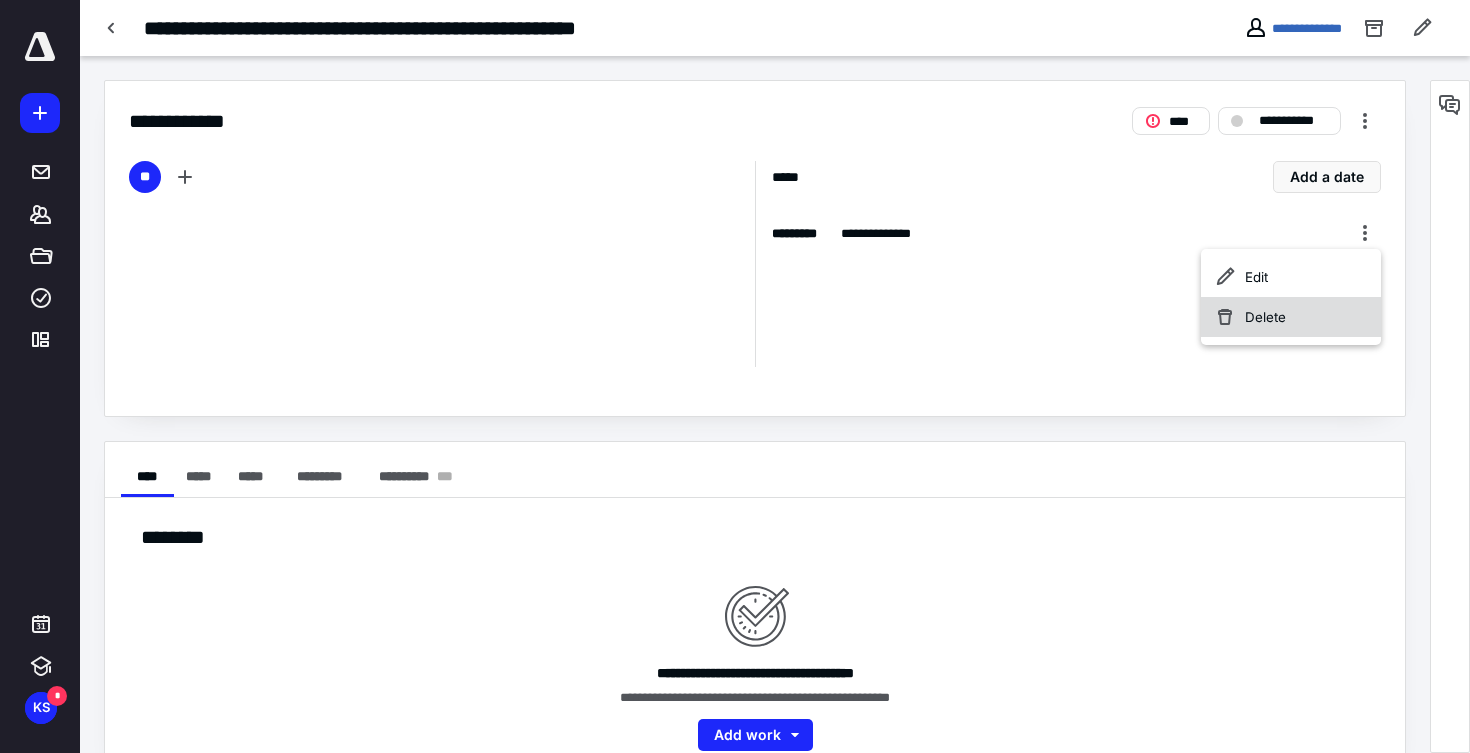click on "Delete" at bounding box center (1291, 317) 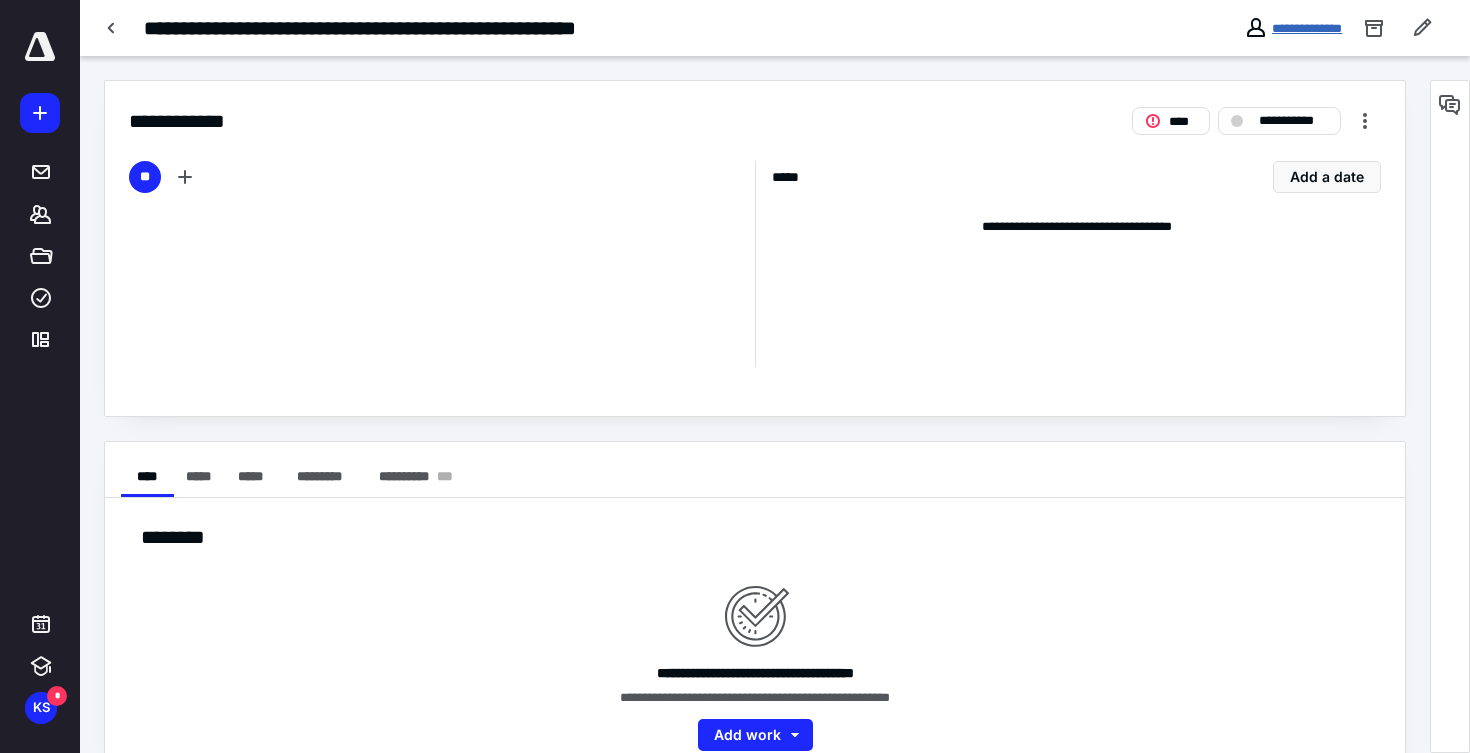 click on "**********" at bounding box center (1307, 28) 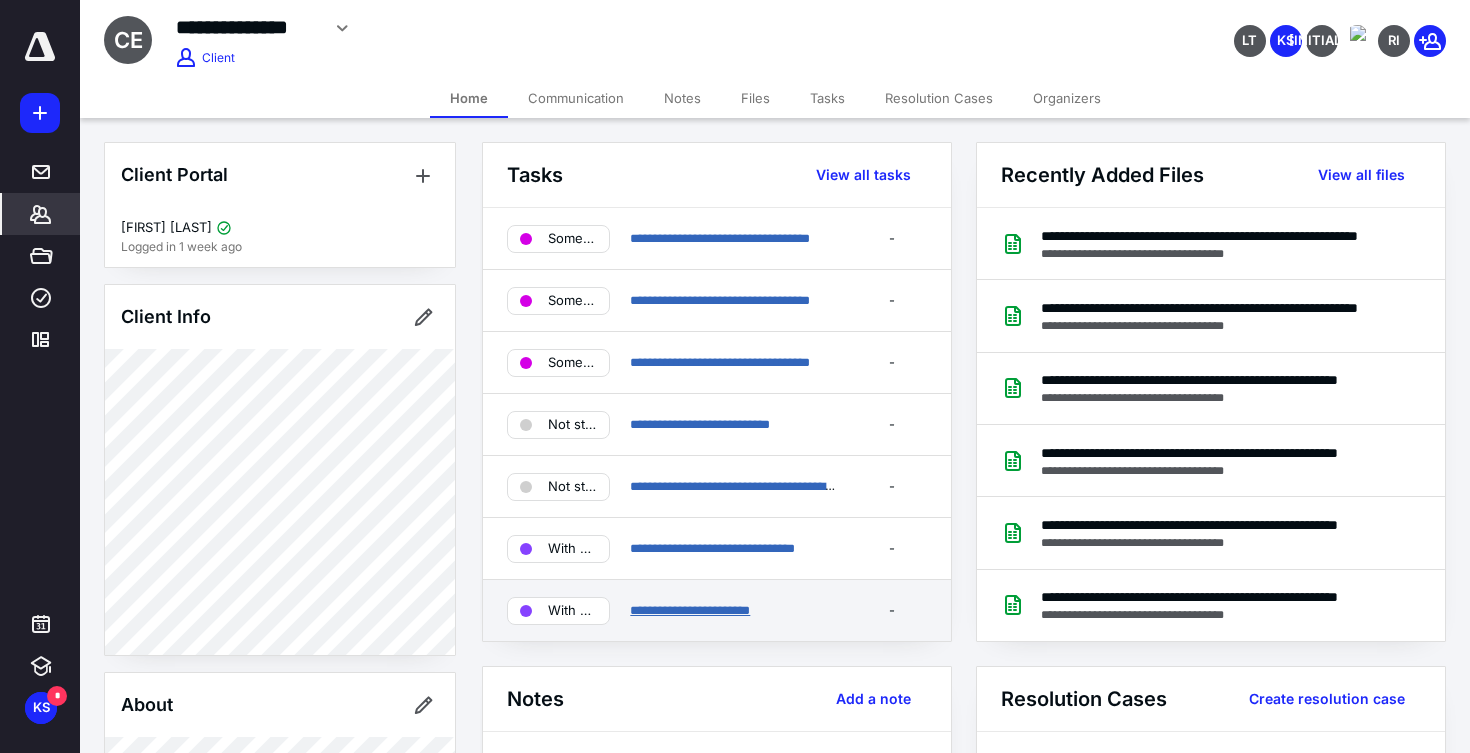 click on "**********" at bounding box center (690, 610) 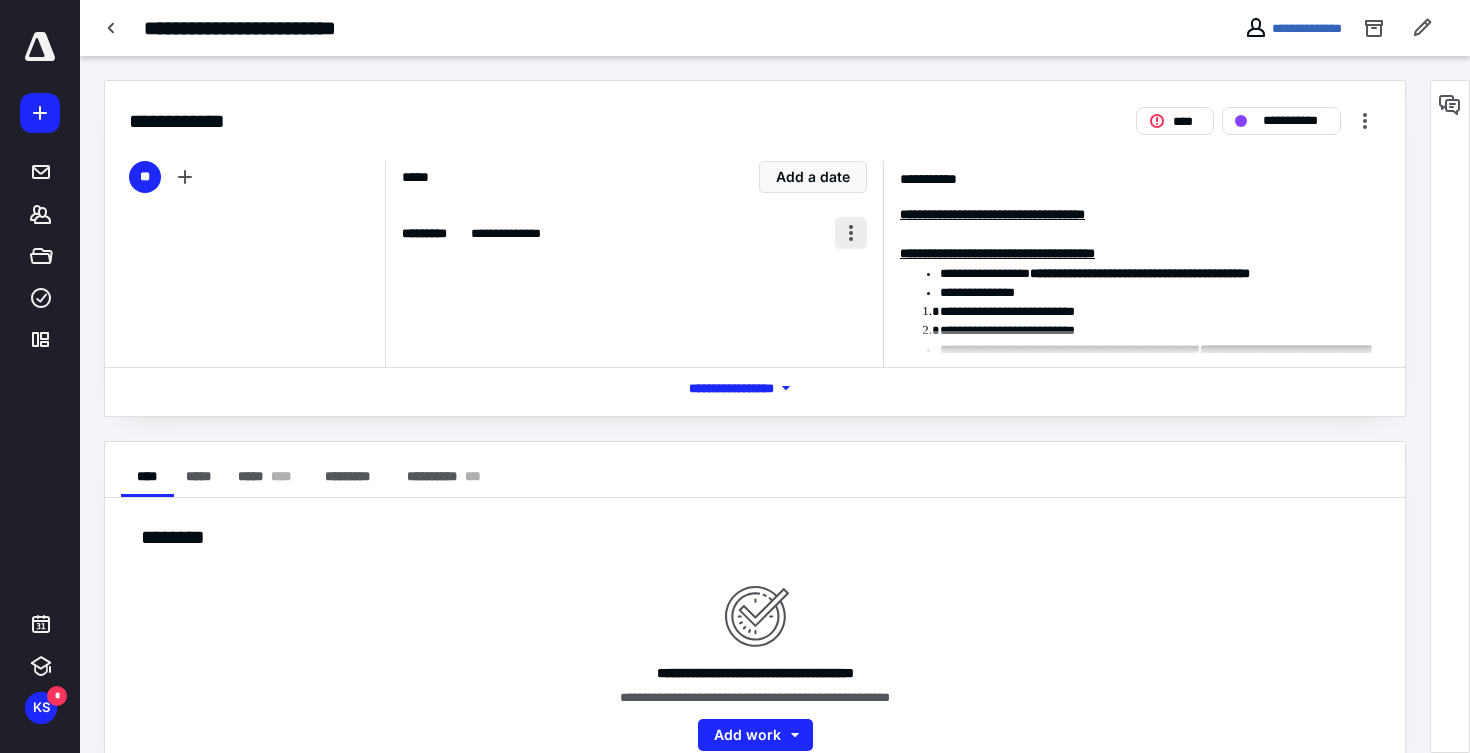 click at bounding box center [851, 233] 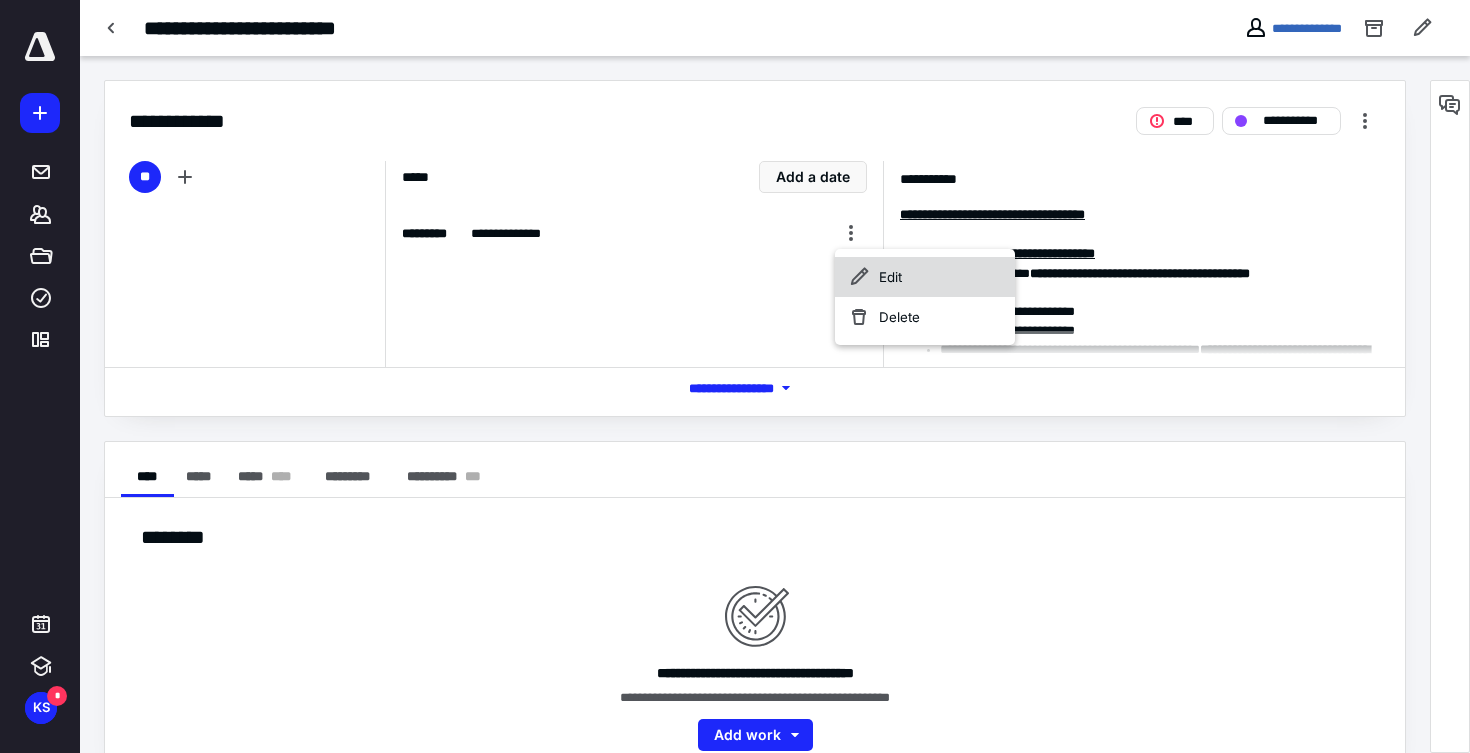 click on "Edit" at bounding box center [925, 277] 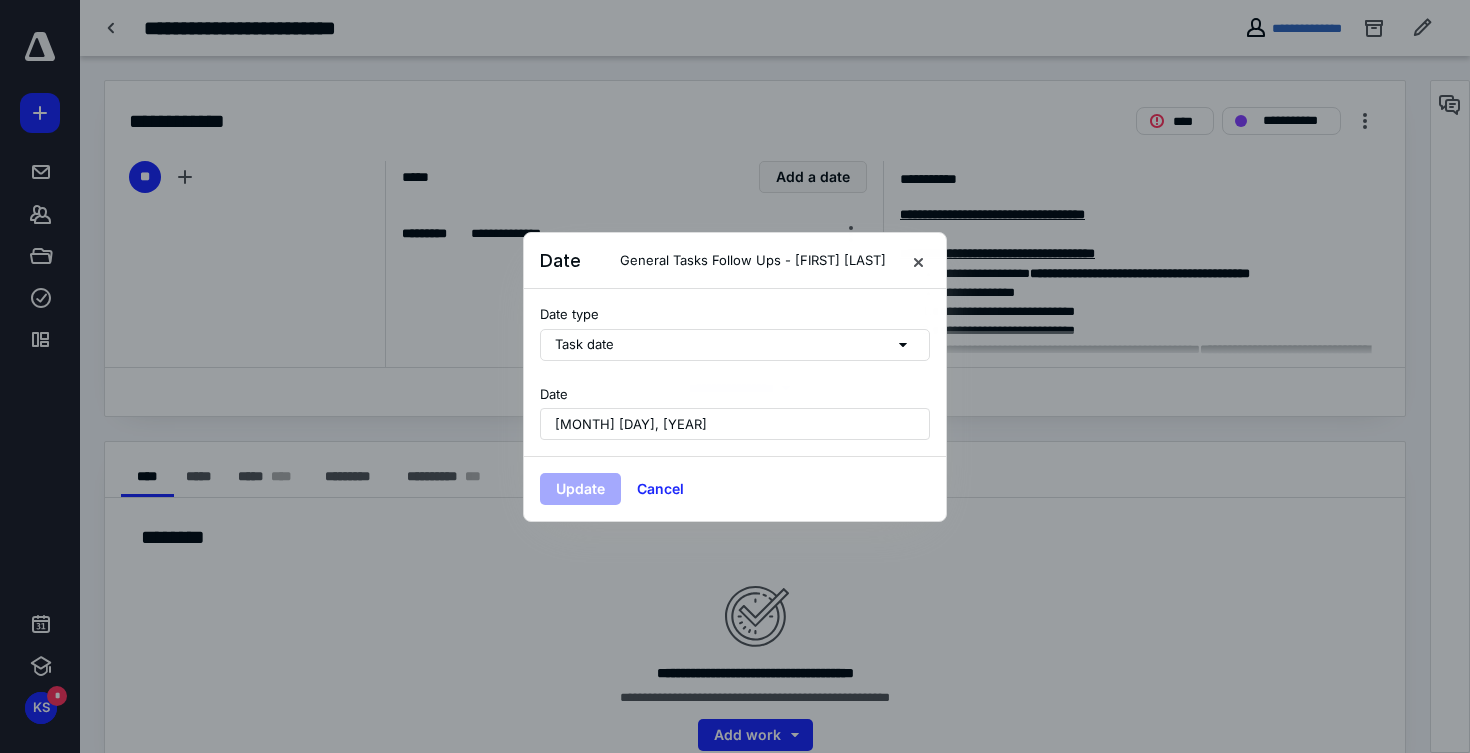click on "August 7, 2025" at bounding box center [631, 424] 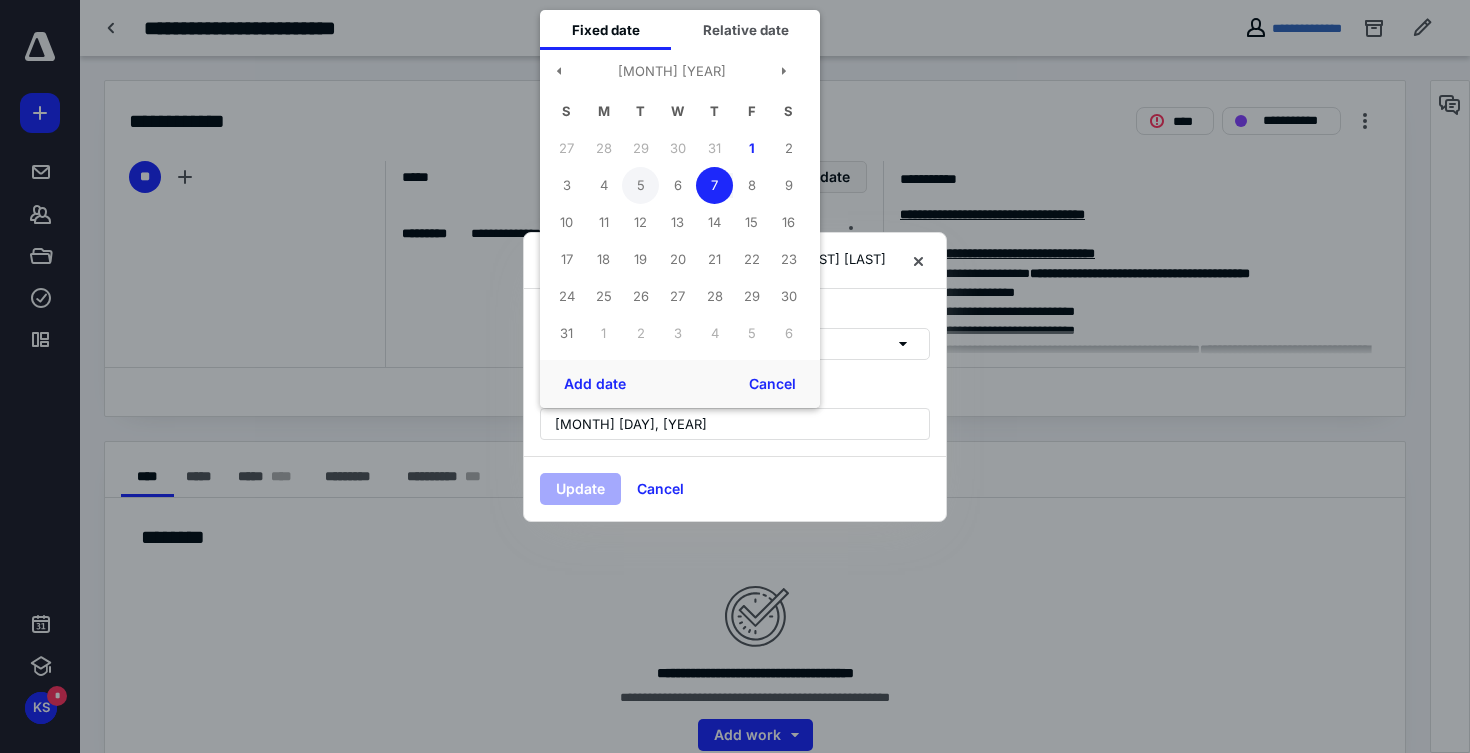 click on "5" at bounding box center (640, 185) 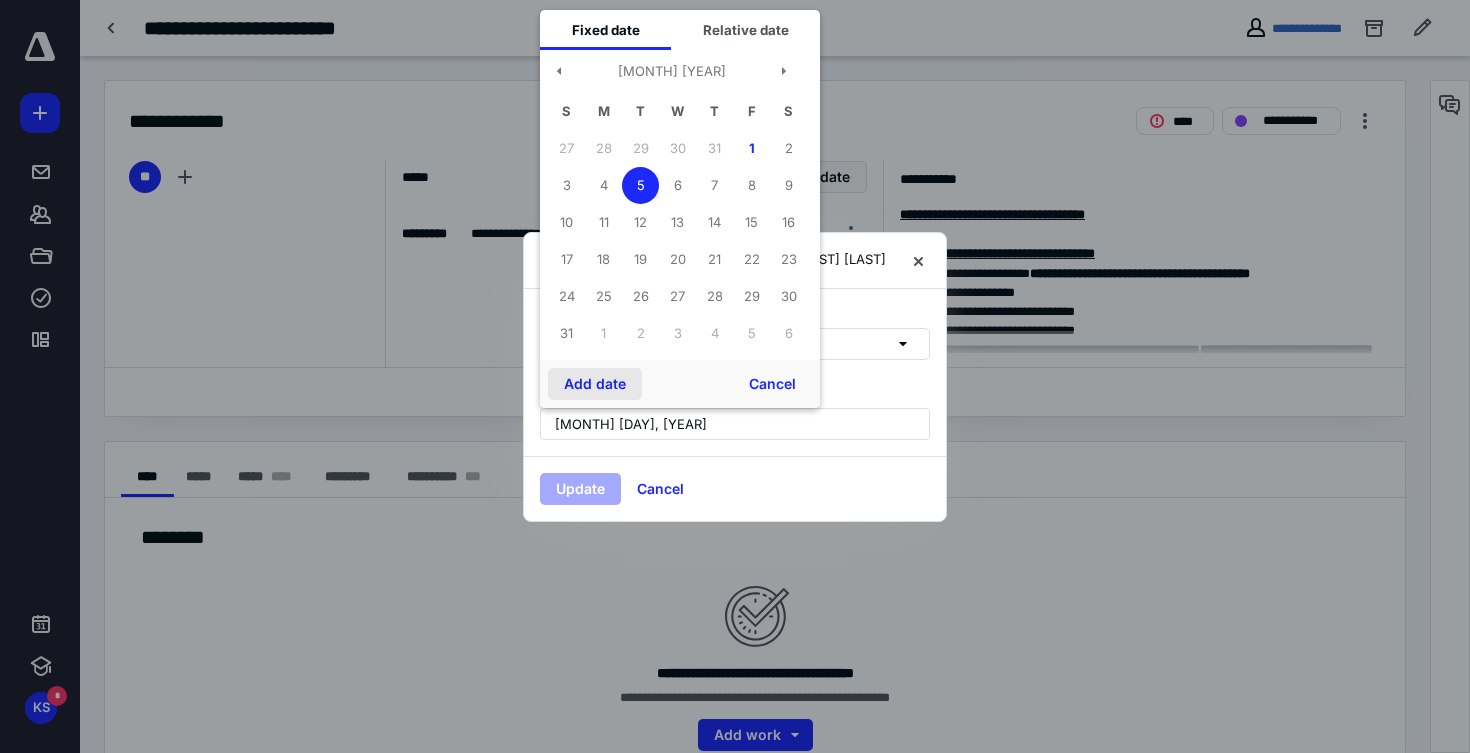 click on "Add date" at bounding box center [595, 384] 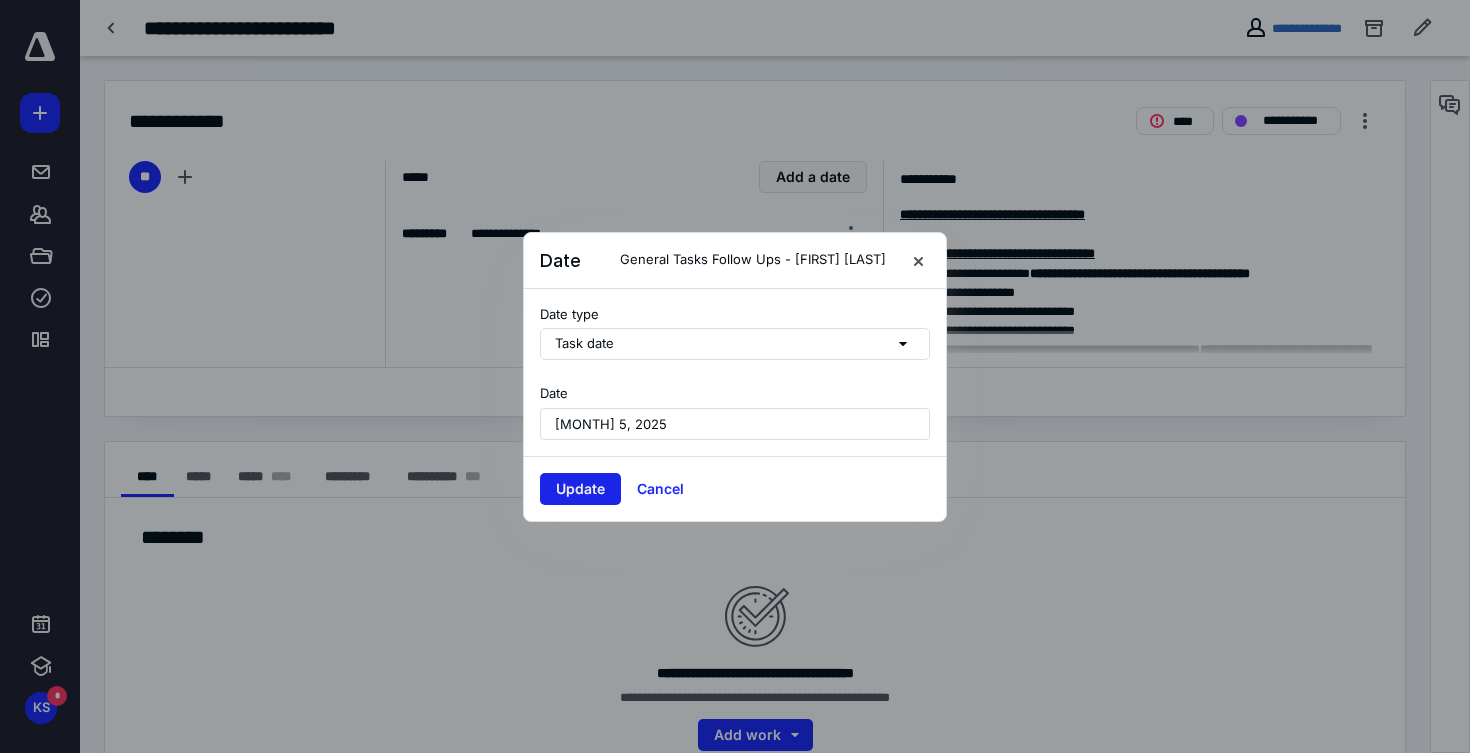 click on "Update" at bounding box center (580, 489) 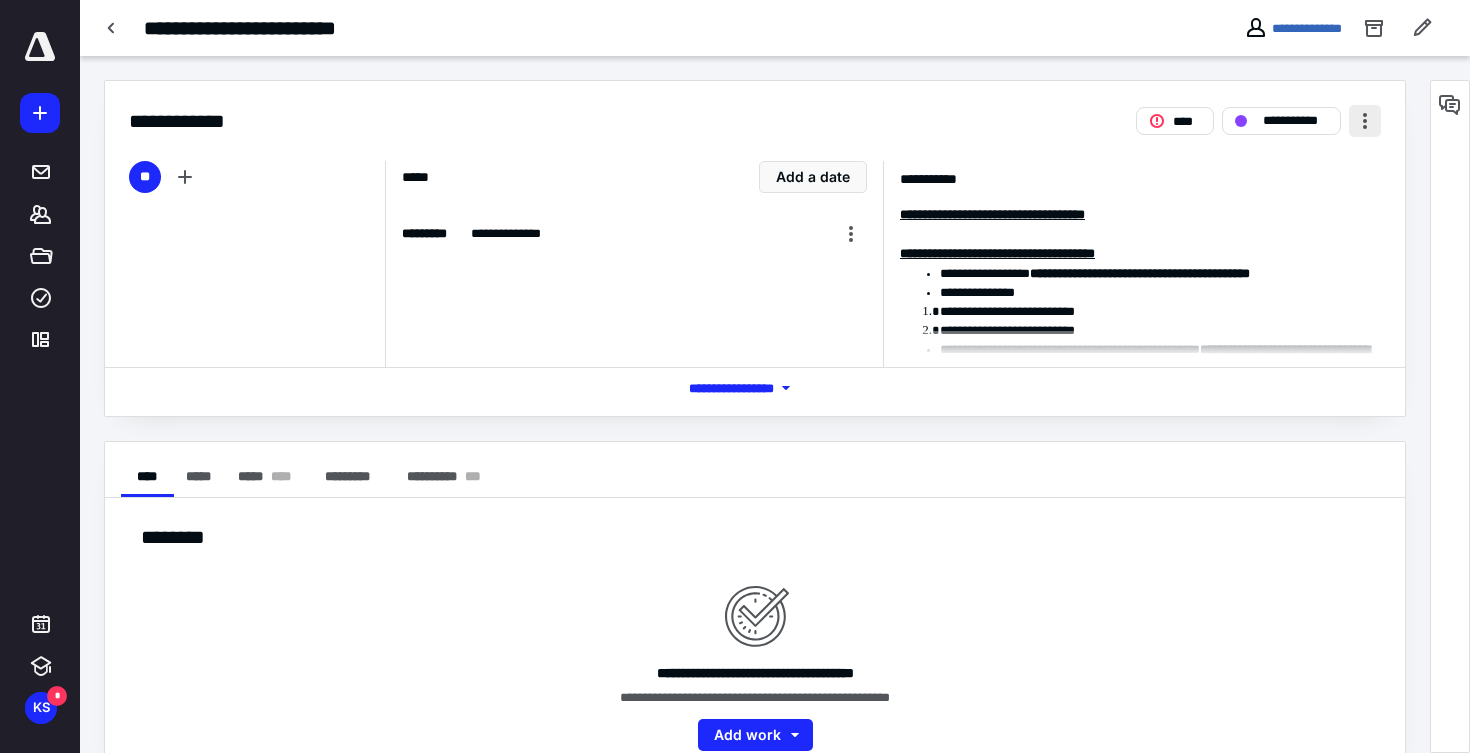 click at bounding box center (1365, 121) 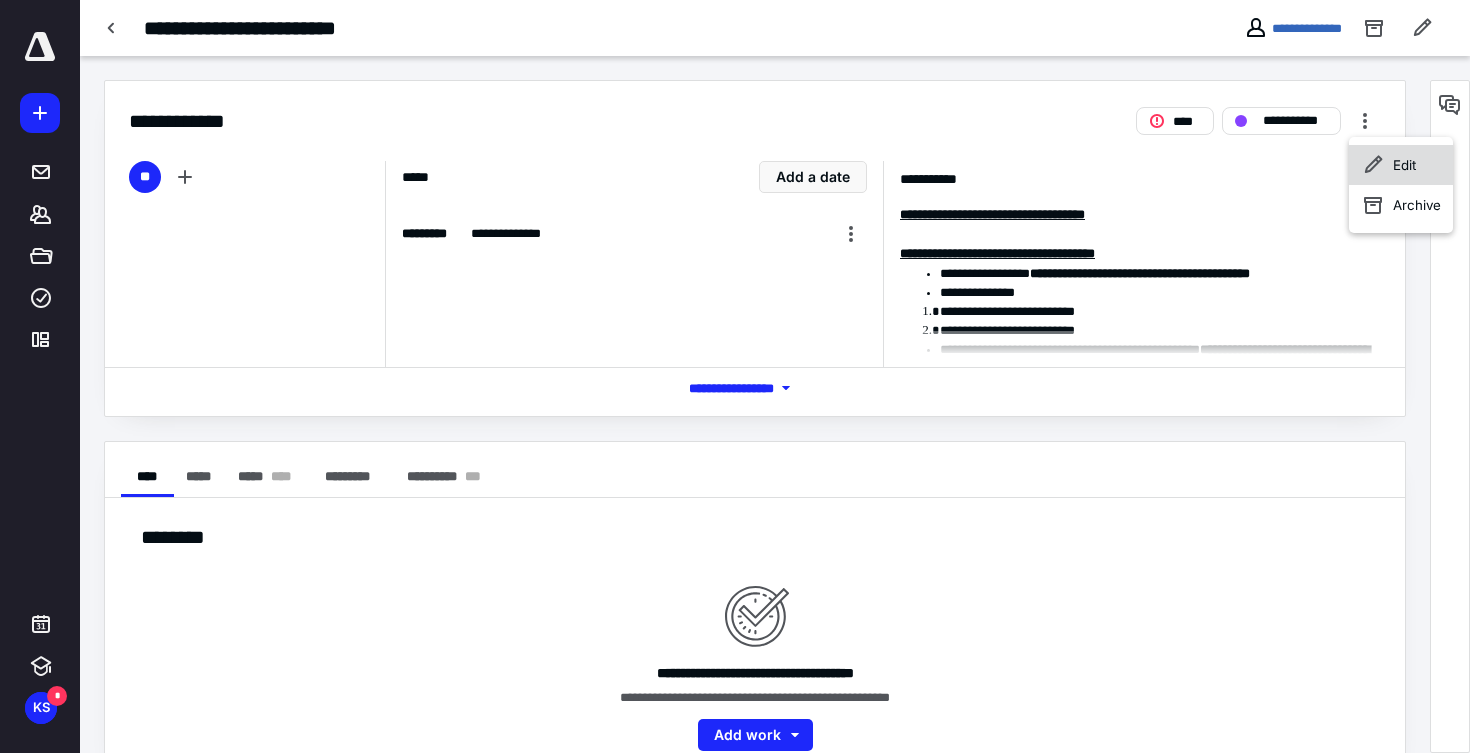 click 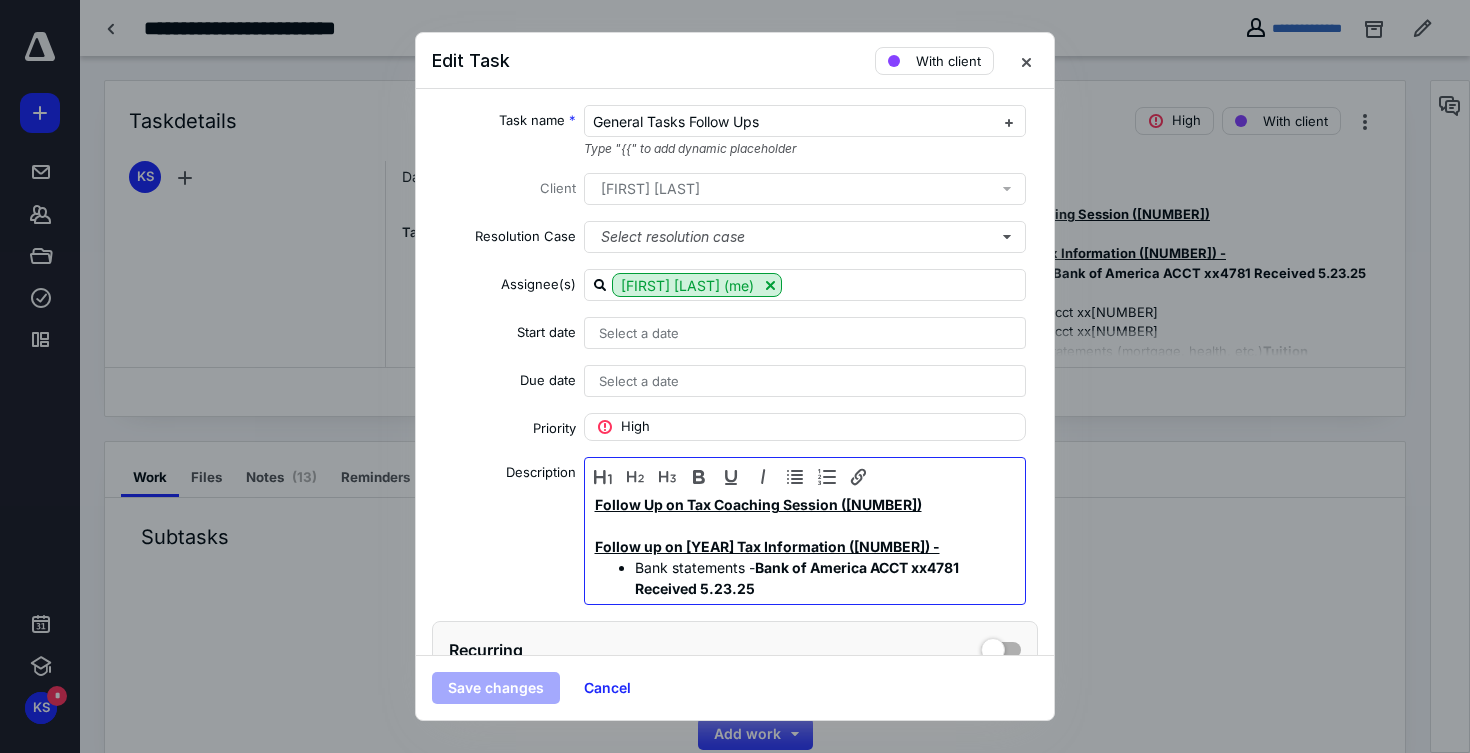 click on "Follow Up on Tax Coaching Session (5)" at bounding box center [758, 504] 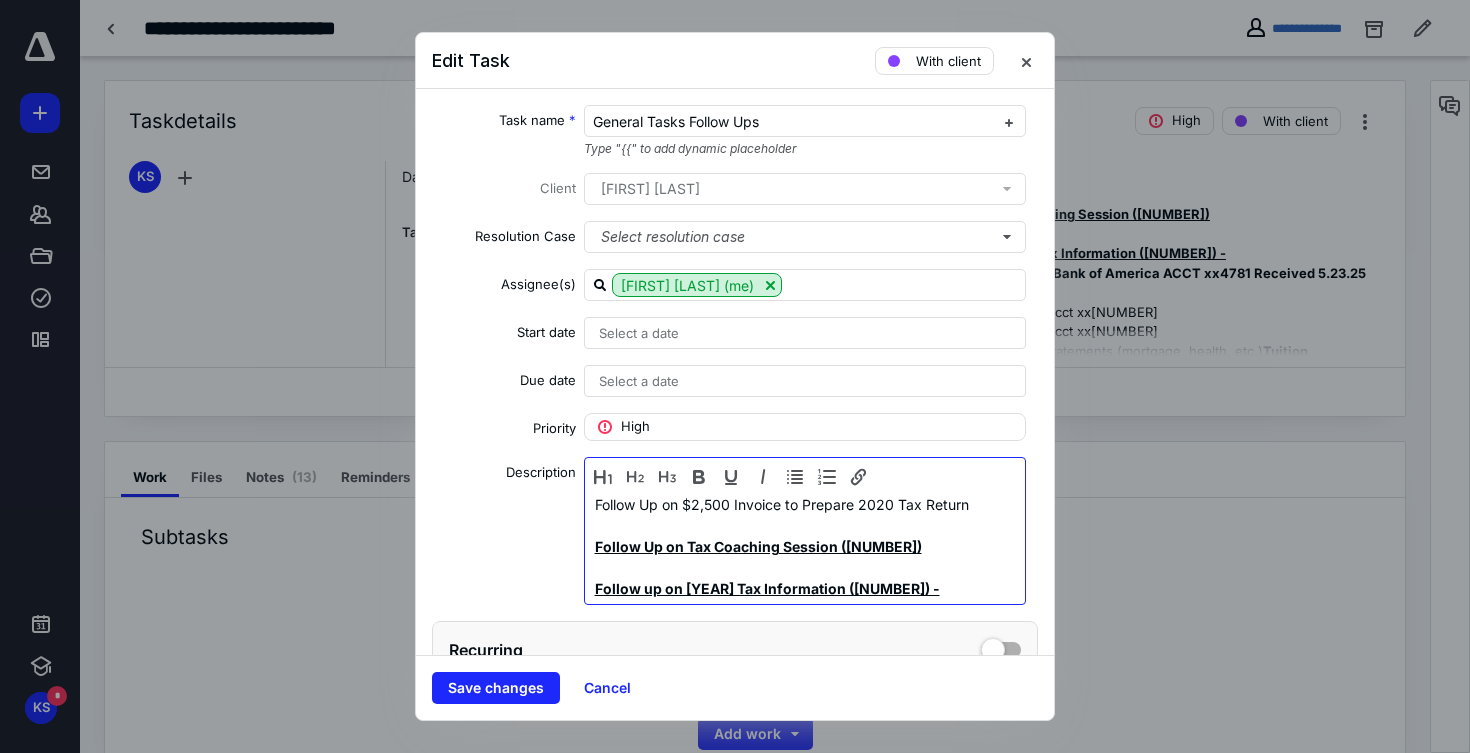 click on "Follow Up on $2,500 Invoice to Prepare 2020 Tax Return" at bounding box center [805, 504] 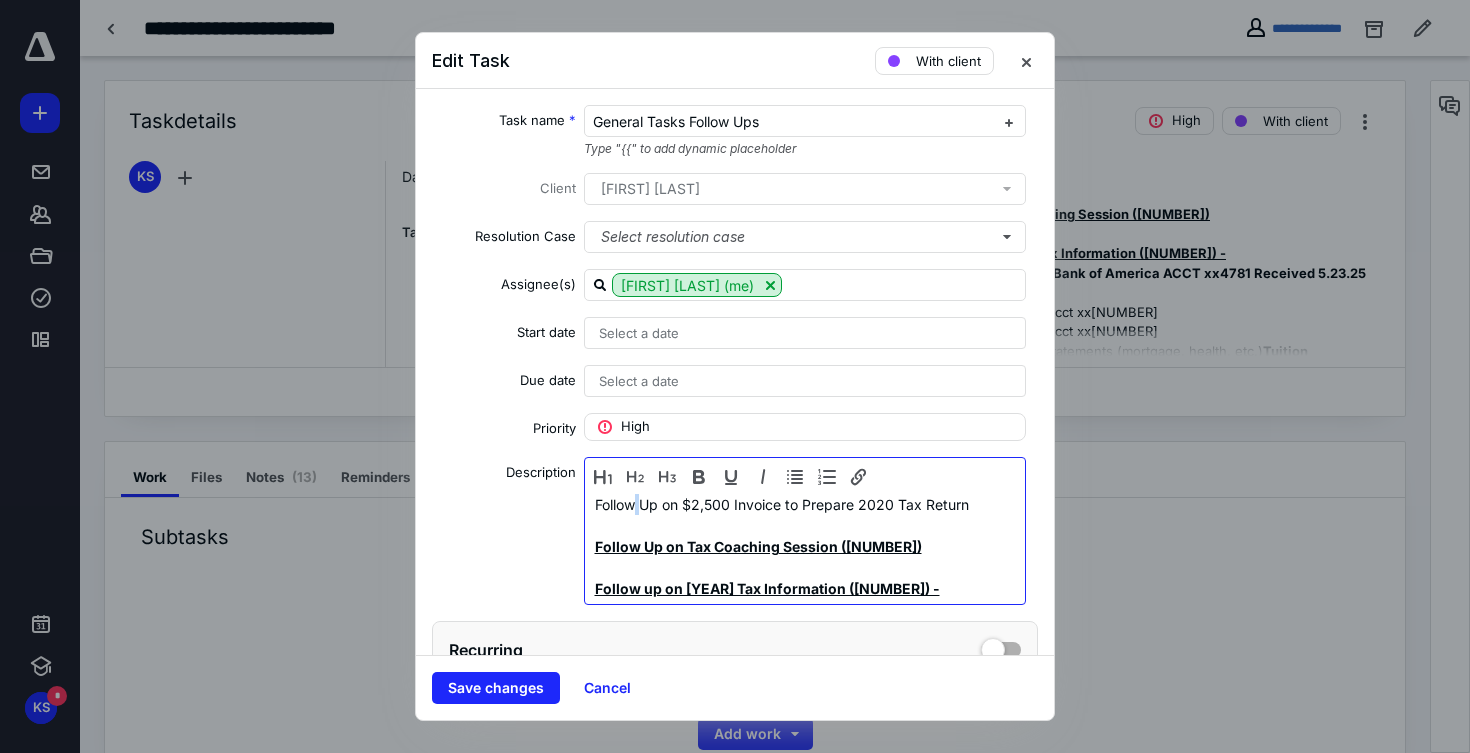 click on "Follow Up on $2,500 Invoice to Prepare 2020 Tax Return" at bounding box center [805, 504] 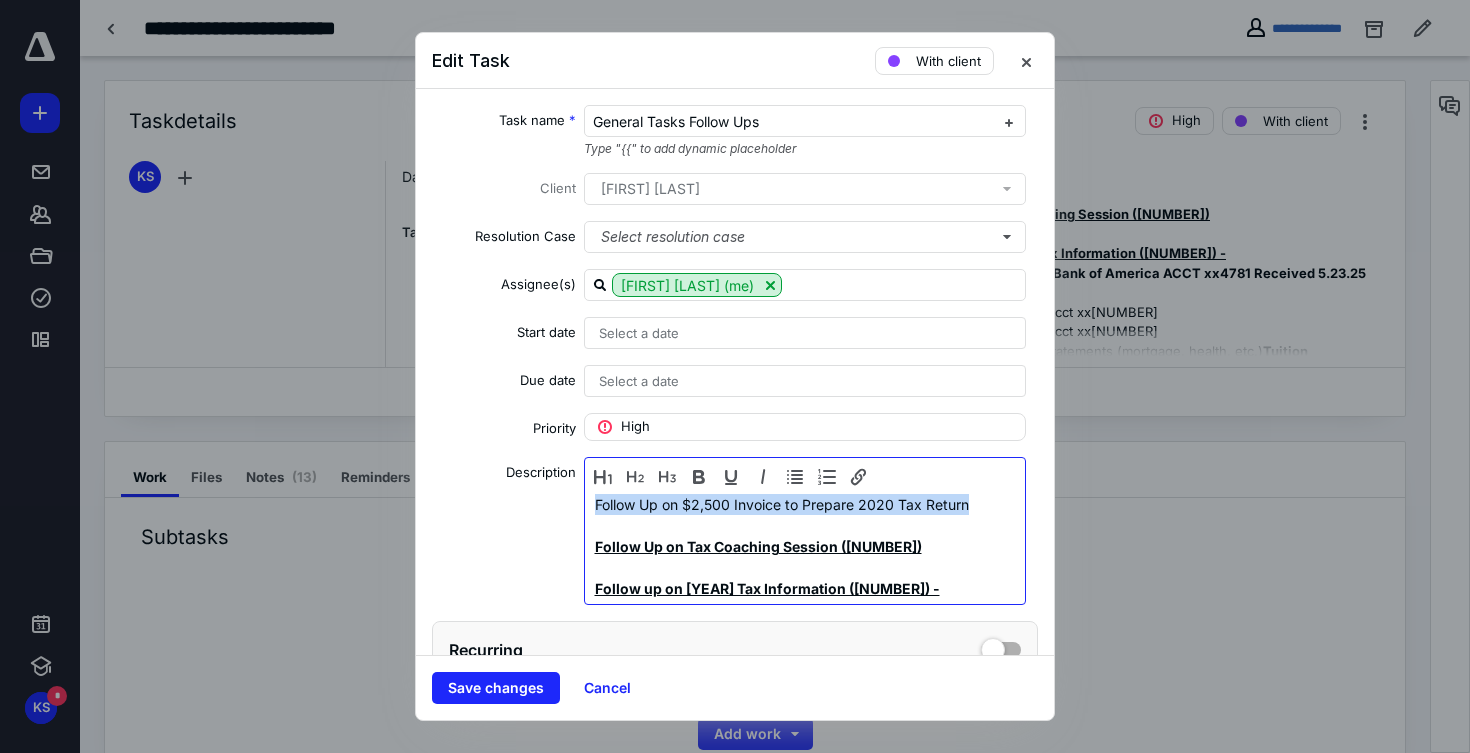 click on "Follow Up on $2,500 Invoice to Prepare 2020 Tax Return" at bounding box center [805, 504] 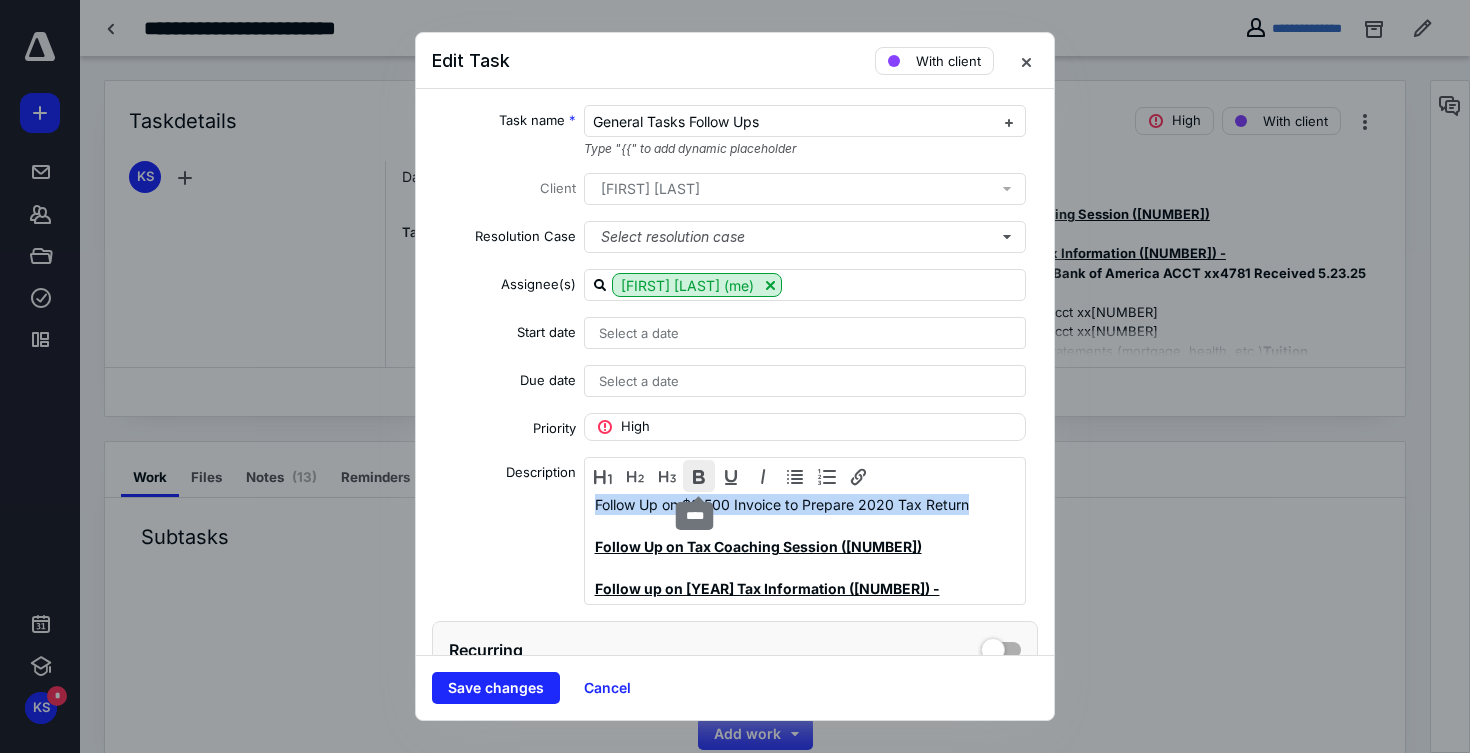 click at bounding box center [699, 476] 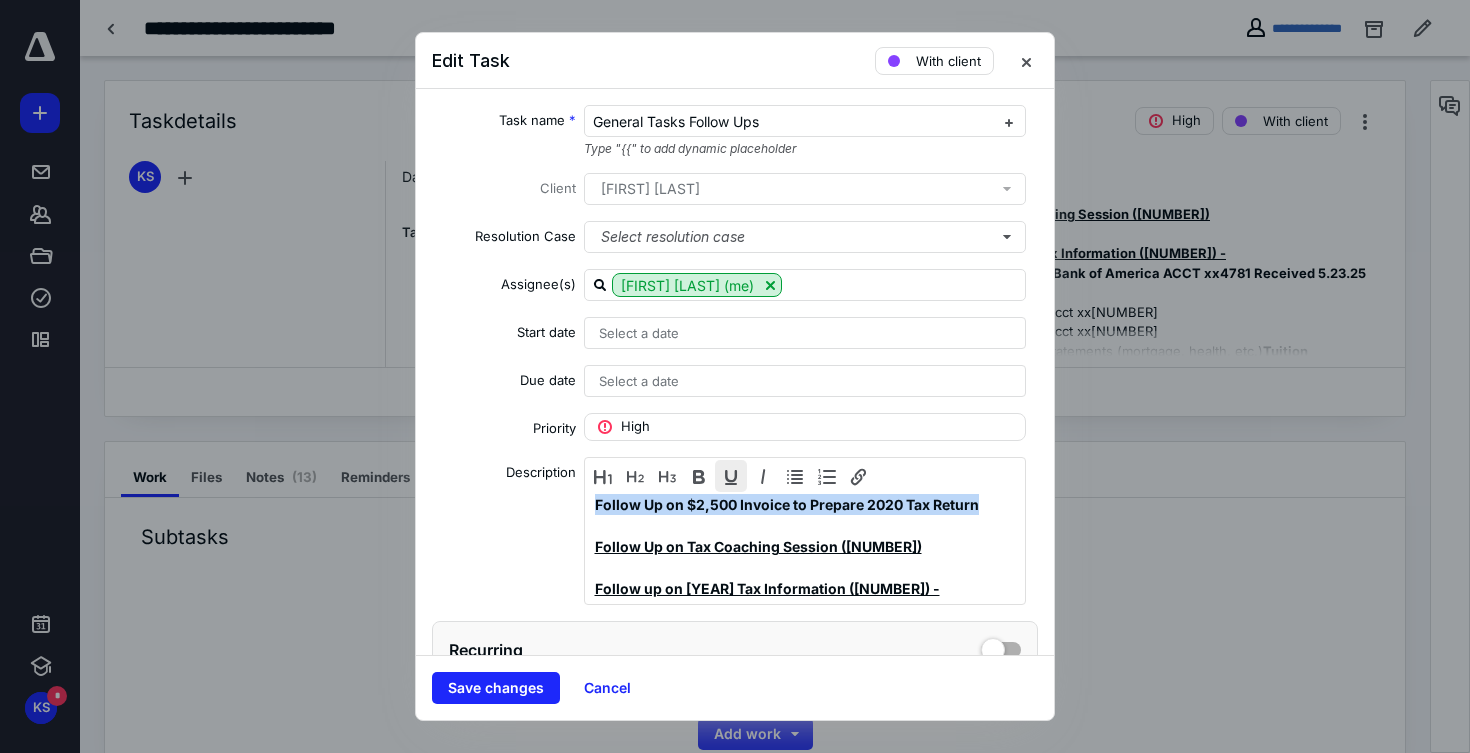 click at bounding box center [731, 476] 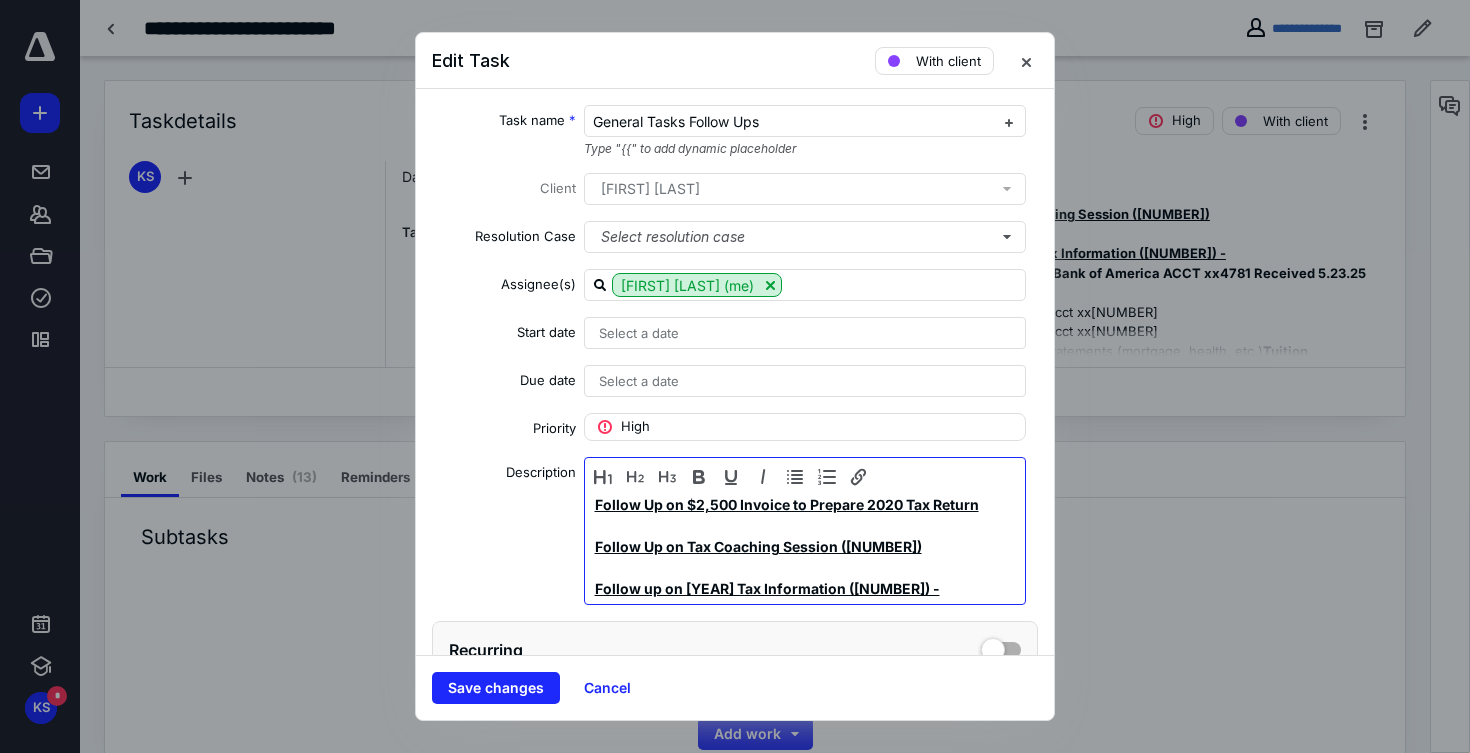 click on "Follow Up on $2,500 Invoice to Prepare 2020 Tax Return" at bounding box center [805, 504] 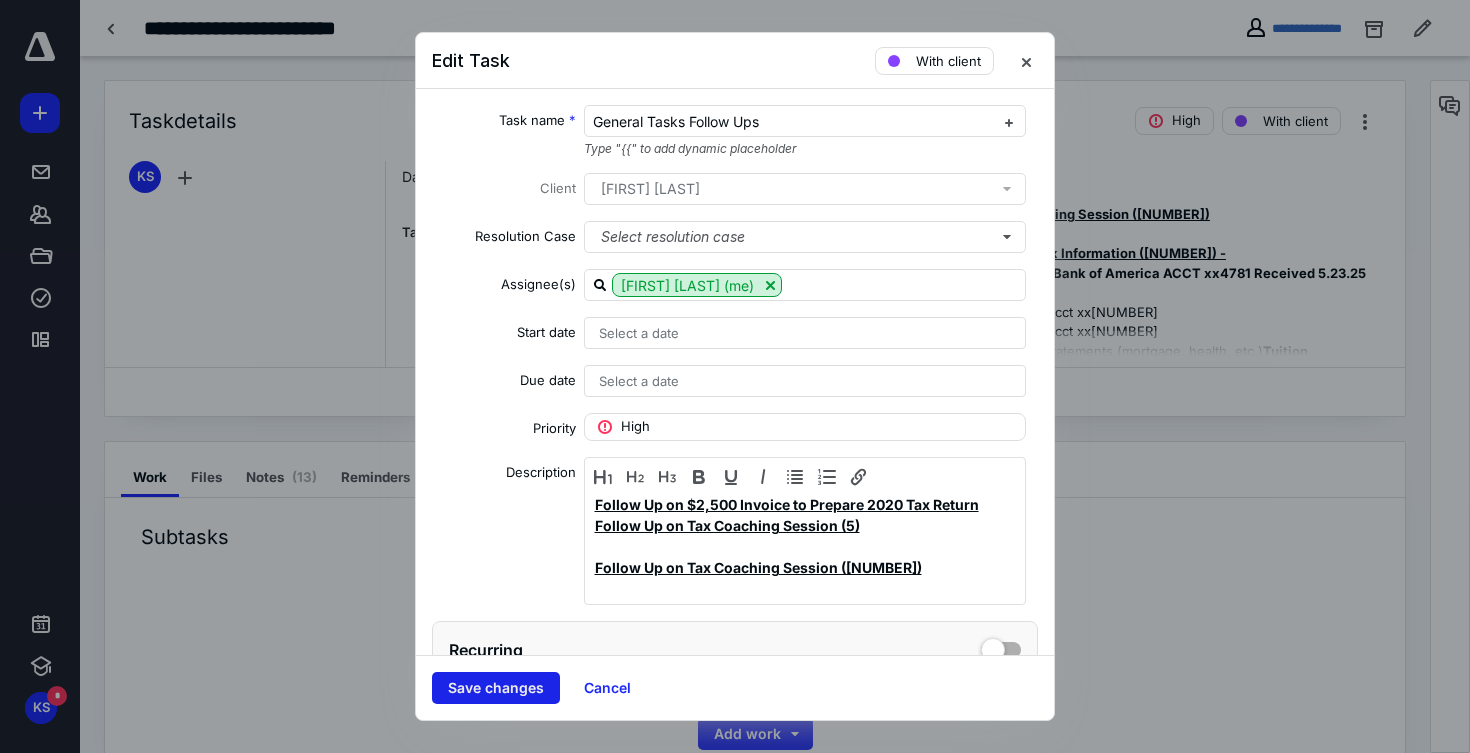 click on "Save changes" at bounding box center (496, 688) 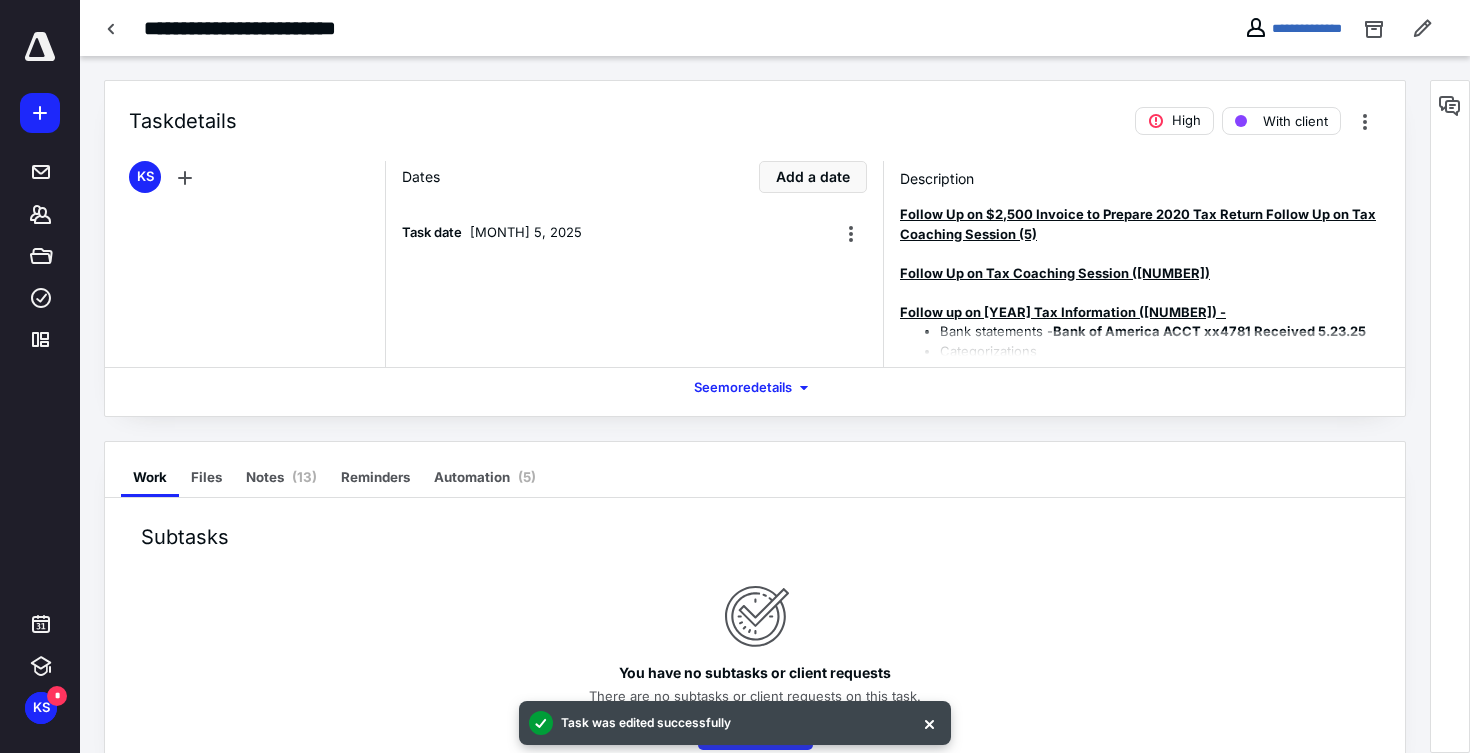 scroll, scrollTop: 0, scrollLeft: 0, axis: both 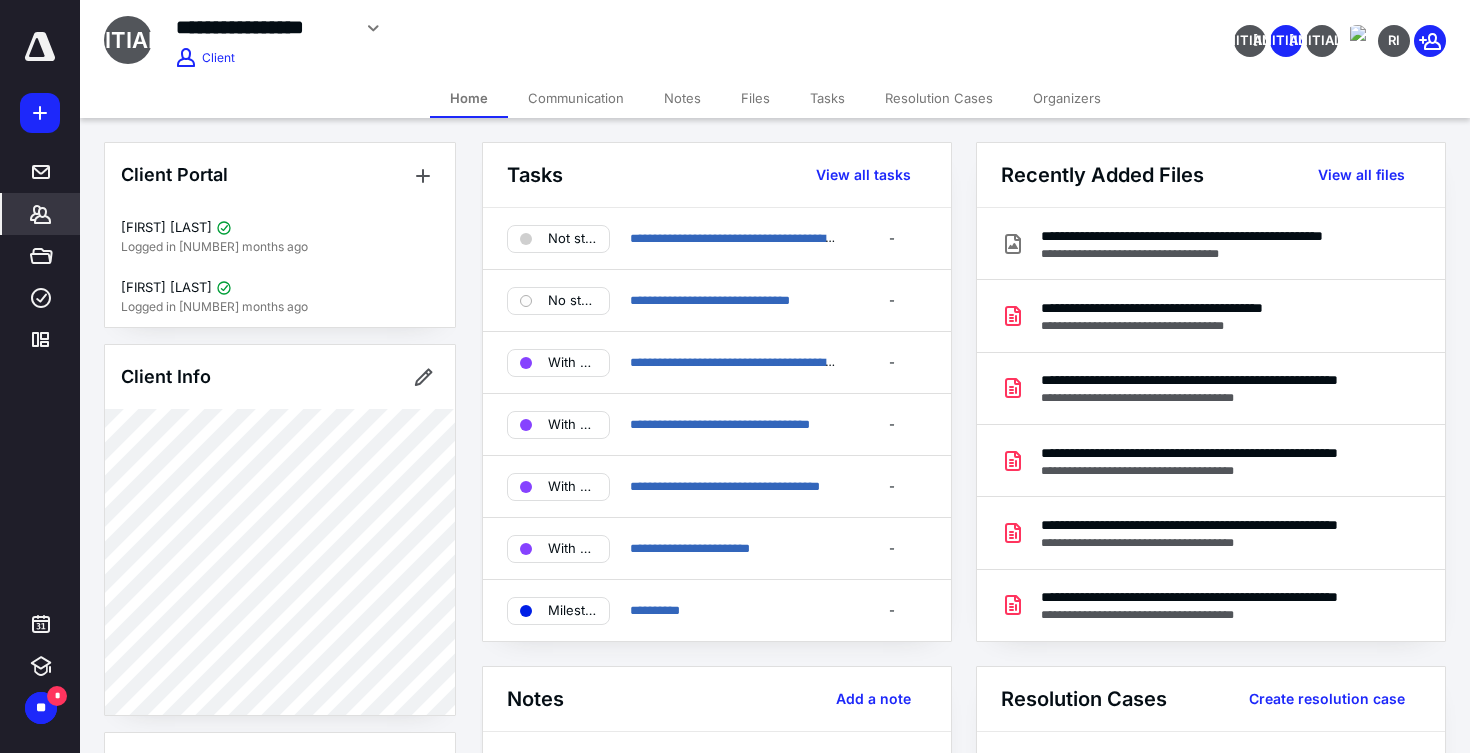 click on "Files" at bounding box center (755, 98) 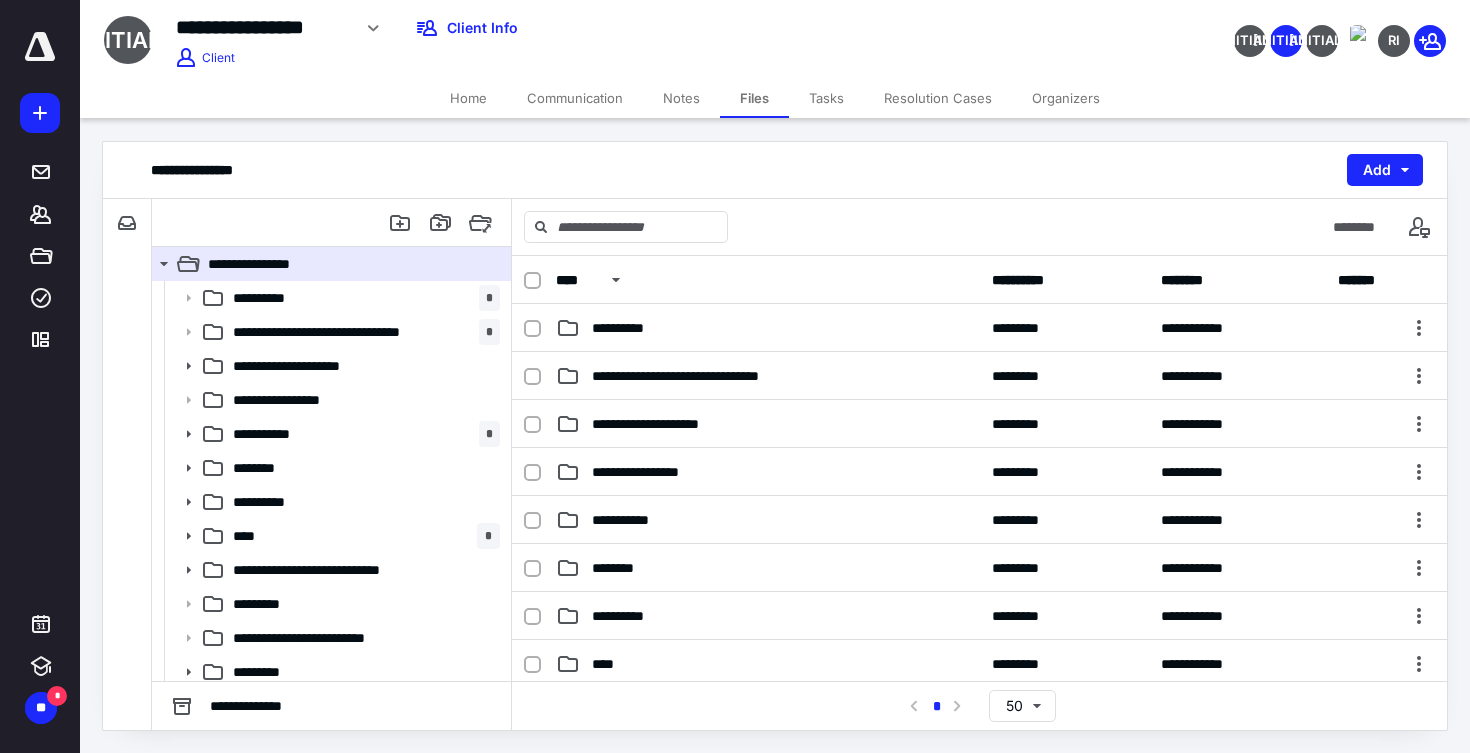 click on "Home" at bounding box center (468, 98) 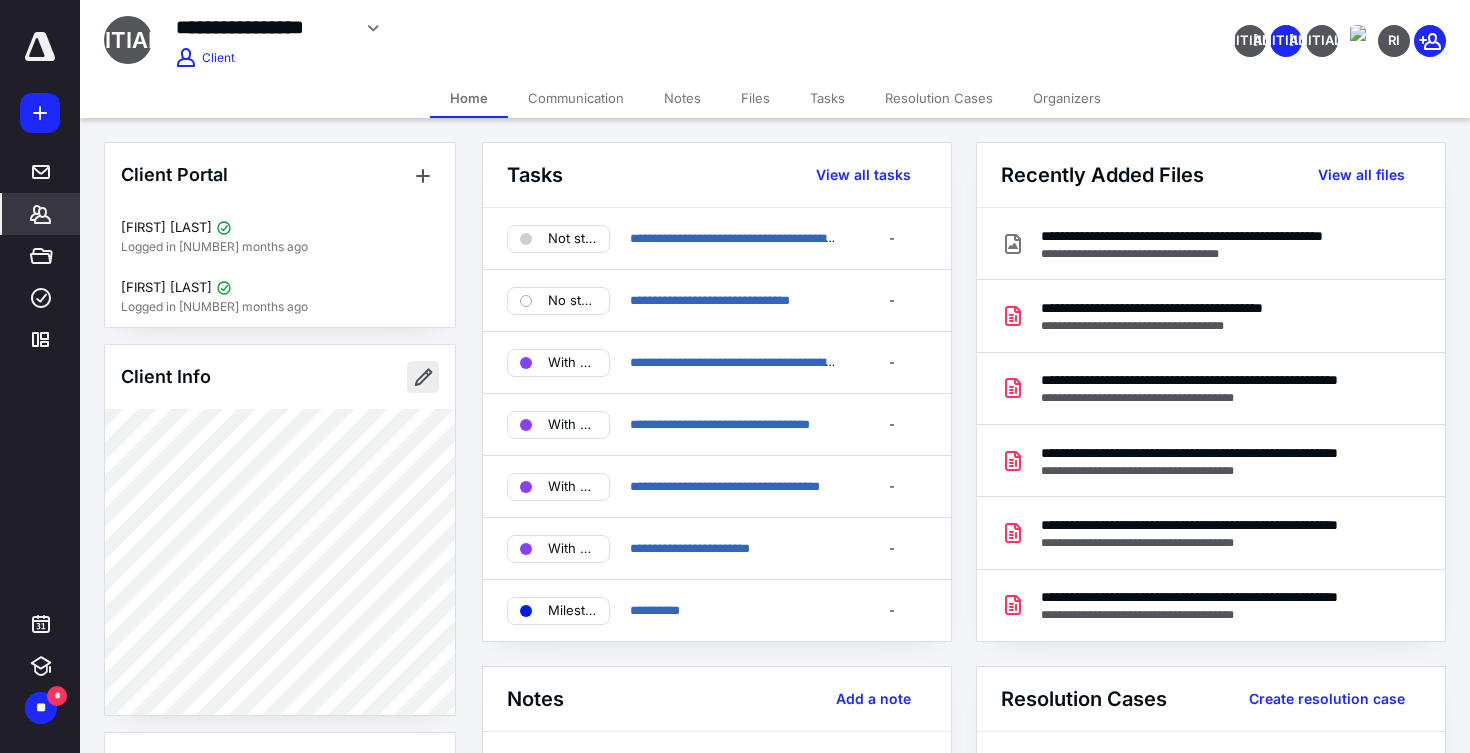 click at bounding box center (423, 377) 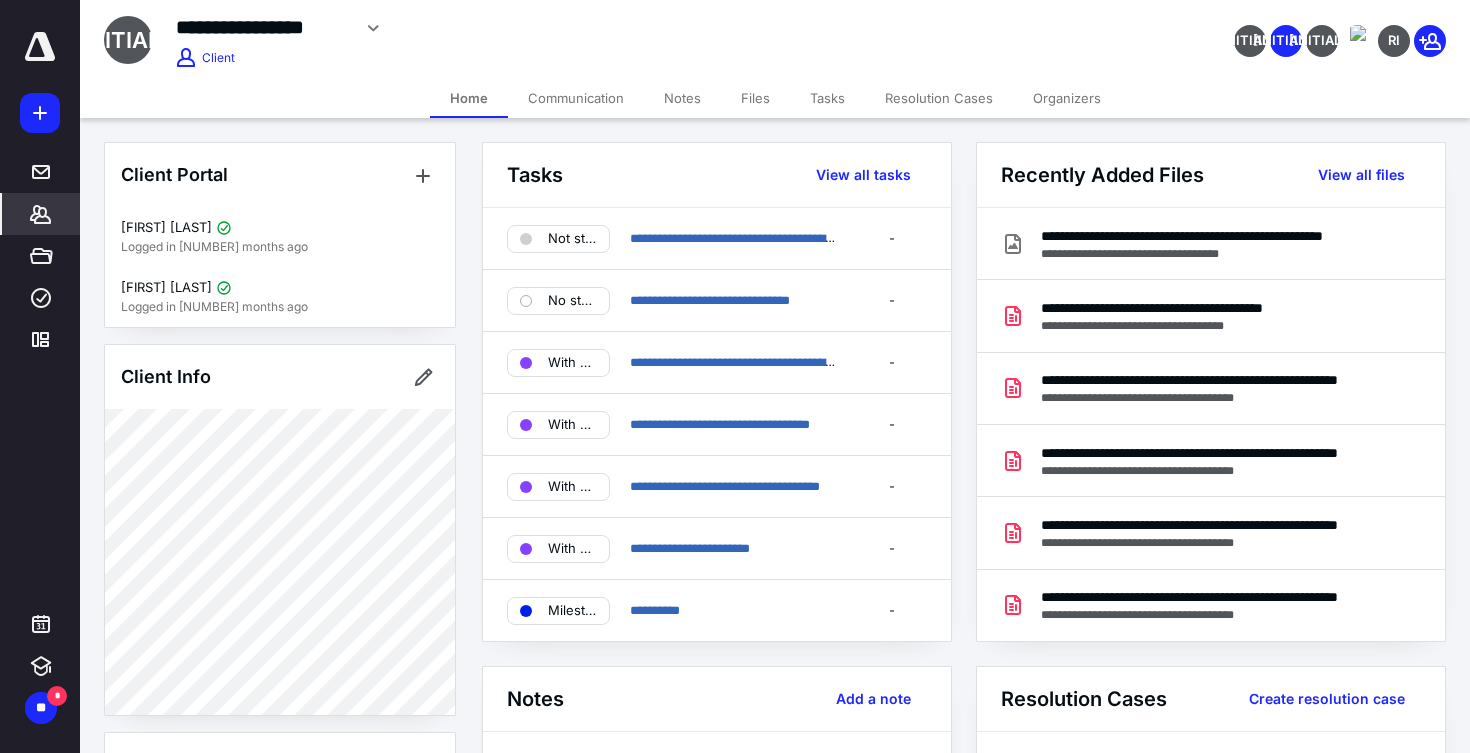 type on "**********" 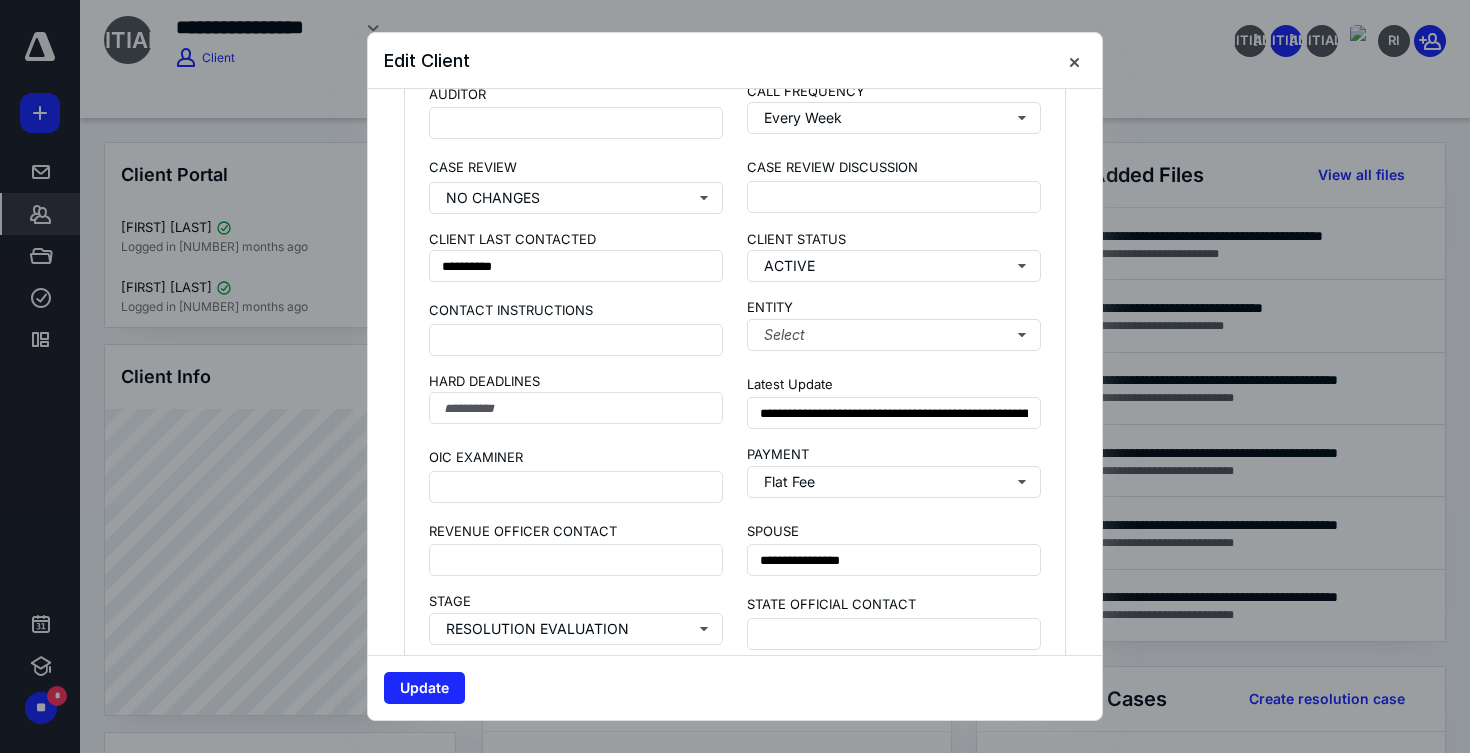 scroll, scrollTop: 1437, scrollLeft: 0, axis: vertical 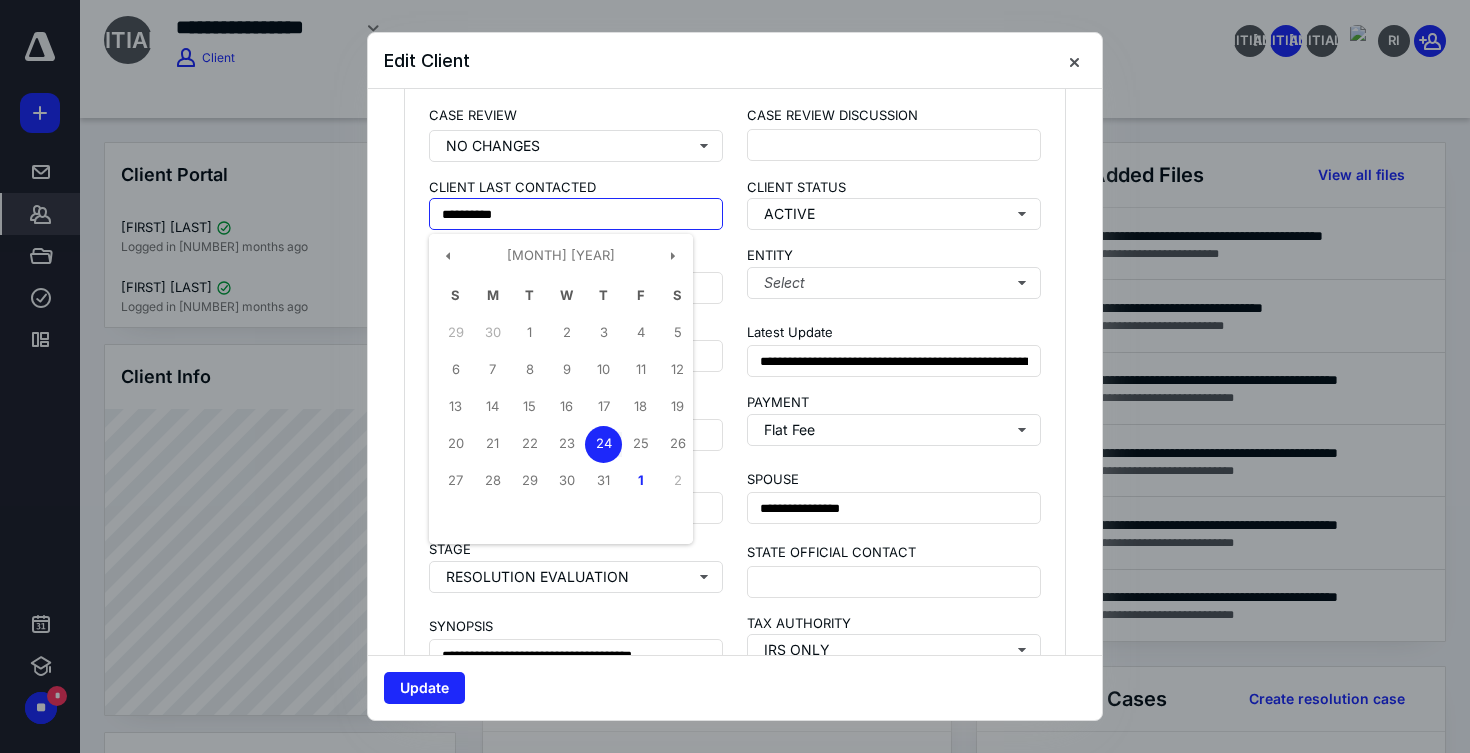 click on "1" at bounding box center (640, 481) 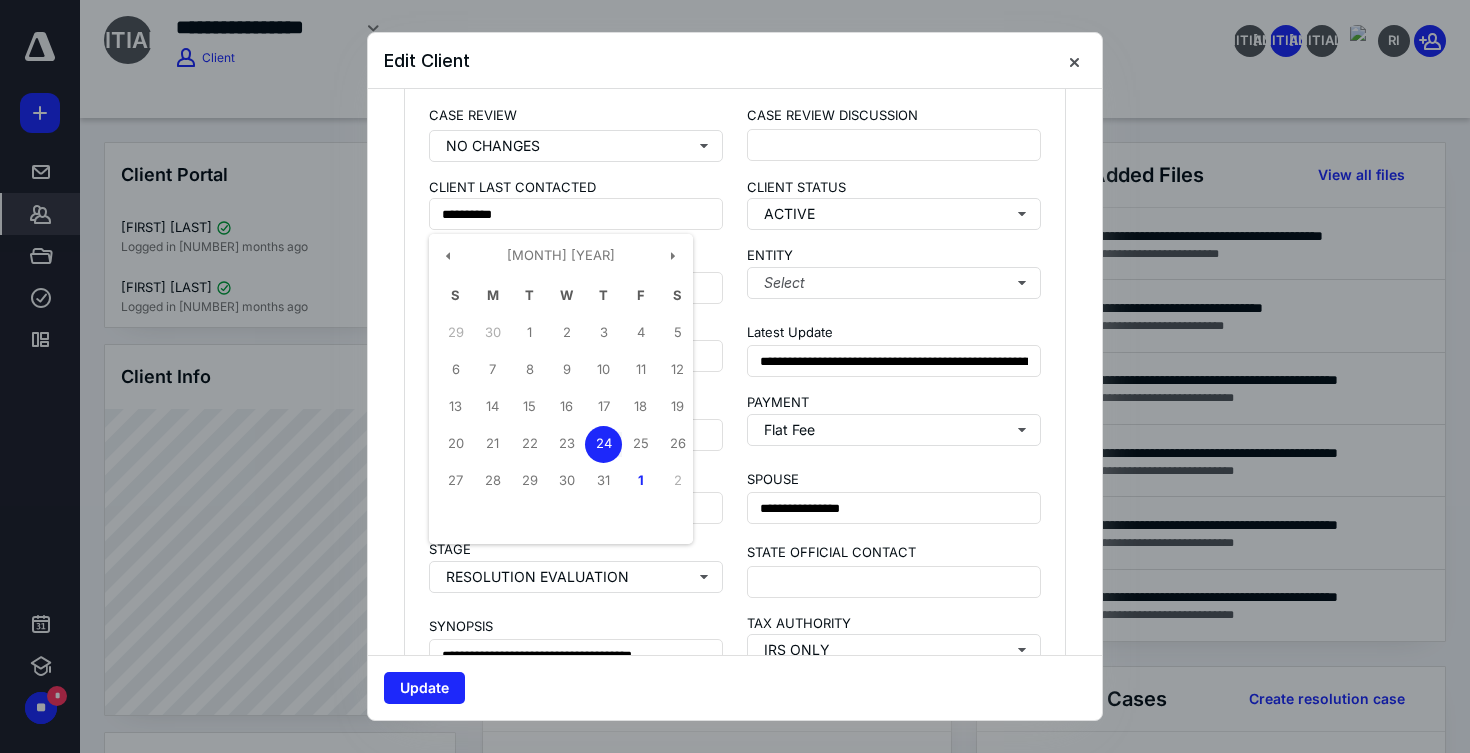 type on "**********" 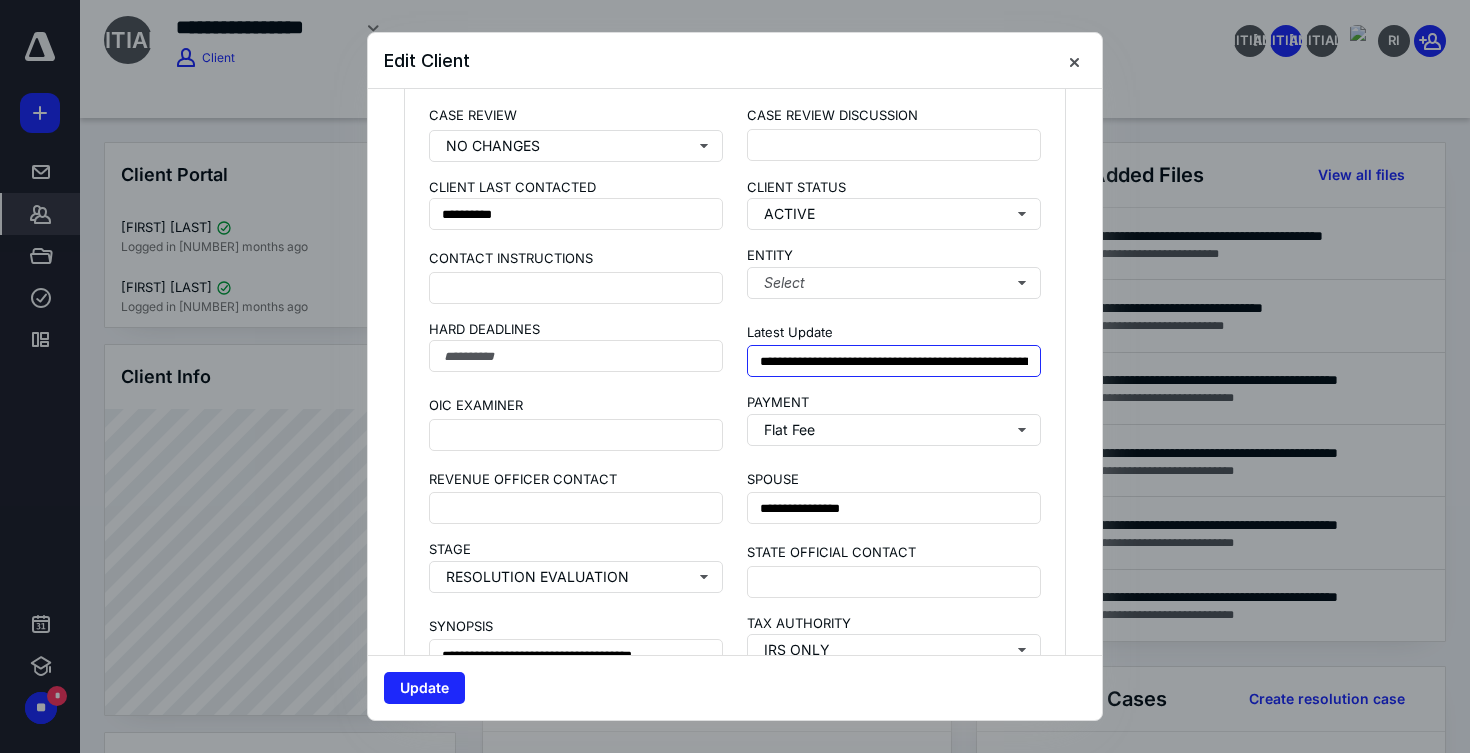 click on "**********" at bounding box center (894, 361) 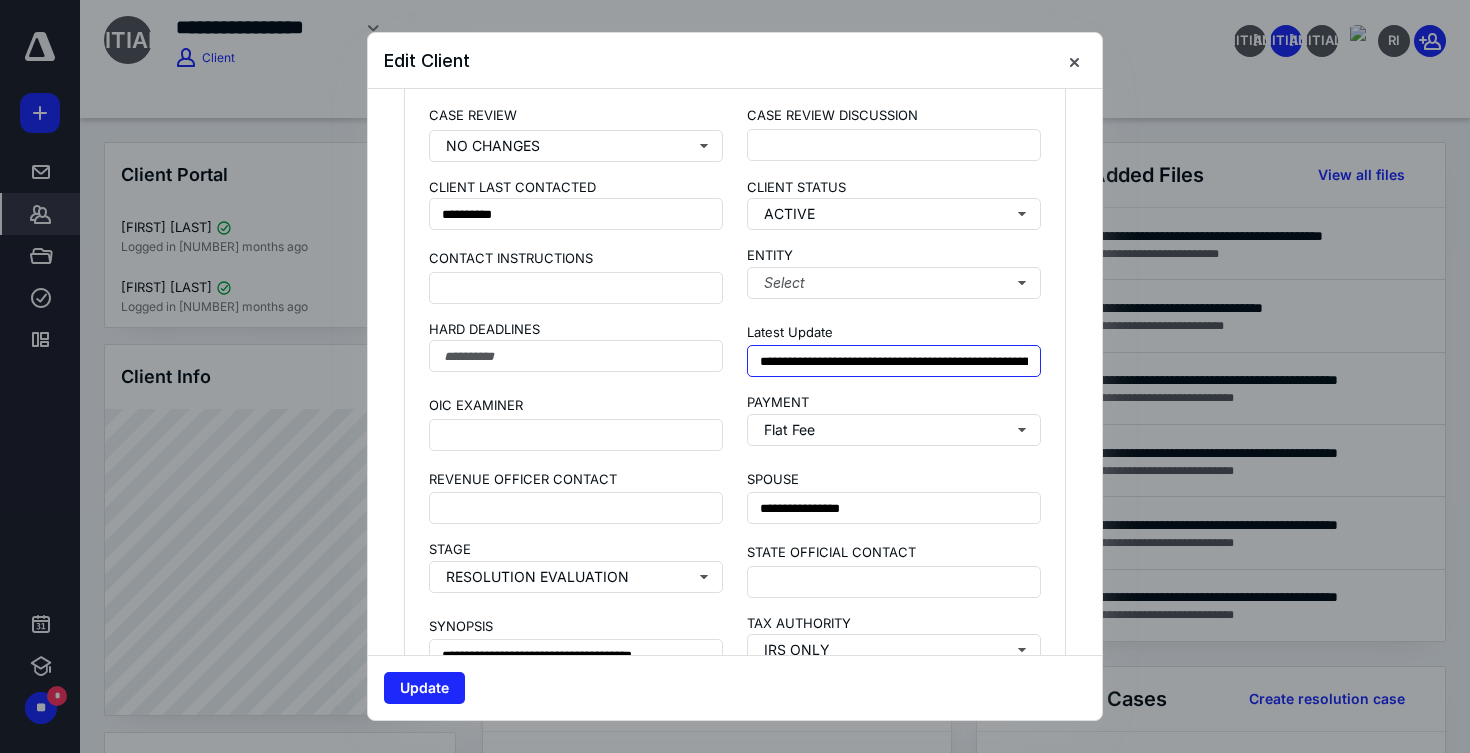 type on "**********" 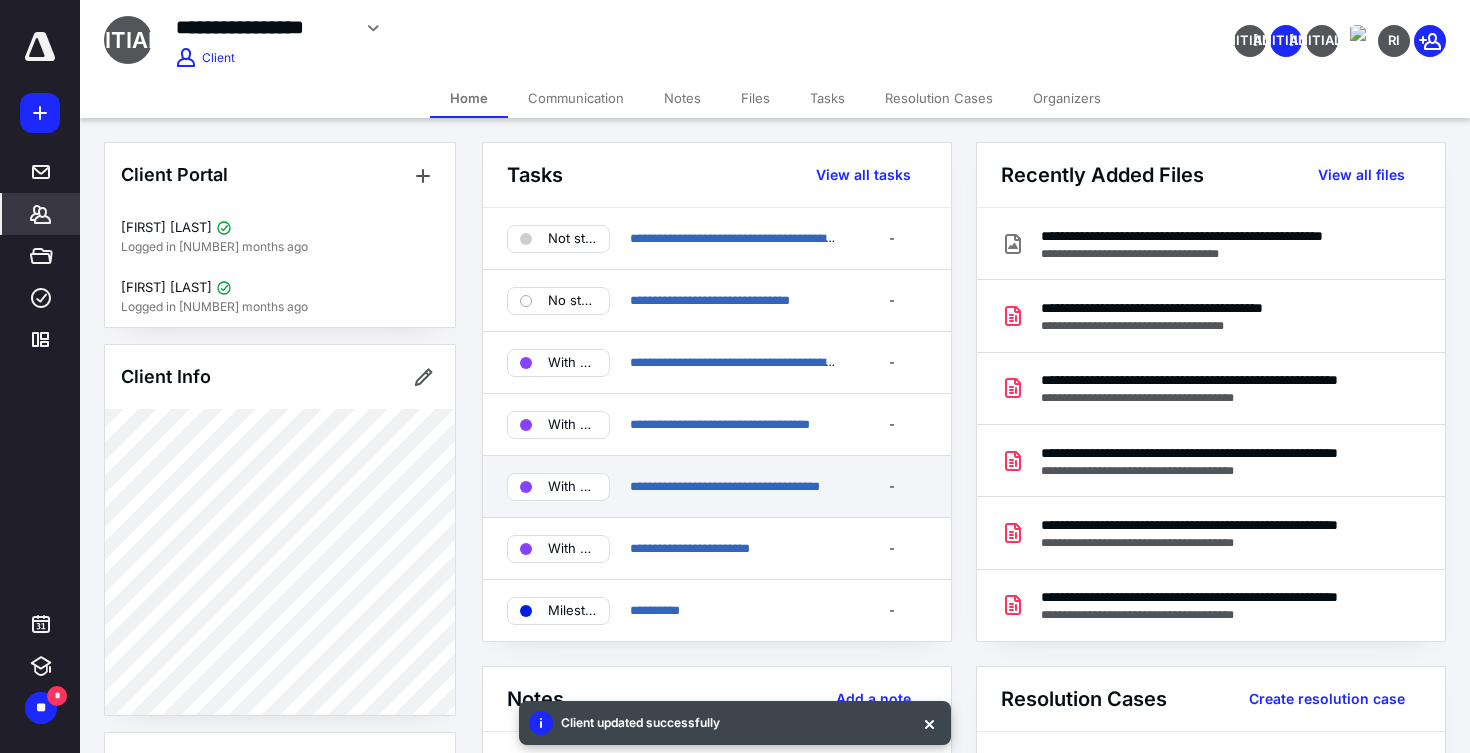 click on "With client" at bounding box center [572, 487] 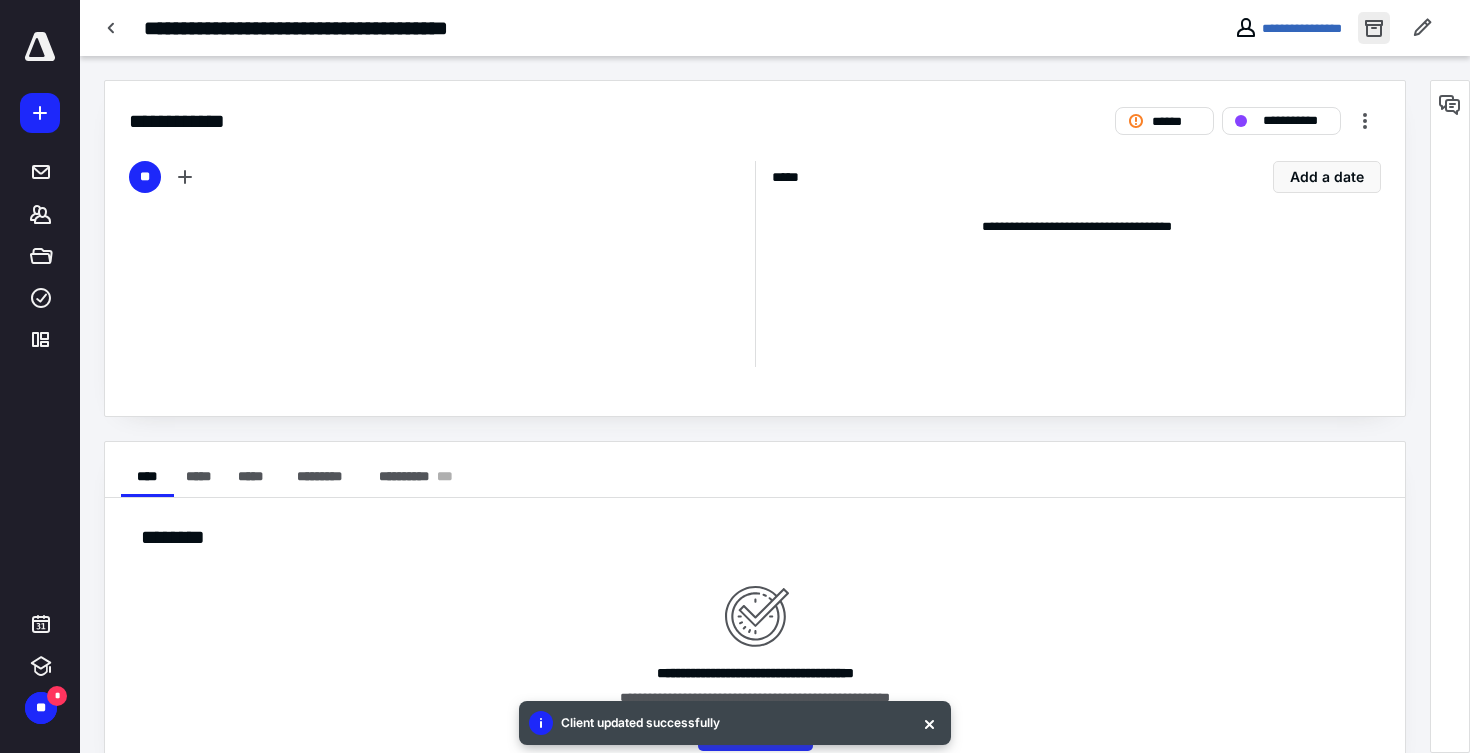 click at bounding box center (1374, 28) 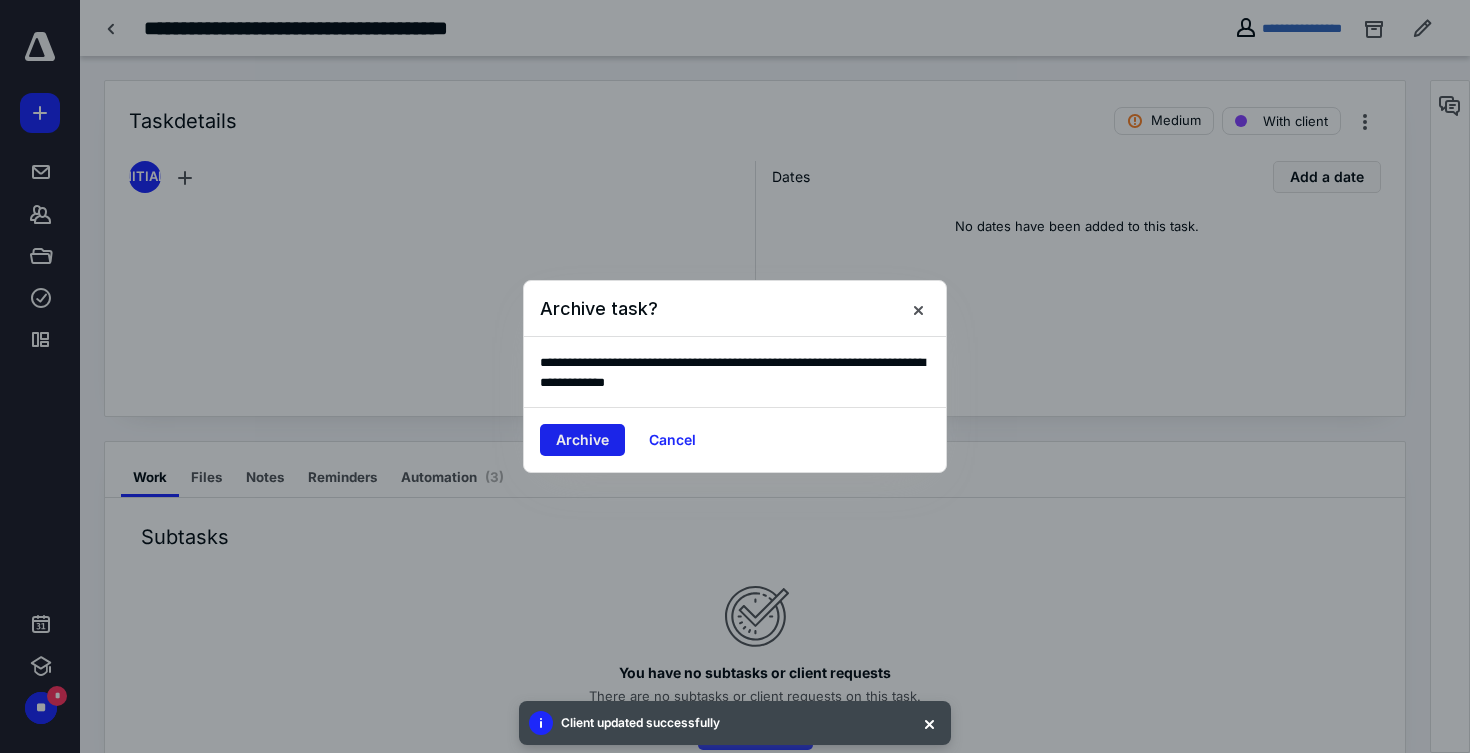 click on "Archive" at bounding box center [582, 440] 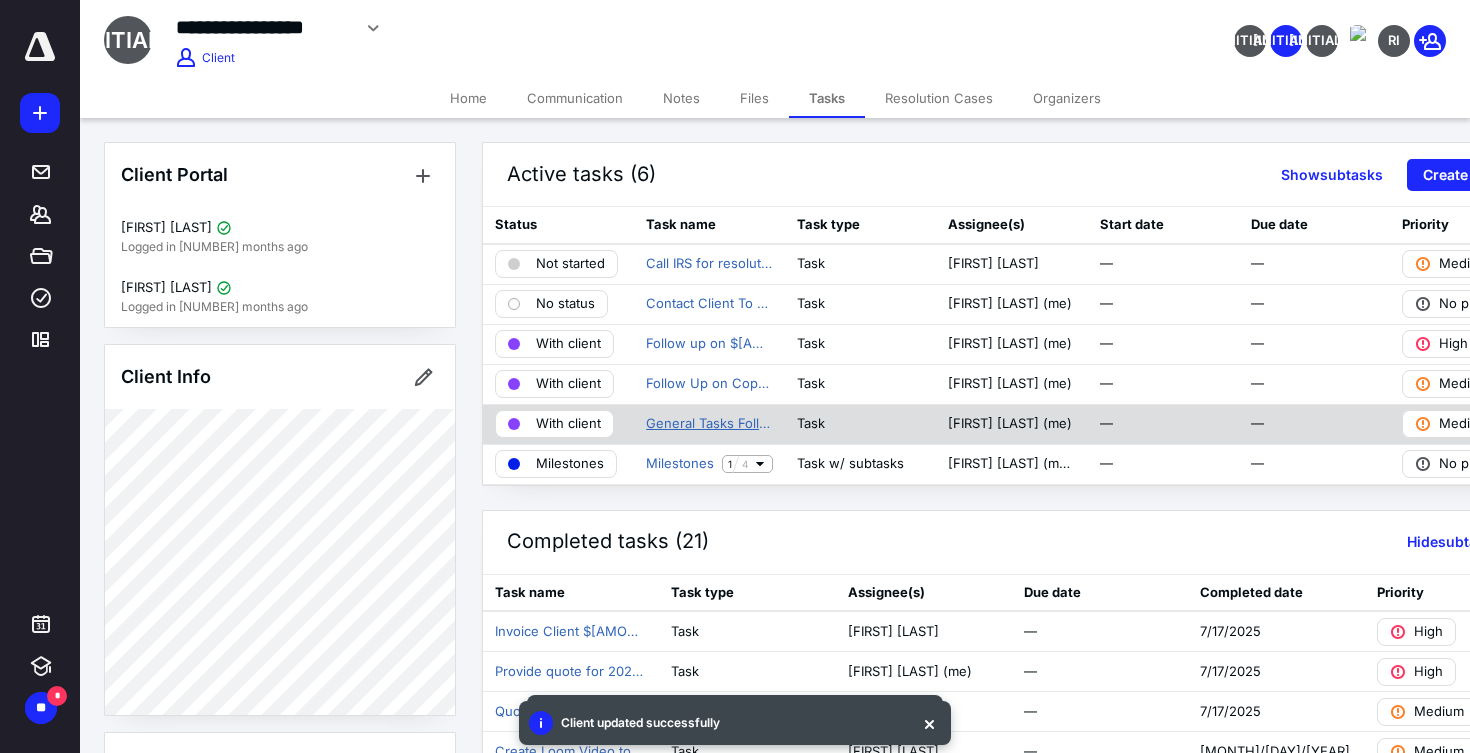 click on "General Tasks Follow Ups" at bounding box center [709, 424] 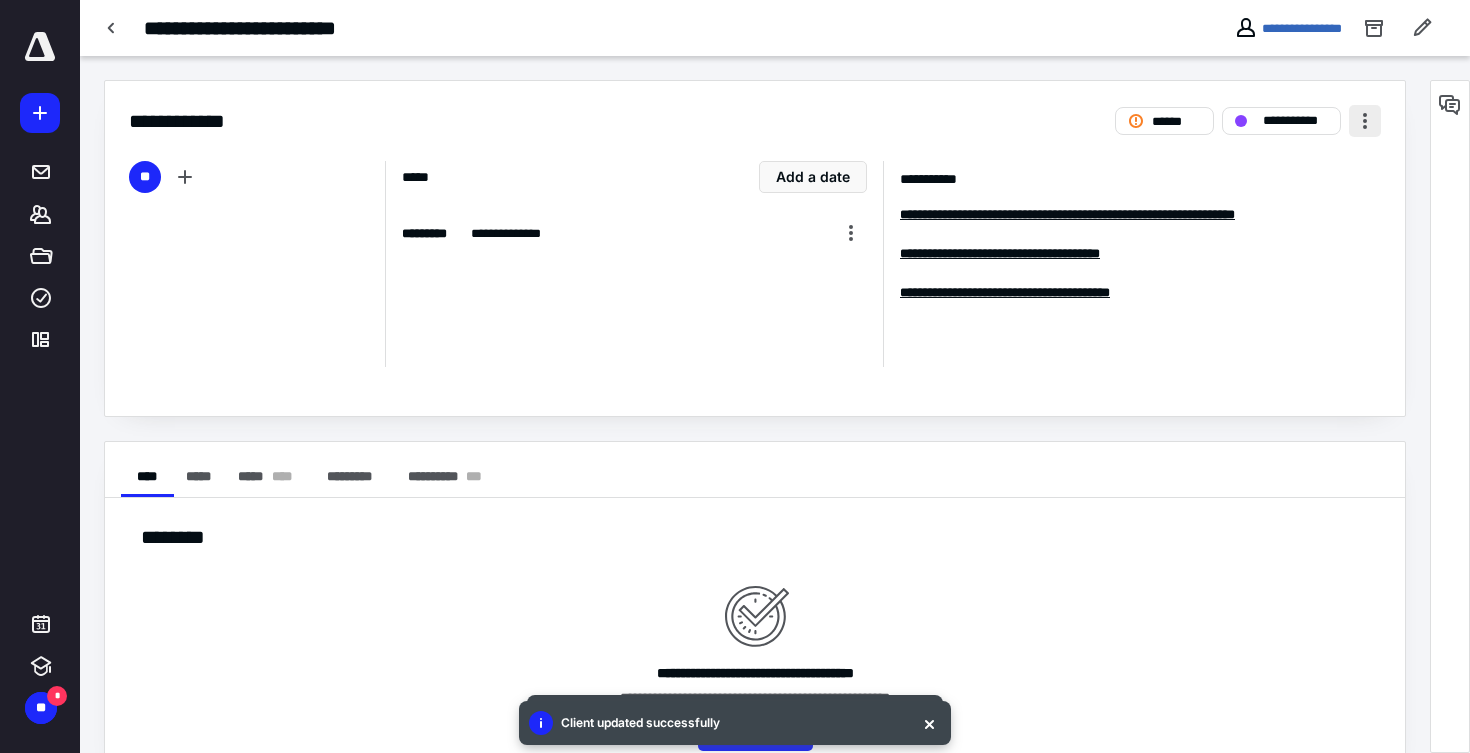 click at bounding box center (1365, 121) 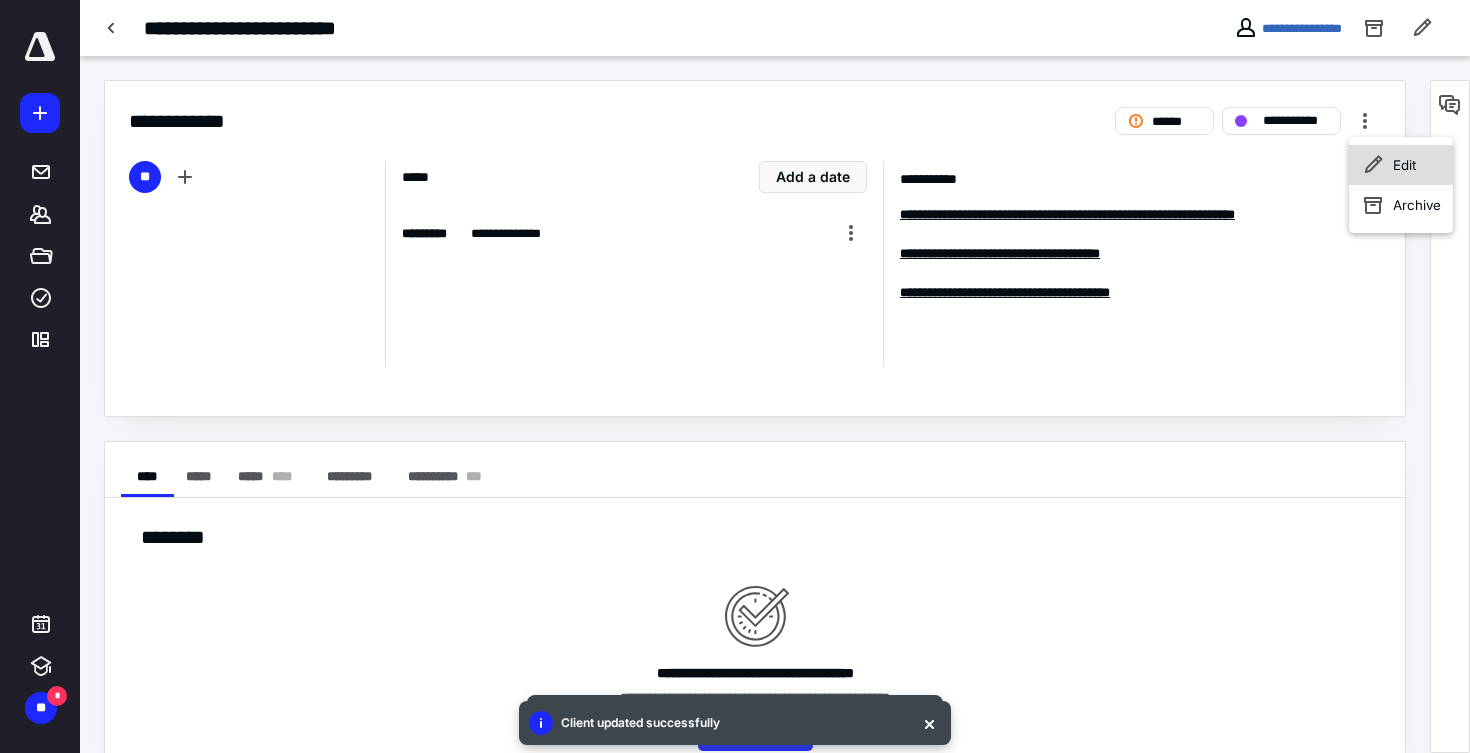 click 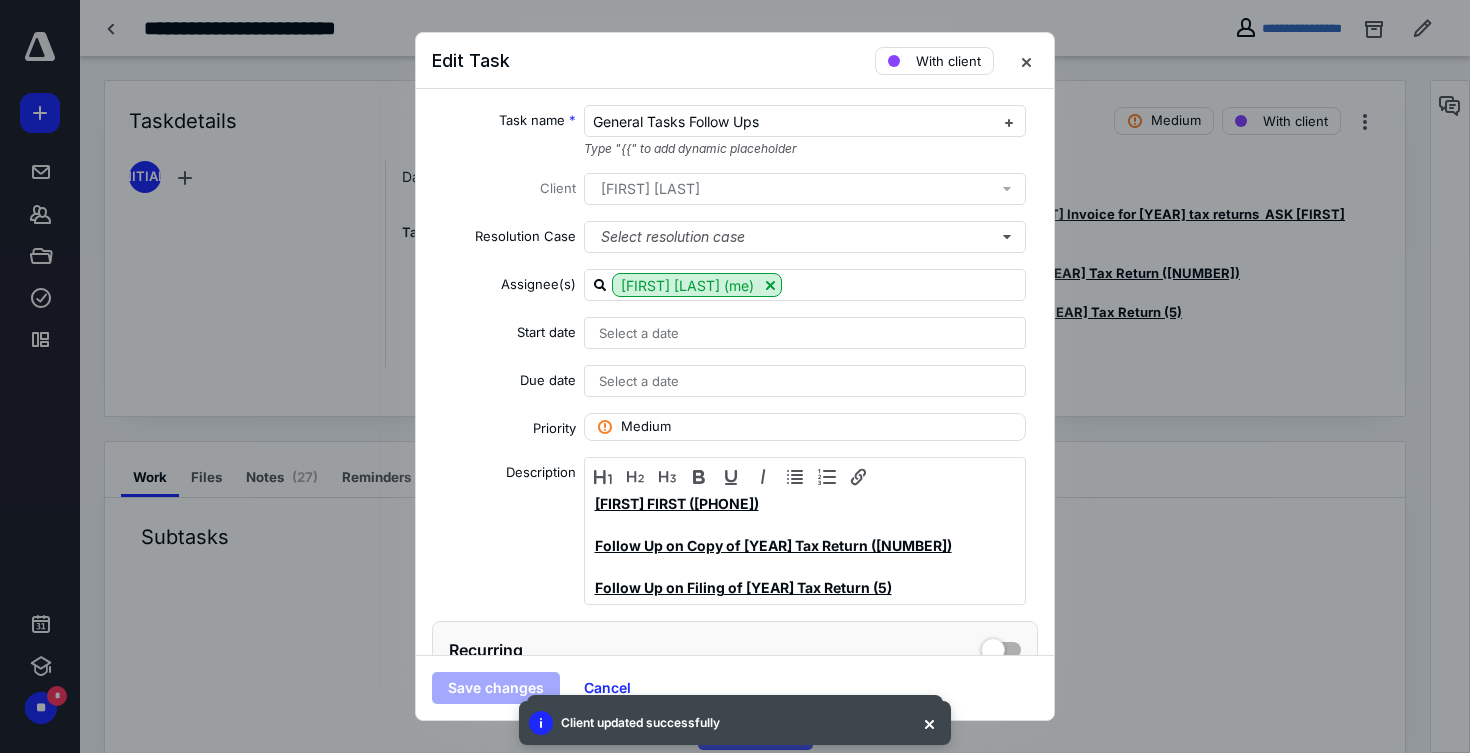 scroll, scrollTop: 22, scrollLeft: 0, axis: vertical 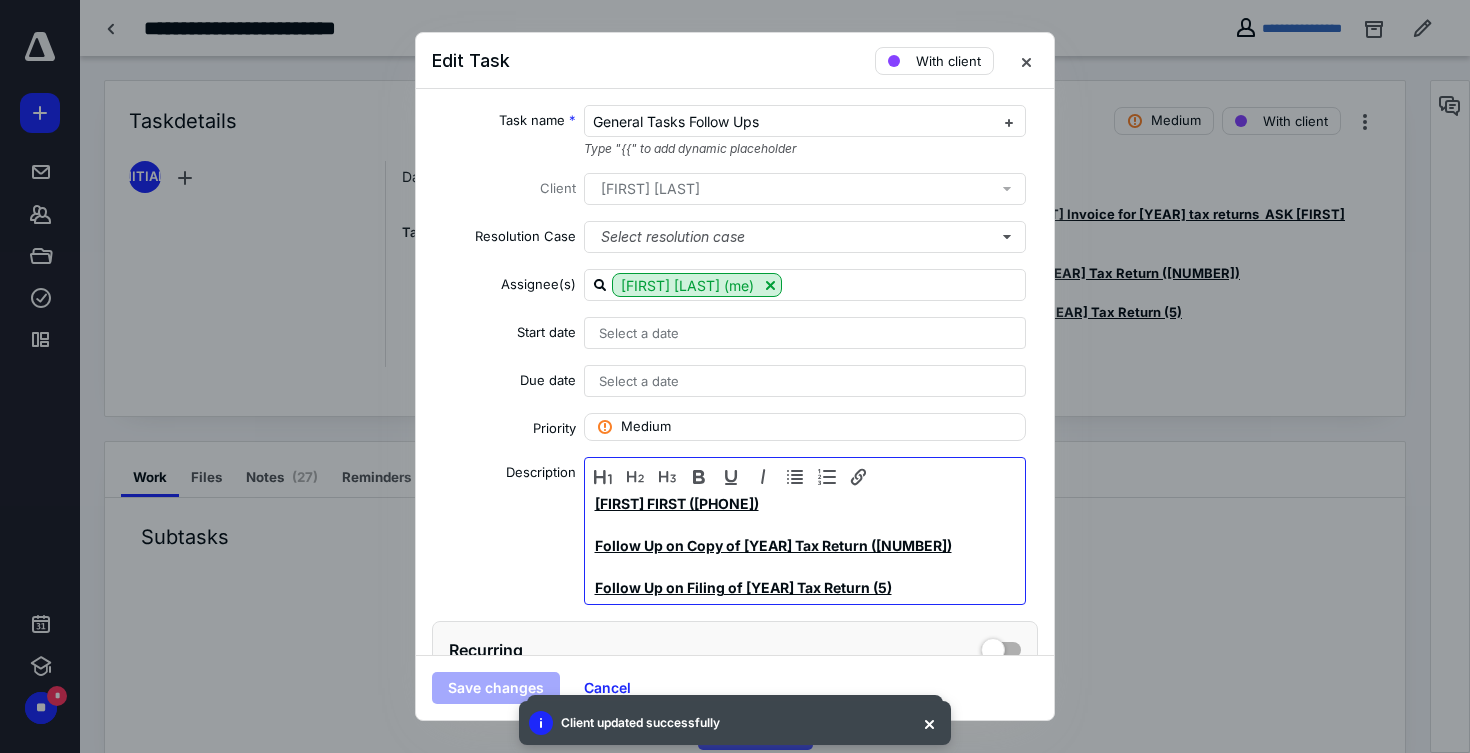click on "Follow Up on Filing of 2024 Tax Return (5)" at bounding box center [743, 587] 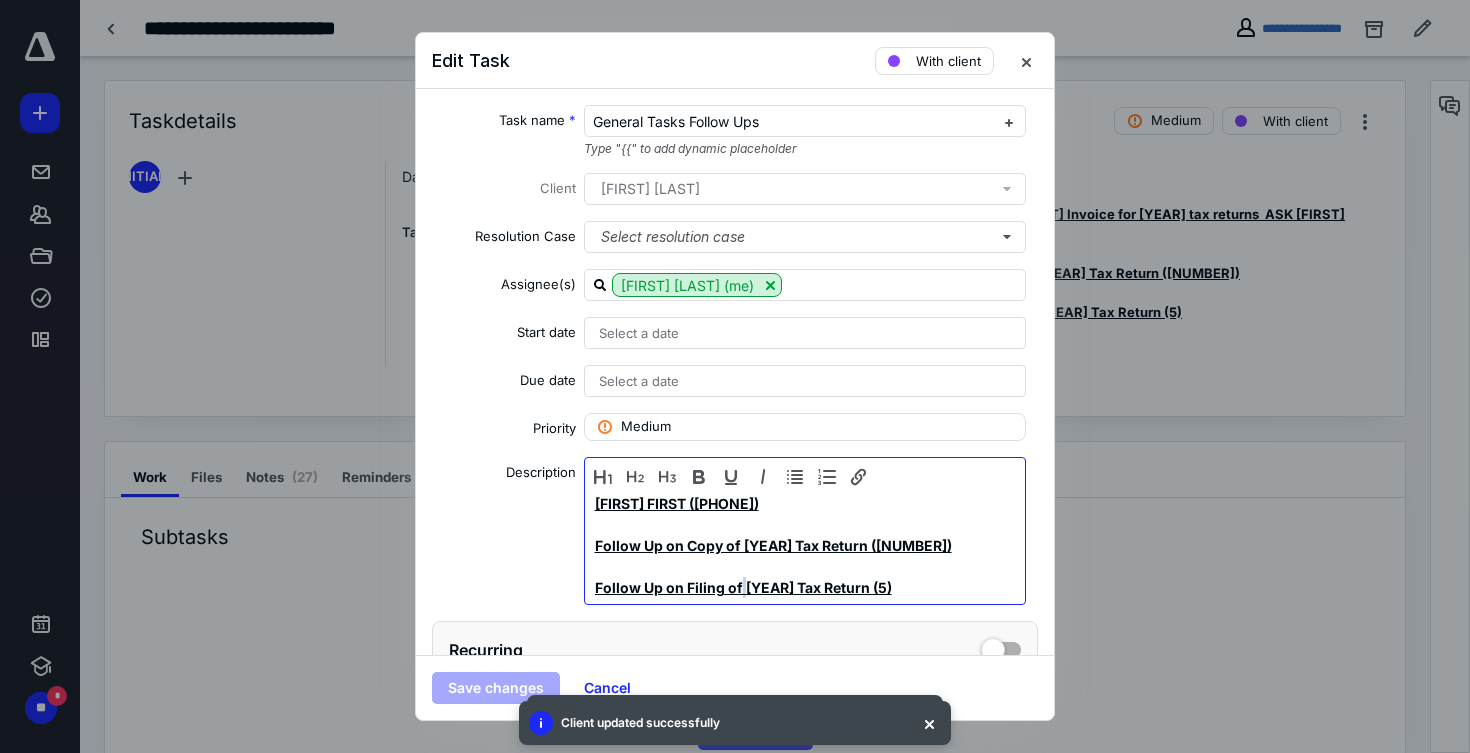 click on "Follow Up on Filing of 2024 Tax Return (5)" at bounding box center (743, 587) 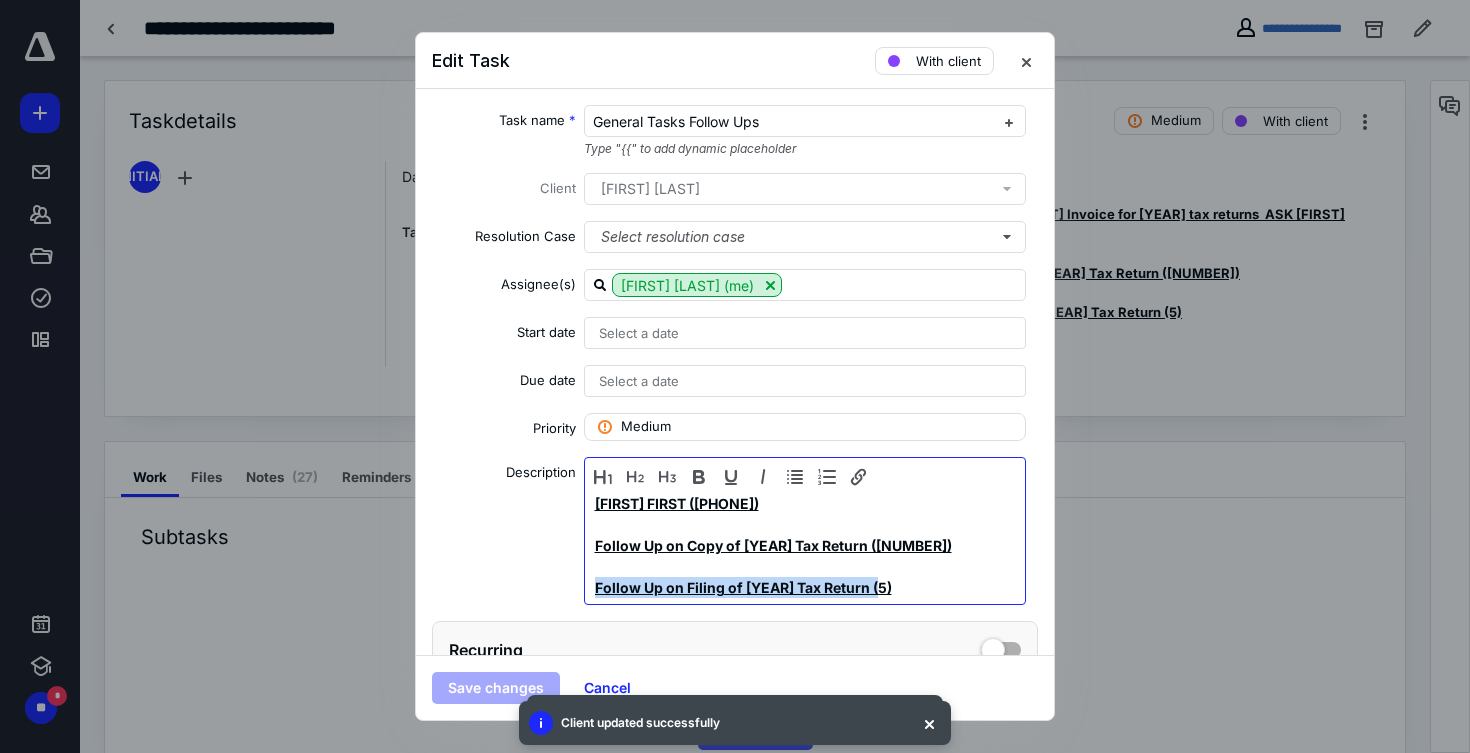 click on "Follow Up on Filing of 2024 Tax Return (5)" at bounding box center [743, 587] 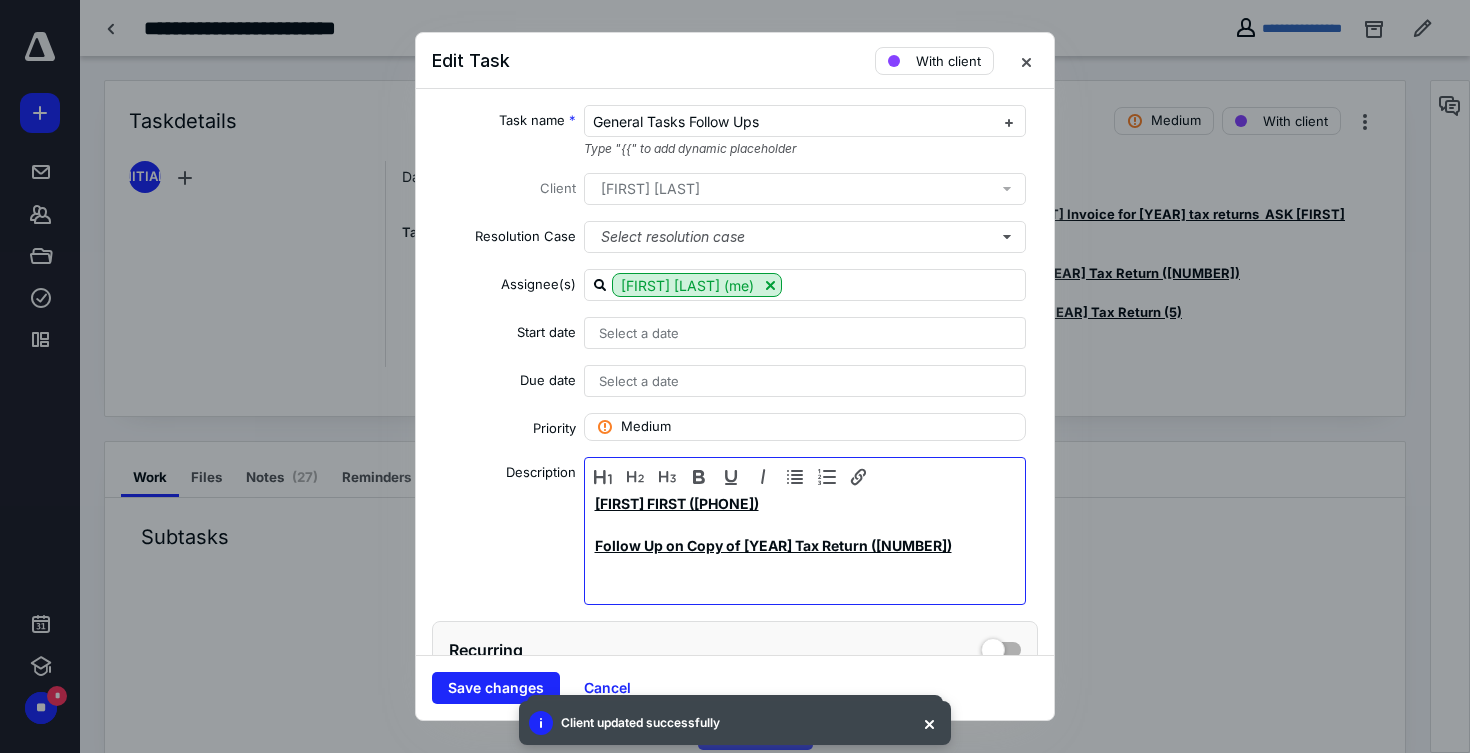 type 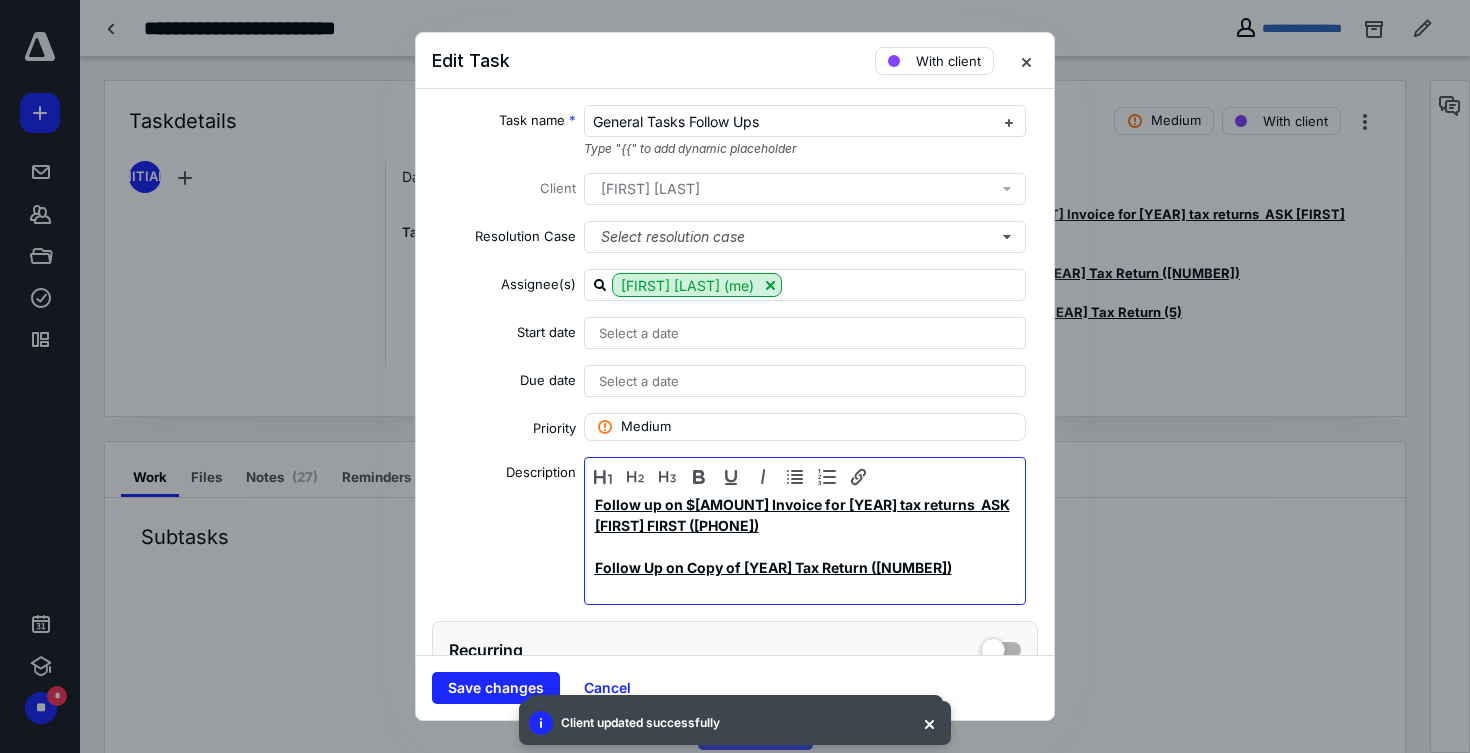 scroll, scrollTop: 0, scrollLeft: 0, axis: both 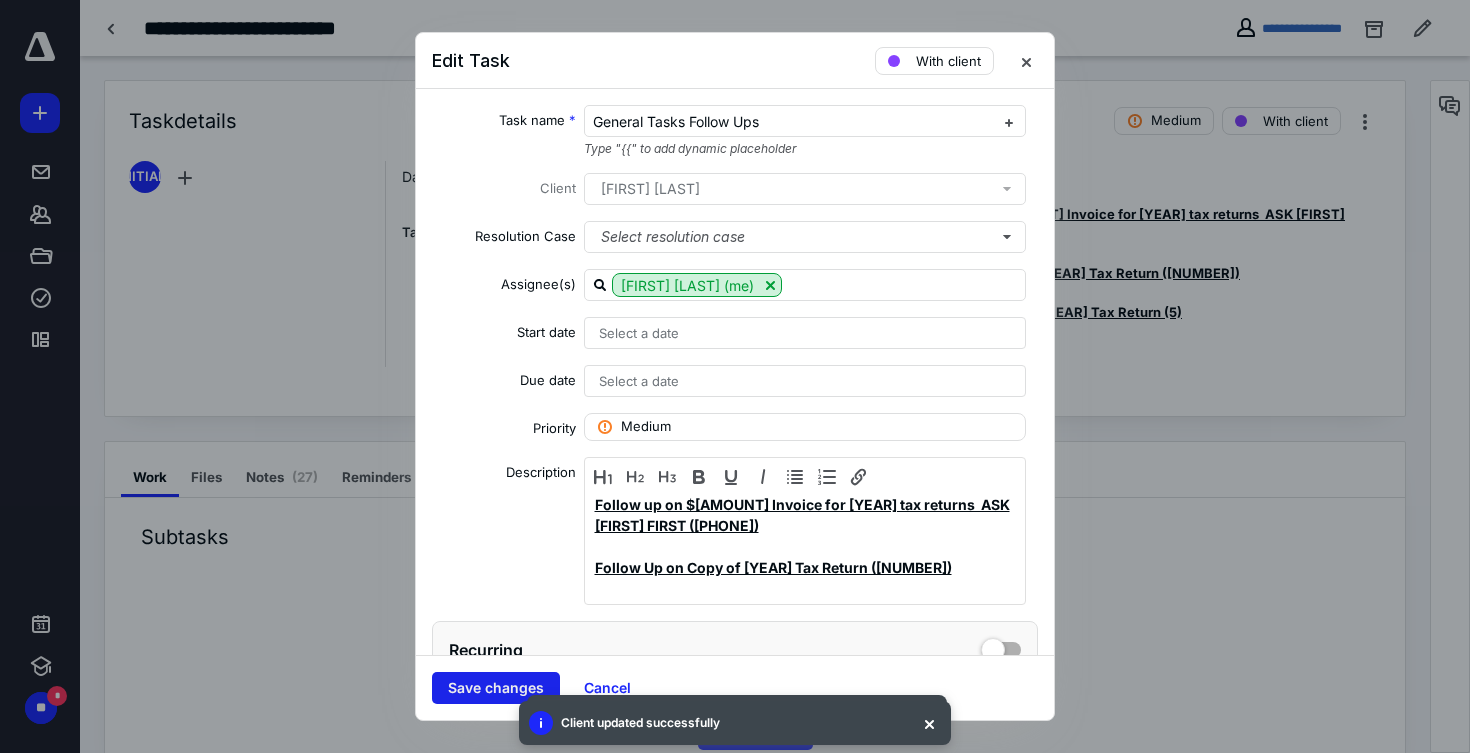 click on "Save changes" at bounding box center (496, 688) 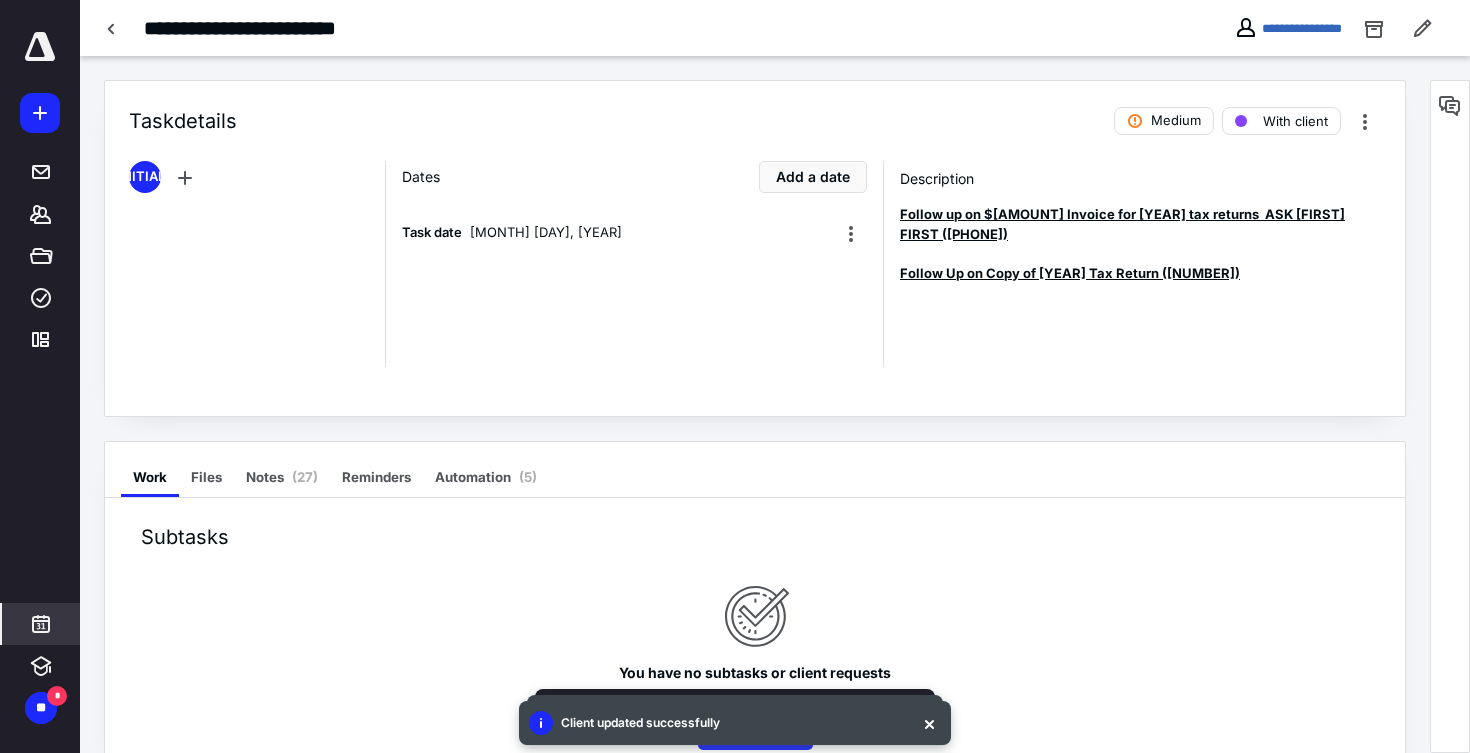 click 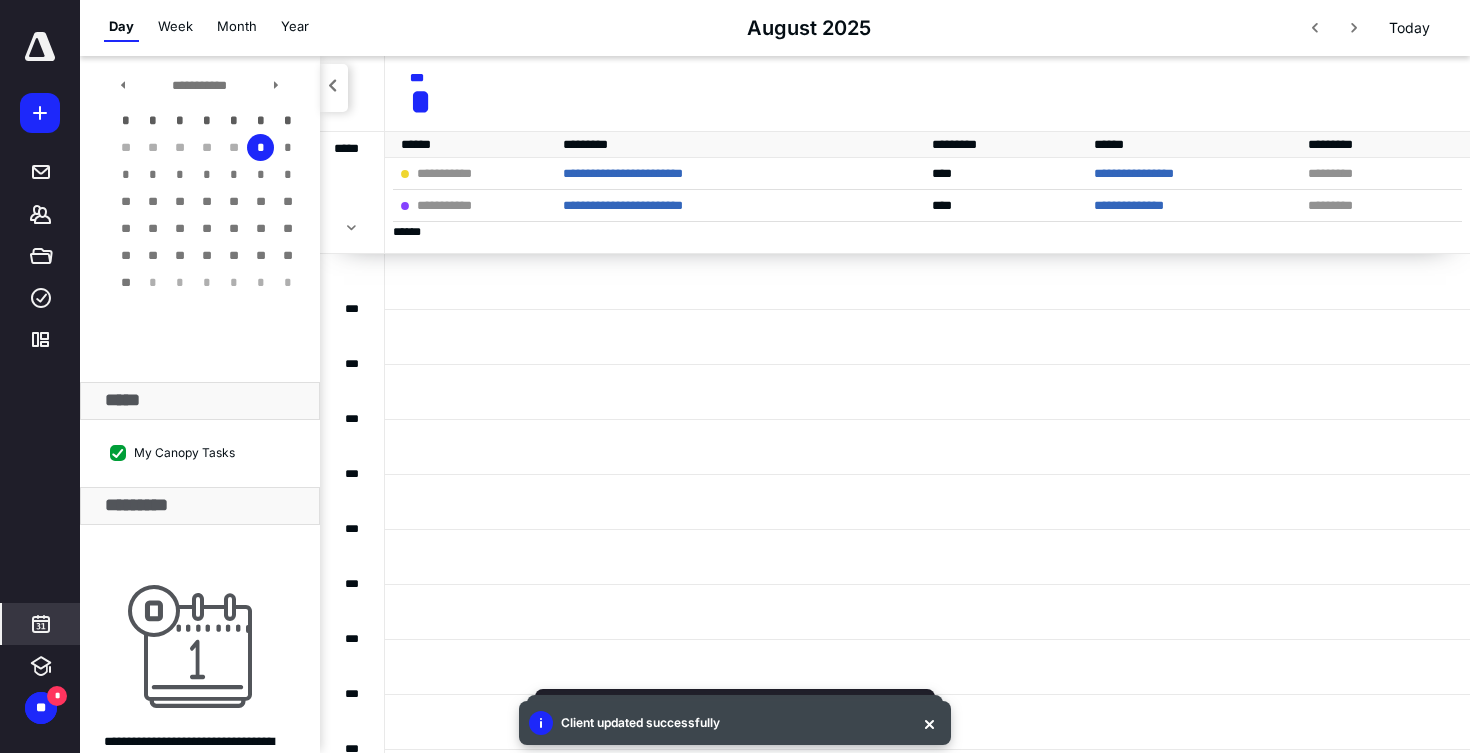 scroll, scrollTop: 0, scrollLeft: 0, axis: both 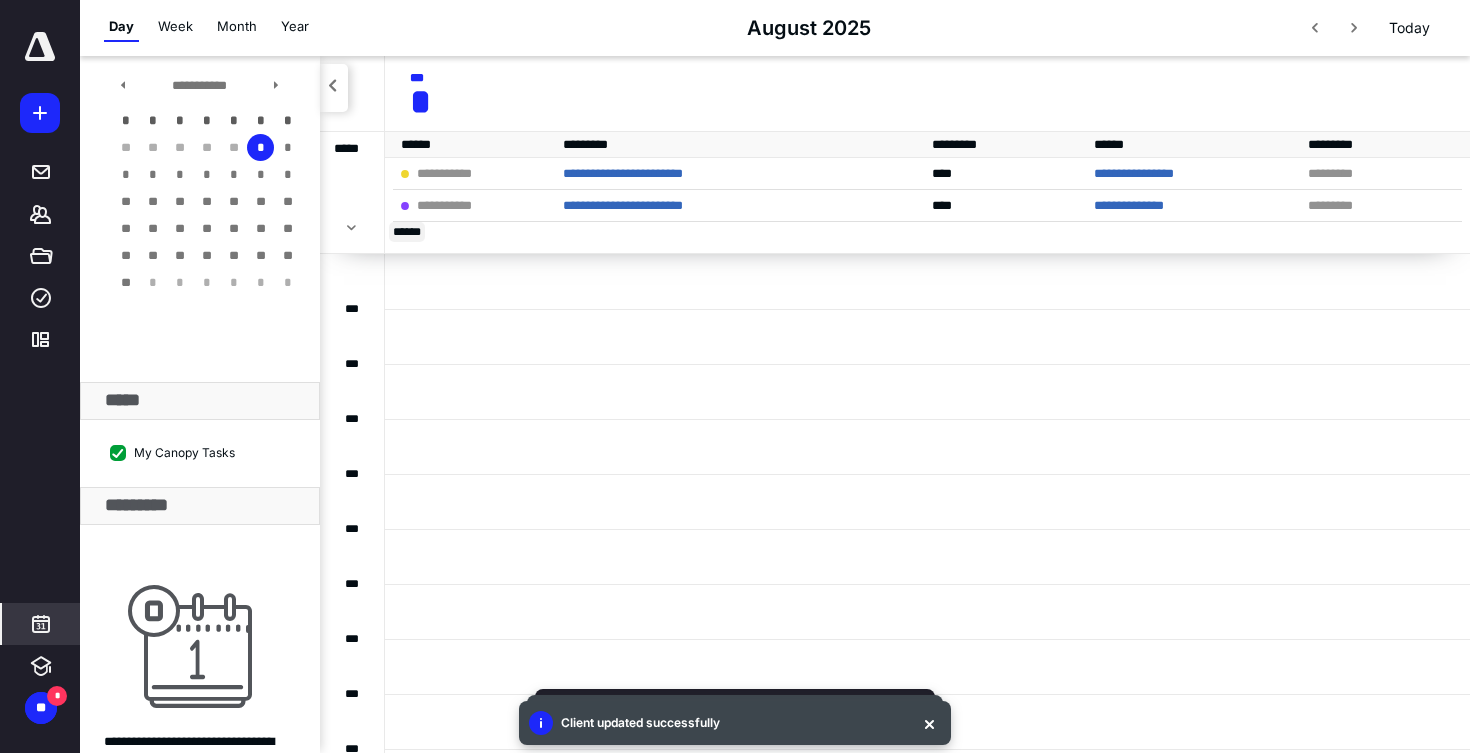 click on "* ****" at bounding box center (407, 232) 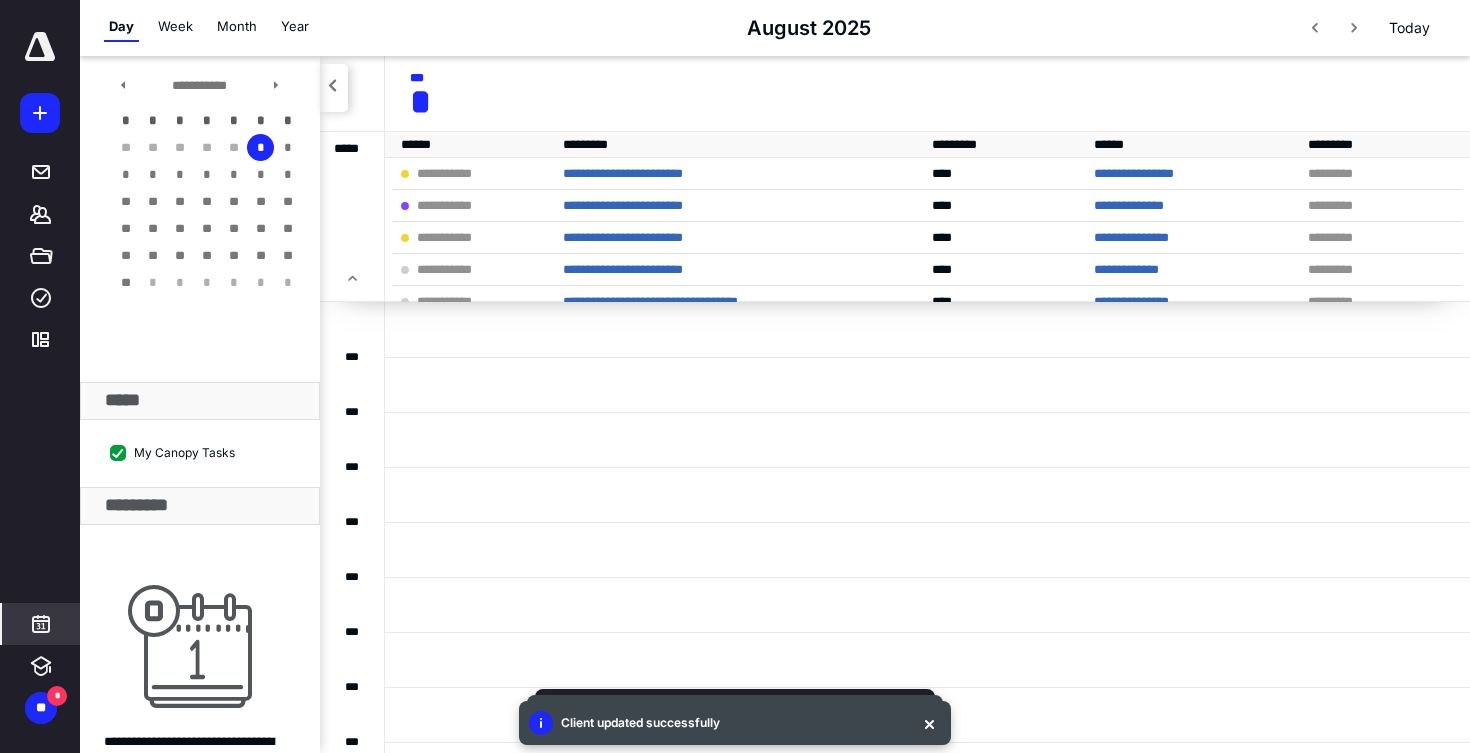 scroll, scrollTop: 42, scrollLeft: 0, axis: vertical 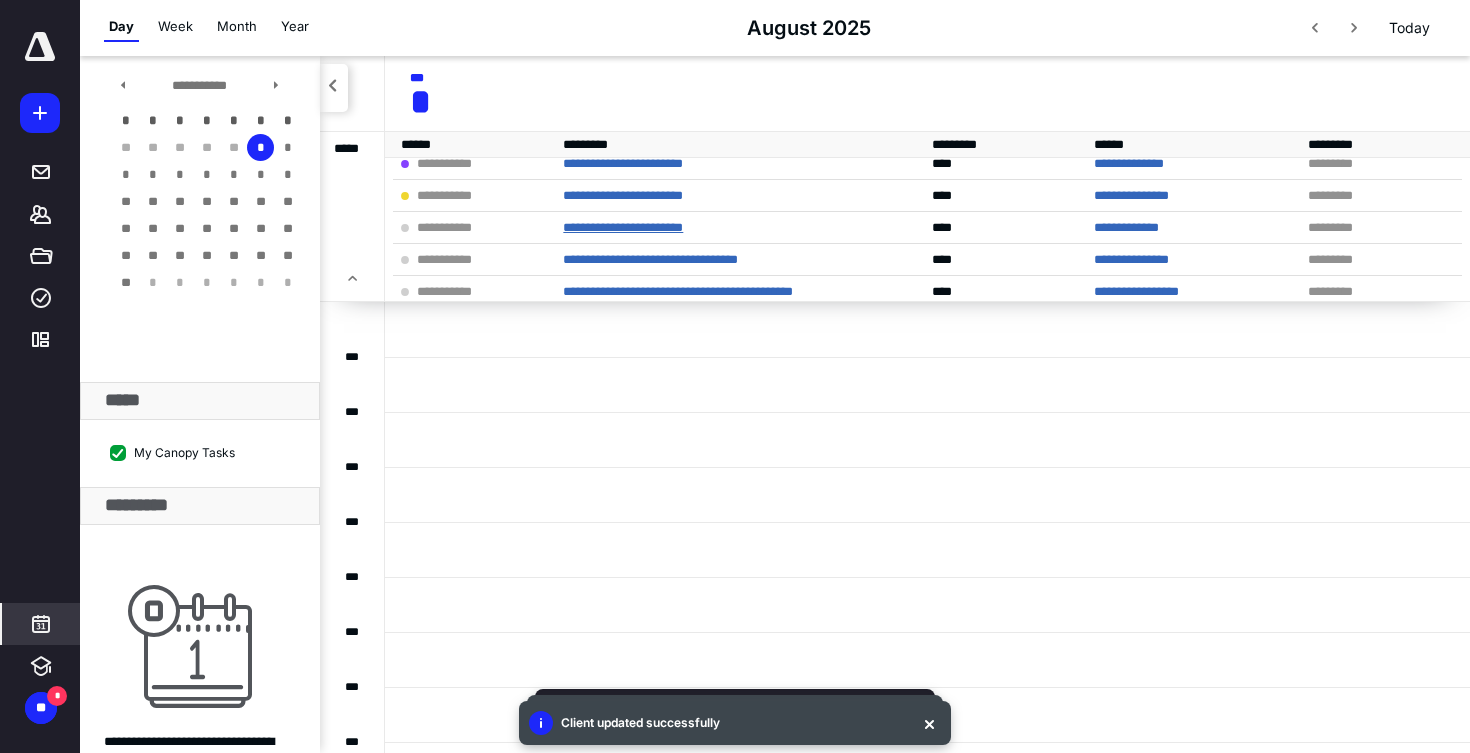 click on "**********" at bounding box center (623, 227) 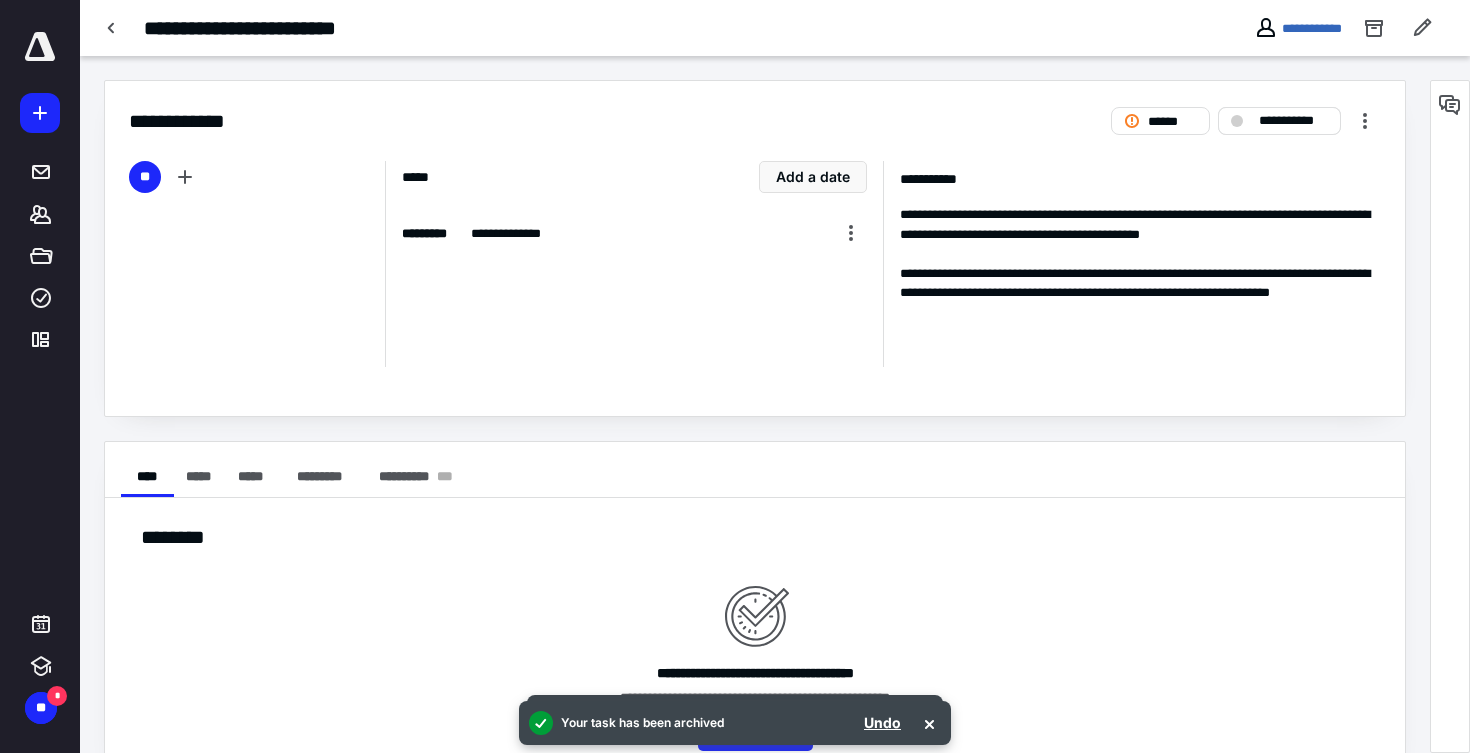 click on "**********" at bounding box center [1293, 121] 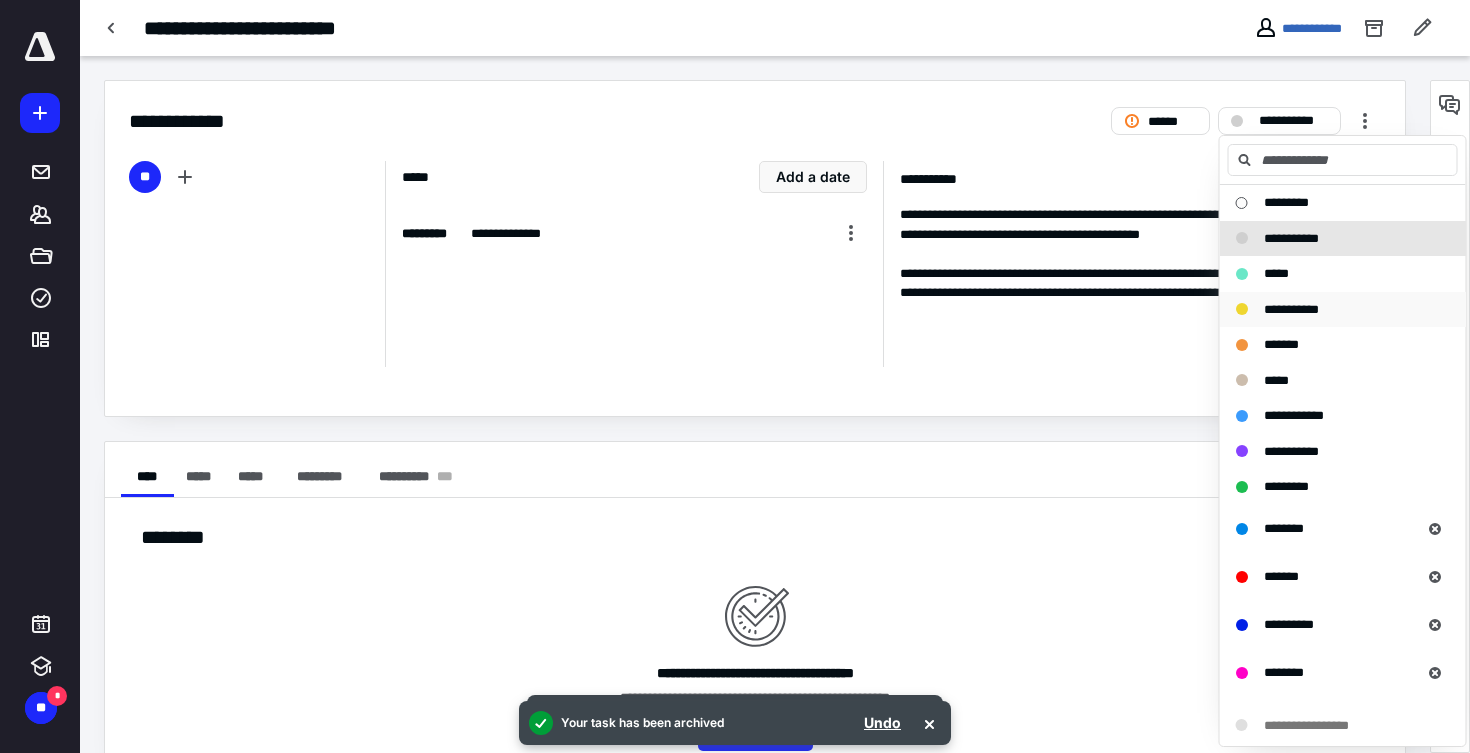 click on "**********" at bounding box center (1291, 309) 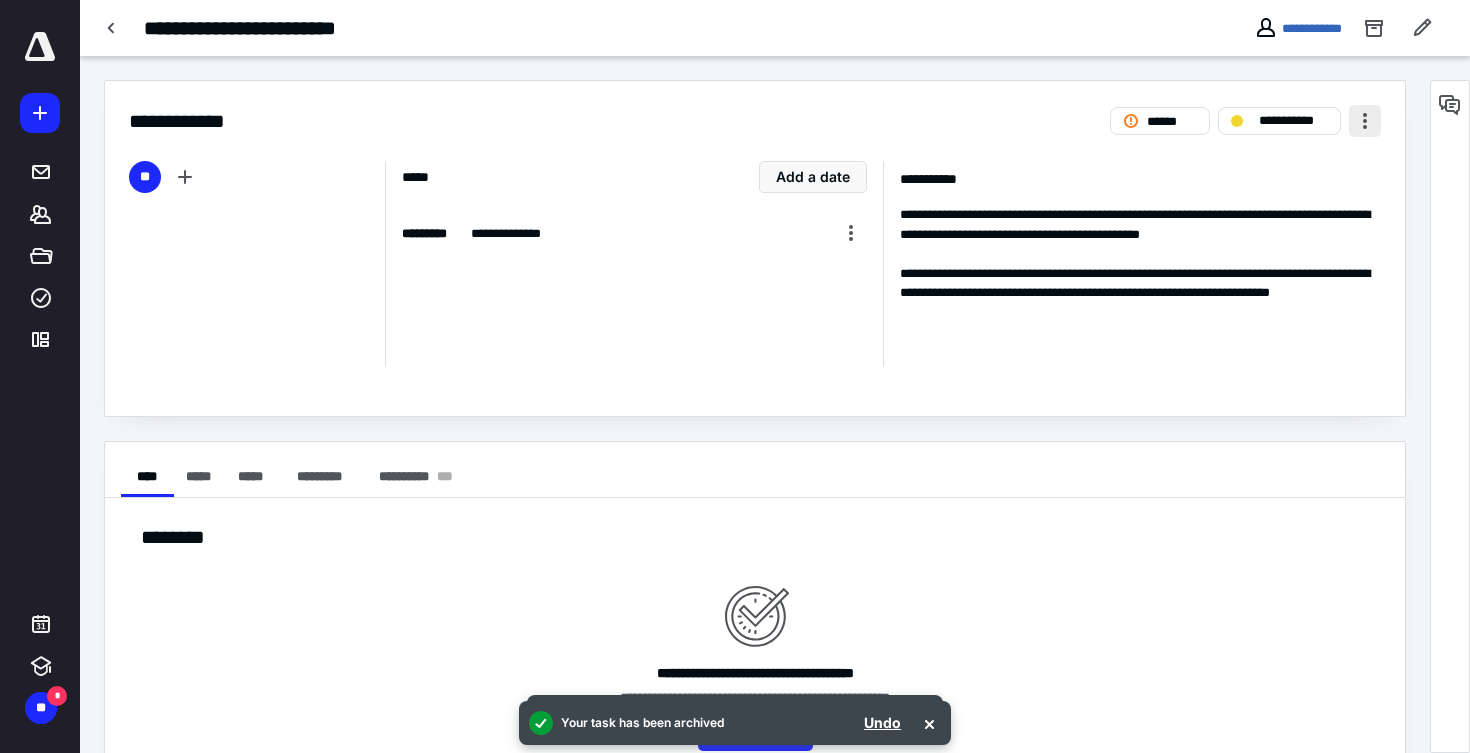 click at bounding box center [1365, 121] 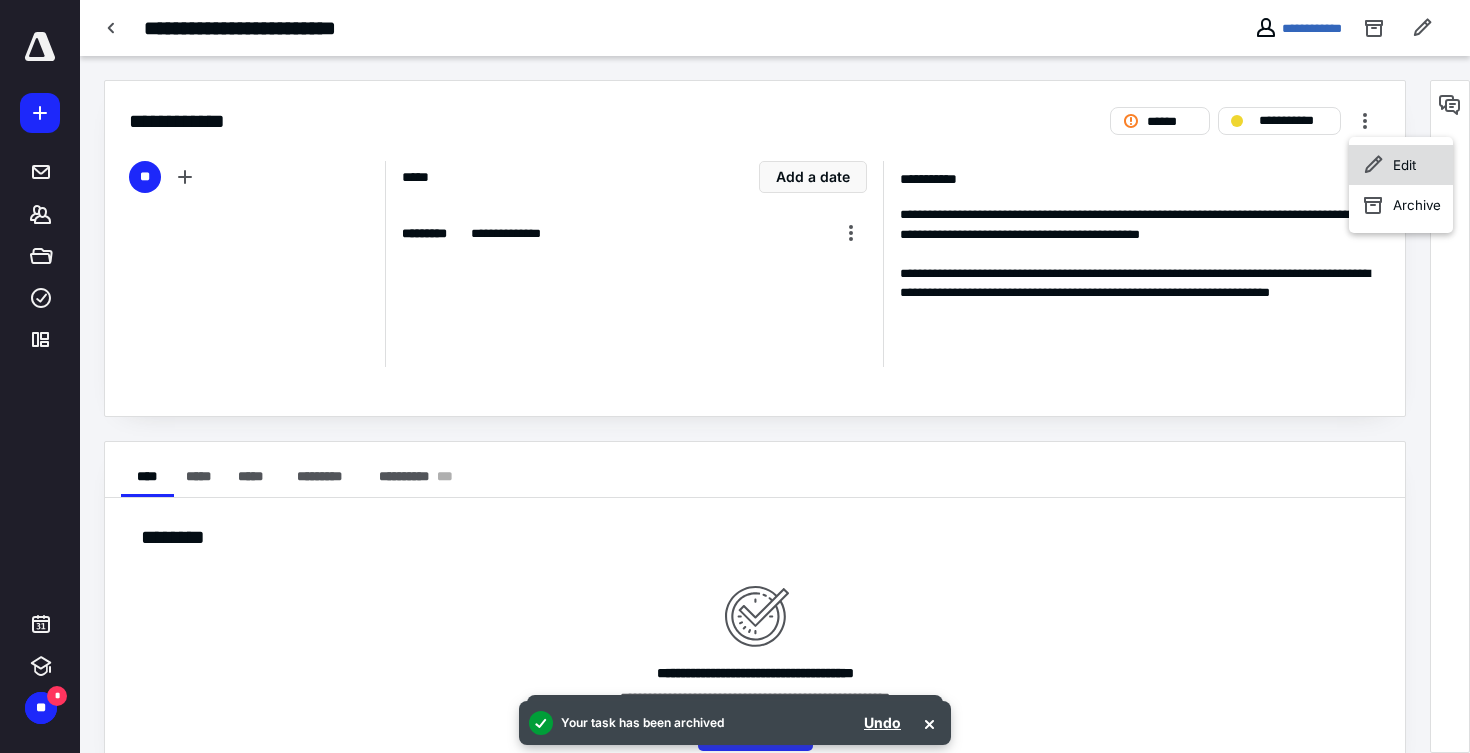 click 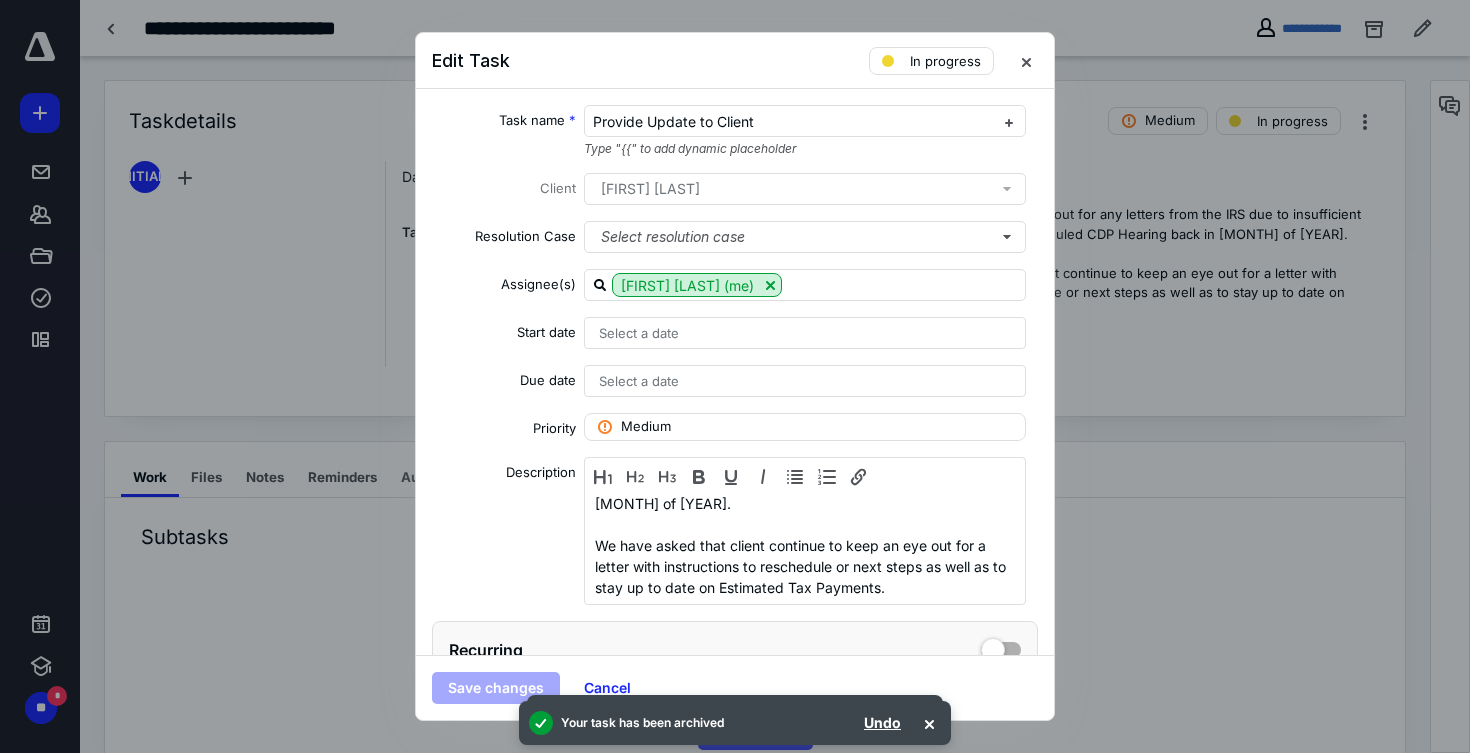 scroll, scrollTop: 43, scrollLeft: 0, axis: vertical 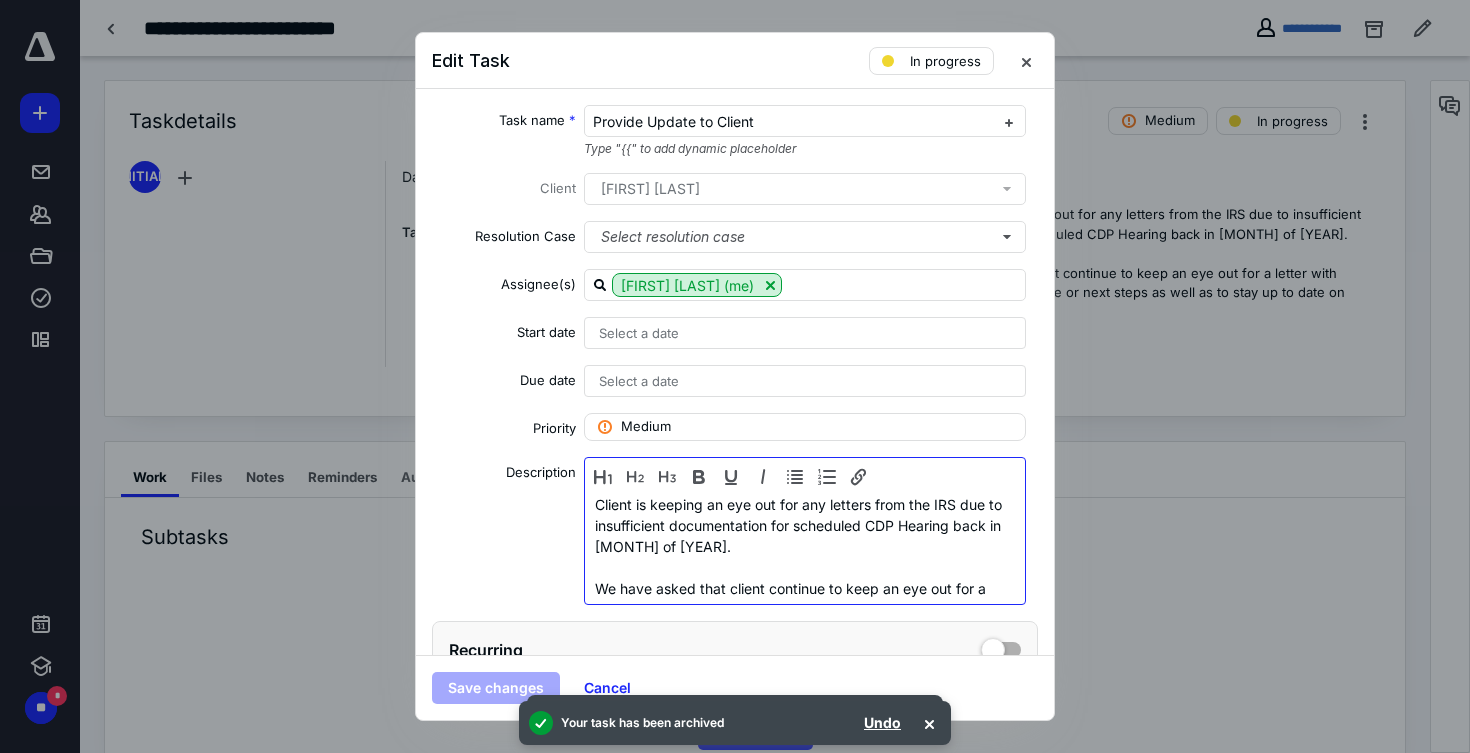 drag, startPoint x: 891, startPoint y: 595, endPoint x: 482, endPoint y: 461, distance: 430.3917 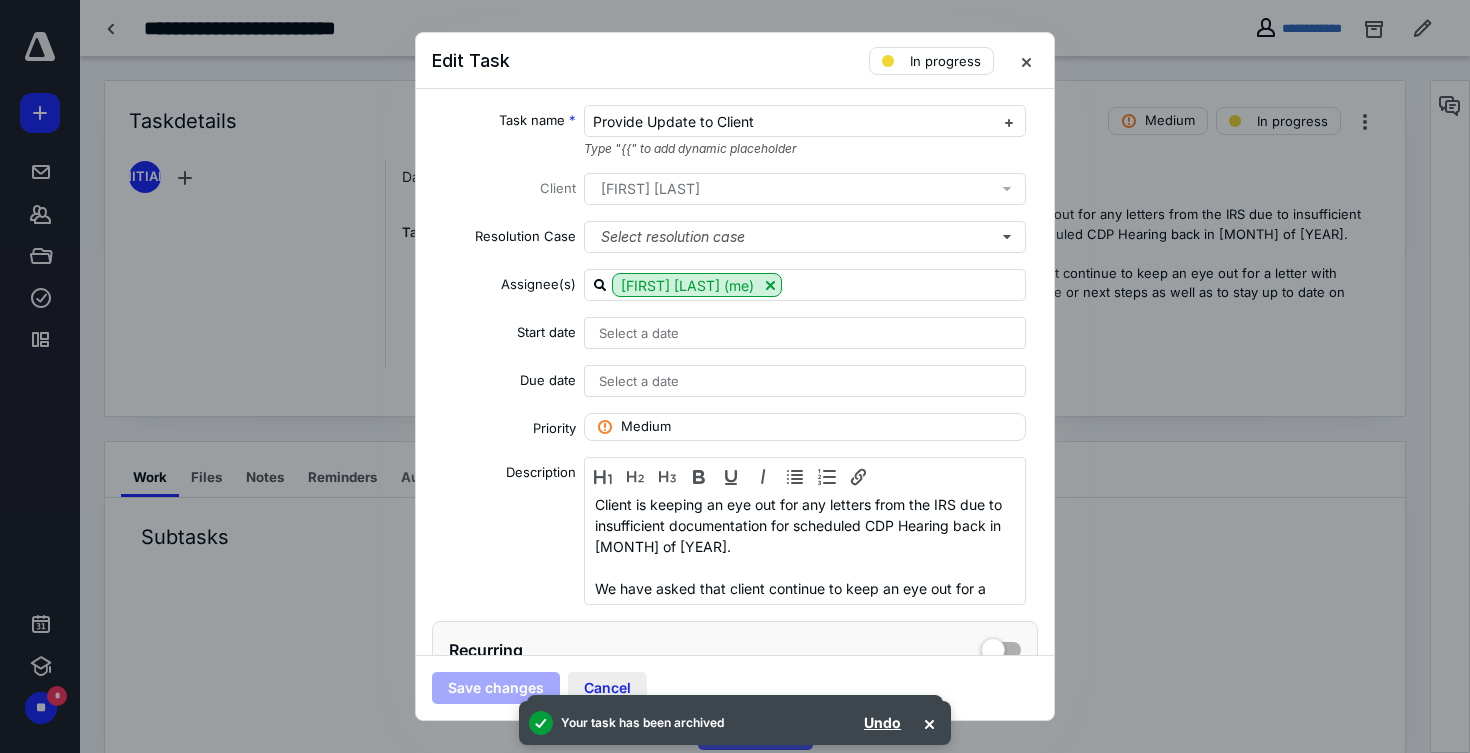 click on "Cancel" at bounding box center [607, 688] 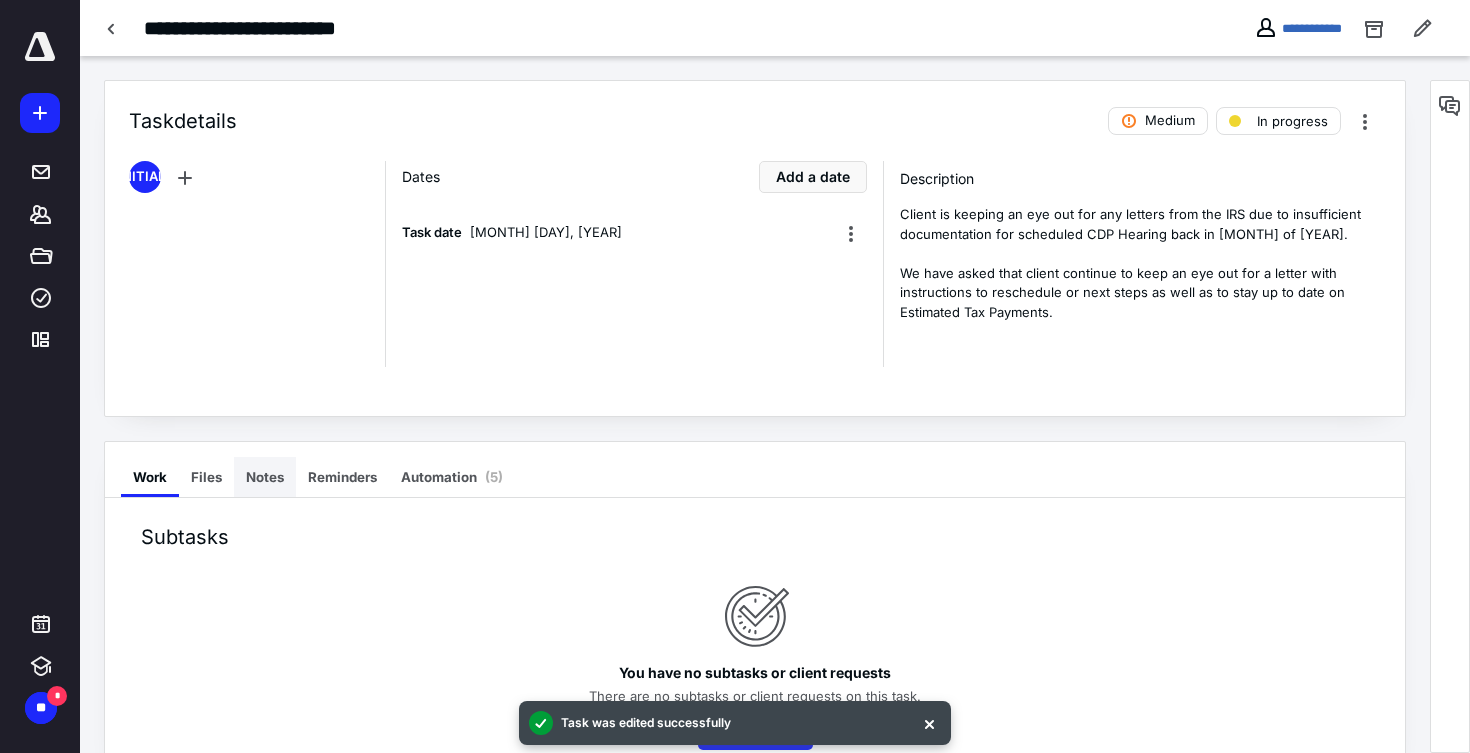 click on "Notes" at bounding box center (265, 477) 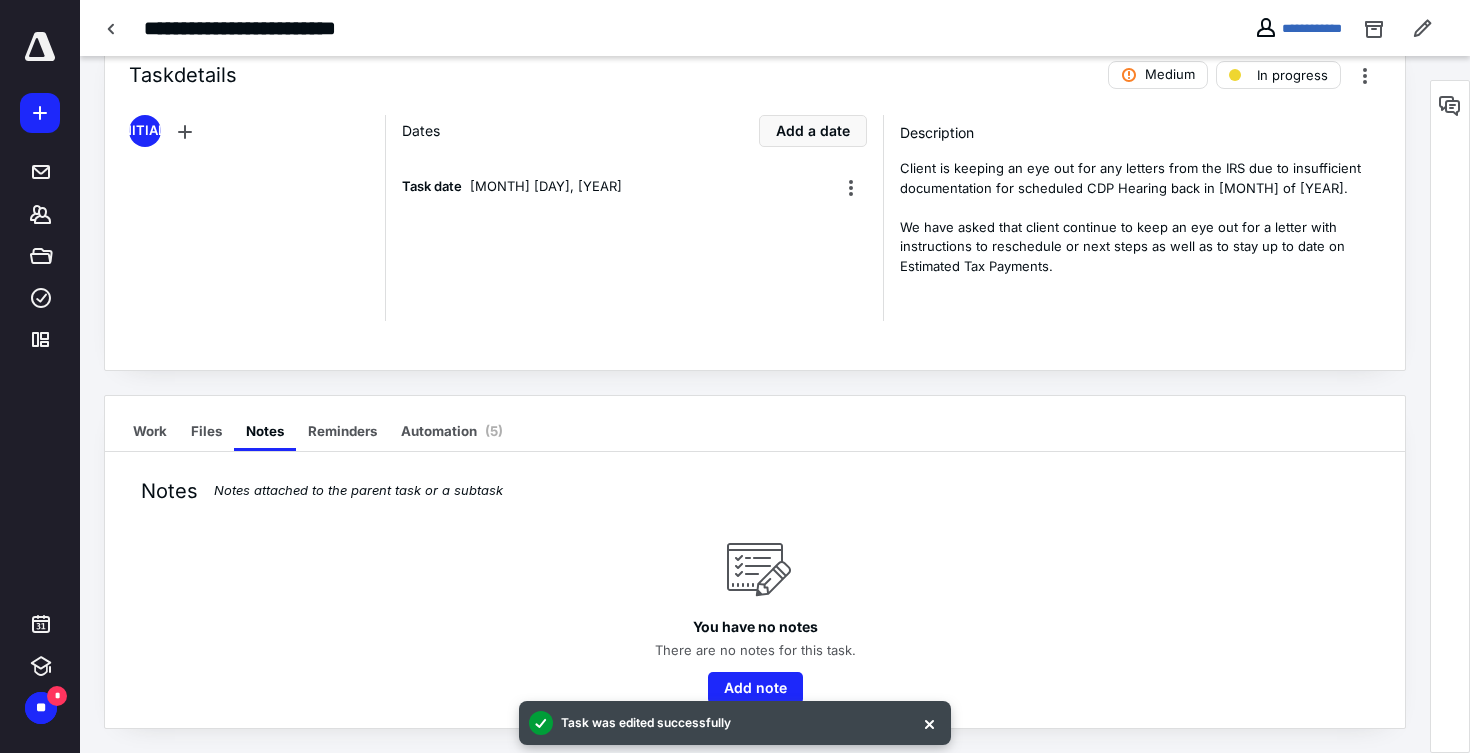 scroll, scrollTop: 45, scrollLeft: 0, axis: vertical 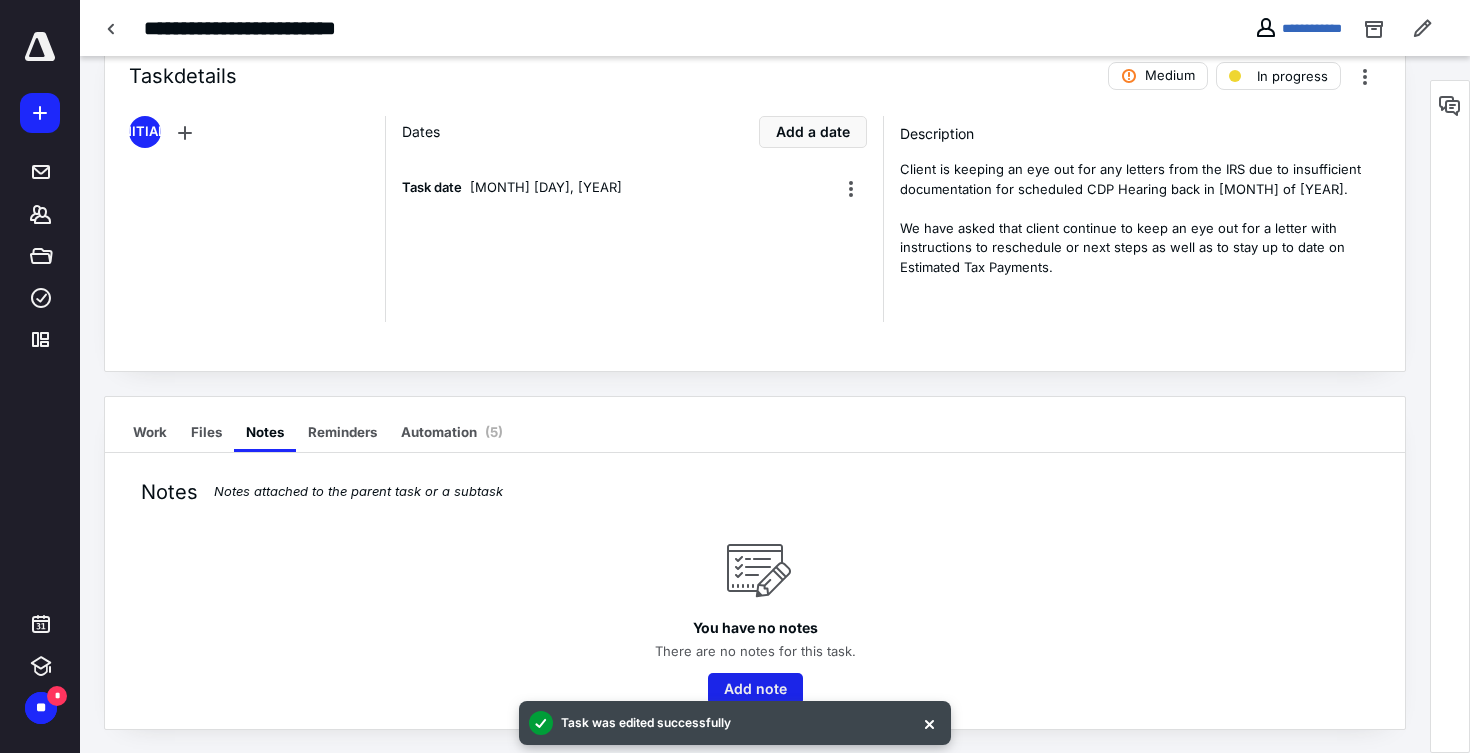 click on "Add note" at bounding box center [755, 689] 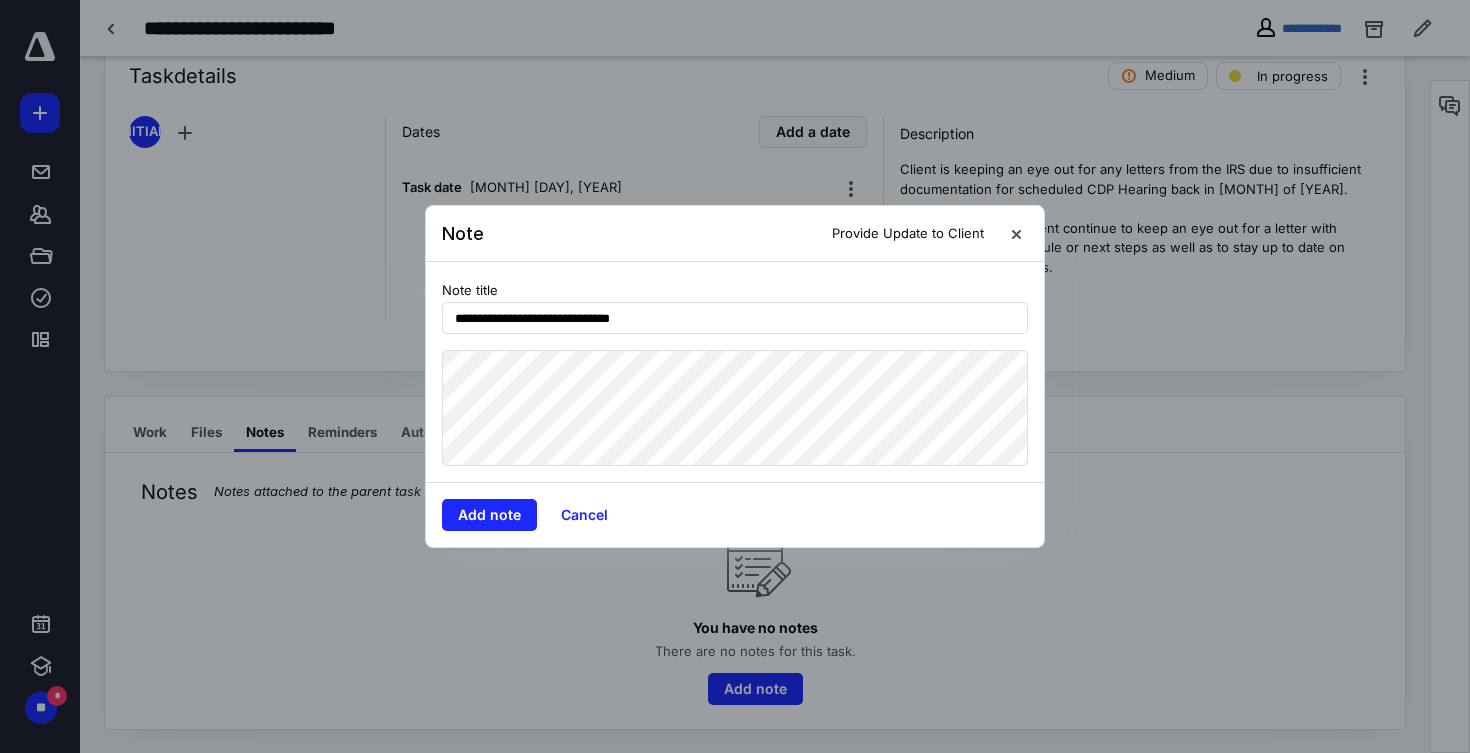 type on "**********" 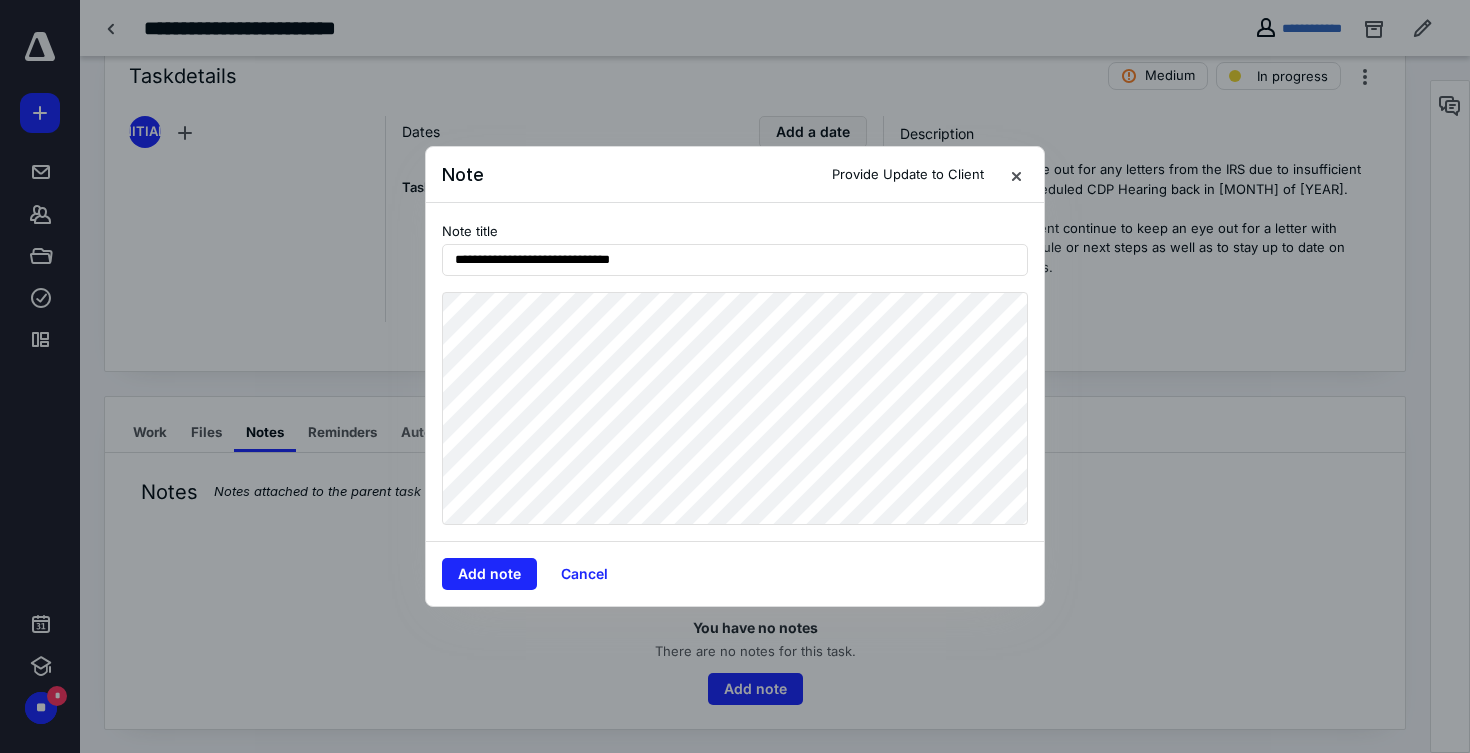 click on "**********" at bounding box center [735, 372] 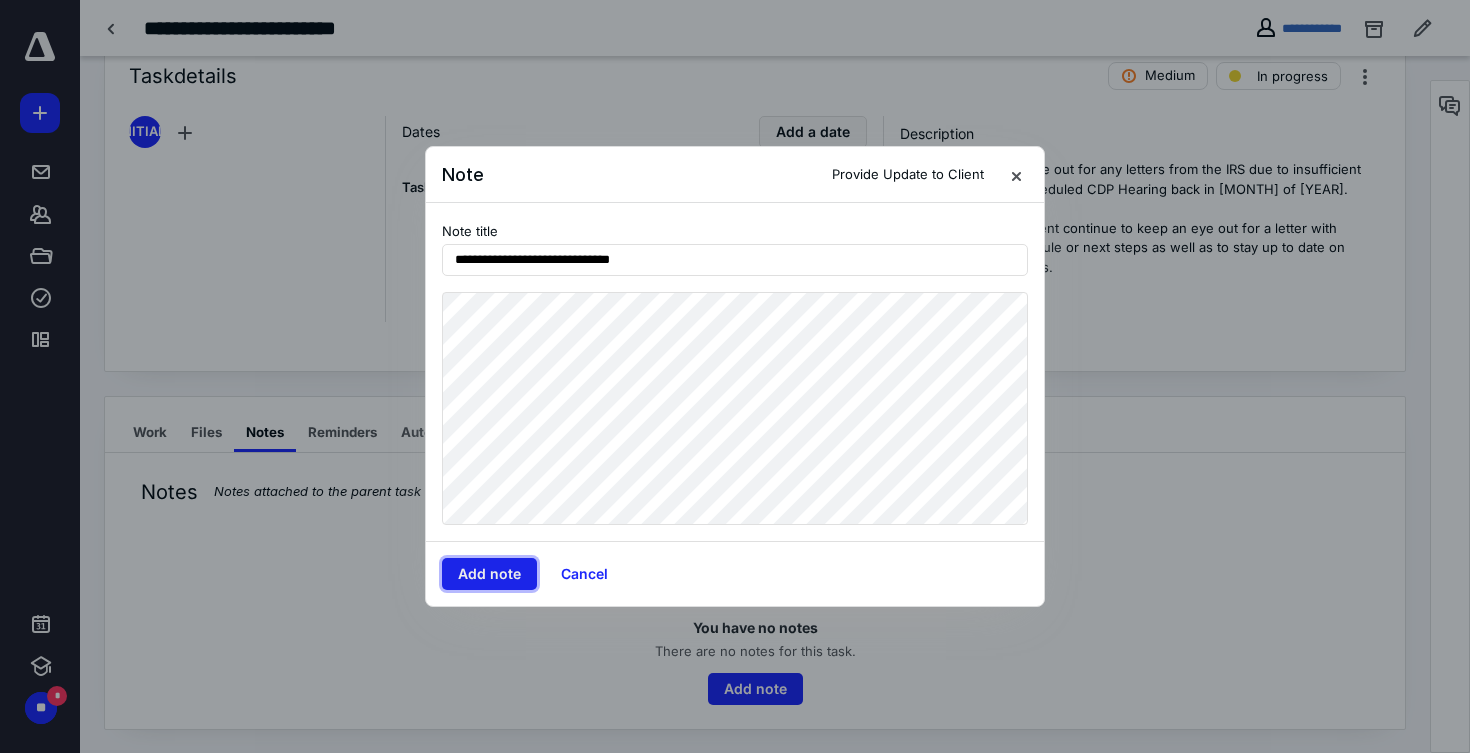 click on "Add note" at bounding box center [489, 574] 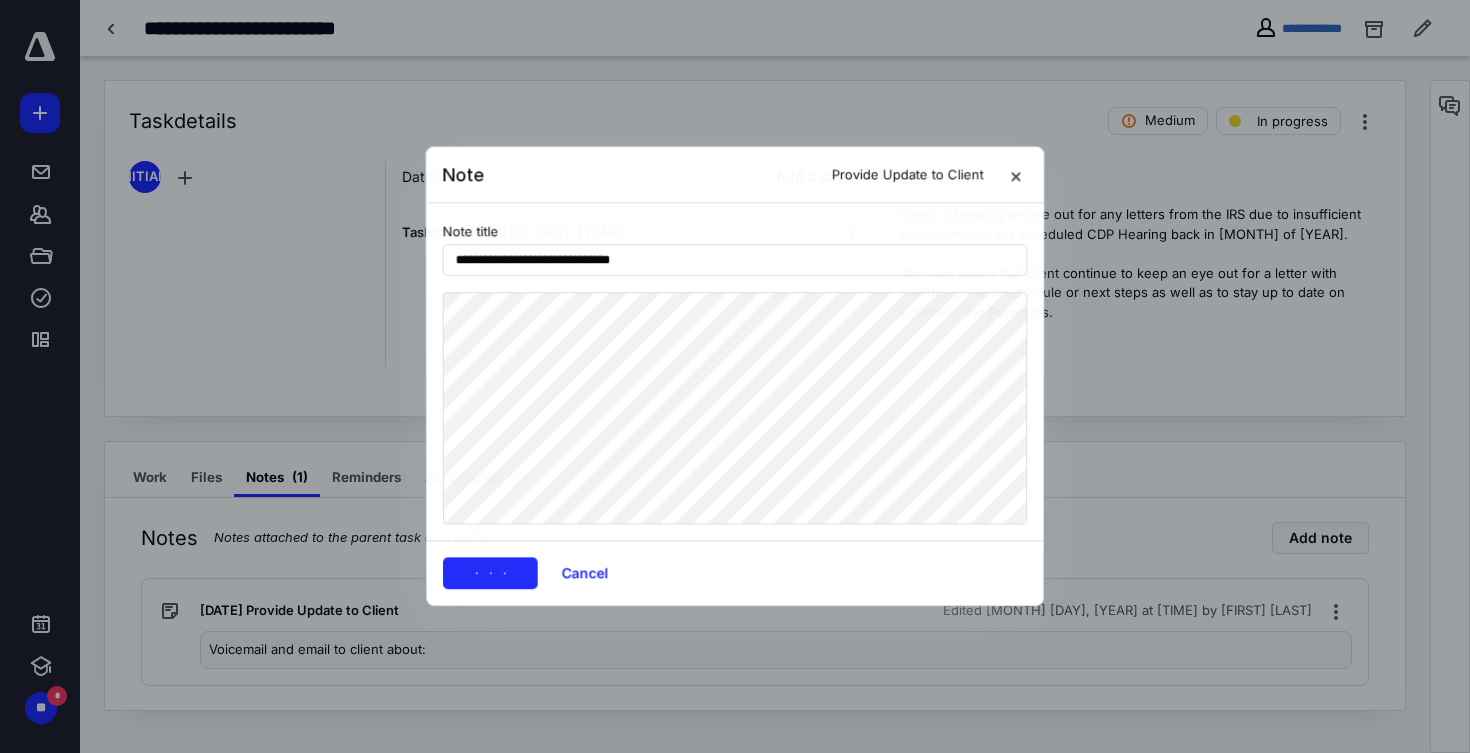 scroll, scrollTop: 0, scrollLeft: 0, axis: both 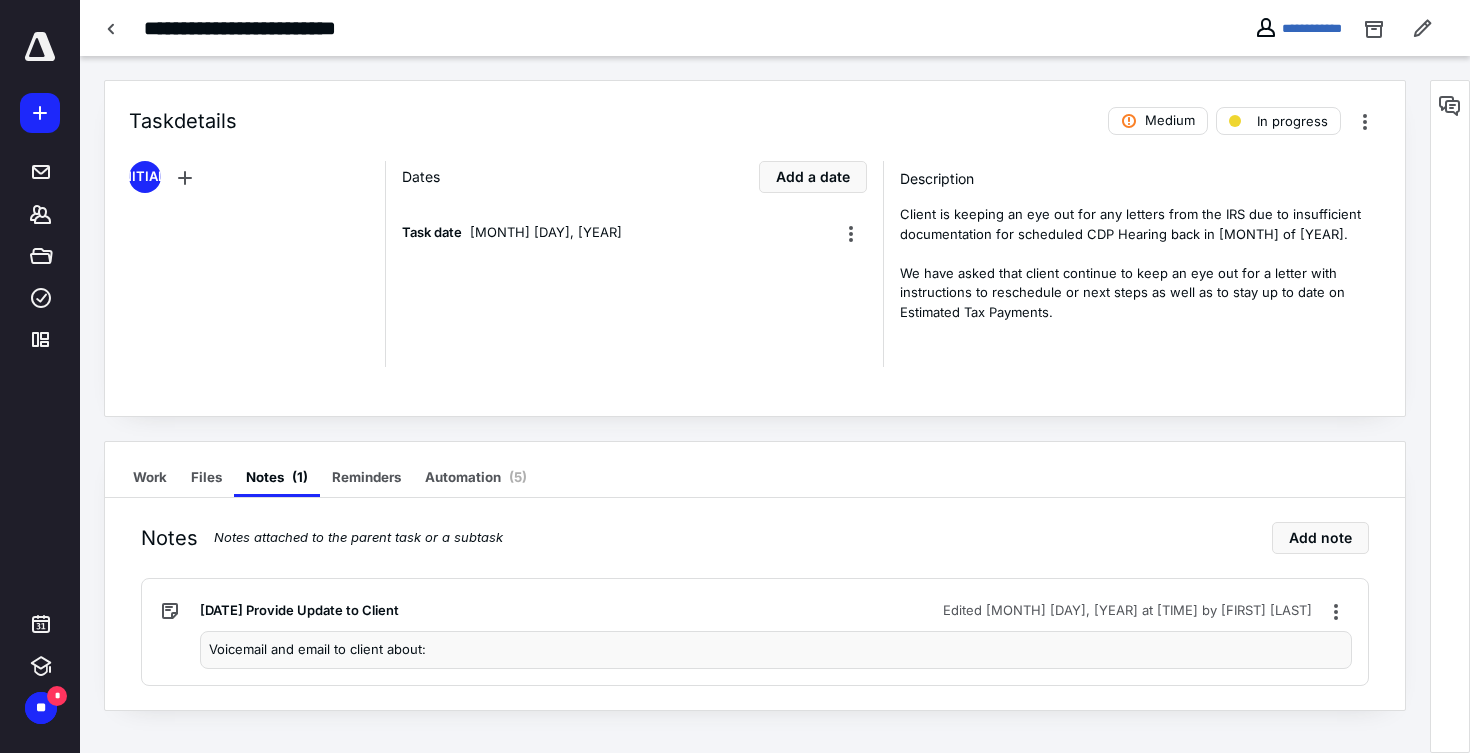 click on "**********" at bounding box center (1298, 28) 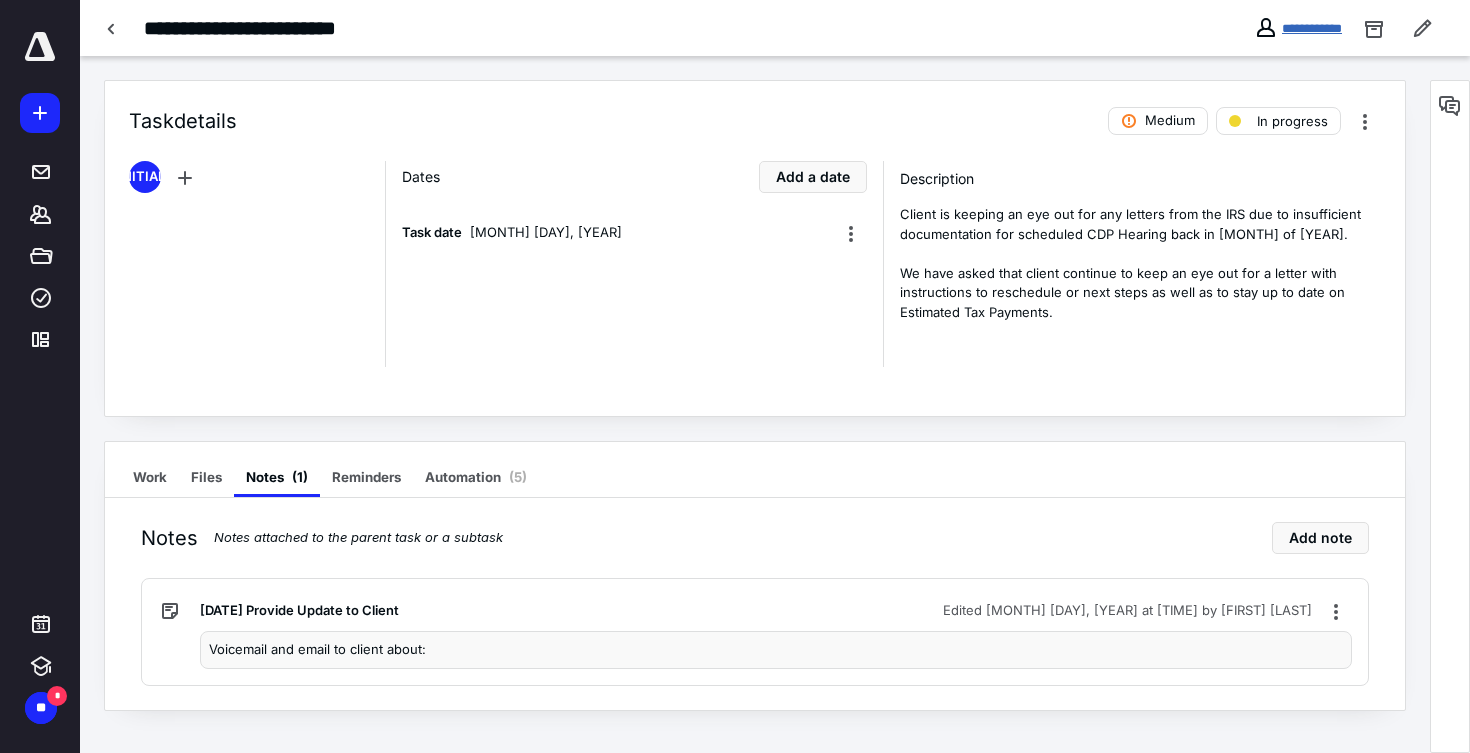 click on "**********" at bounding box center [1312, 28] 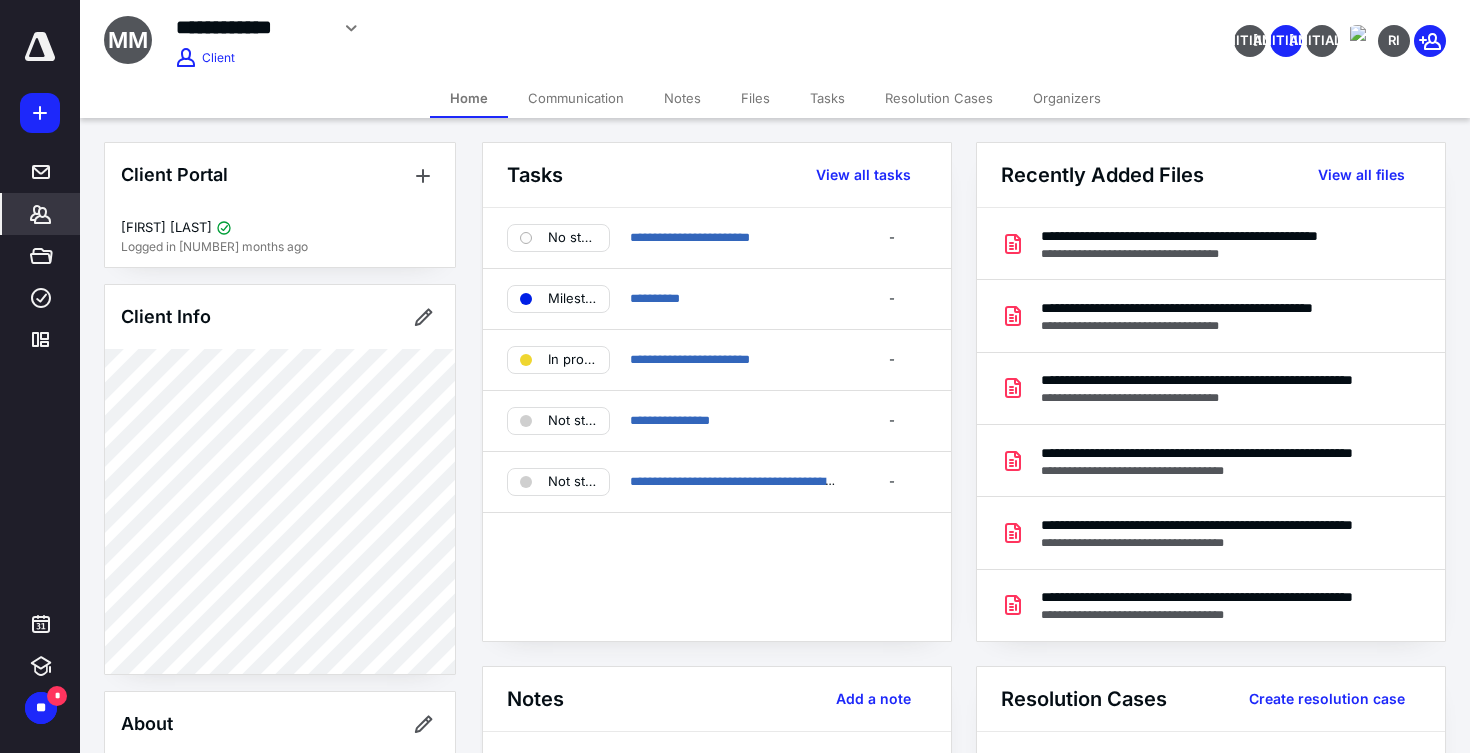 click on "Files" at bounding box center (755, 98) 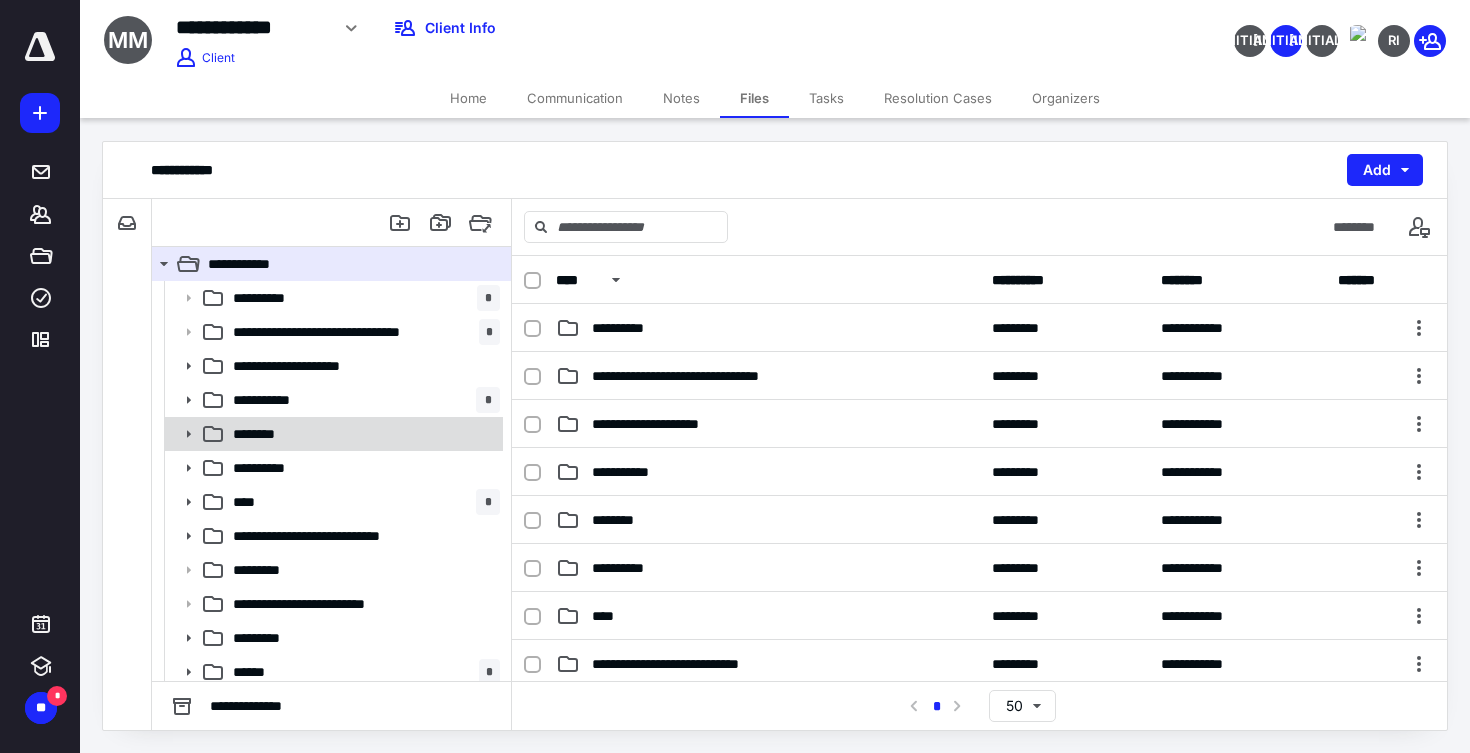 scroll, scrollTop: 0, scrollLeft: 0, axis: both 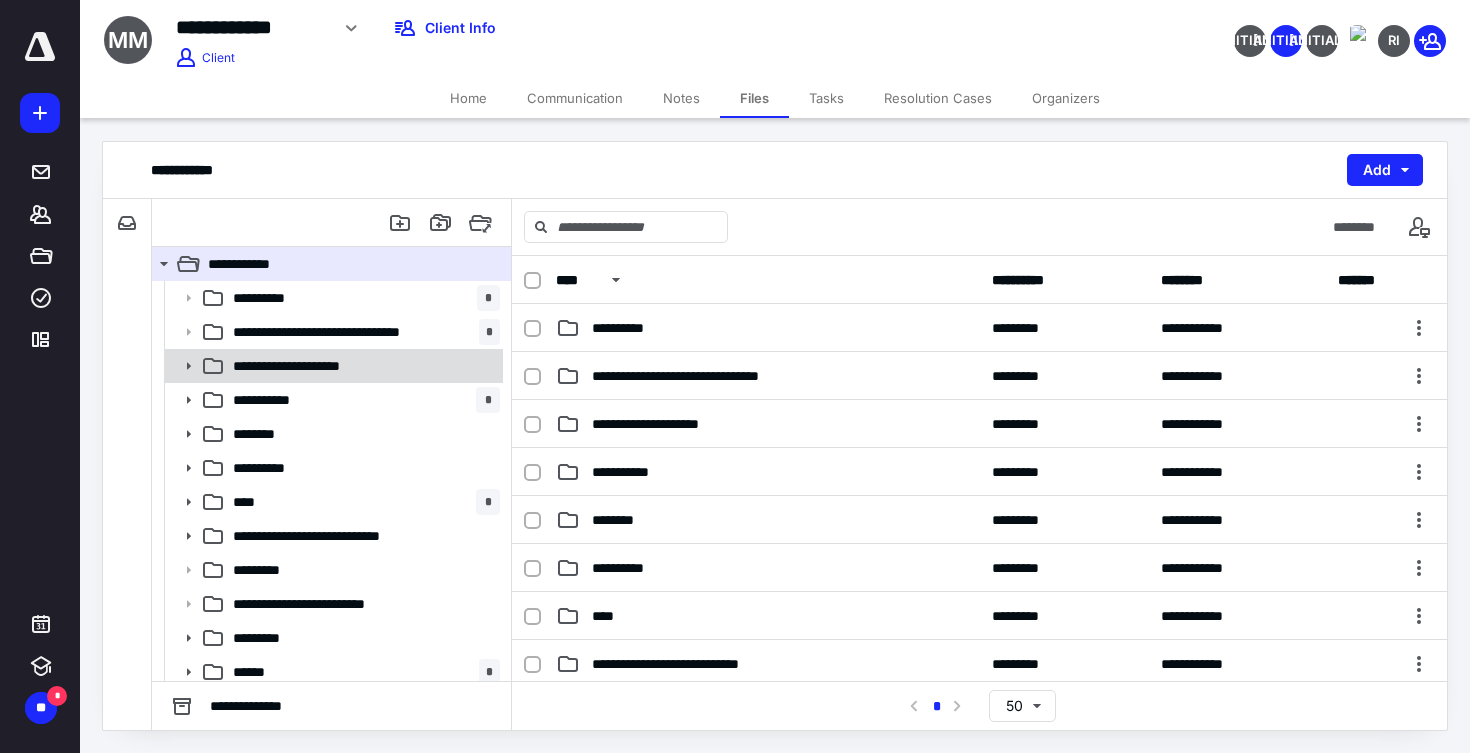 click 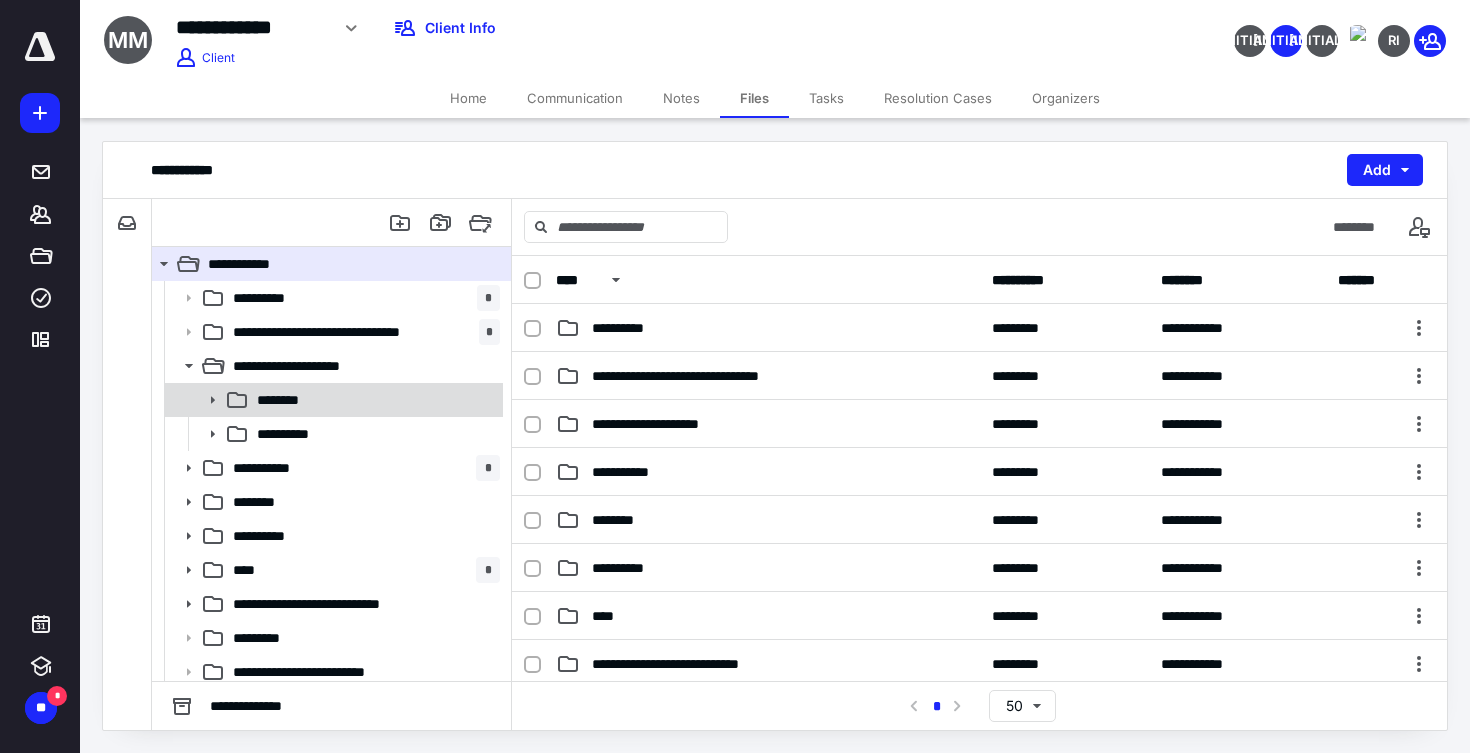 click 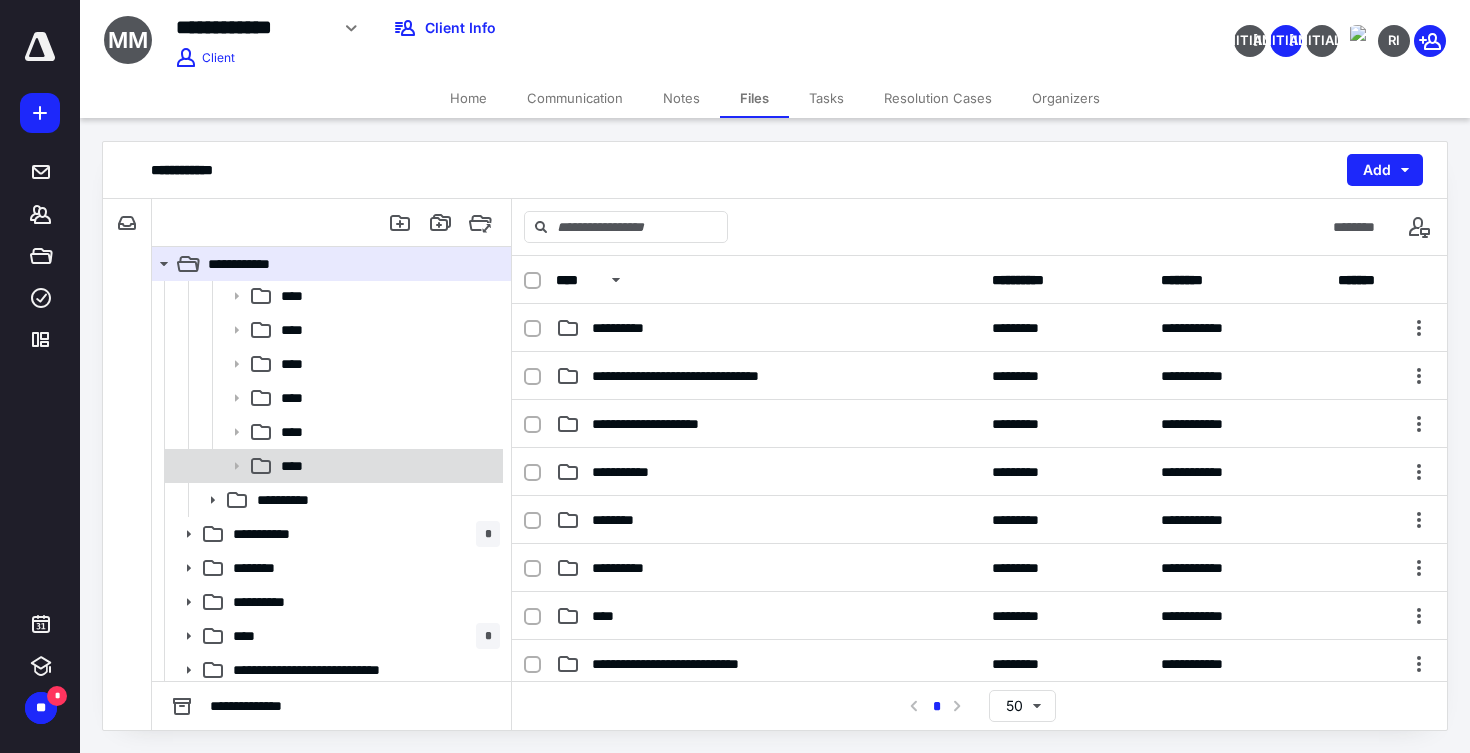 scroll, scrollTop: 252, scrollLeft: 0, axis: vertical 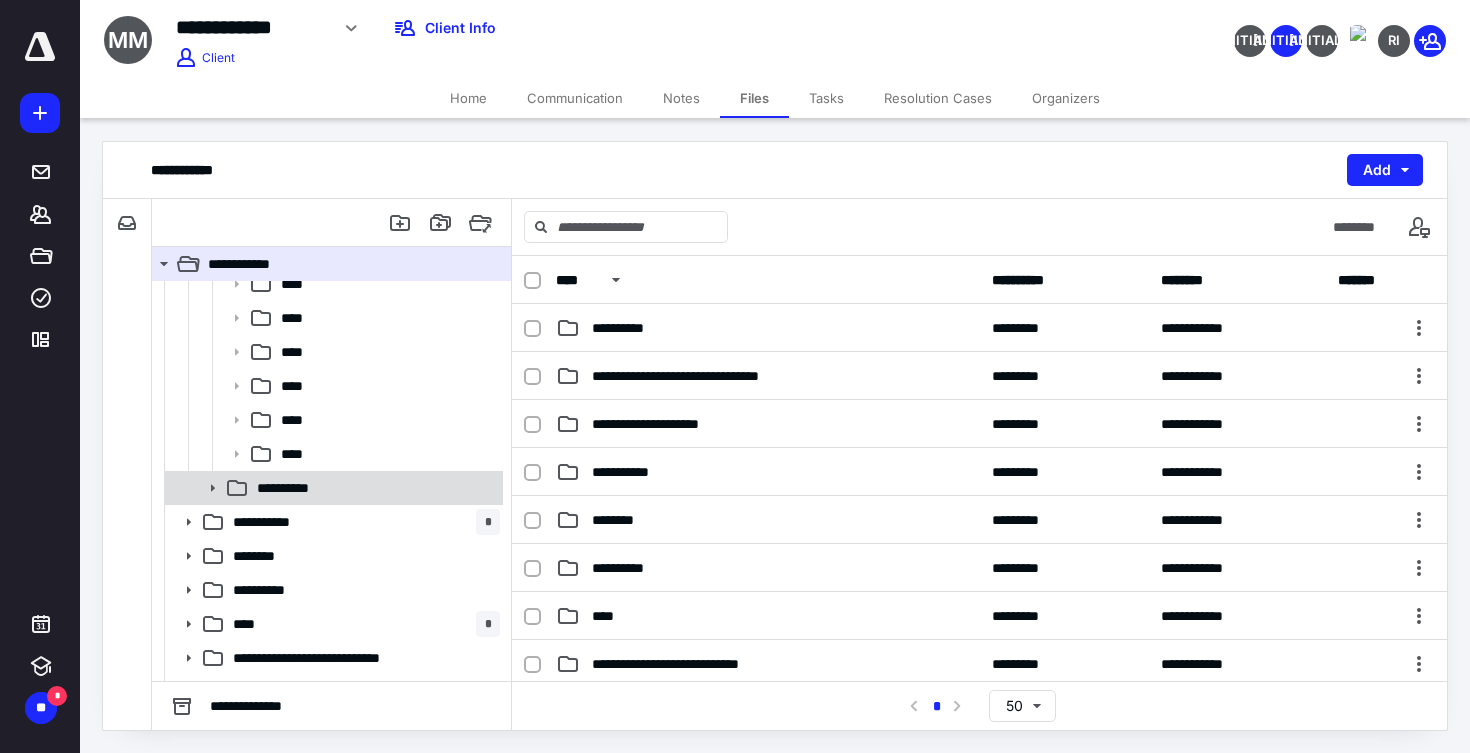click 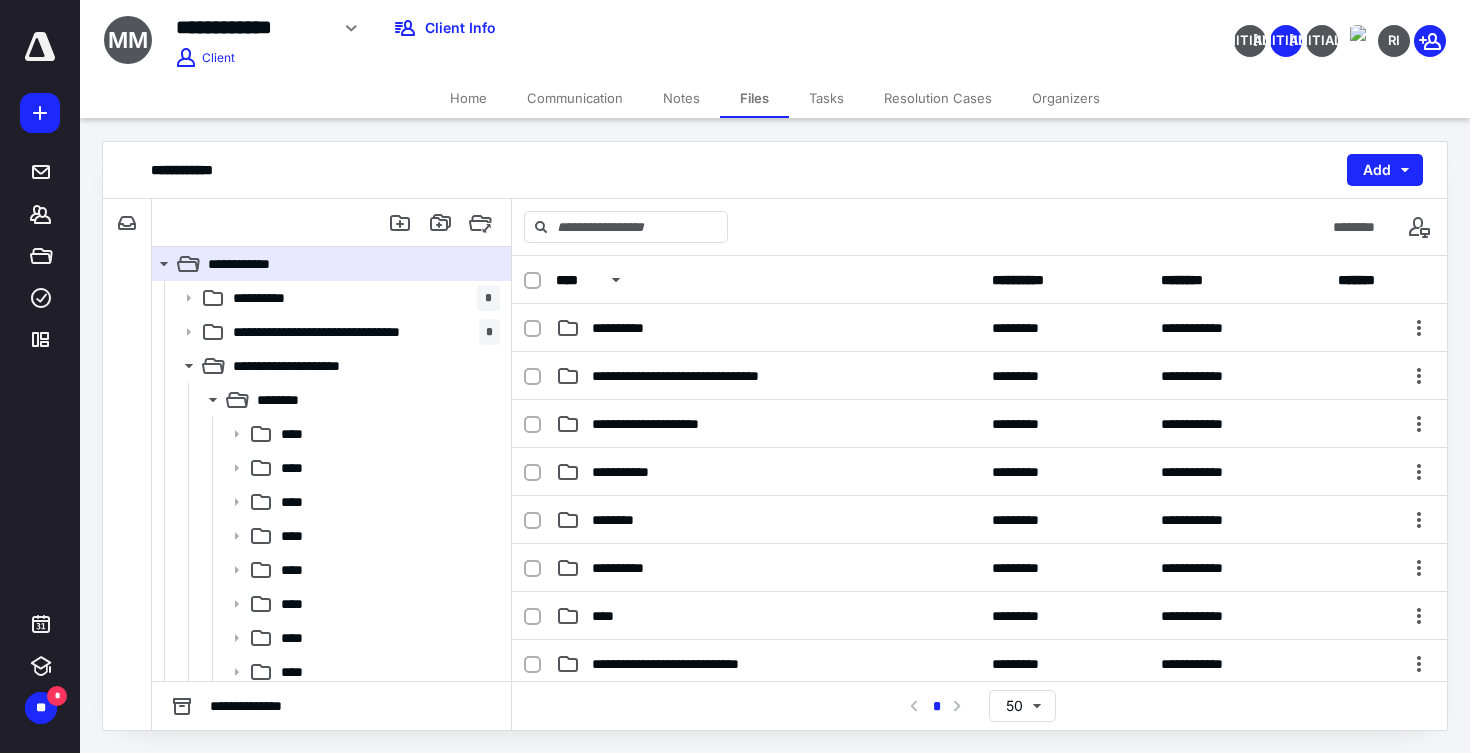 scroll, scrollTop: 0, scrollLeft: 0, axis: both 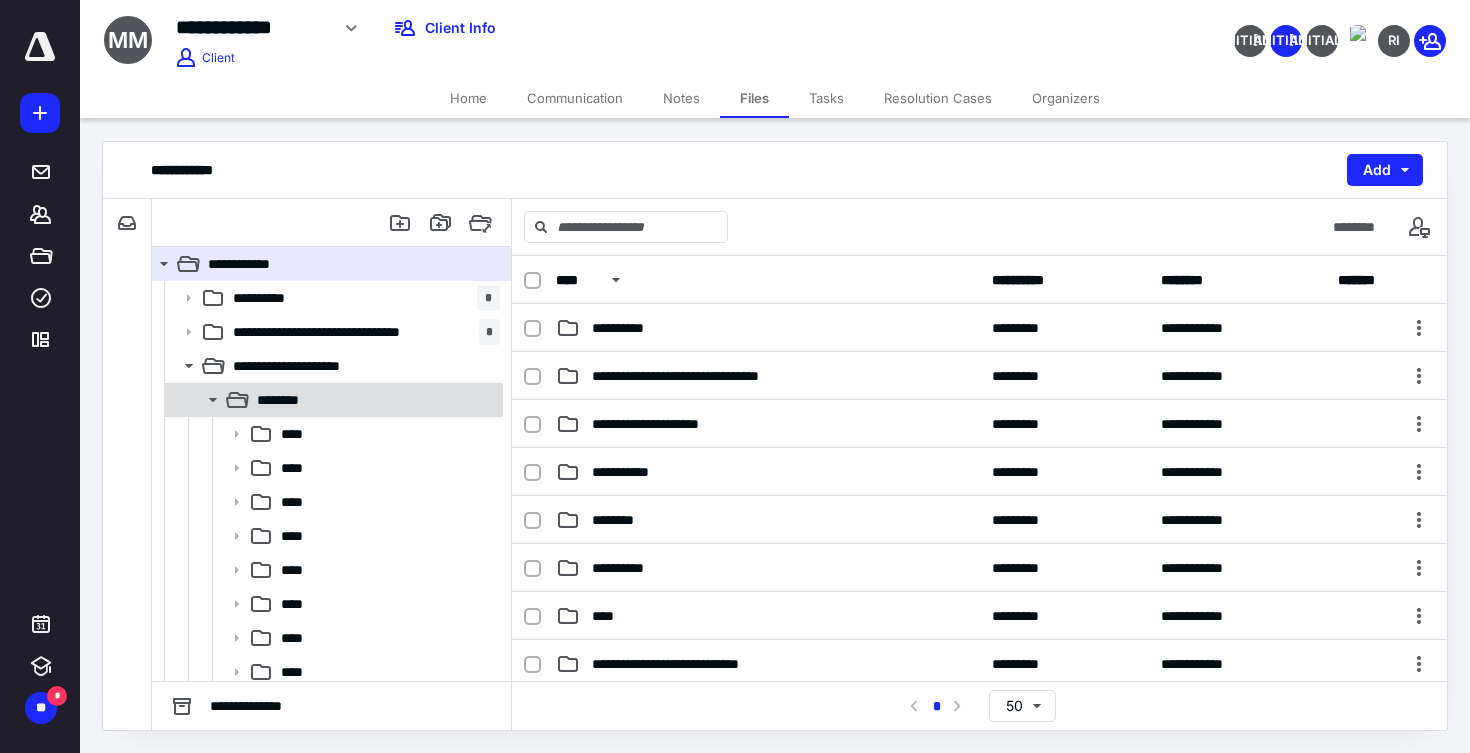 click 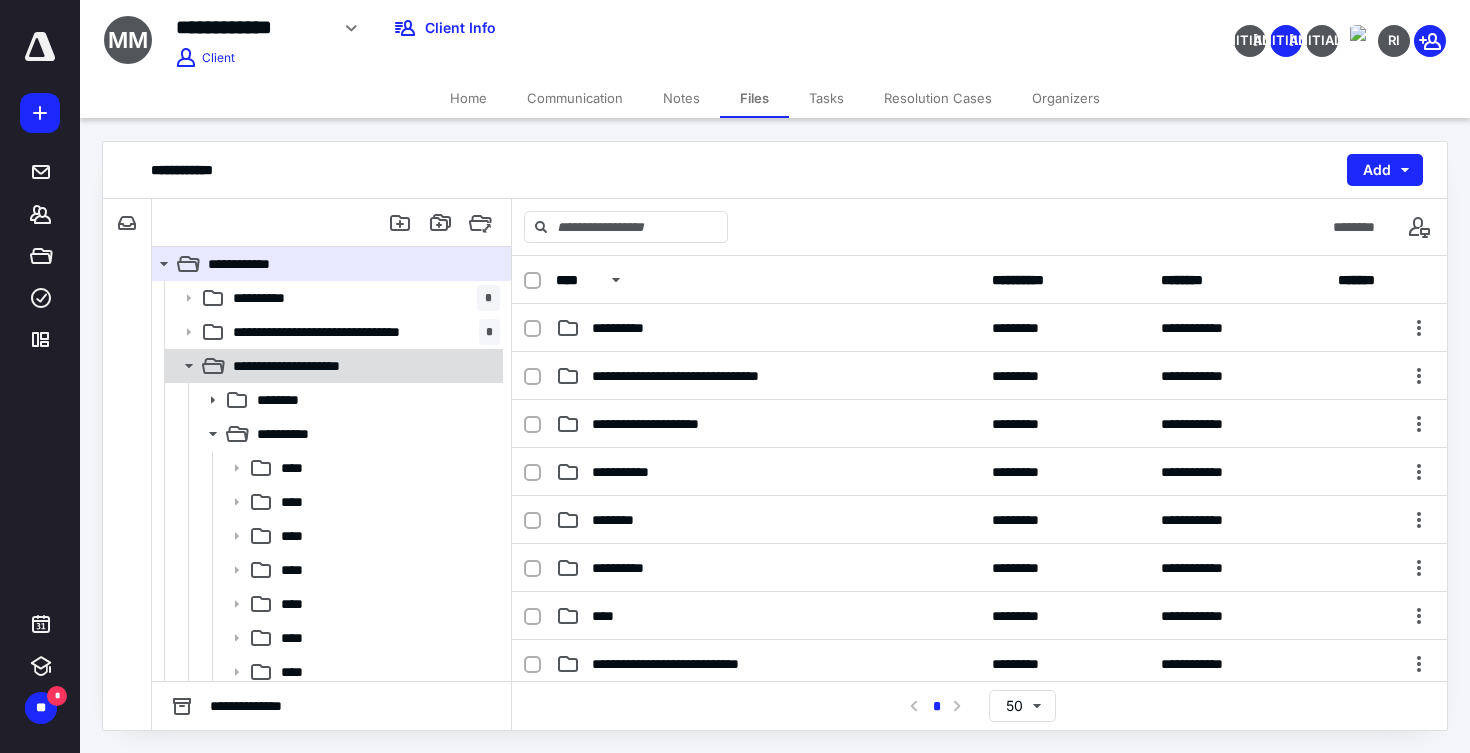 click 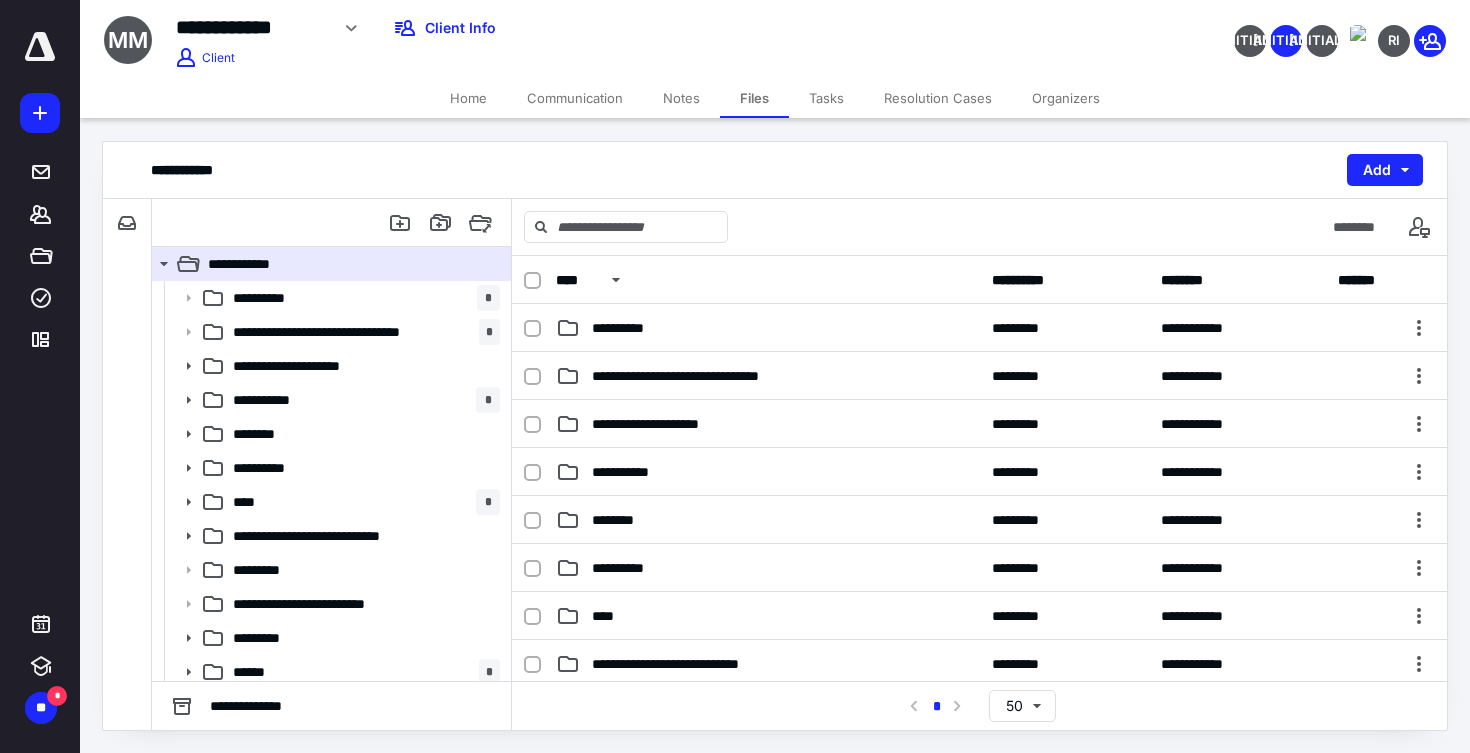 click on "Notes" at bounding box center [681, 98] 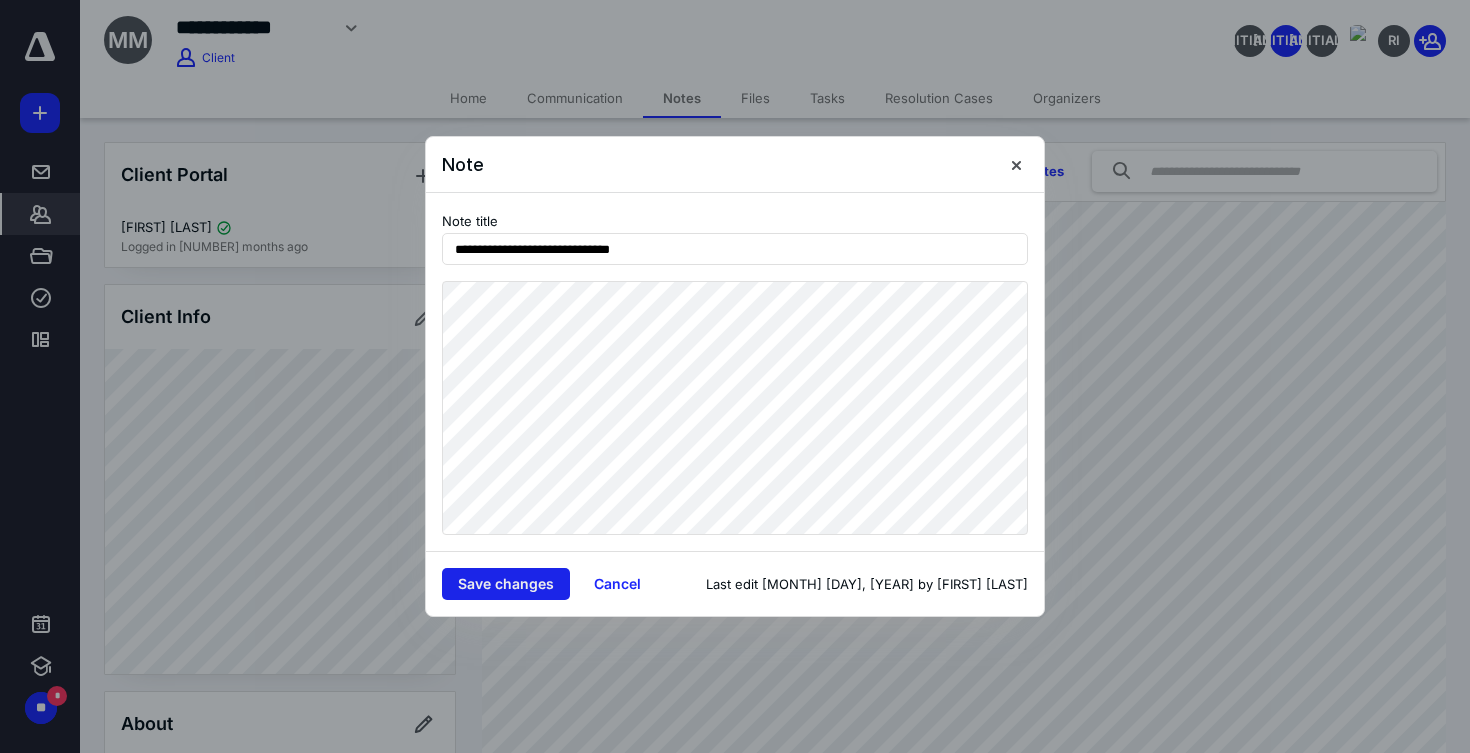 click on "Save changes" at bounding box center (506, 584) 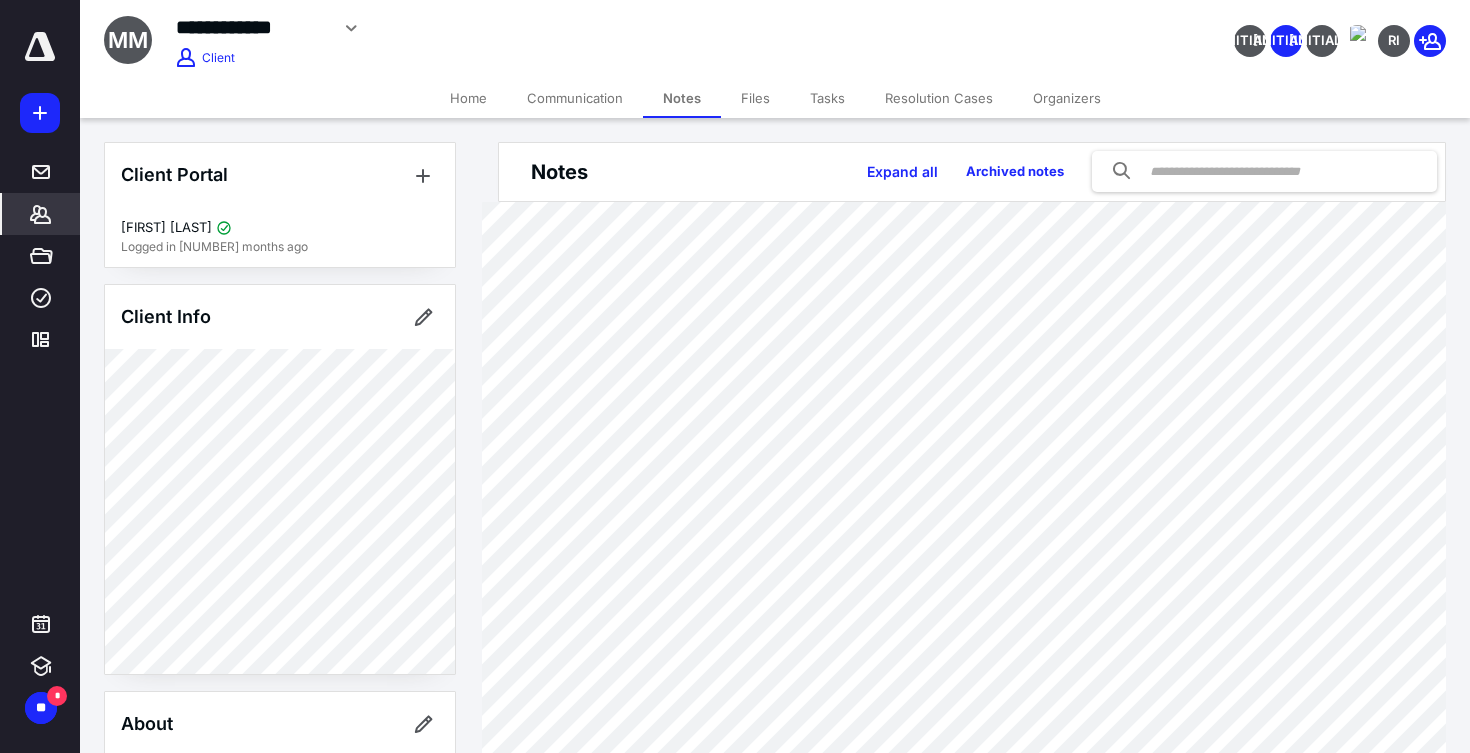 scroll, scrollTop: 0, scrollLeft: 0, axis: both 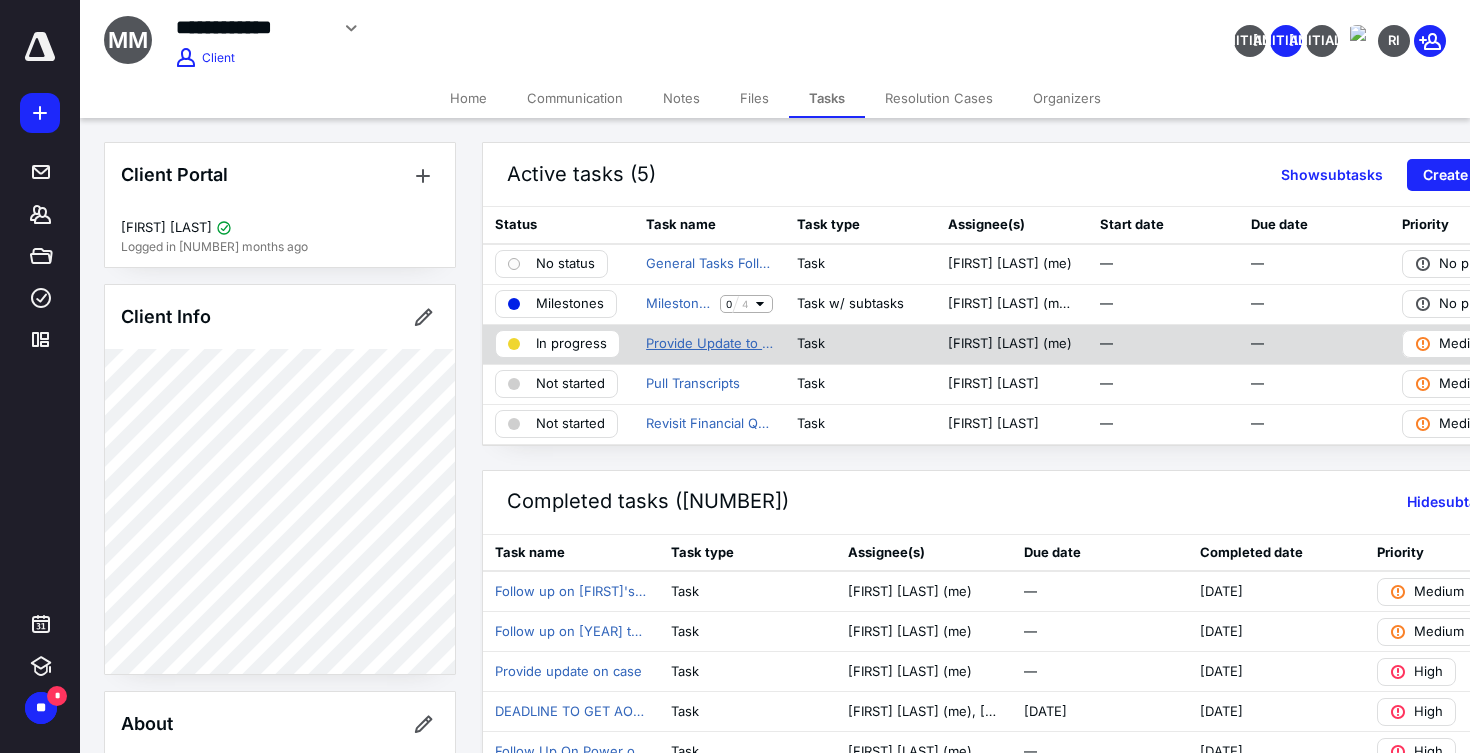 click on "Provide Update to Client" at bounding box center (709, 344) 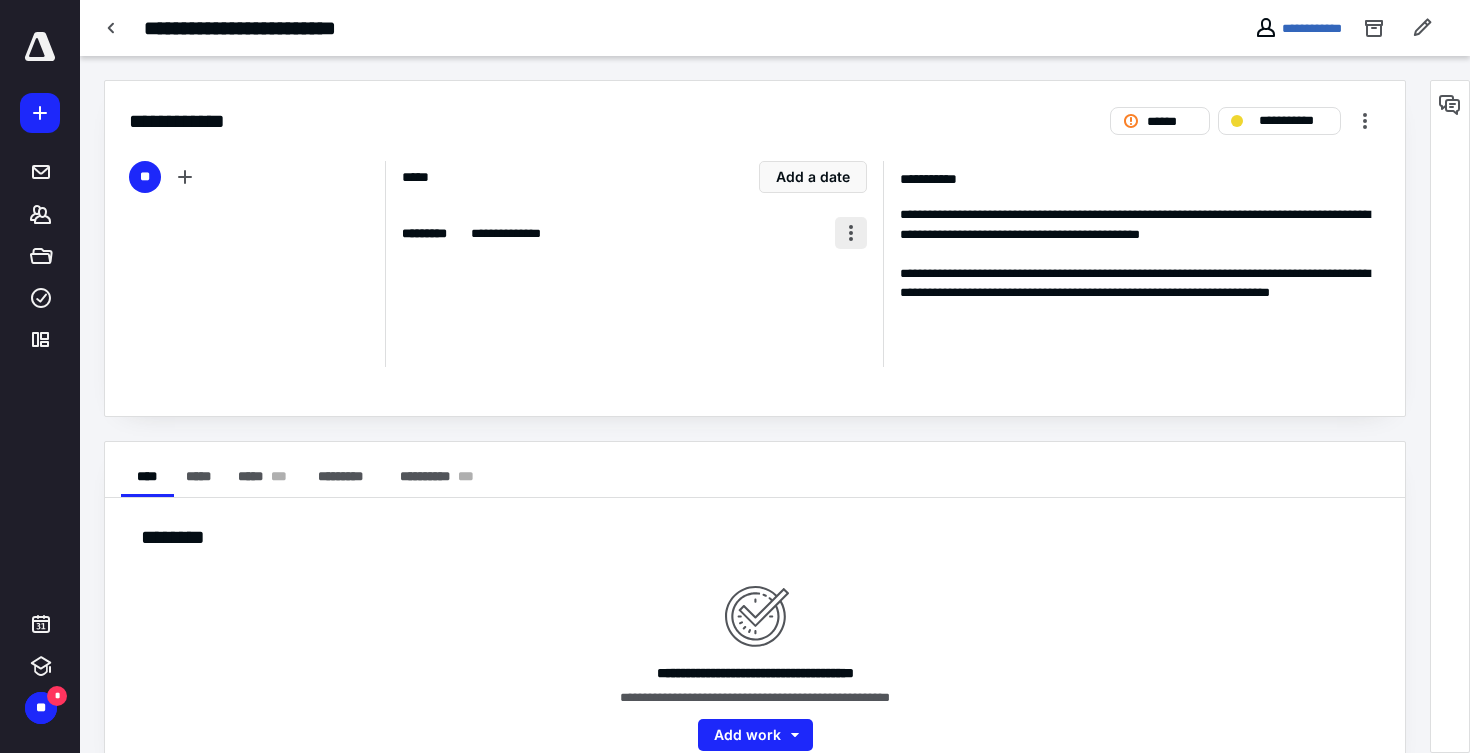 click at bounding box center (851, 233) 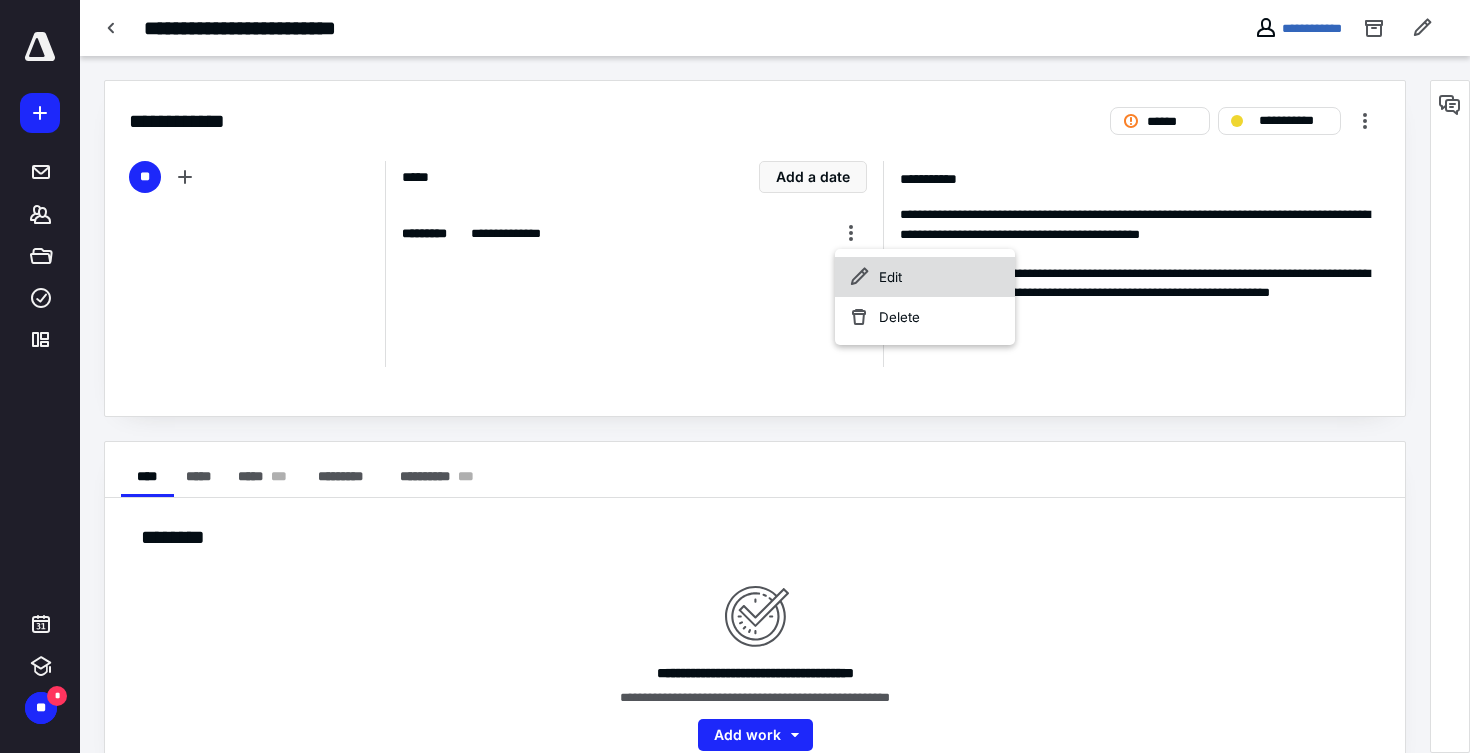 click on "Edit" at bounding box center (925, 277) 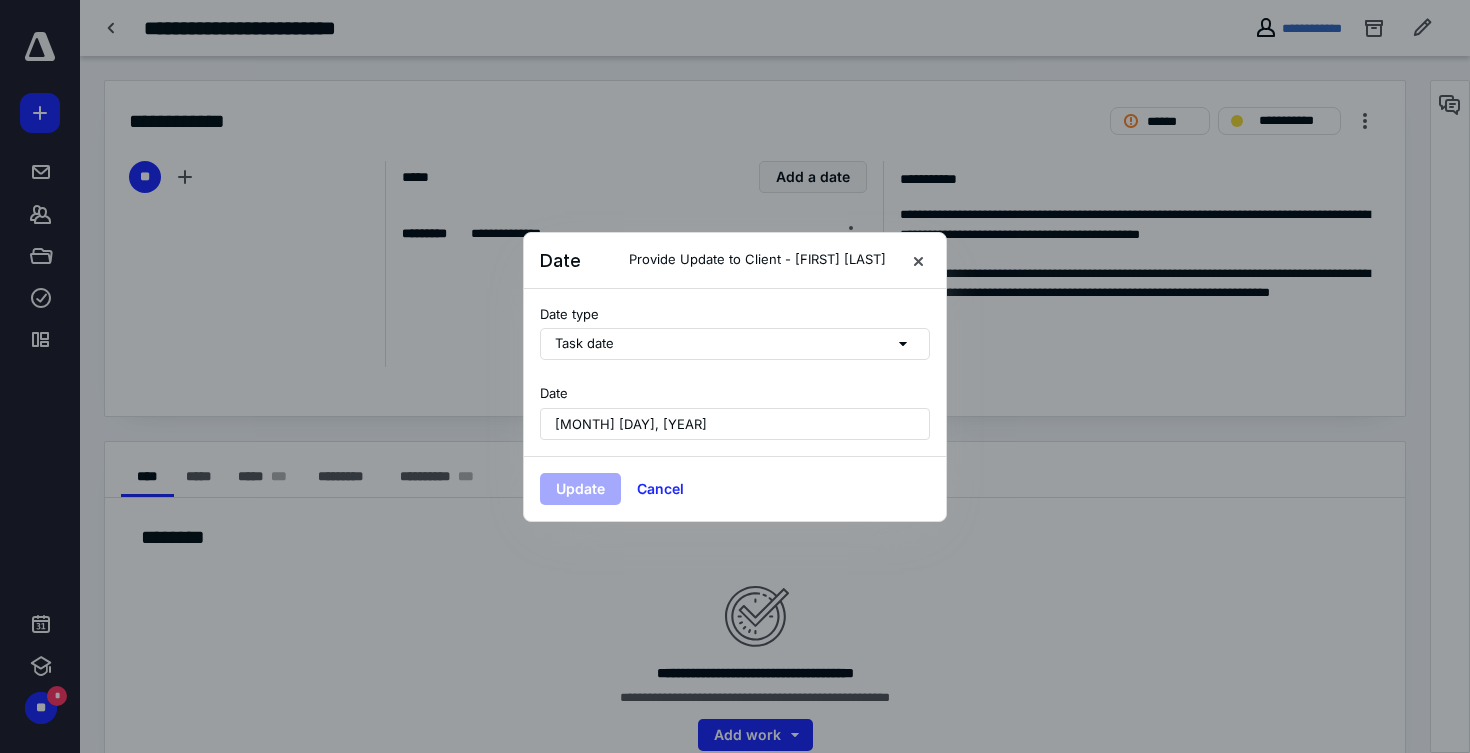 click on "August 1, 2025" at bounding box center (735, 424) 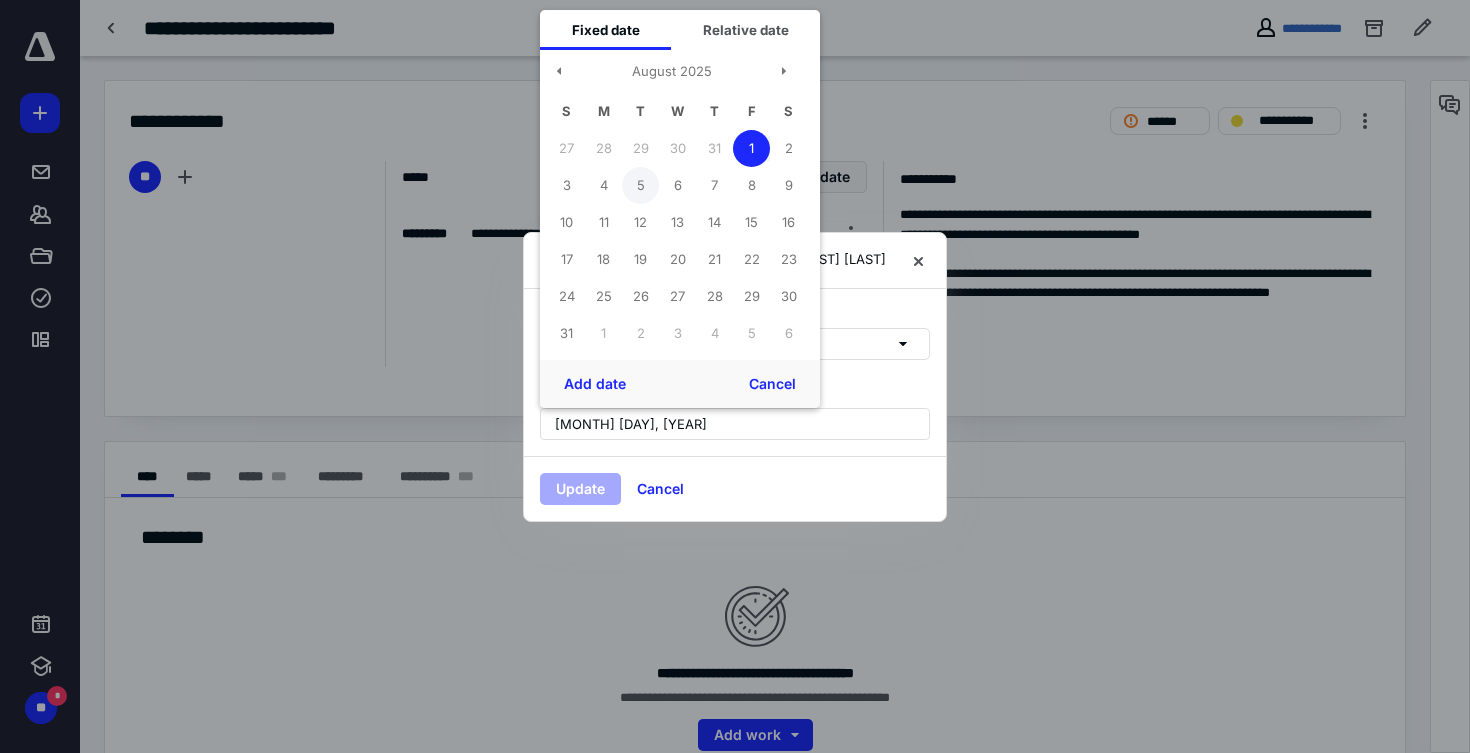 click on "5" at bounding box center [640, 185] 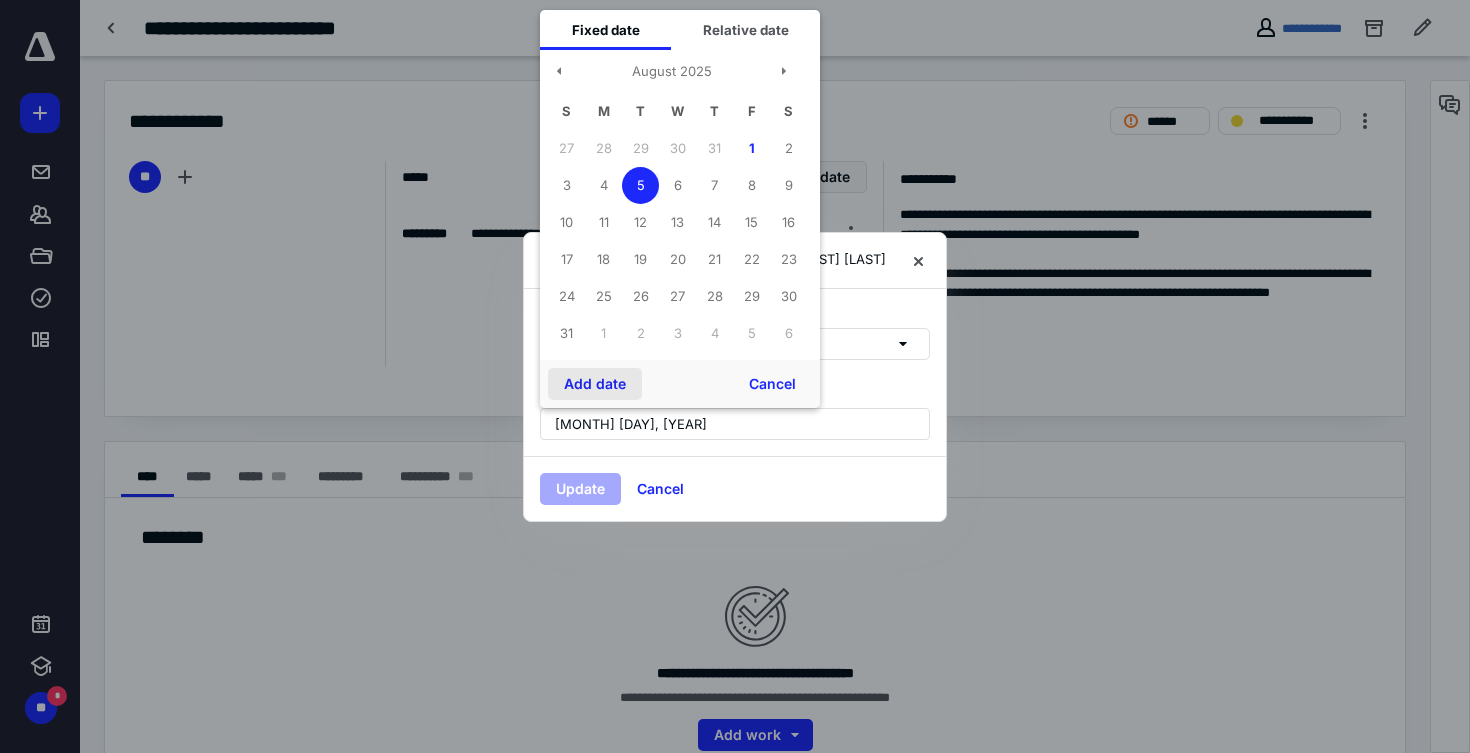 click on "Add date" at bounding box center [595, 384] 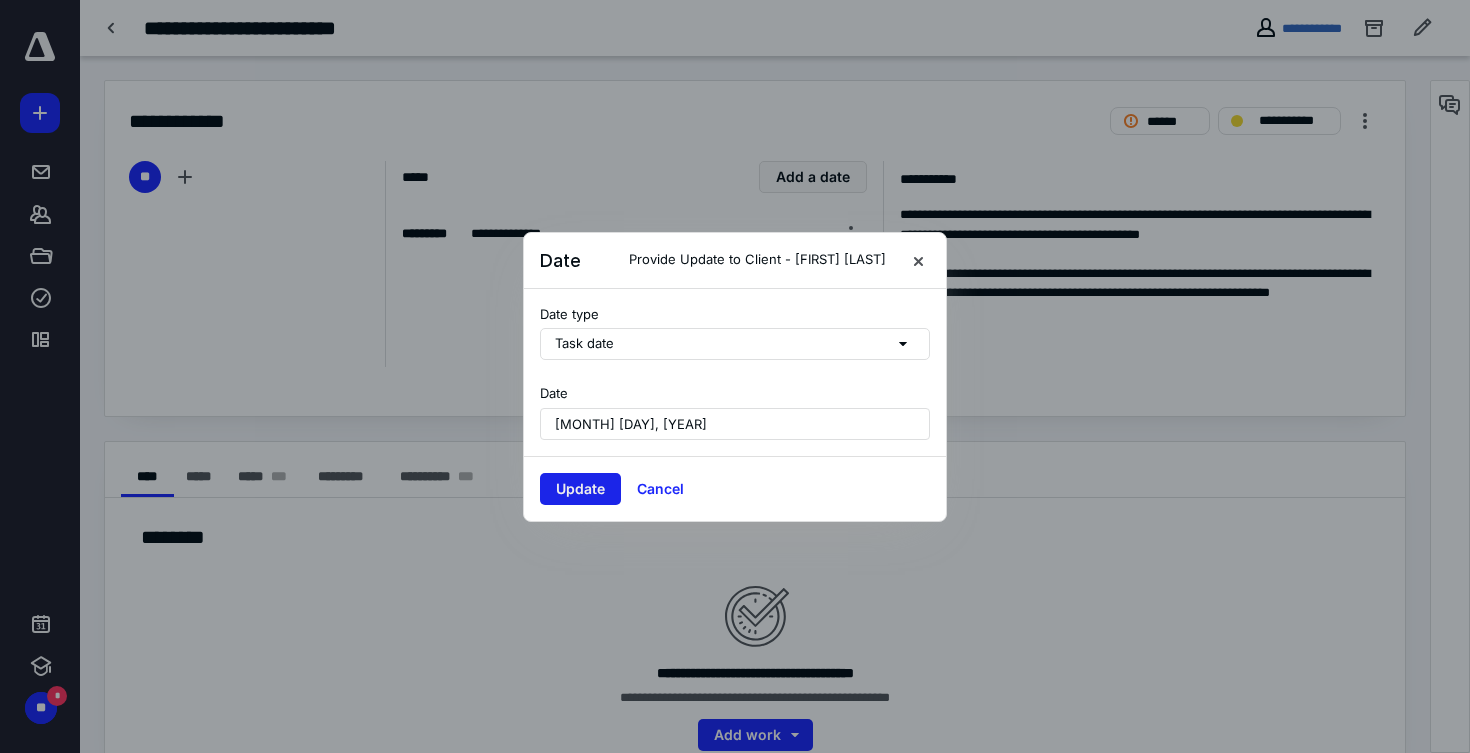 click on "Update" at bounding box center [580, 489] 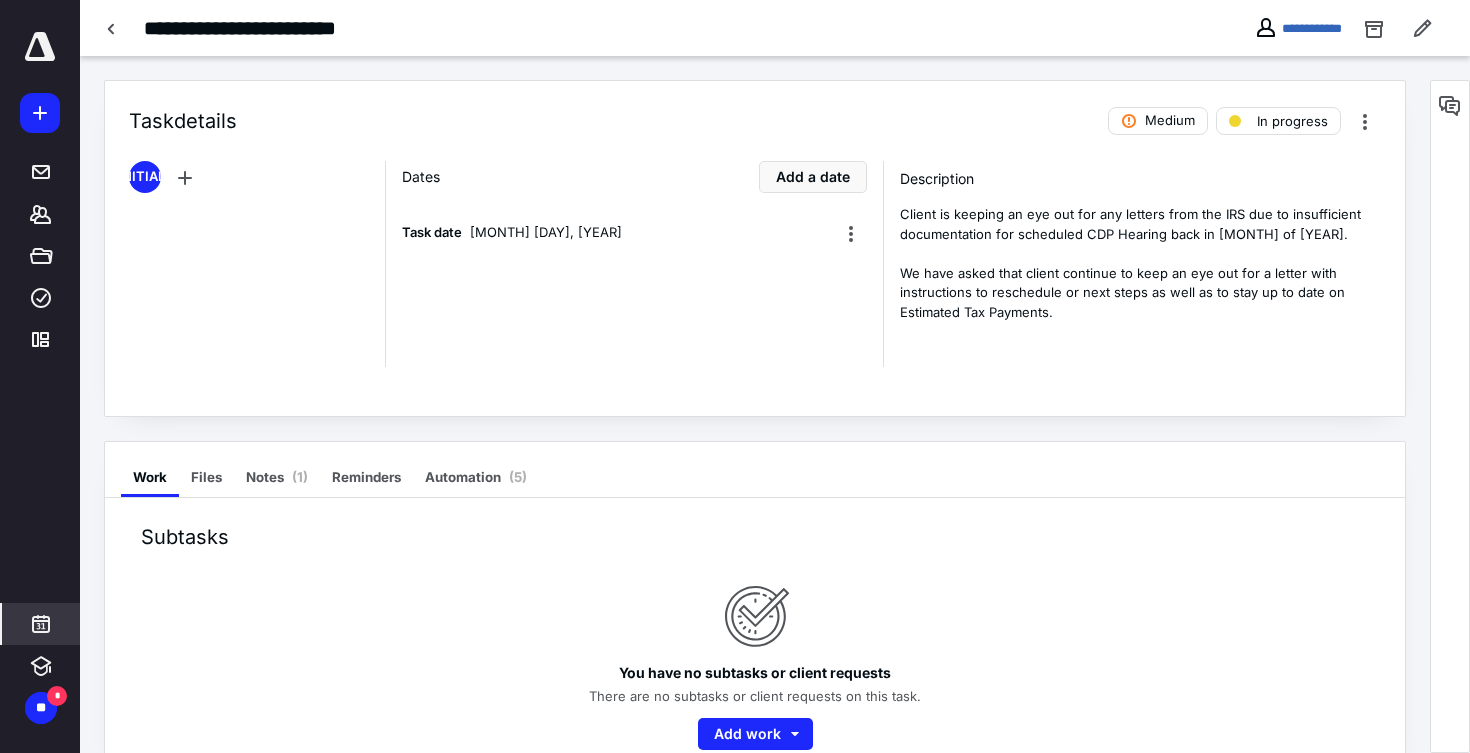 click 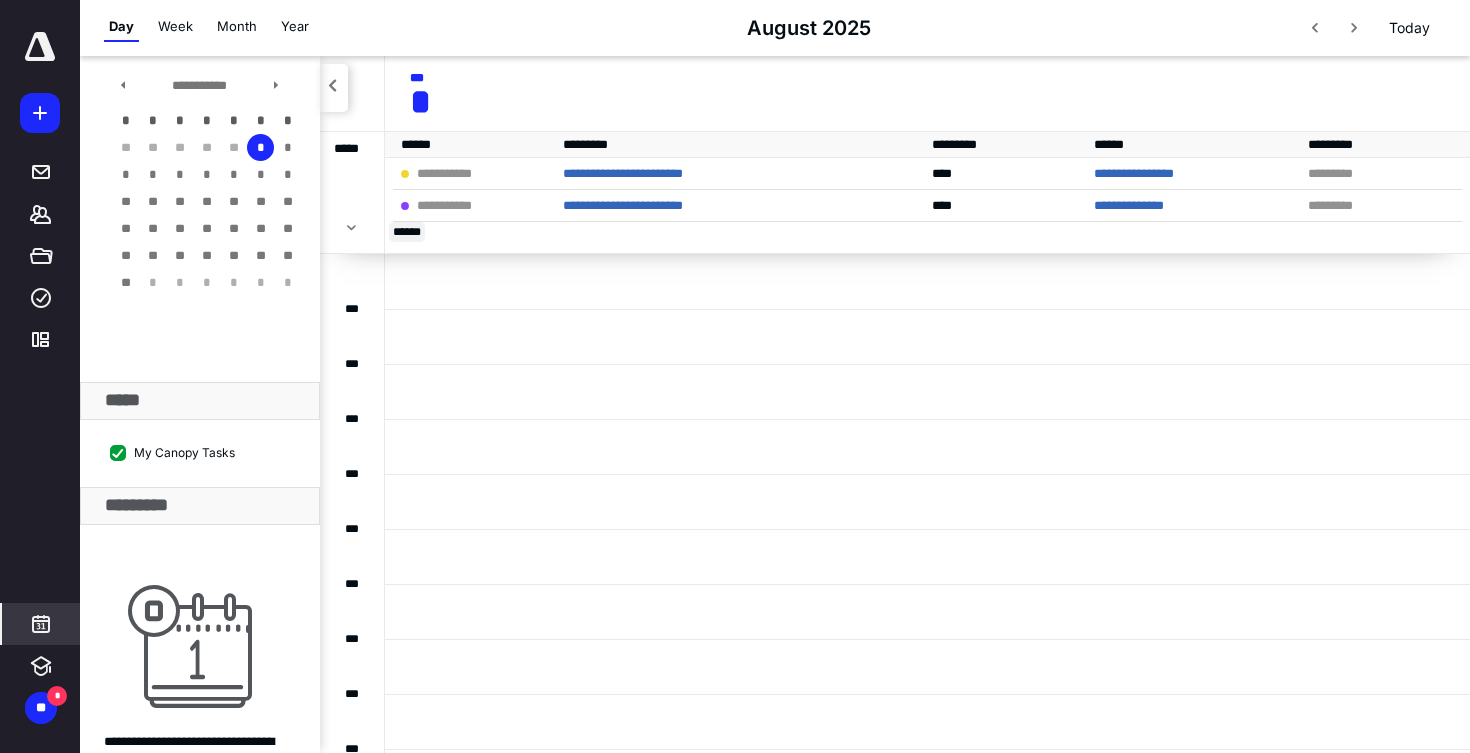 scroll, scrollTop: 0, scrollLeft: 0, axis: both 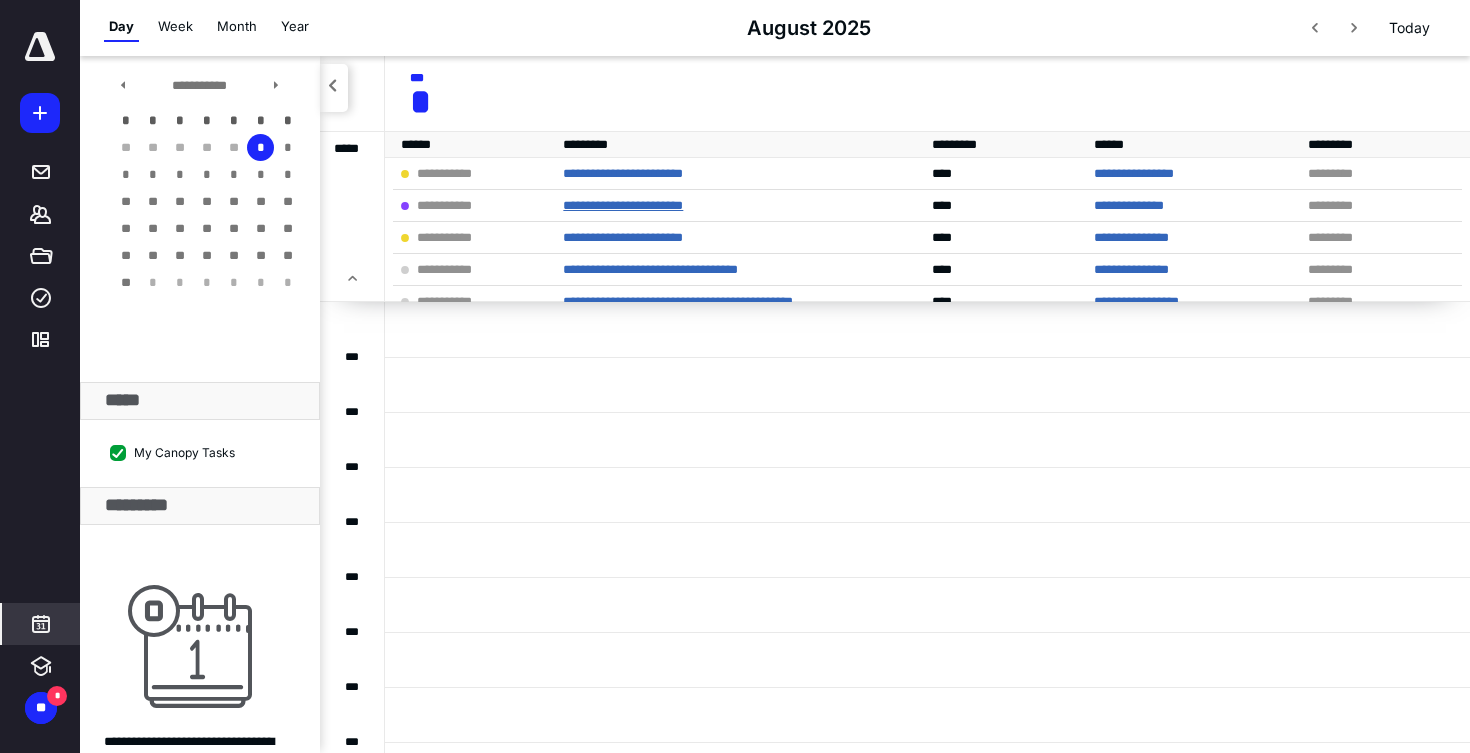 click on "**********" at bounding box center (623, 205) 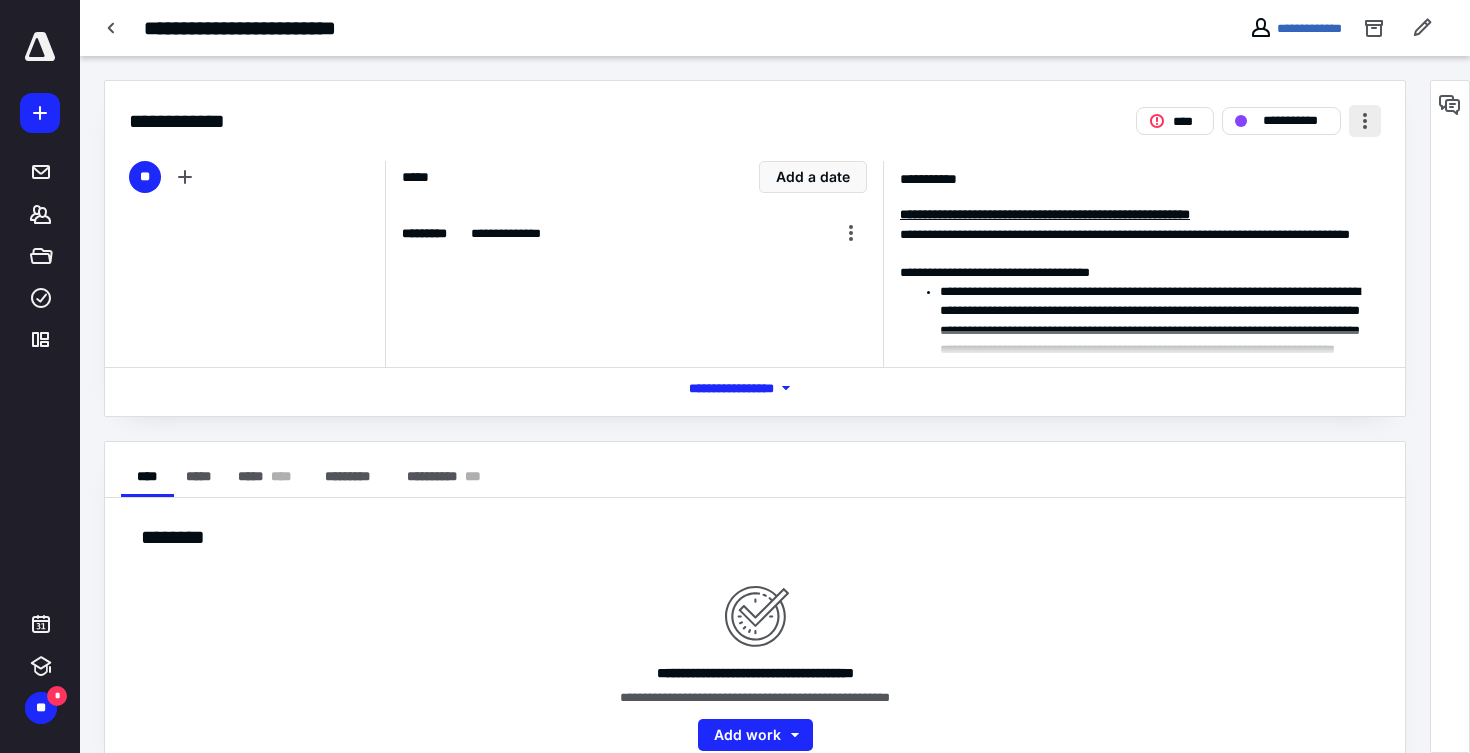 click at bounding box center (1365, 121) 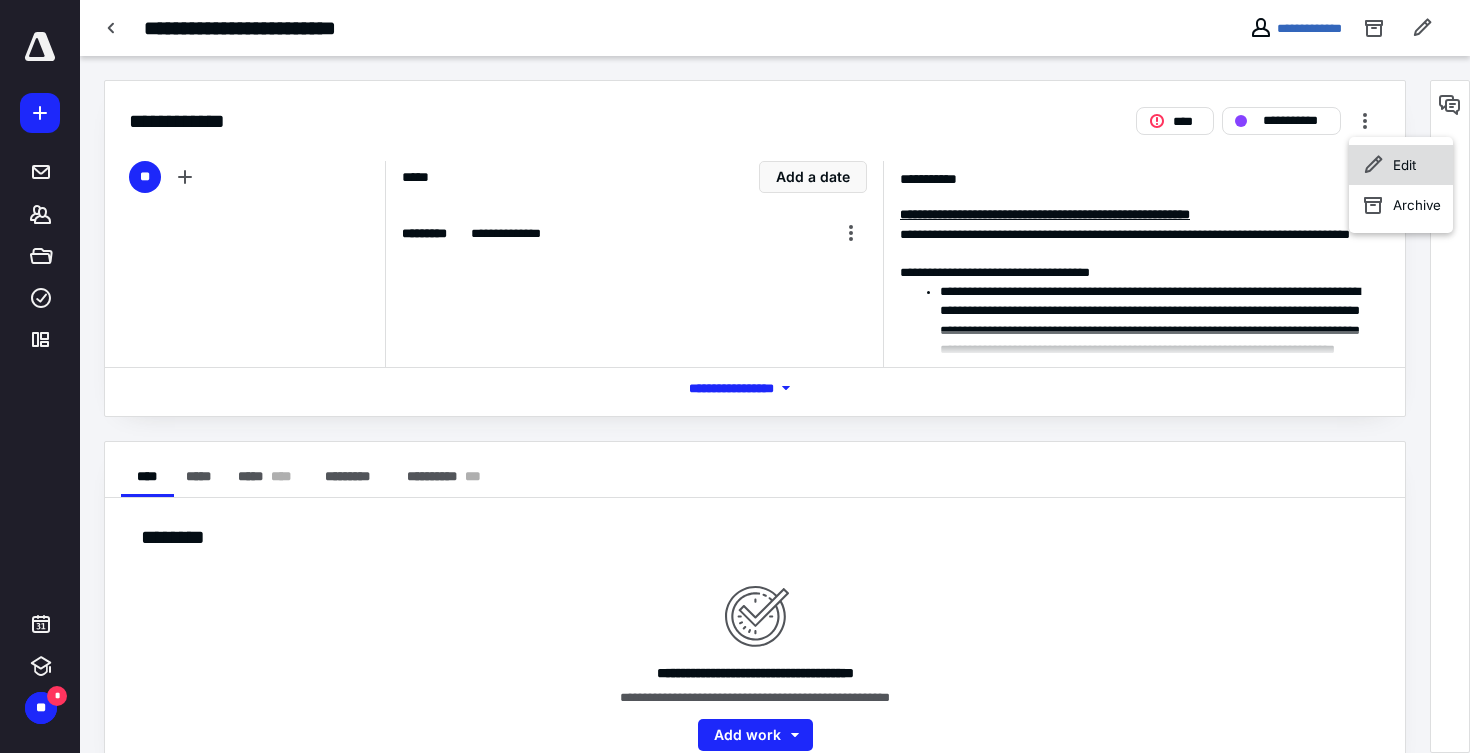 click 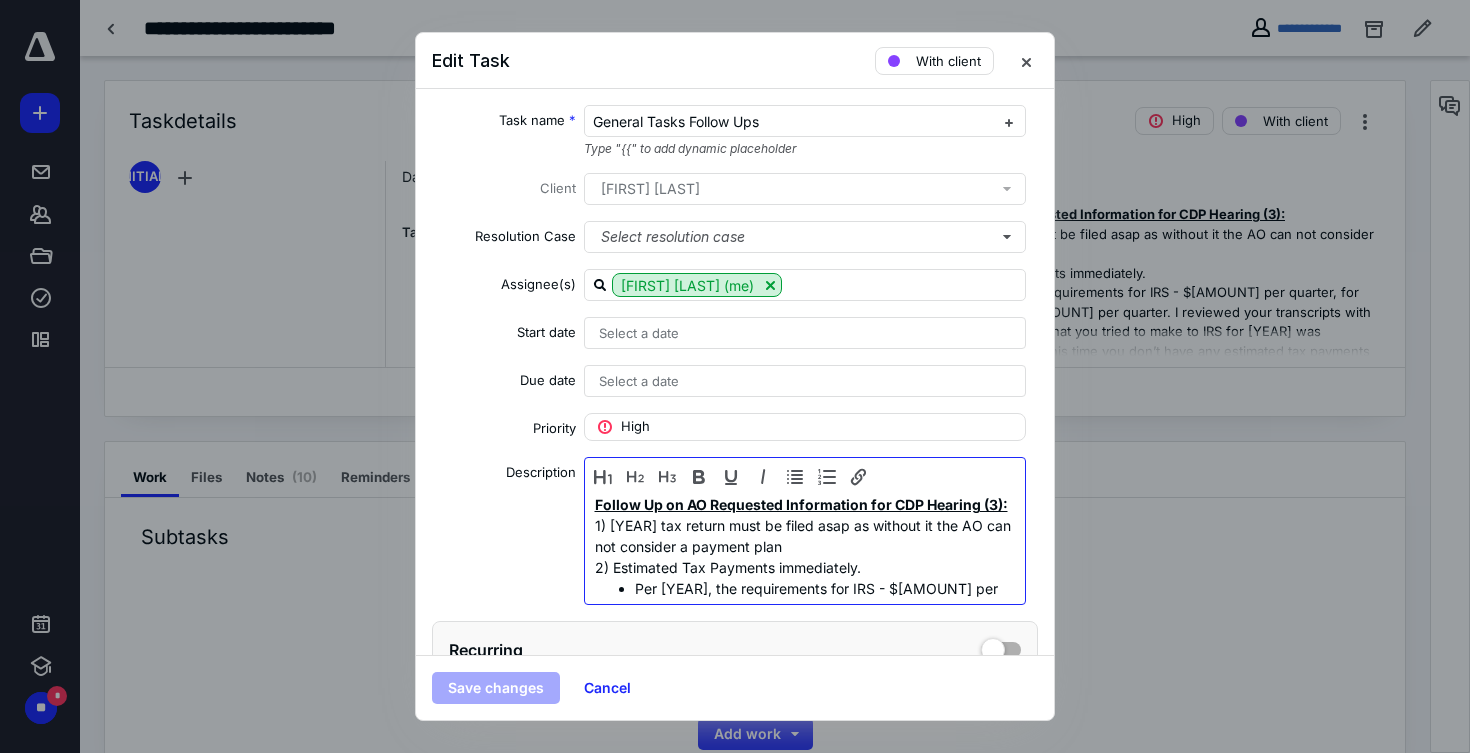 click on "Follow Up on AO Requested Information for CDP Hearing (3):" at bounding box center [801, 504] 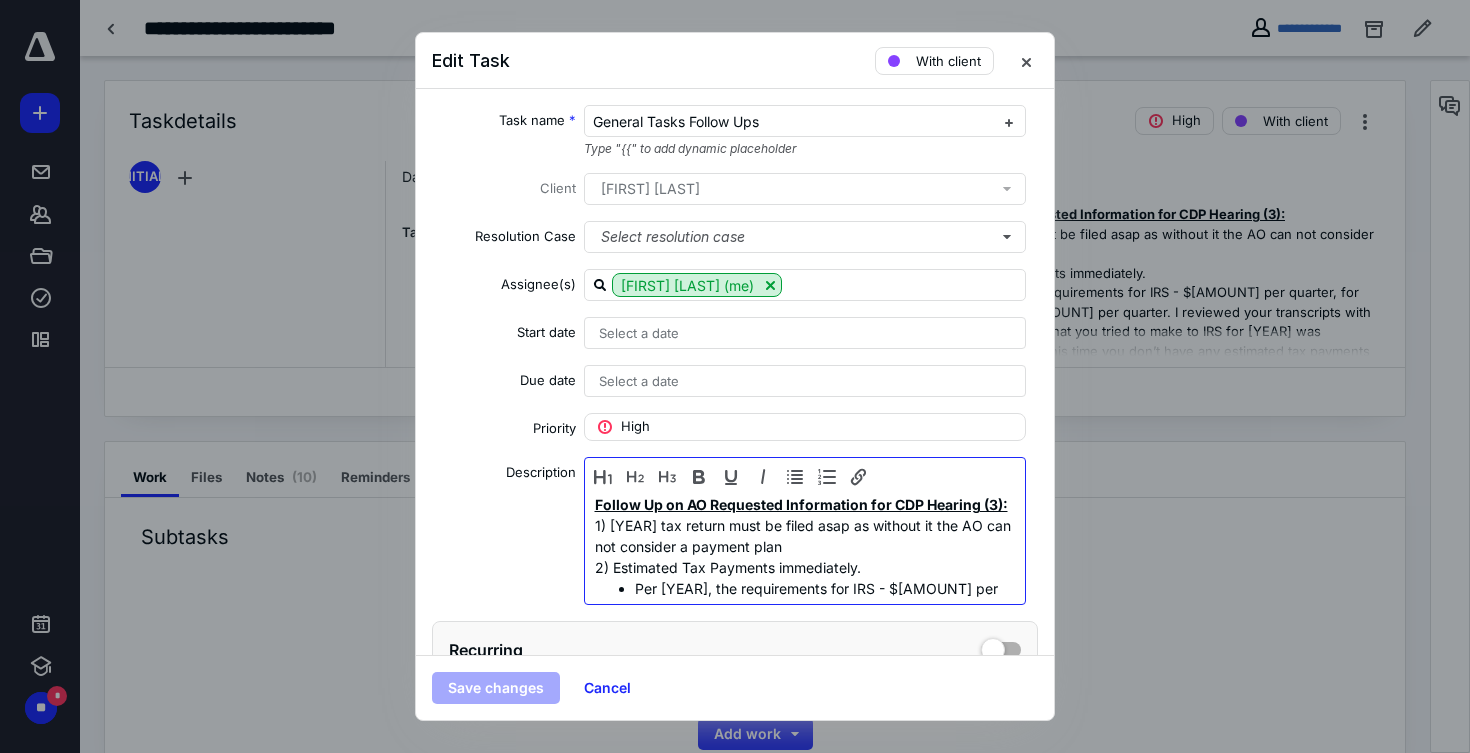 type 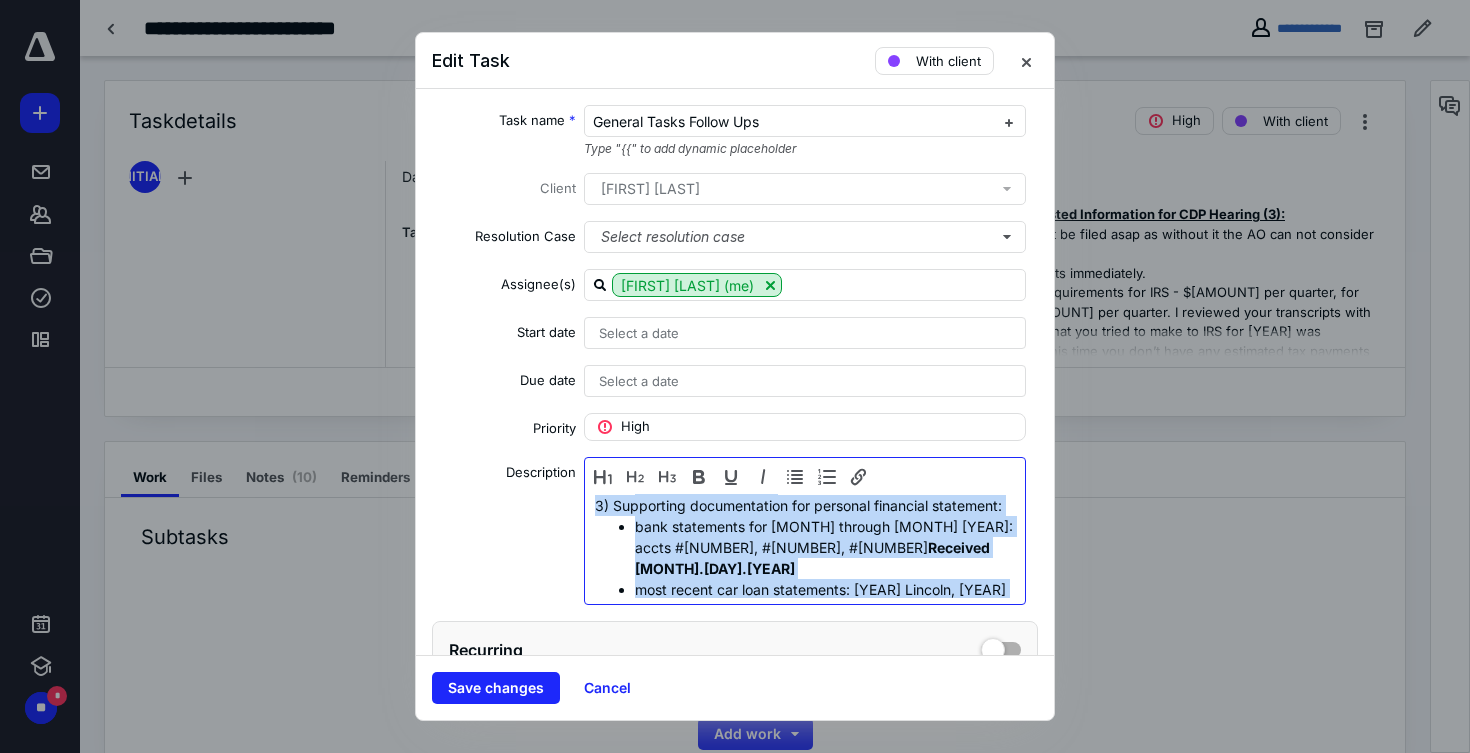 scroll, scrollTop: 0, scrollLeft: 0, axis: both 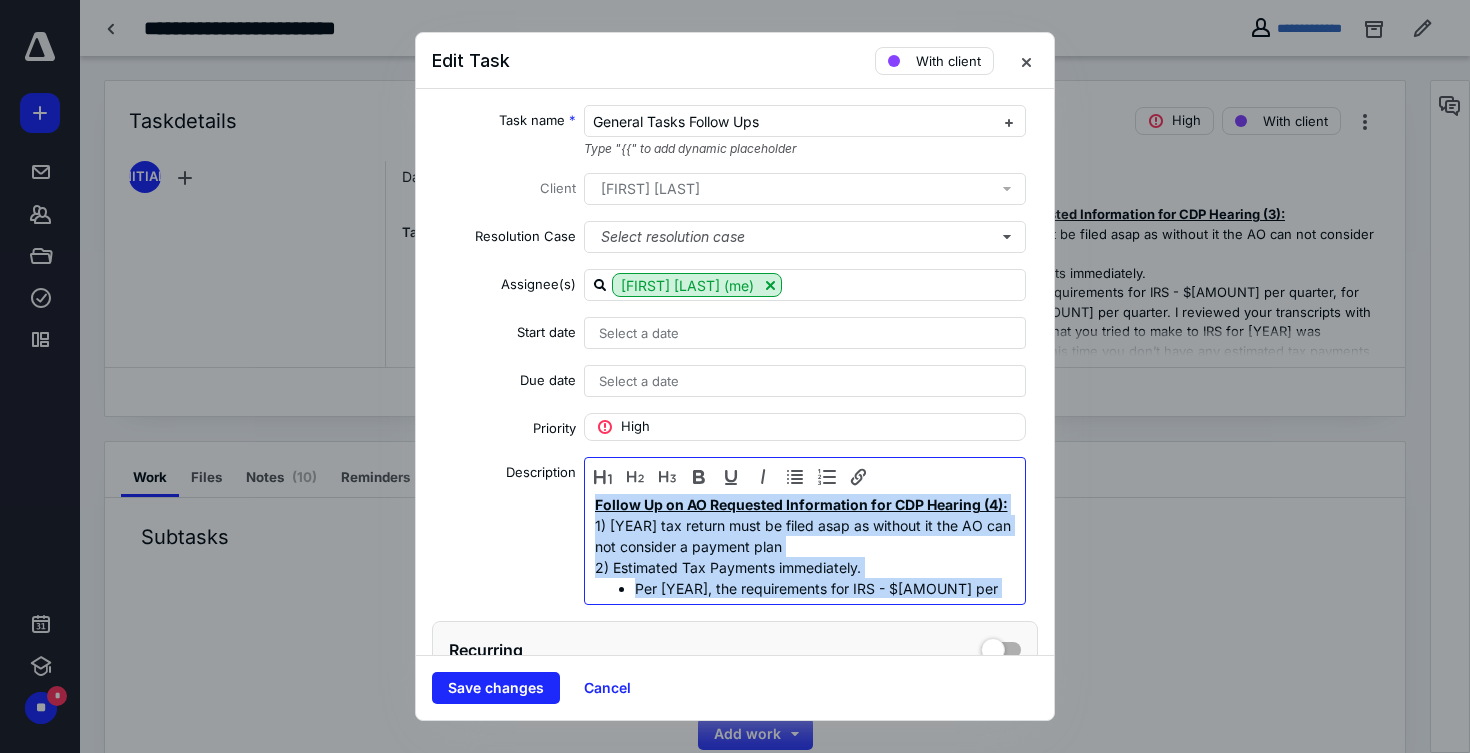 drag, startPoint x: 915, startPoint y: 584, endPoint x: 590, endPoint y: 385, distance: 381.0853 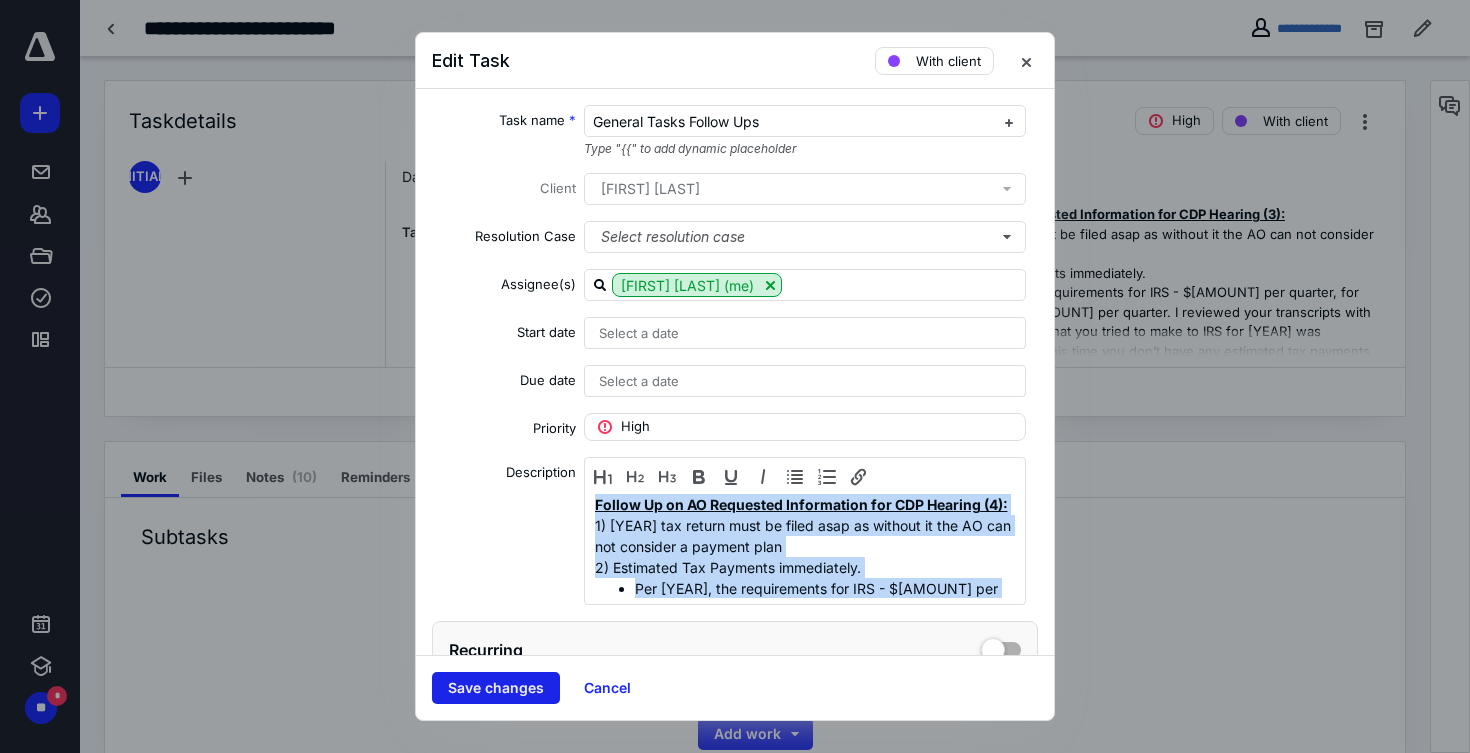 click on "Save changes" at bounding box center [496, 688] 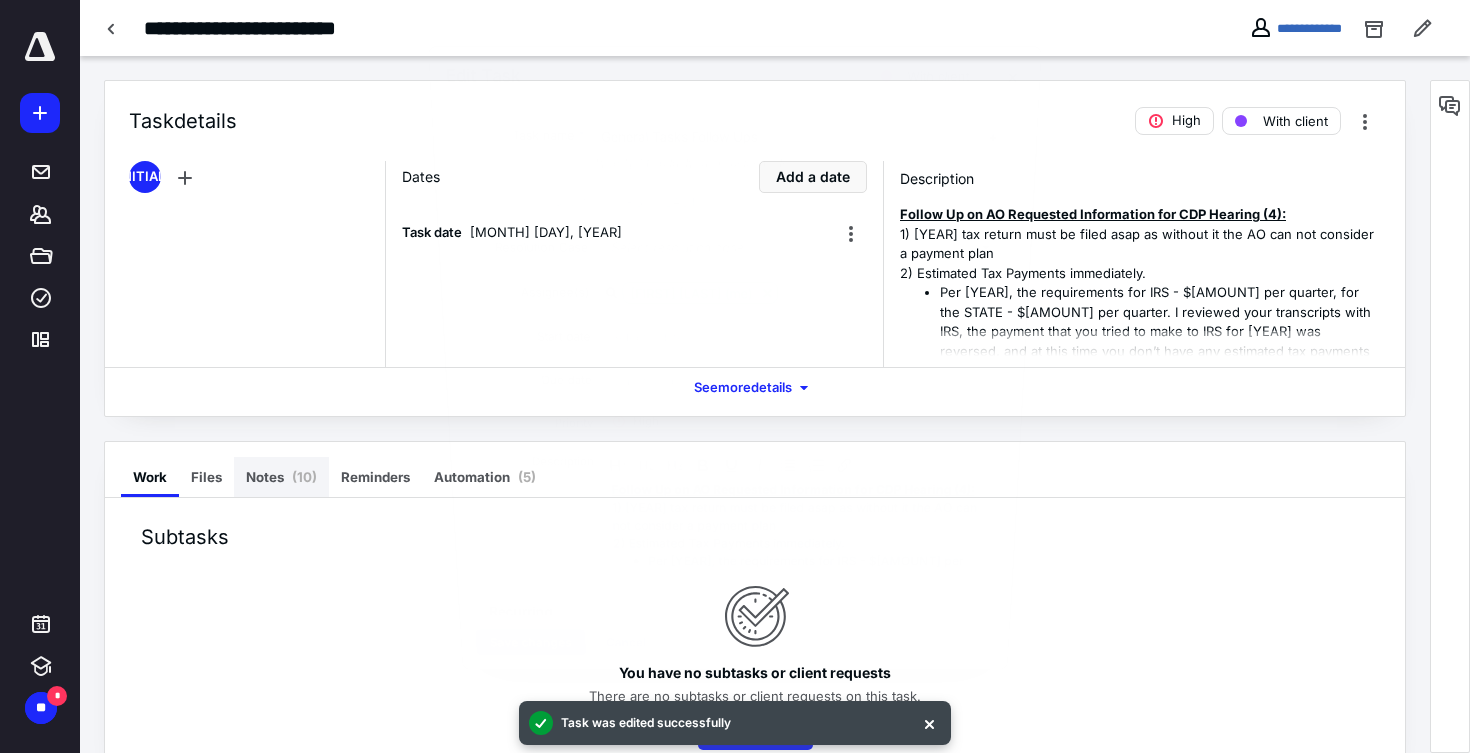 click on "Notes ( 10 )" at bounding box center (281, 477) 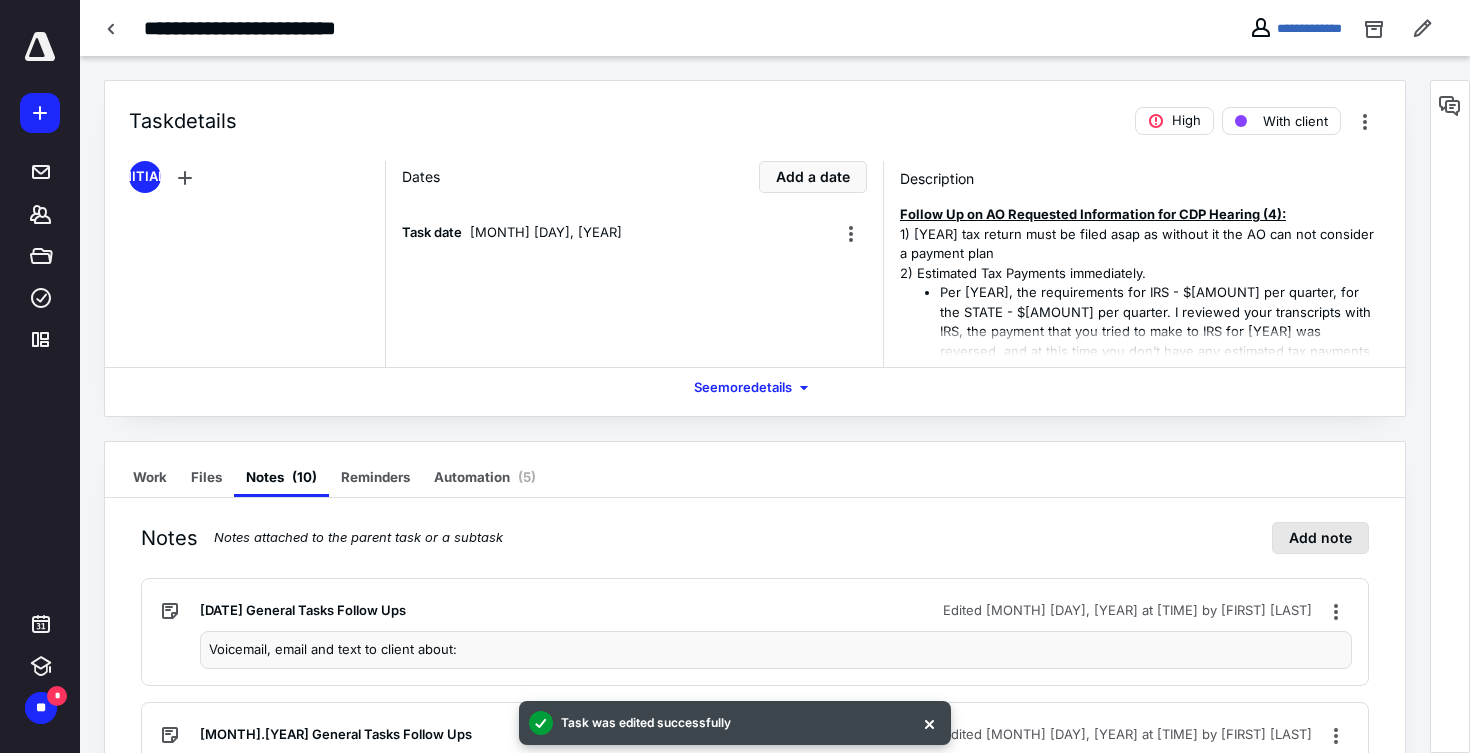 click on "Add note" at bounding box center (1320, 538) 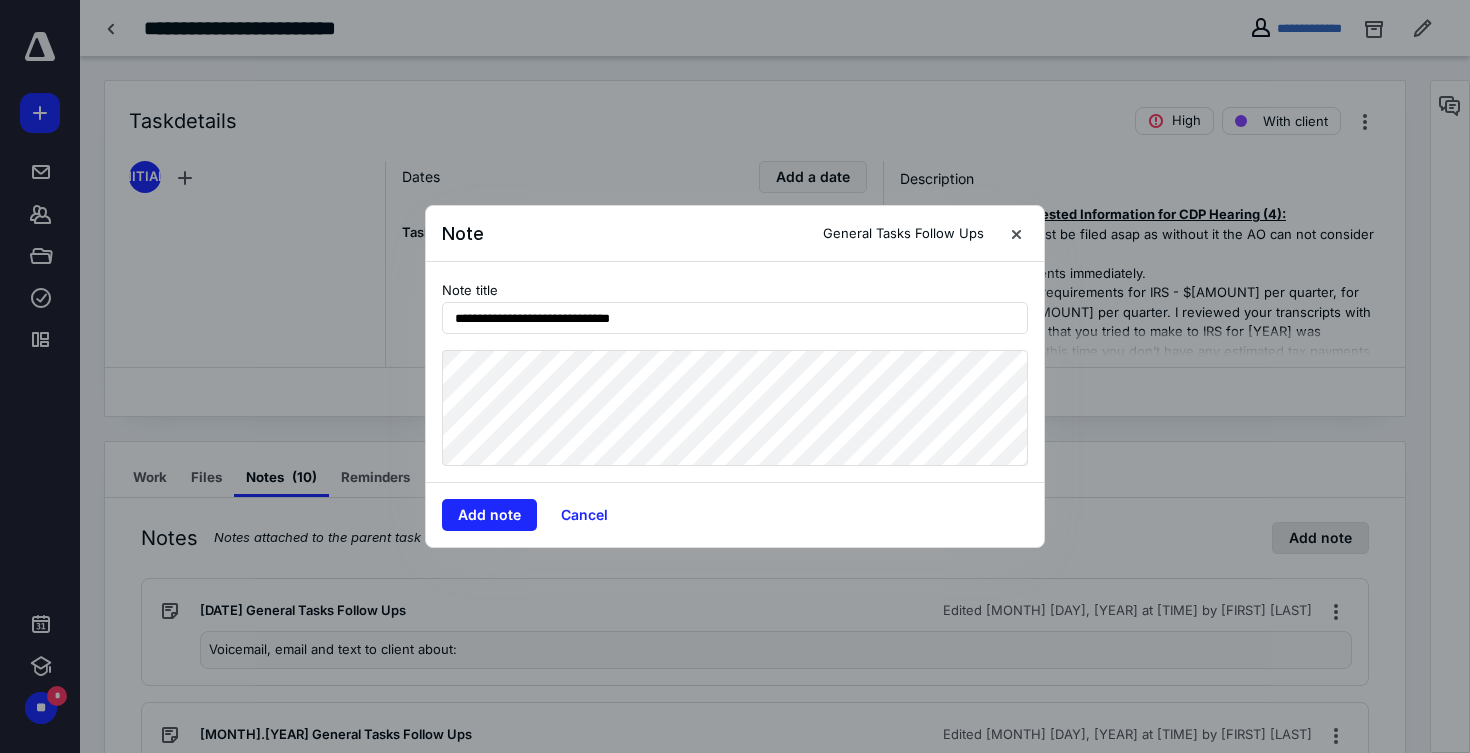 type on "**********" 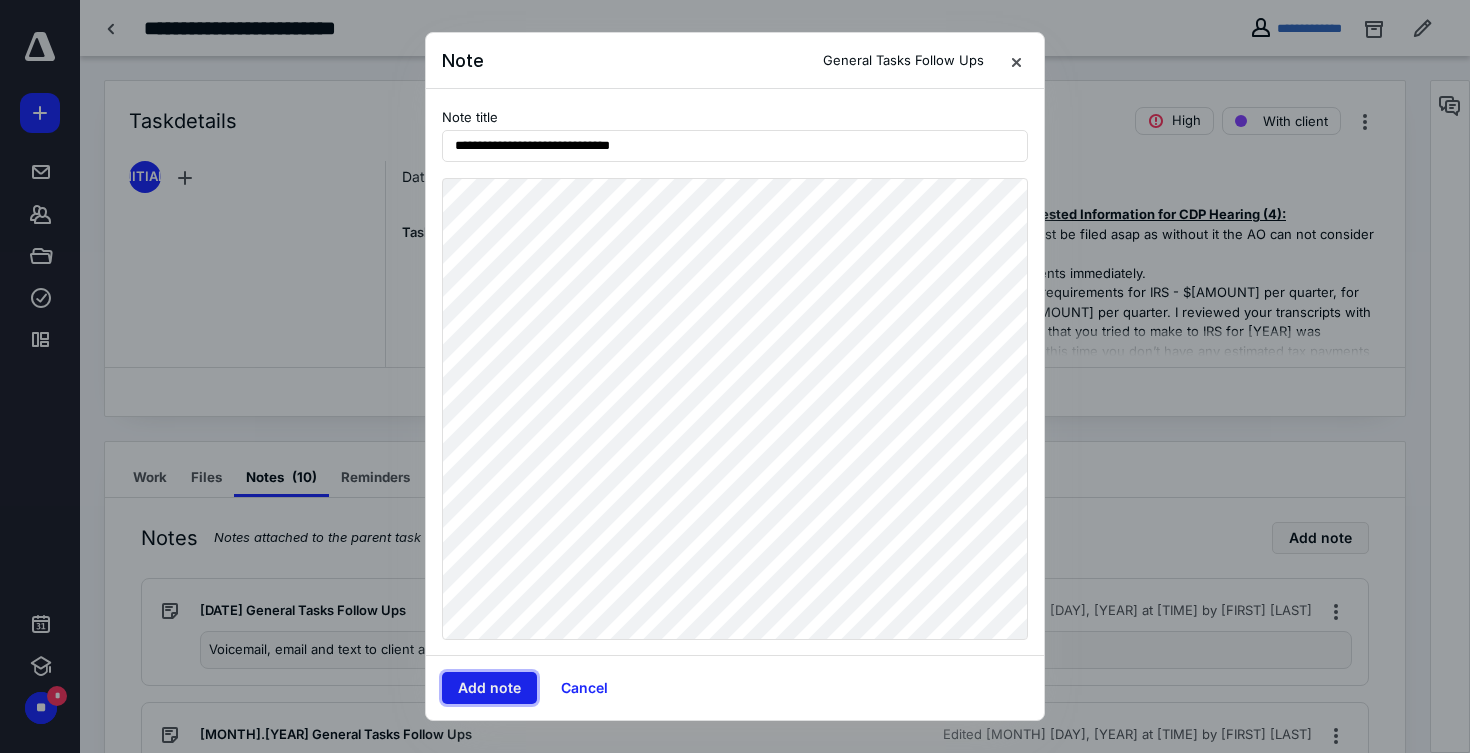 click on "Add note" at bounding box center (489, 688) 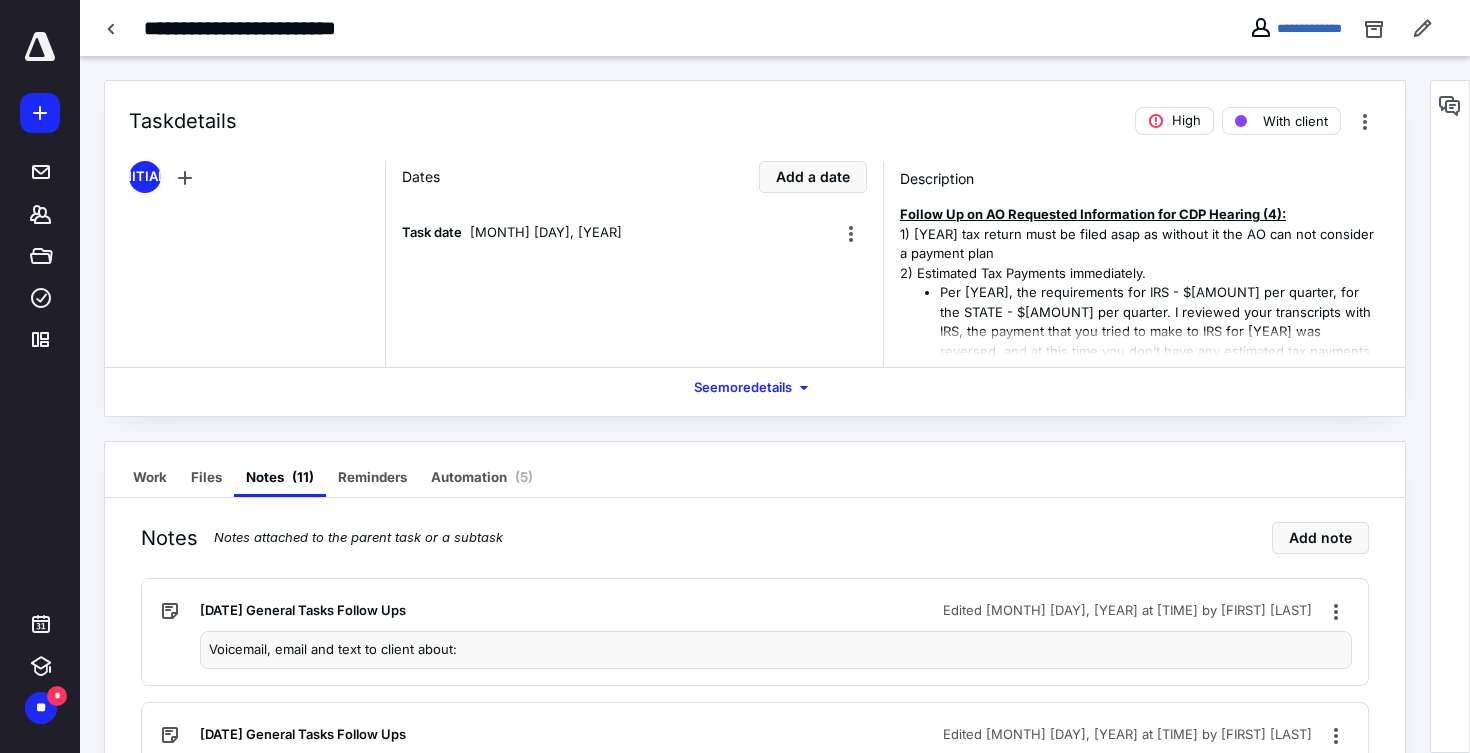 click on "Voicemail, email and text to client about:" at bounding box center (776, 650) 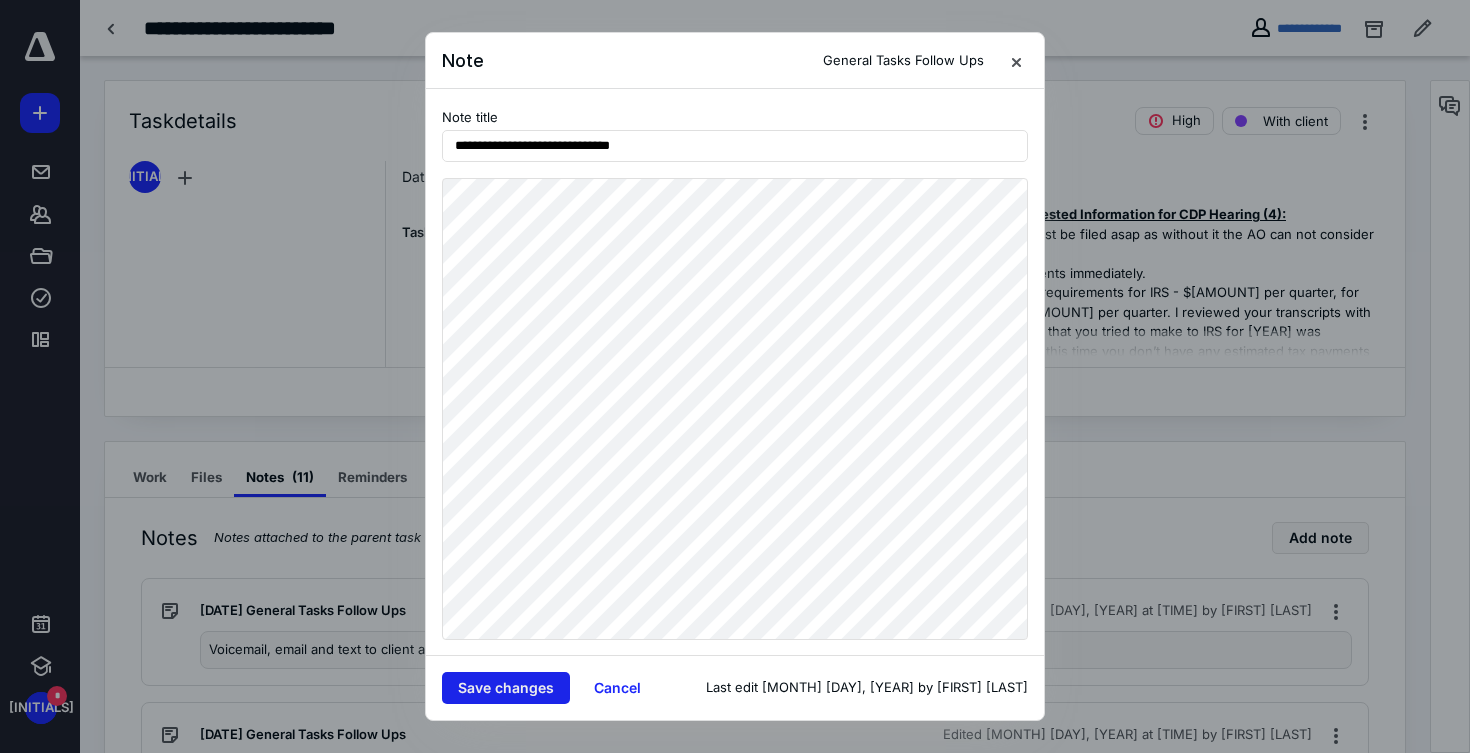 click on "Save changes" at bounding box center (506, 688) 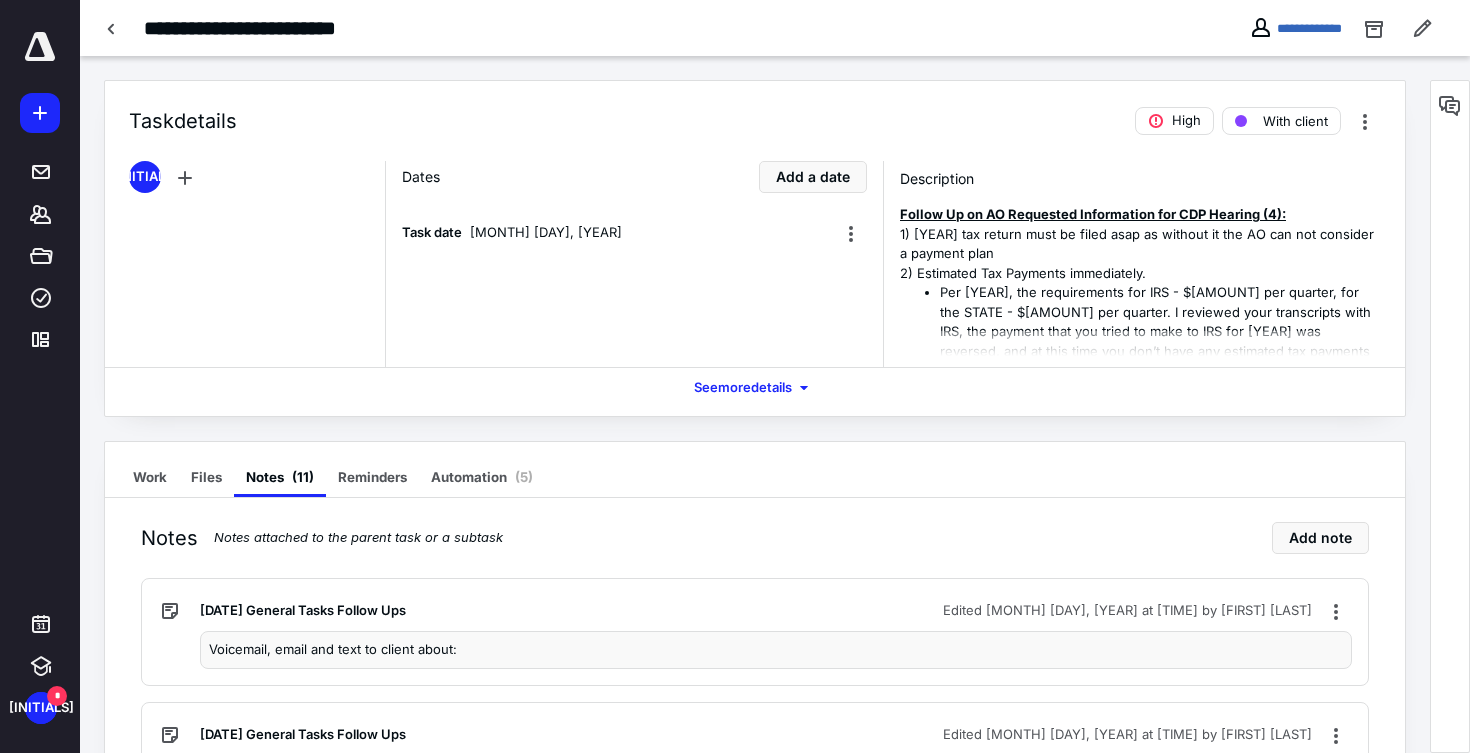 click on "Voicemail, email and text to client about:" at bounding box center (776, 650) 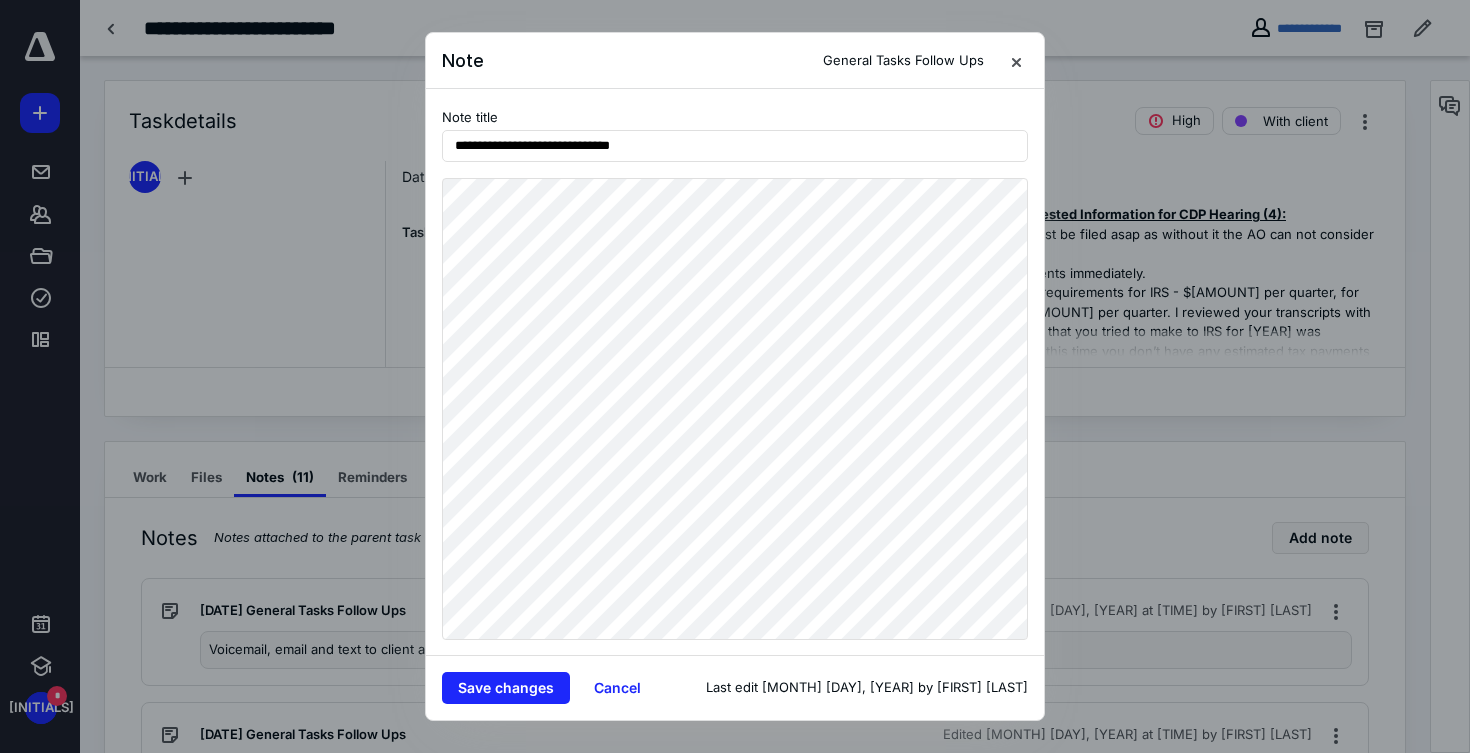 click on "**********" at bounding box center (735, 372) 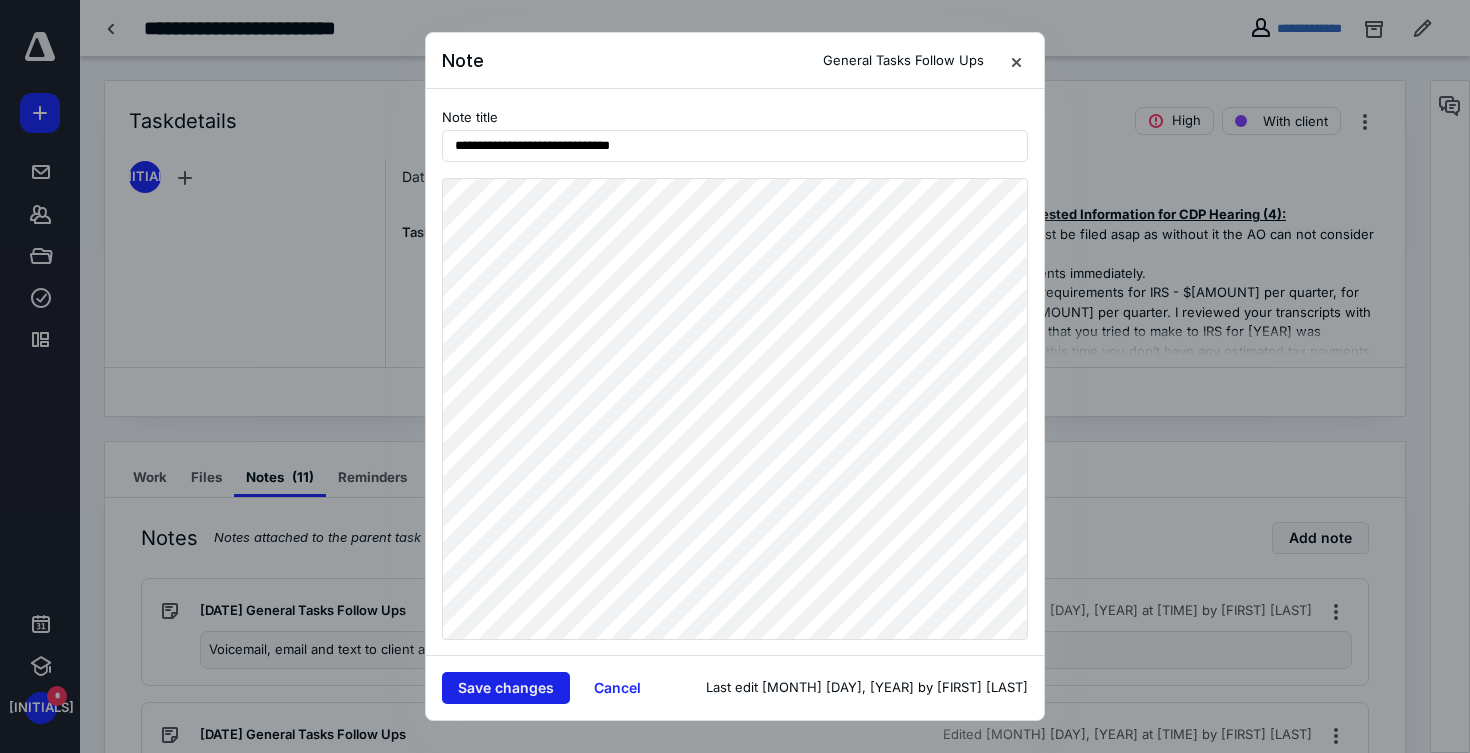 click on "Save changes" at bounding box center [506, 688] 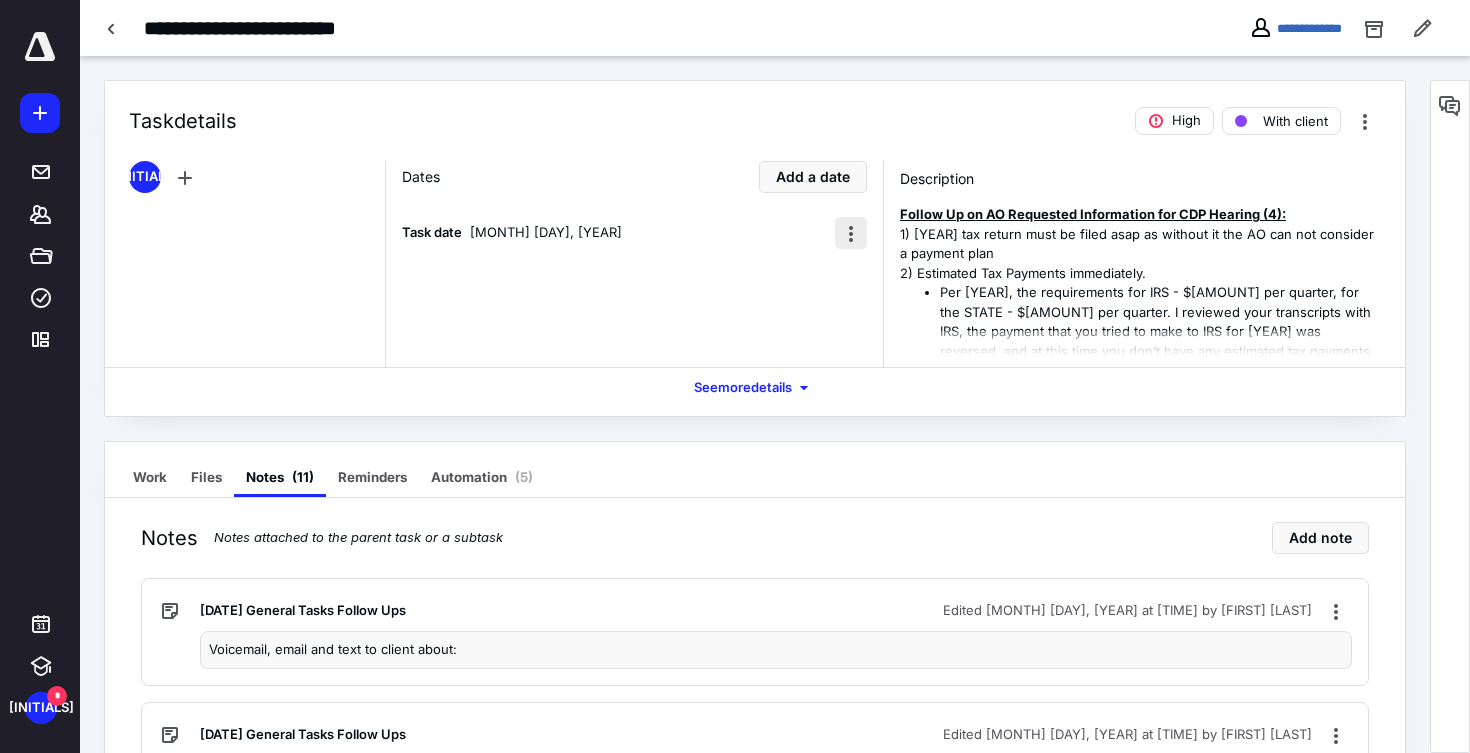 click at bounding box center (851, 233) 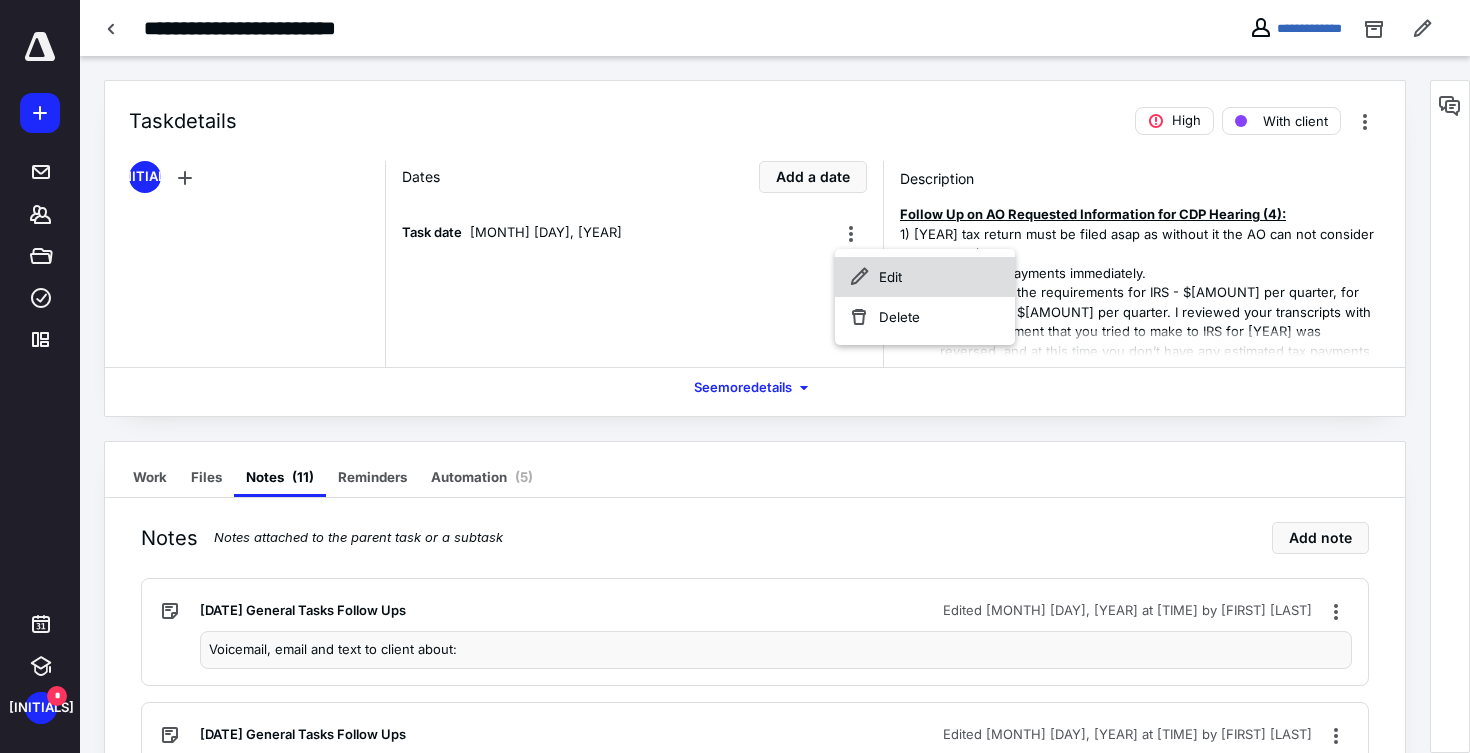 click 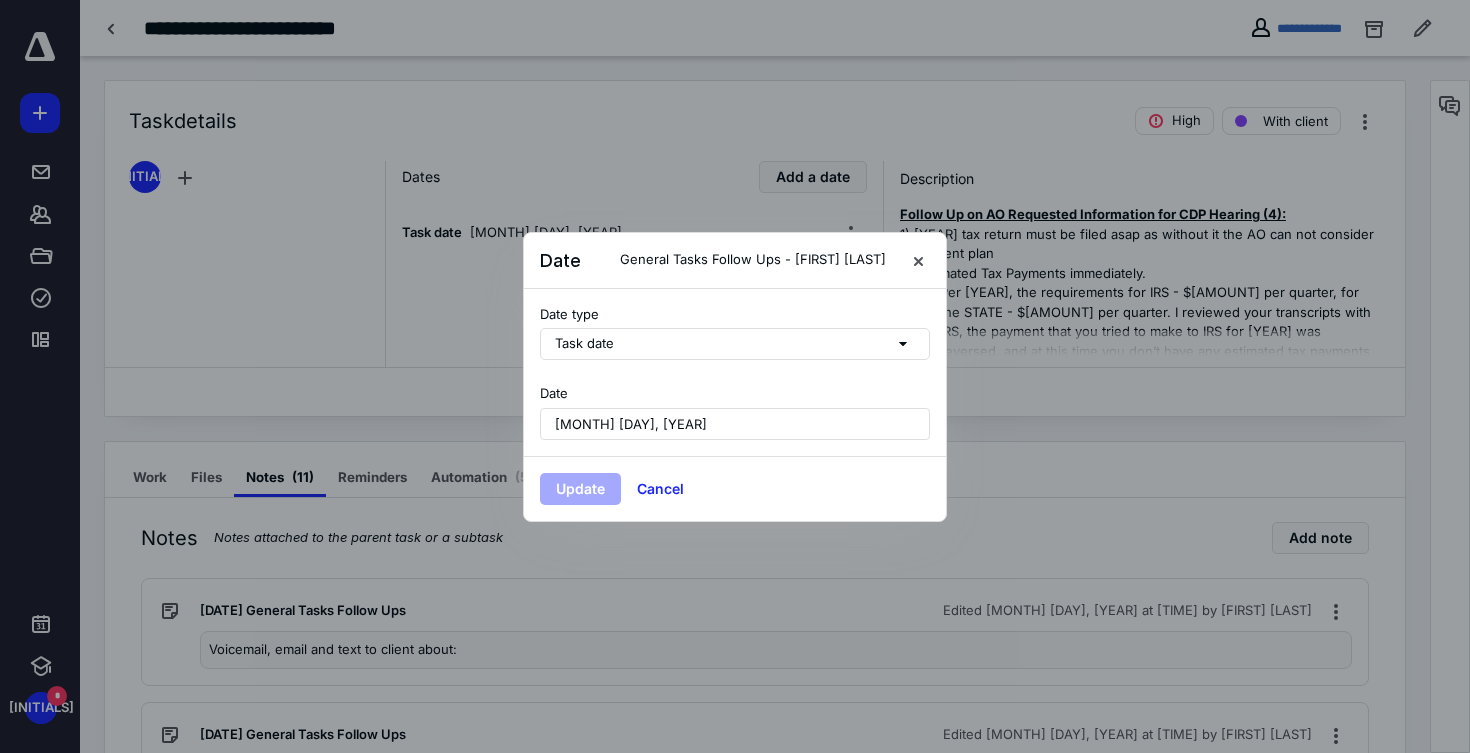 click on "August 1, 2025" at bounding box center (631, 424) 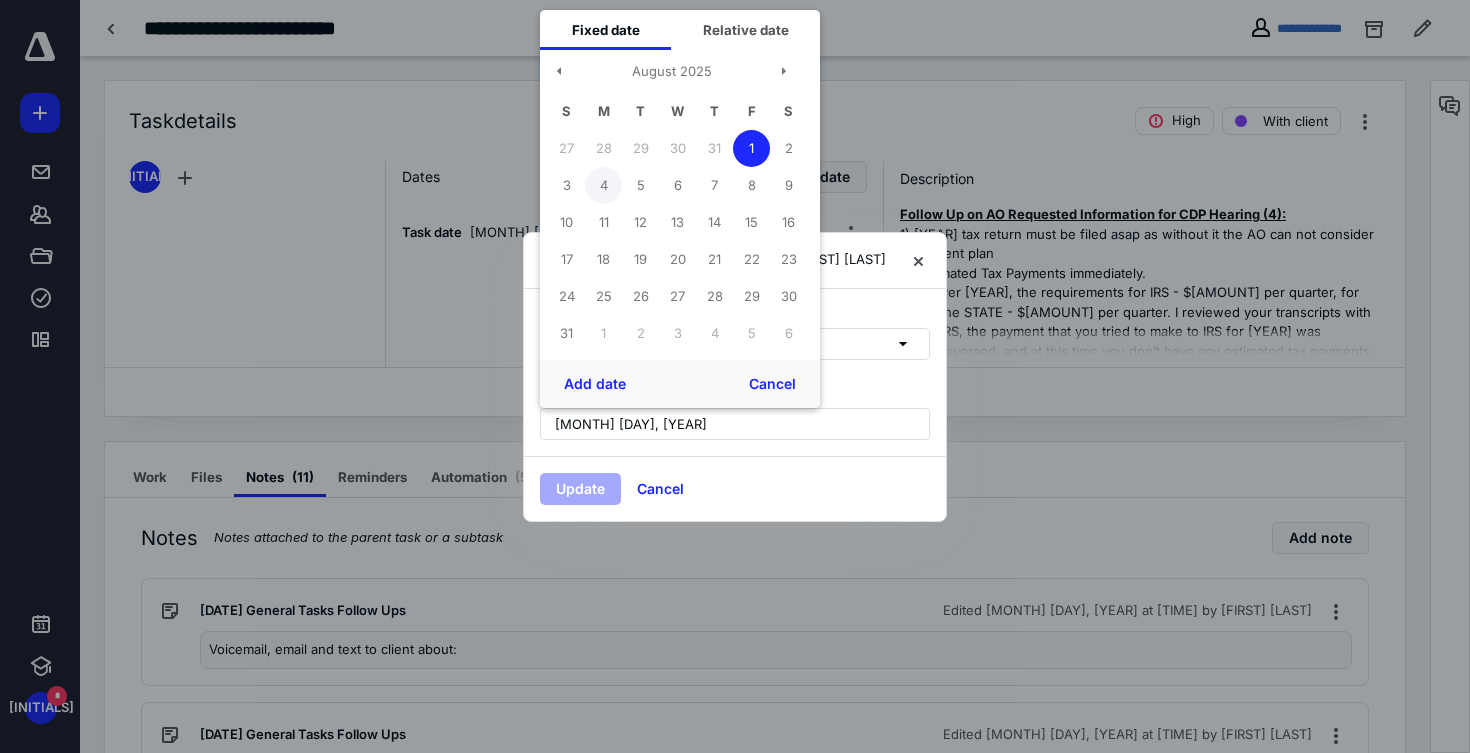 click on "4" at bounding box center [603, 185] 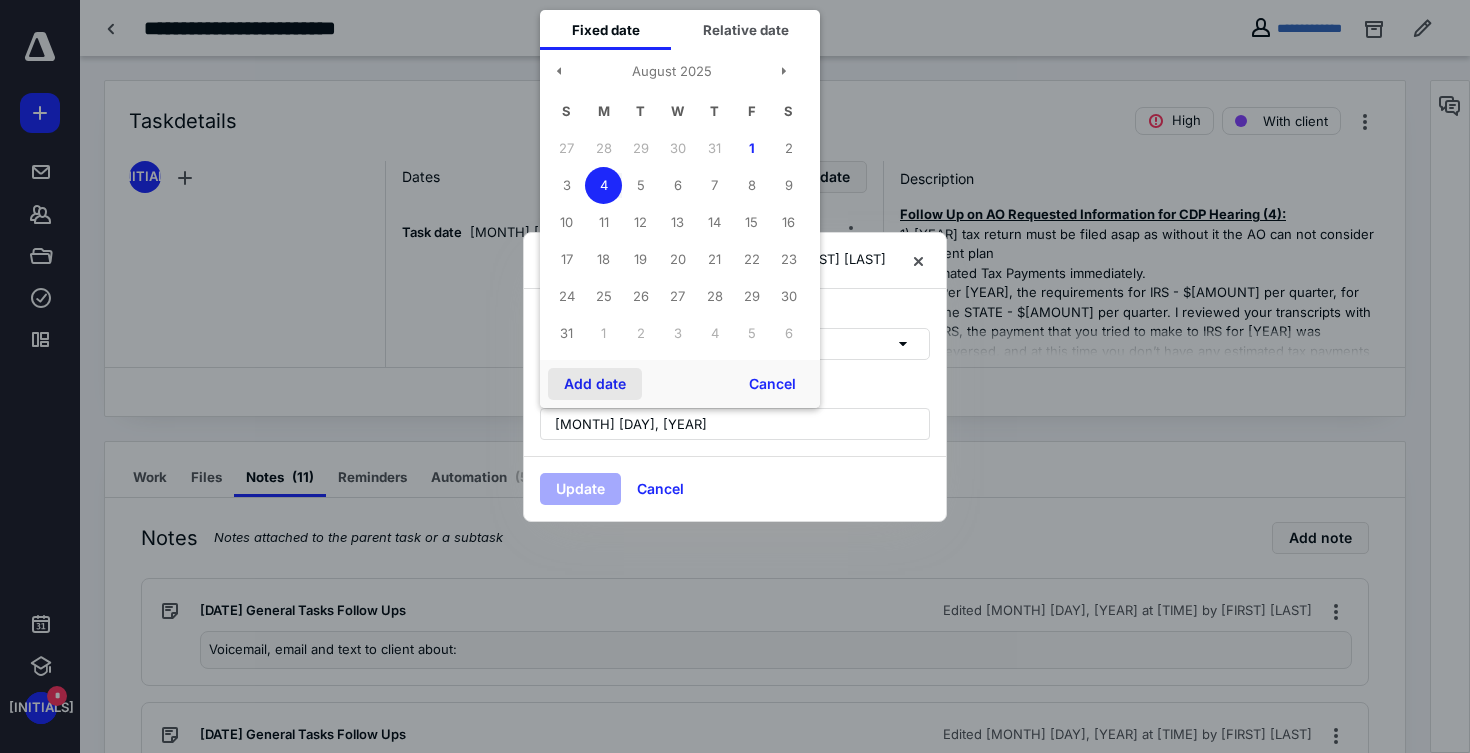 click on "Add date" at bounding box center [595, 384] 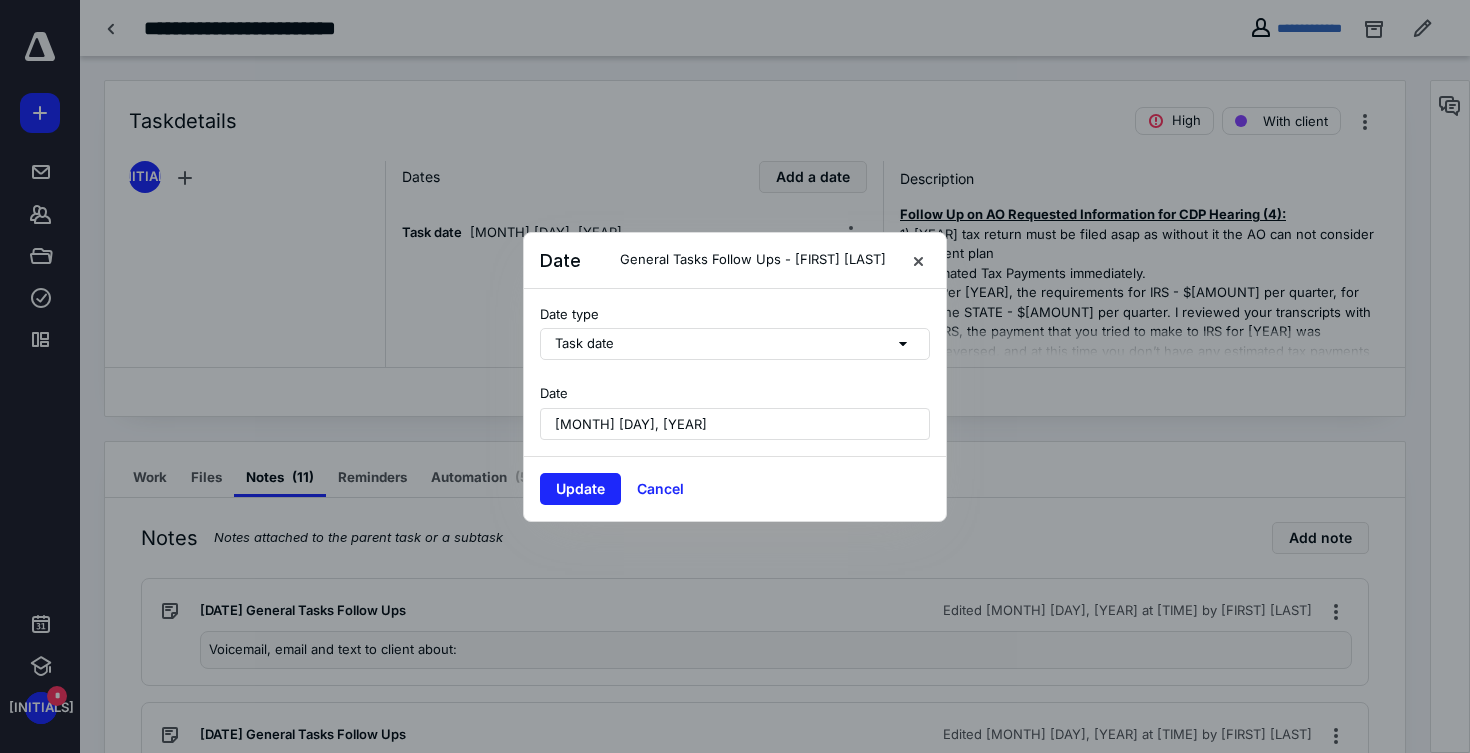 click on "Update Cancel" at bounding box center (735, 488) 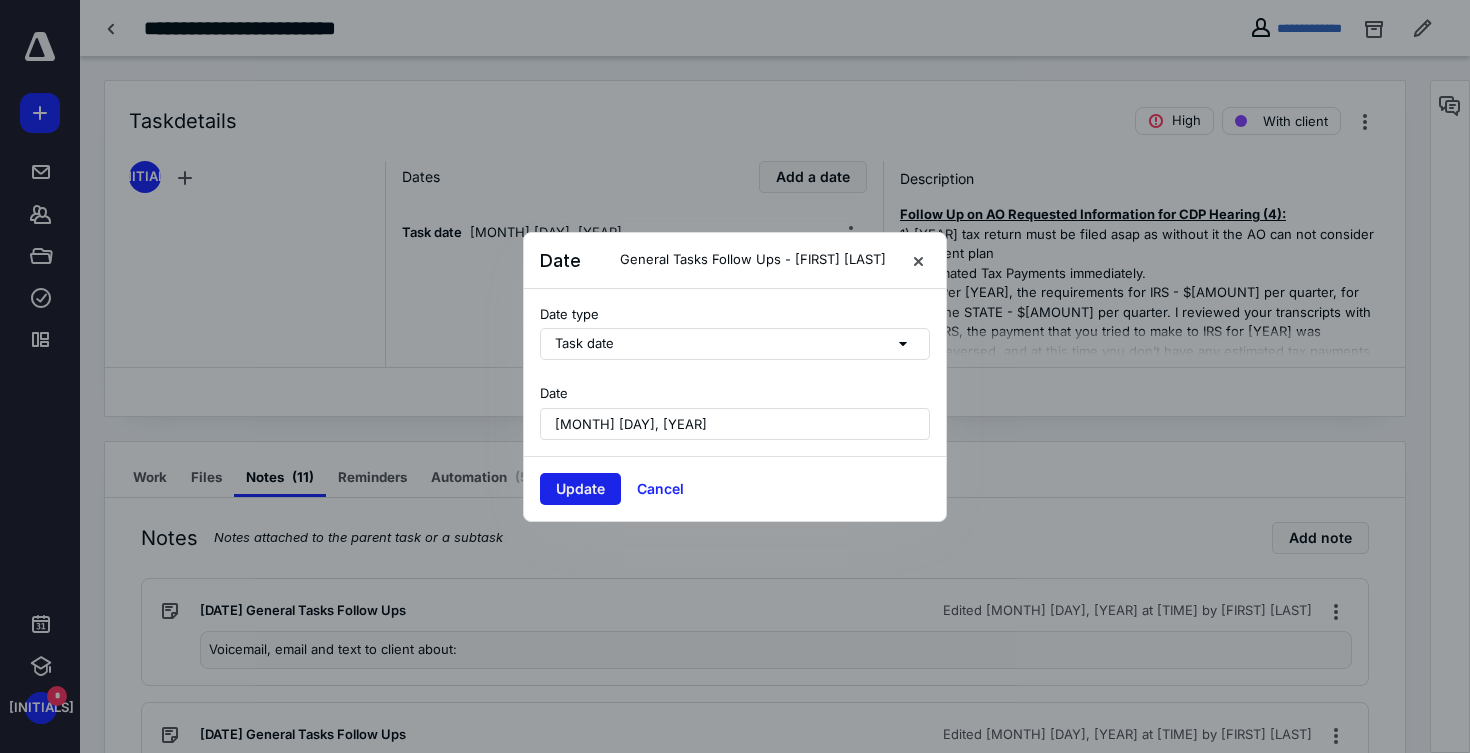 click on "Update" at bounding box center [580, 489] 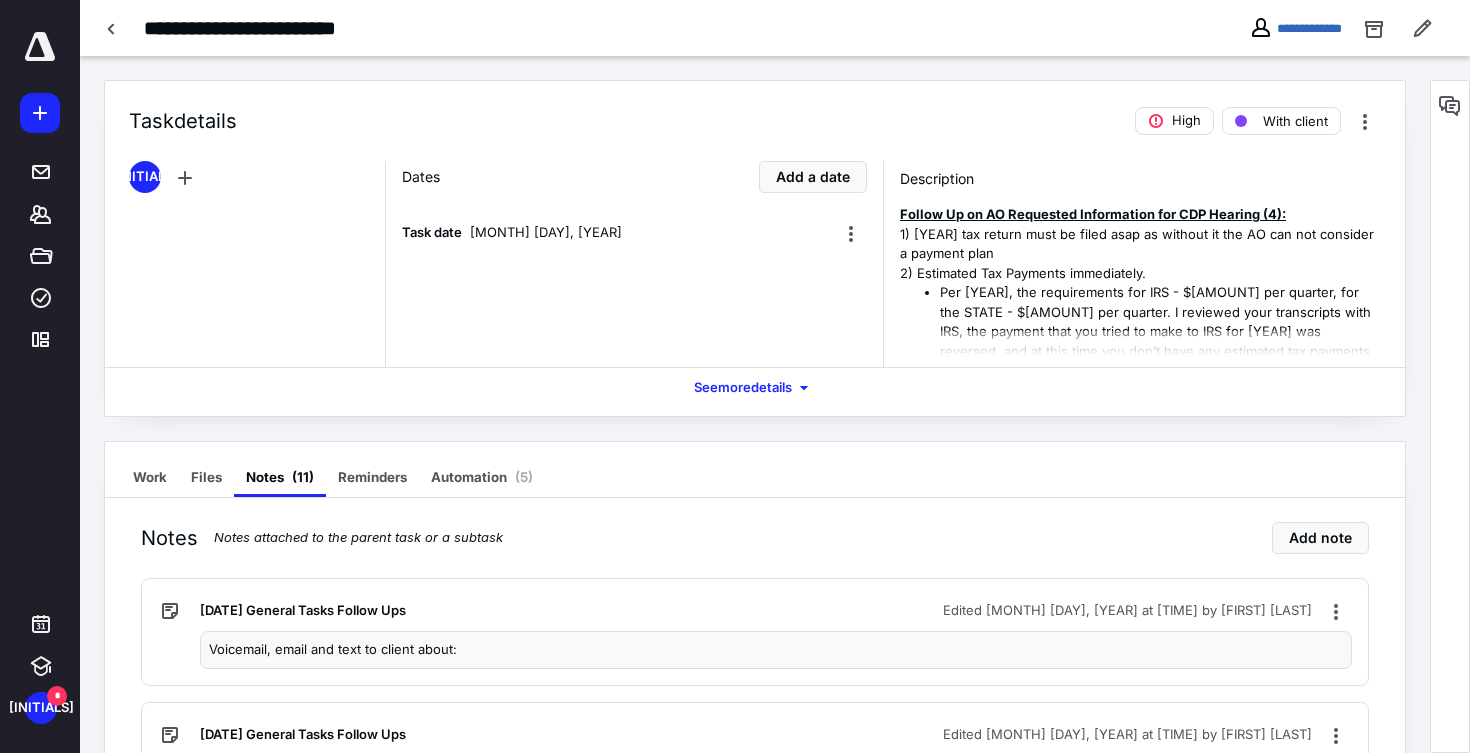 click on "Voicemail, email and text to client about:" at bounding box center [776, 650] 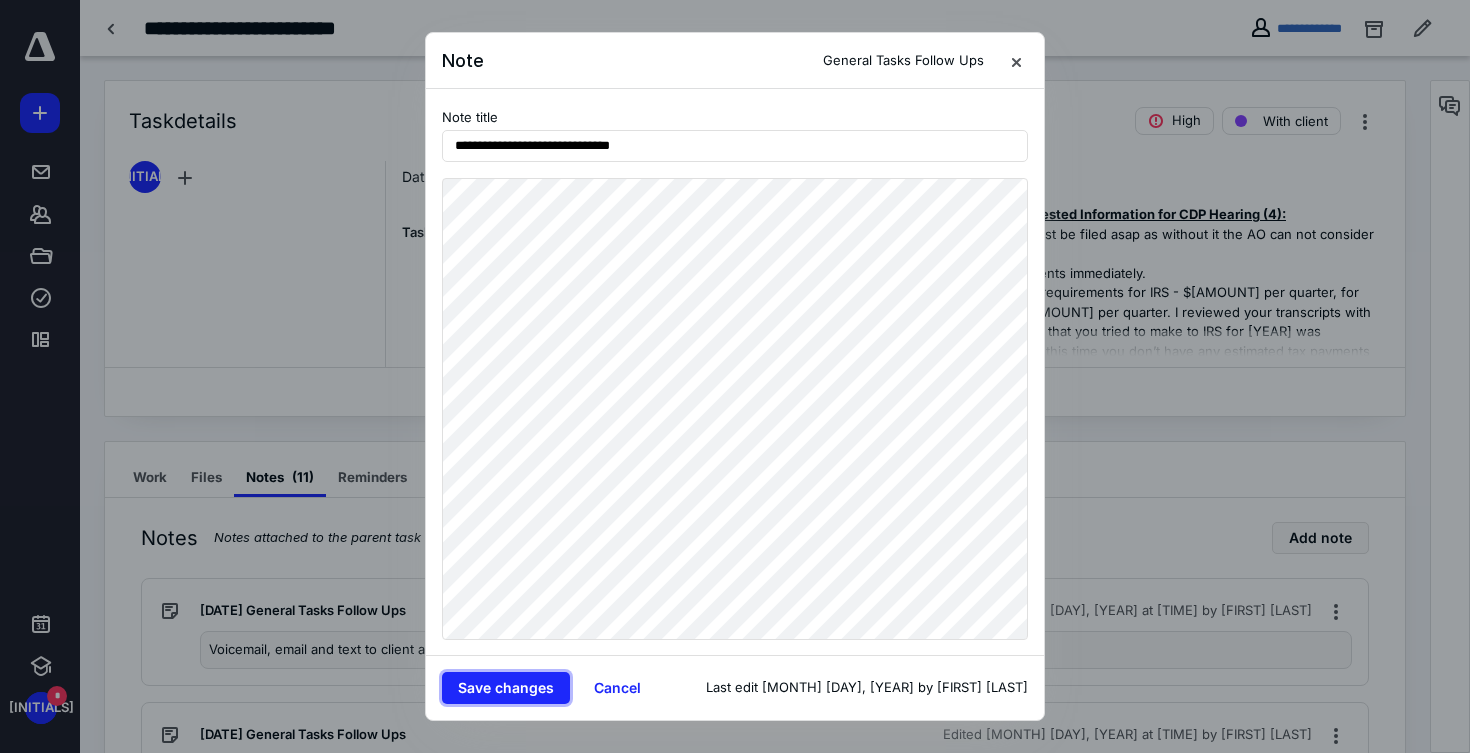 type 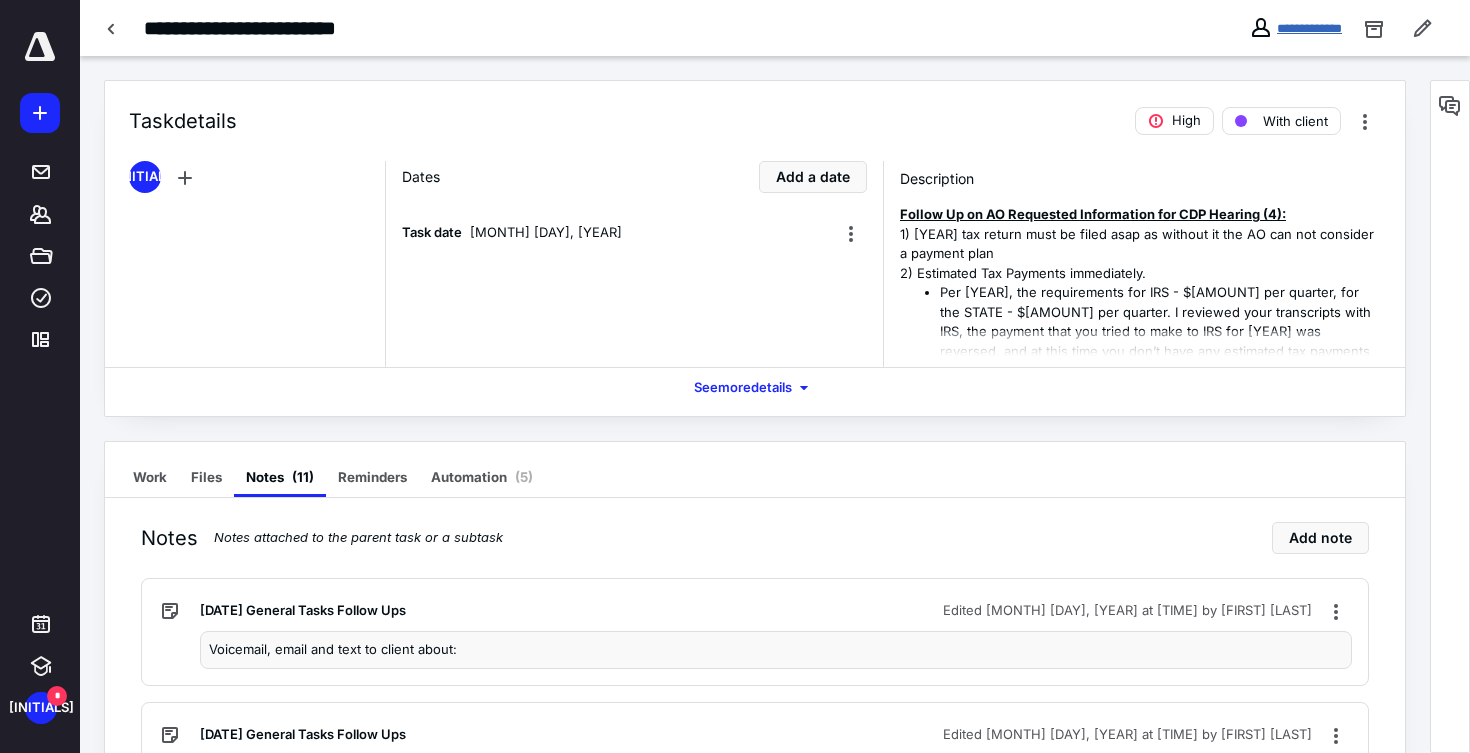 click on "**********" at bounding box center [1309, 28] 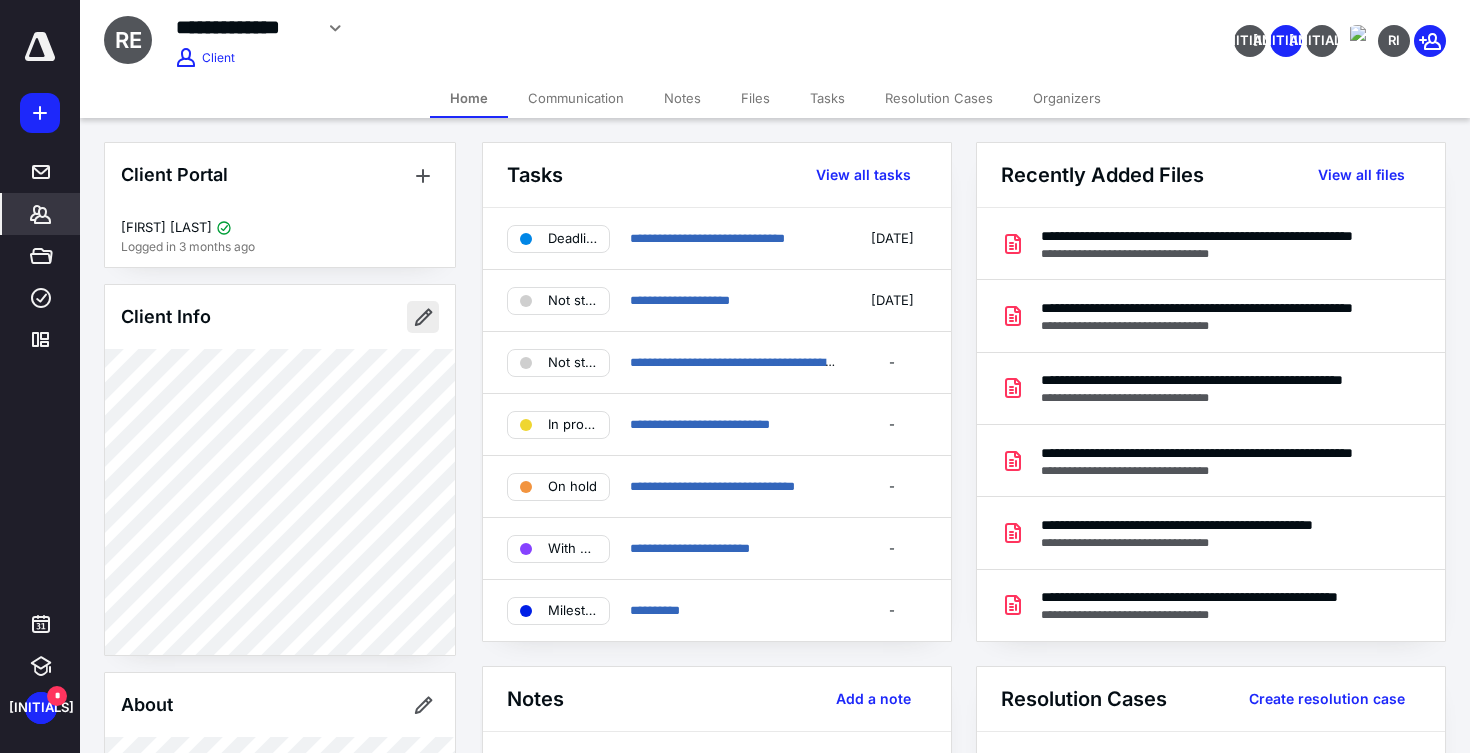 click at bounding box center [423, 317] 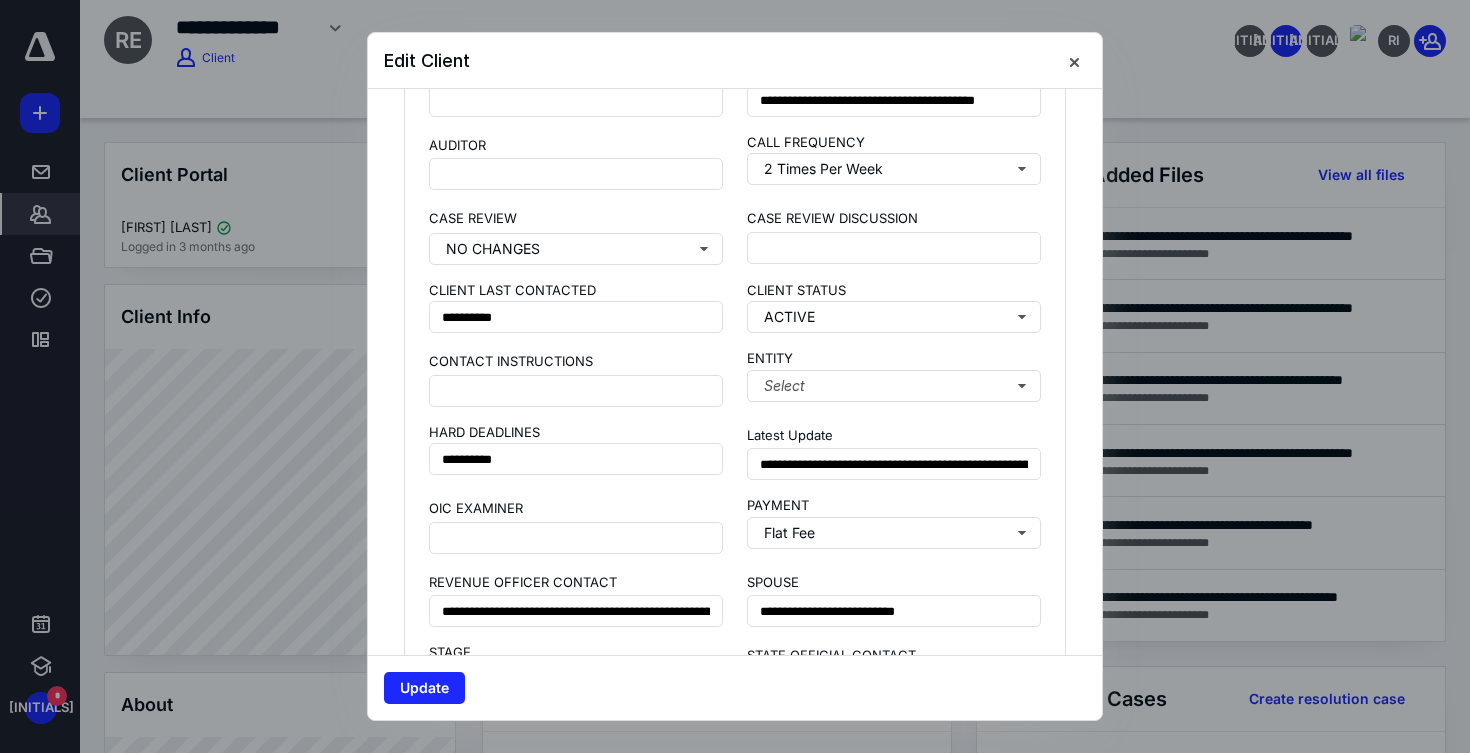 scroll, scrollTop: 1568, scrollLeft: 0, axis: vertical 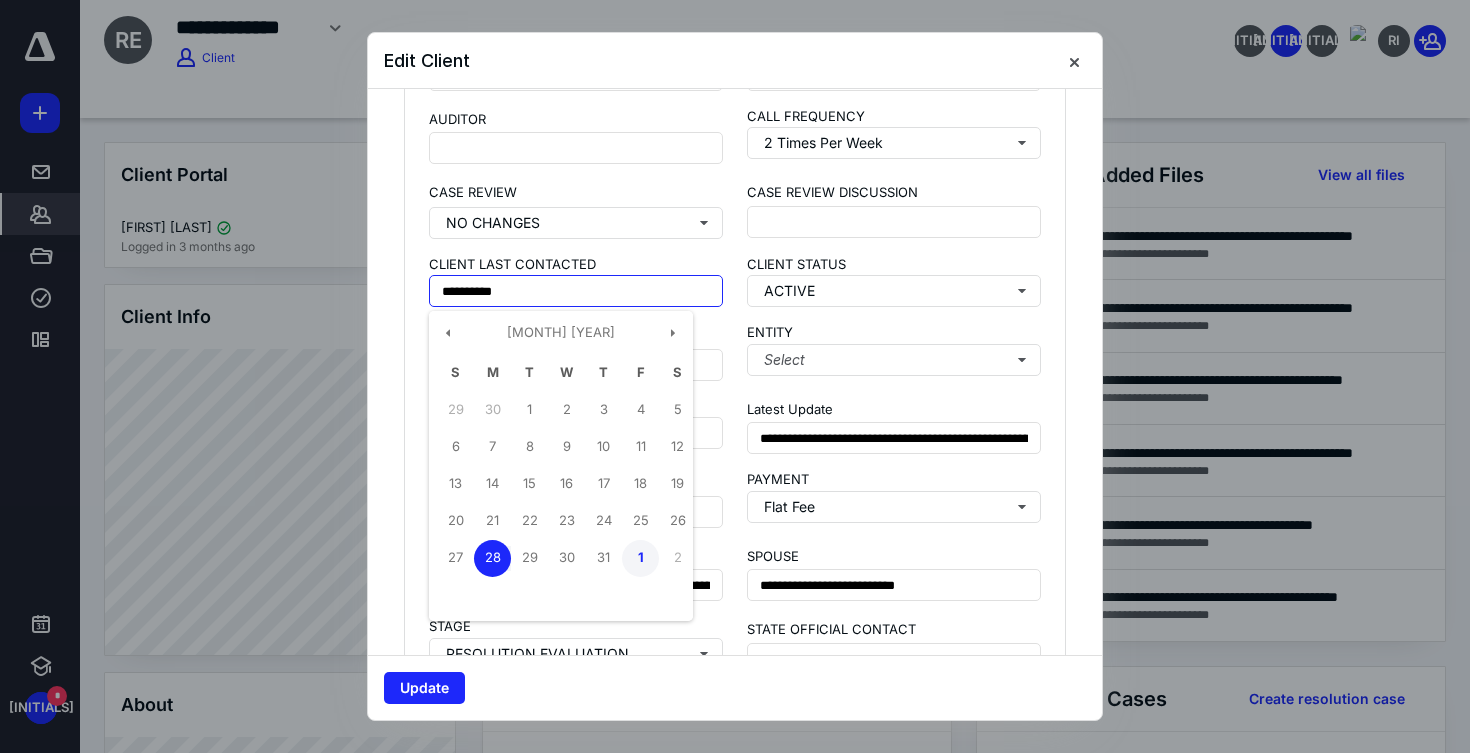click on "1" at bounding box center (640, 558) 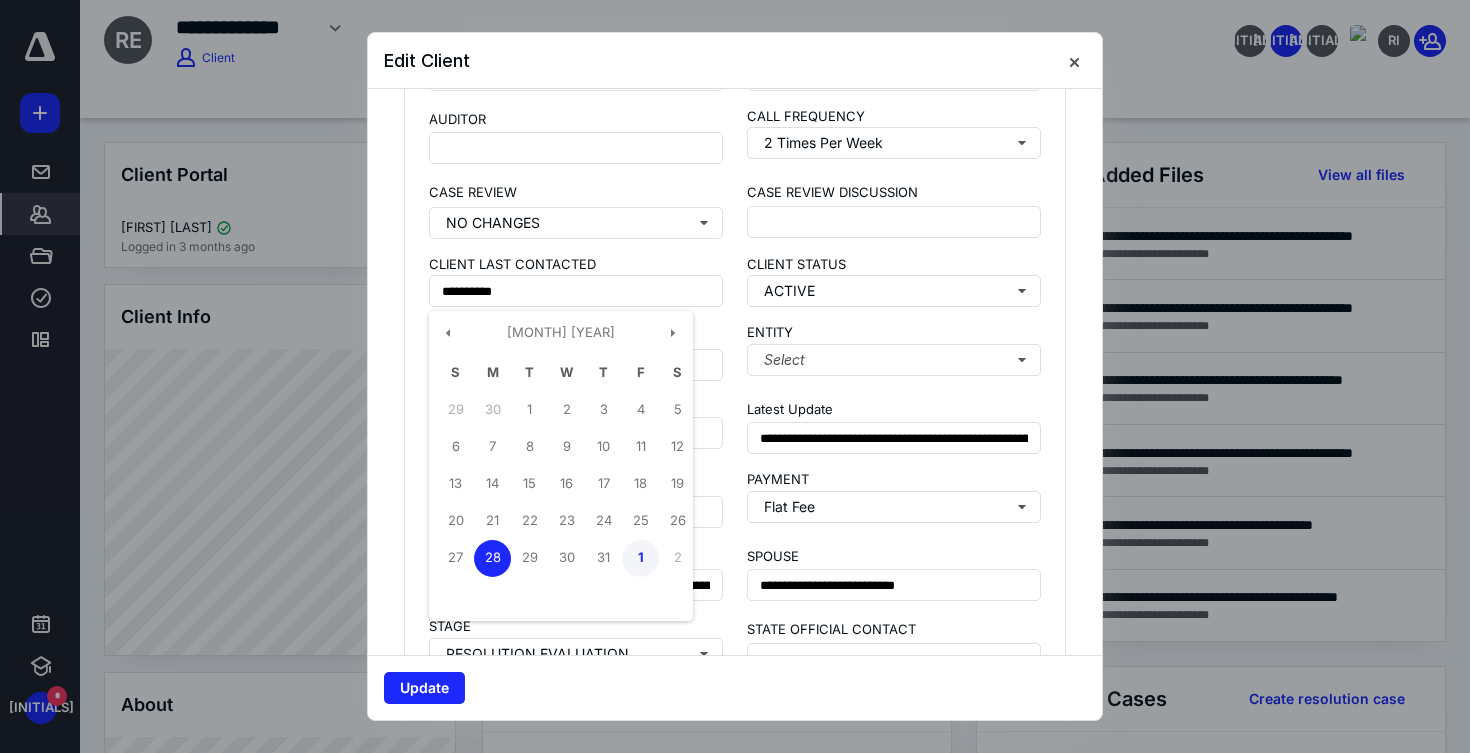 type on "**********" 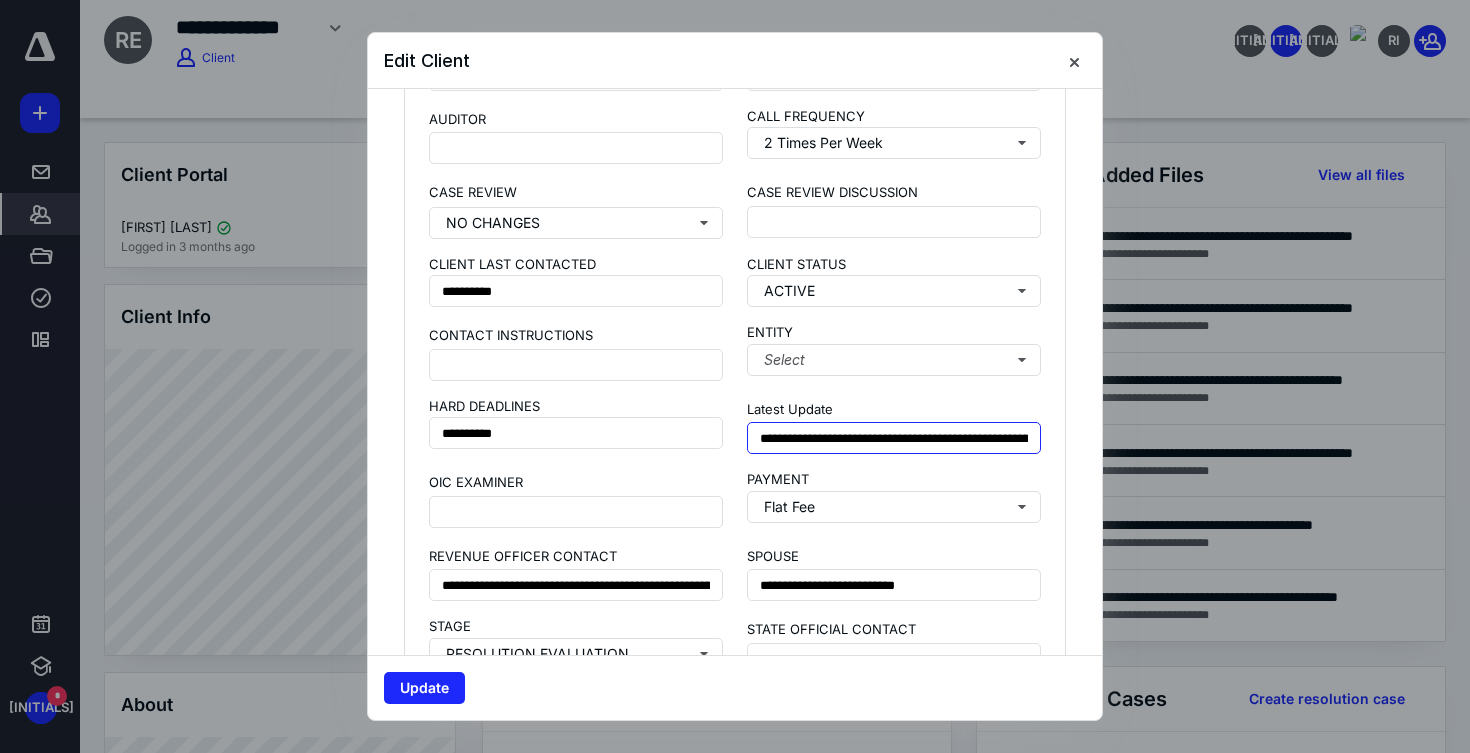 click on "**********" at bounding box center [894, 438] 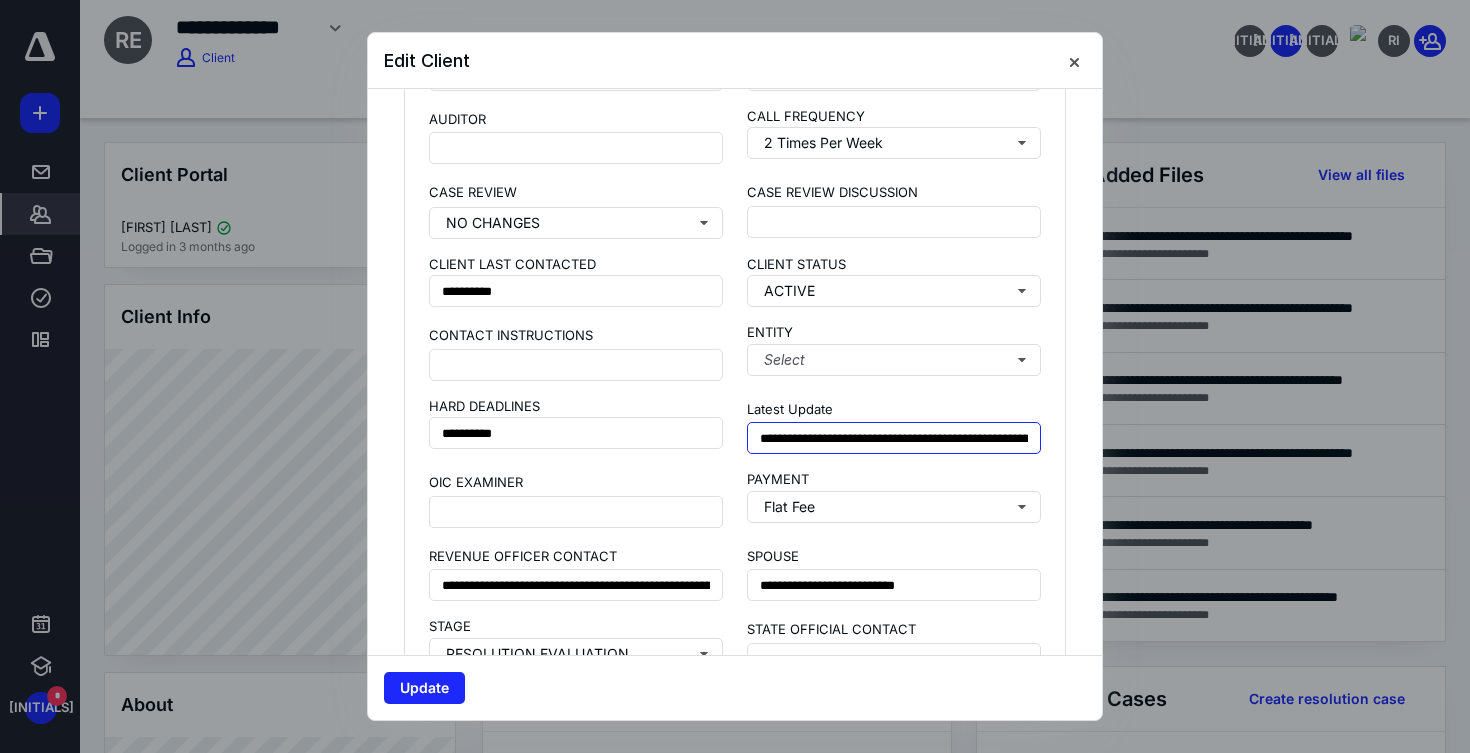 type on "**********" 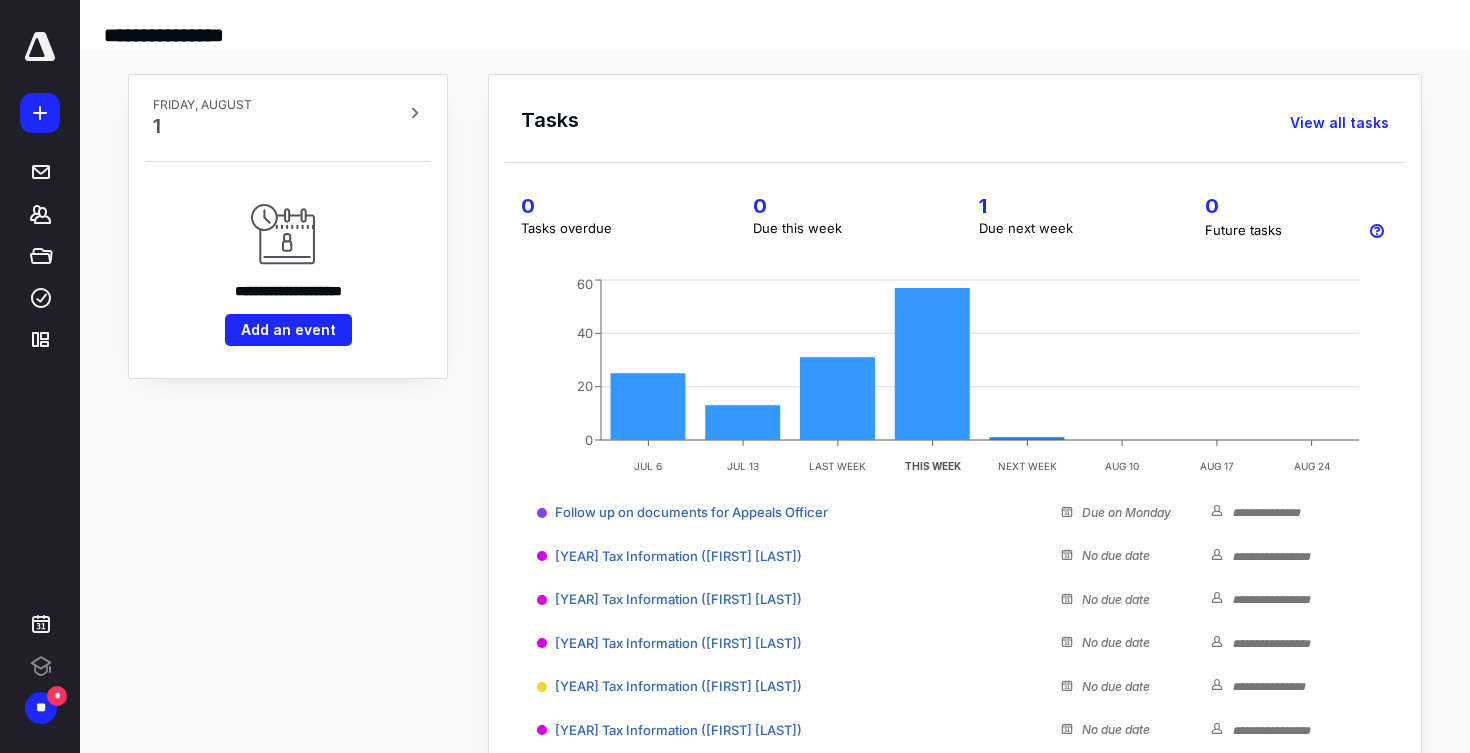 scroll, scrollTop: 0, scrollLeft: 0, axis: both 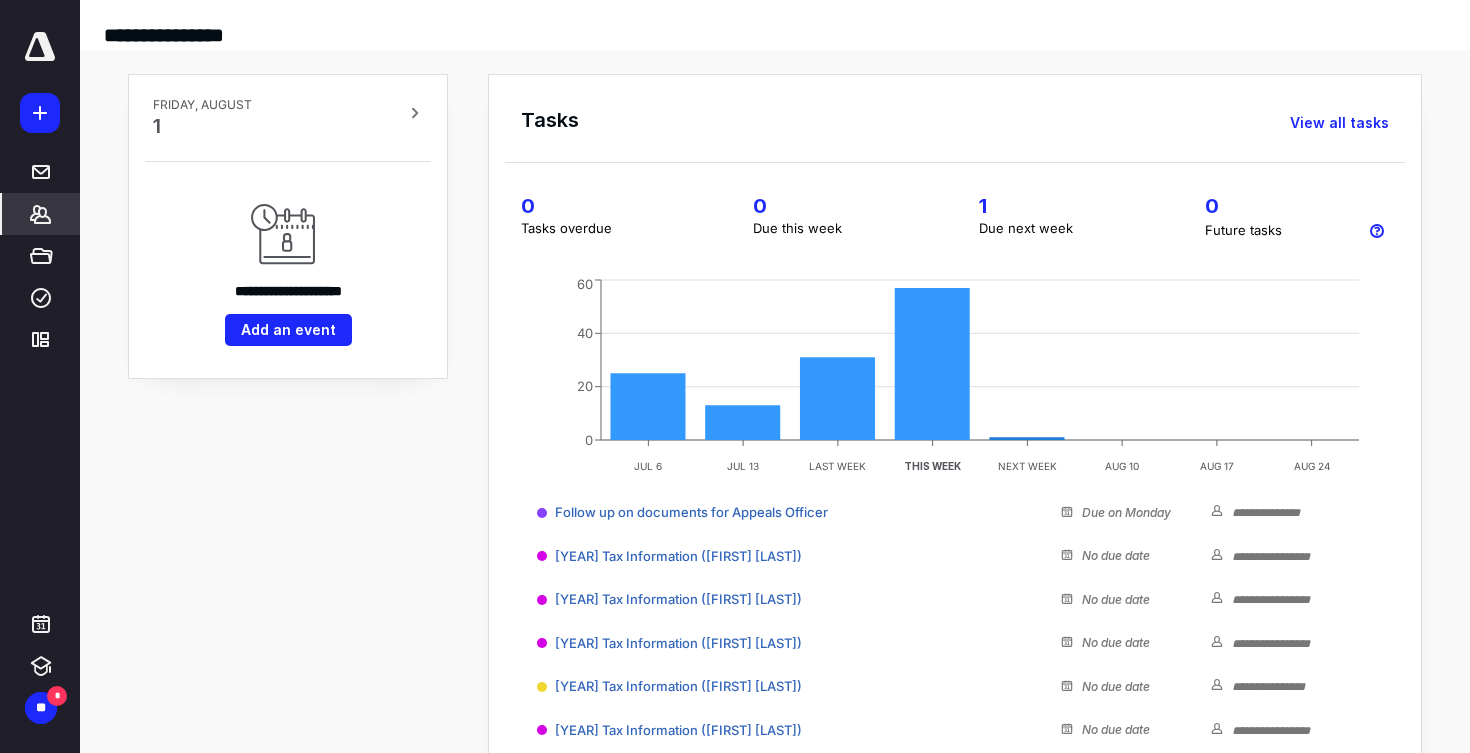 click 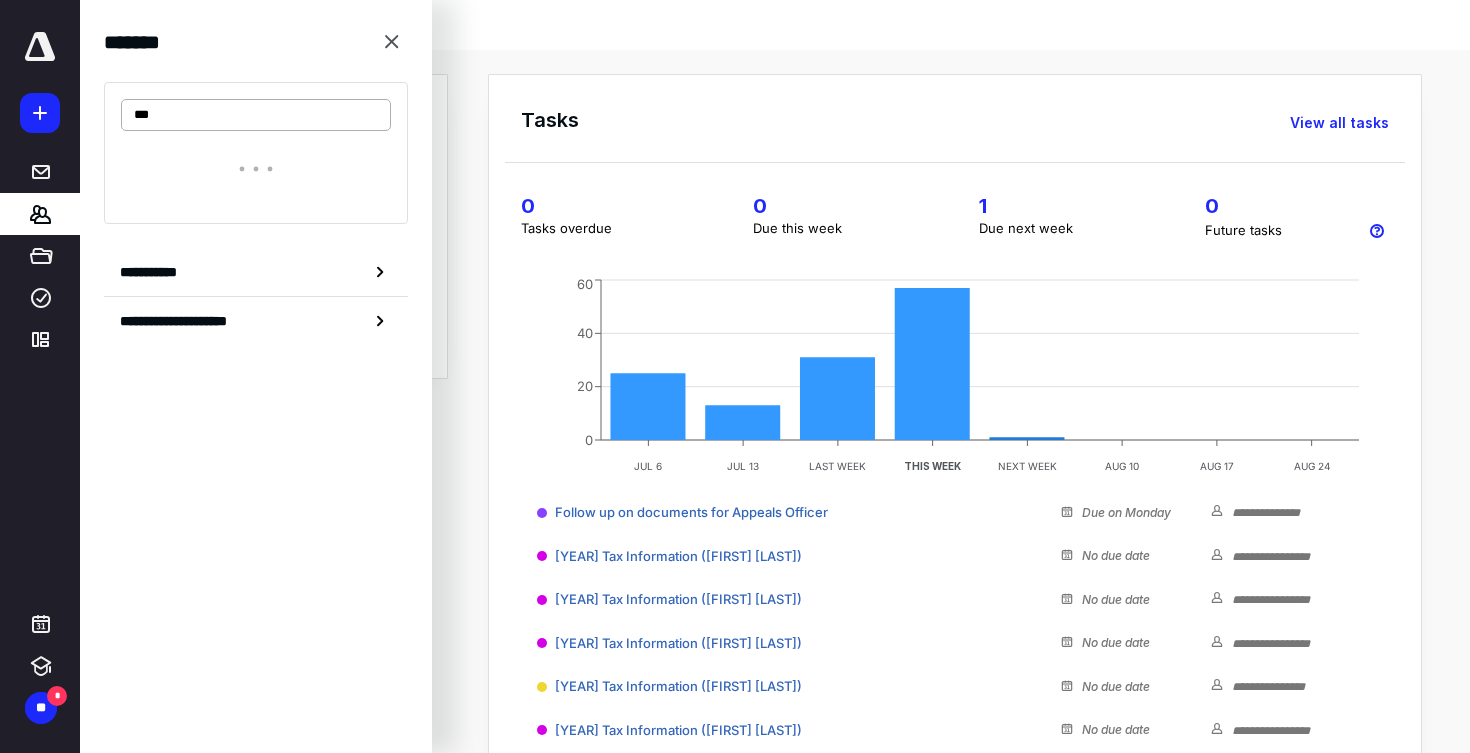type on "****" 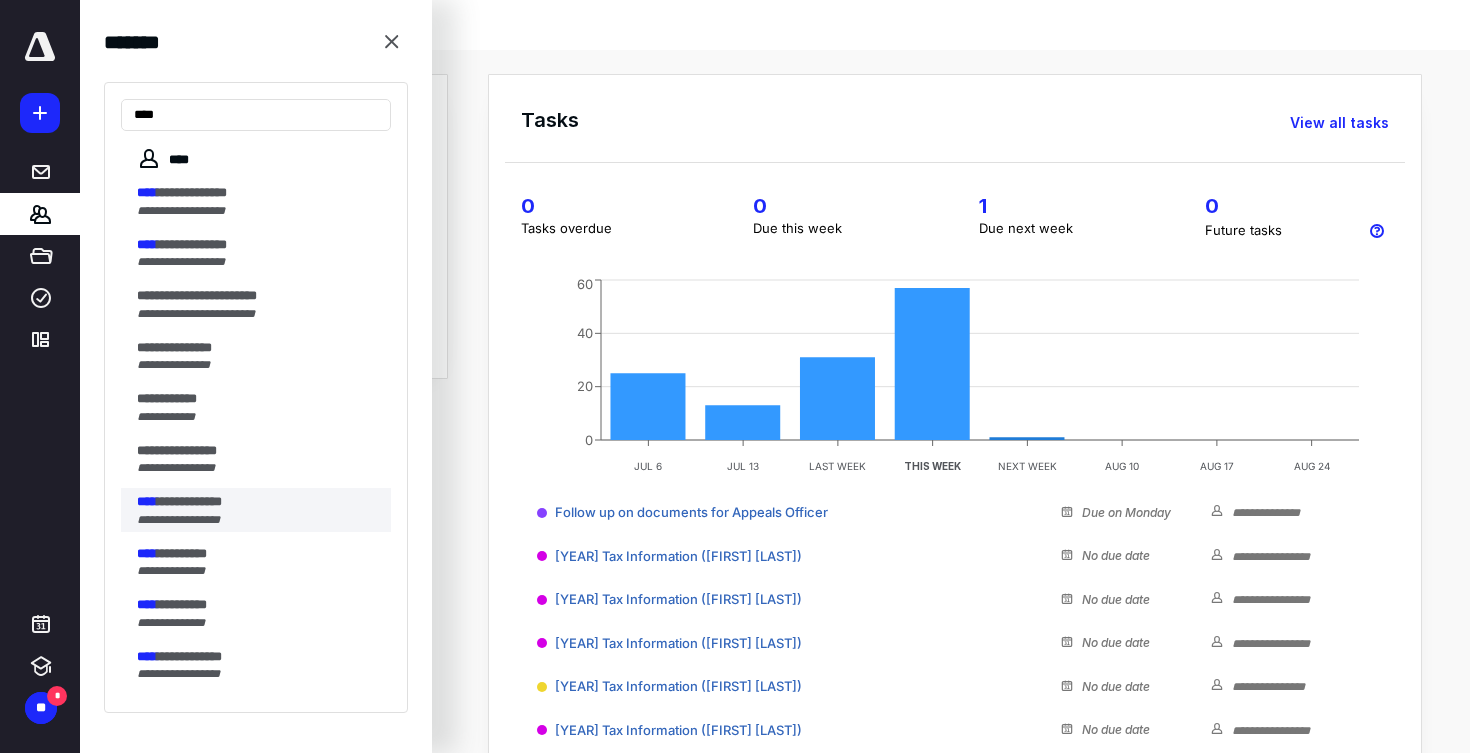 click on "**********" at bounding box center [178, 520] 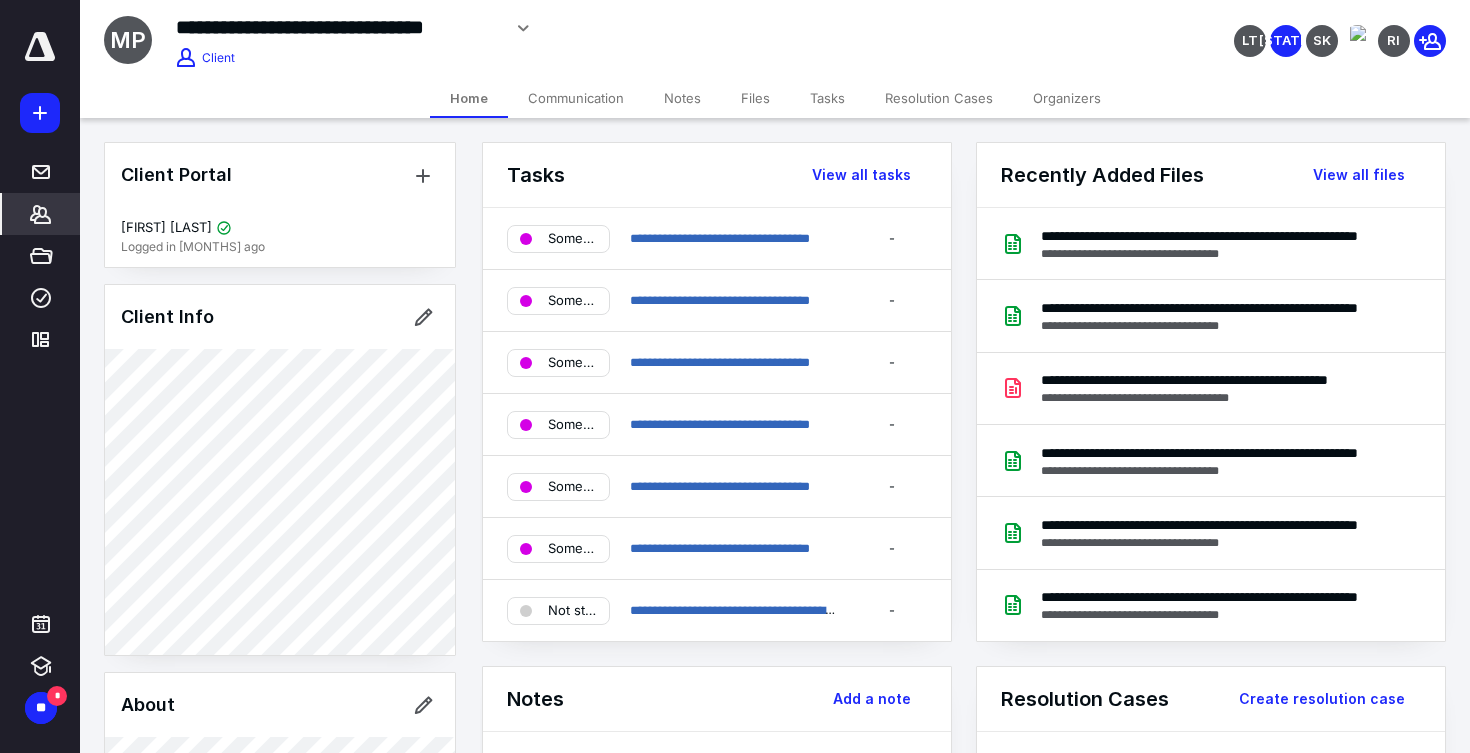 click on "Notes" at bounding box center (682, 98) 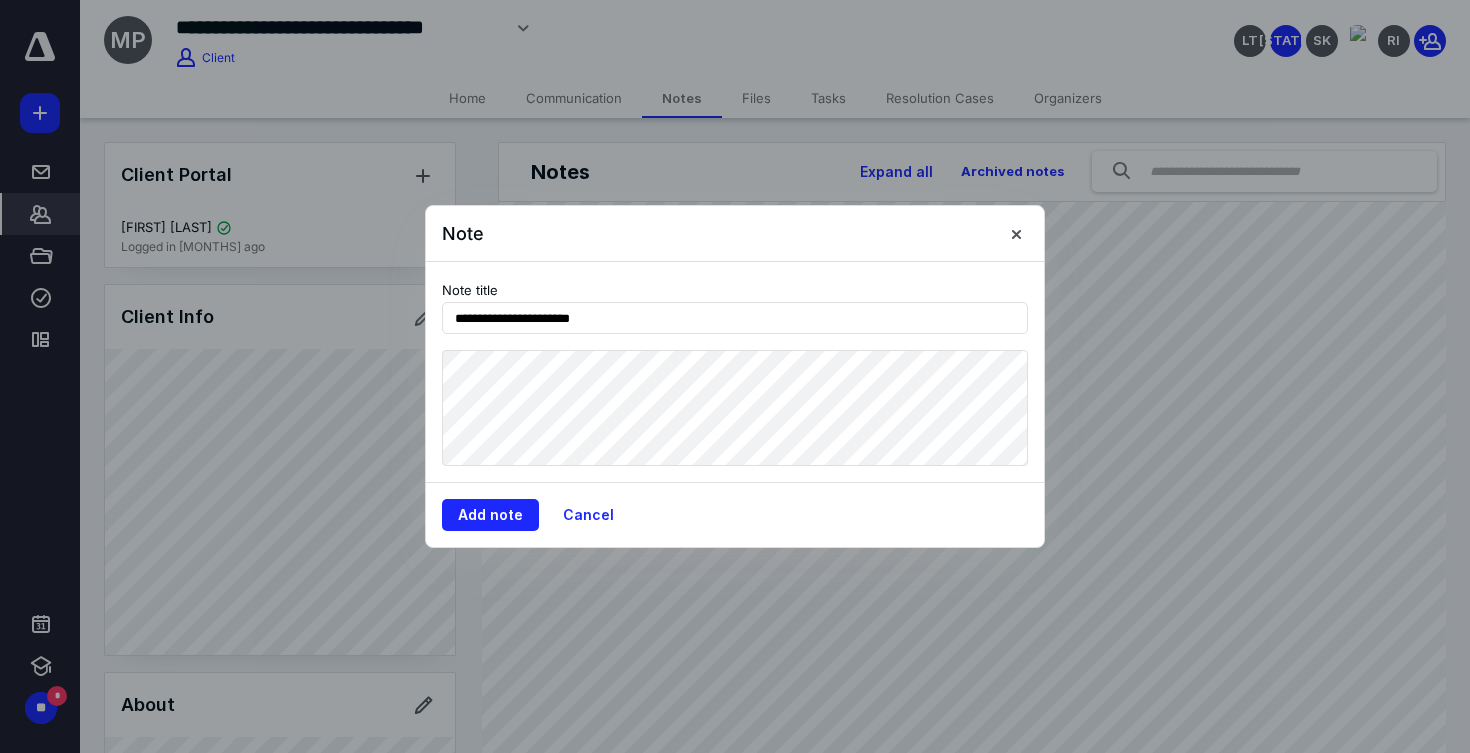 type on "**********" 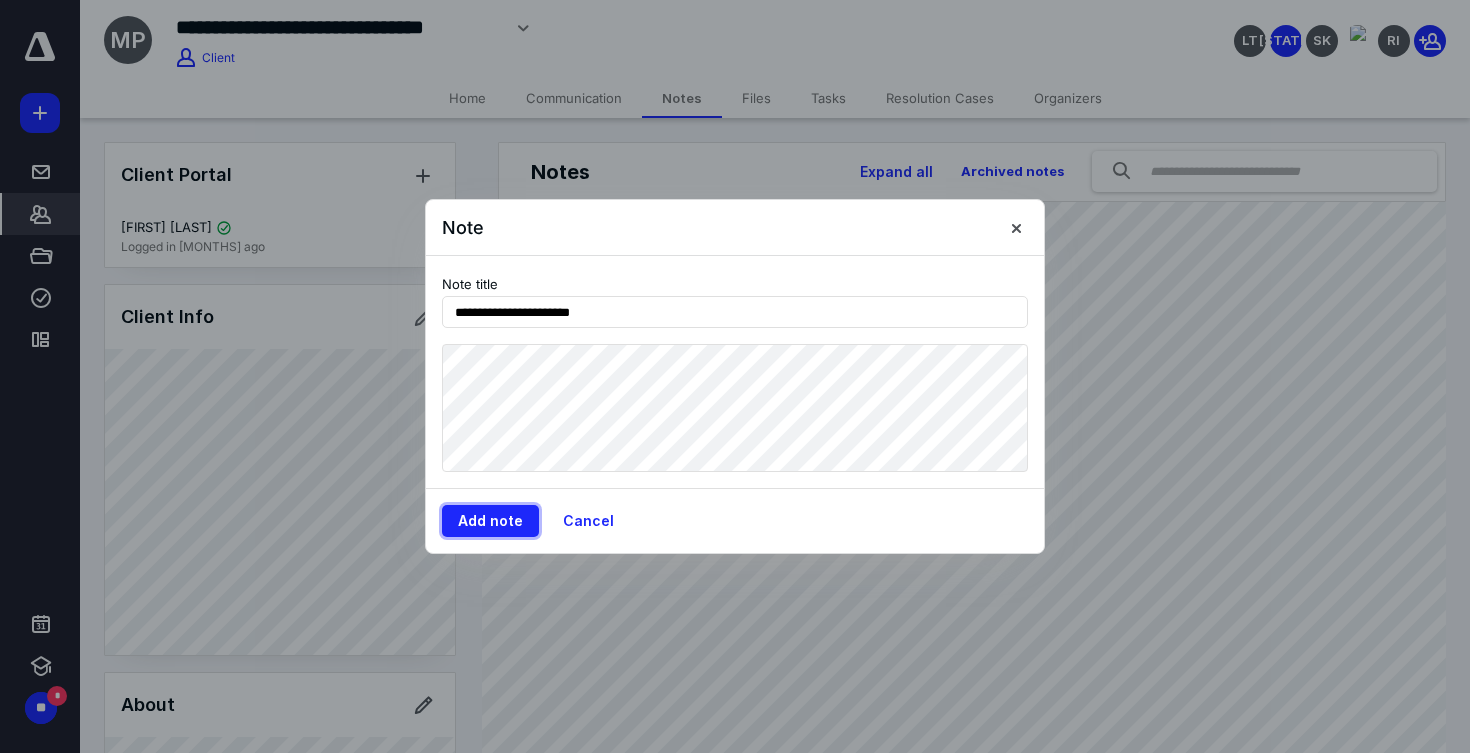 type 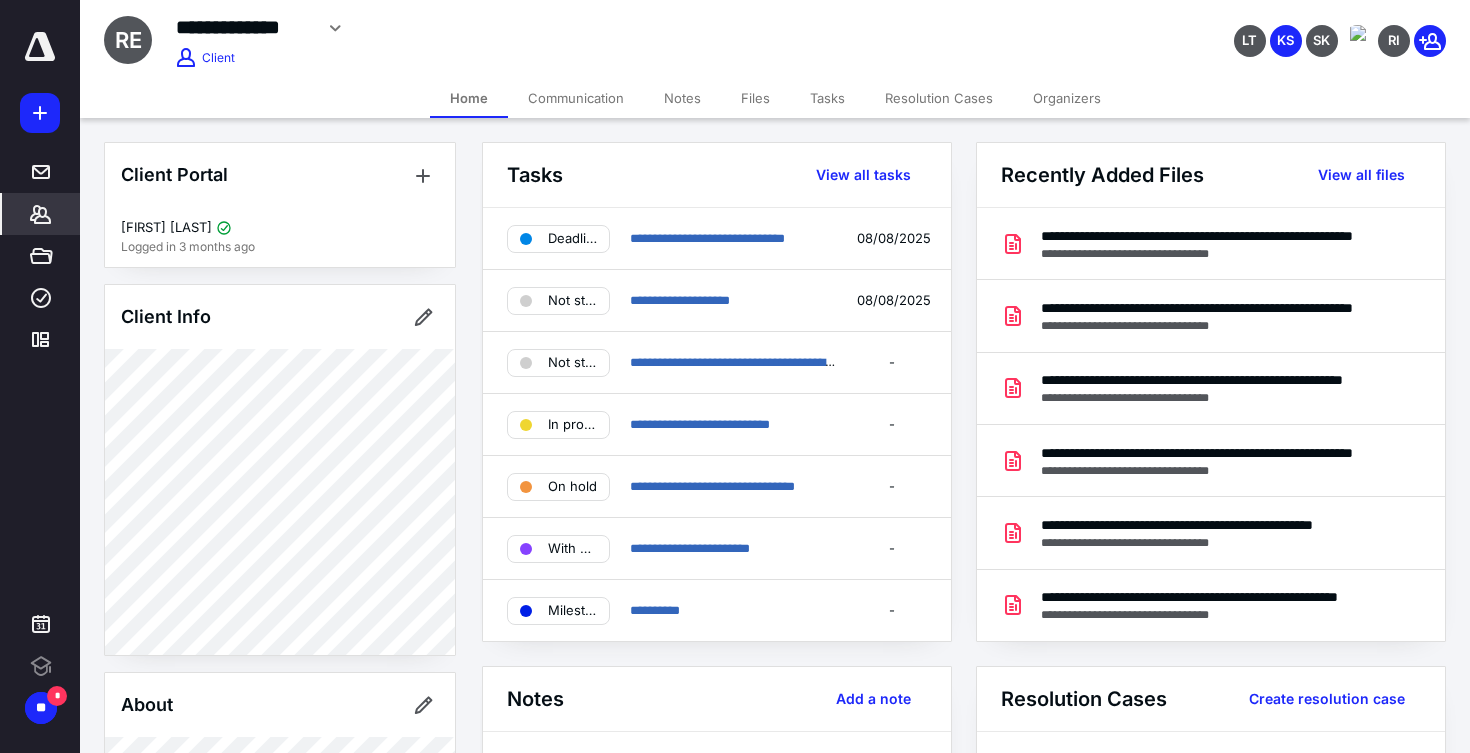 scroll, scrollTop: 0, scrollLeft: 0, axis: both 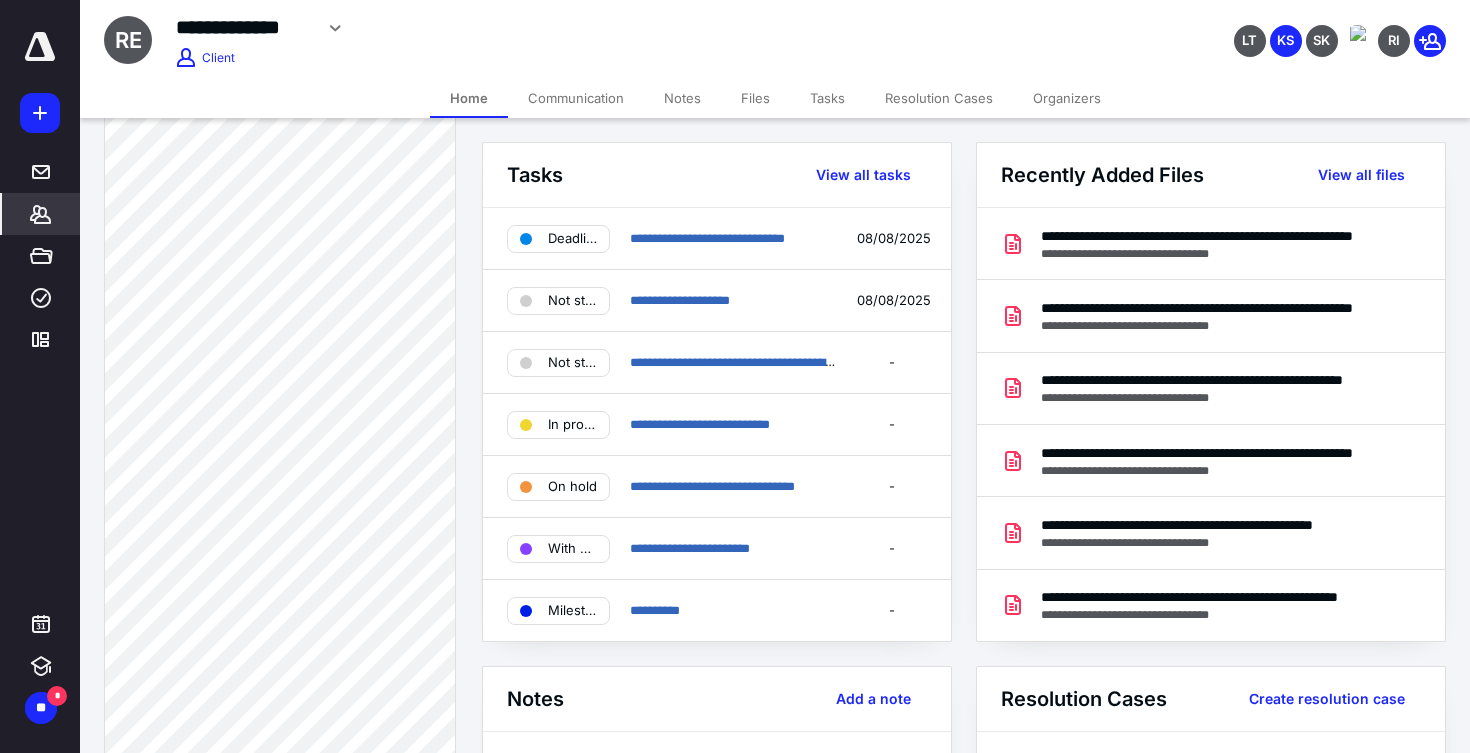 click on "Notes" at bounding box center (682, 98) 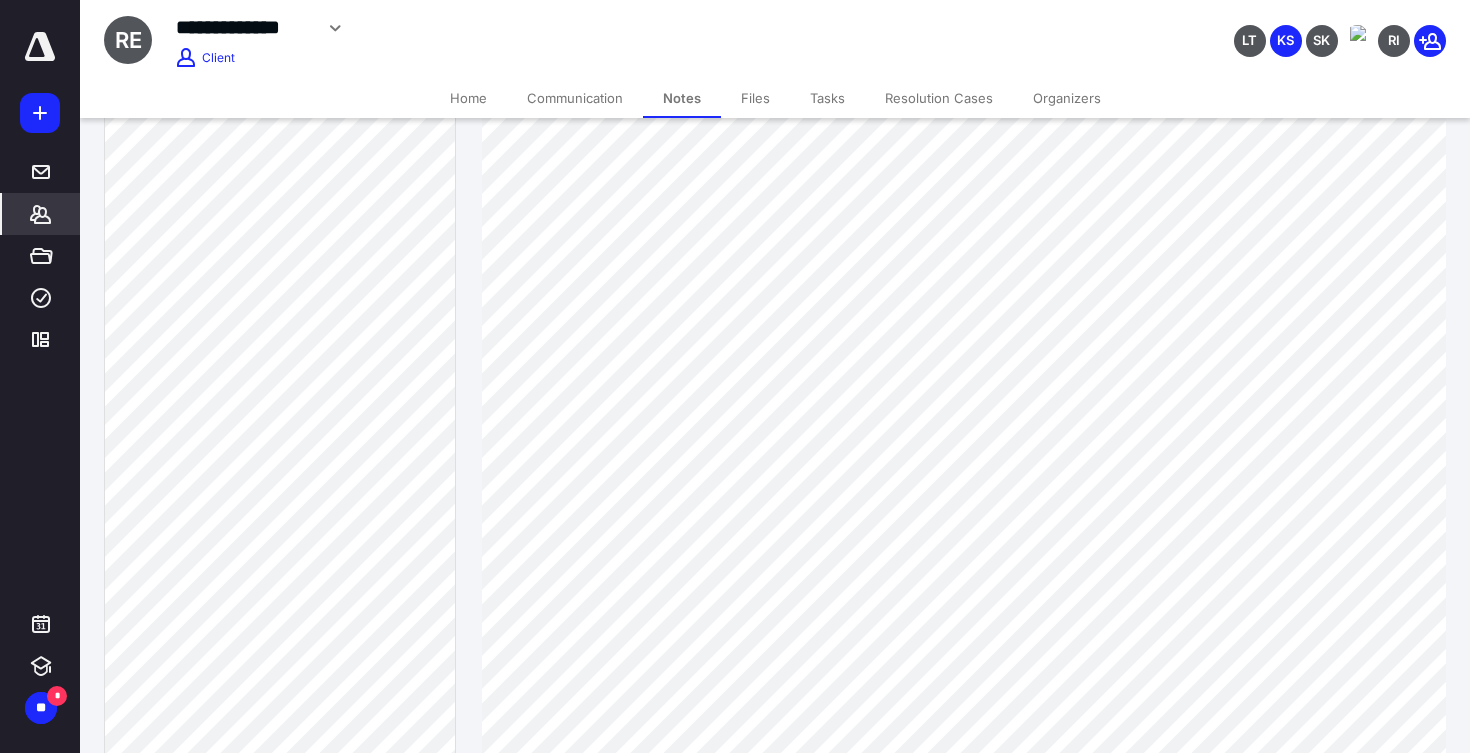 scroll, scrollTop: 131, scrollLeft: 0, axis: vertical 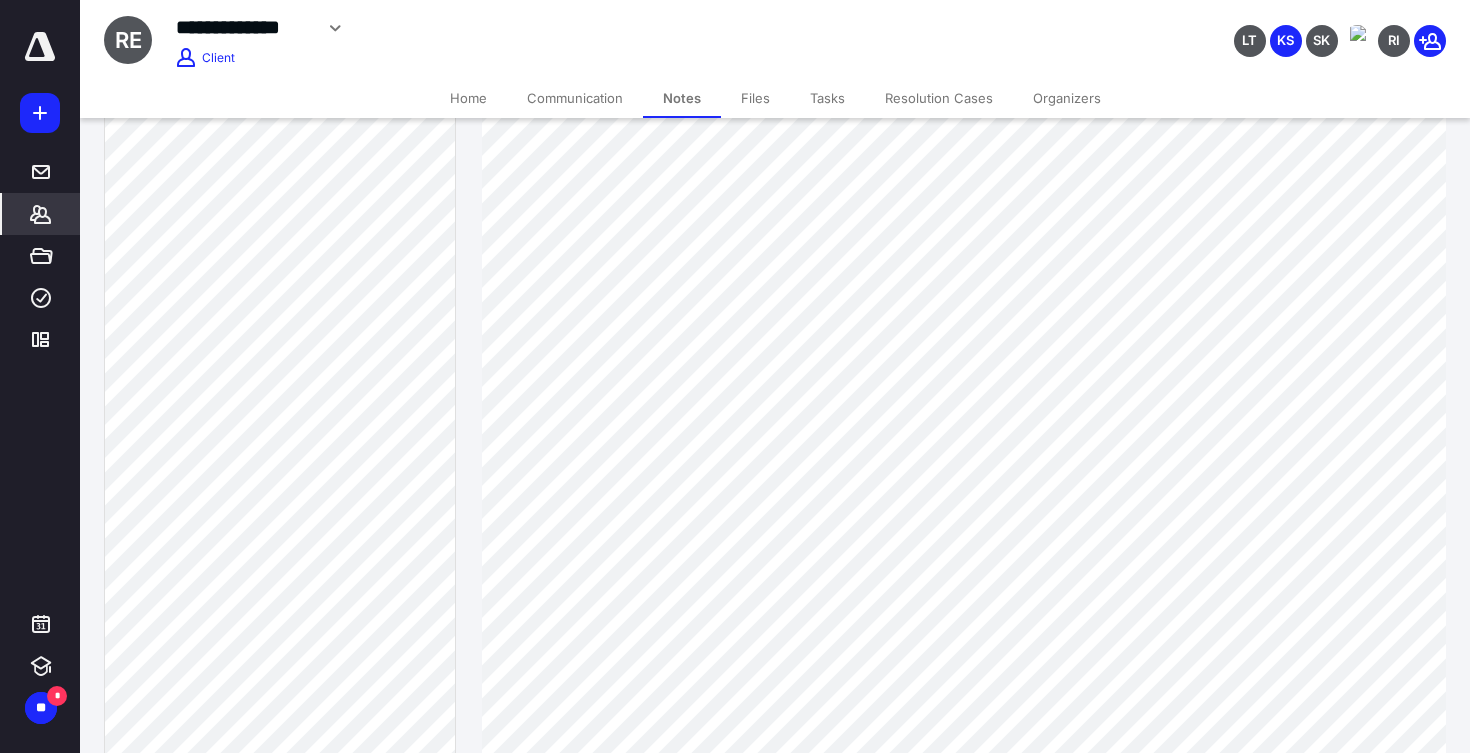 click on "Tasks" at bounding box center [827, 98] 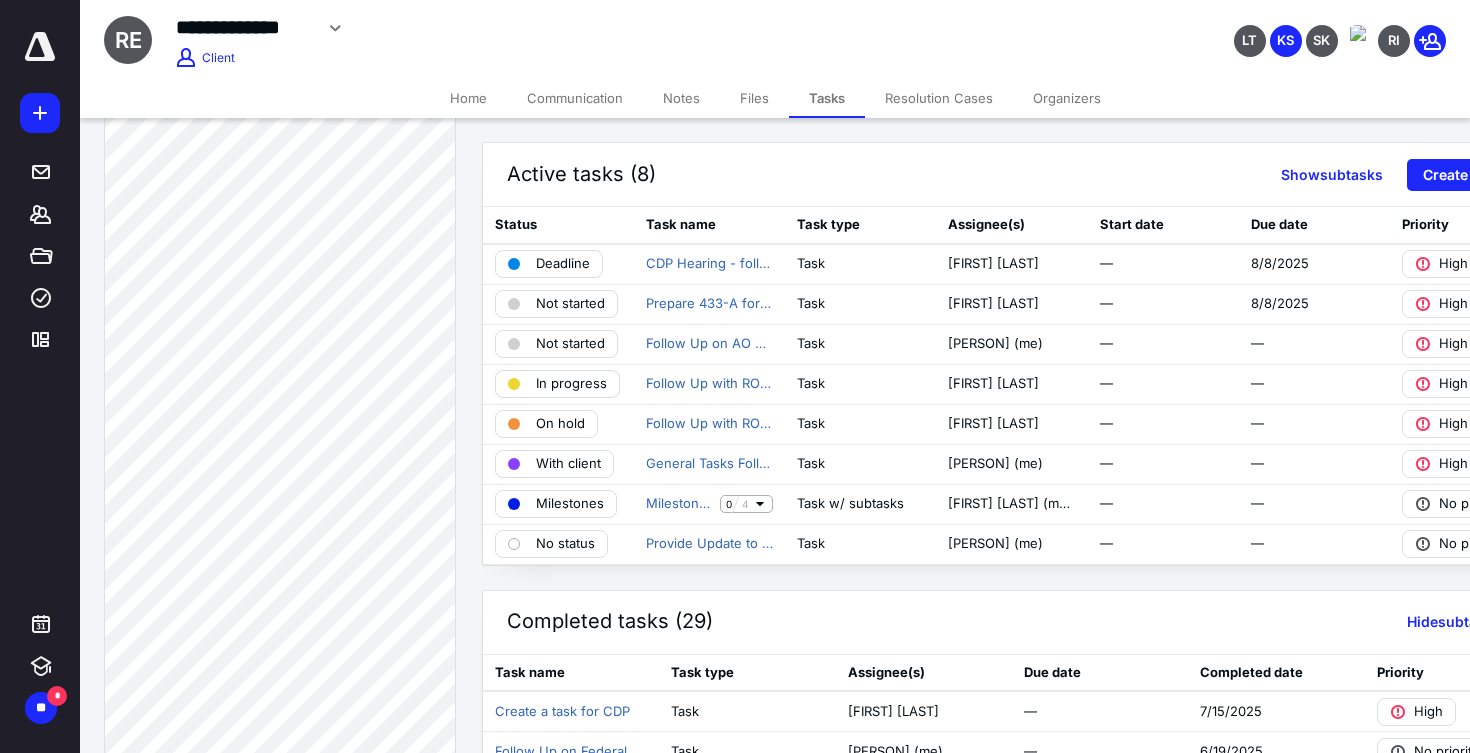 click on "Notes" at bounding box center (681, 98) 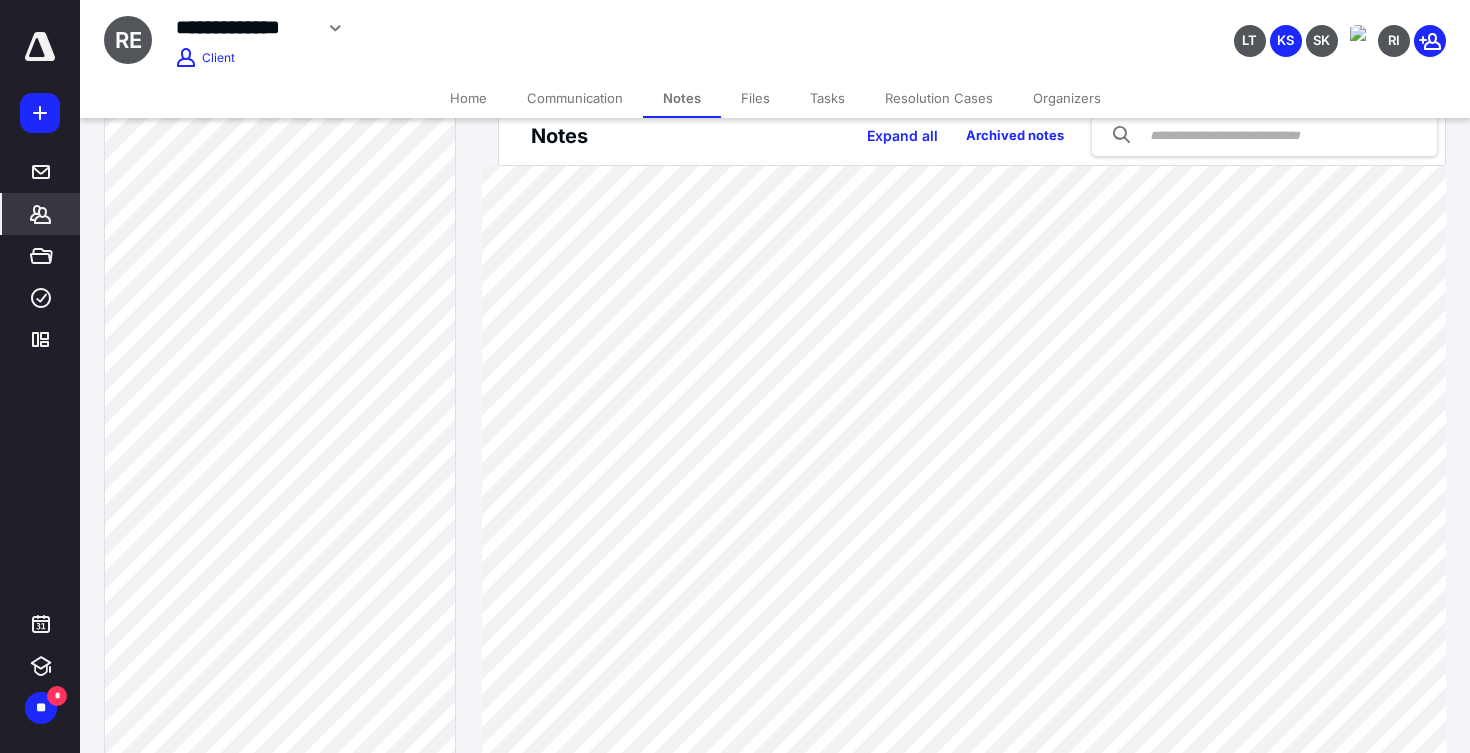 scroll, scrollTop: 59, scrollLeft: 0, axis: vertical 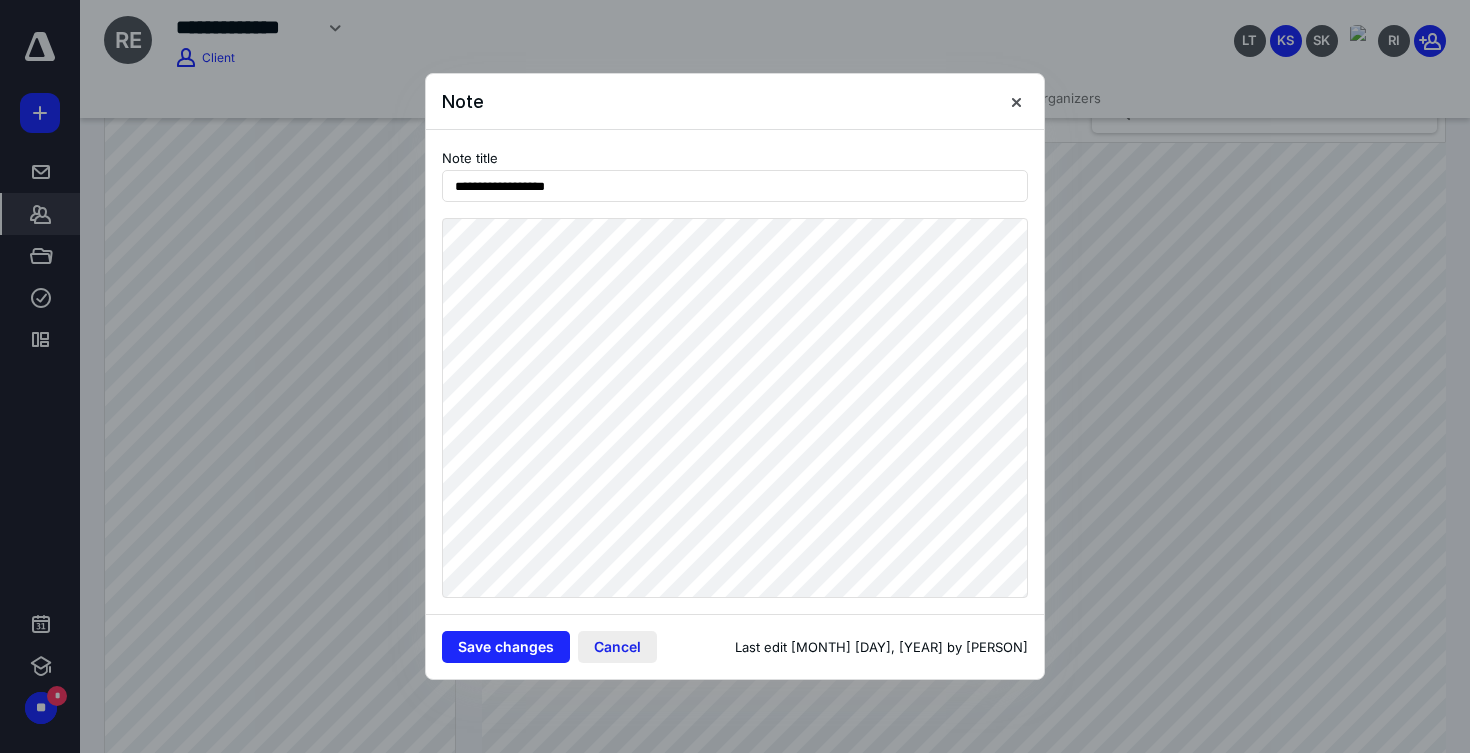 click on "Cancel" at bounding box center (617, 647) 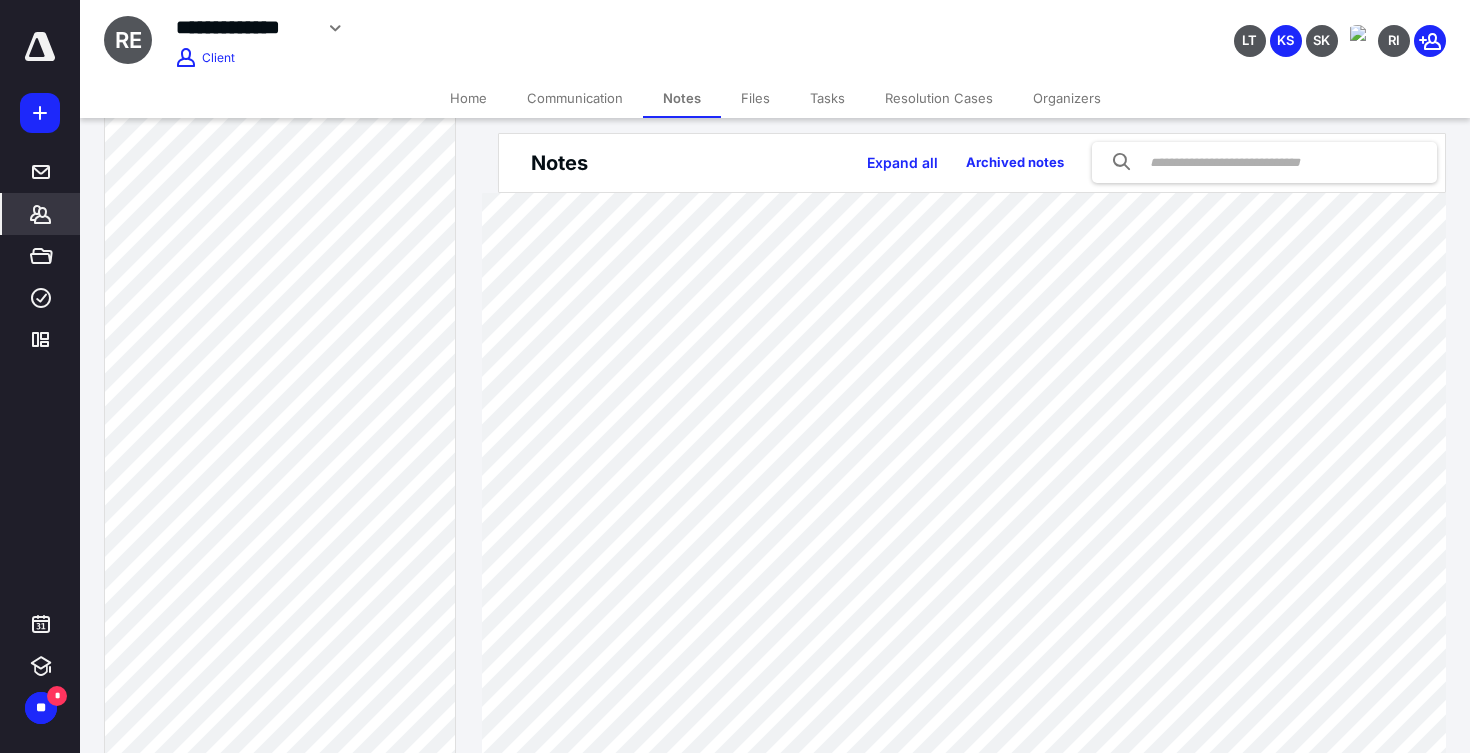 scroll, scrollTop: 0, scrollLeft: 0, axis: both 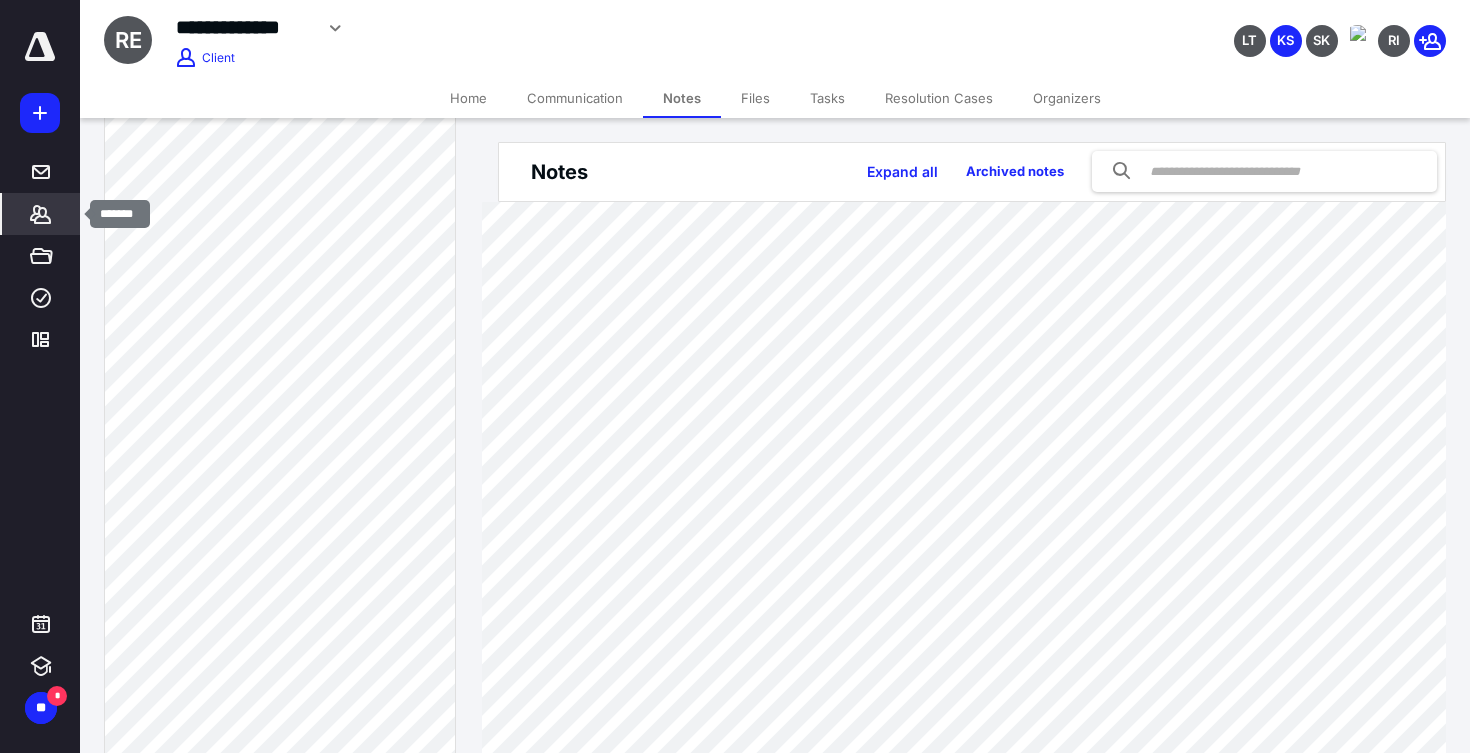 click 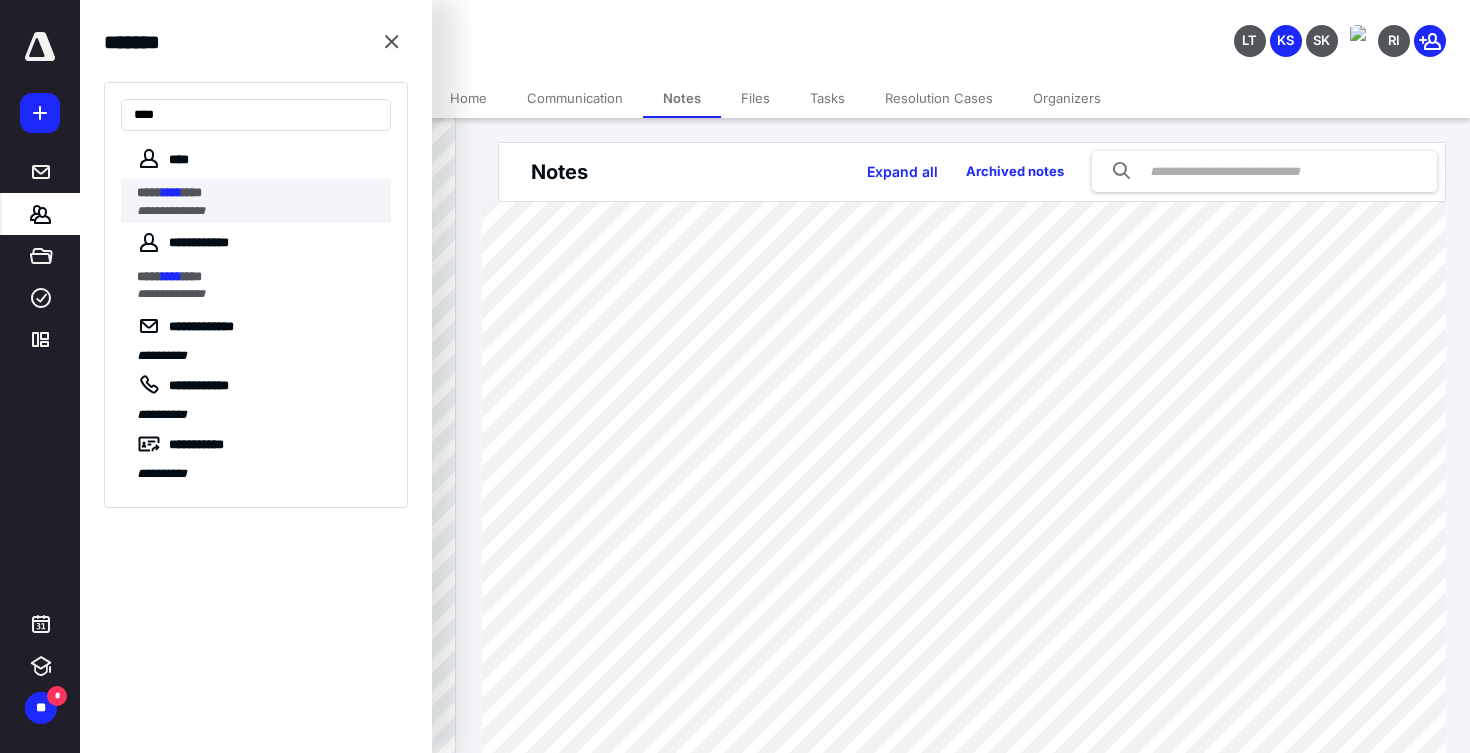 type on "****" 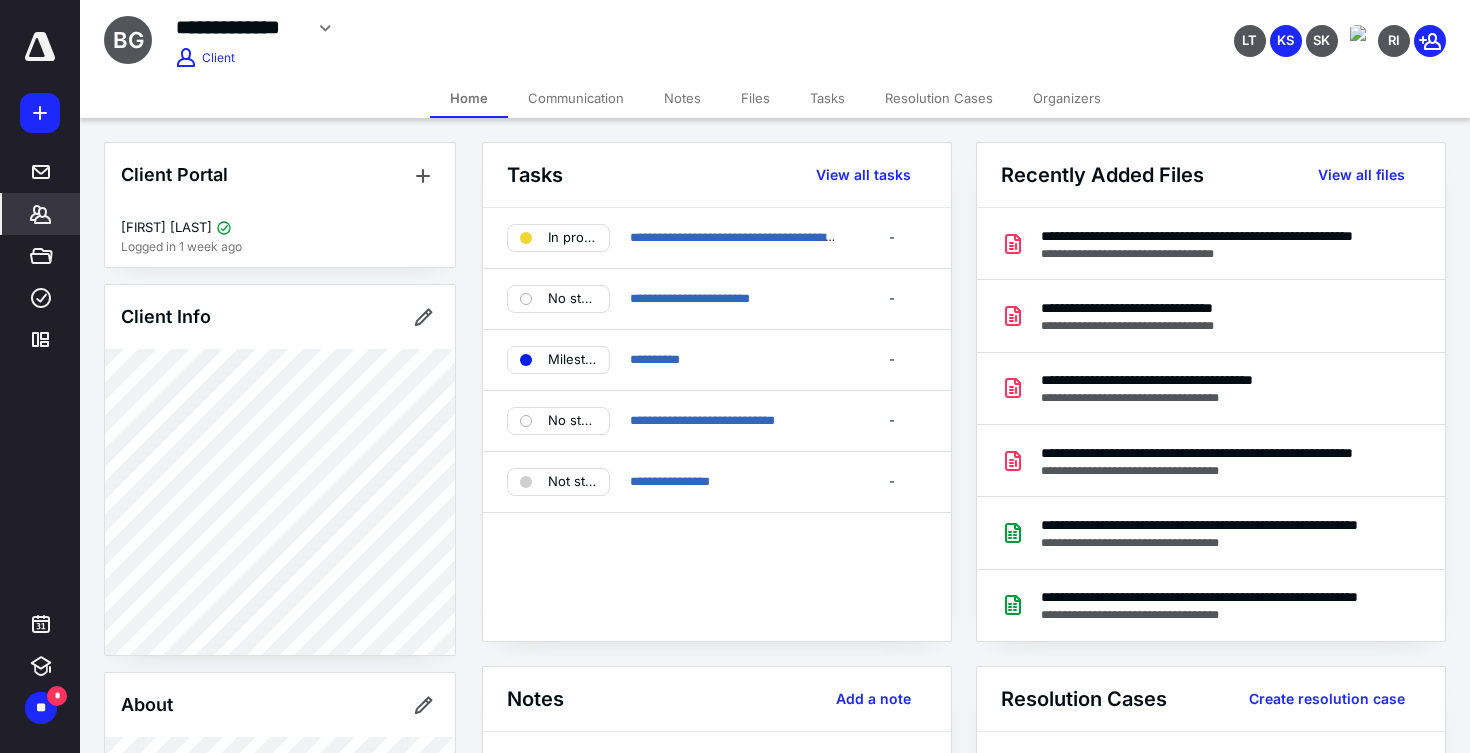 click on "Notes" at bounding box center (682, 98) 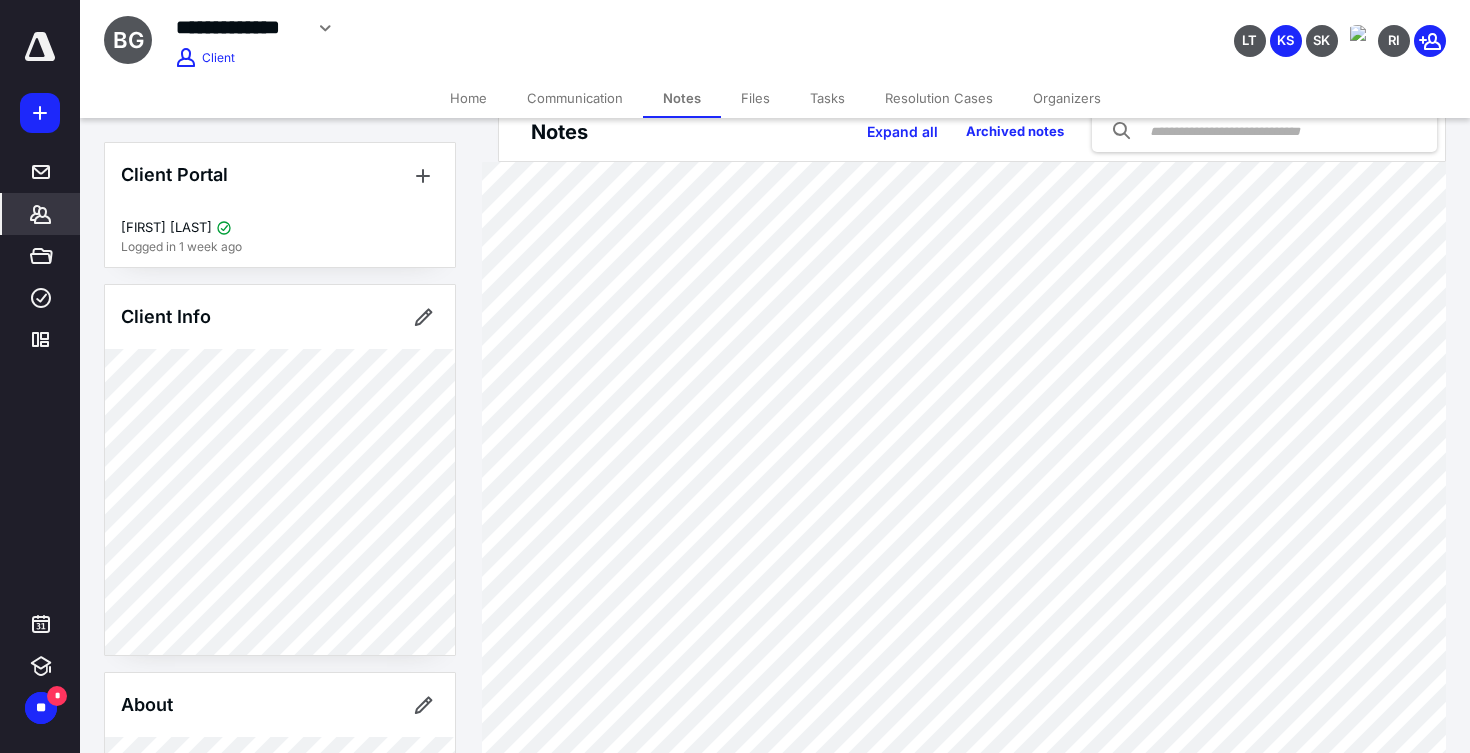 scroll, scrollTop: 48, scrollLeft: 0, axis: vertical 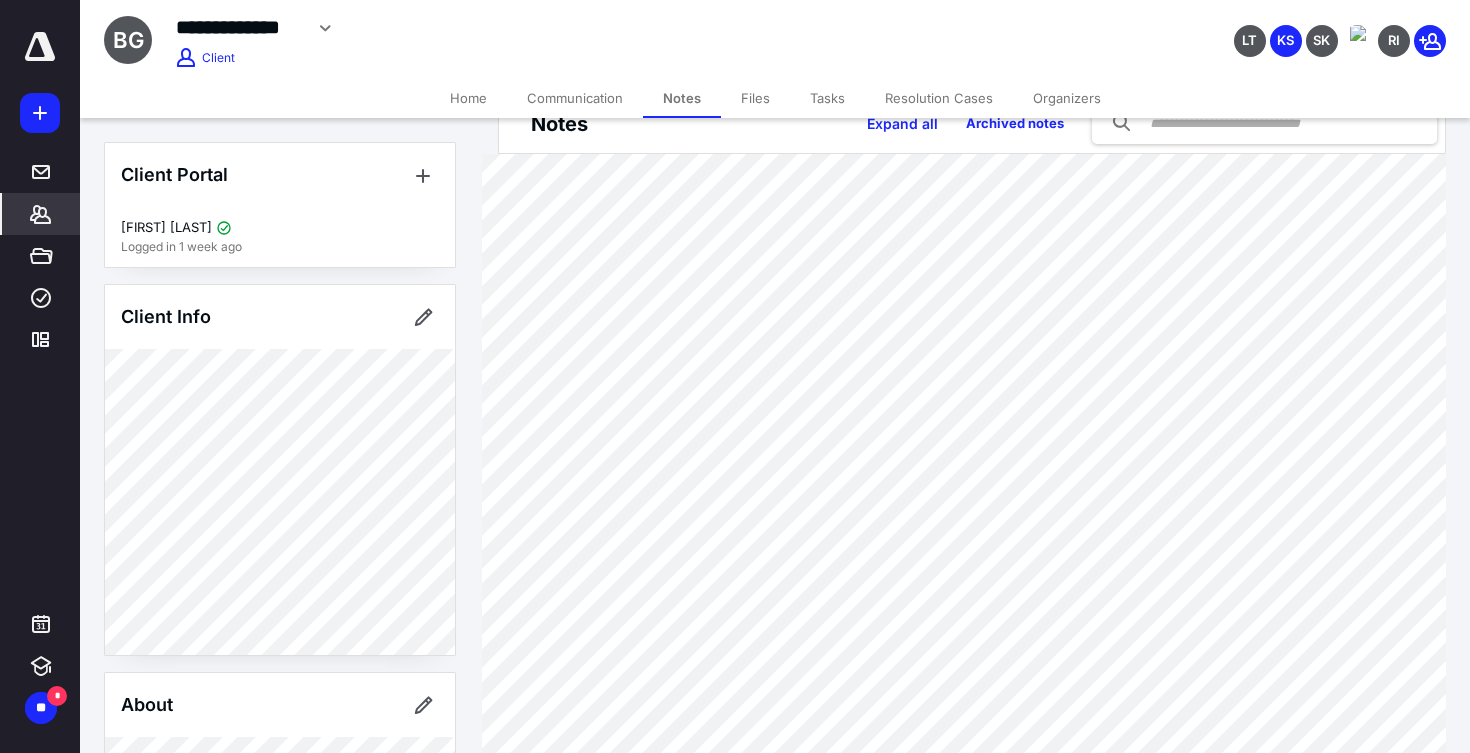 click 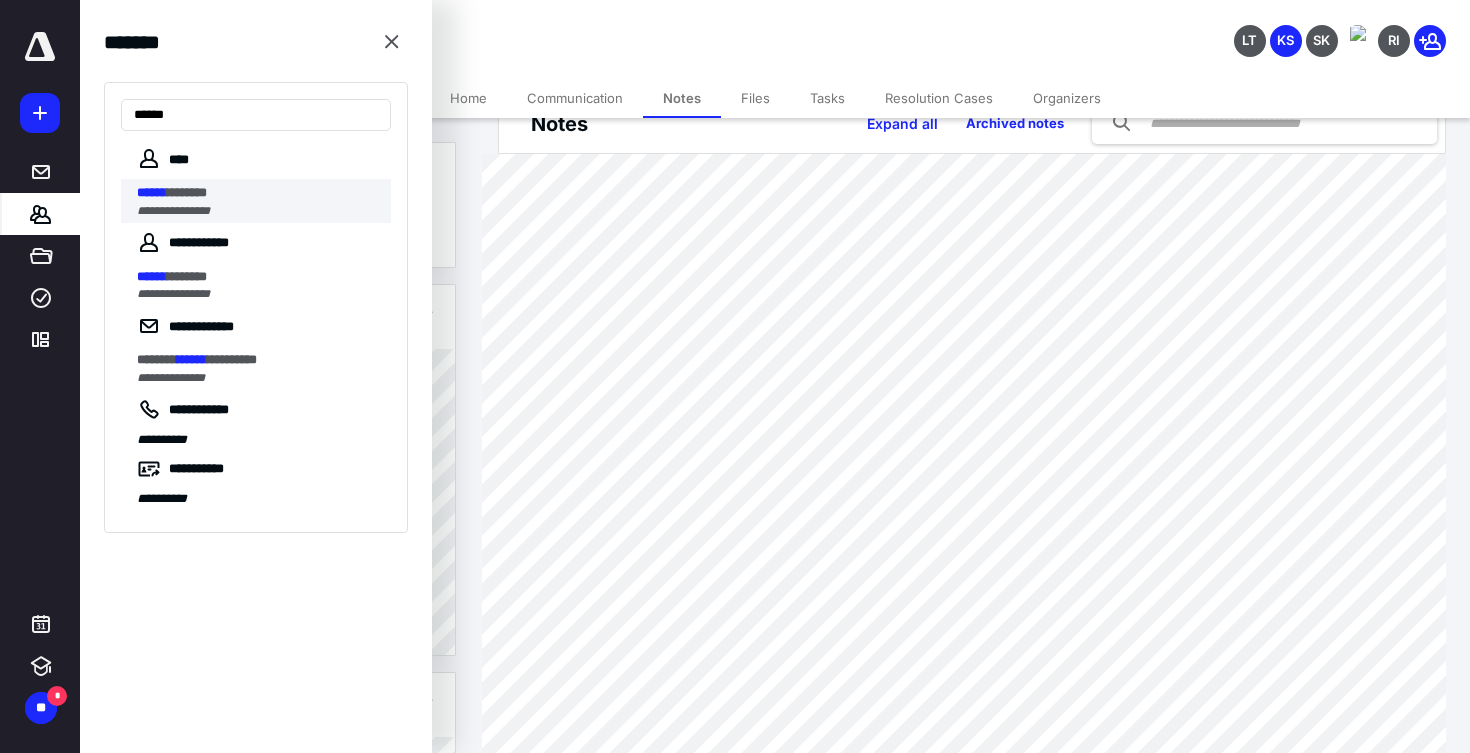 type on "******" 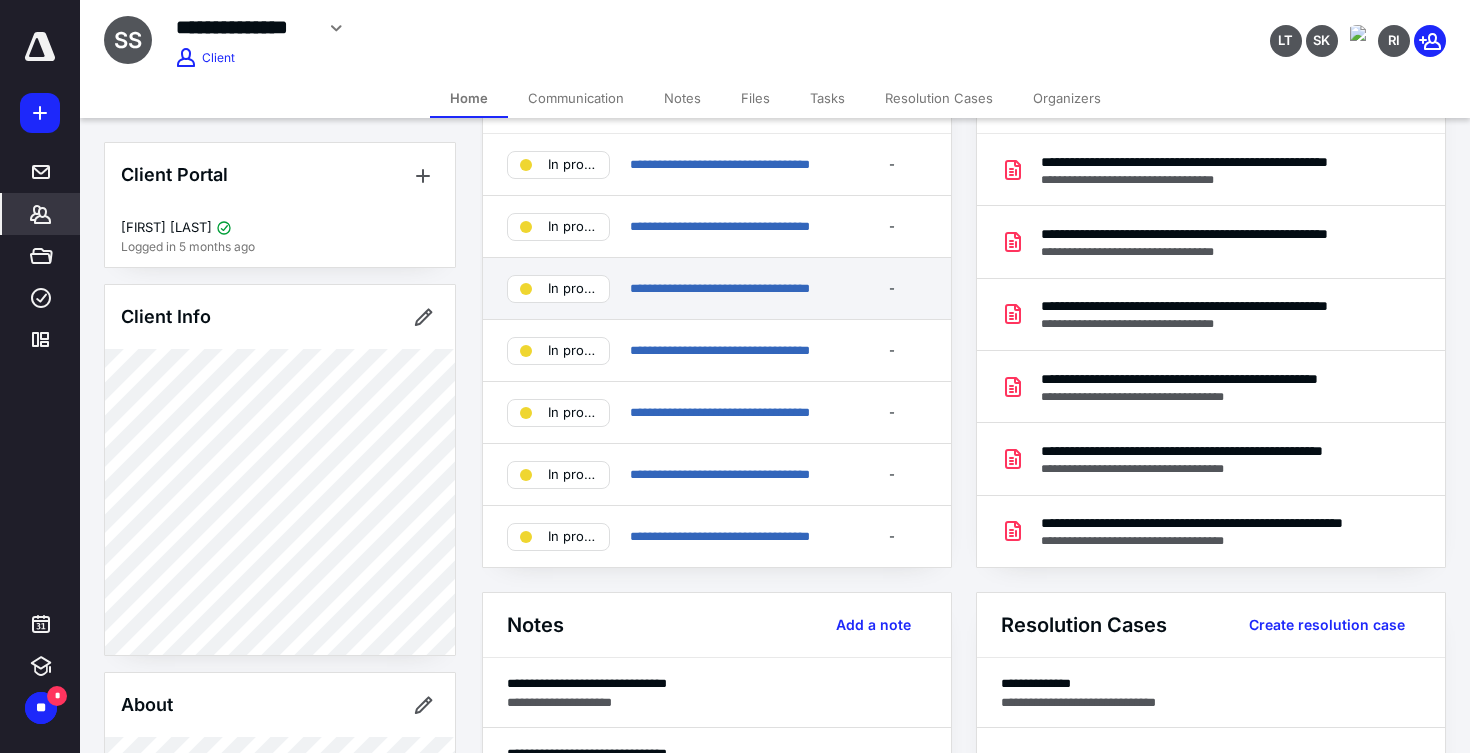 scroll, scrollTop: 0, scrollLeft: 0, axis: both 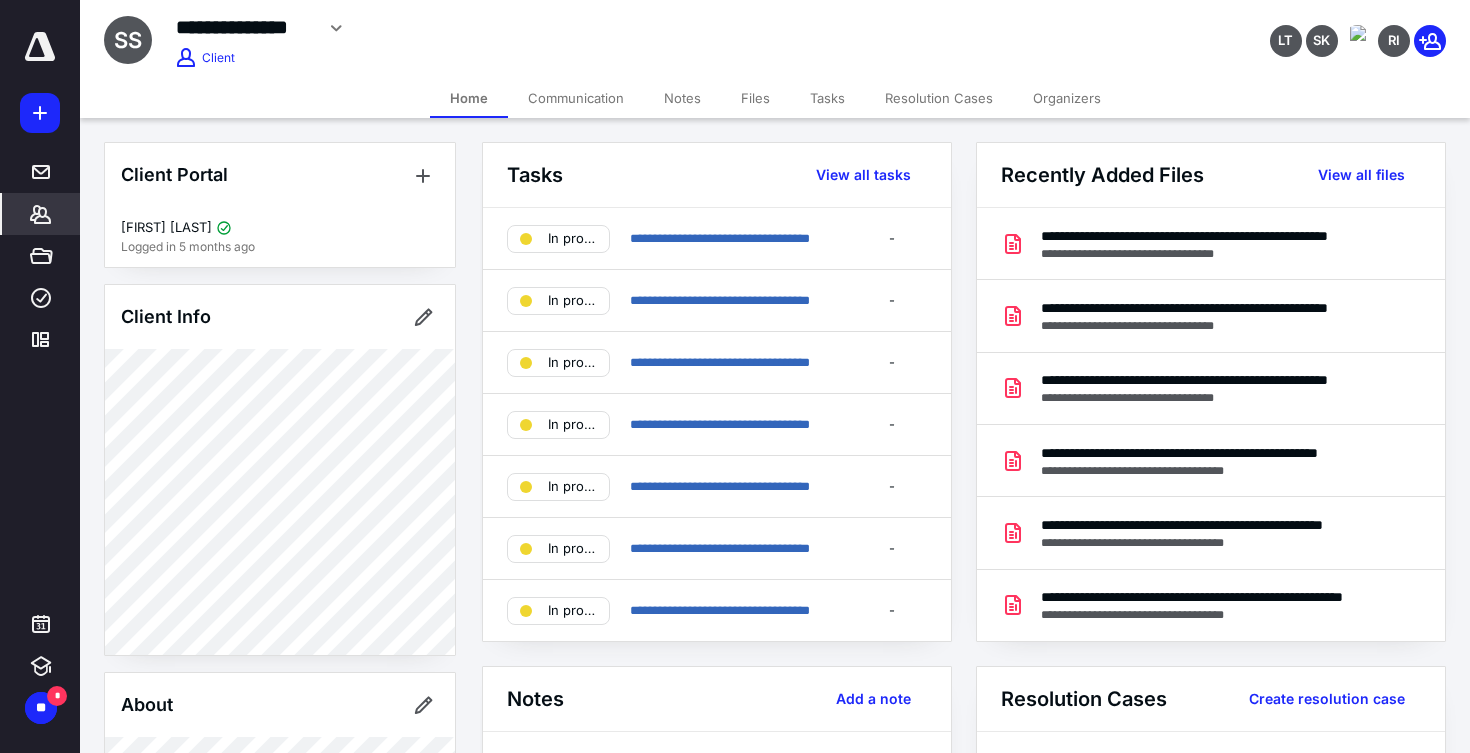 click on "Notes" at bounding box center (682, 98) 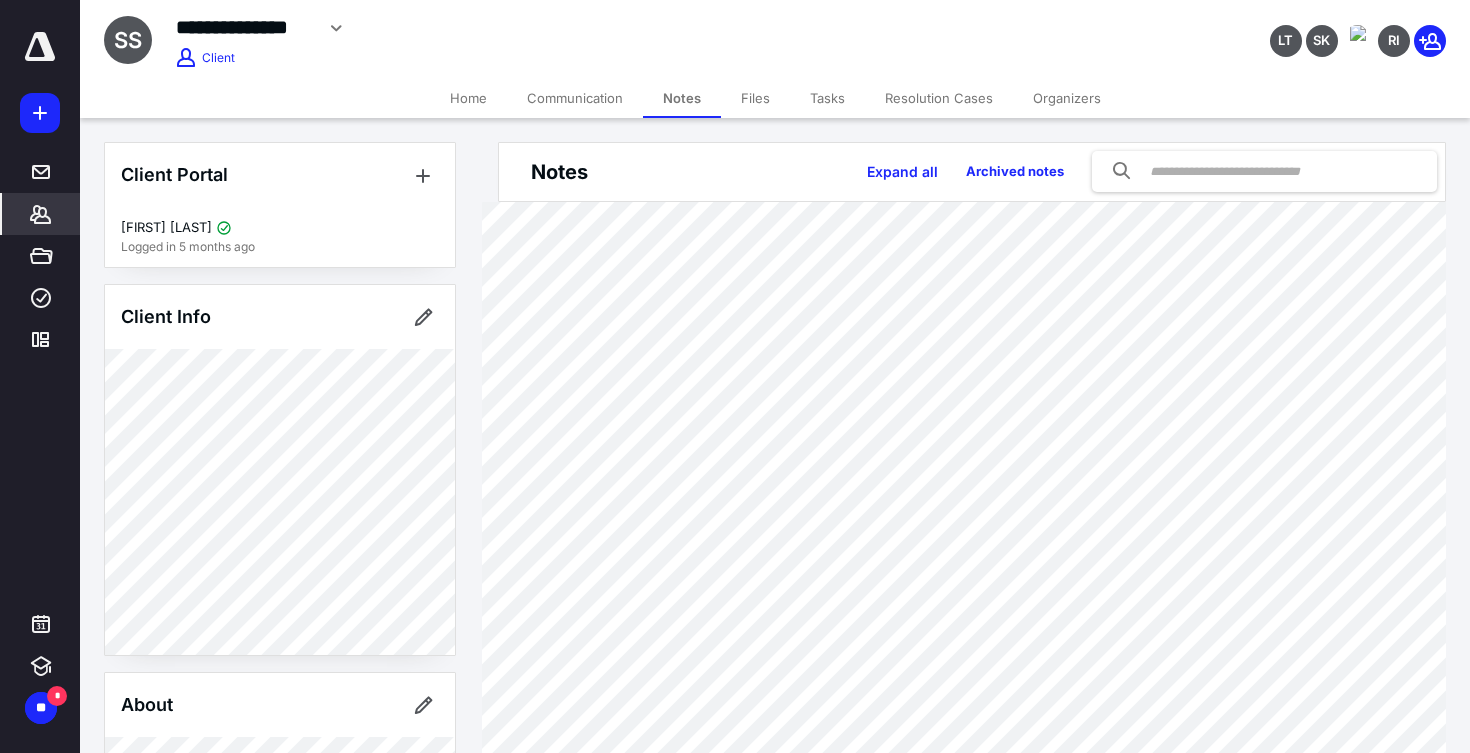 click on "Files" at bounding box center [755, 98] 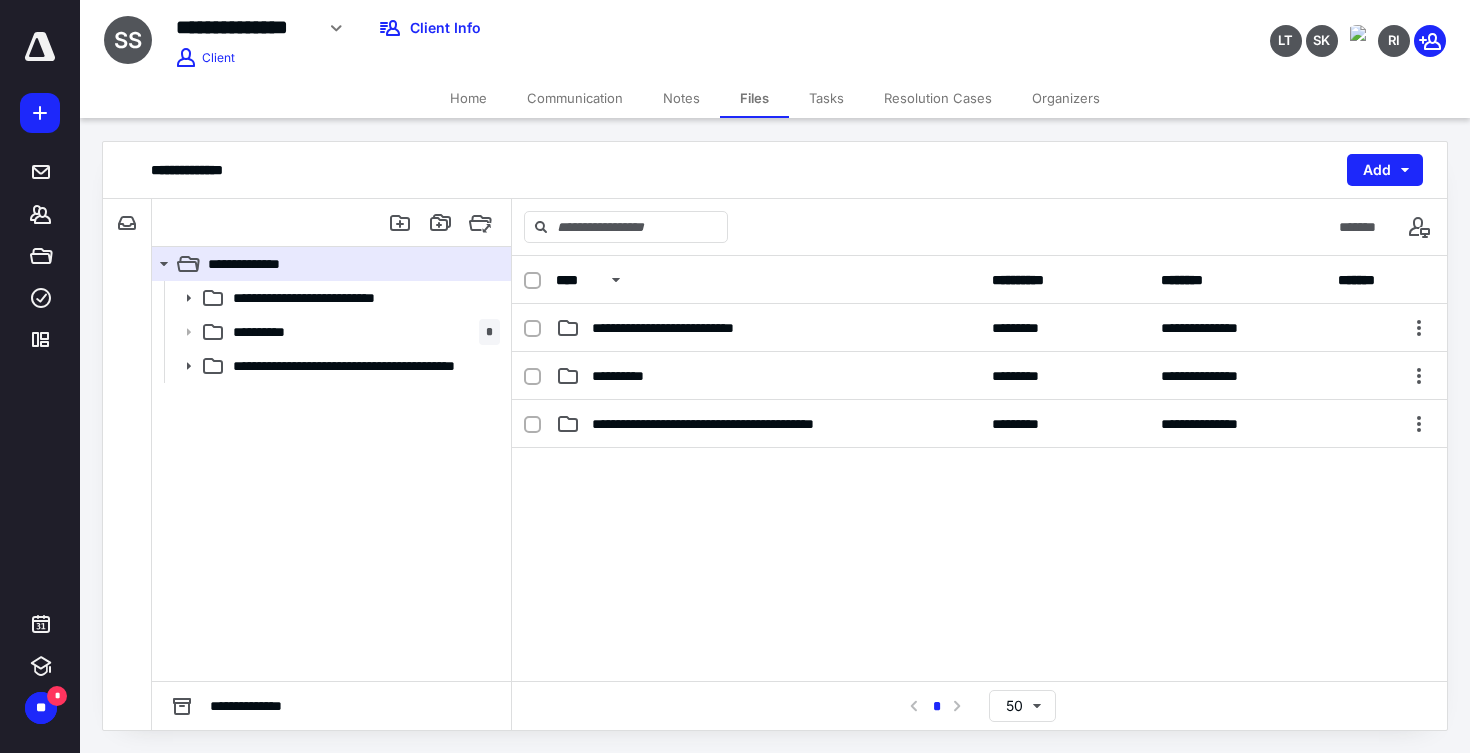 click on "Home" at bounding box center [468, 98] 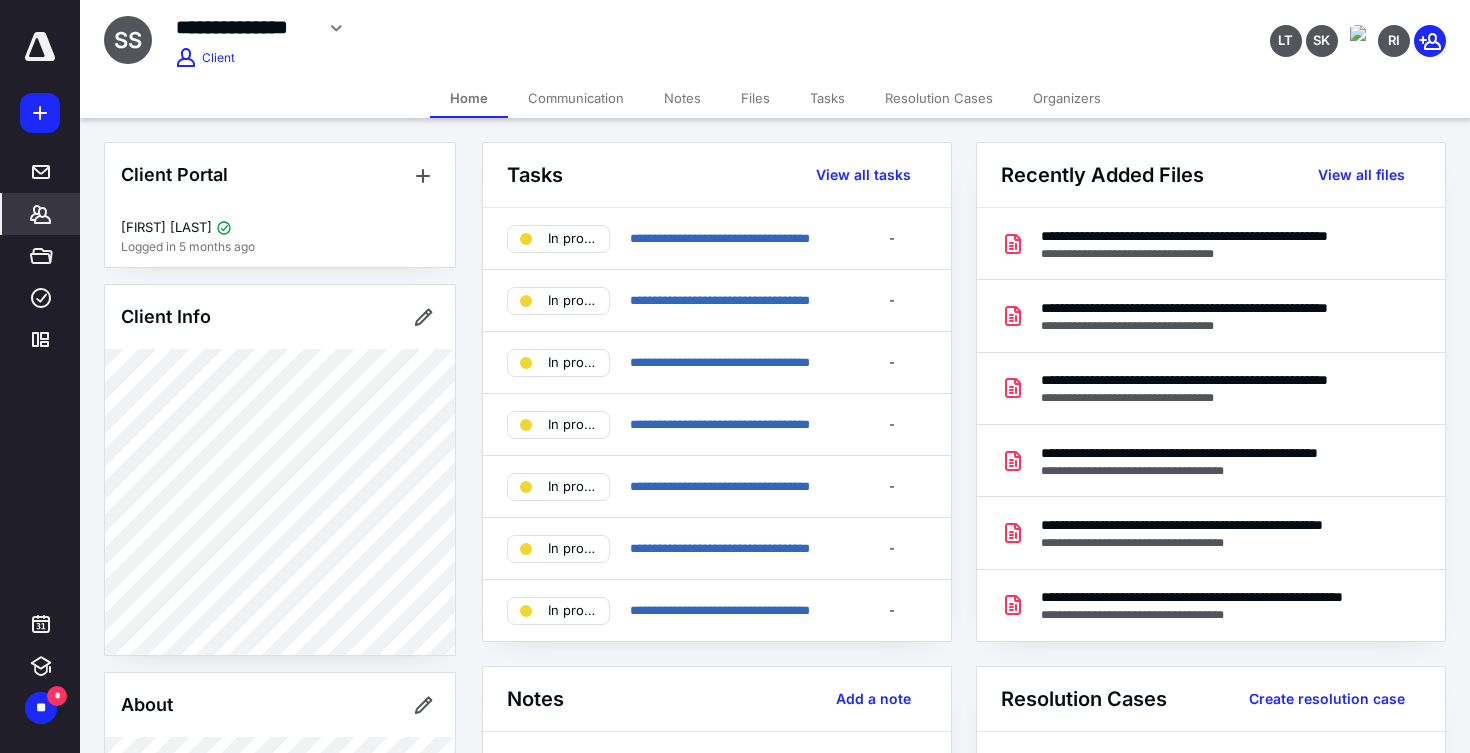 click on "Tasks" at bounding box center [827, 98] 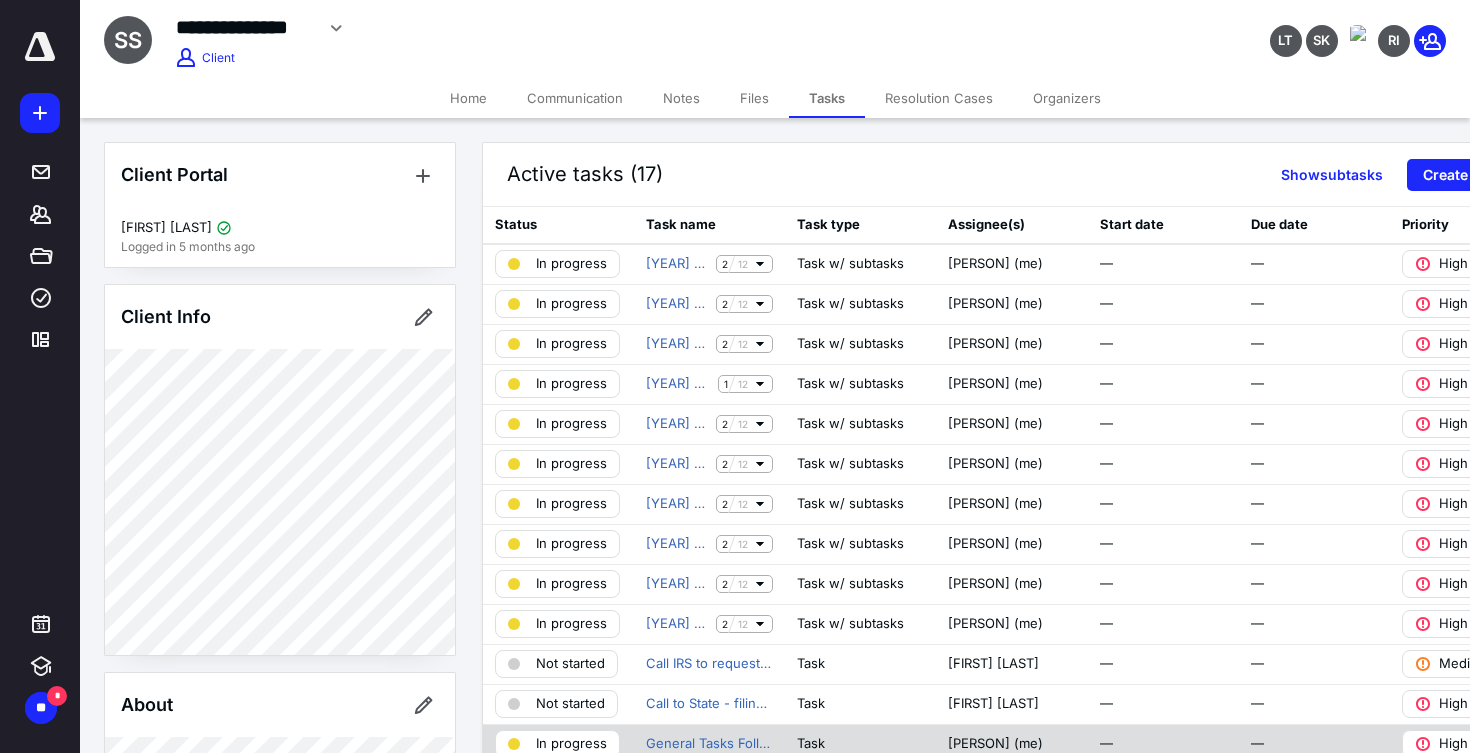 scroll, scrollTop: 56, scrollLeft: 0, axis: vertical 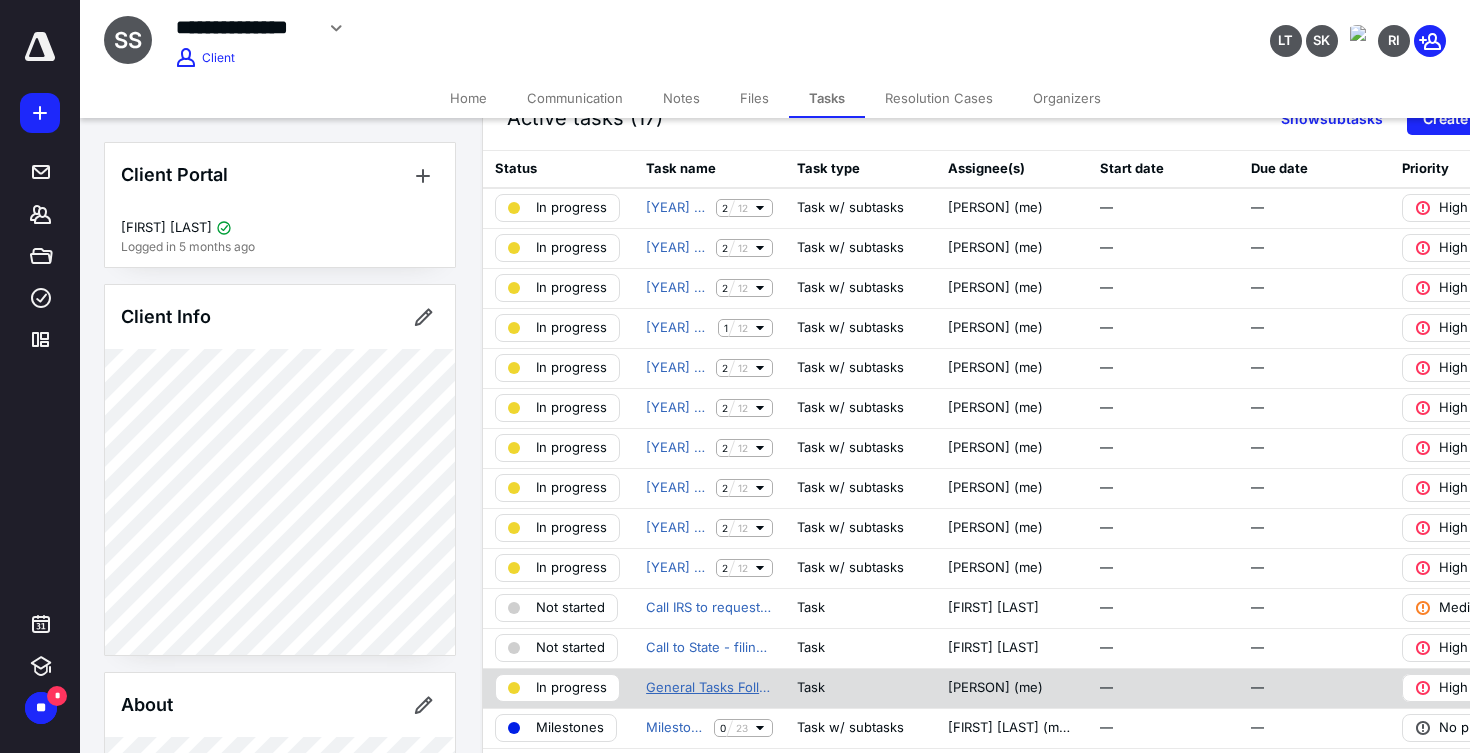 click on "General Tasks Follow Ups" at bounding box center (709, 688) 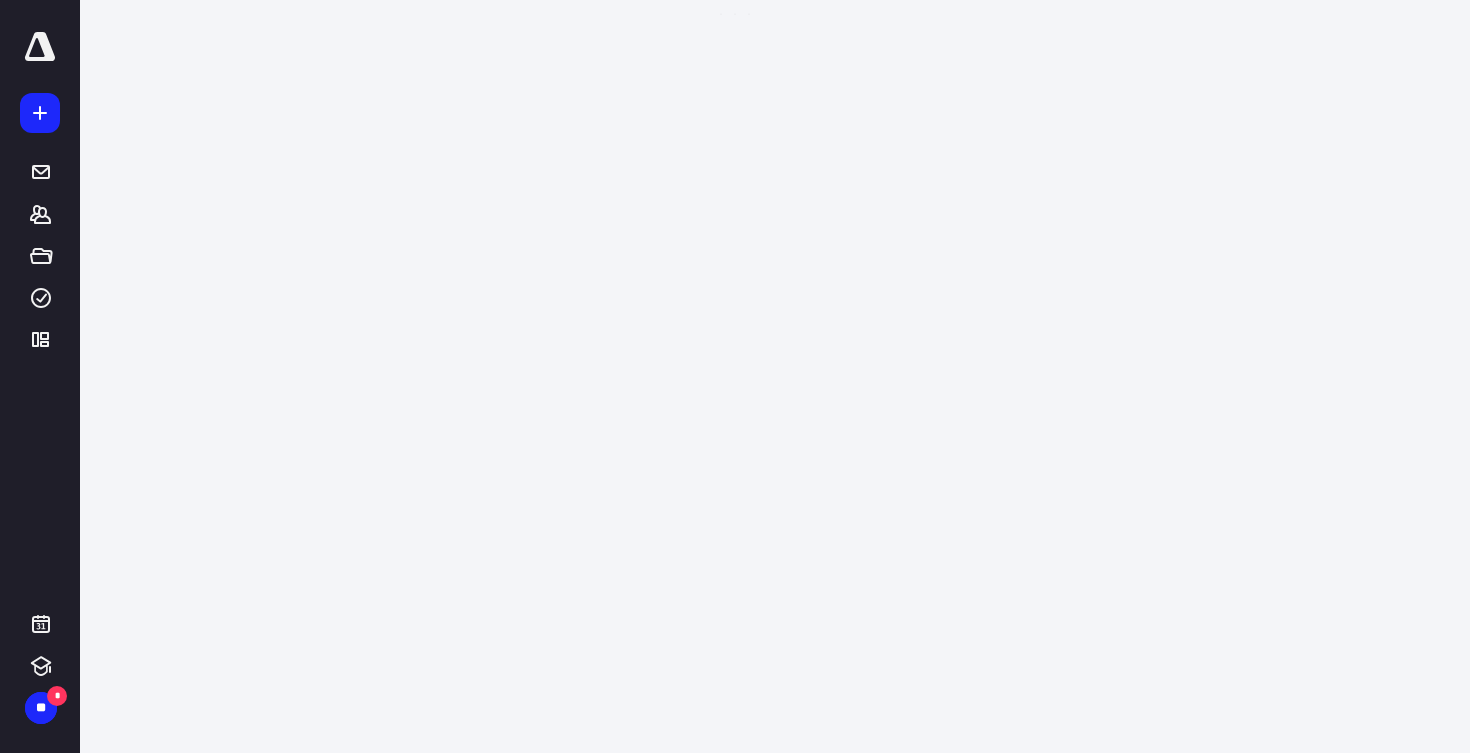 scroll, scrollTop: 0, scrollLeft: 0, axis: both 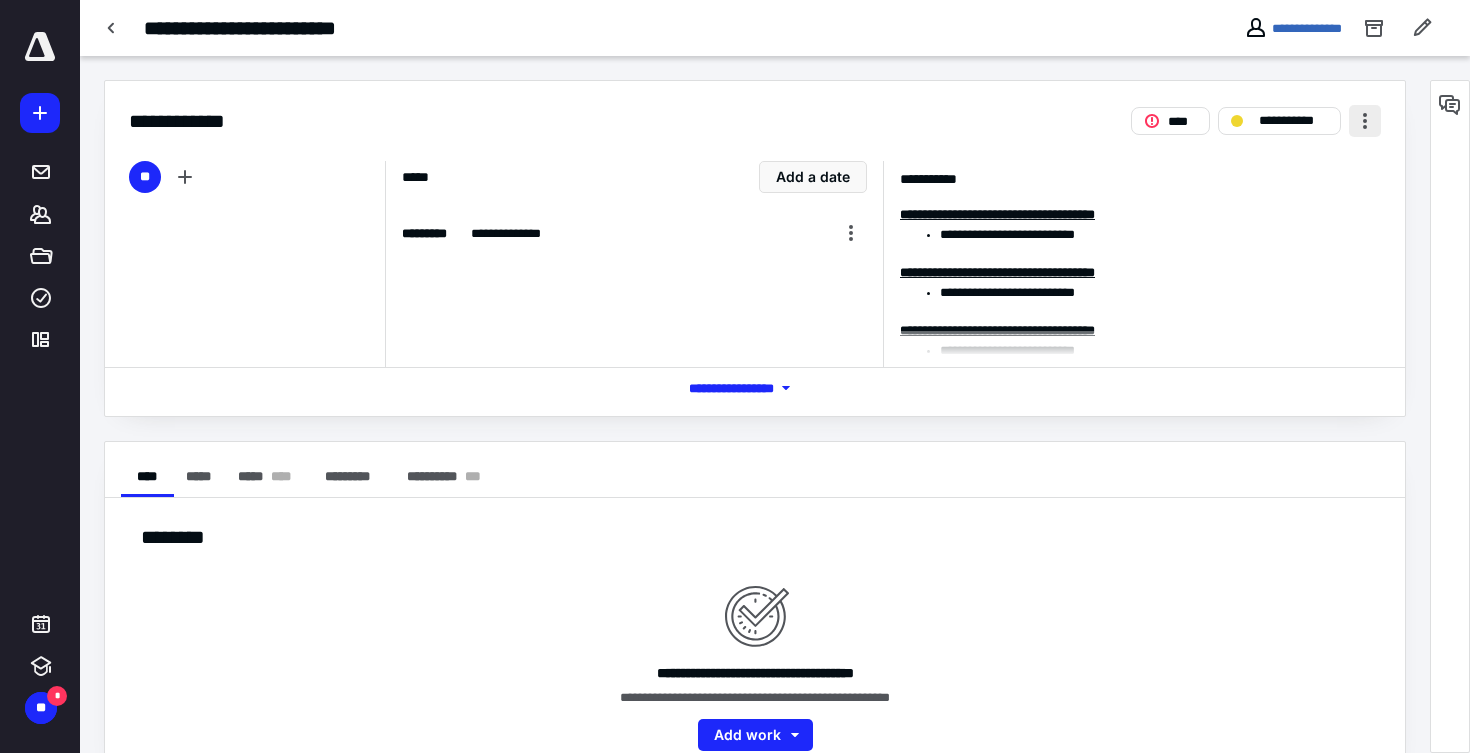 click at bounding box center [1365, 121] 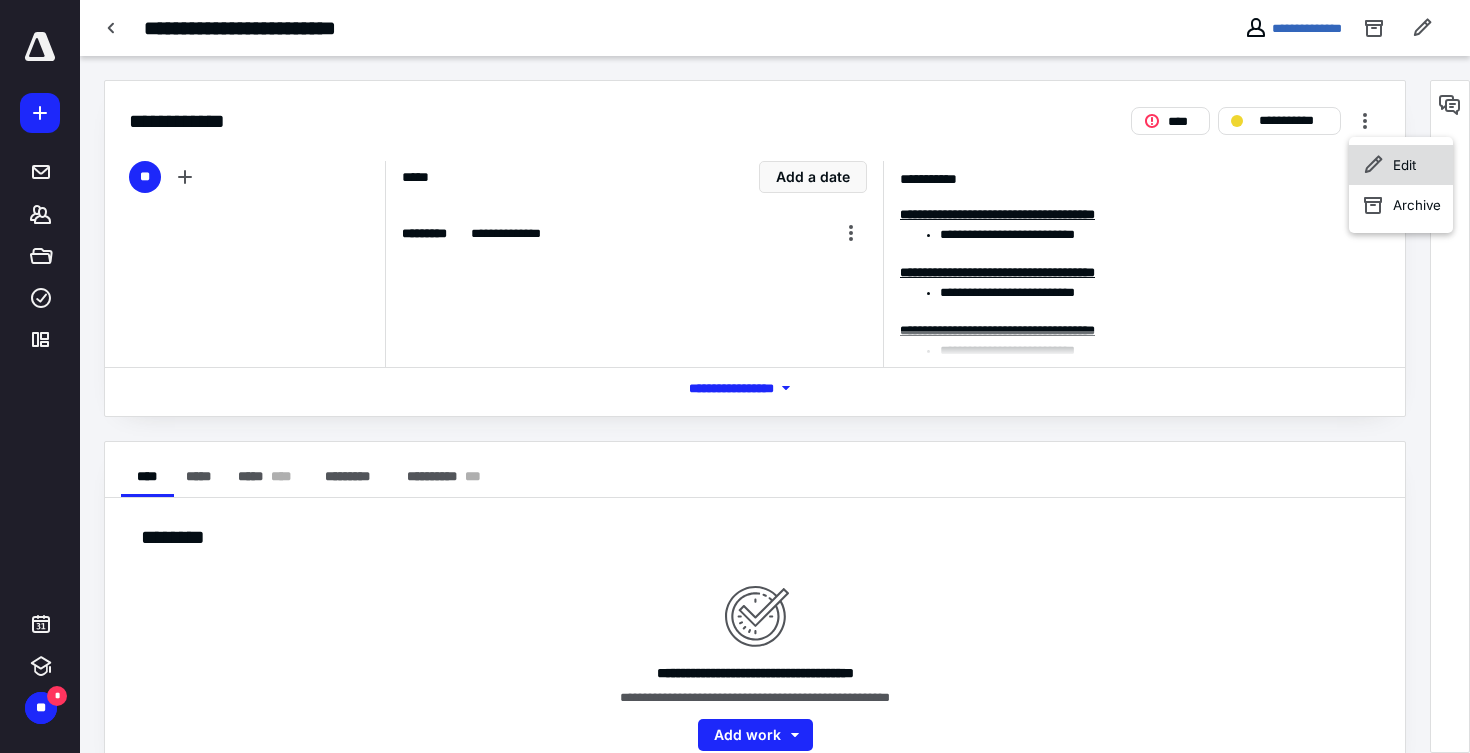 click 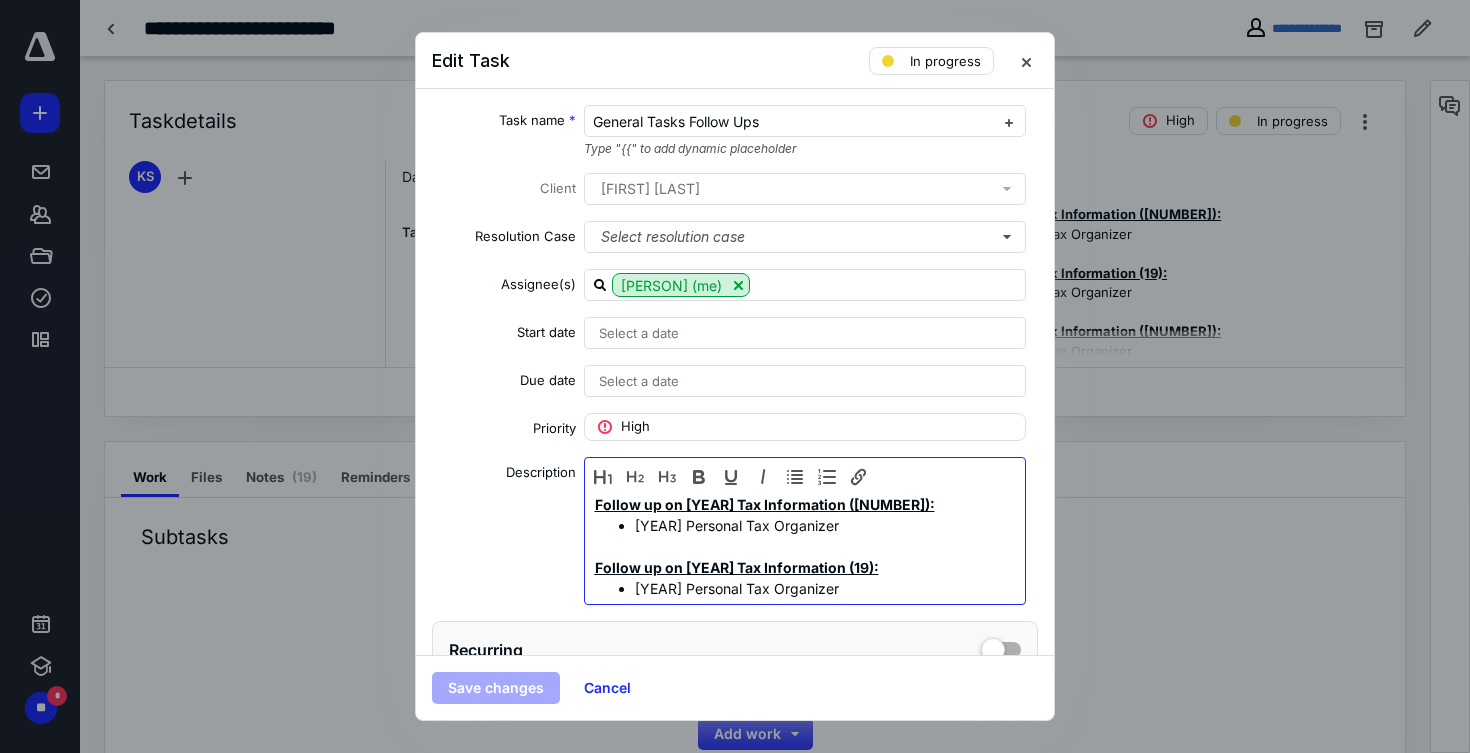 click on "Follow up on [YEAR] Tax Information ([NUMBER]):" at bounding box center [765, 504] 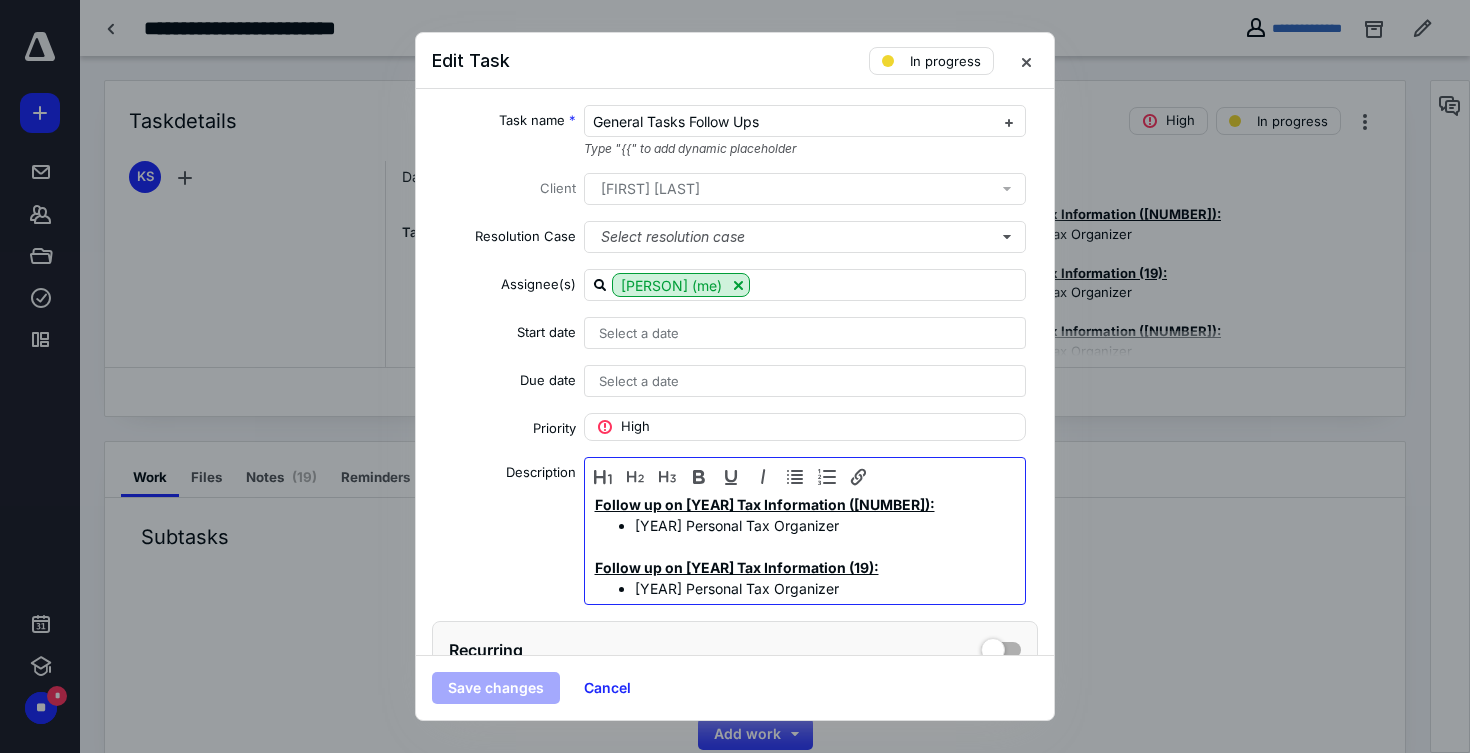 type 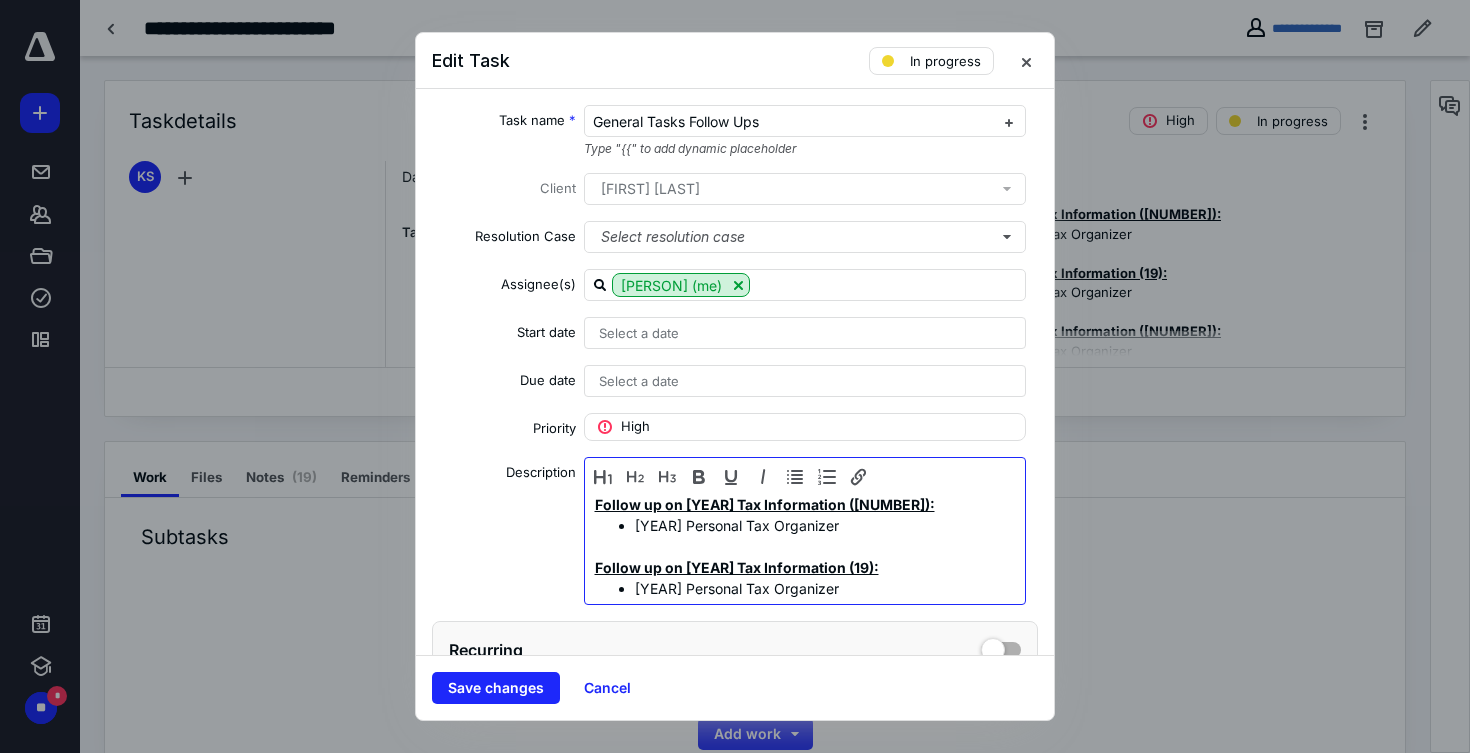 click on "Follow up on [YEAR] Tax Information (19):" at bounding box center [737, 567] 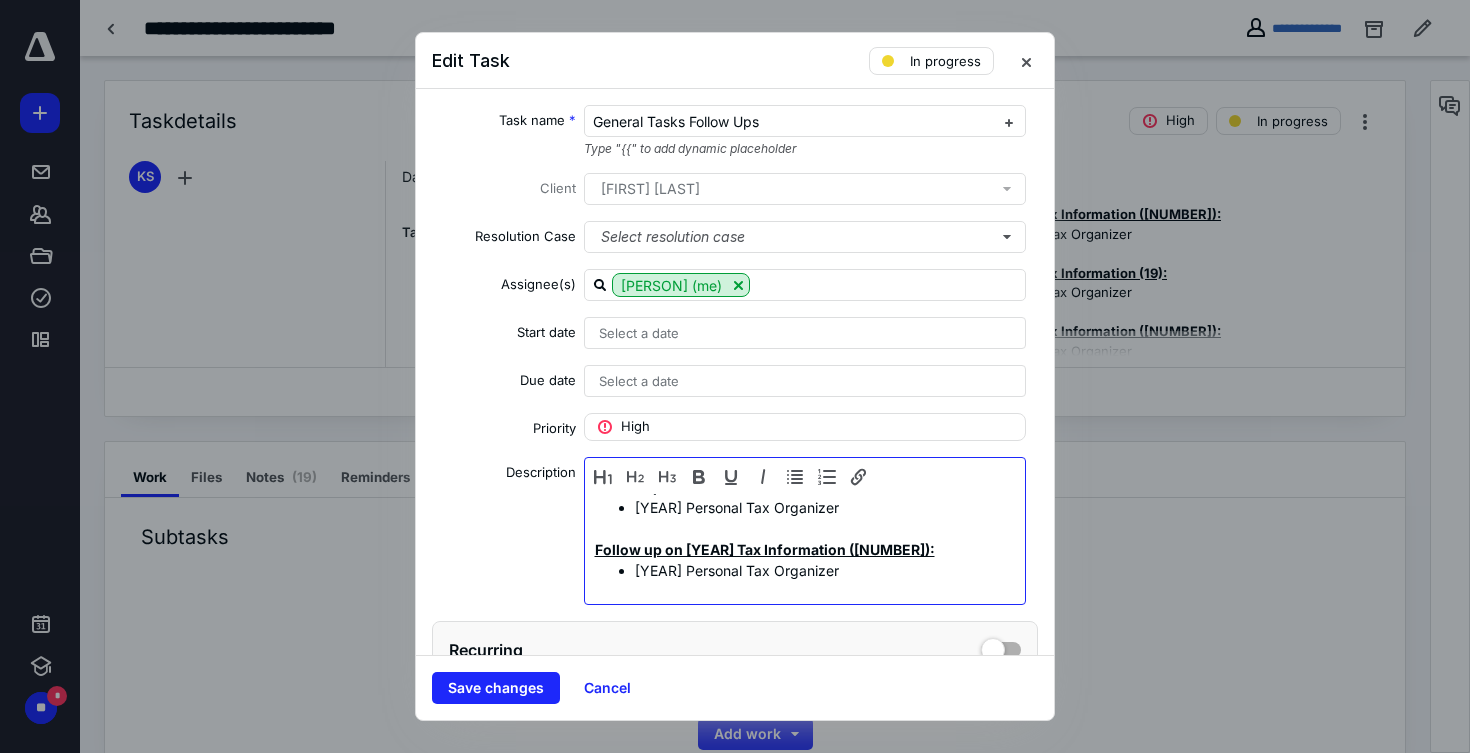 scroll, scrollTop: 101, scrollLeft: 0, axis: vertical 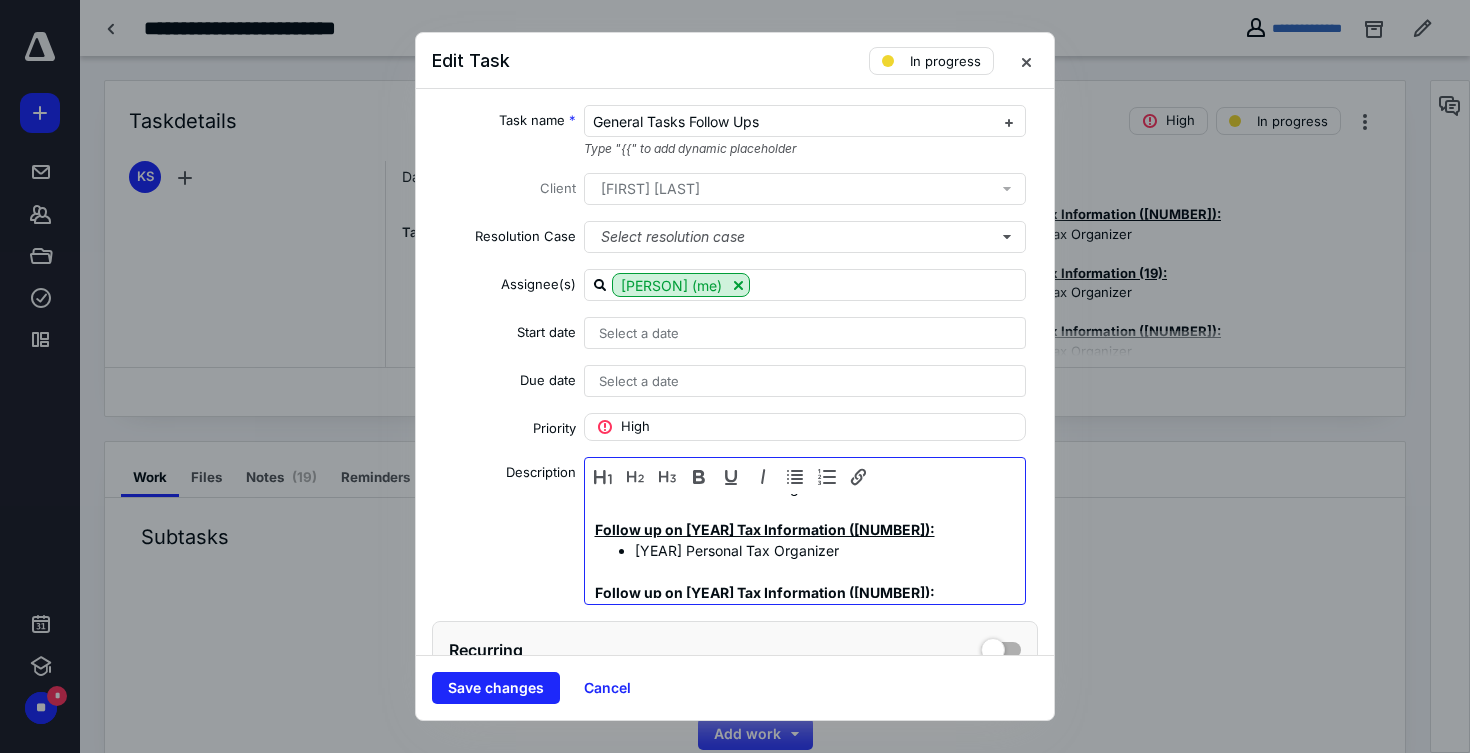 click on "Follow up on [YEAR] Tax Information ([NUMBER]):" at bounding box center [765, 529] 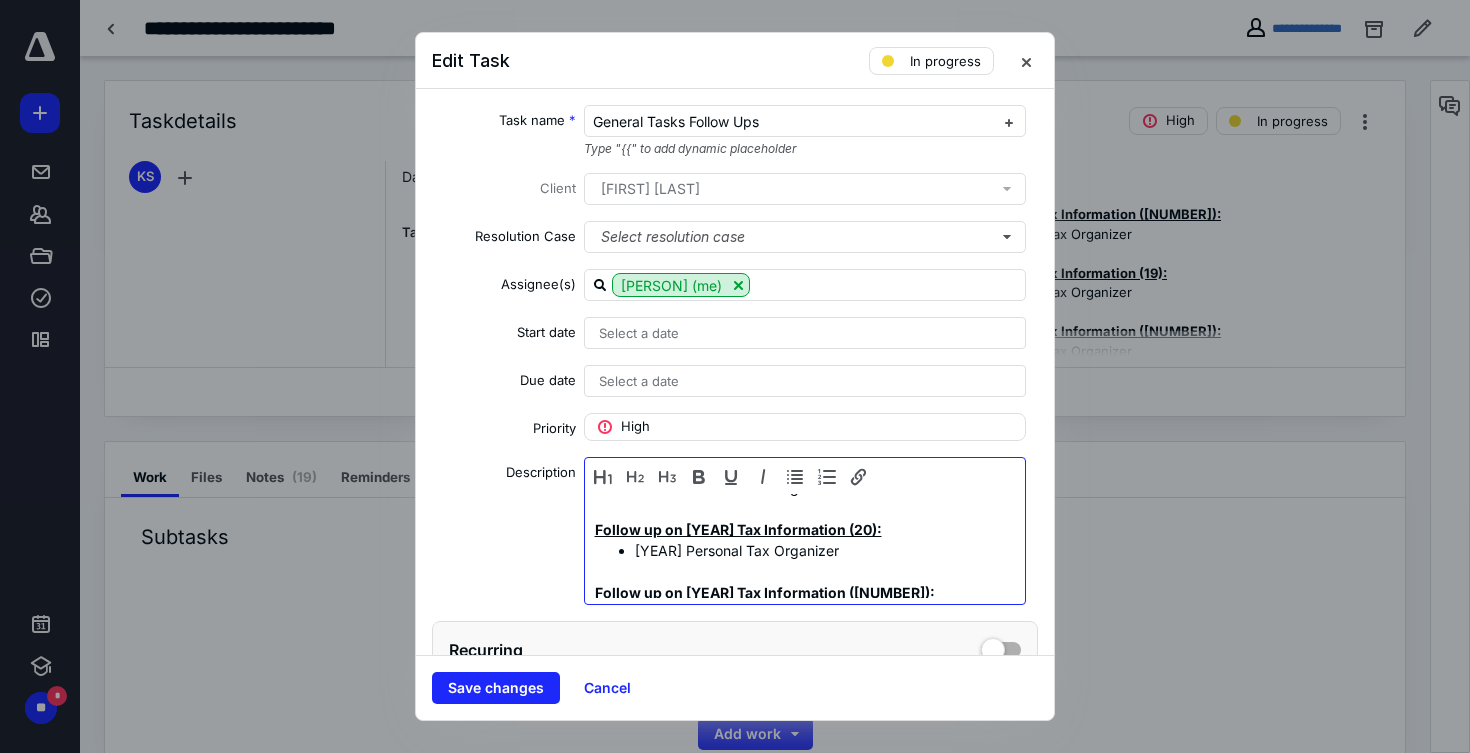 click on "Follow up on [YEAR] Tax Information ([NUMBER]):" at bounding box center (765, 592) 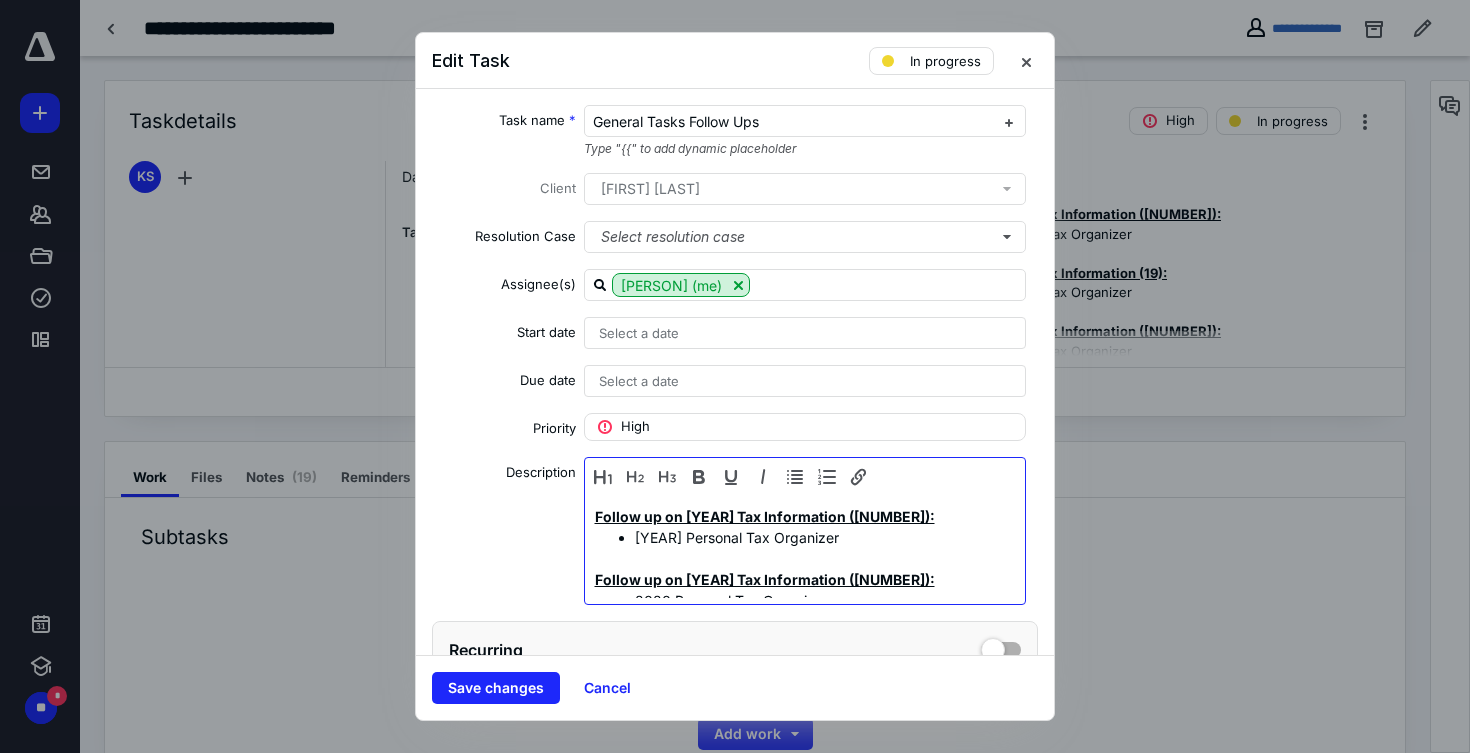 scroll, scrollTop: 242, scrollLeft: 0, axis: vertical 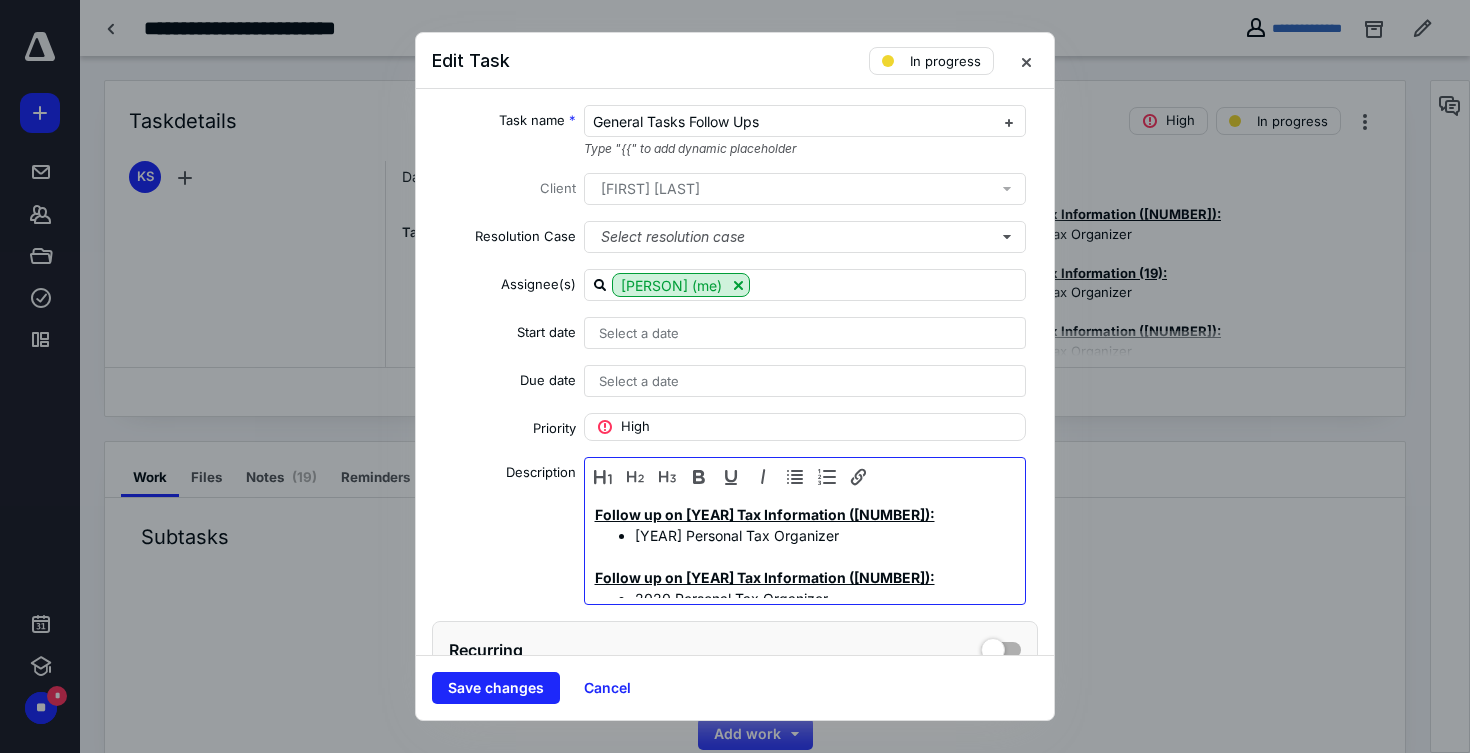 click on "Follow up on [YEAR] Tax Information ([NUMBER]):" at bounding box center (765, 514) 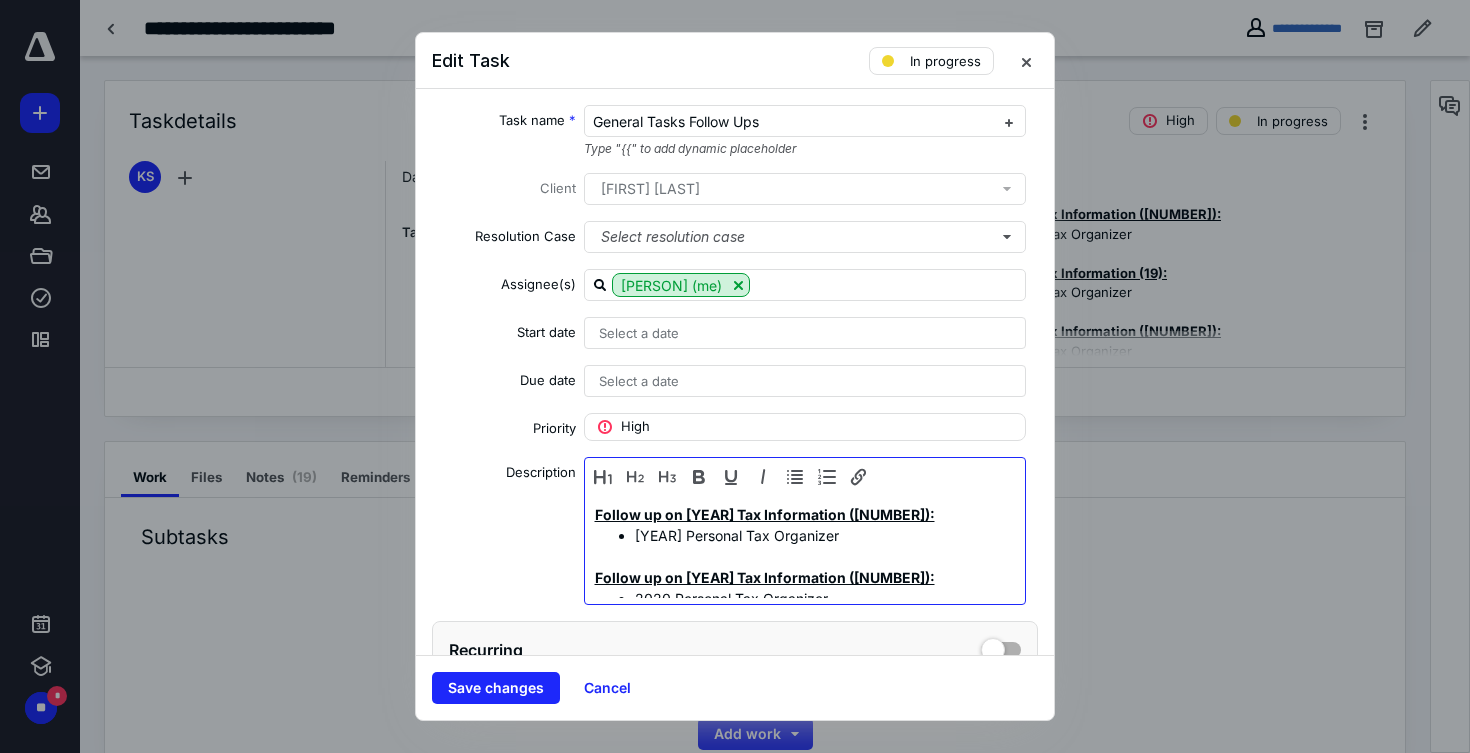 click on "Follow up on [YEAR] Tax Information ([NUMBER]):" at bounding box center (765, 577) 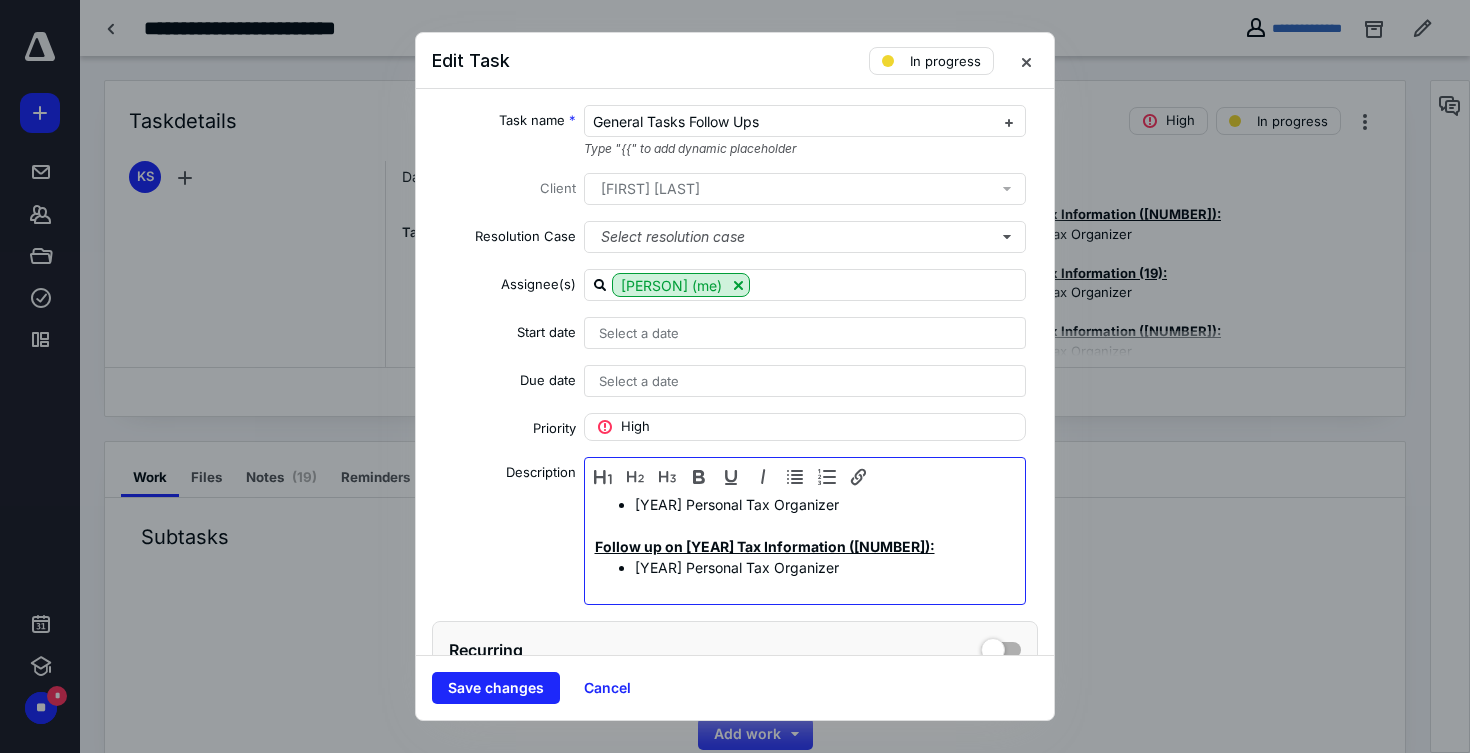 scroll, scrollTop: 349, scrollLeft: 0, axis: vertical 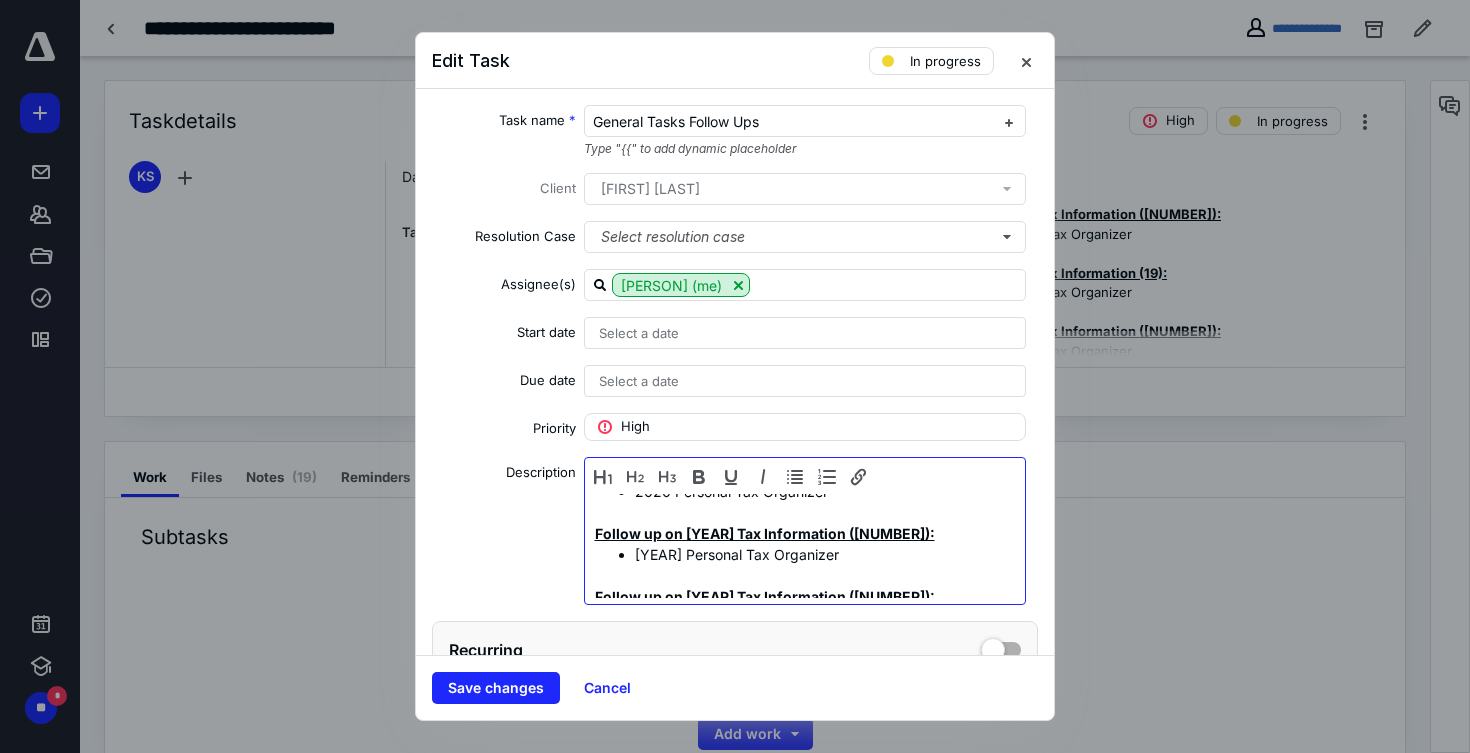 click on "Follow up on [YEAR] Tax Information ([NUMBER]):" at bounding box center [765, 533] 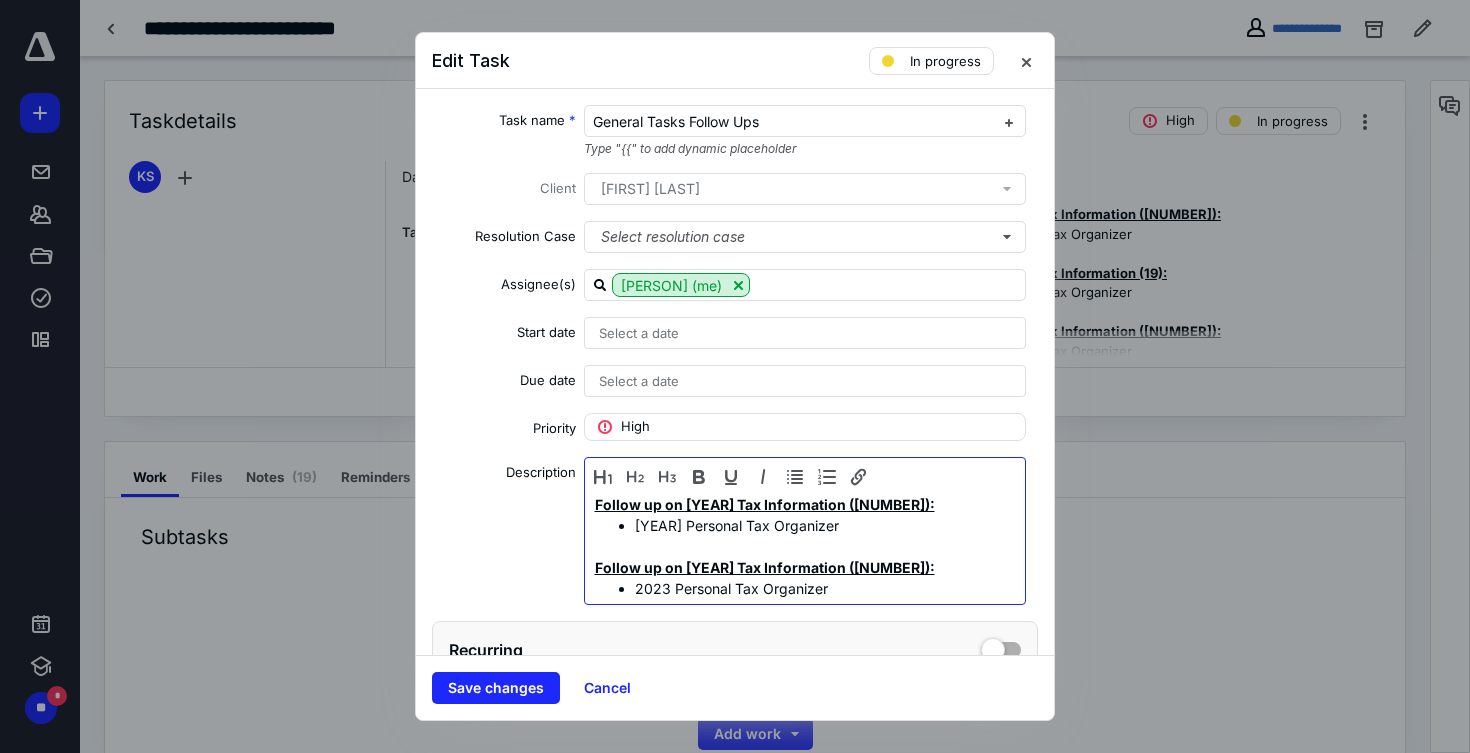 scroll, scrollTop: 444, scrollLeft: 0, axis: vertical 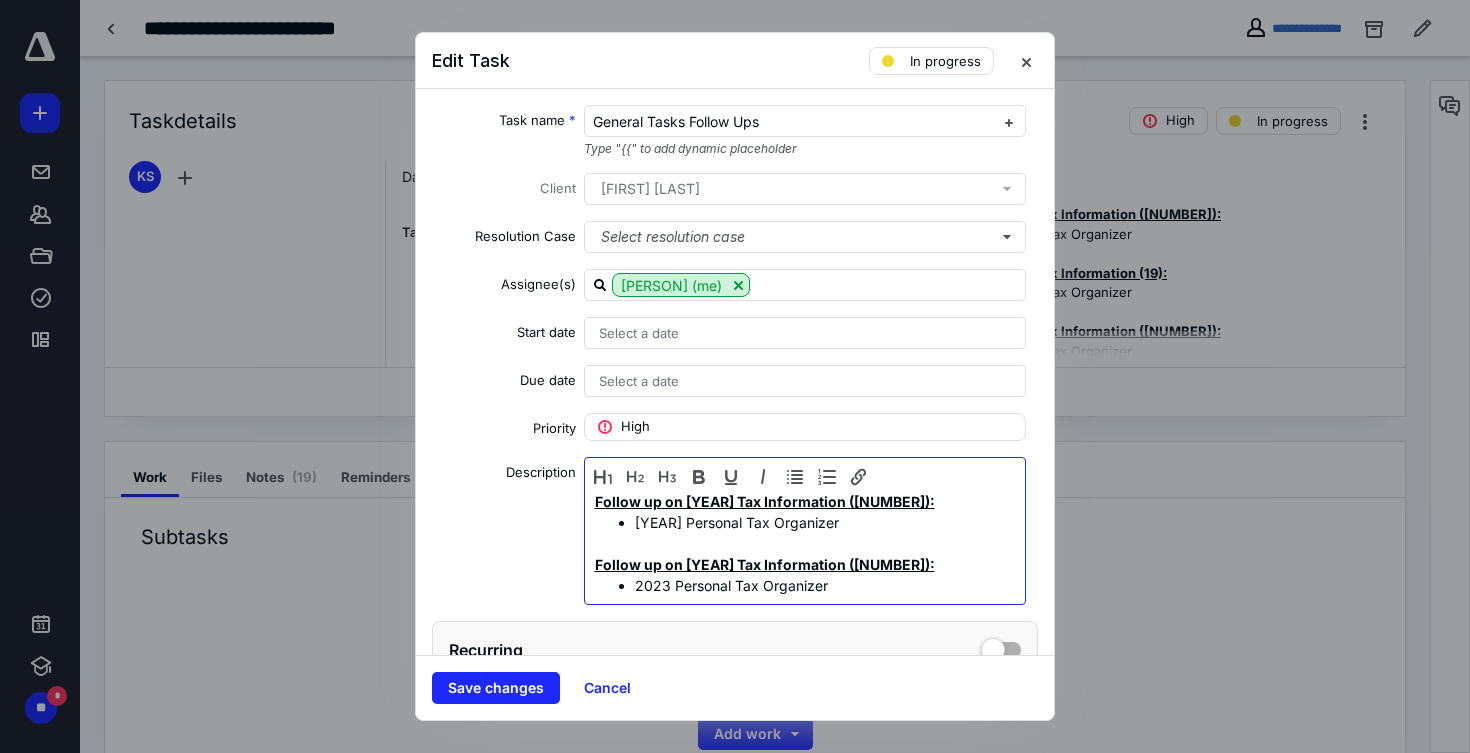 click on "Follow up on [YEAR] Tax Information ([NUMBER]):" at bounding box center (765, 501) 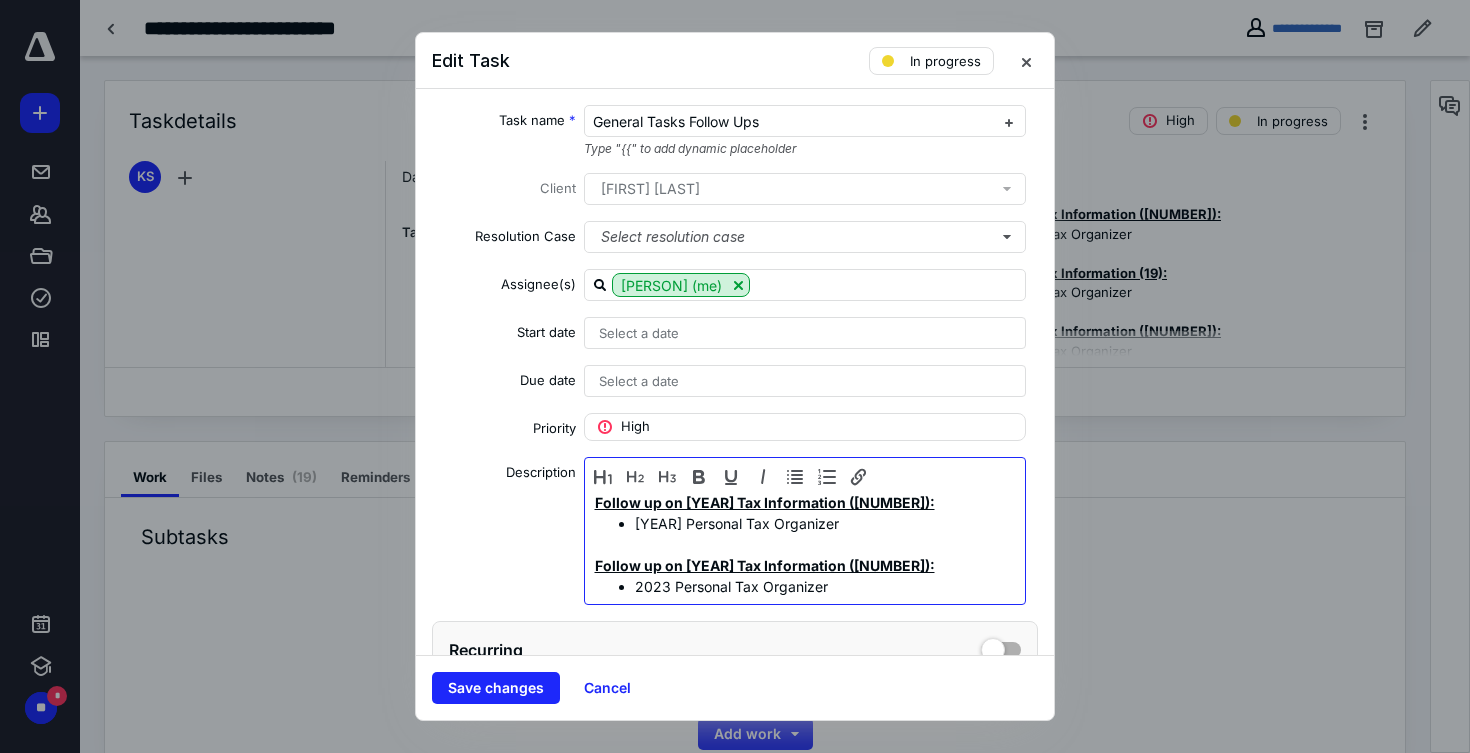 click on "Follow up on [YEAR] Tax Information ([NUMBER]):" at bounding box center (765, 565) 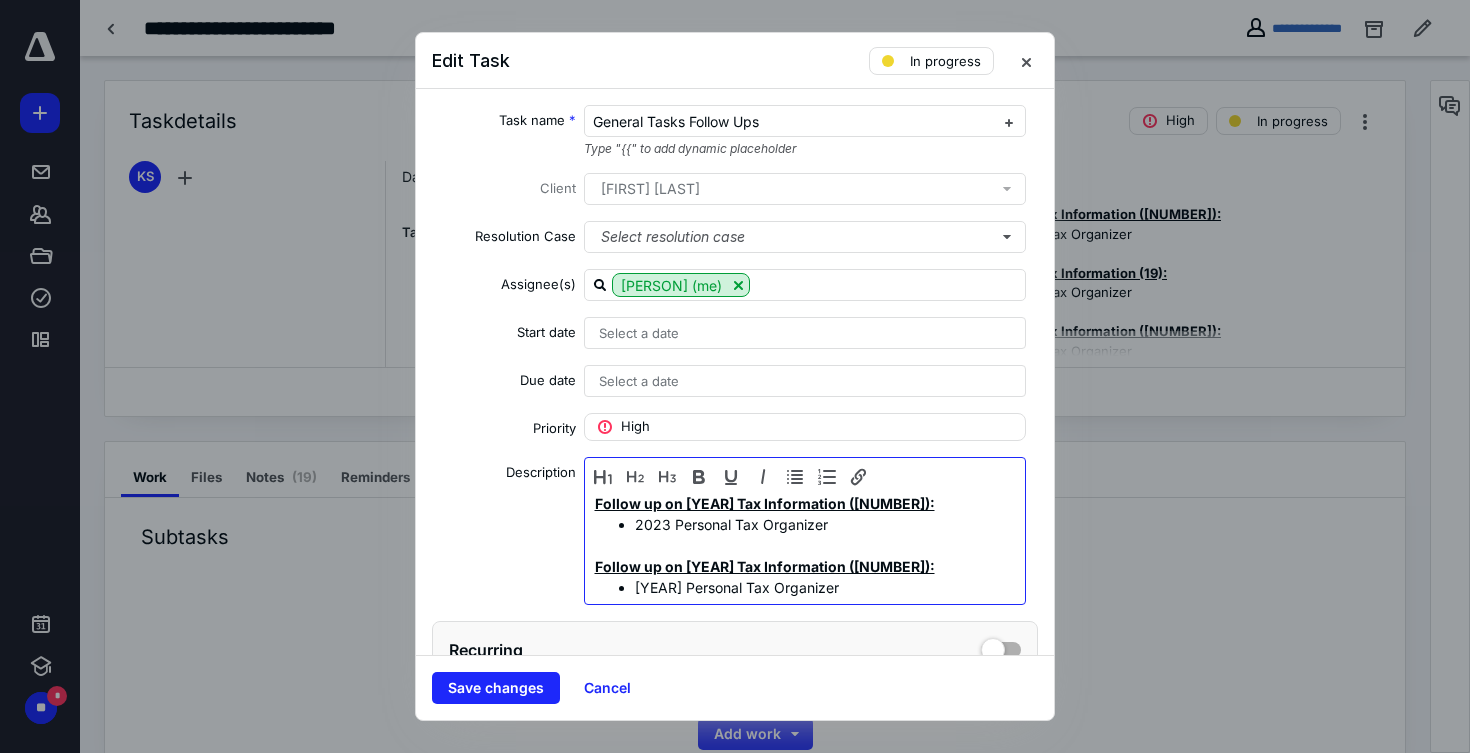 scroll, scrollTop: 505, scrollLeft: 0, axis: vertical 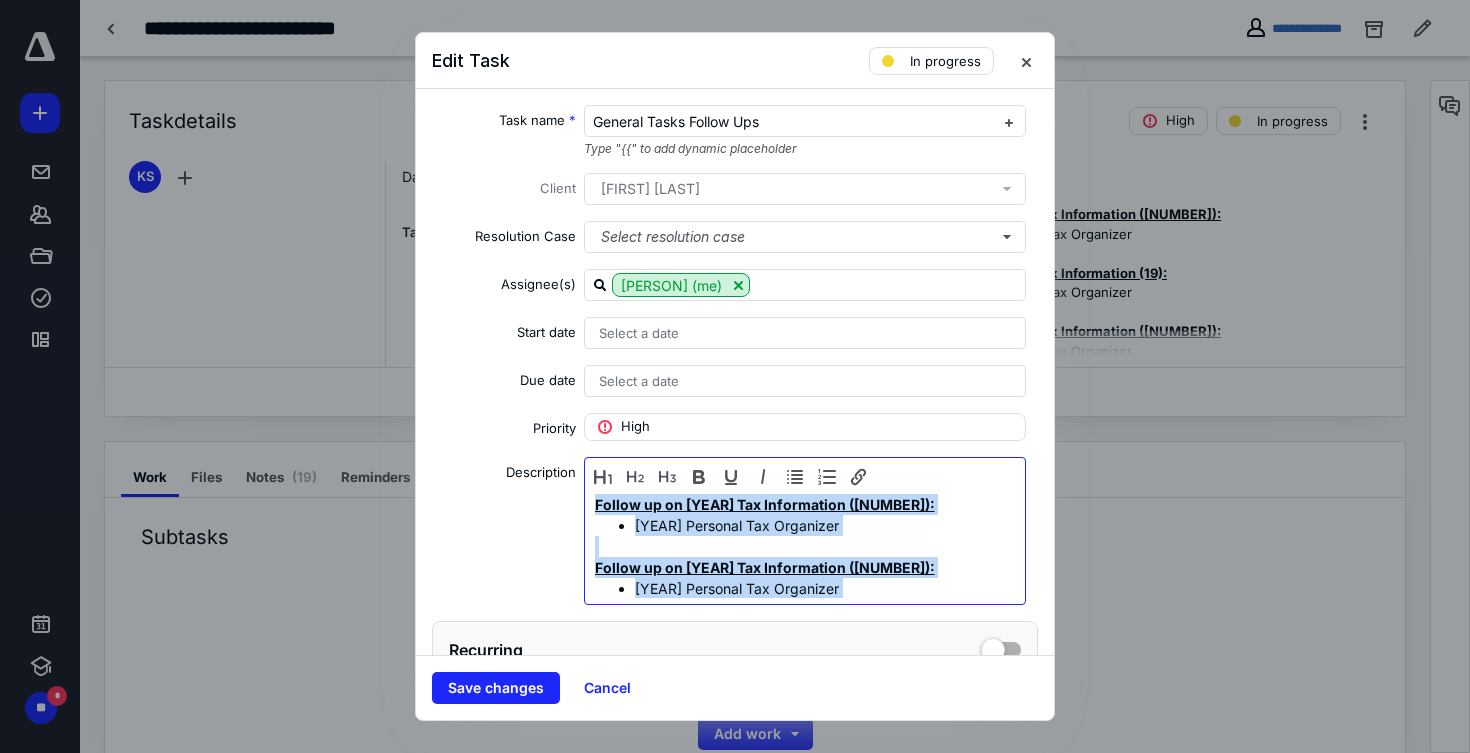 drag, startPoint x: 869, startPoint y: 588, endPoint x: 536, endPoint y: 317, distance: 429.3367 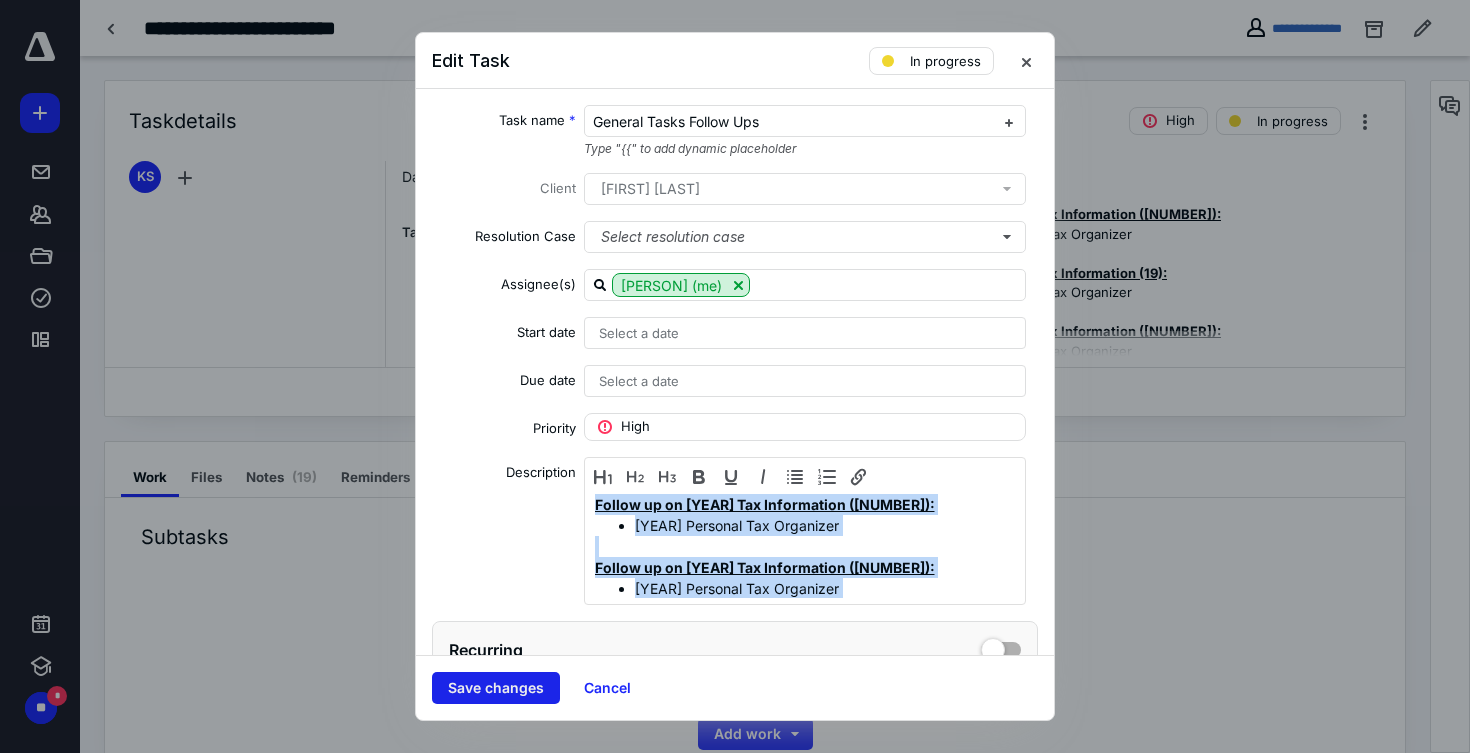 click on "Save changes" at bounding box center [496, 688] 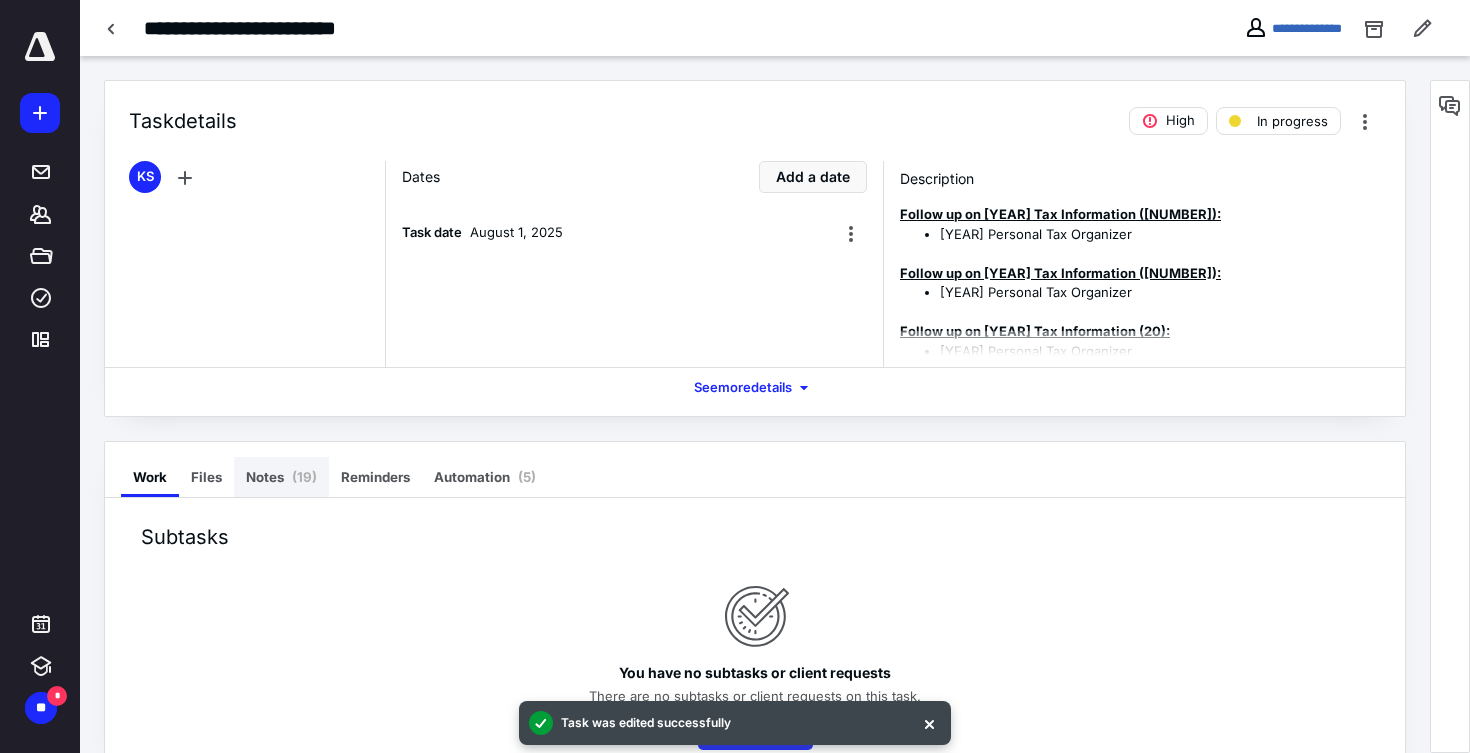 click on "Notes ( 19 )" at bounding box center [281, 477] 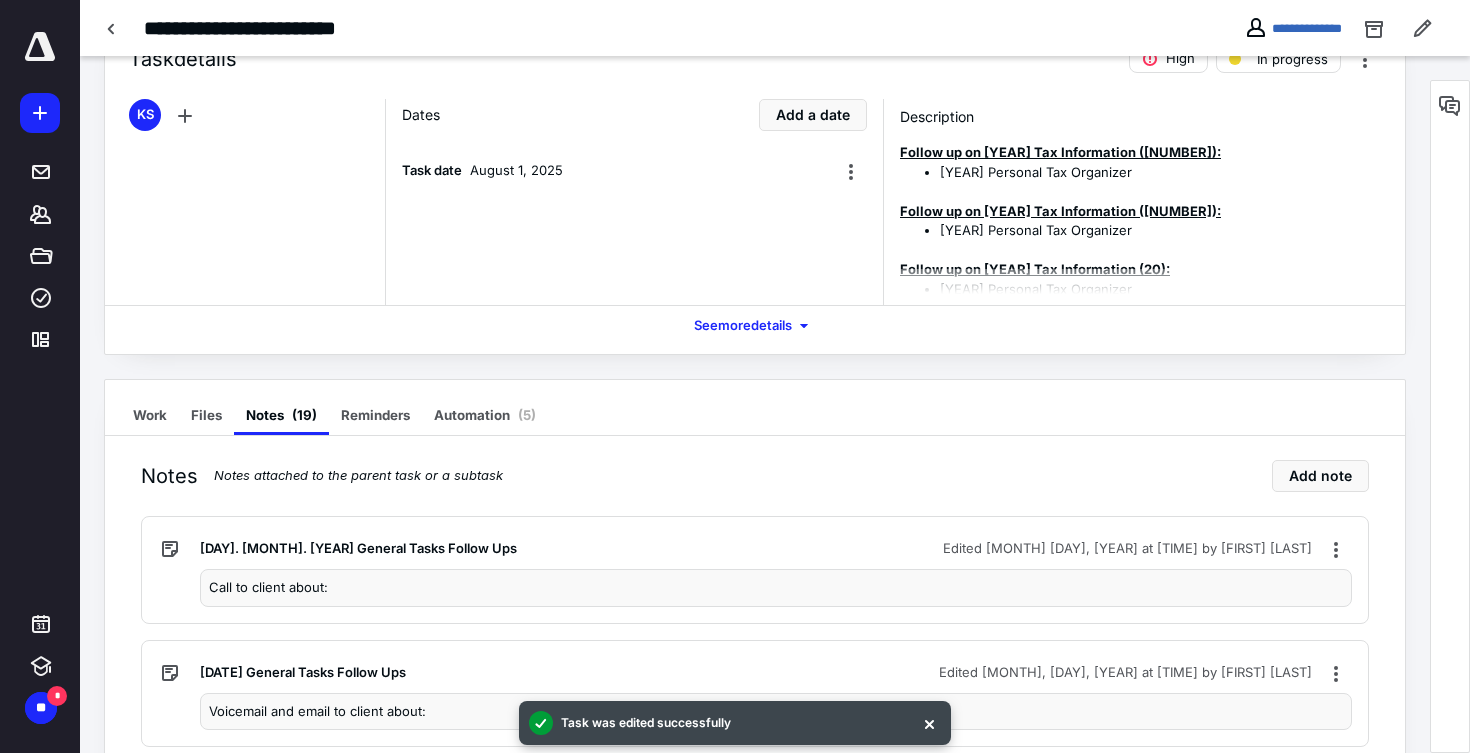 scroll, scrollTop: 66, scrollLeft: 0, axis: vertical 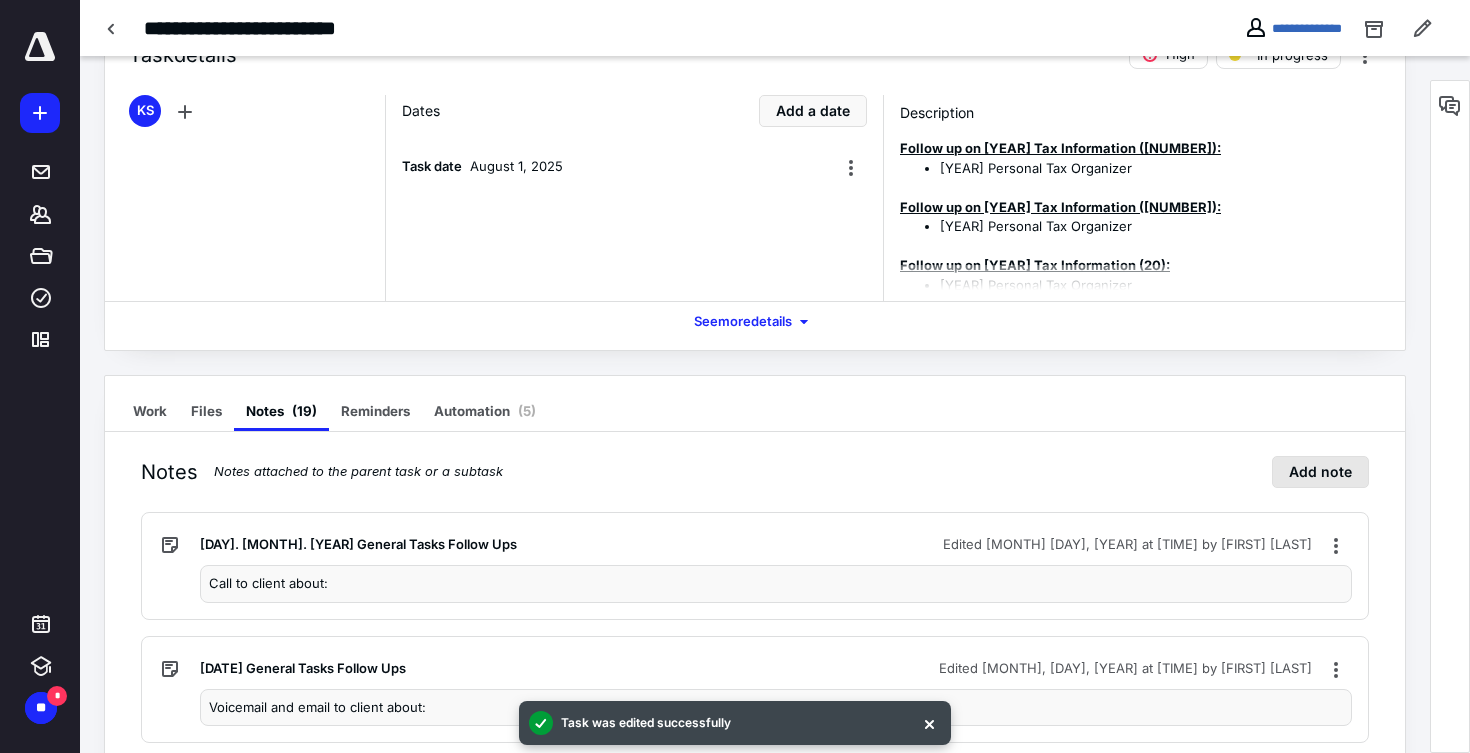 click on "Add note" at bounding box center [1320, 472] 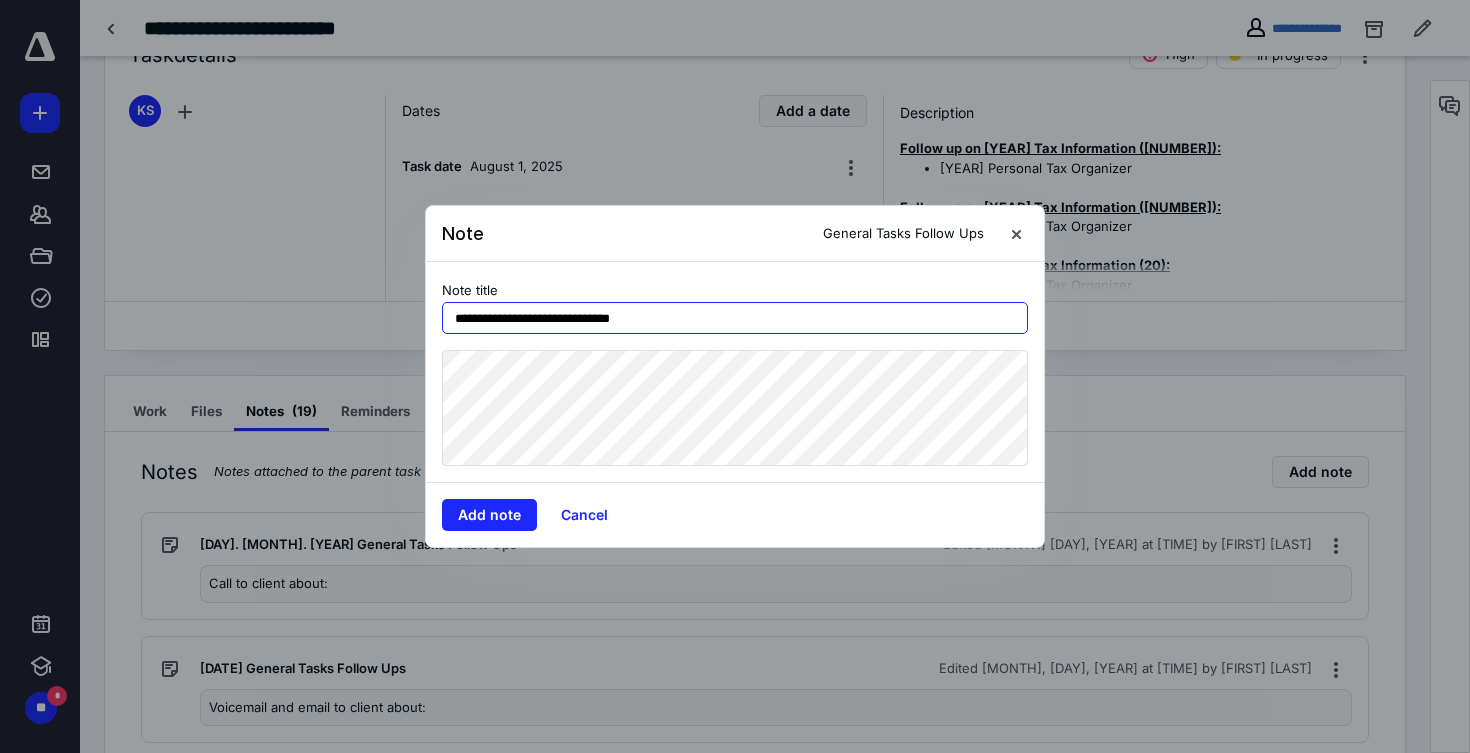 type on "**********" 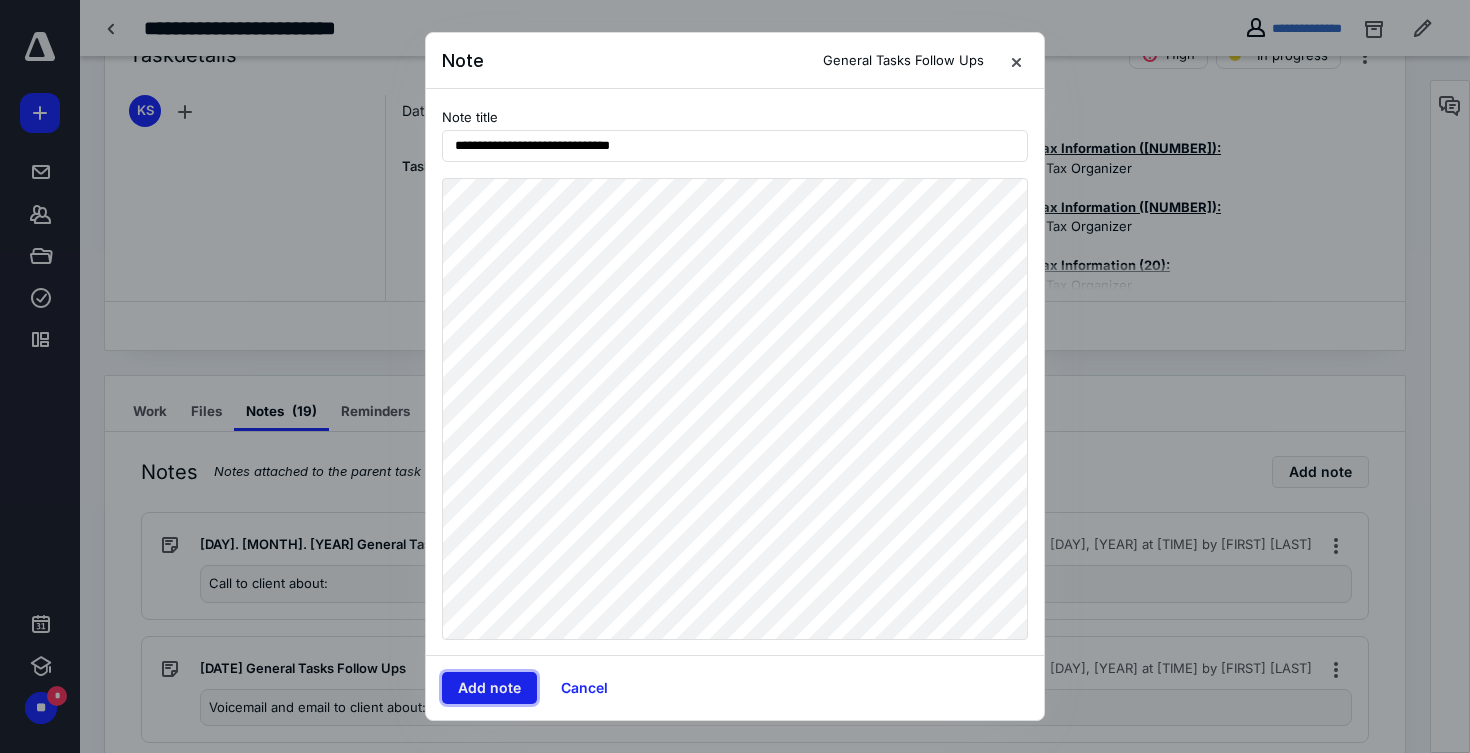click on "Add note" at bounding box center (489, 688) 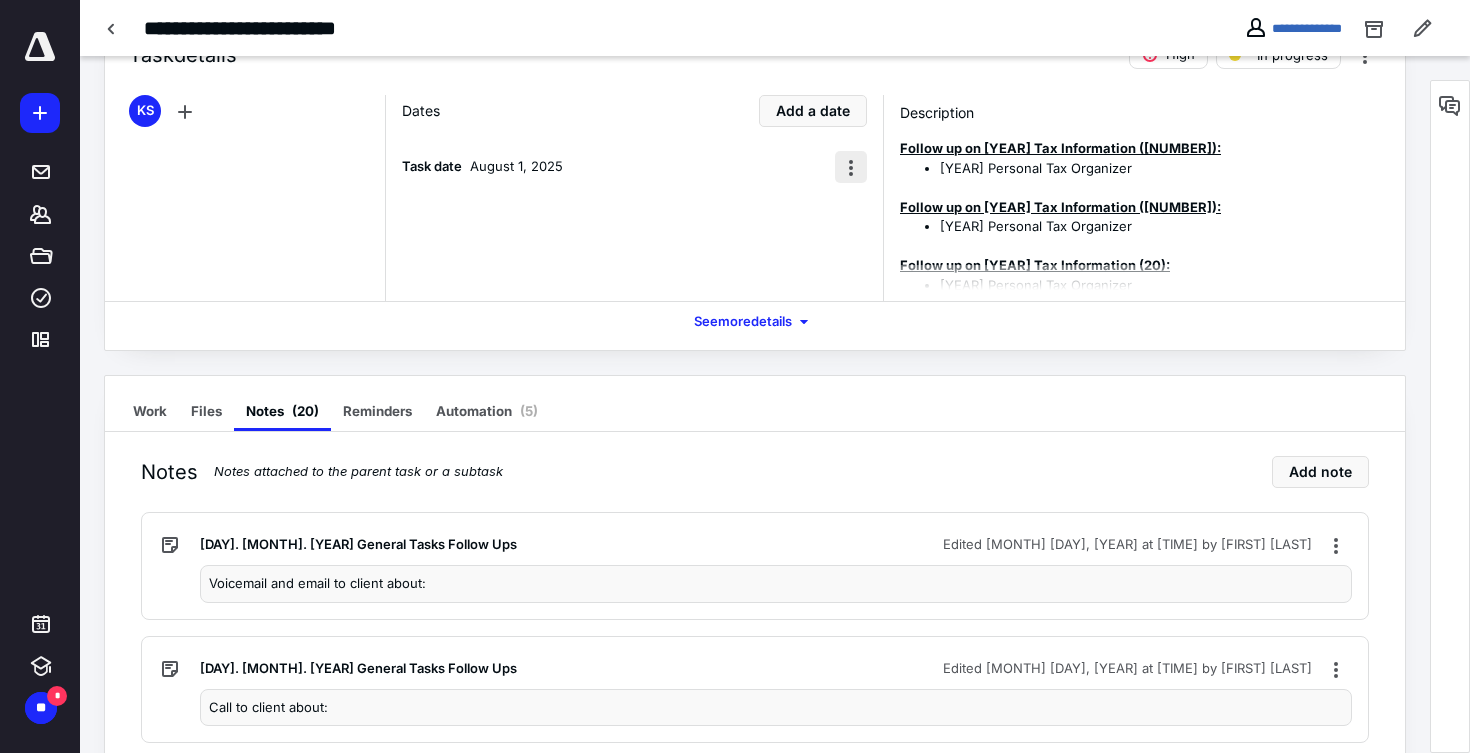 click at bounding box center [851, 167] 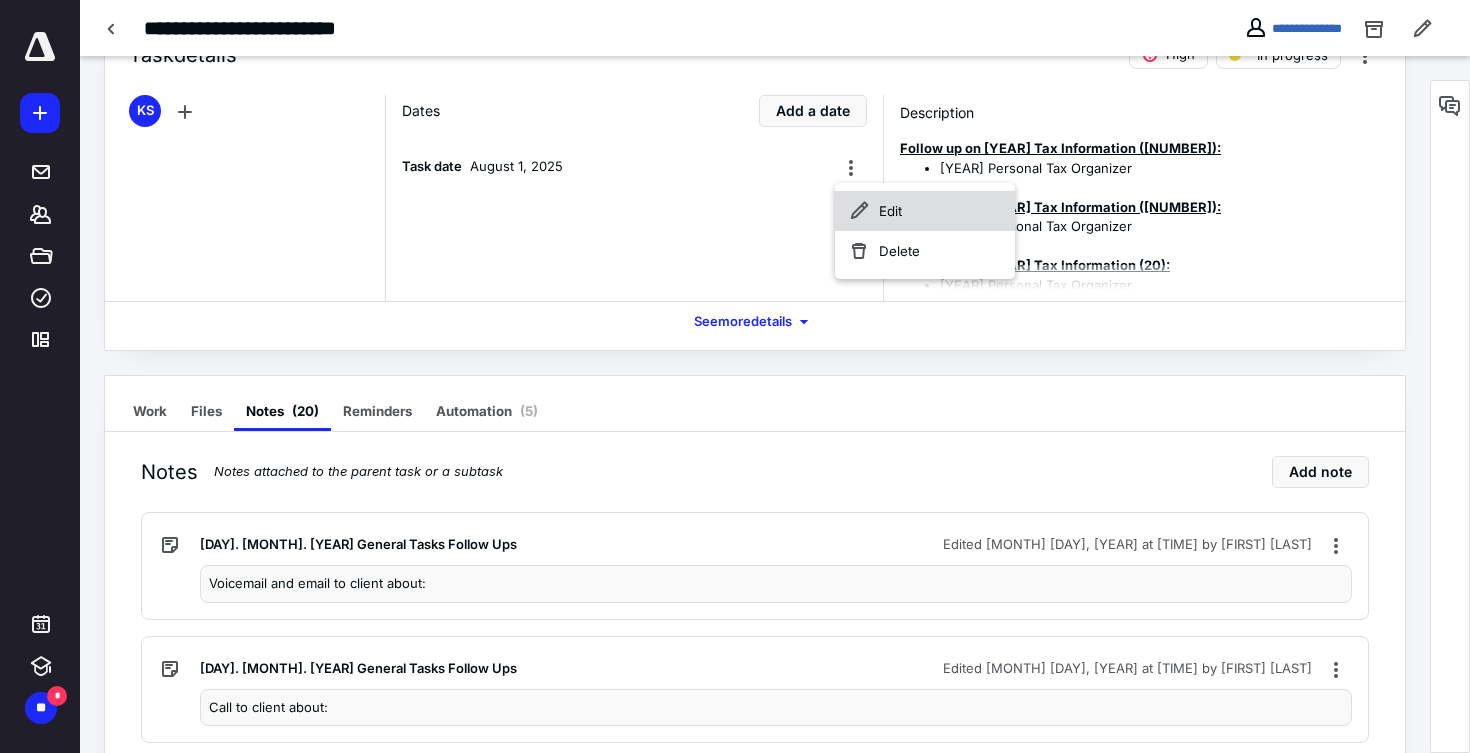 click 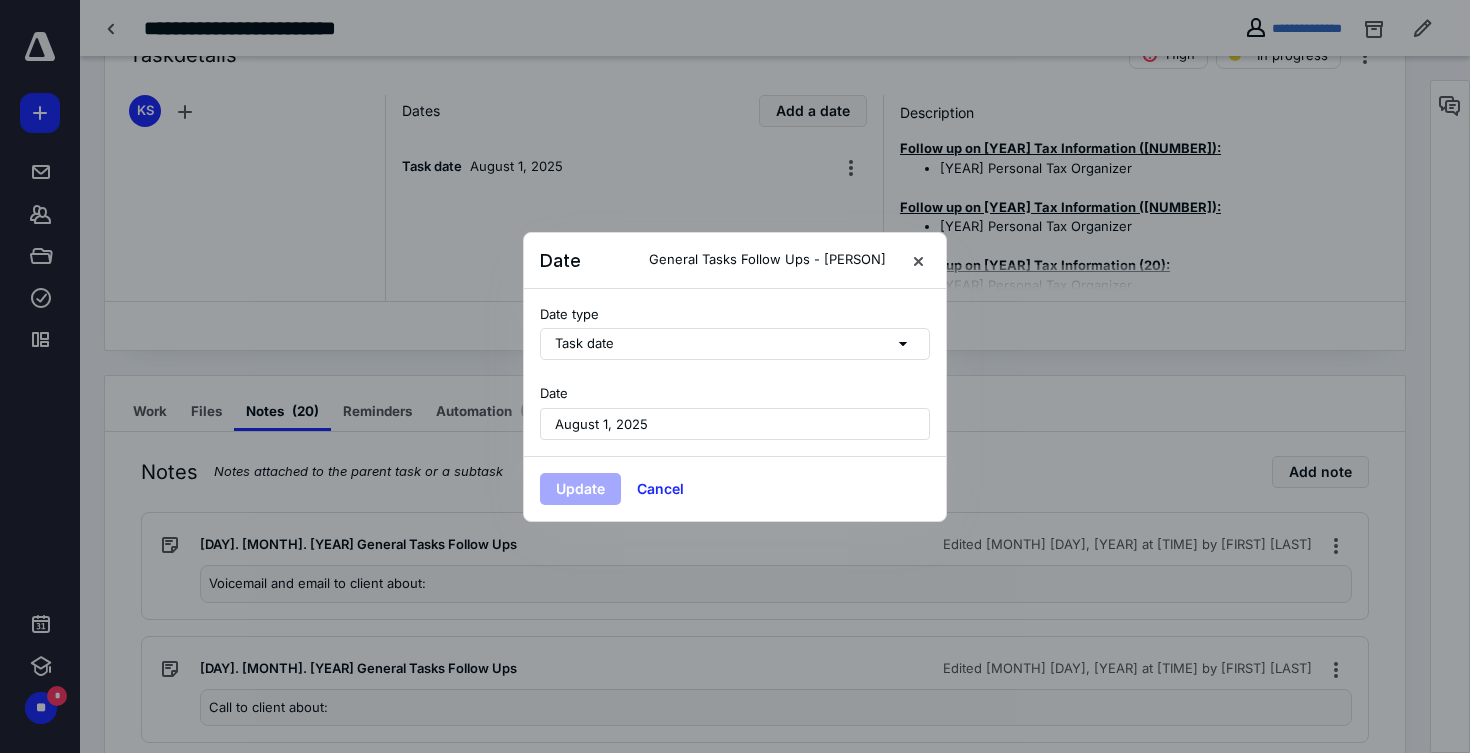 click on "Date [MONTH] [DAY], [YEAR]" at bounding box center (735, 412) 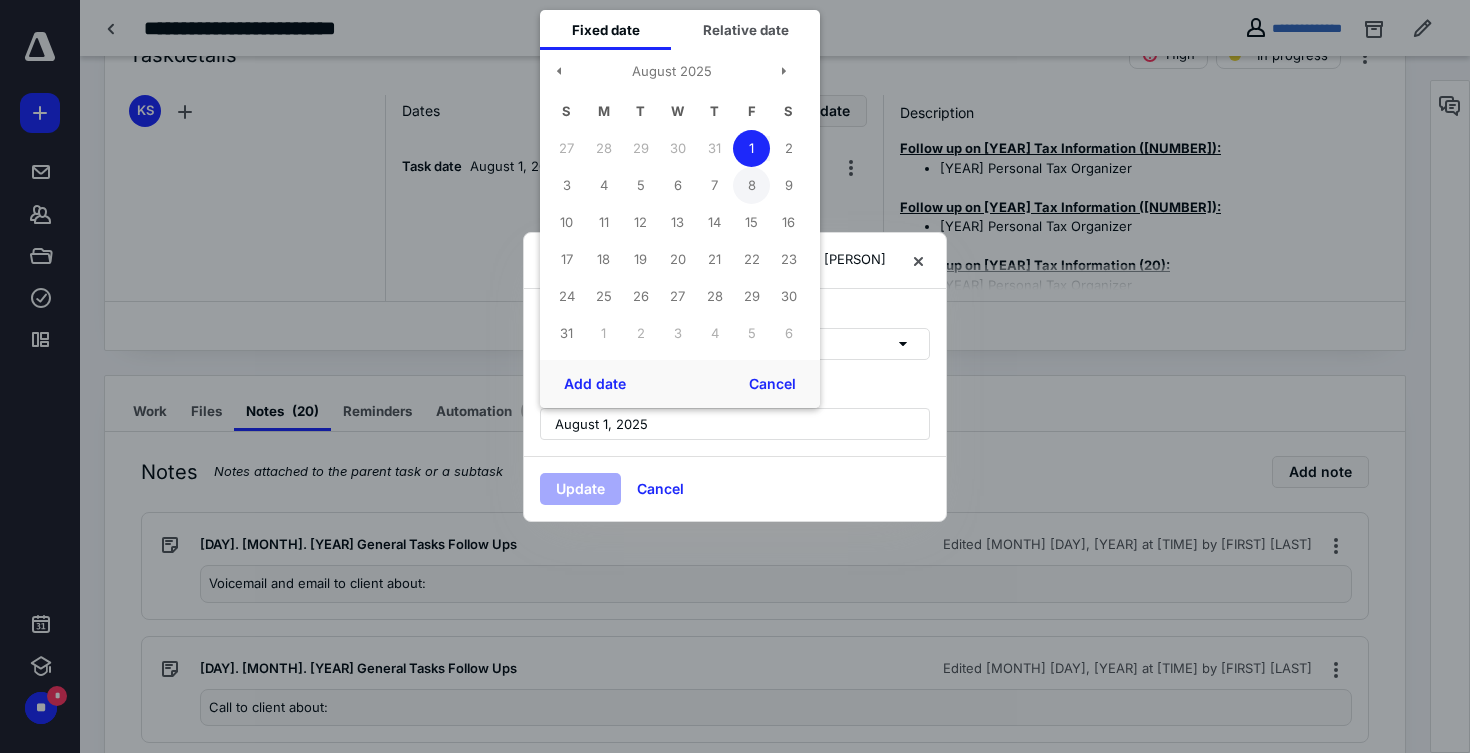 click on "8" at bounding box center (751, 185) 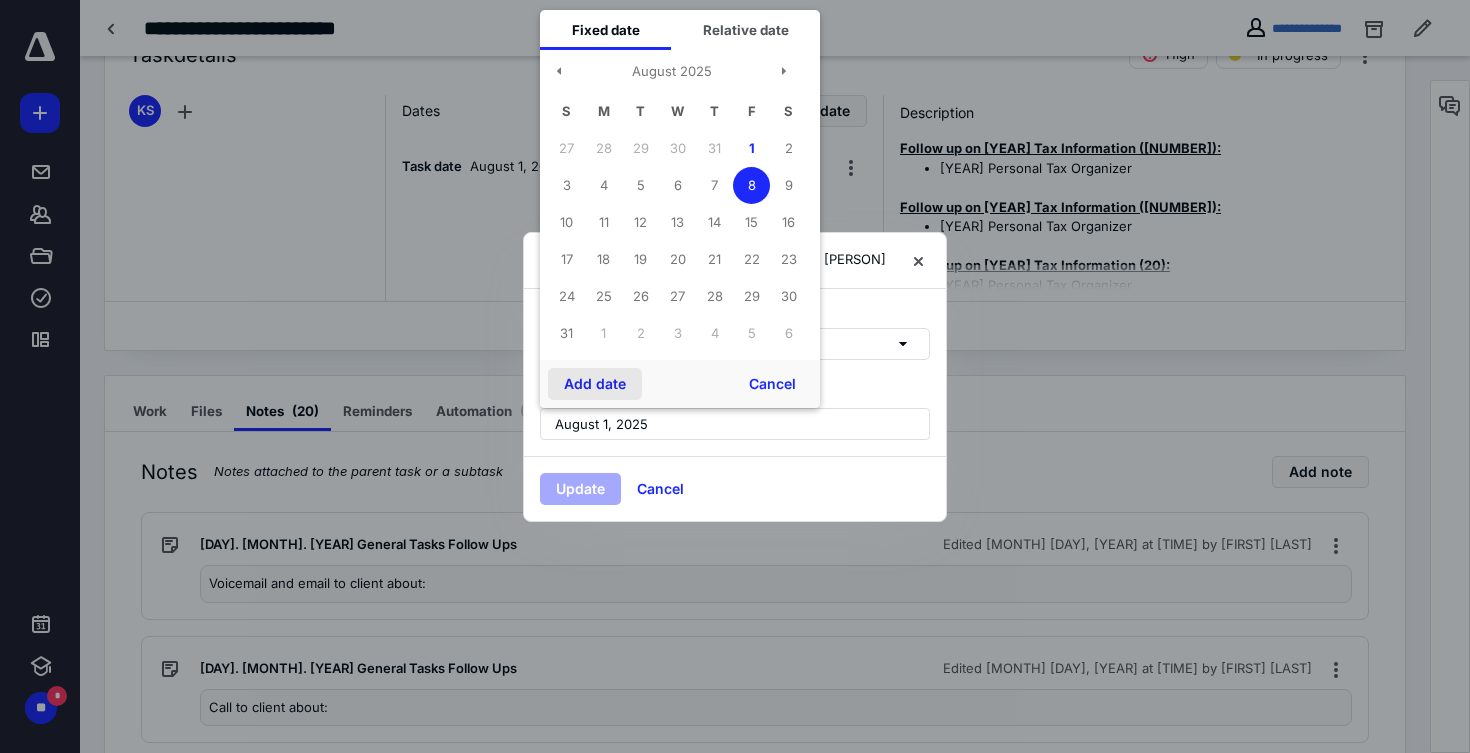 click on "Add date" at bounding box center [595, 384] 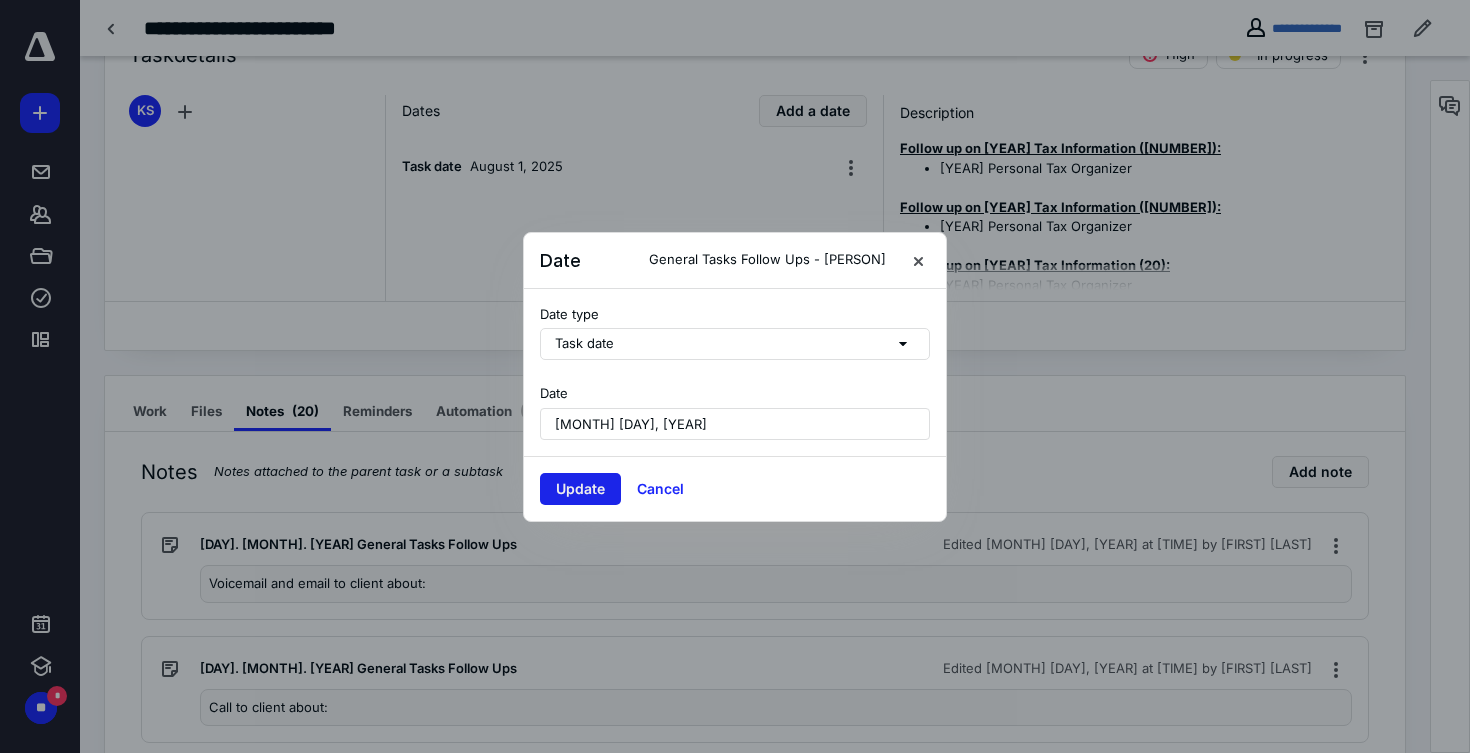 click on "Update" at bounding box center (580, 489) 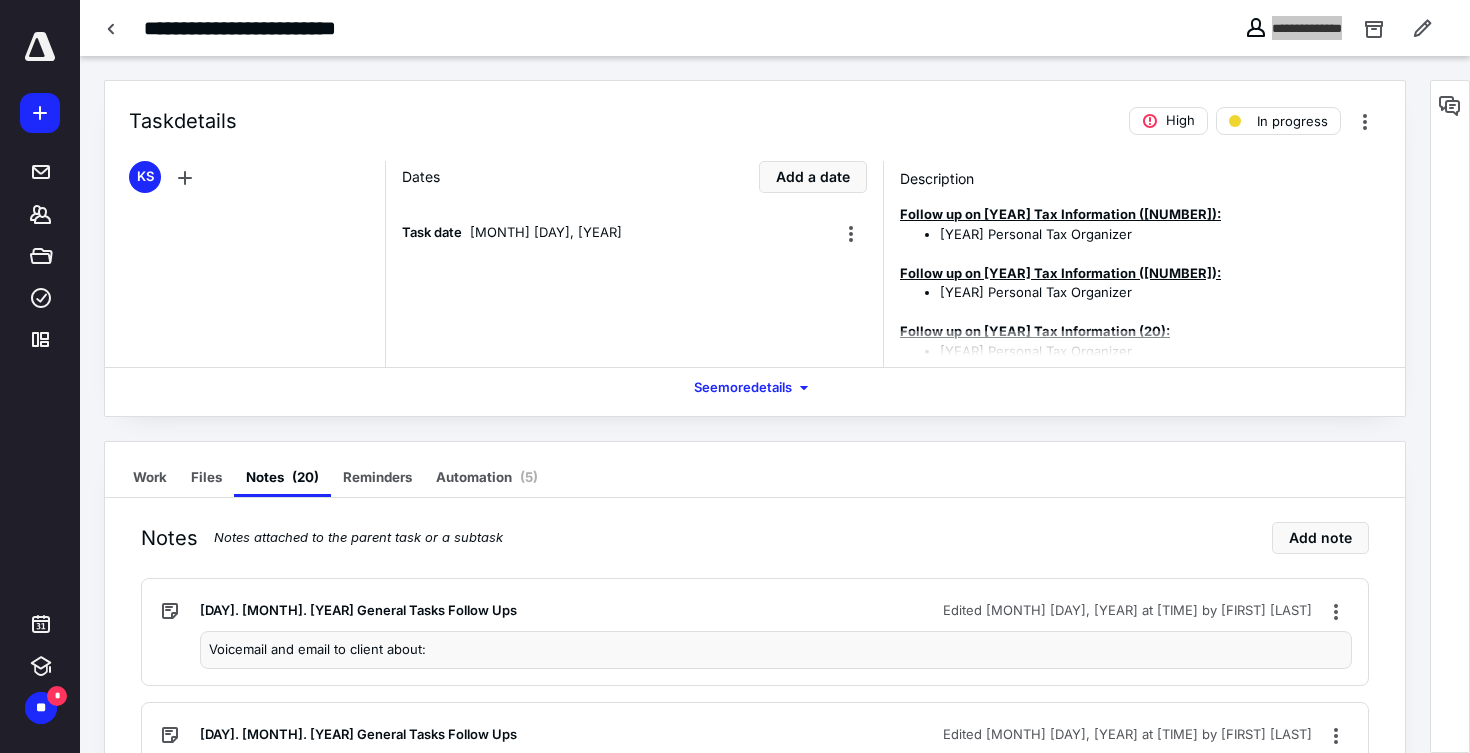 scroll, scrollTop: 0, scrollLeft: 0, axis: both 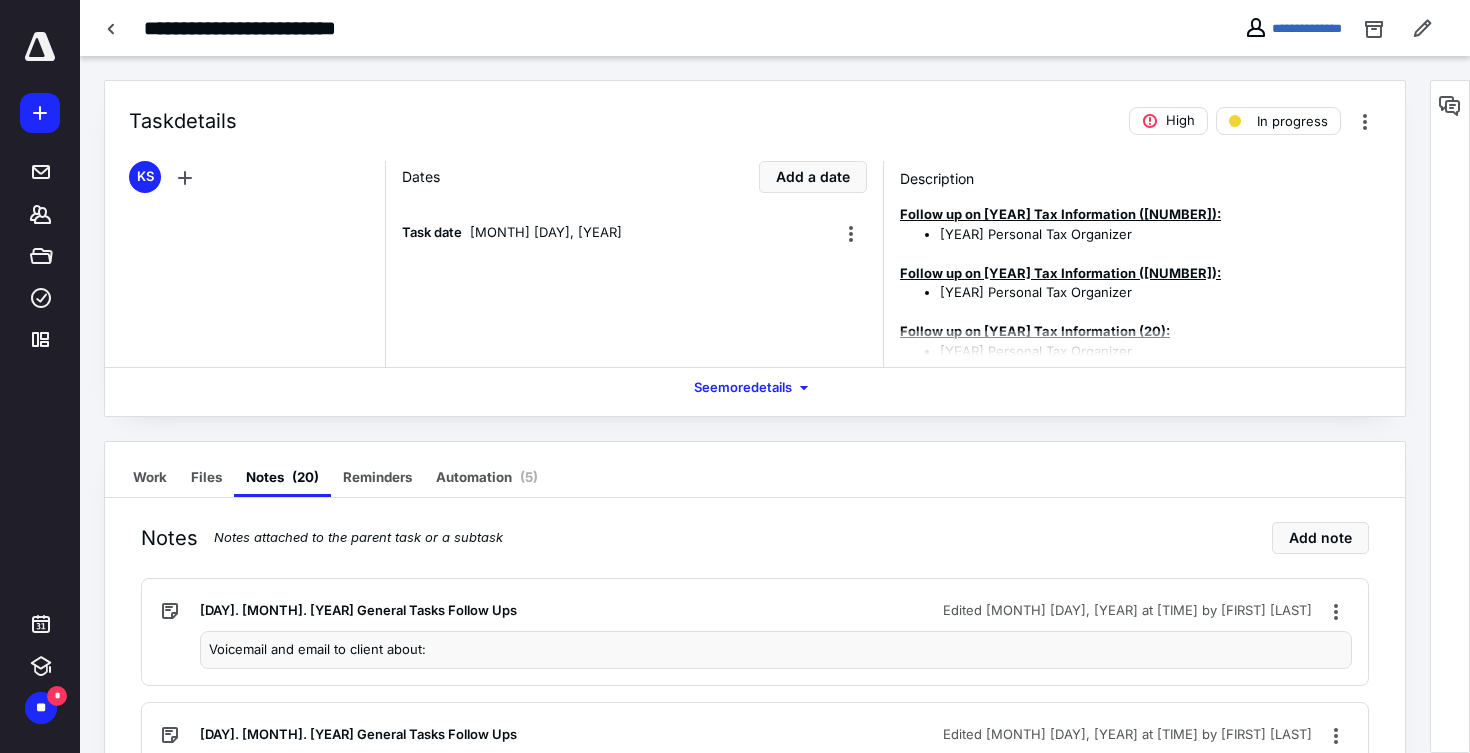 click on "See  more  details" at bounding box center (755, 388) 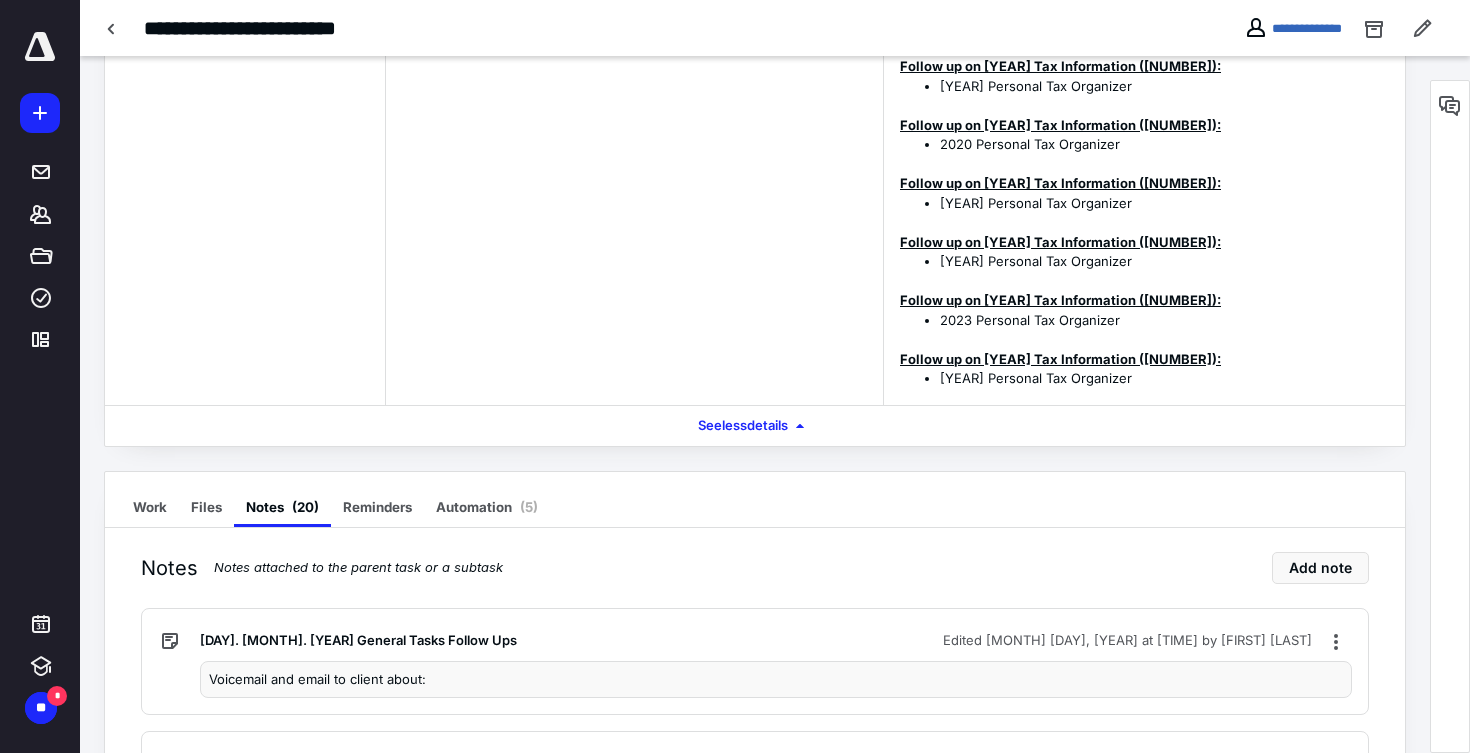 scroll, scrollTop: 81, scrollLeft: 0, axis: vertical 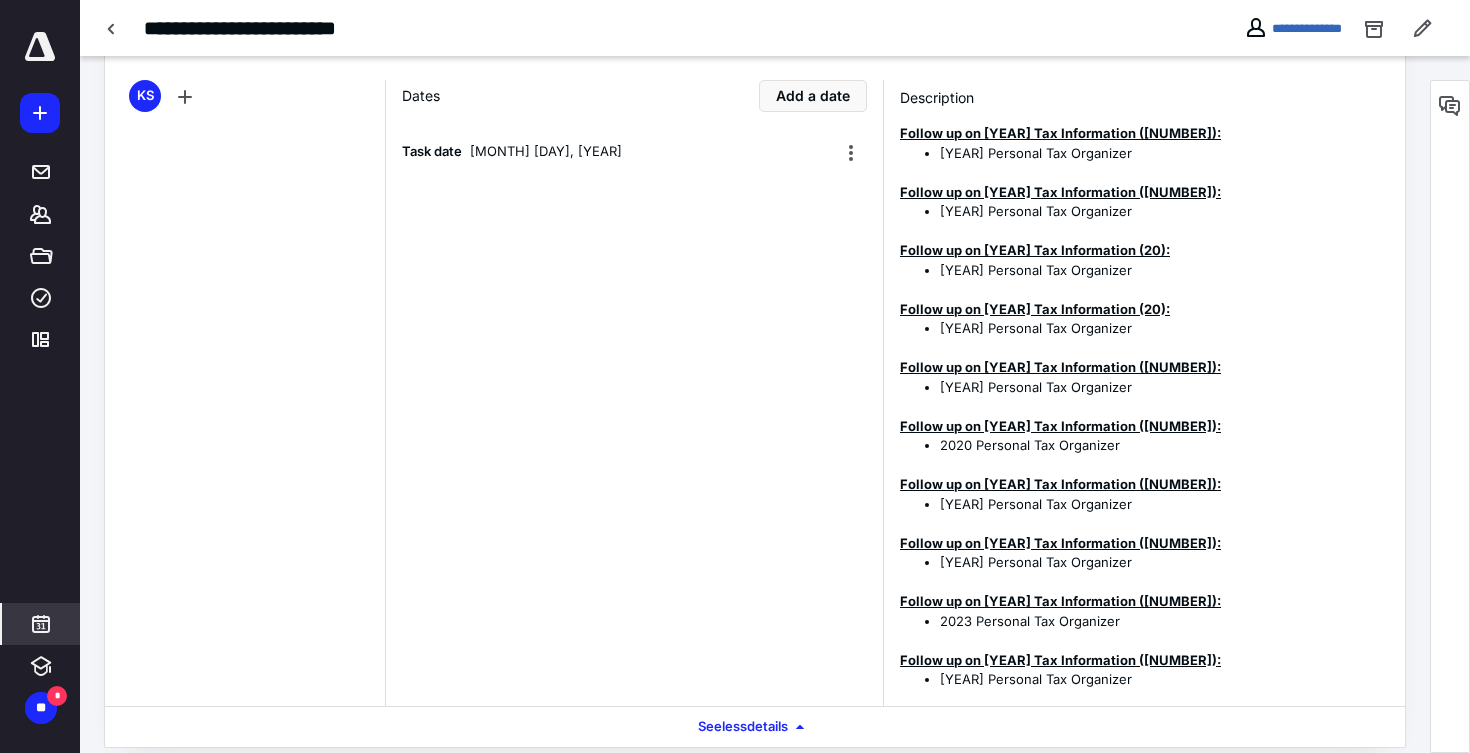 click 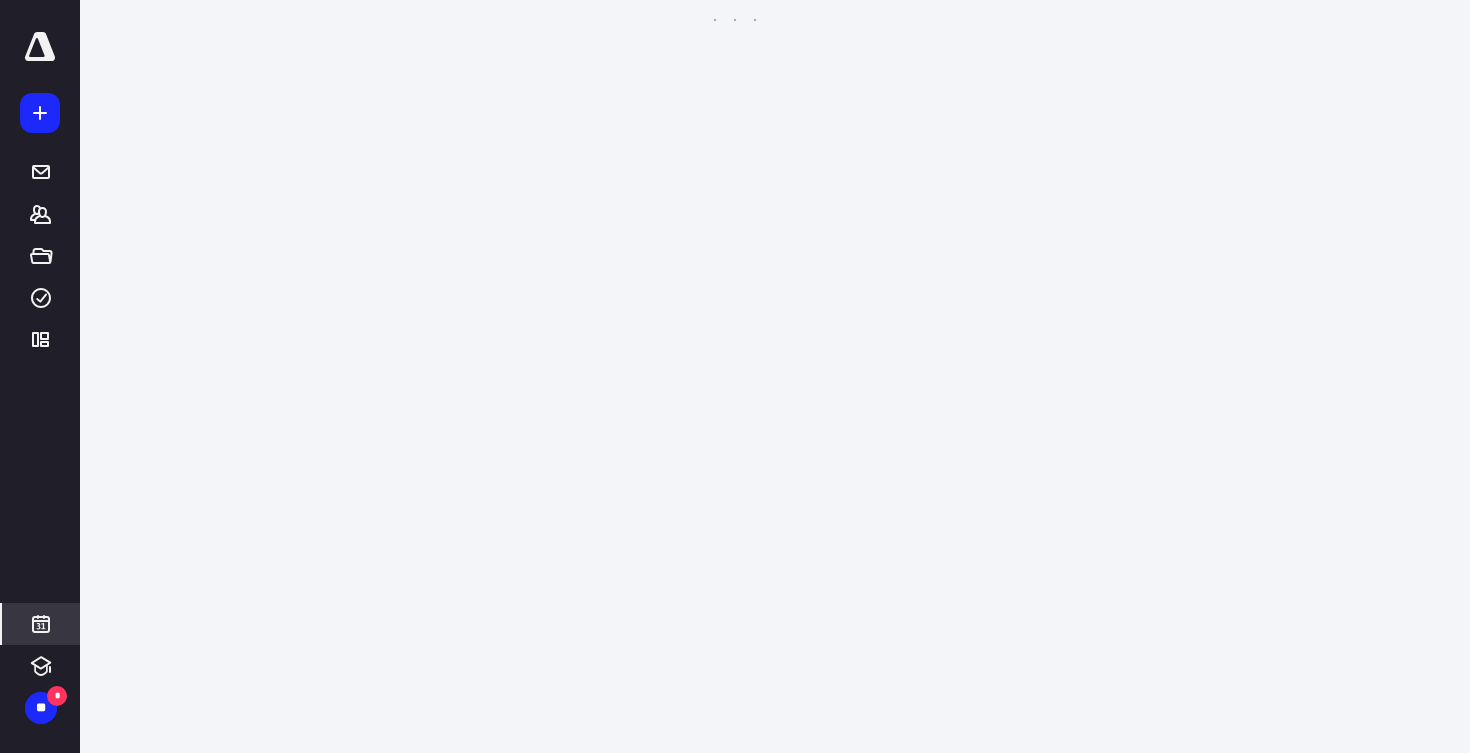 scroll, scrollTop: 516, scrollLeft: 0, axis: vertical 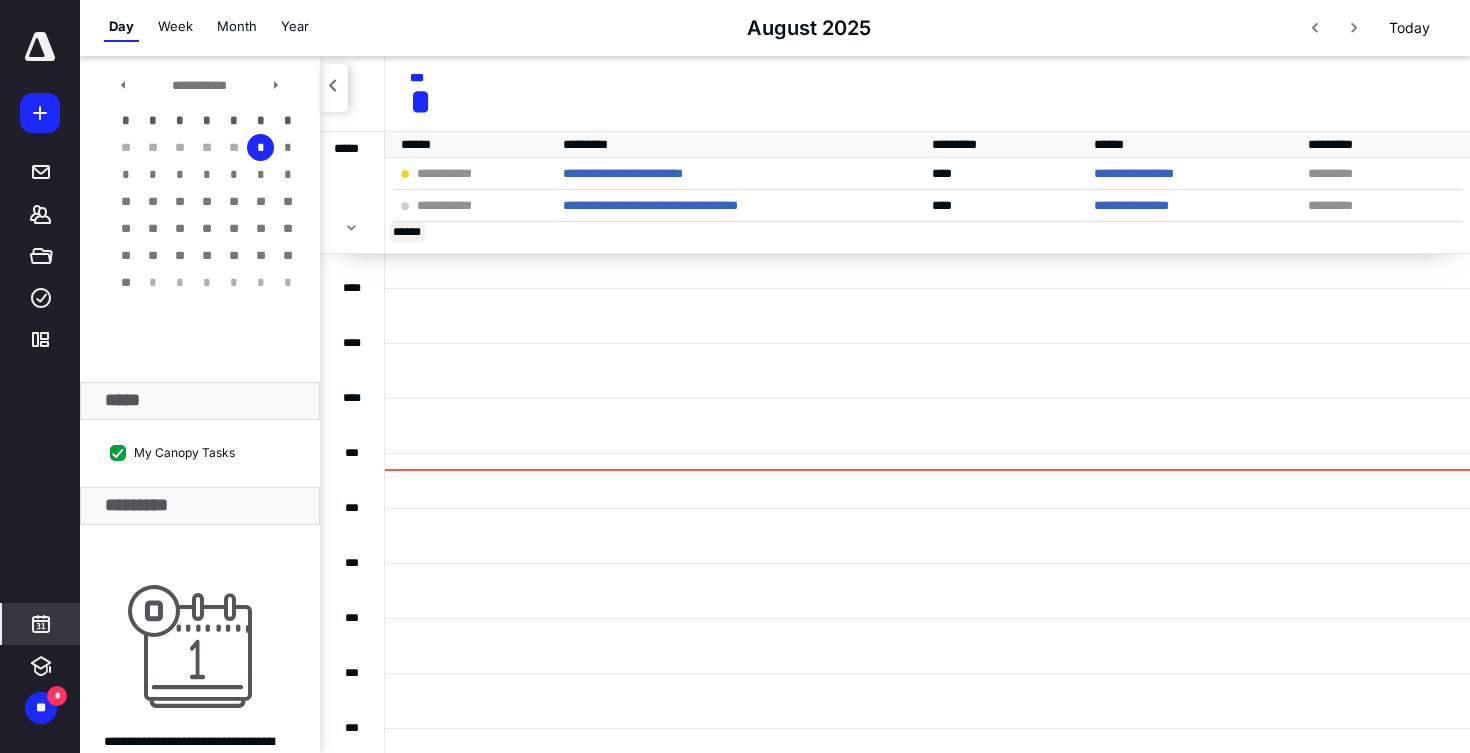 click on "* ****" at bounding box center (407, 232) 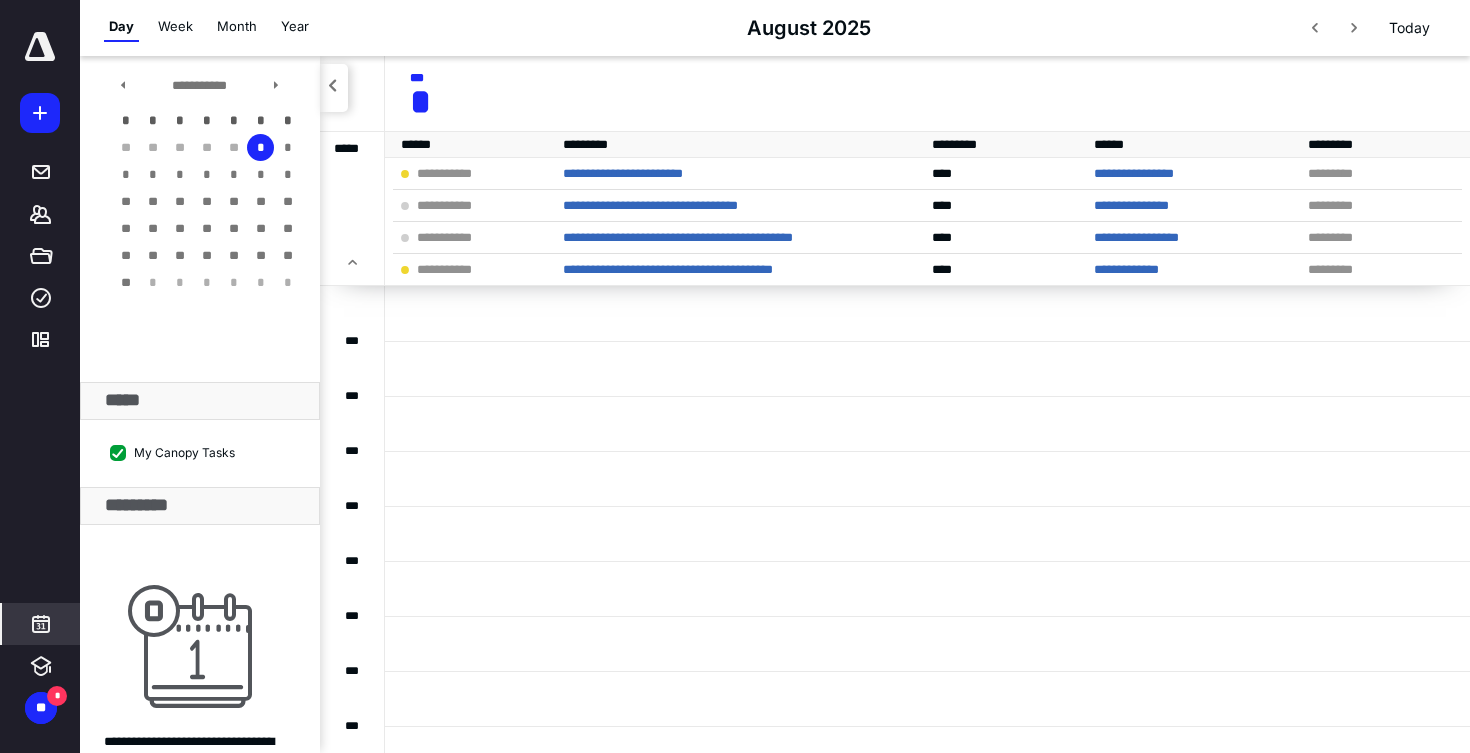 scroll, scrollTop: 0, scrollLeft: 0, axis: both 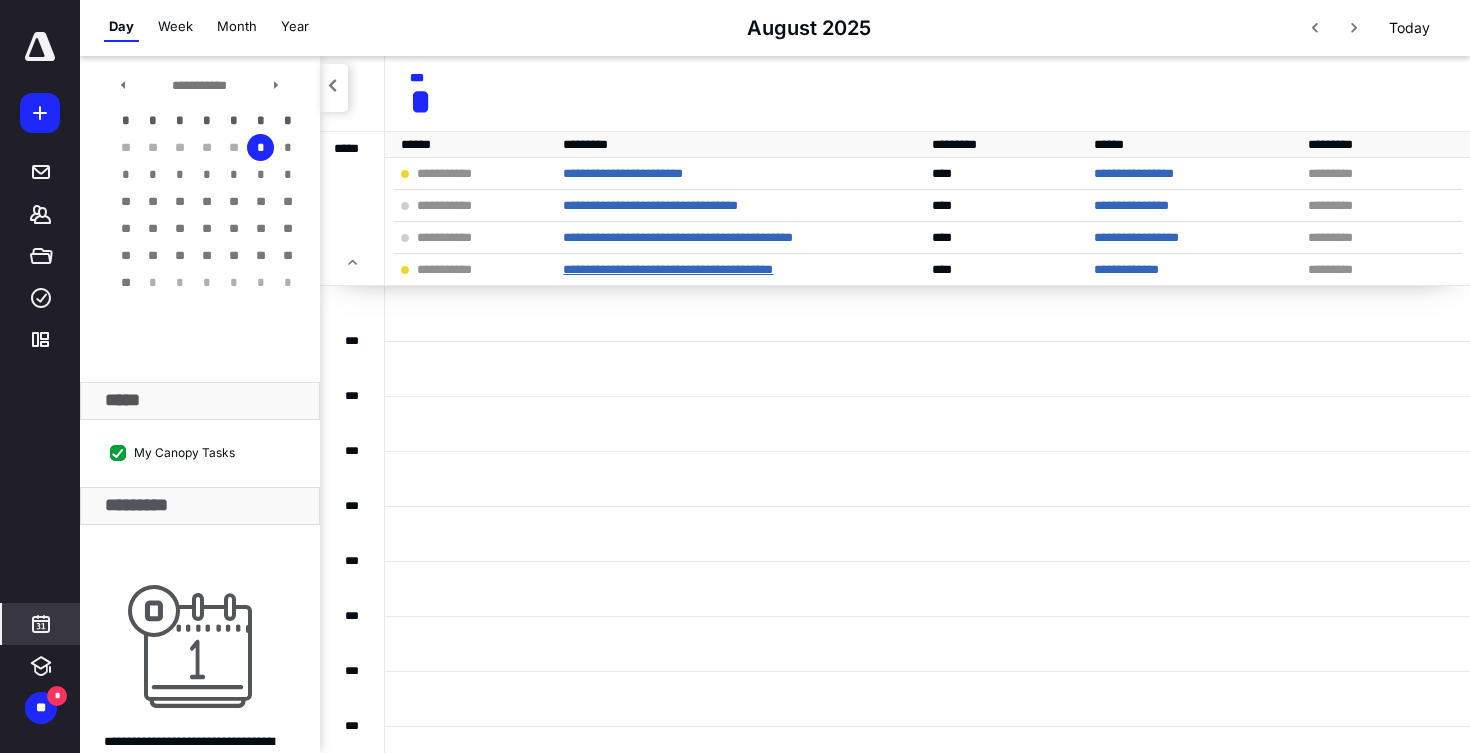 click on "**********" at bounding box center (668, 269) 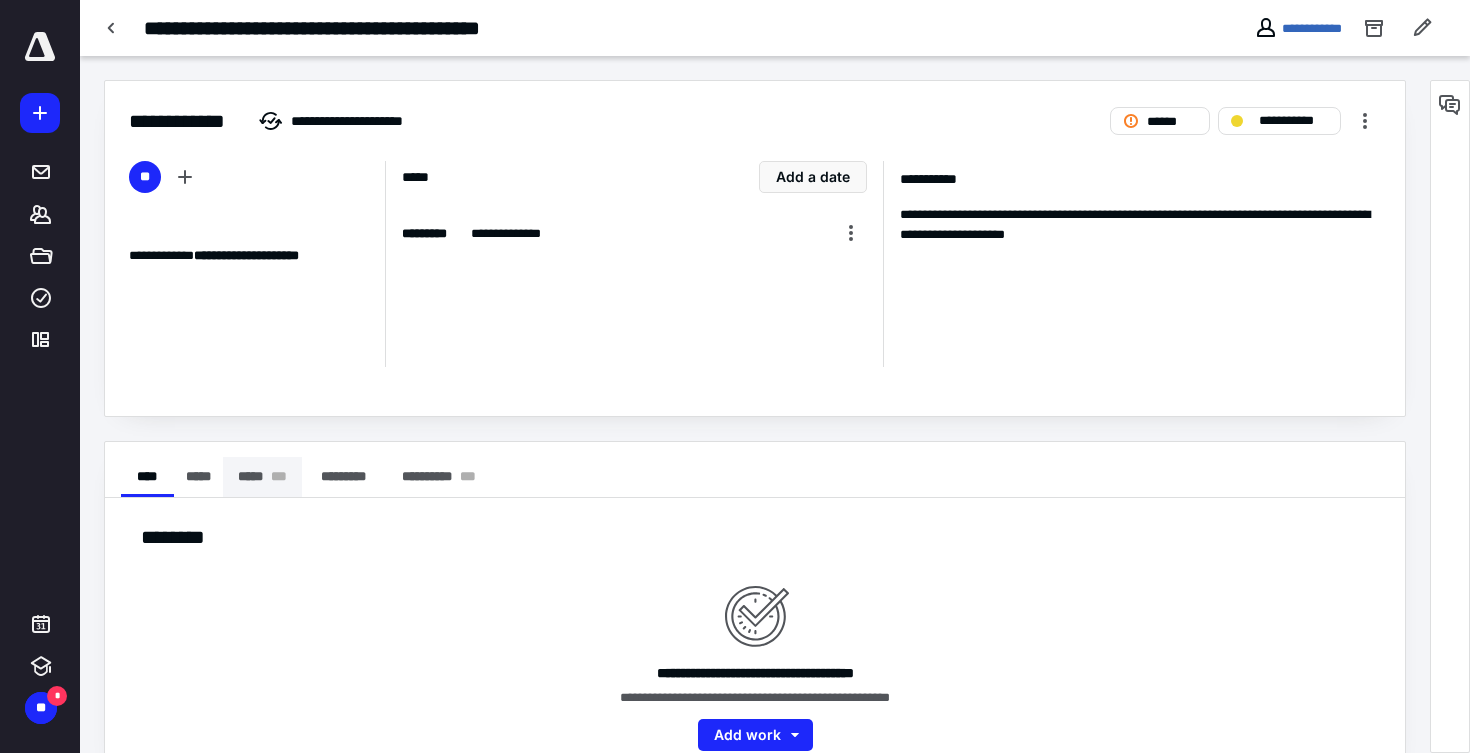 click on "***** * * *" at bounding box center (263, 477) 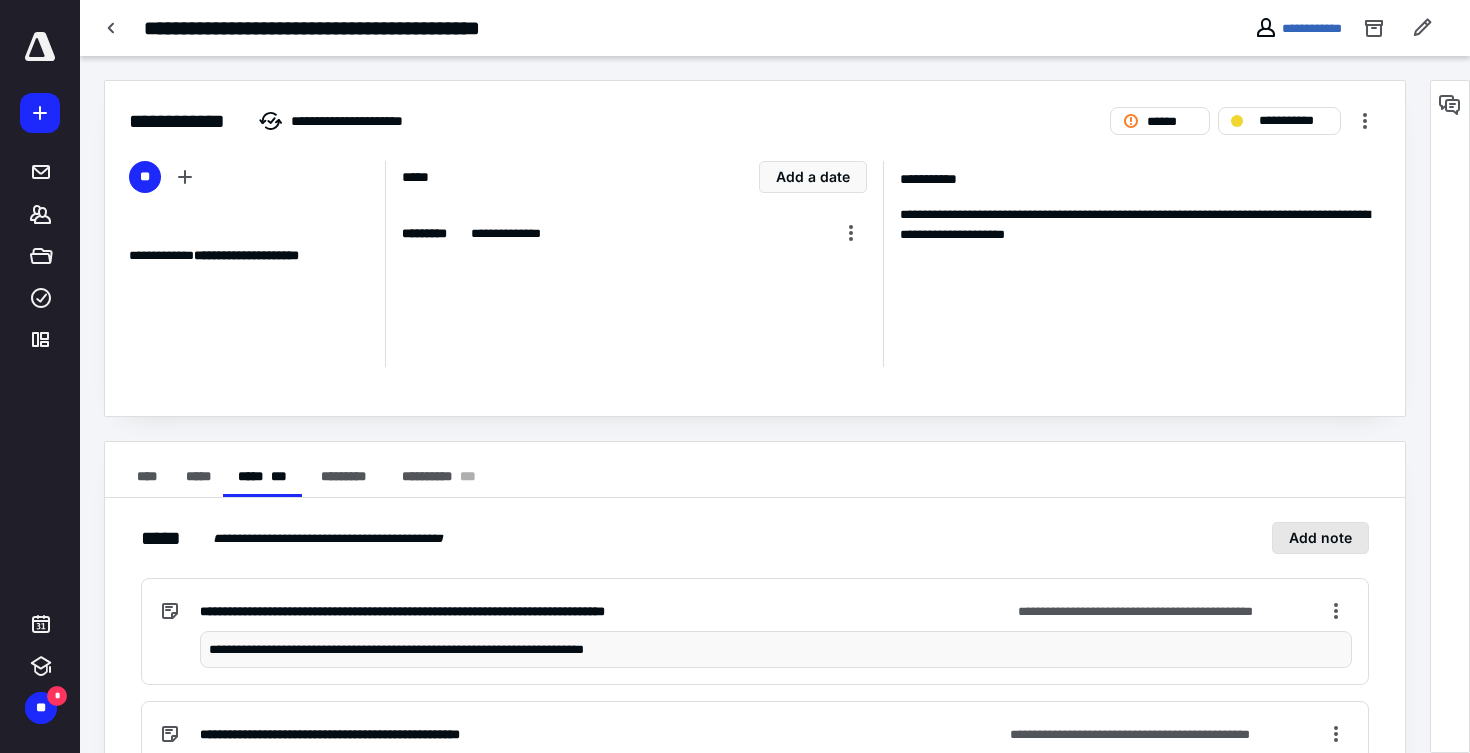 click on "Add note" at bounding box center (1320, 538) 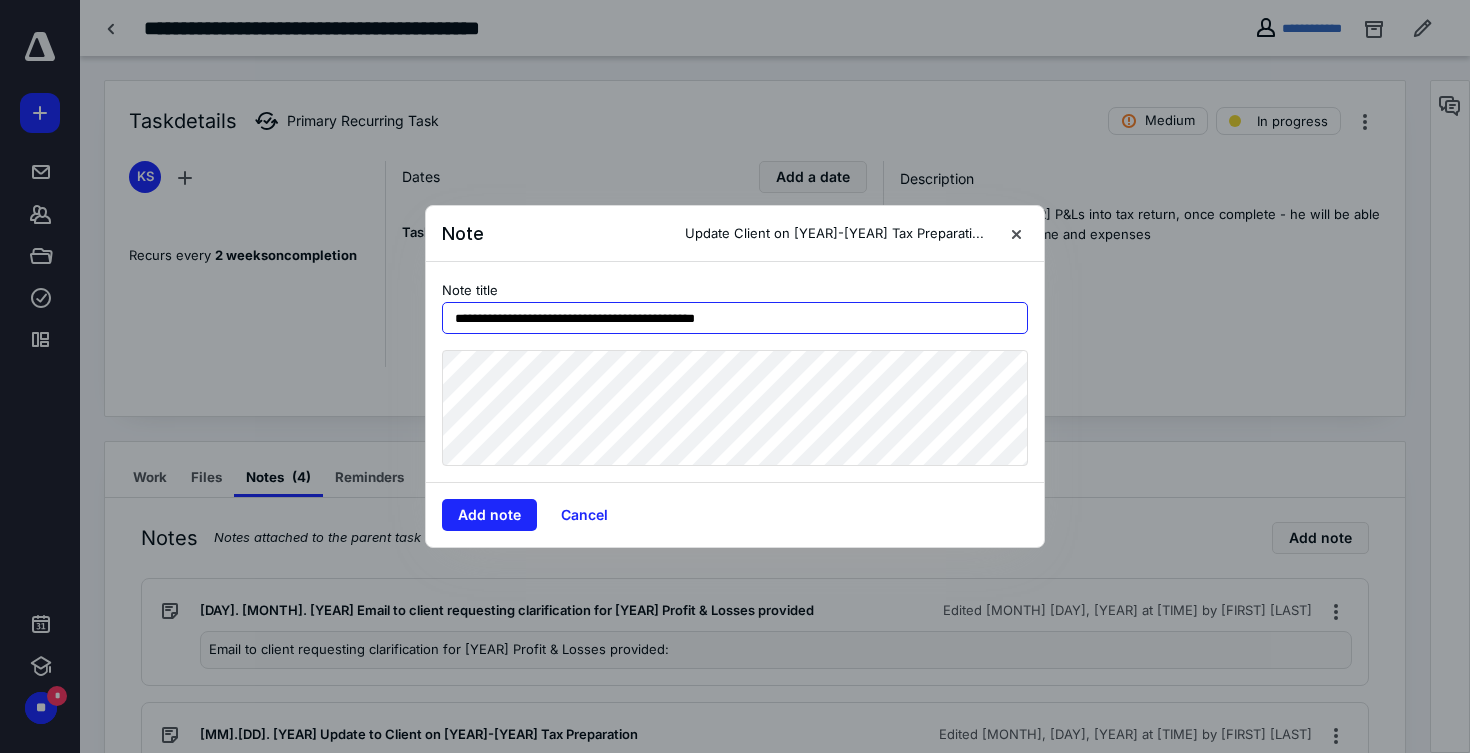 click on "**********" at bounding box center (735, 318) 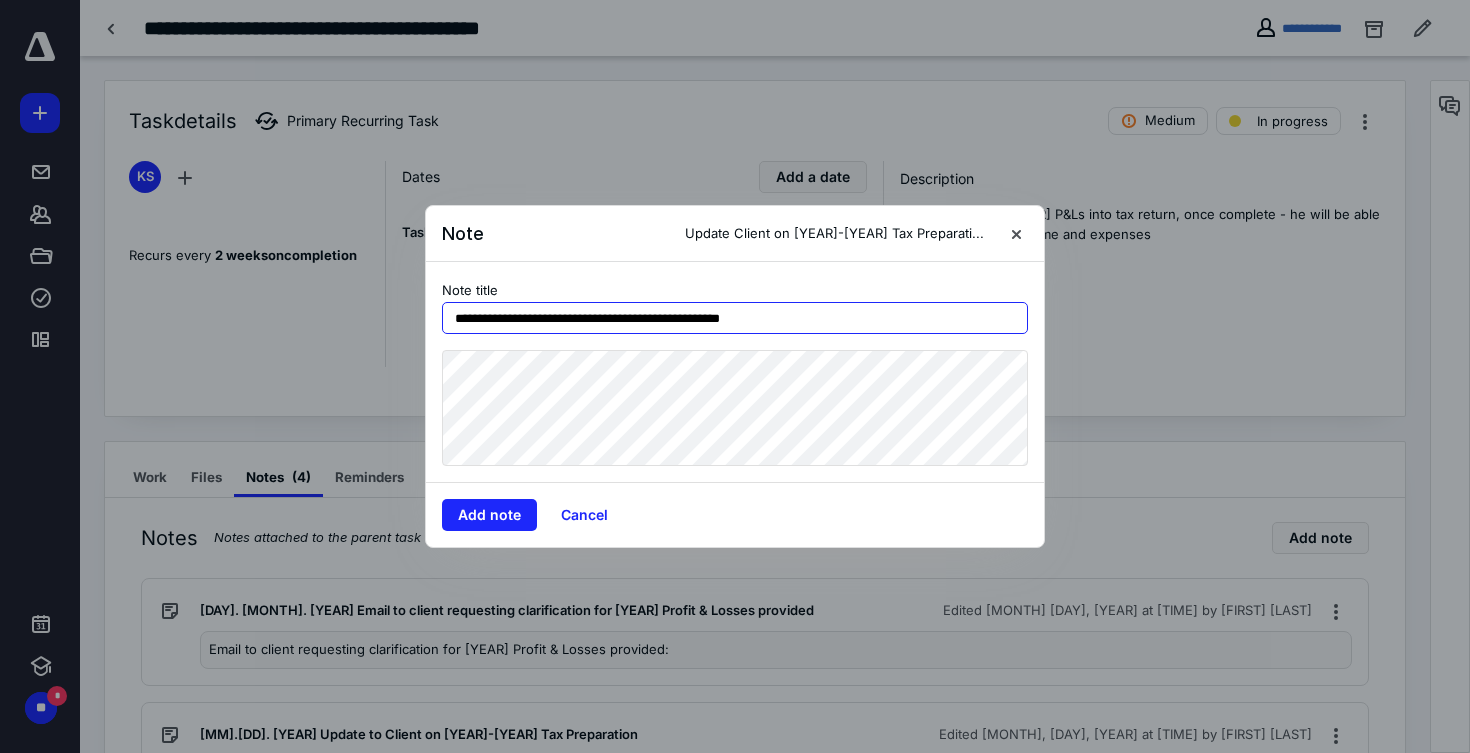 type on "**********" 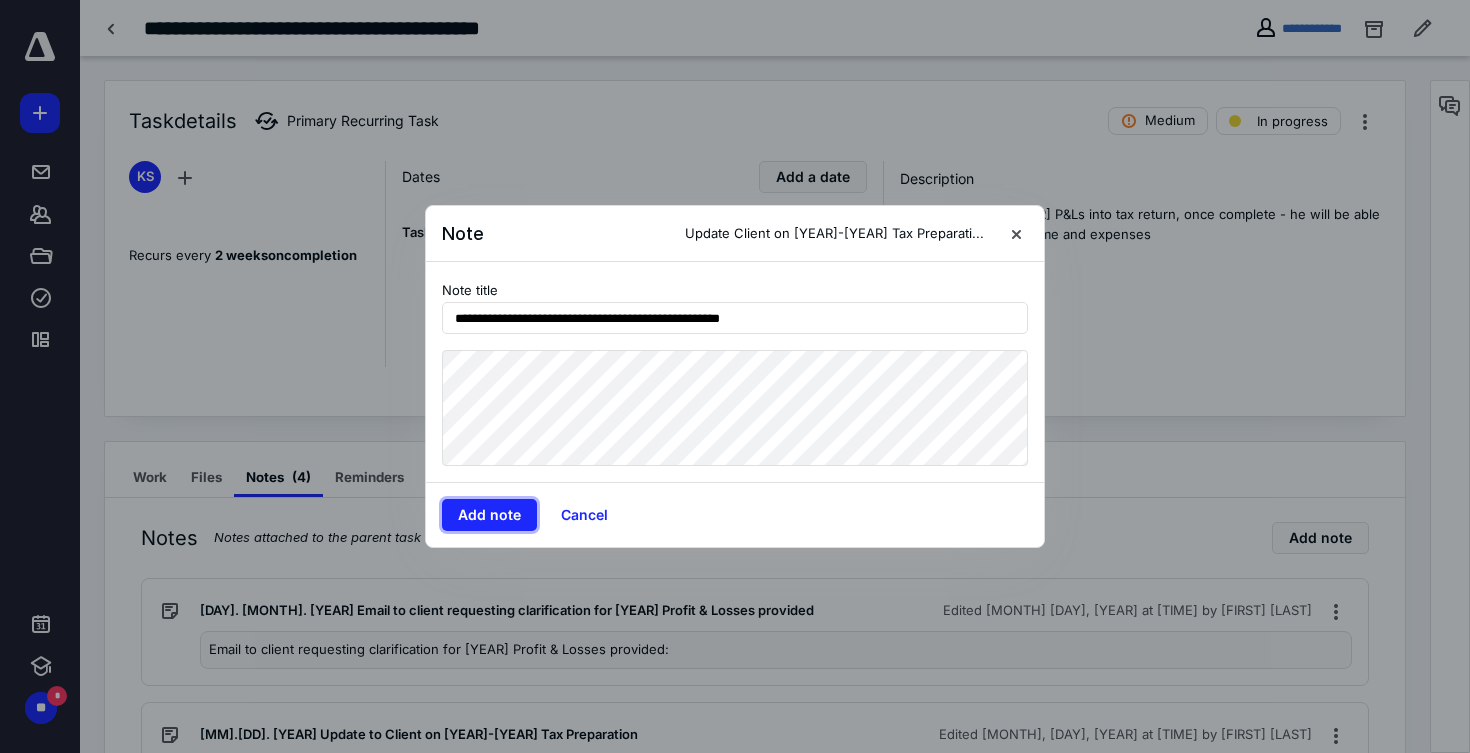 type 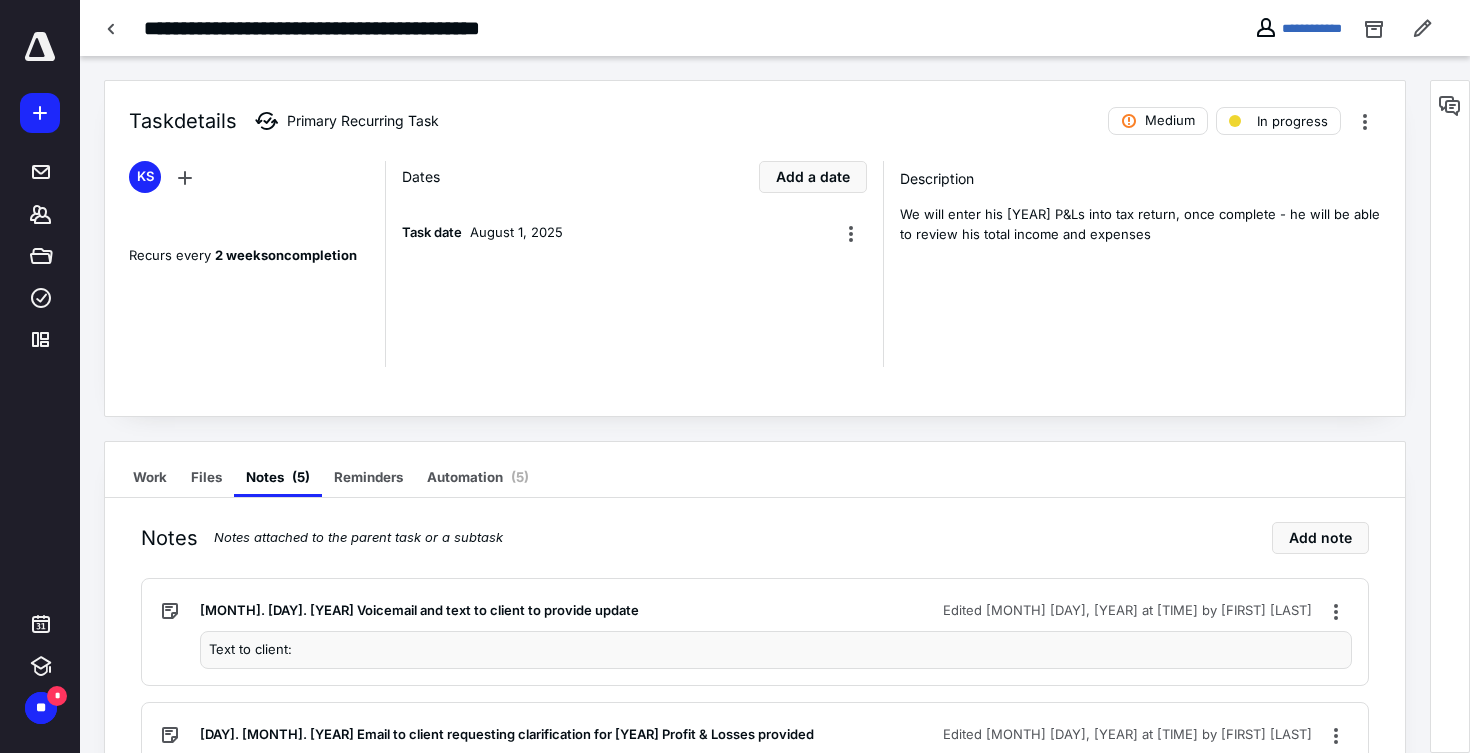 click on "We will enter his [YEAR] P&Ls into tax return, once complete - he will be able to review his total income and expenses" at bounding box center (1140, 224) 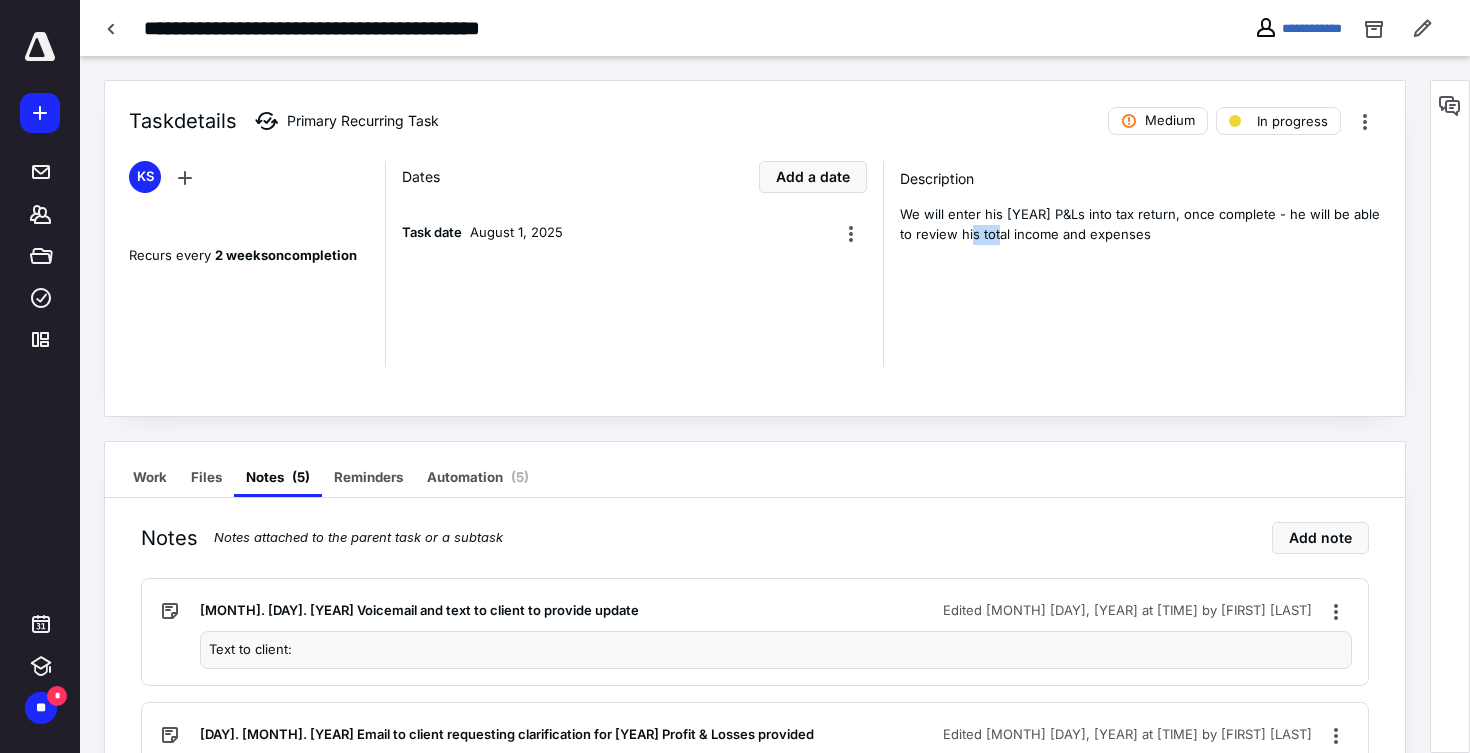 click on "We will enter his [YEAR] P&Ls into tax return, once complete - he will be able to review his total income and expenses" at bounding box center [1140, 224] 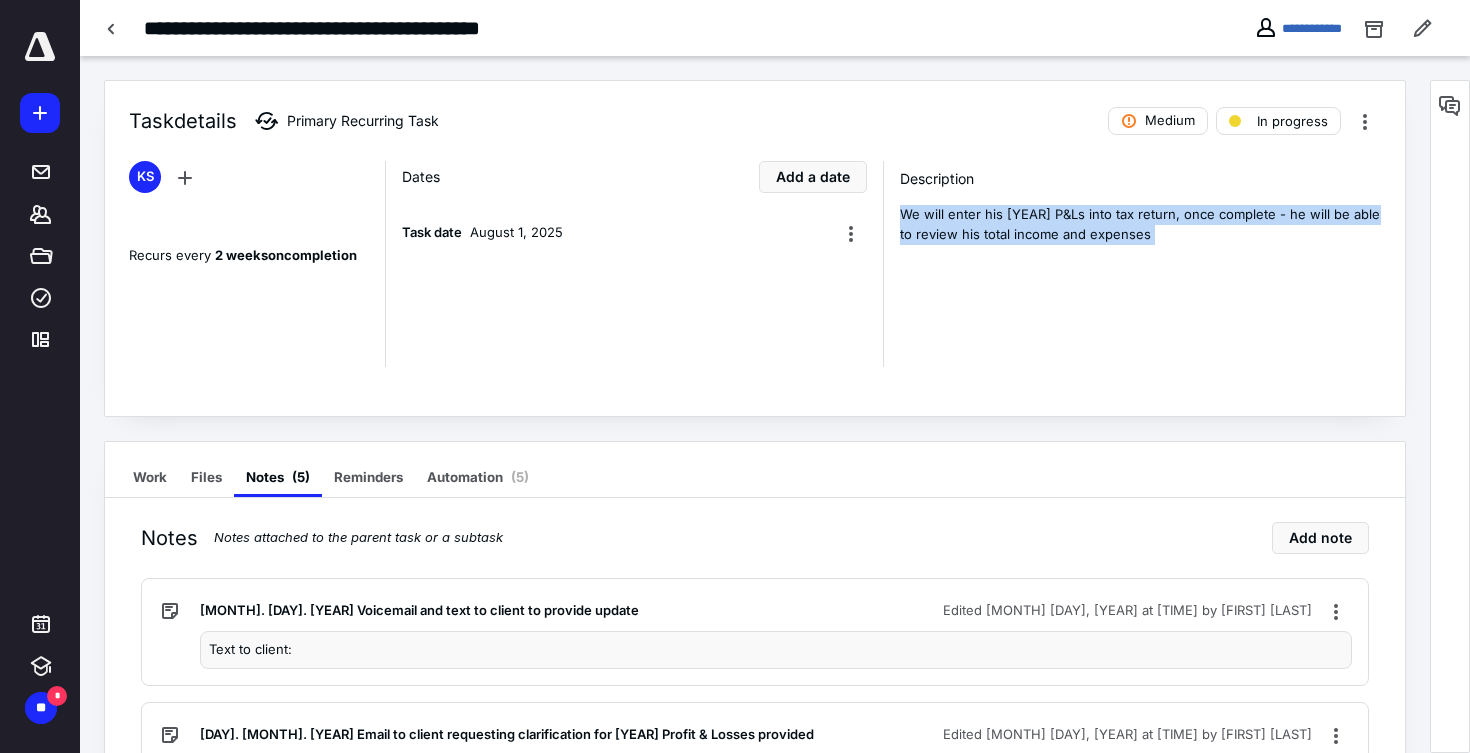click on "We will enter his [YEAR] P&Ls into tax return, once complete - he will be able to review his total income and expenses" at bounding box center (1140, 224) 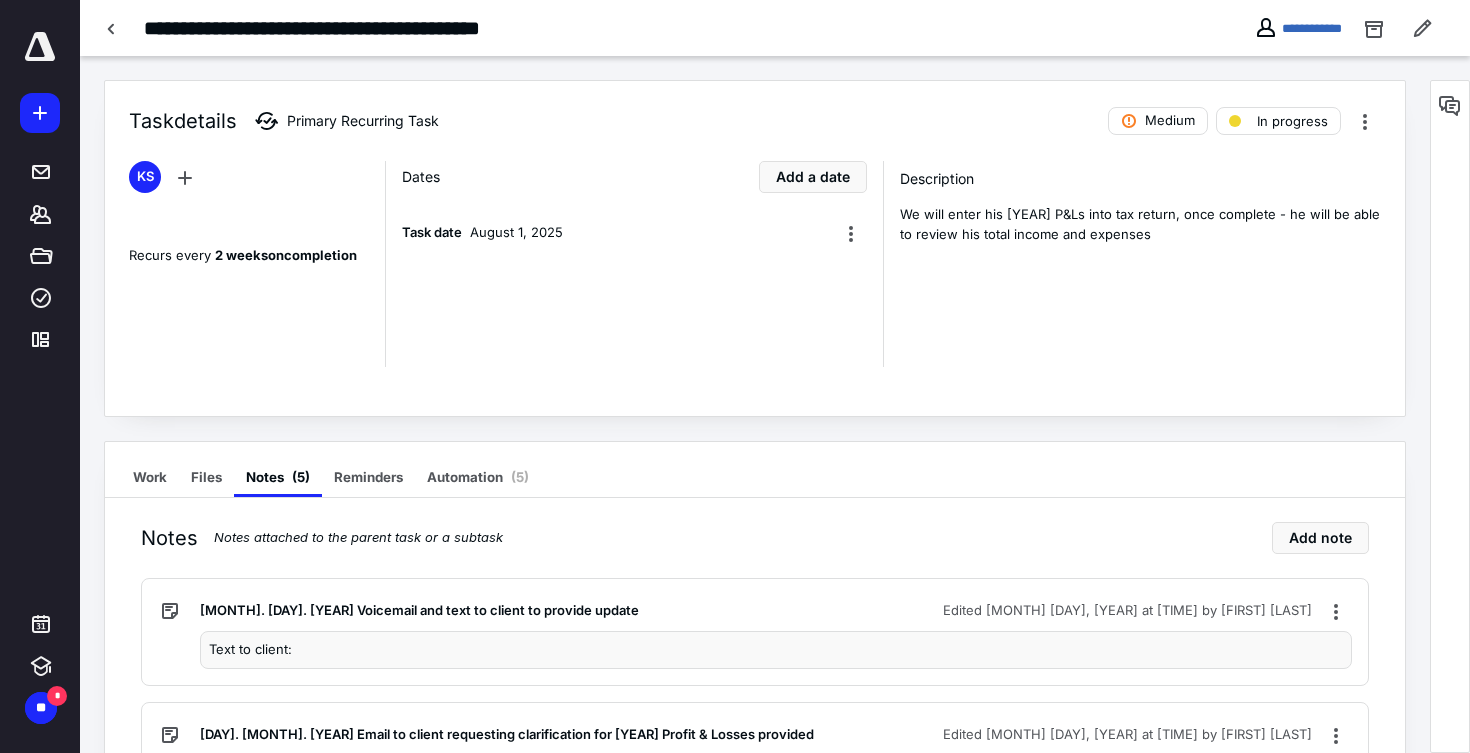 click on "Text to client:" at bounding box center [776, 650] 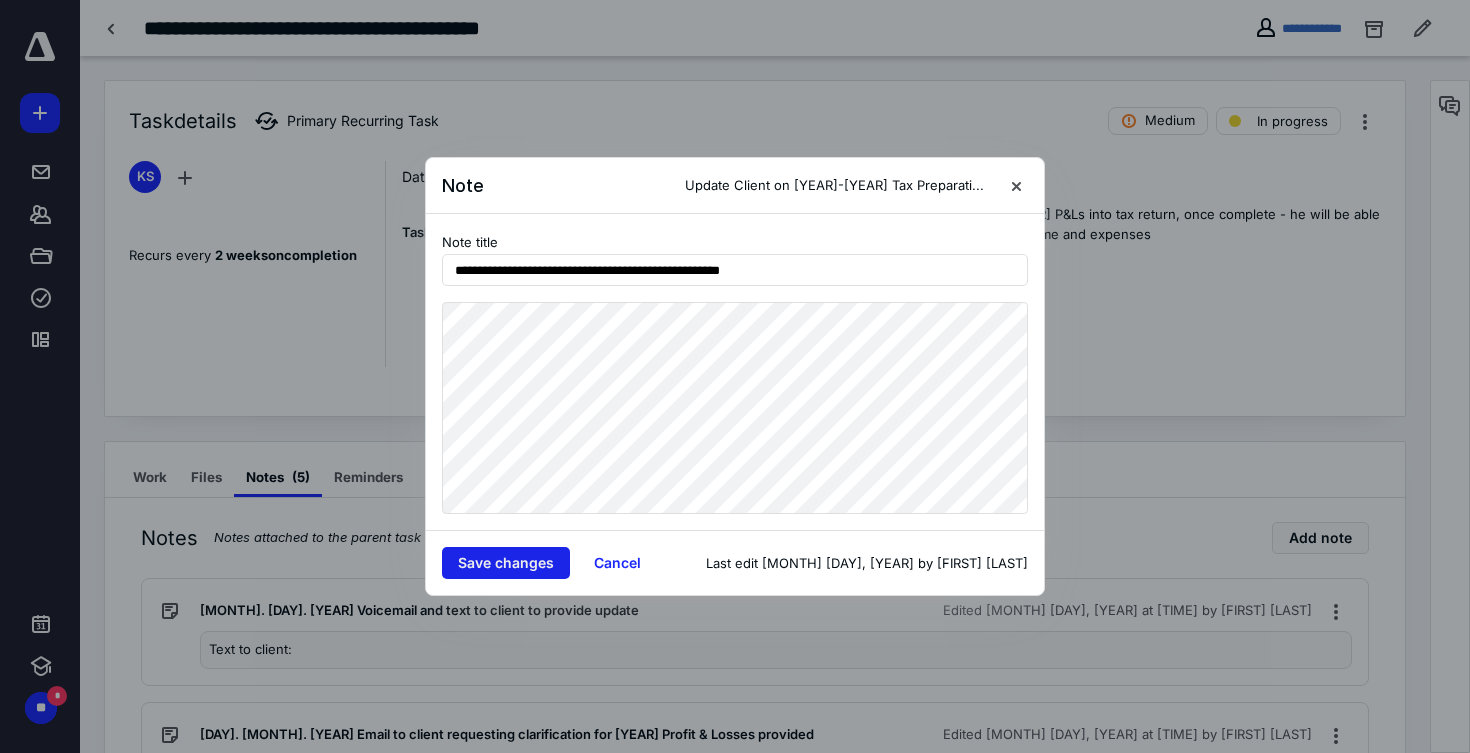 click on "Save changes" at bounding box center (506, 563) 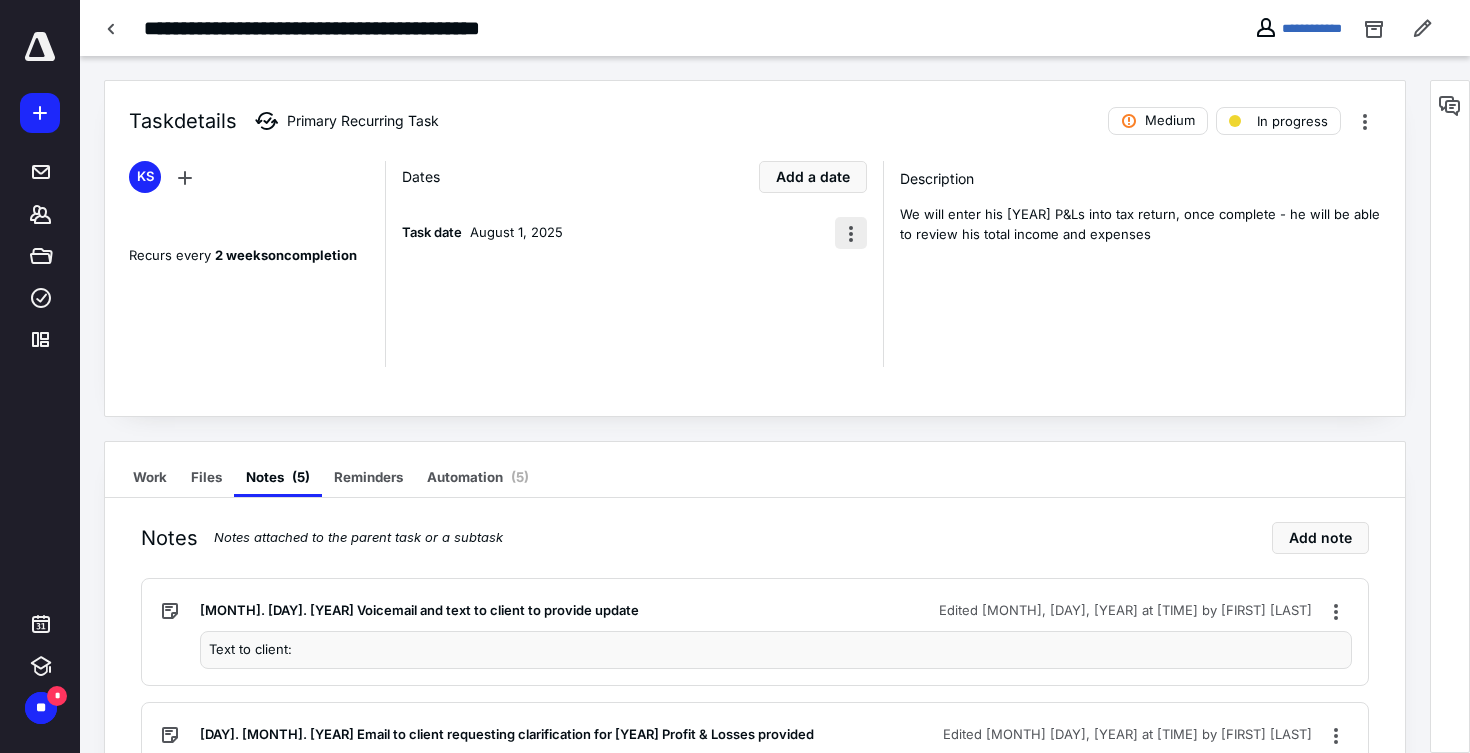 click at bounding box center [851, 233] 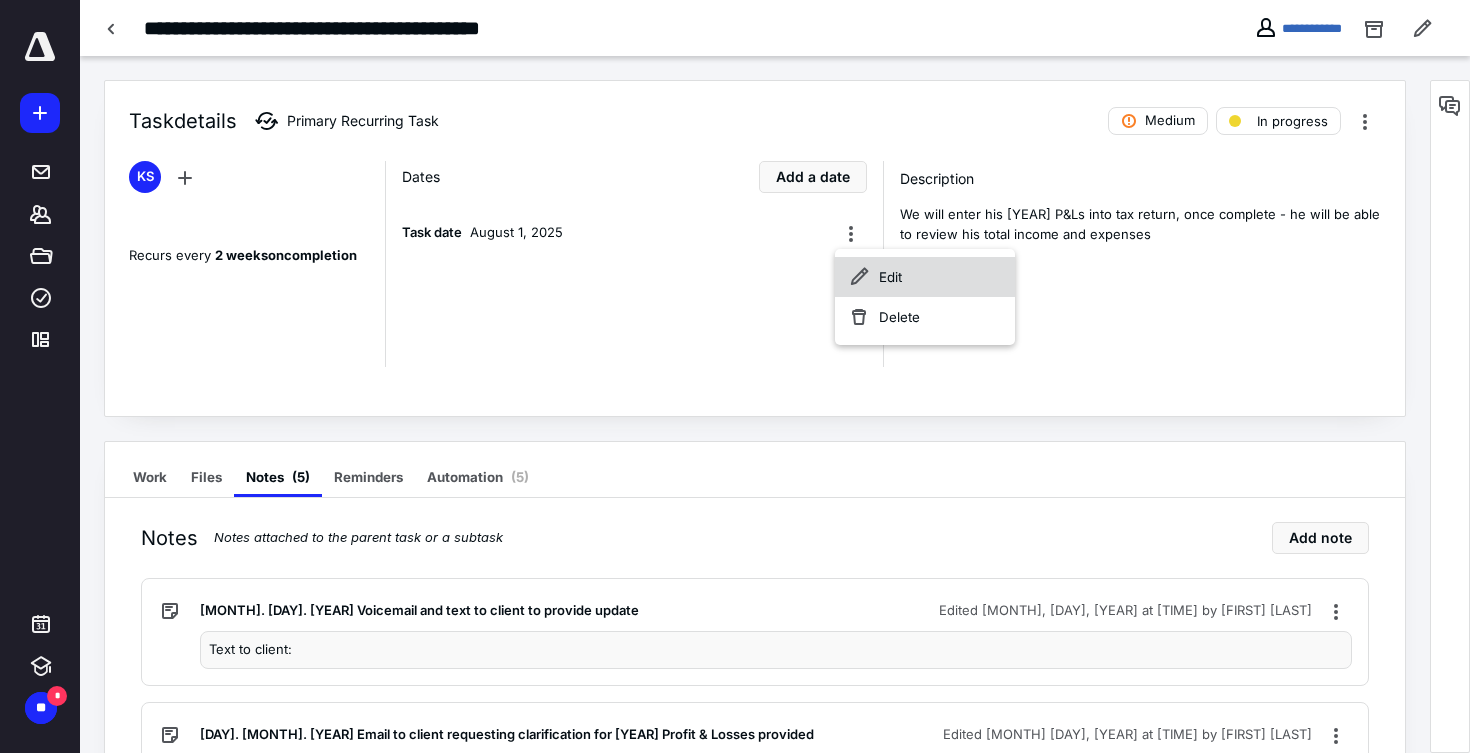 click 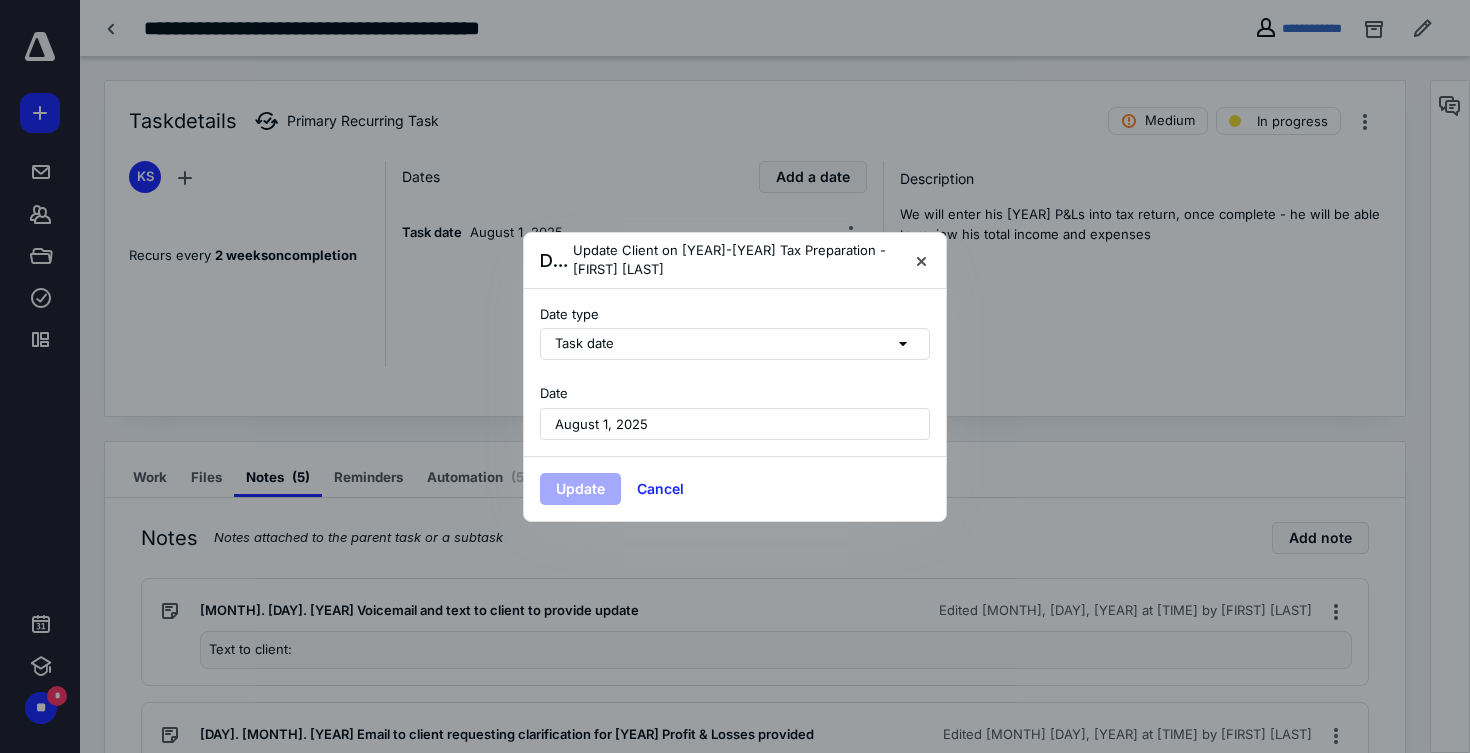 click on "August 1, 2025" at bounding box center (735, 424) 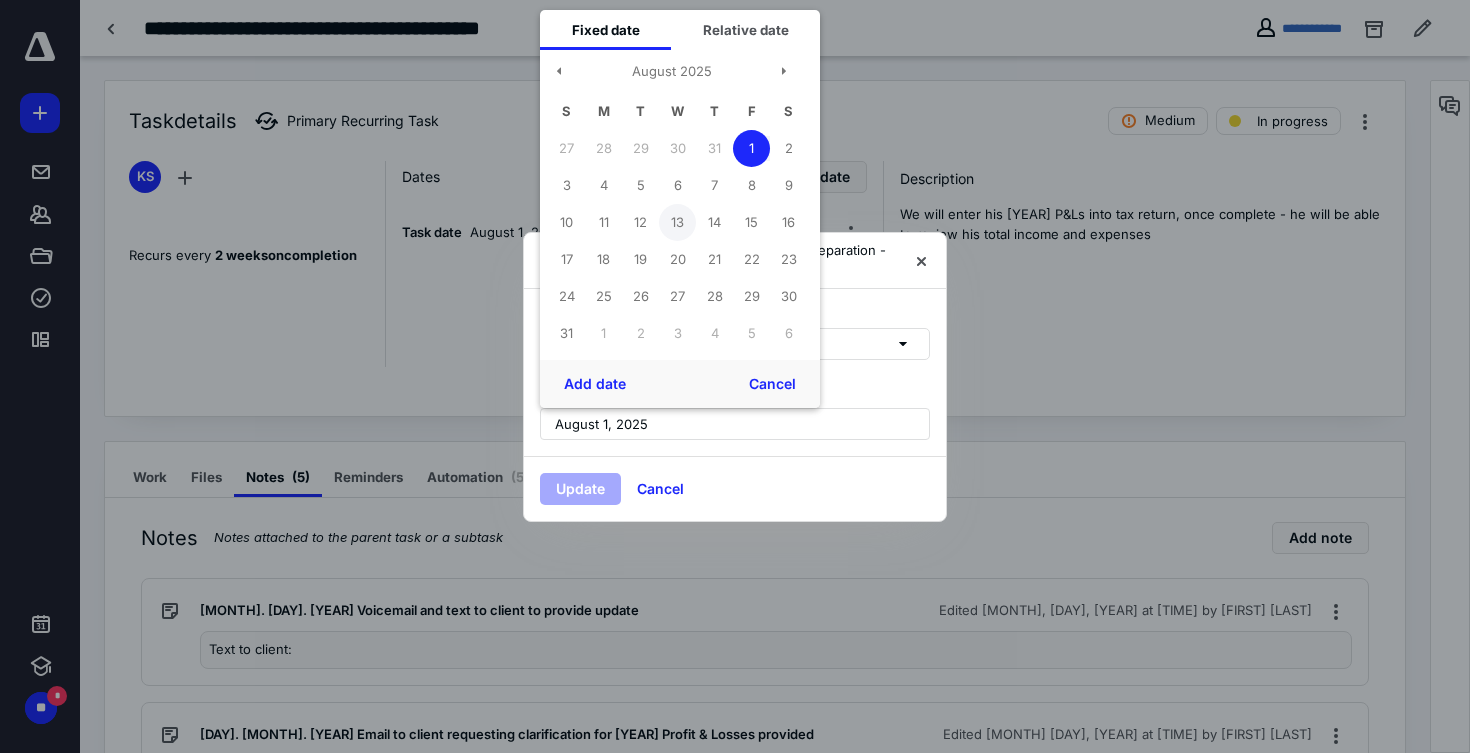 click on "13" at bounding box center (677, 222) 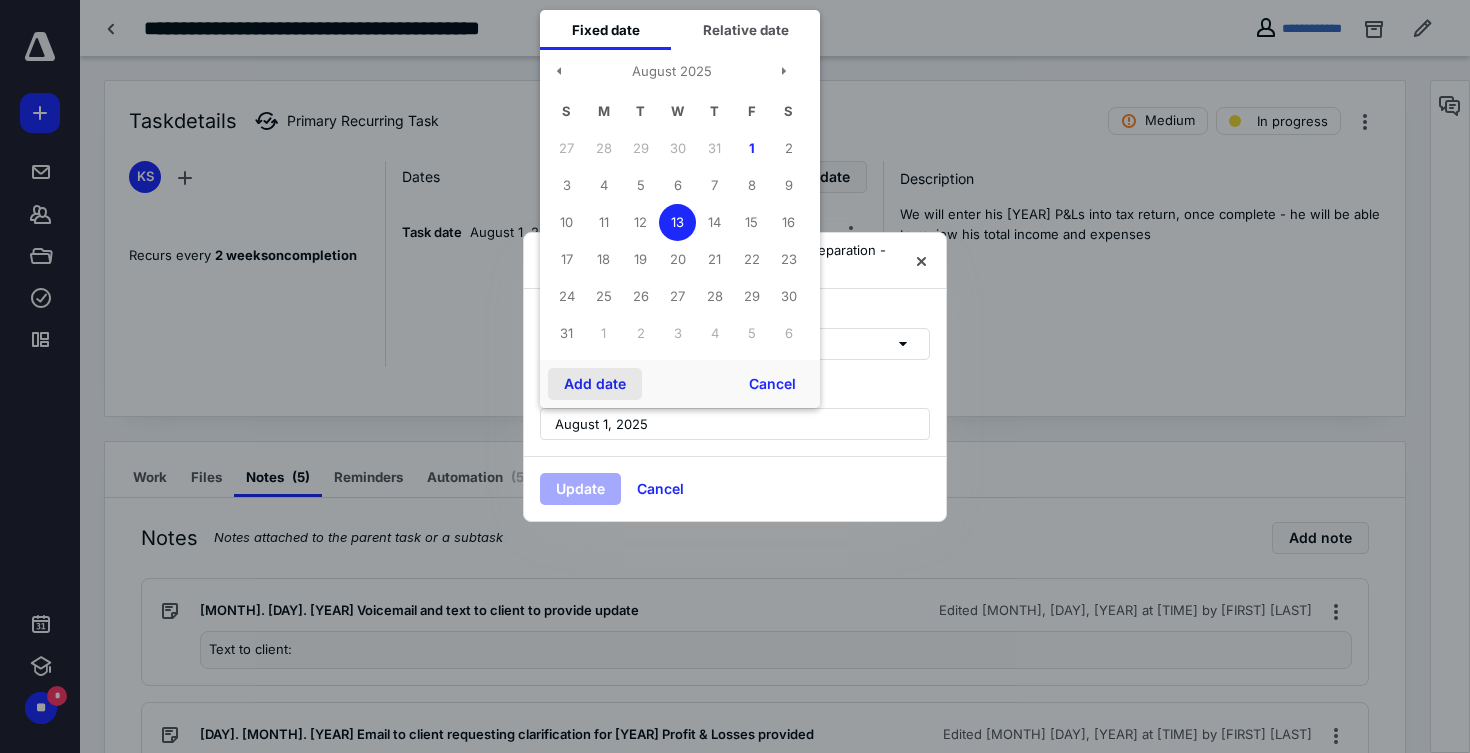 click on "Add date" at bounding box center (595, 384) 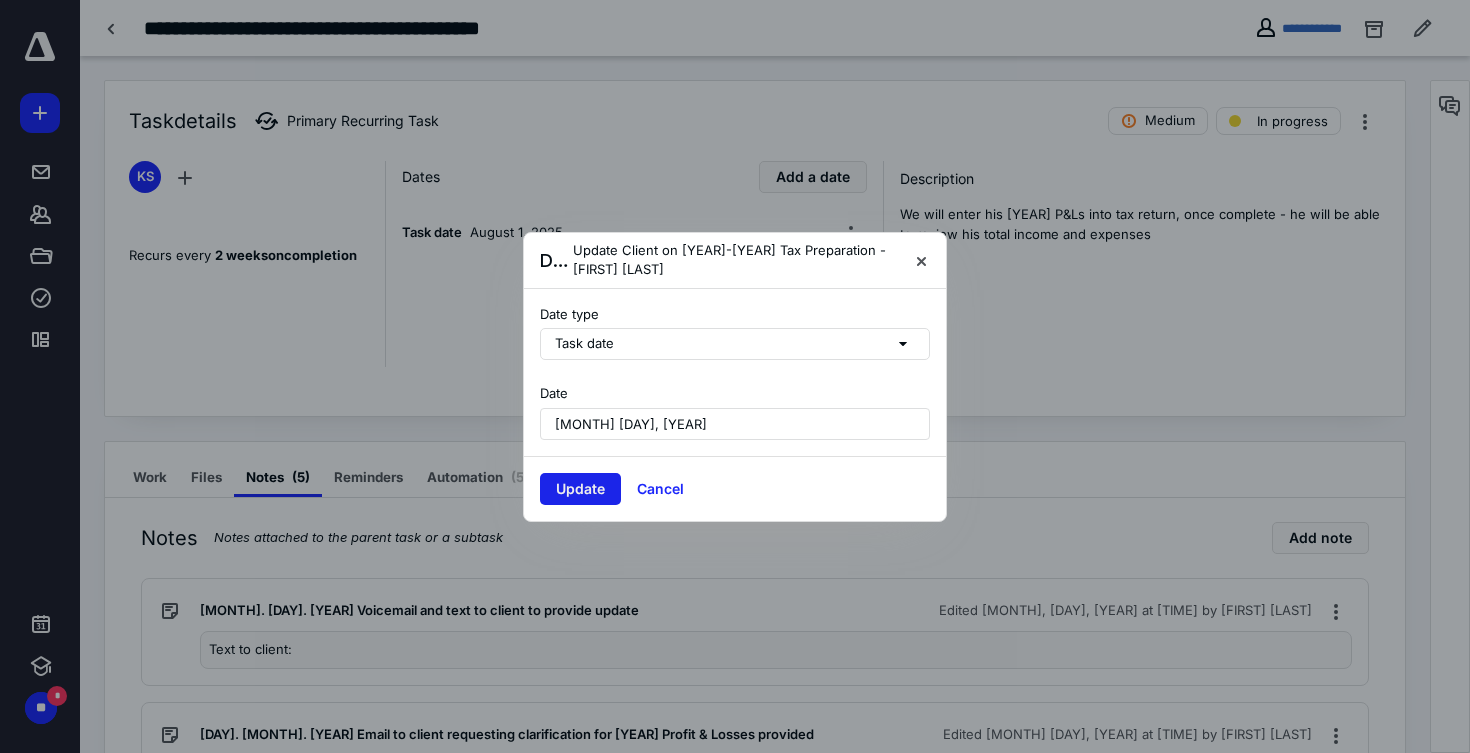 click on "Update" at bounding box center [580, 489] 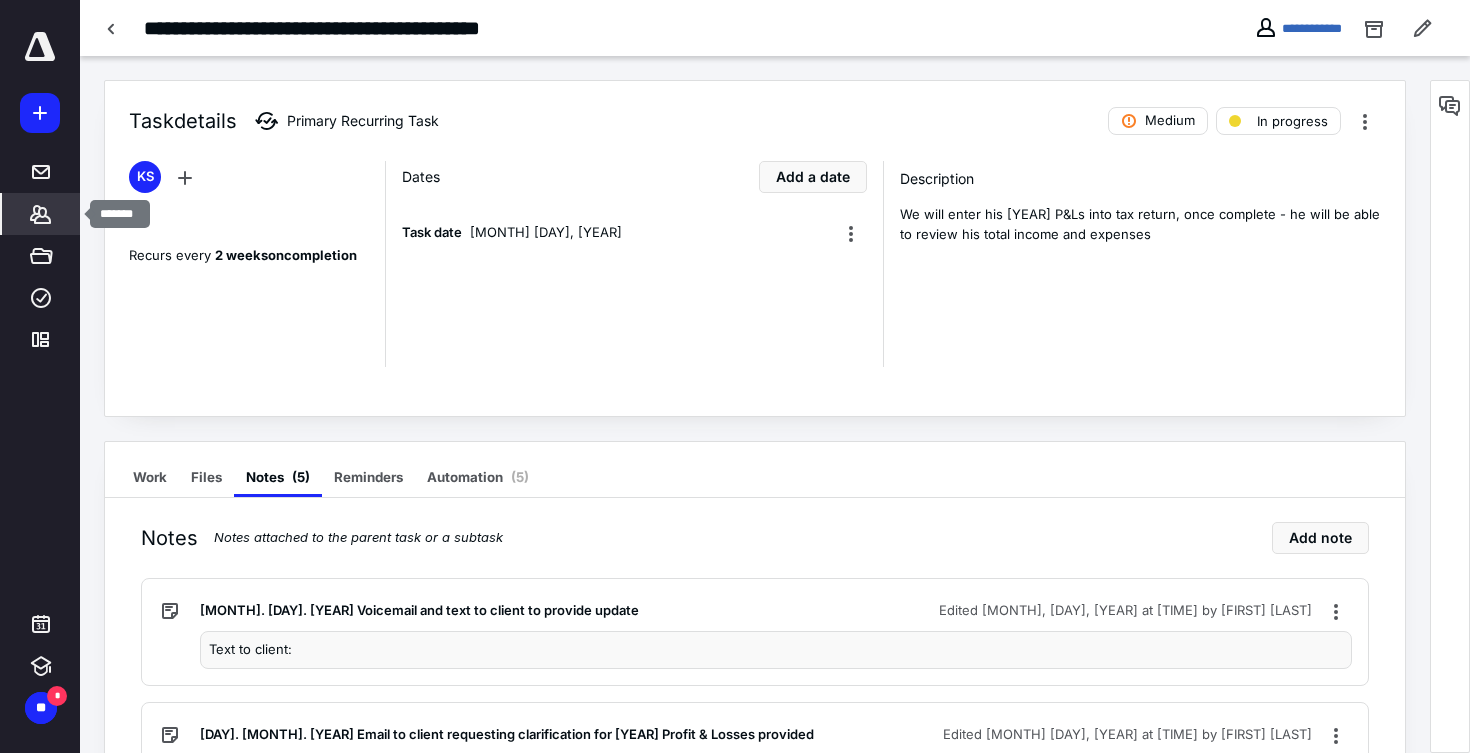 click on "*******" at bounding box center [41, 214] 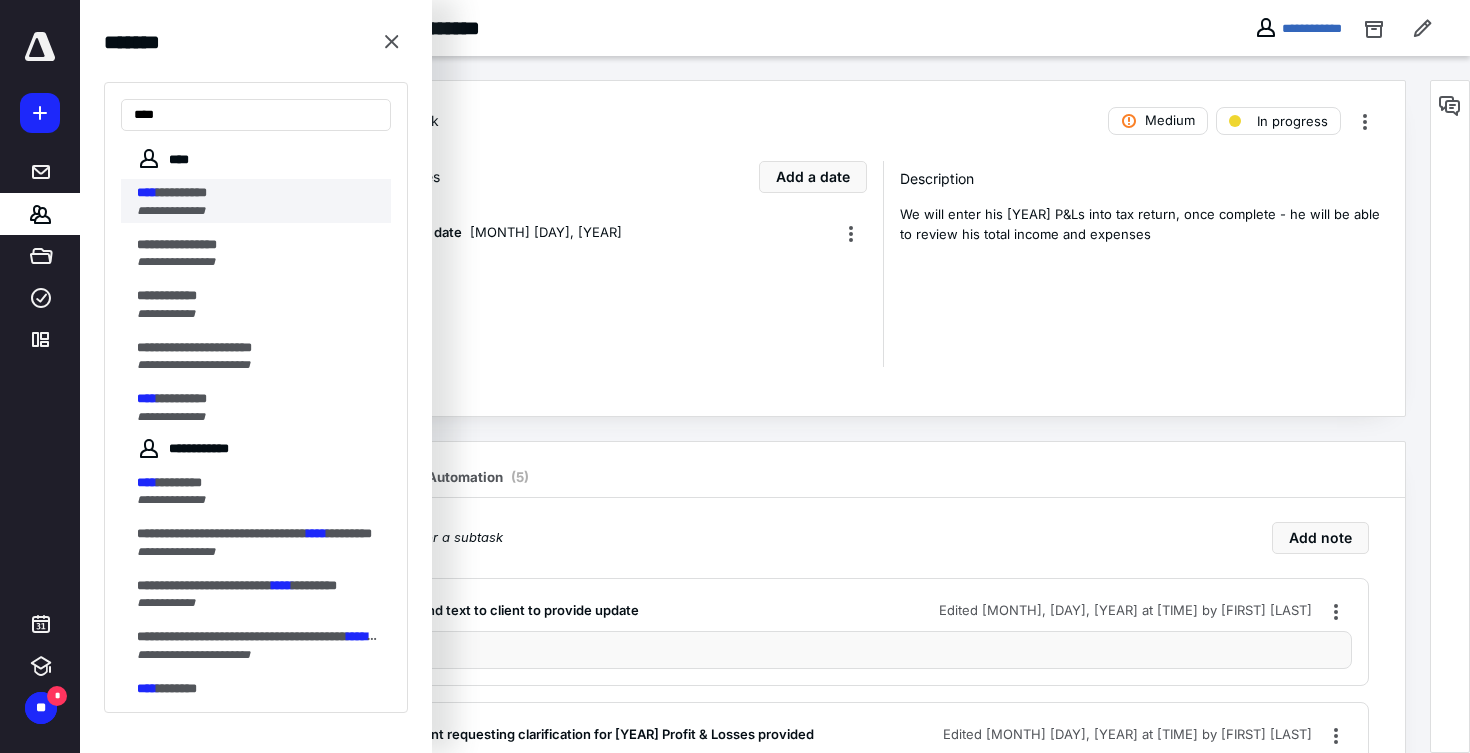 type on "****" 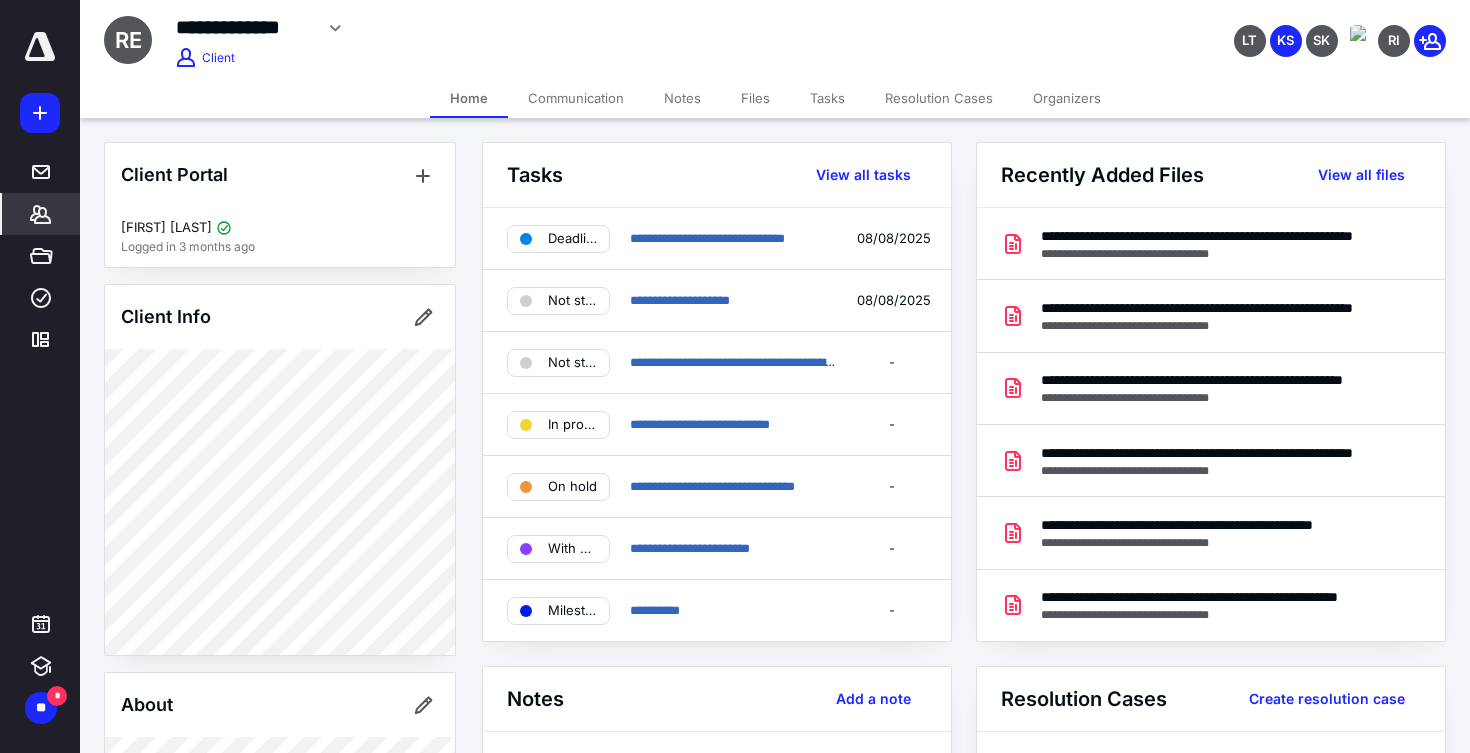 click on "Notes" at bounding box center (682, 98) 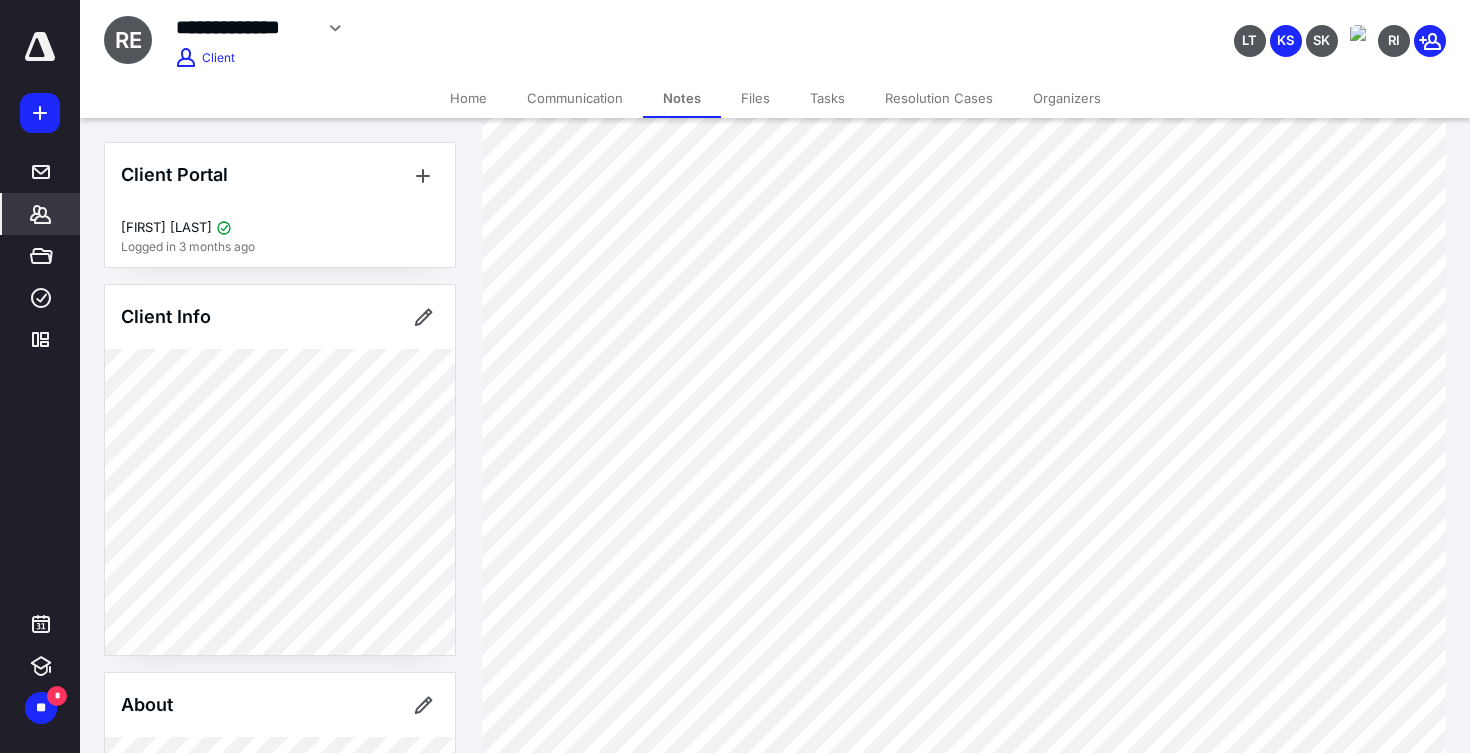 scroll, scrollTop: 141, scrollLeft: 0, axis: vertical 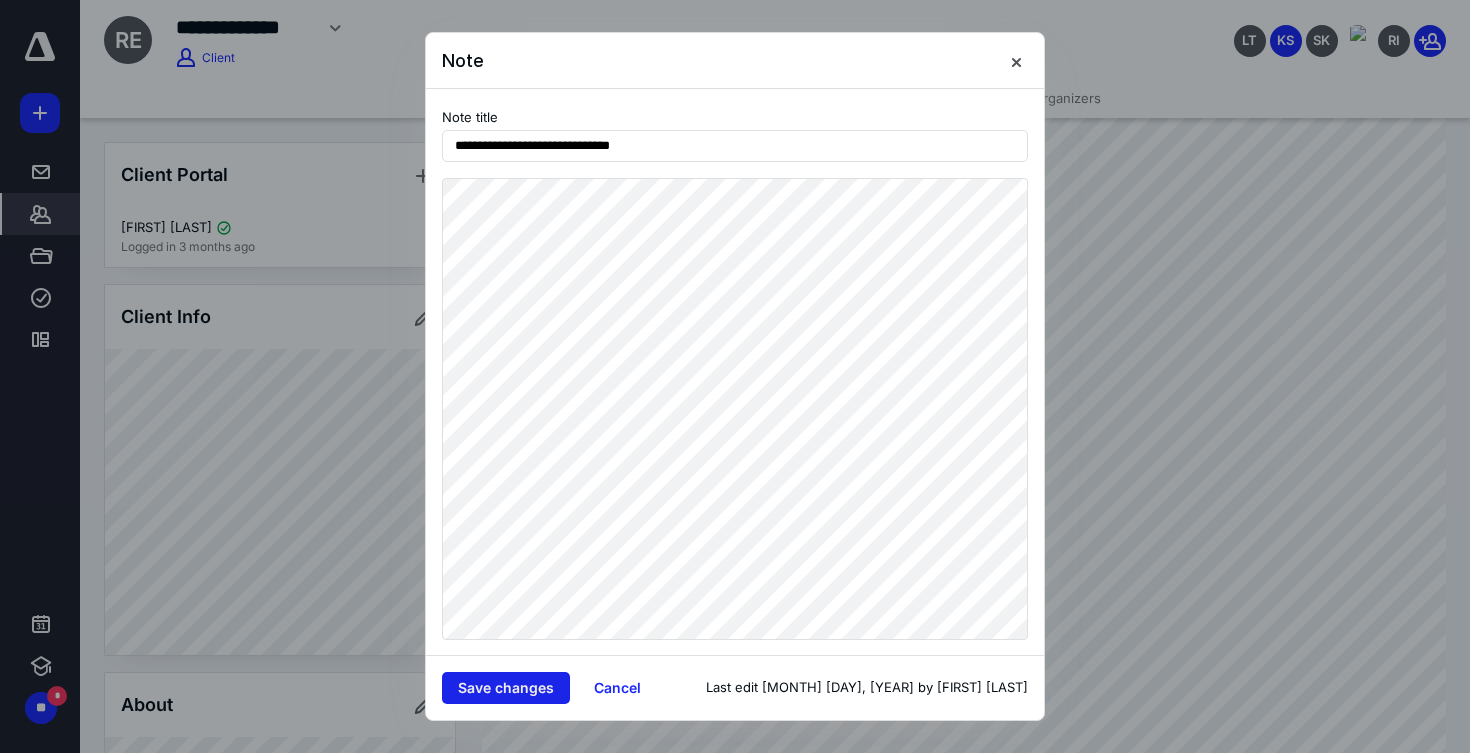 click on "Save changes" at bounding box center (506, 688) 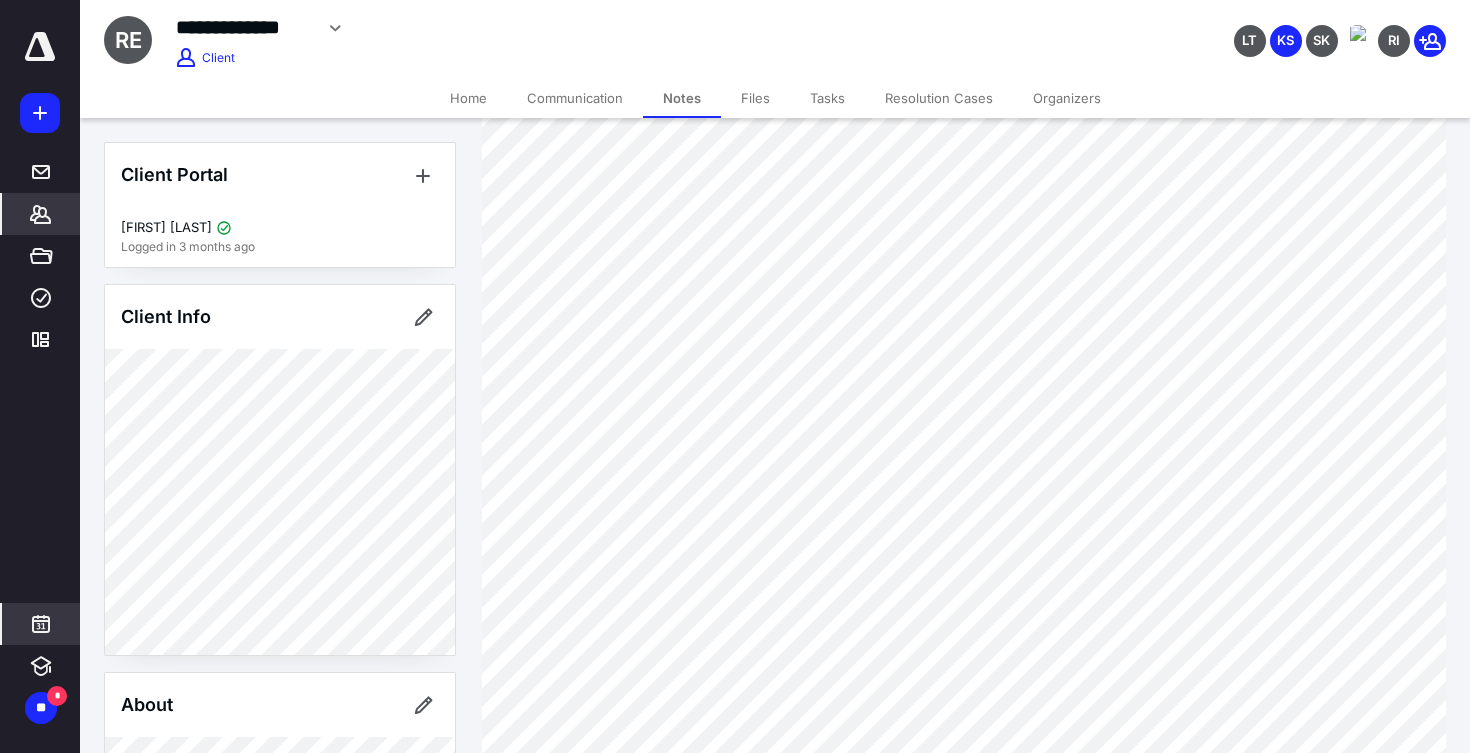 click 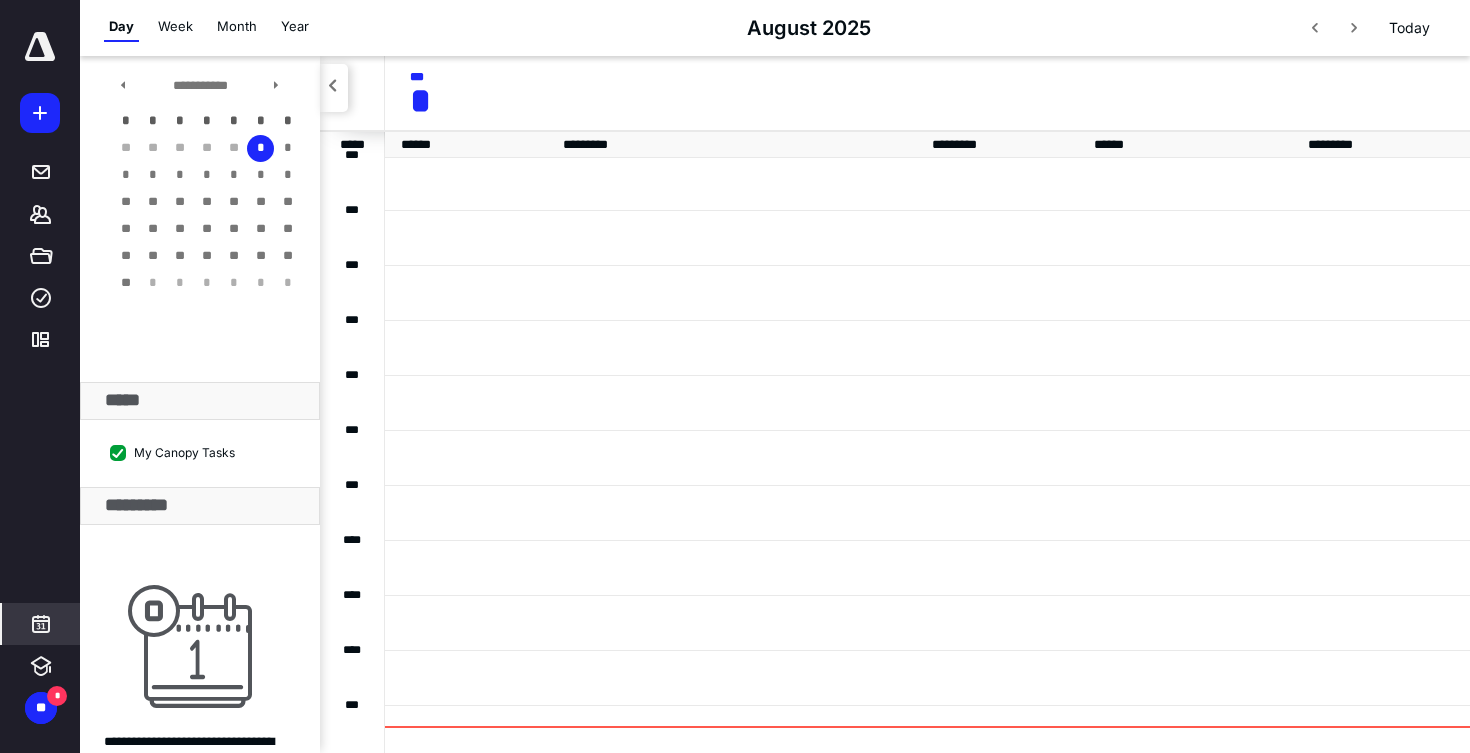 scroll, scrollTop: 385, scrollLeft: 0, axis: vertical 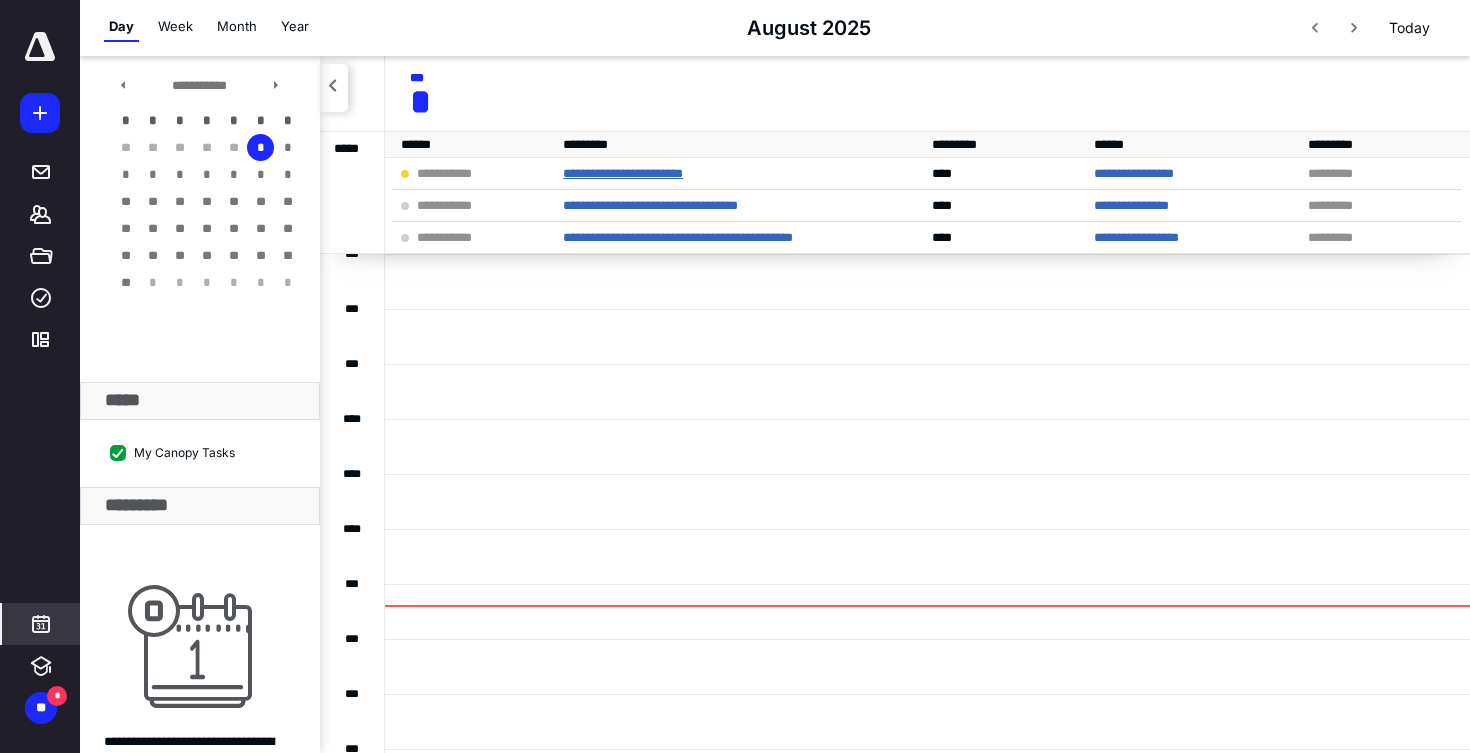 click on "**********" at bounding box center (623, 173) 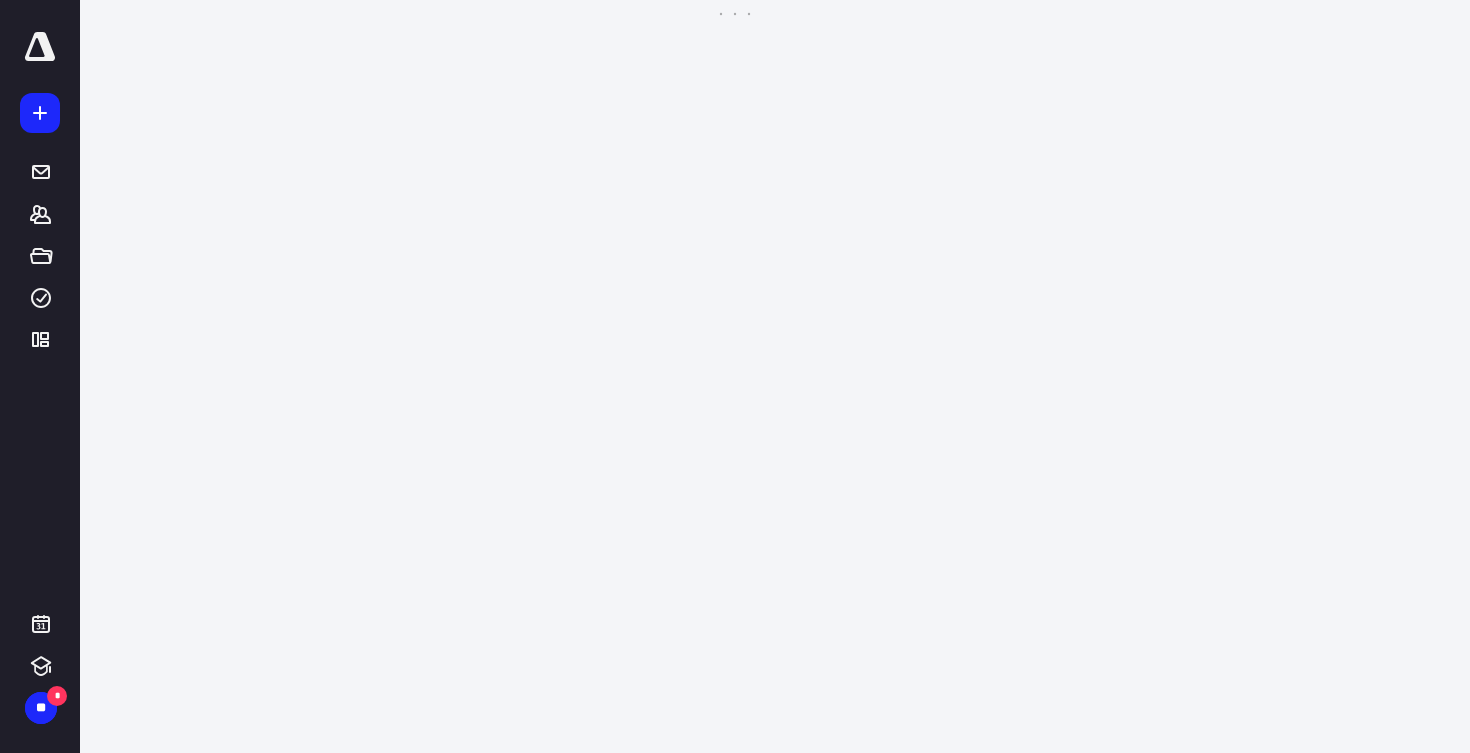 scroll, scrollTop: 0, scrollLeft: 0, axis: both 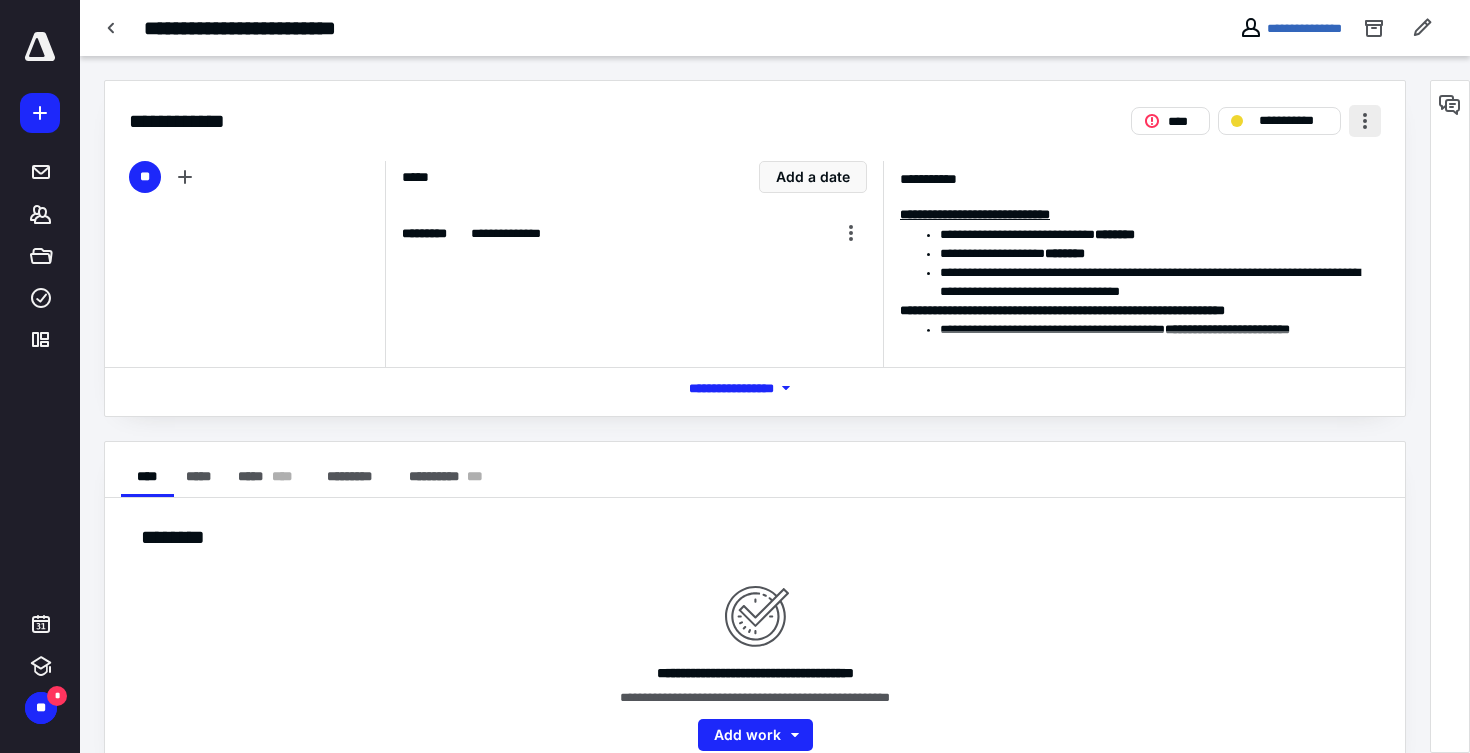 click at bounding box center [1365, 121] 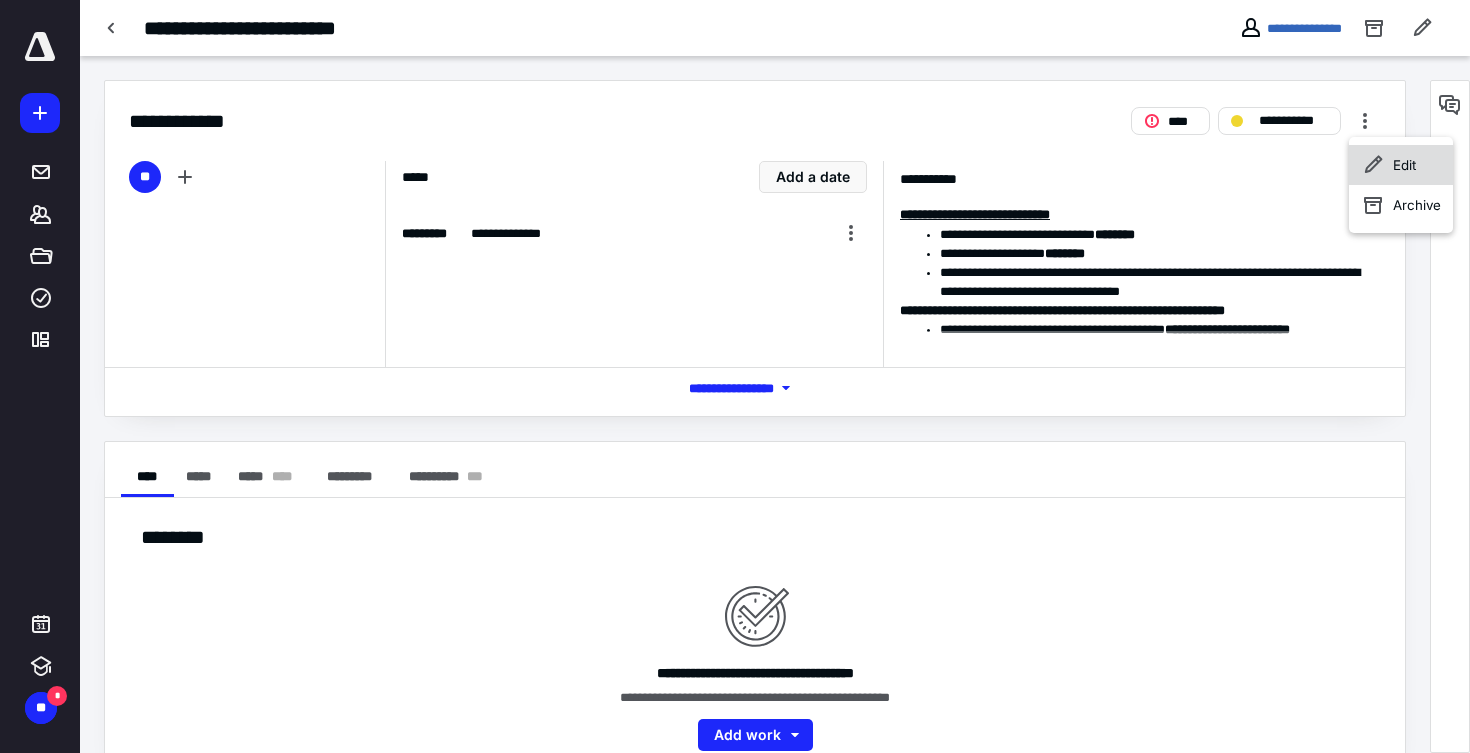 click 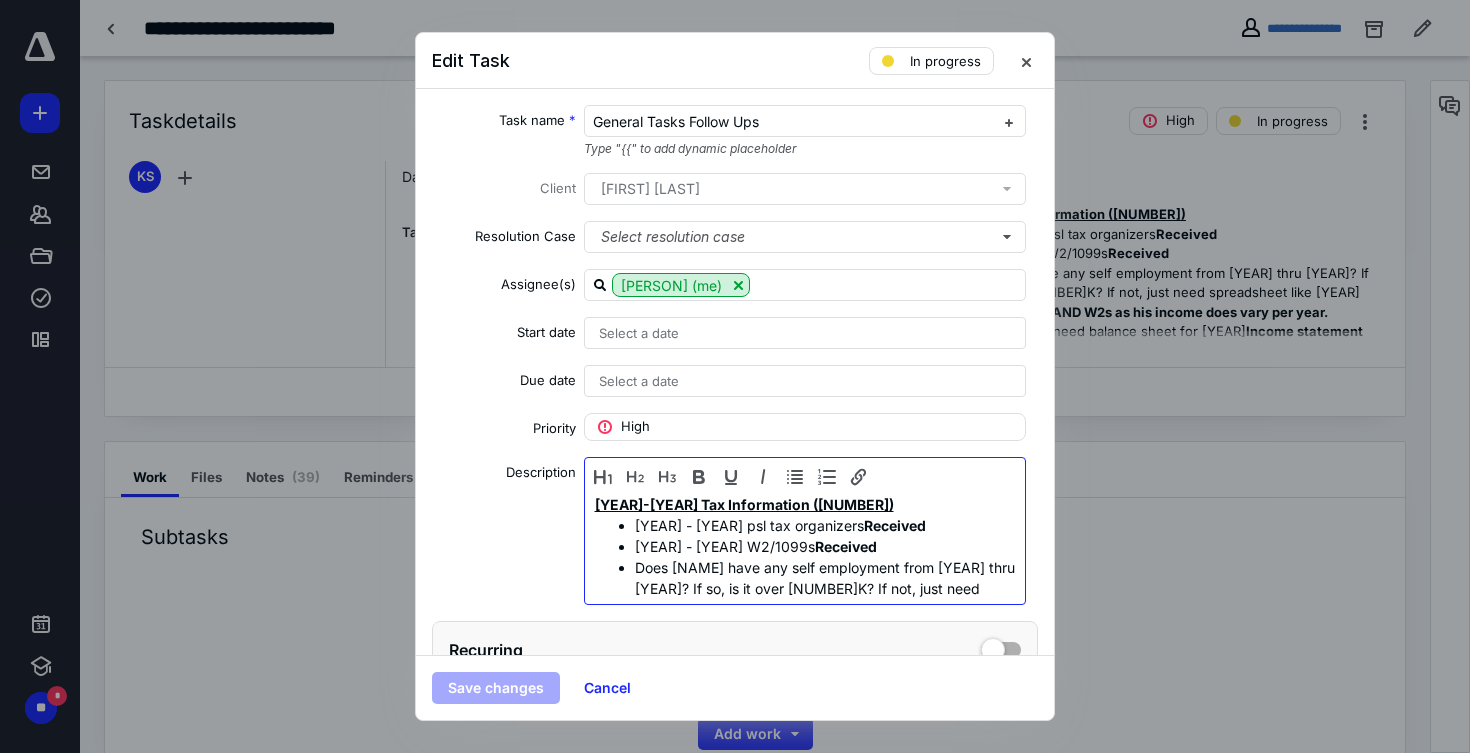 click on "[YEAR]-[YEAR] Tax Information ([NUMBER])" at bounding box center (744, 504) 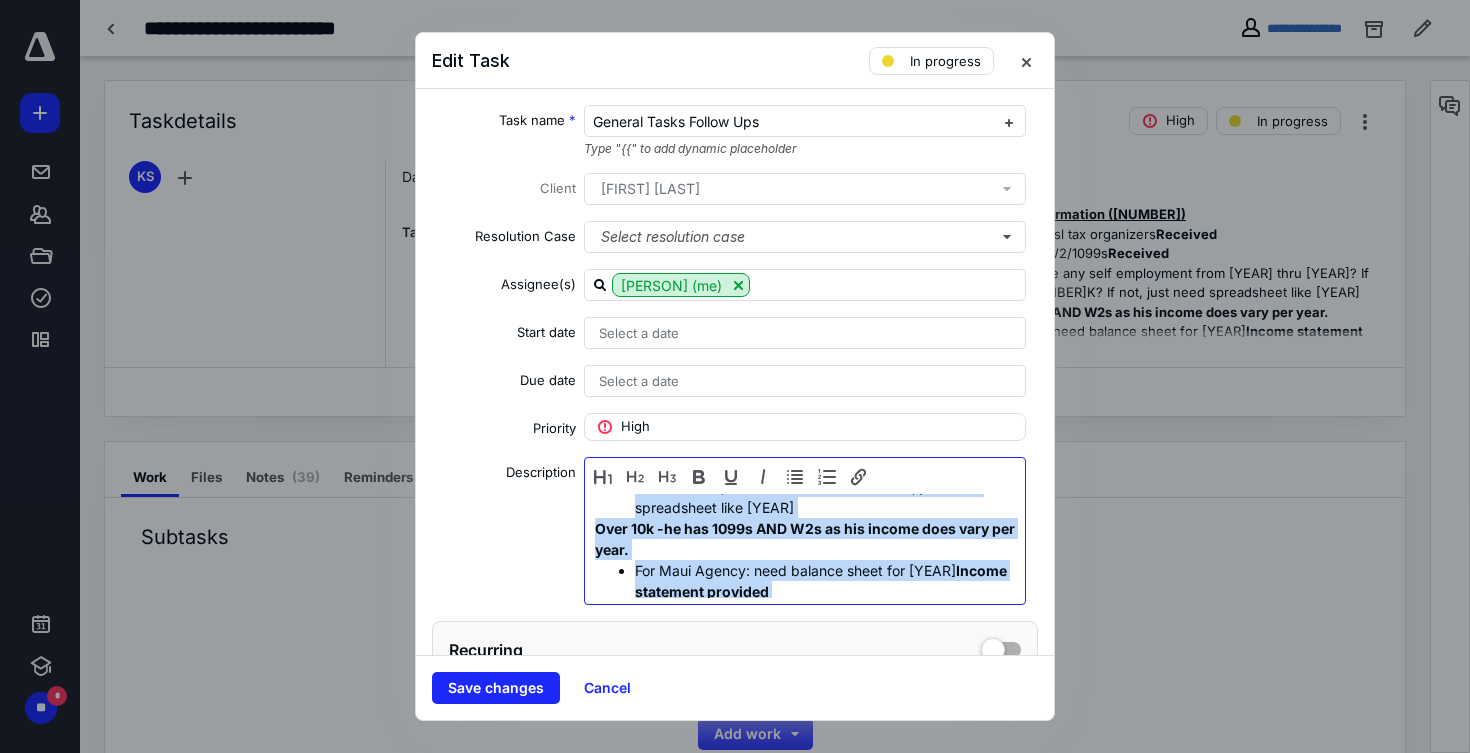scroll, scrollTop: 0, scrollLeft: 0, axis: both 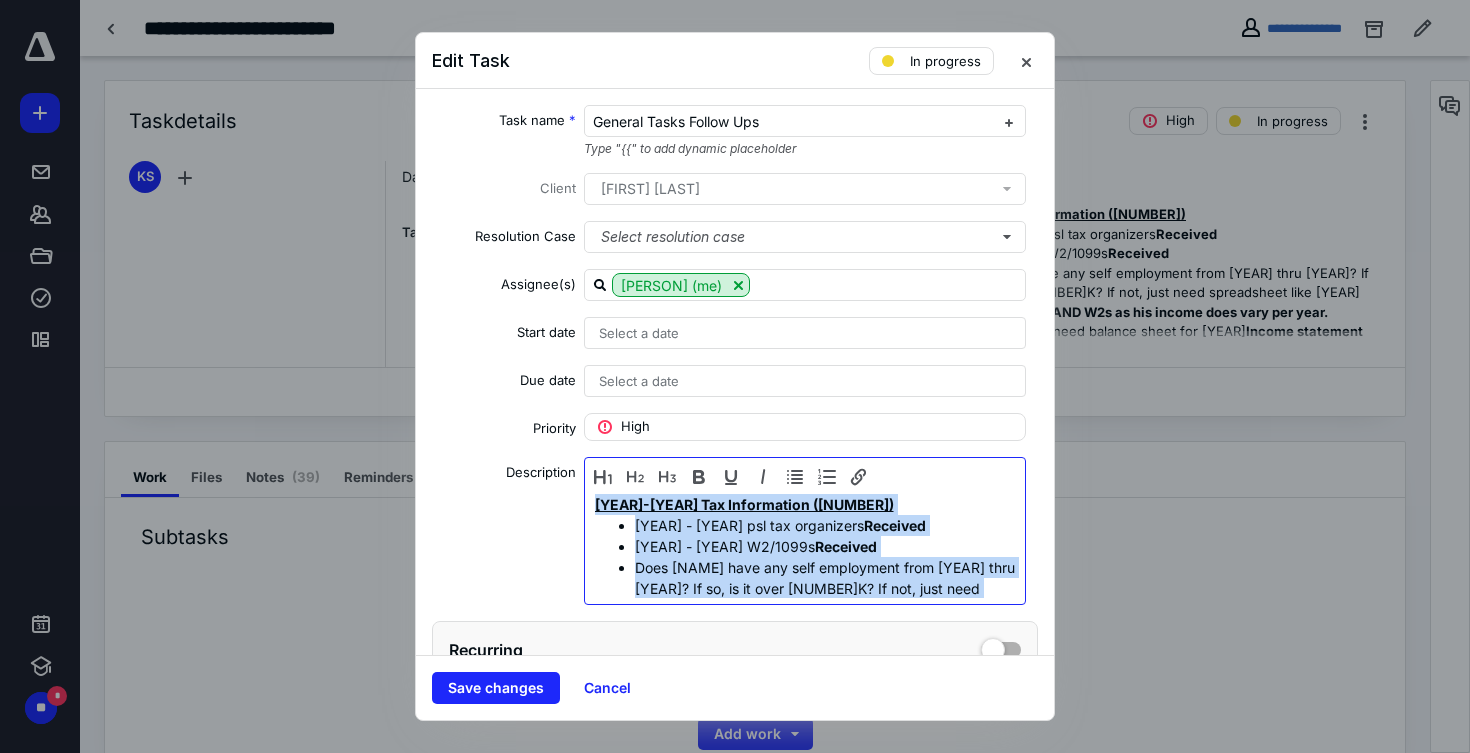 drag, startPoint x: 876, startPoint y: 588, endPoint x: 490, endPoint y: 279, distance: 494.44617 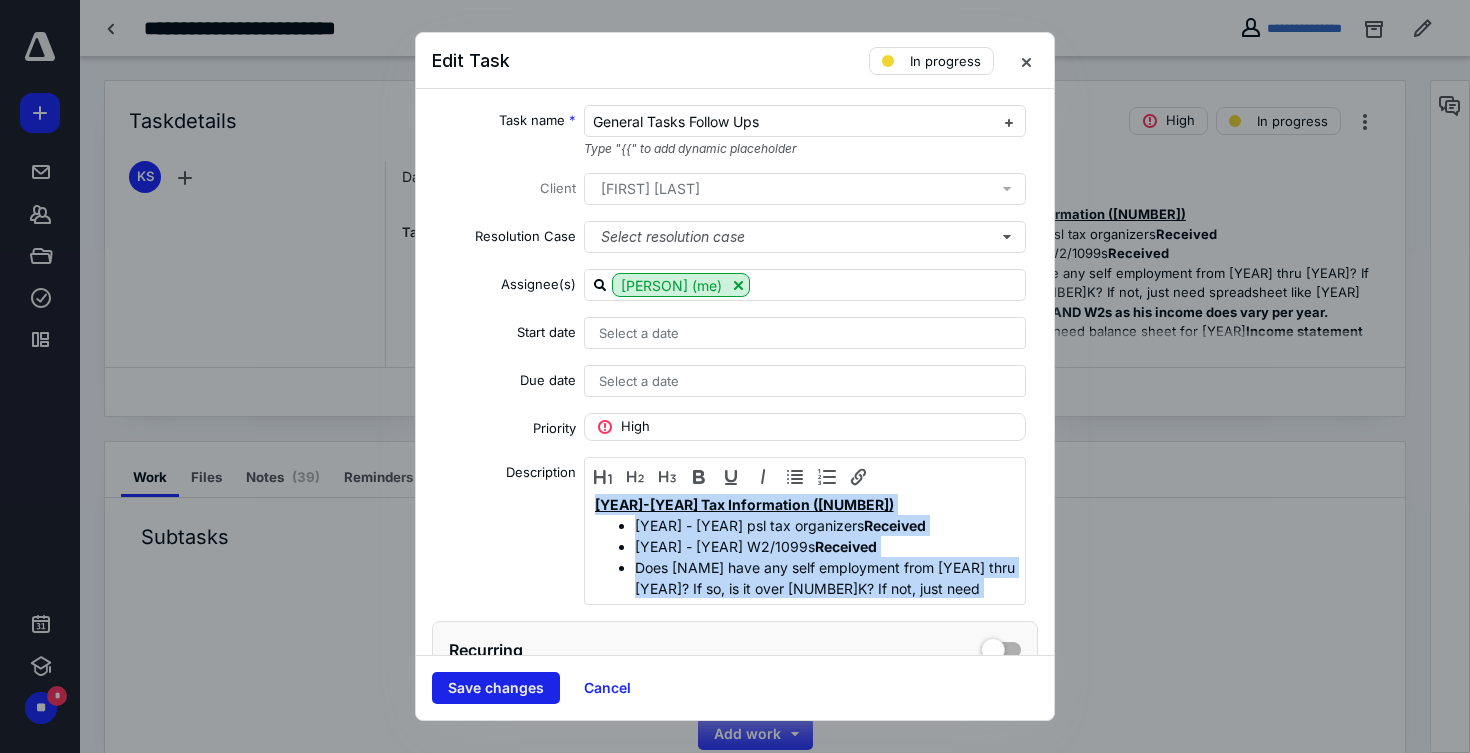 click on "Save changes" at bounding box center [496, 688] 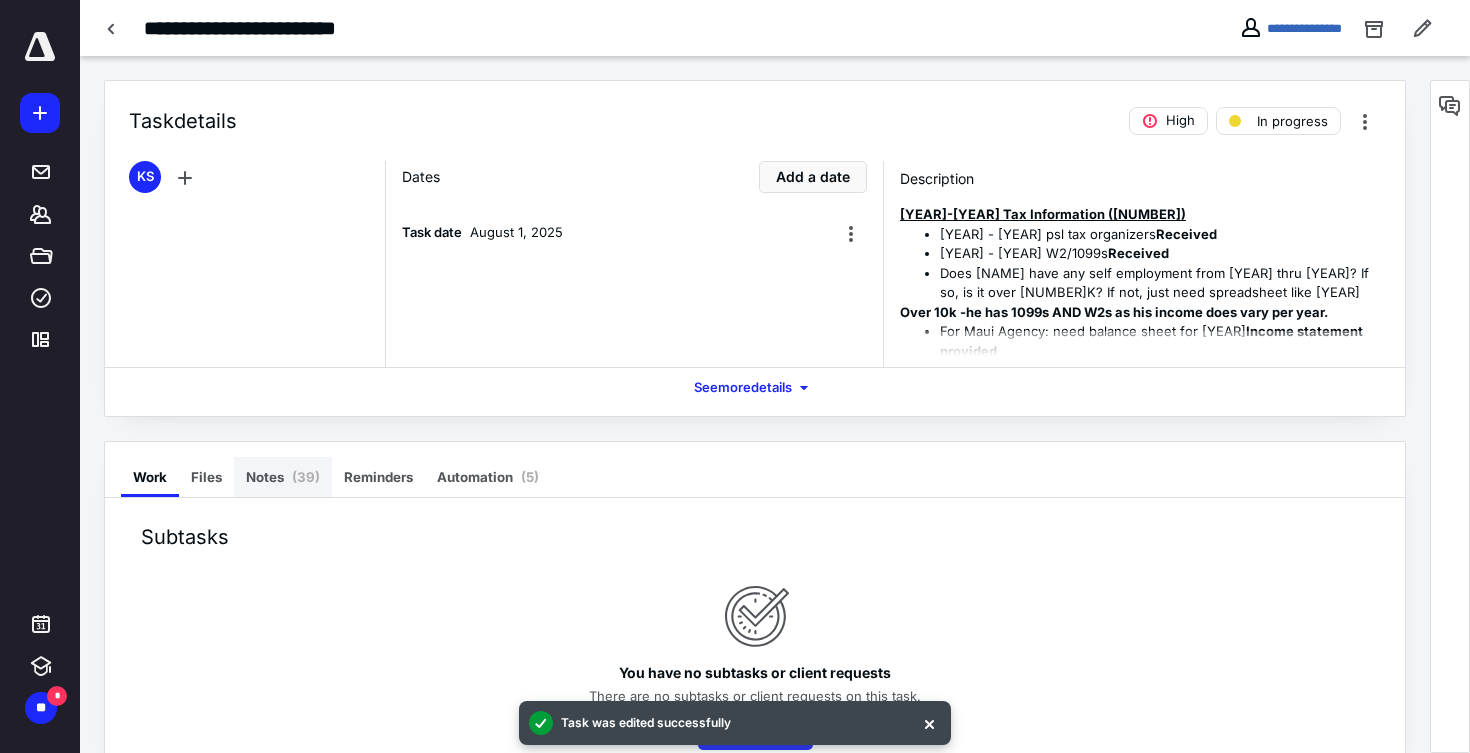 click on "Notes ( 39 )" at bounding box center [283, 477] 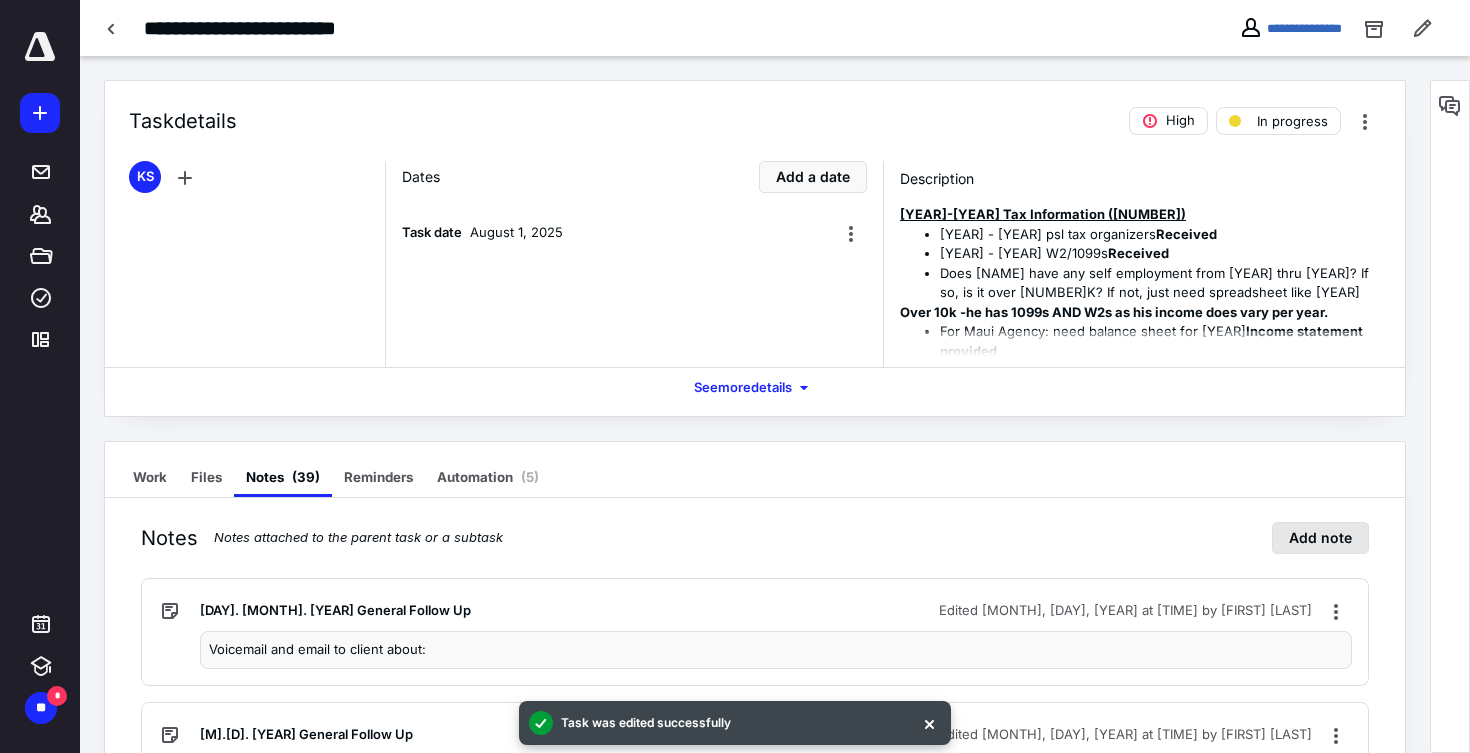 click on "Add note" at bounding box center [1320, 538] 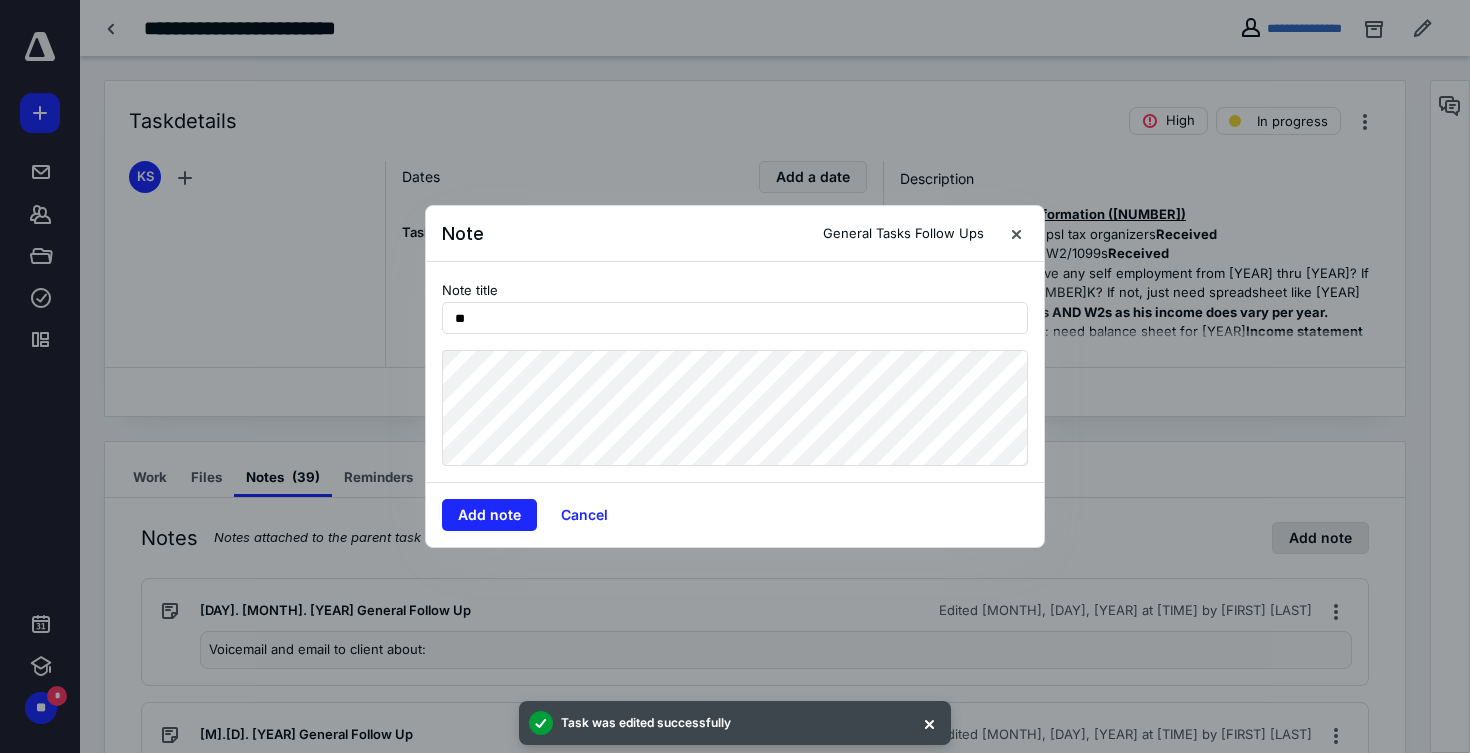 type on "*" 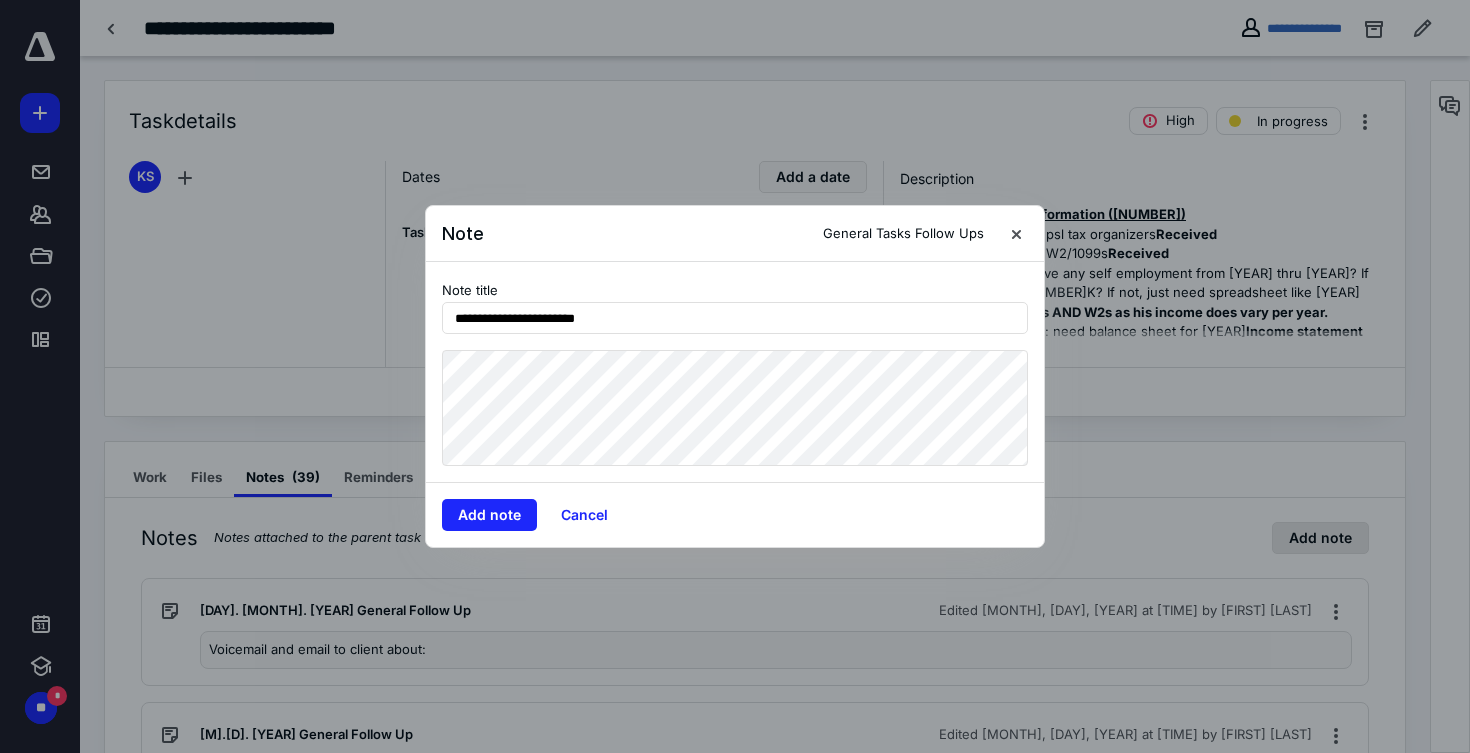 type on "**********" 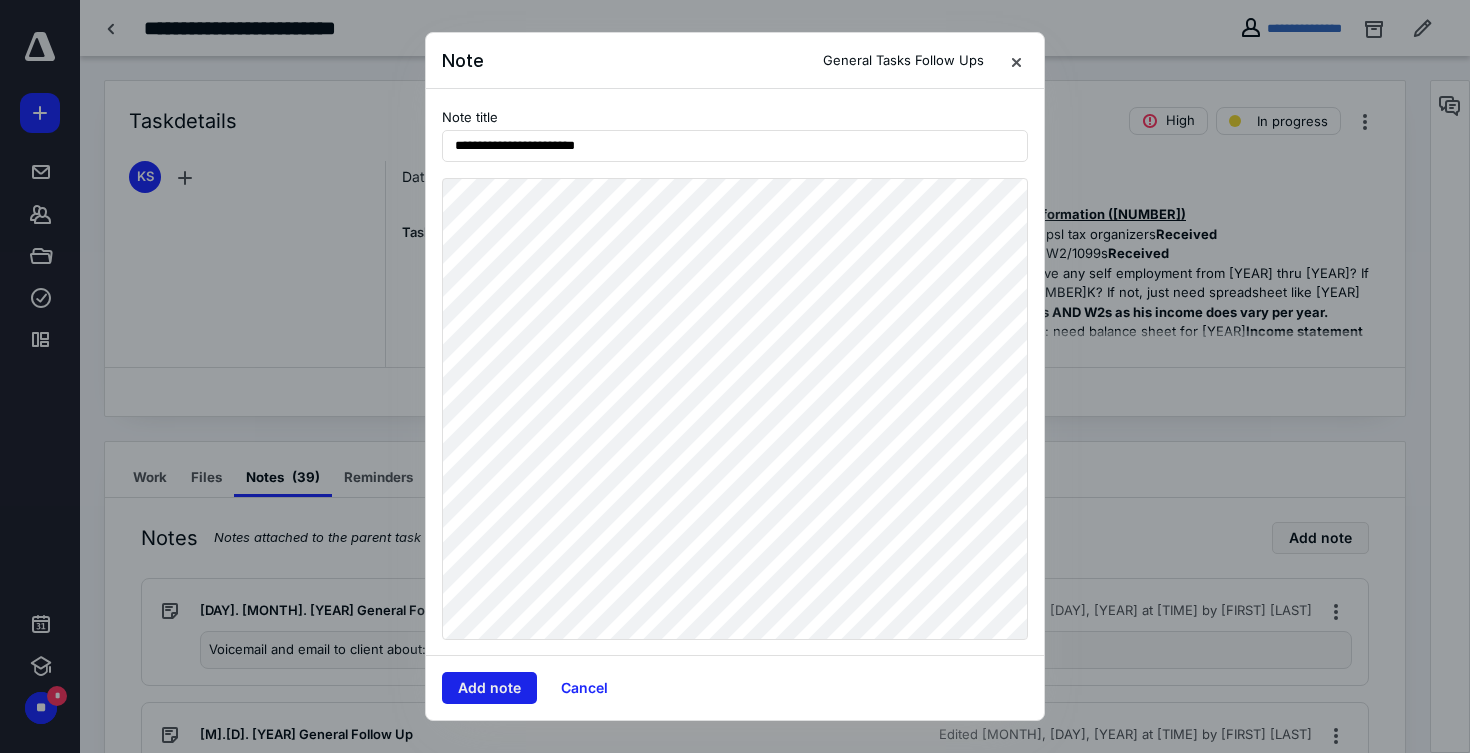 click on "Add note" at bounding box center (489, 688) 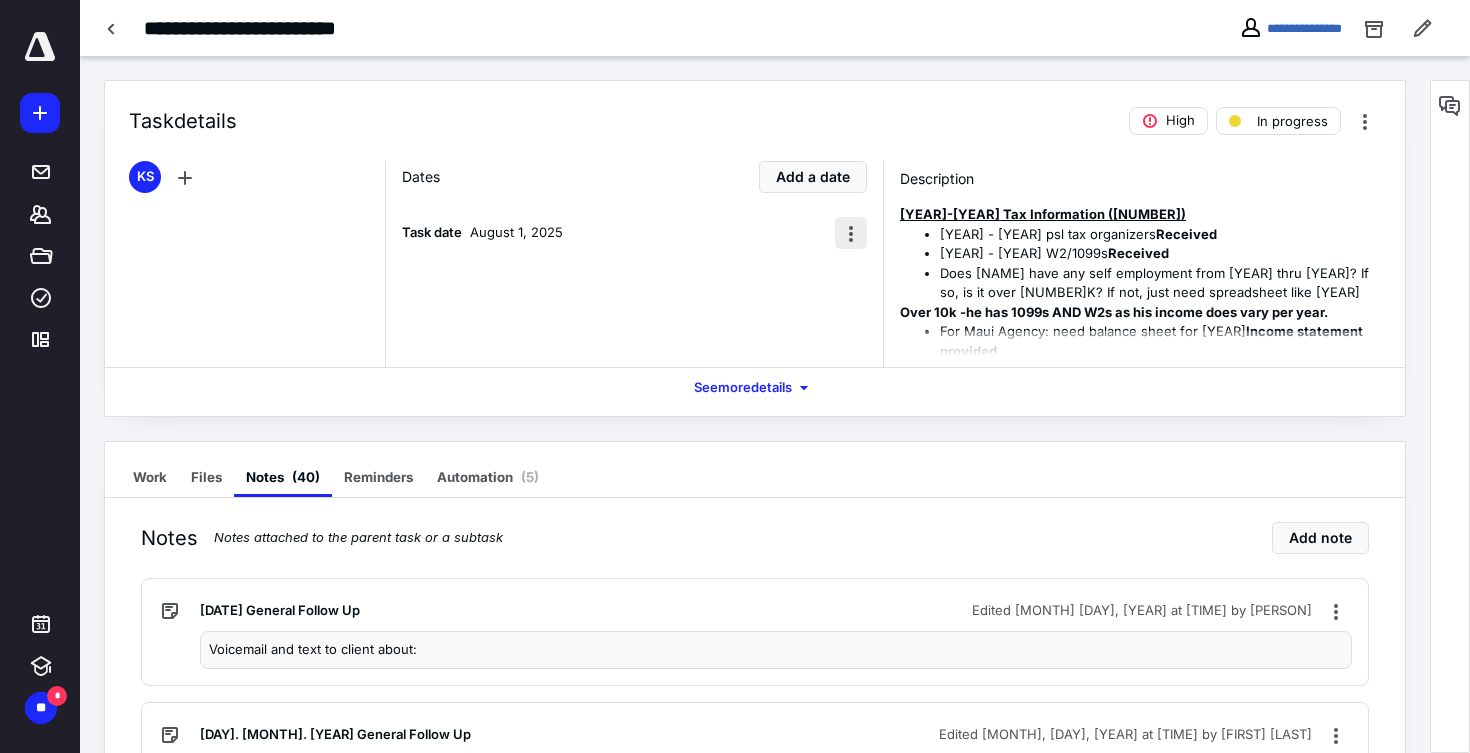 click at bounding box center [851, 233] 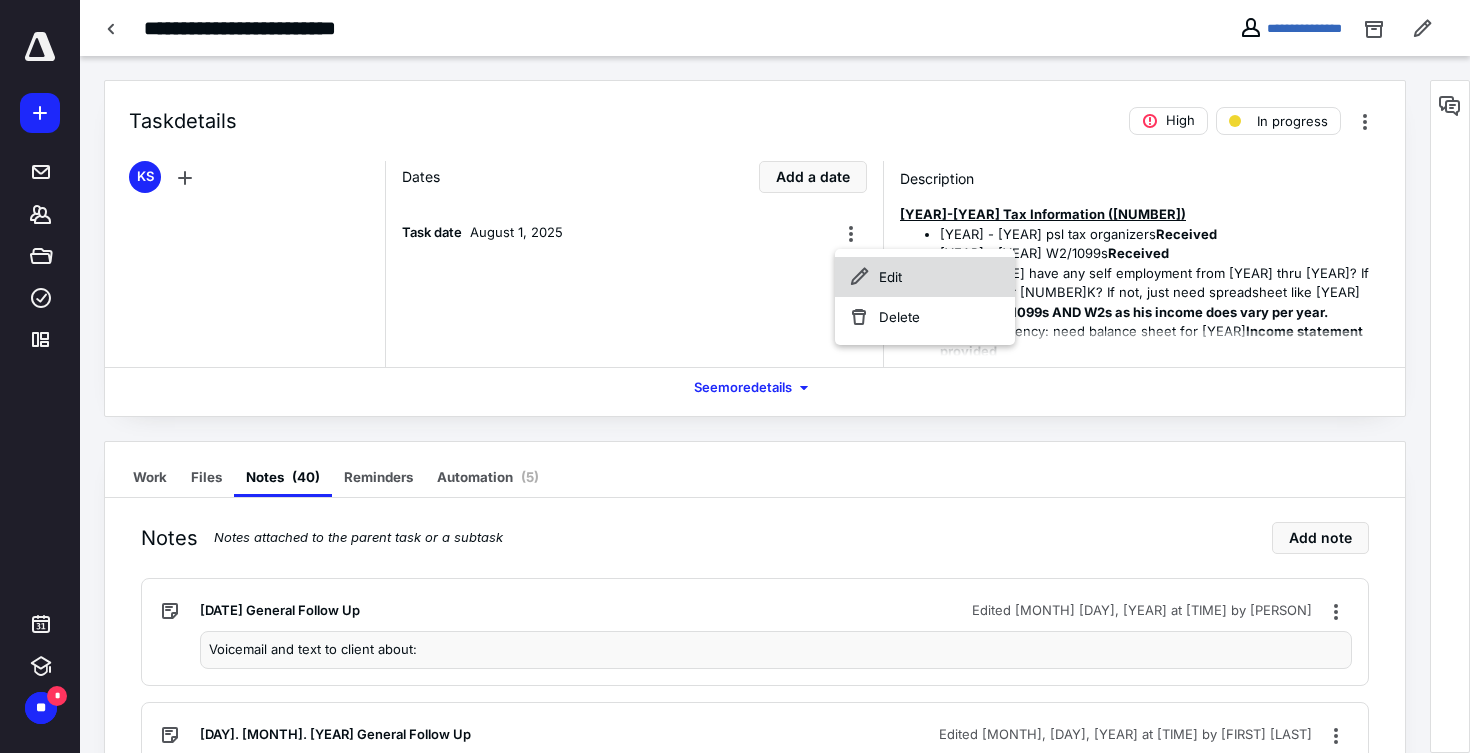 click 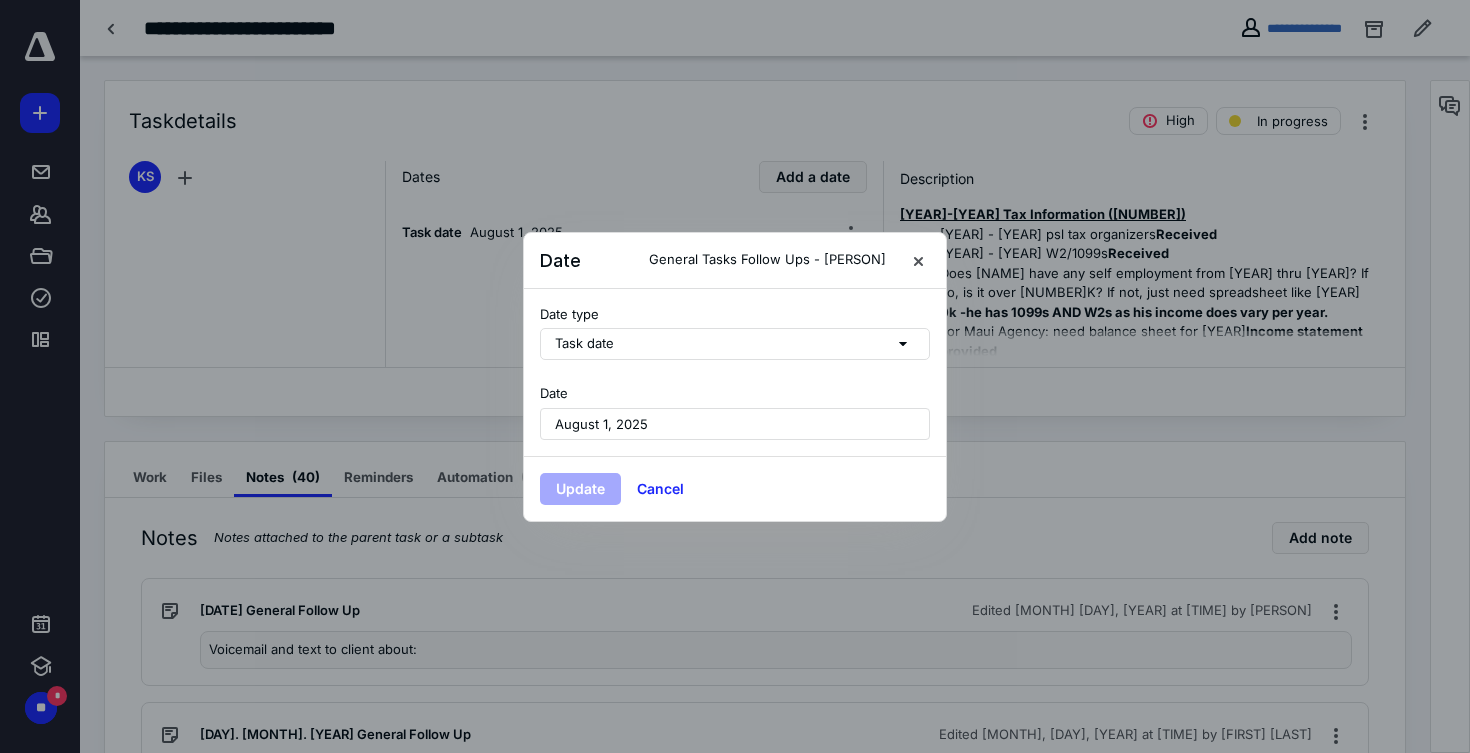 click on "August 1, 2025" at bounding box center (735, 424) 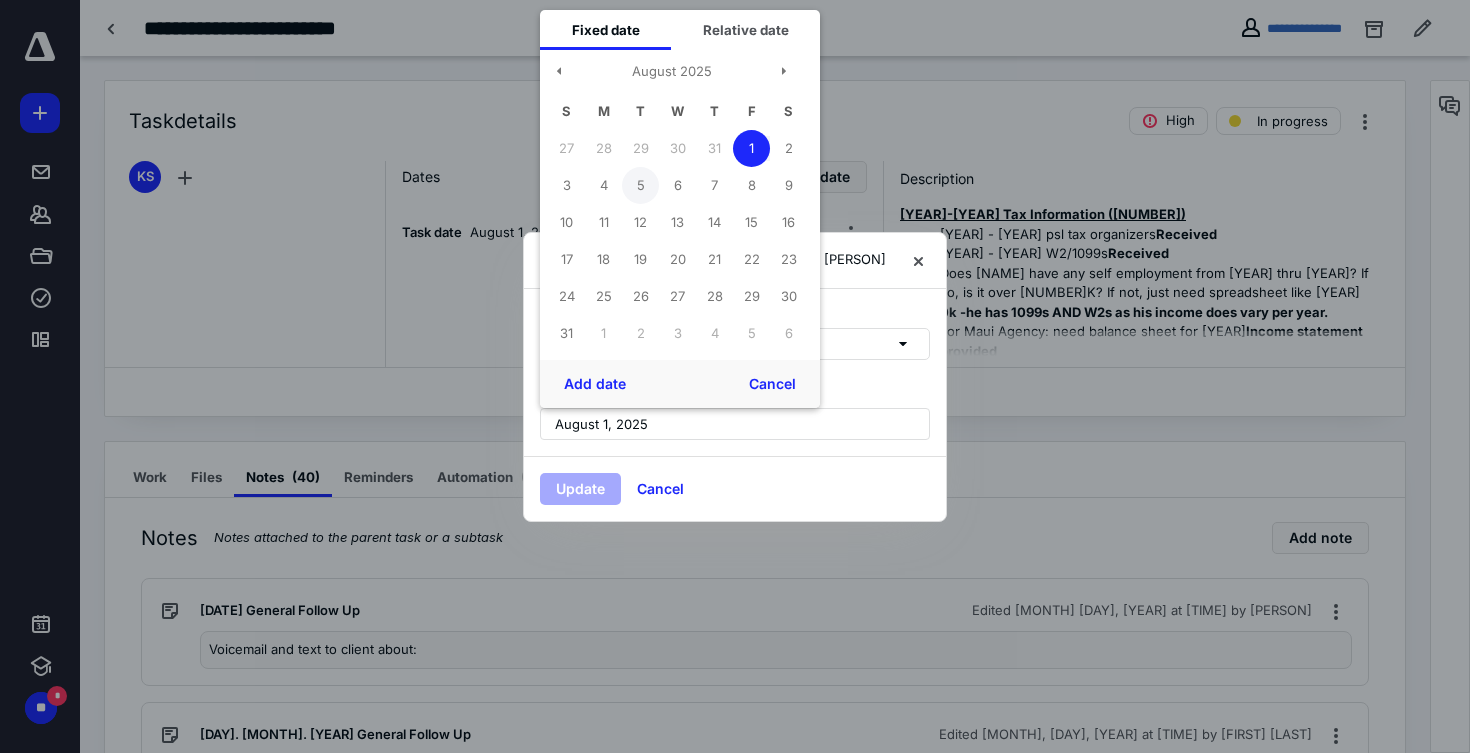 click on "5" at bounding box center [640, 185] 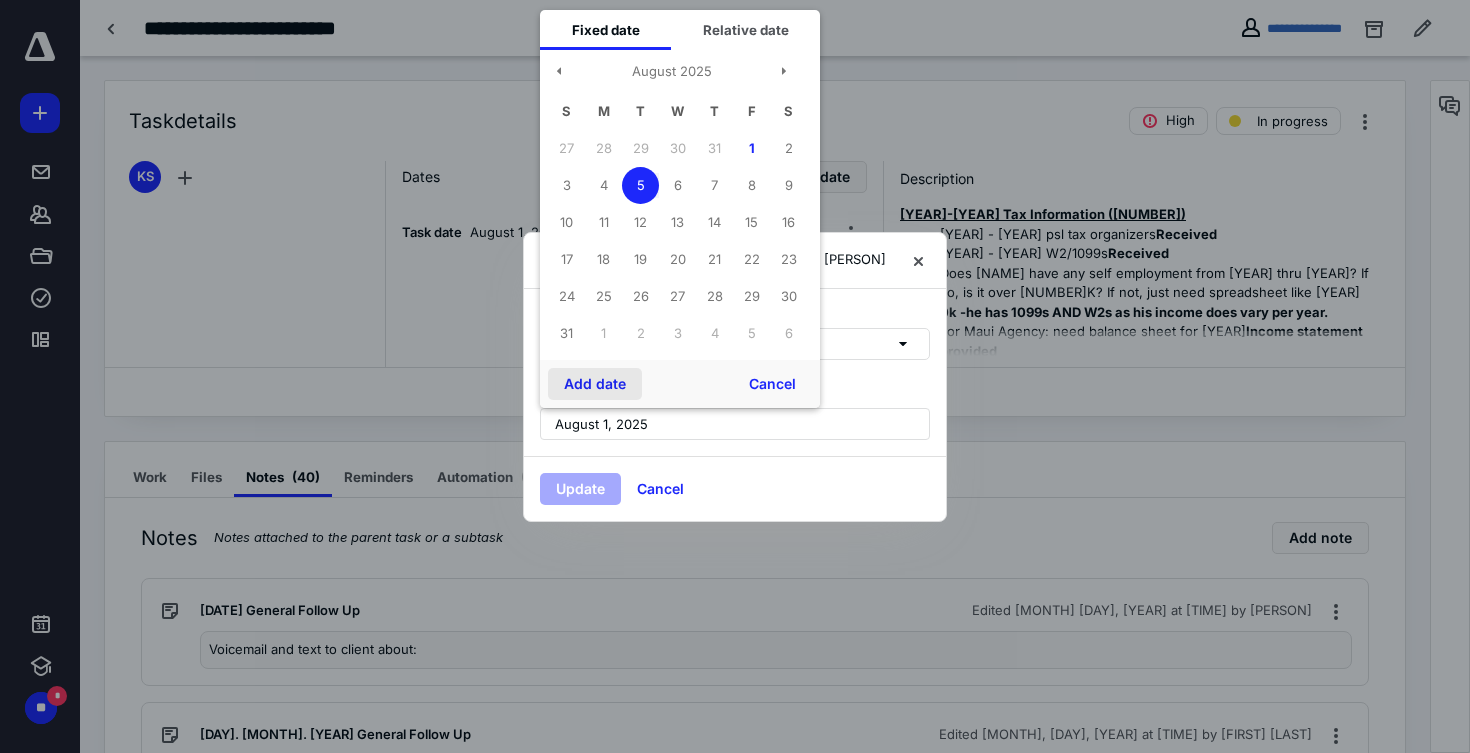 click on "Add date" at bounding box center [595, 384] 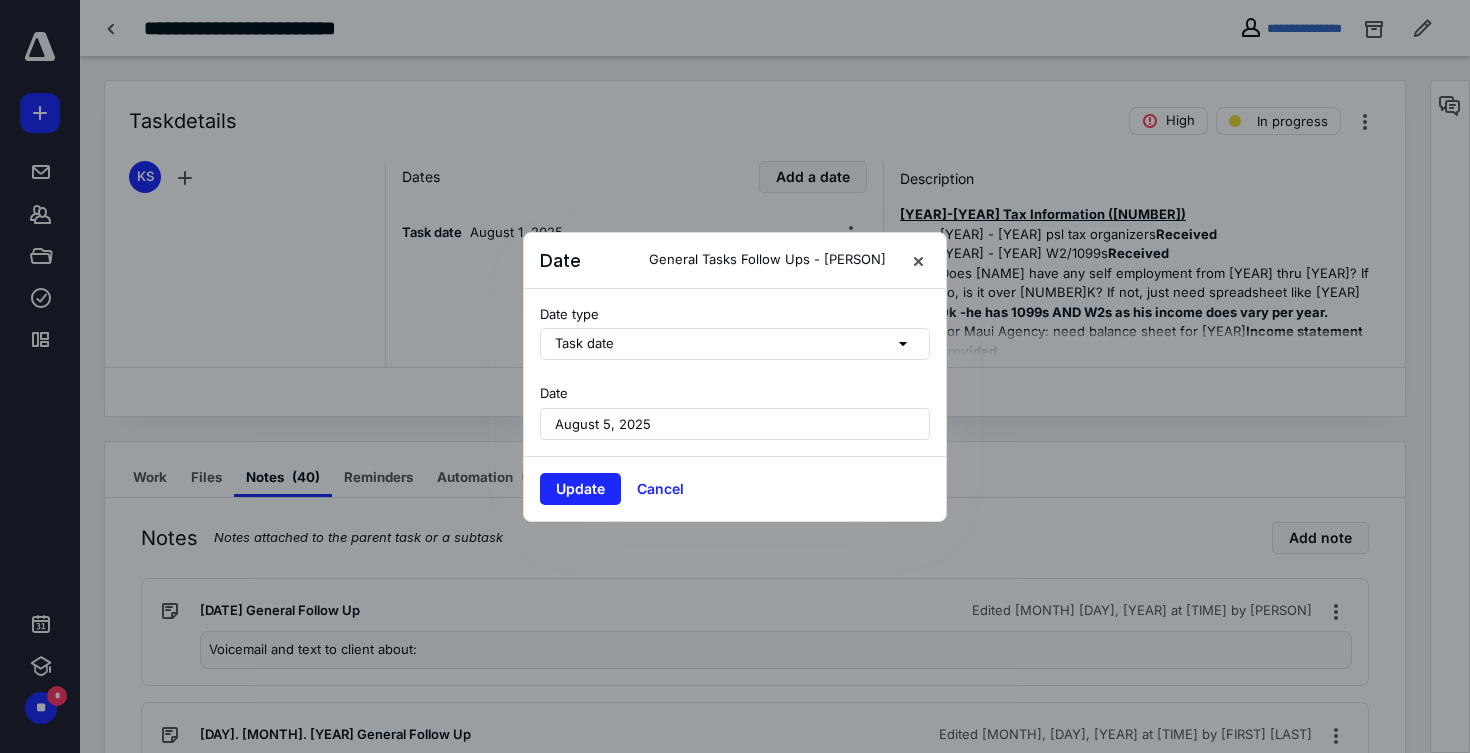 click on "Update Cancel" at bounding box center (735, 488) 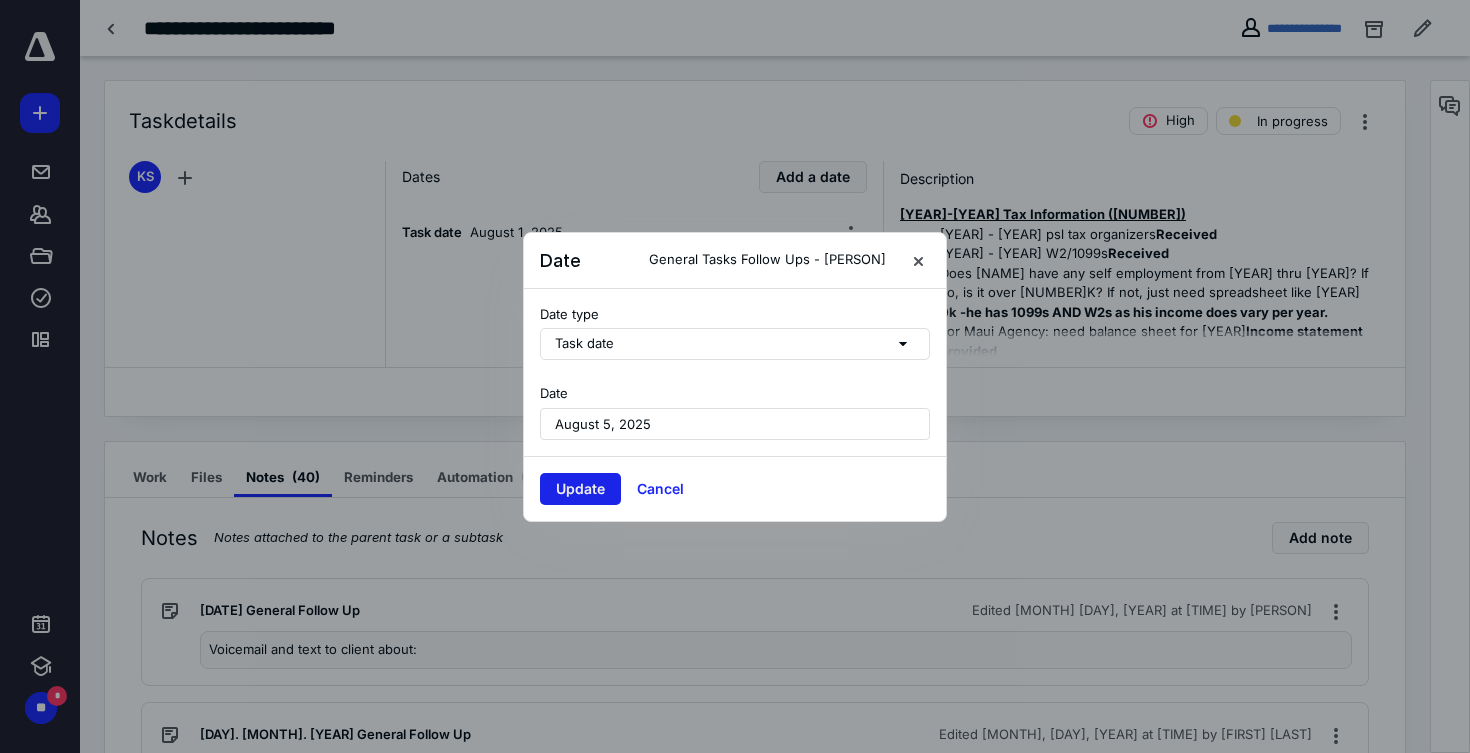 click on "Update" at bounding box center [580, 489] 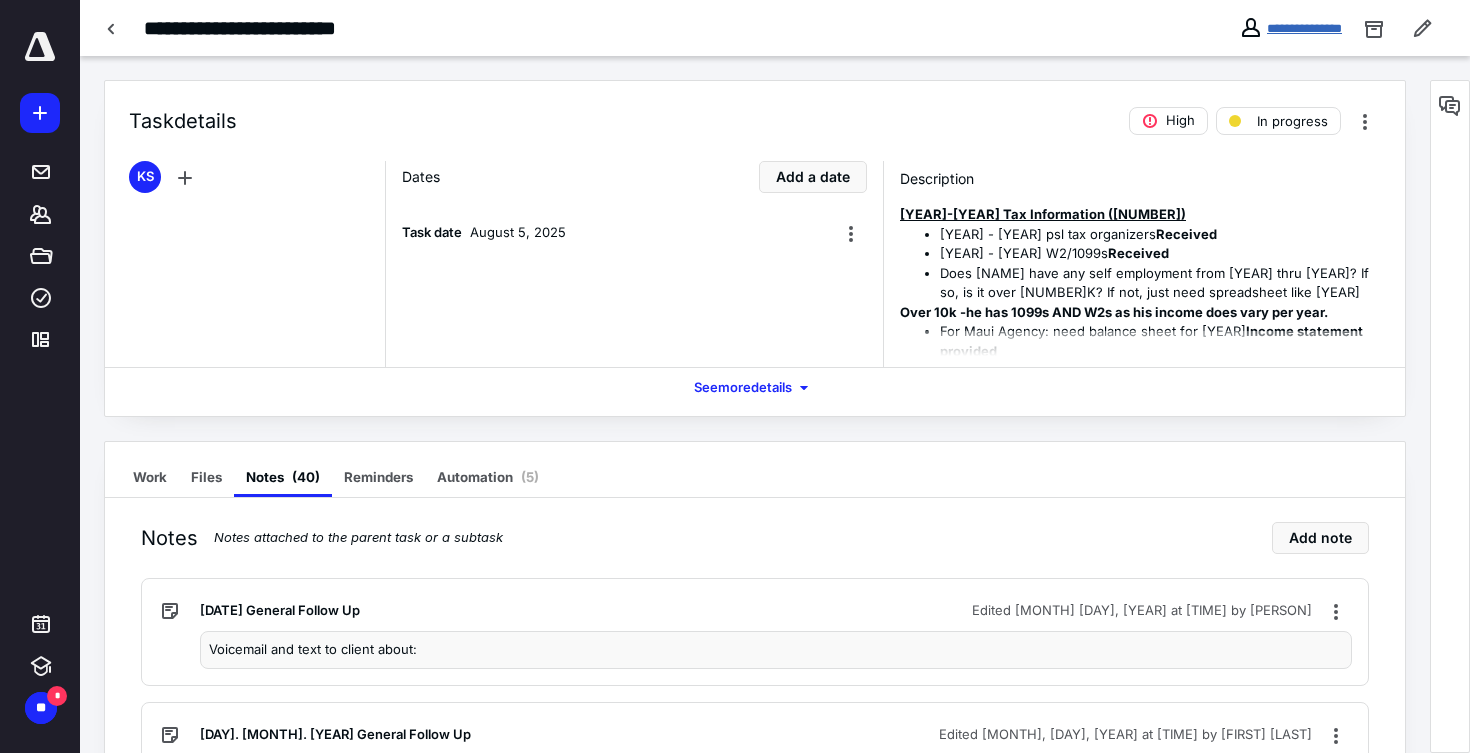 click on "**********" at bounding box center [1304, 28] 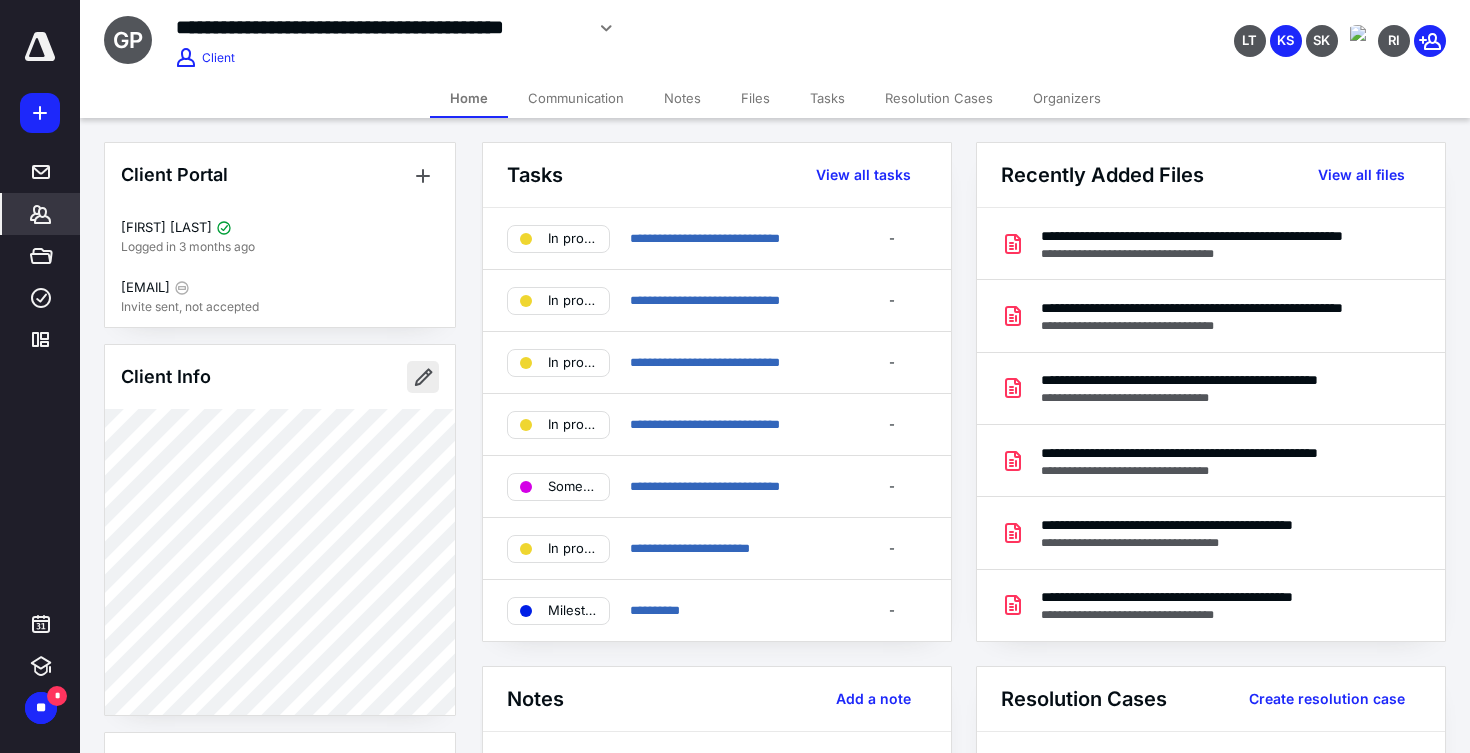 click at bounding box center (423, 377) 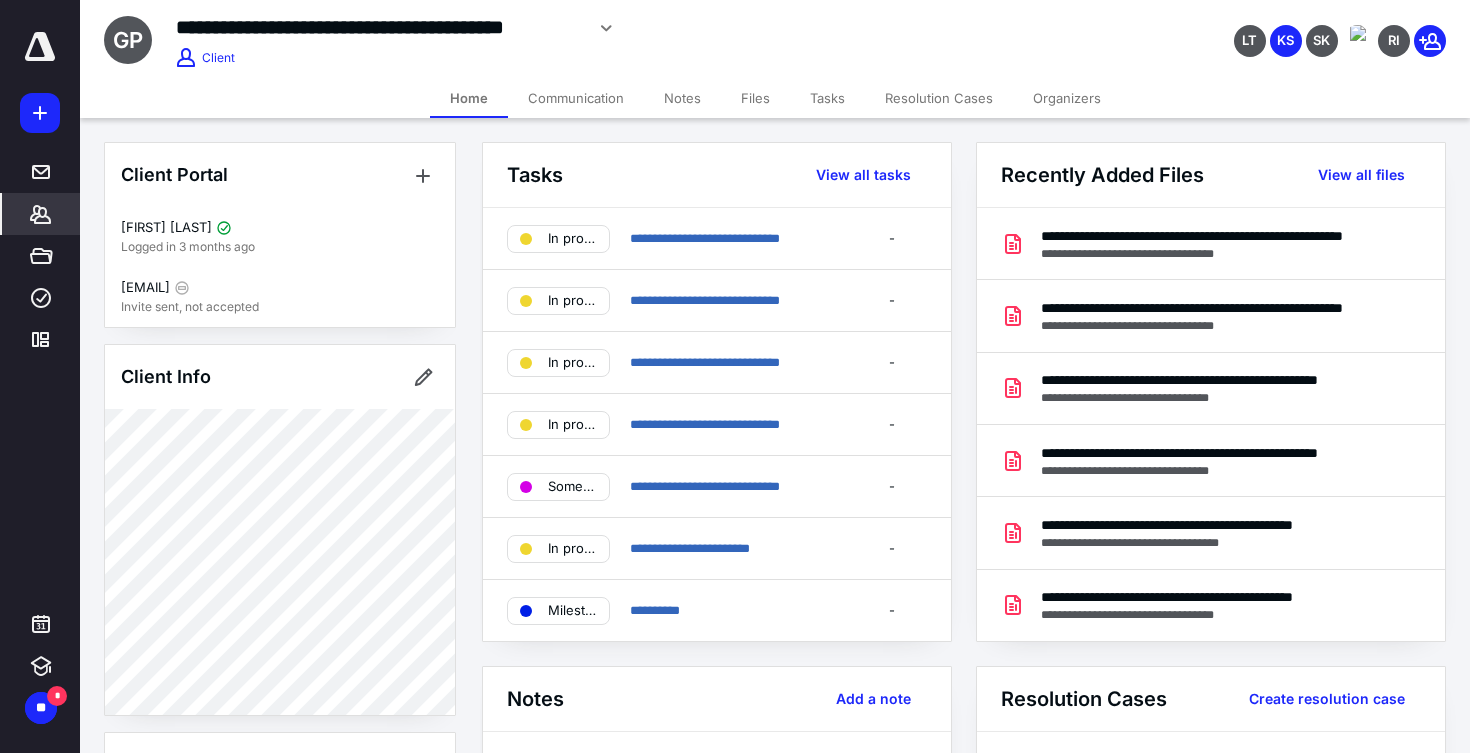 type on "**********" 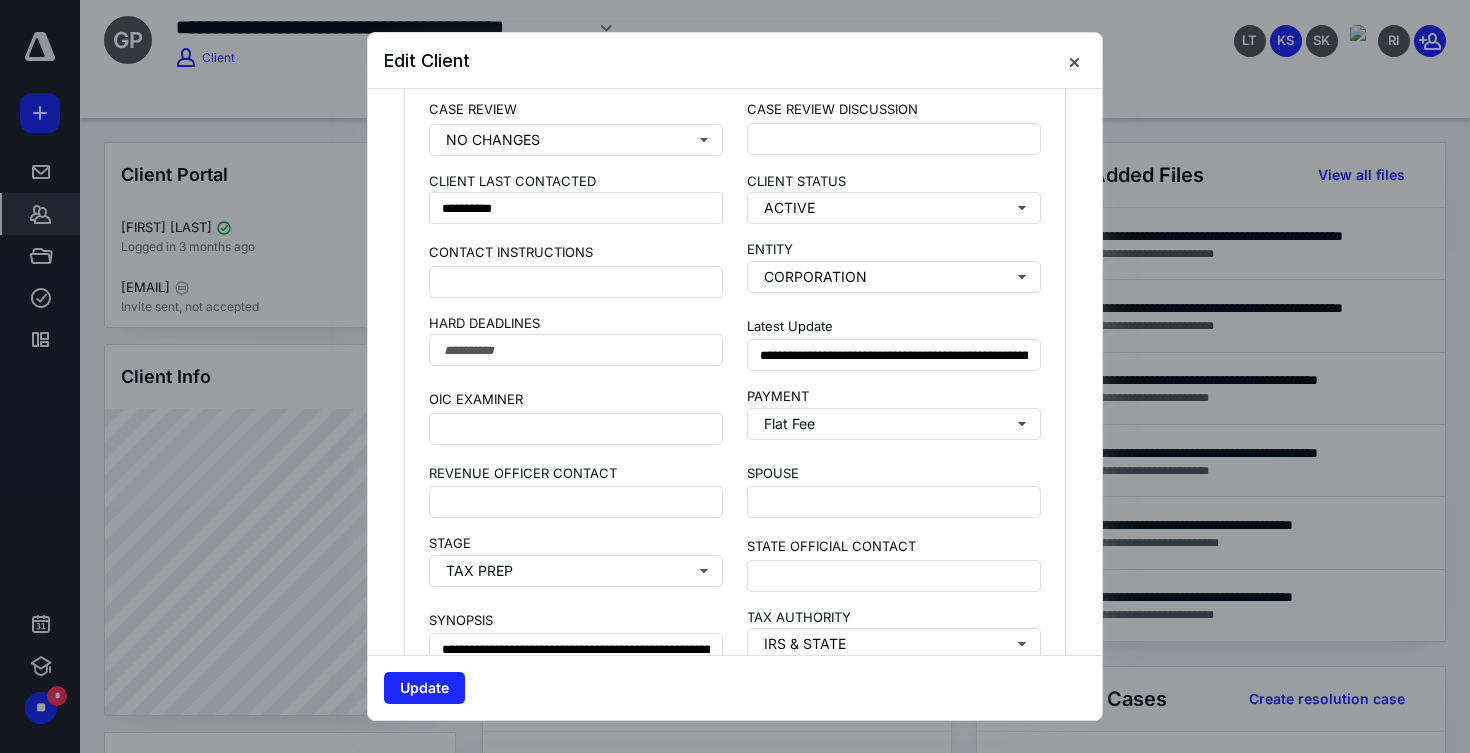 scroll, scrollTop: 1641, scrollLeft: 0, axis: vertical 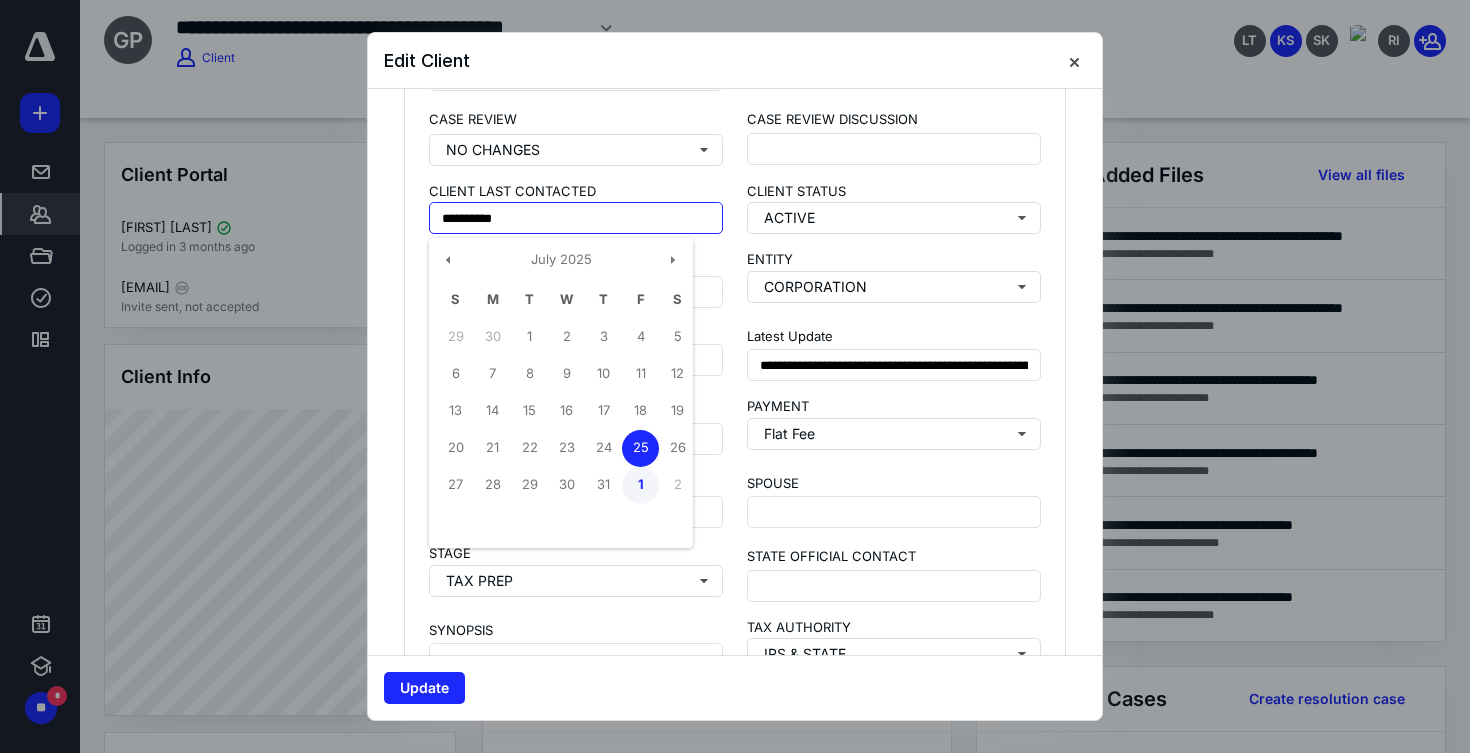 click on "1" at bounding box center (640, 485) 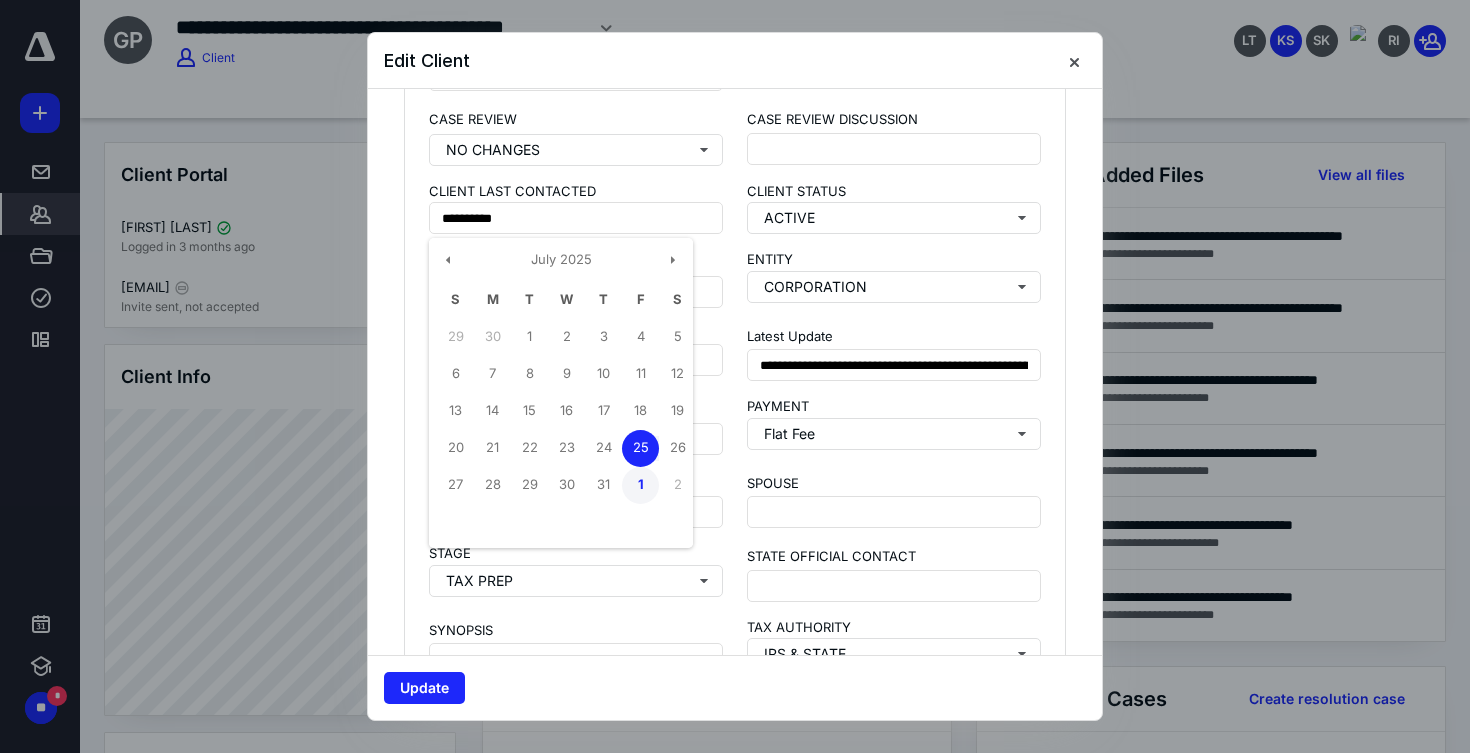 type on "**********" 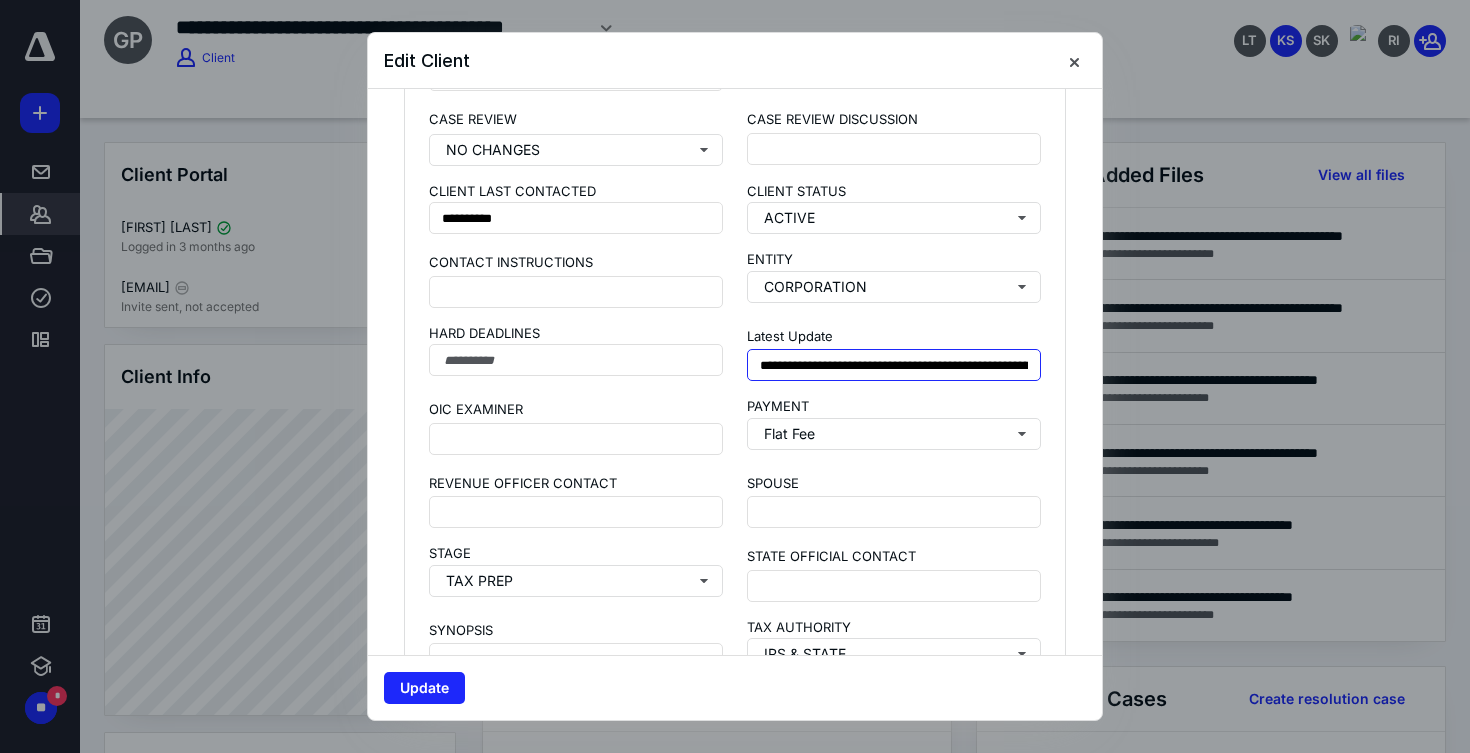 click on "**********" at bounding box center [894, 365] 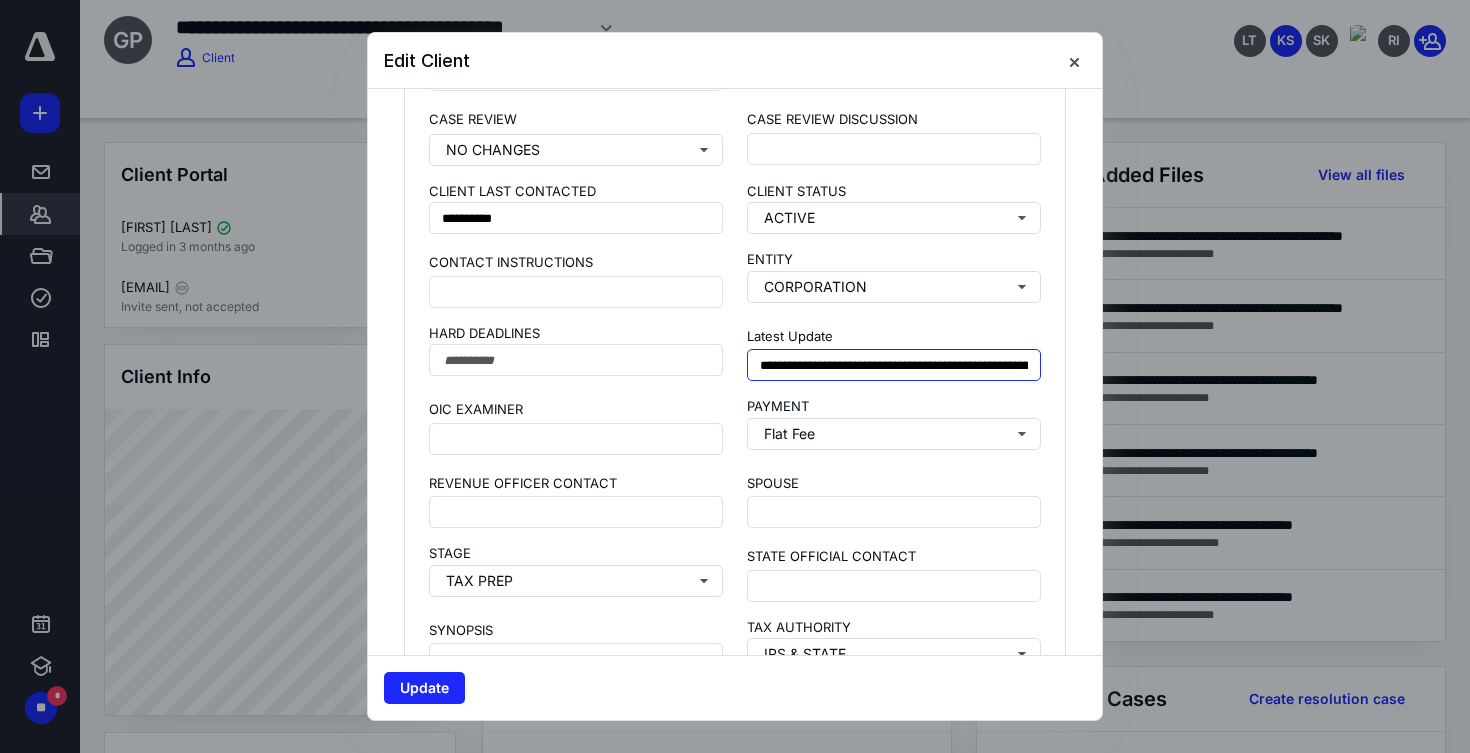 type on "**********" 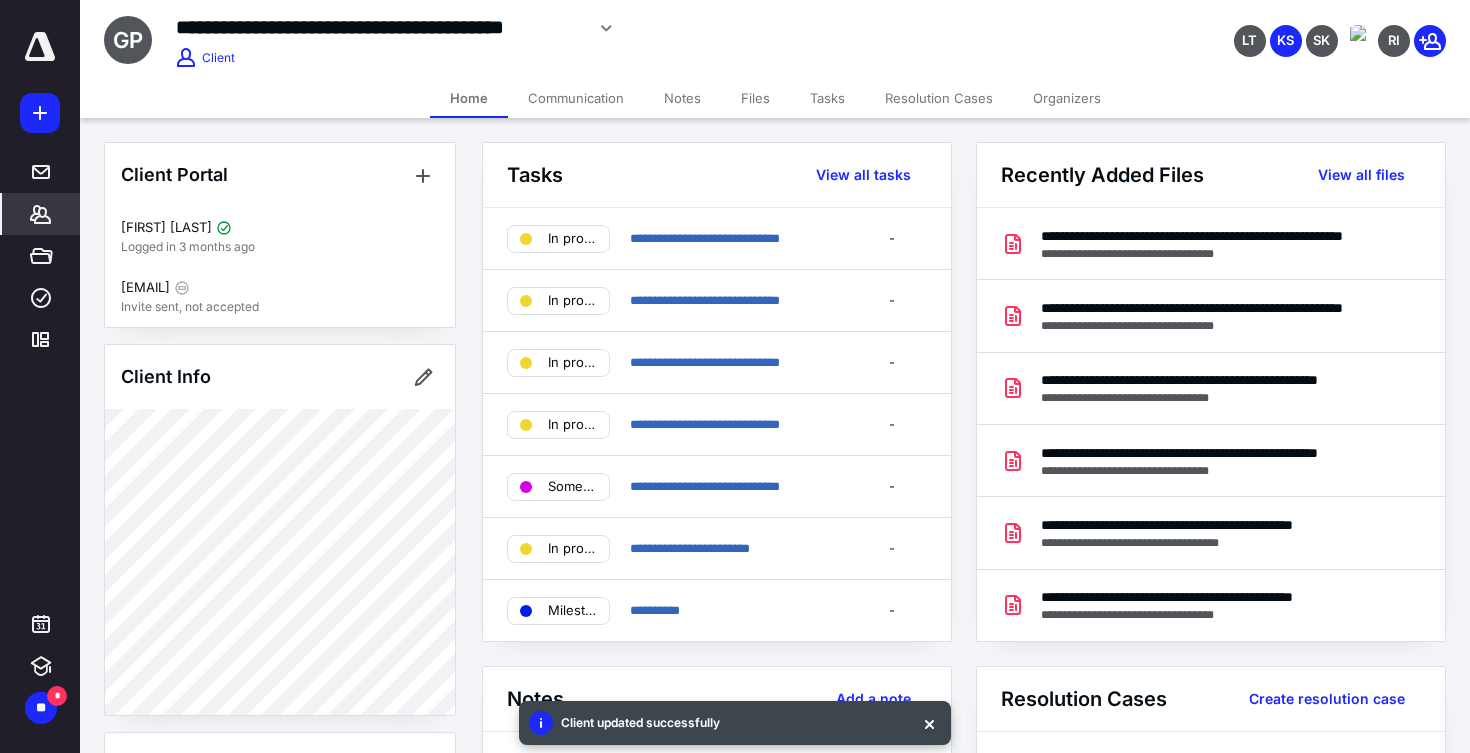 click on "Notes" at bounding box center (682, 98) 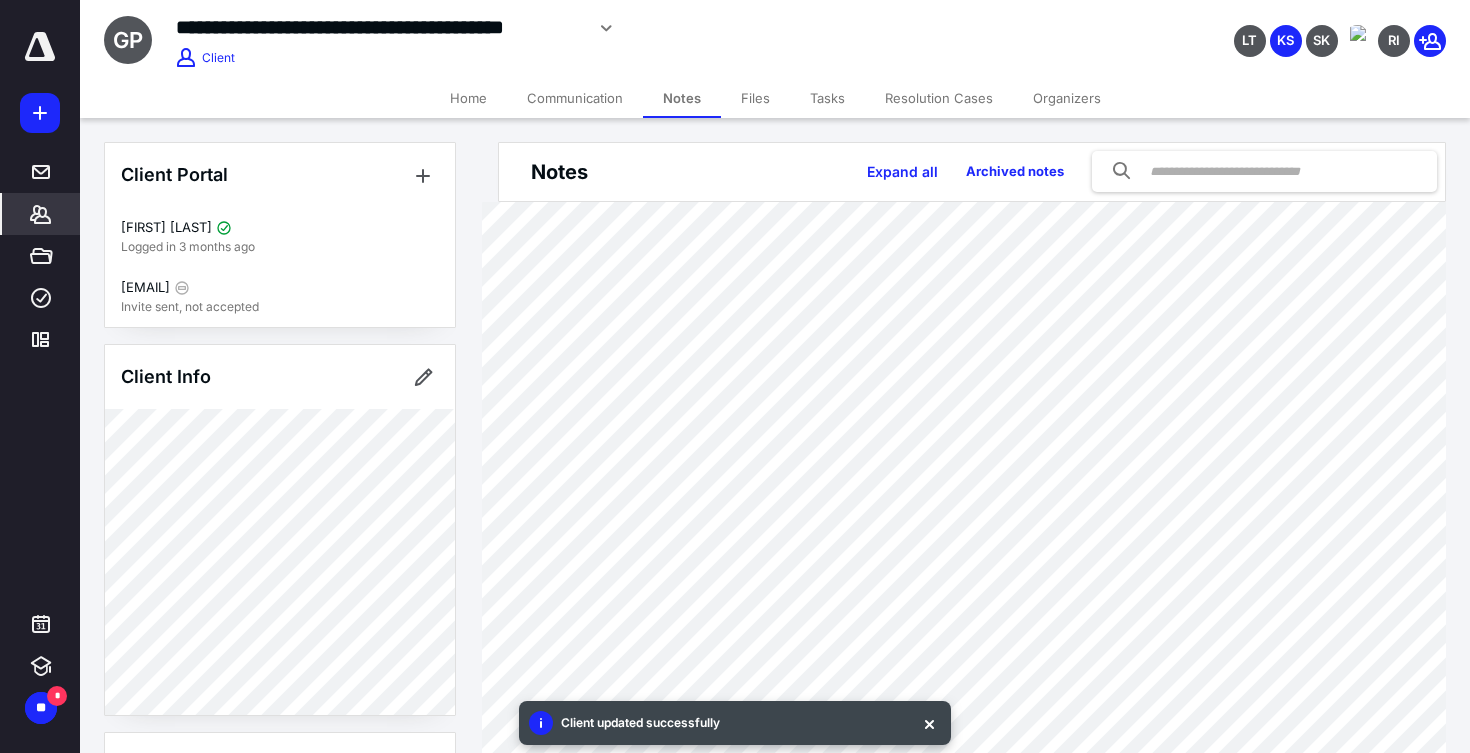 click on "Files" at bounding box center (755, 98) 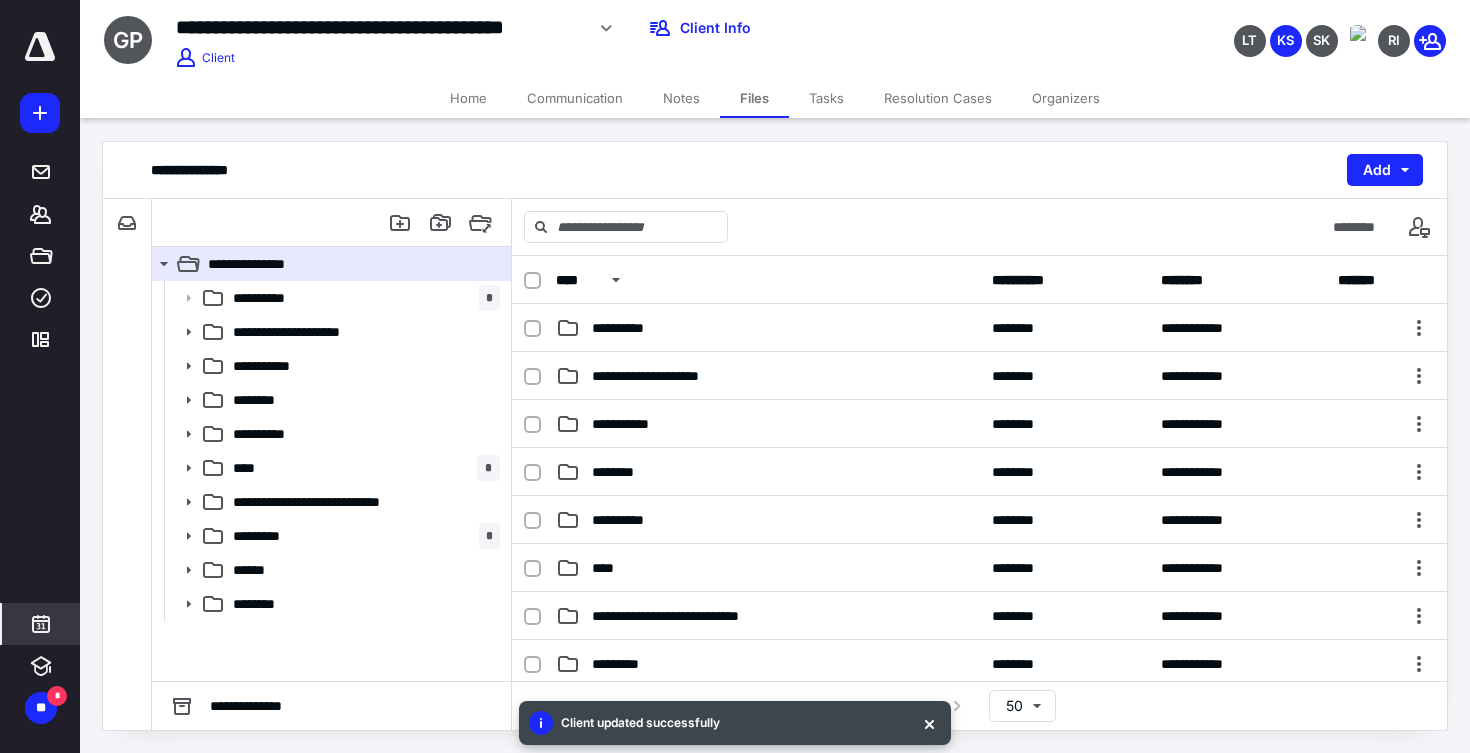 click at bounding box center [41, 624] 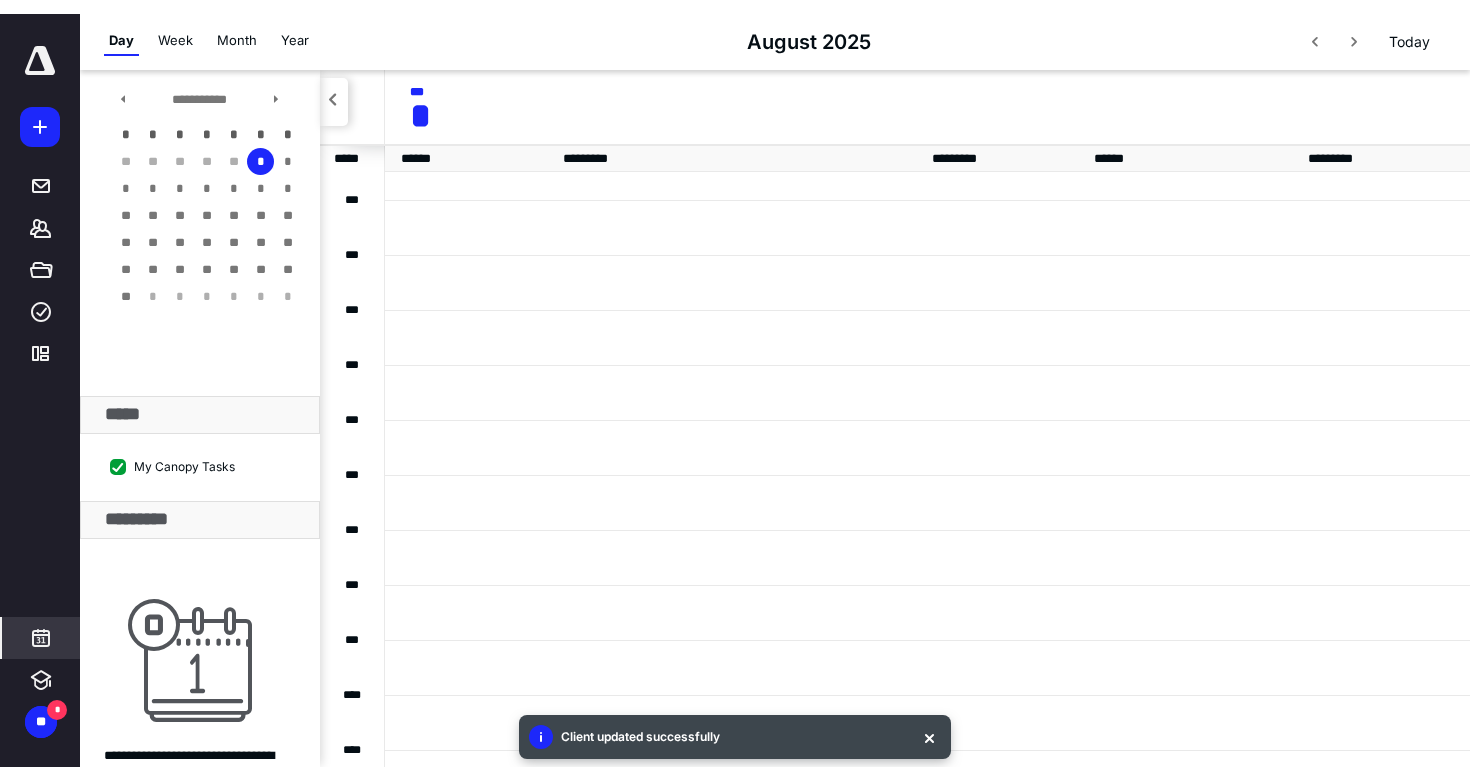 scroll, scrollTop: 0, scrollLeft: 0, axis: both 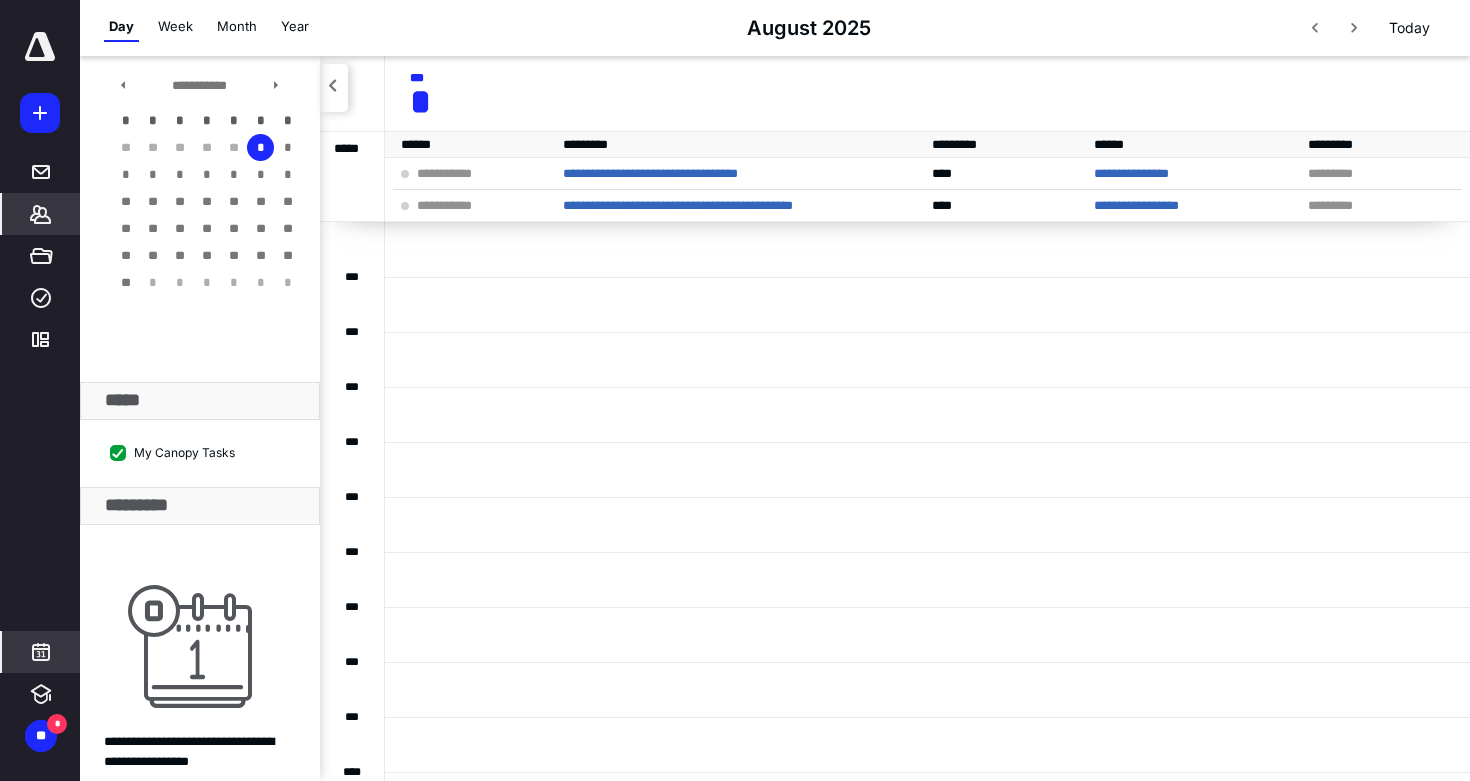 click on "*******" at bounding box center [41, 214] 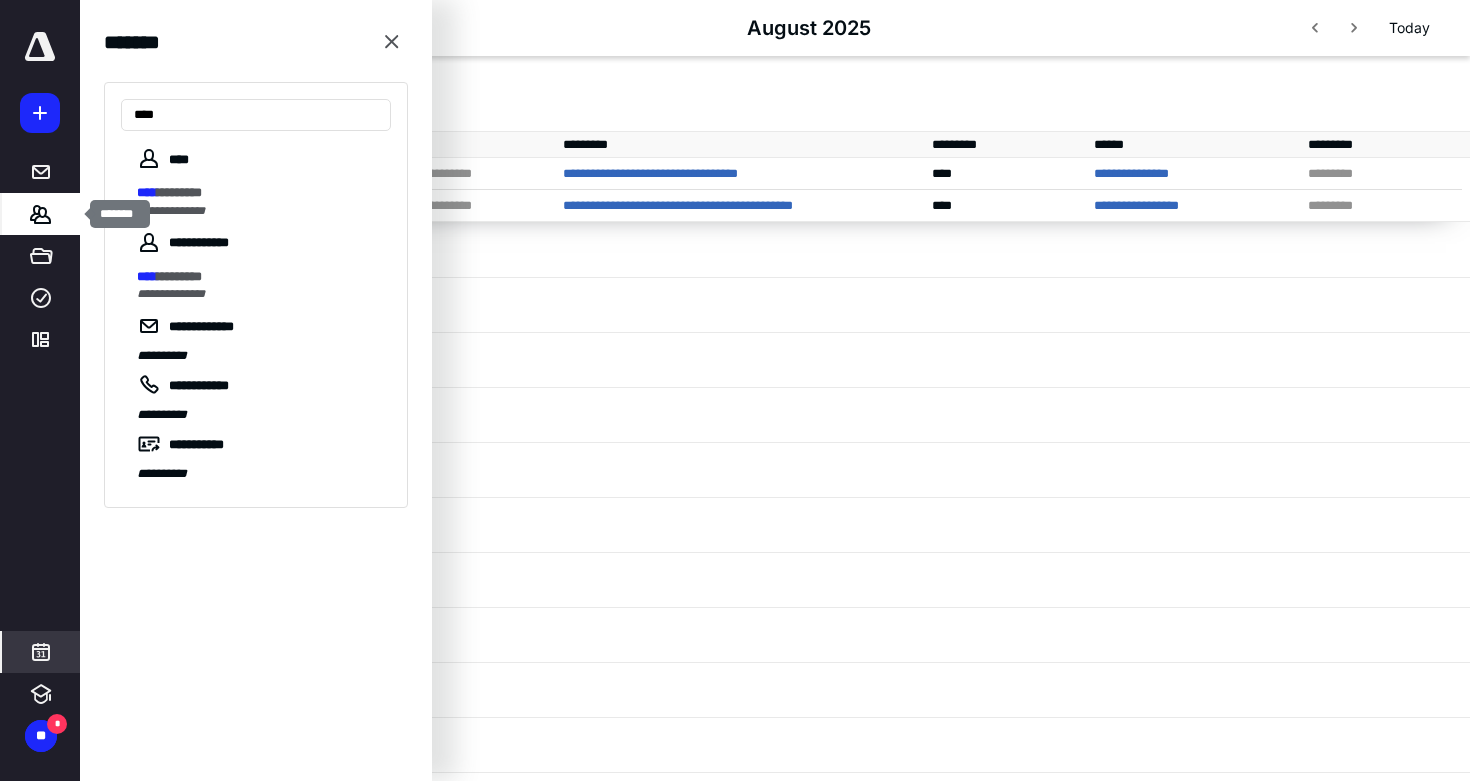 type on "****" 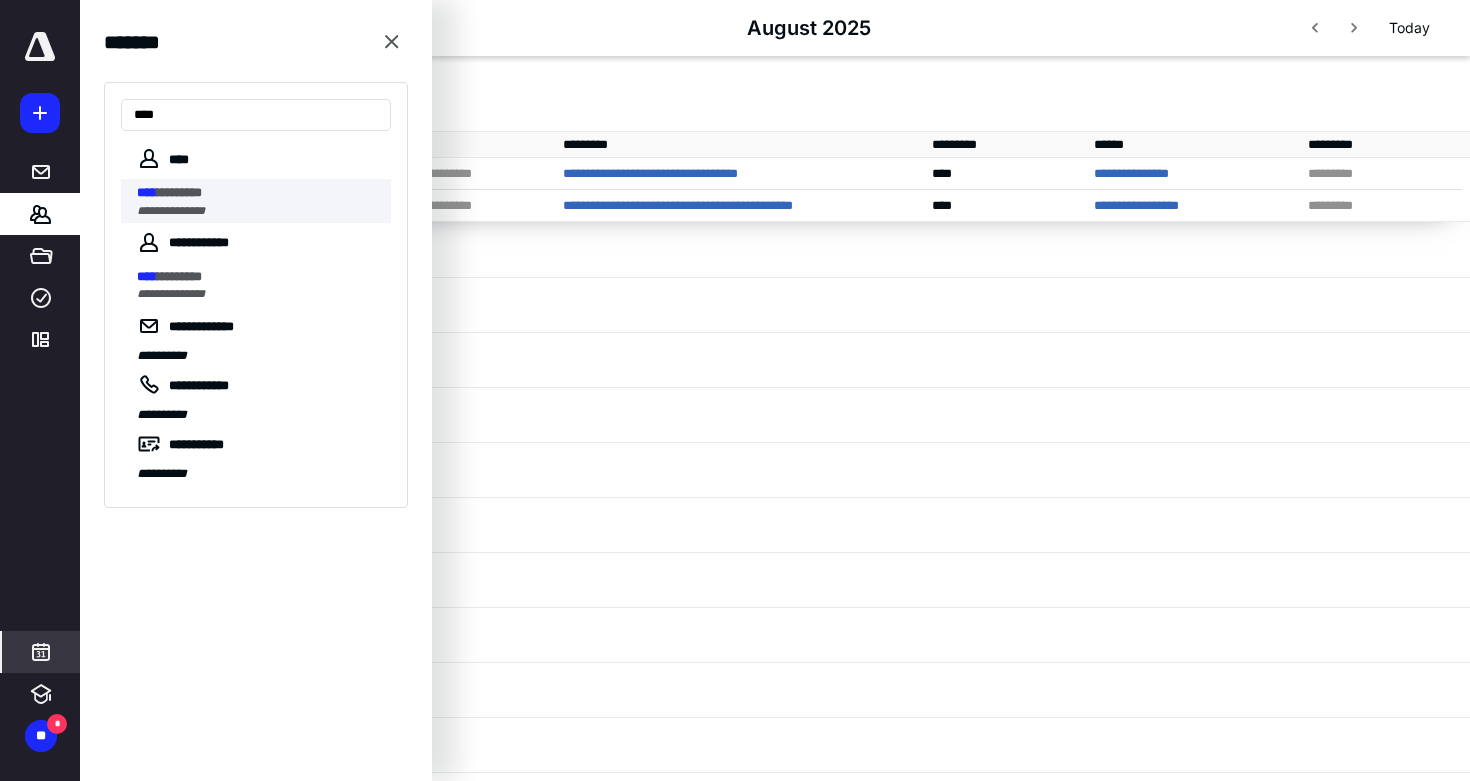 click on "**********" at bounding box center [171, 211] 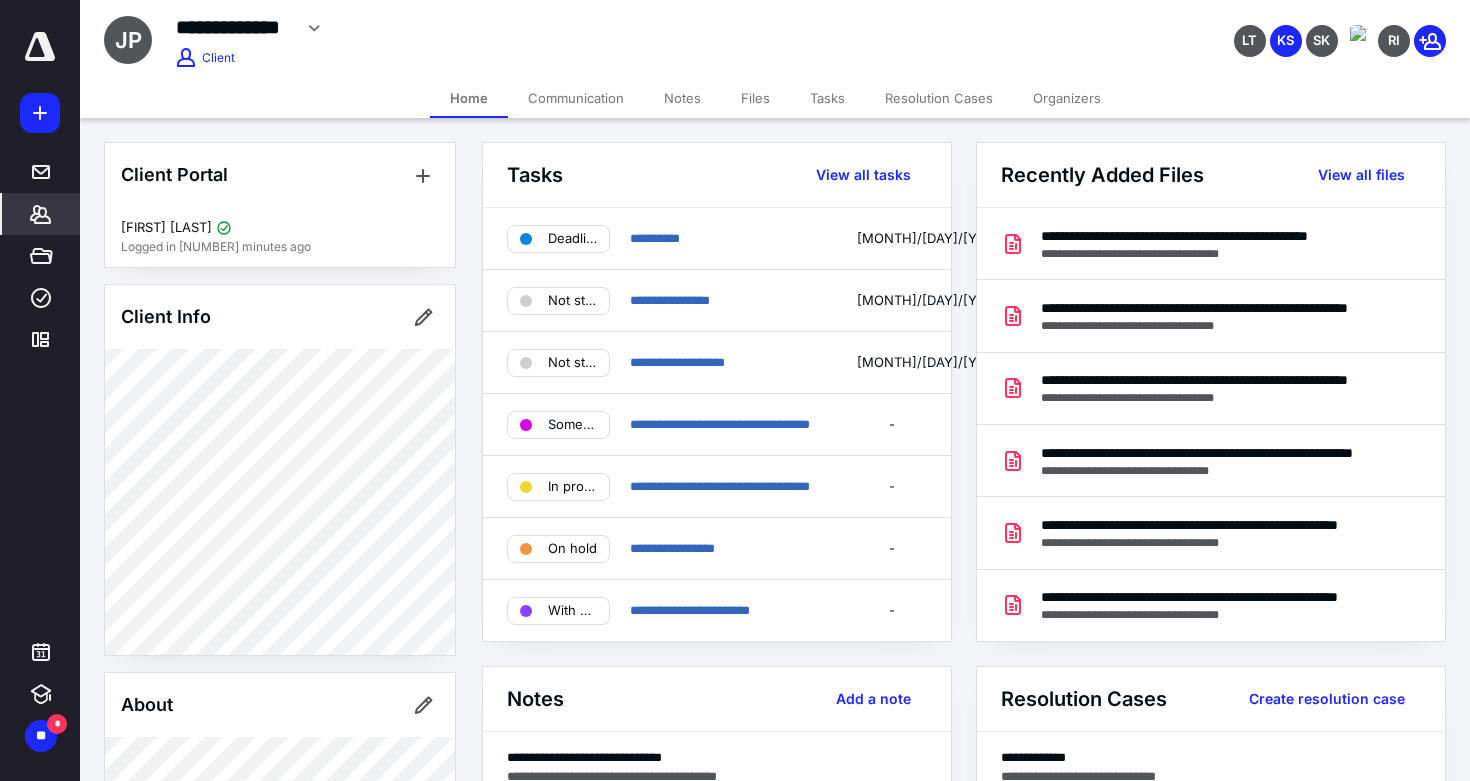 click on "Files" at bounding box center [755, 98] 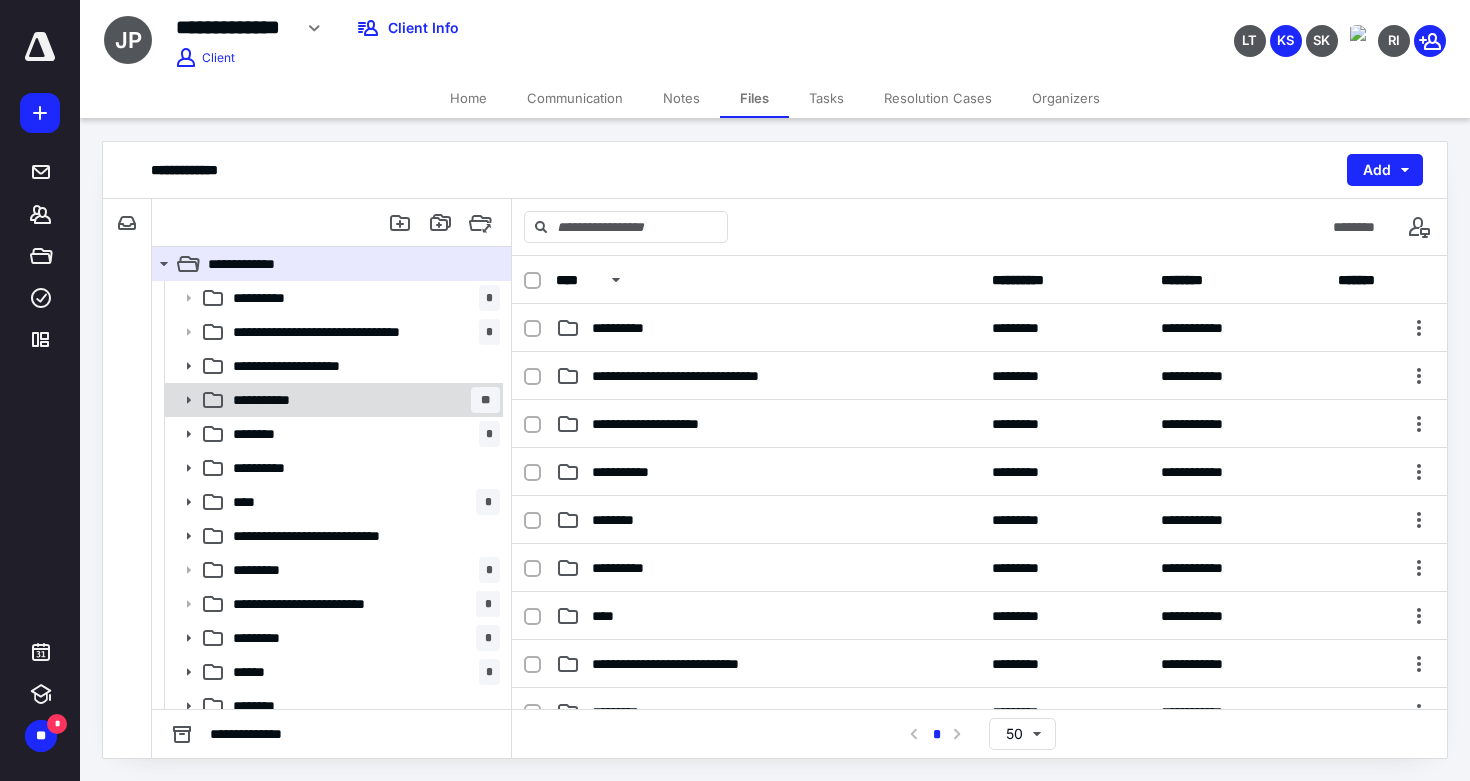 click 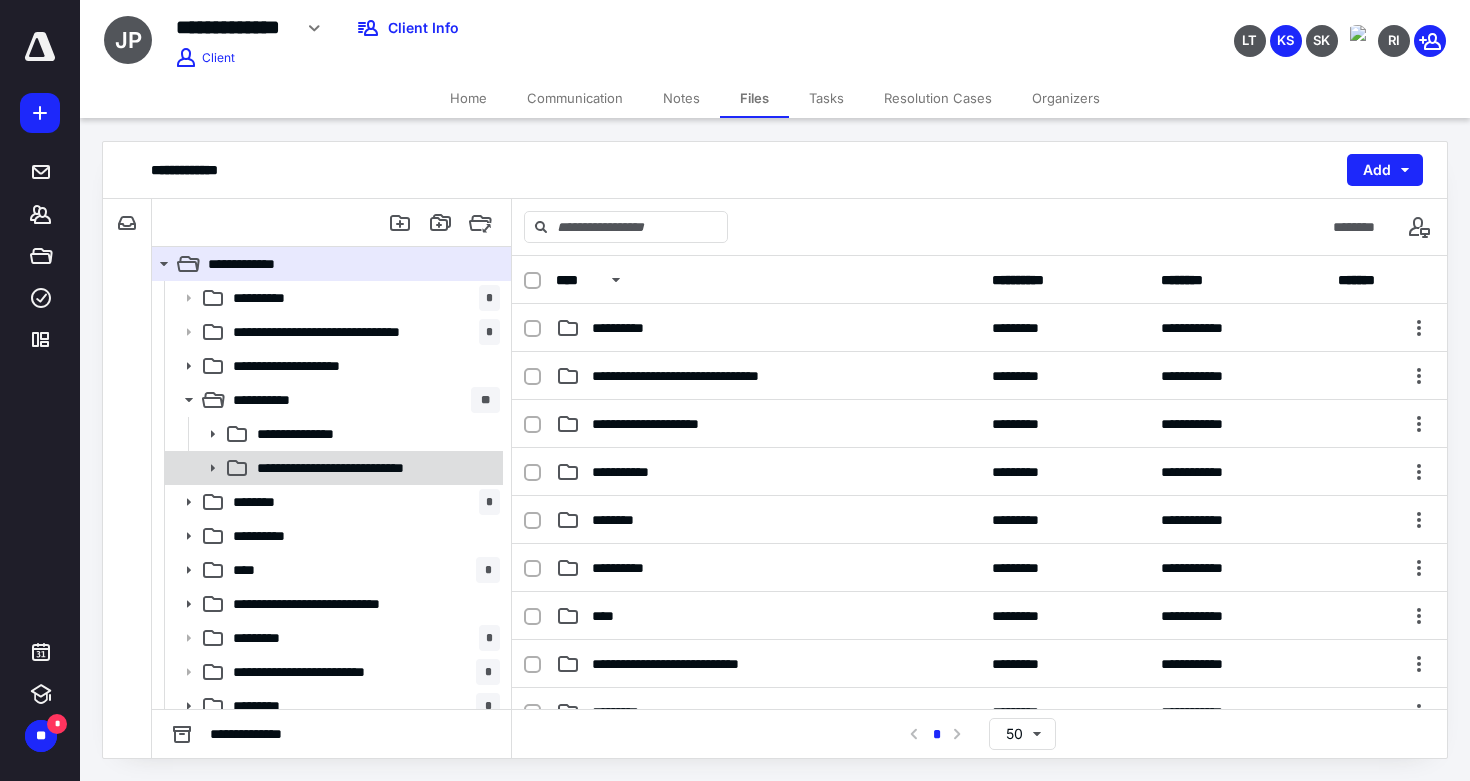 click on "**********" at bounding box center [332, 468] 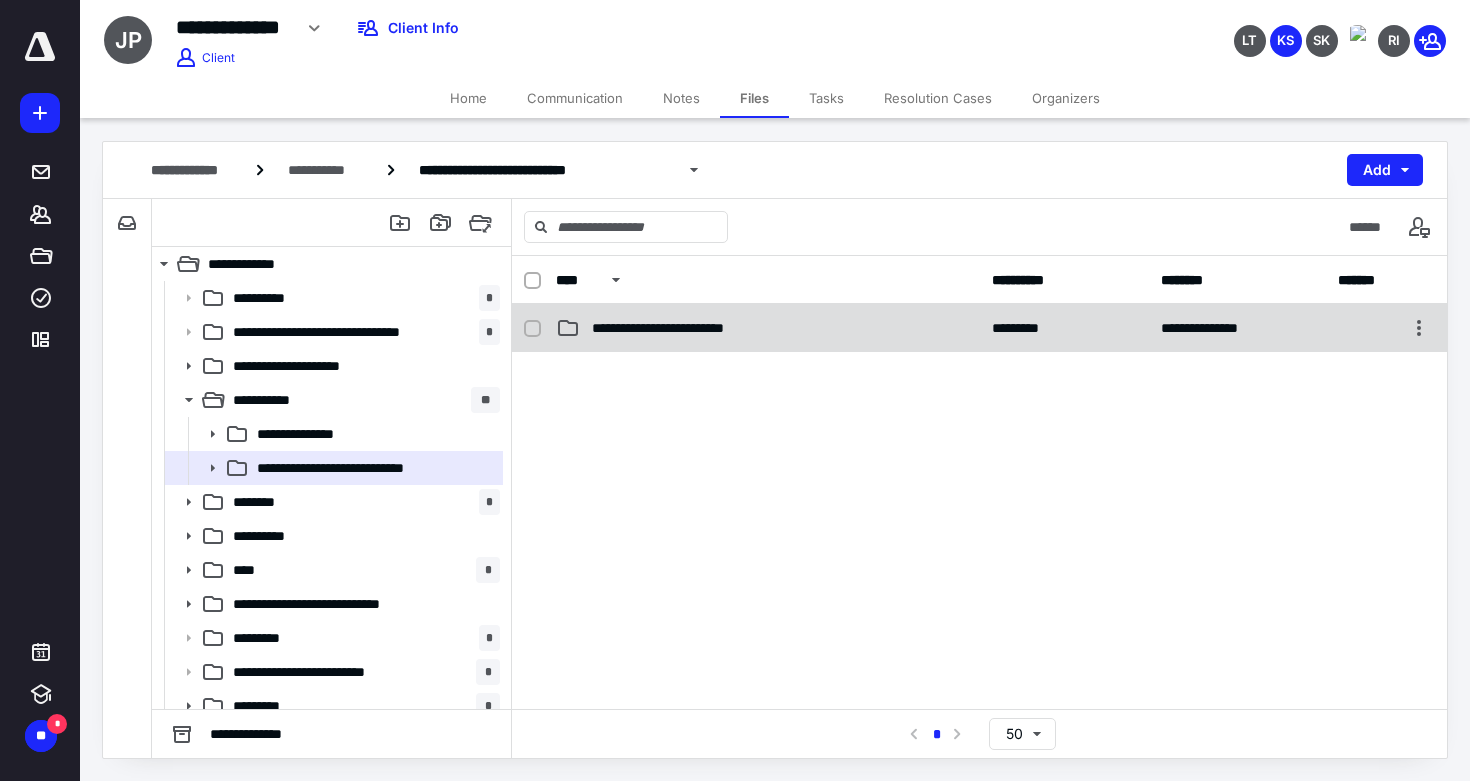 click on "**********" at bounding box center [695, 328] 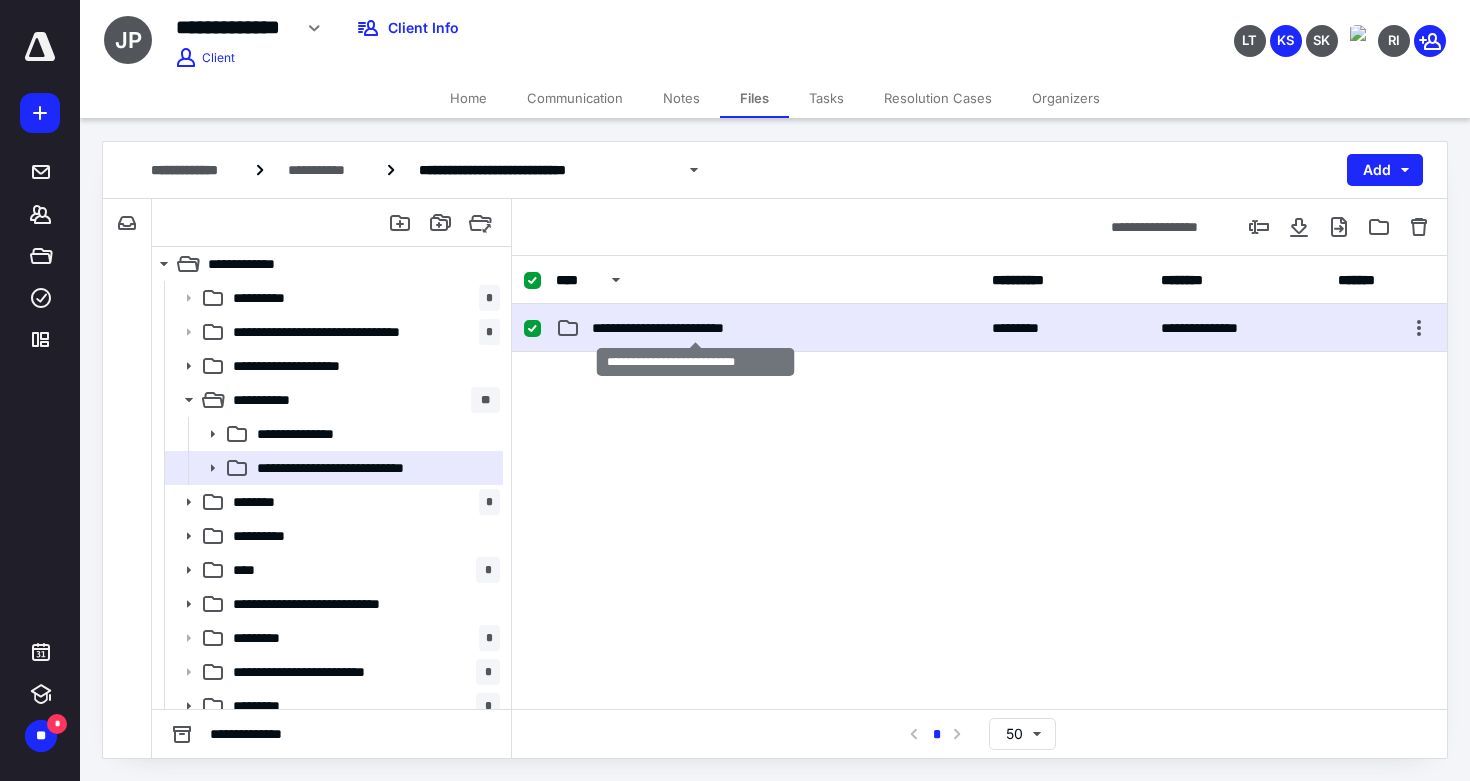 click on "**********" at bounding box center [695, 328] 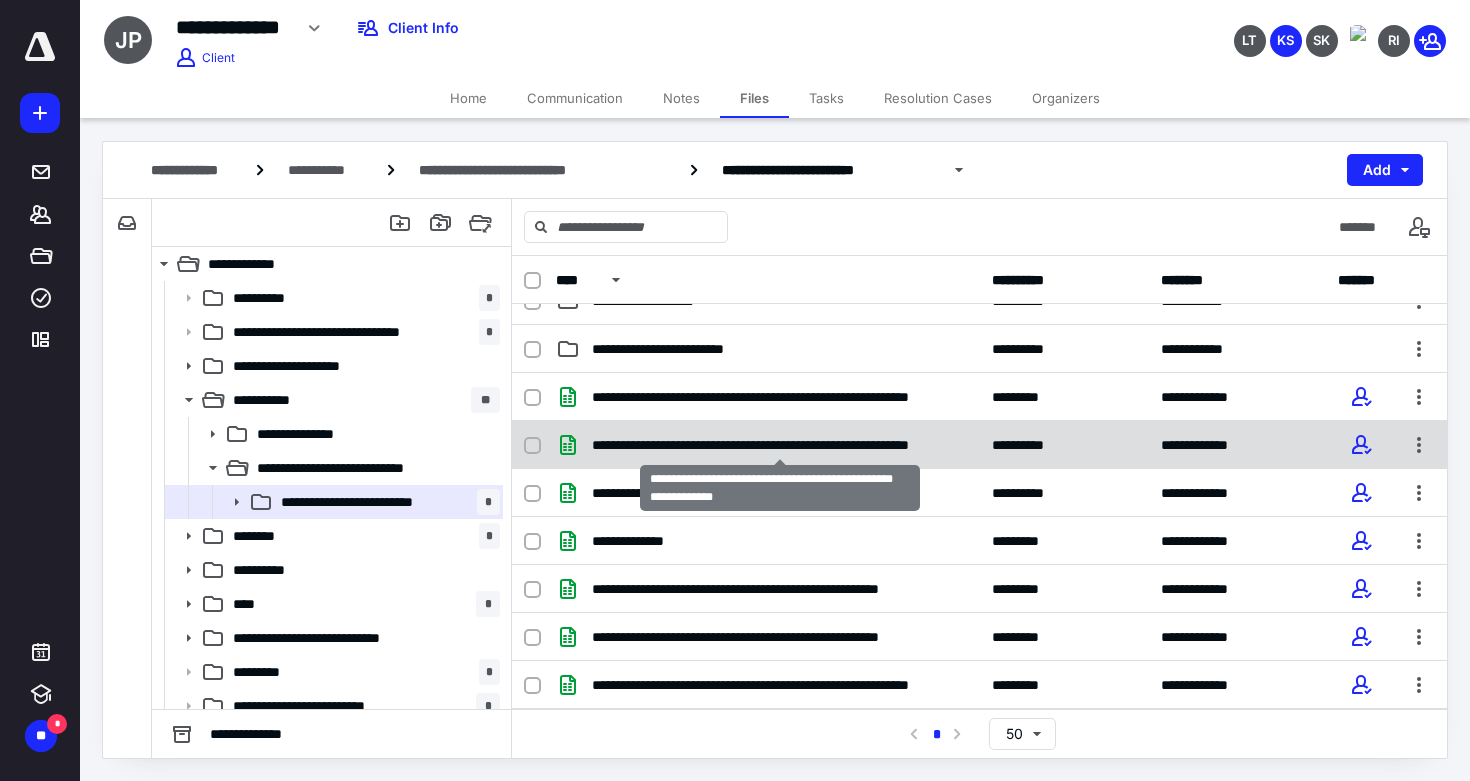 scroll, scrollTop: 27, scrollLeft: 0, axis: vertical 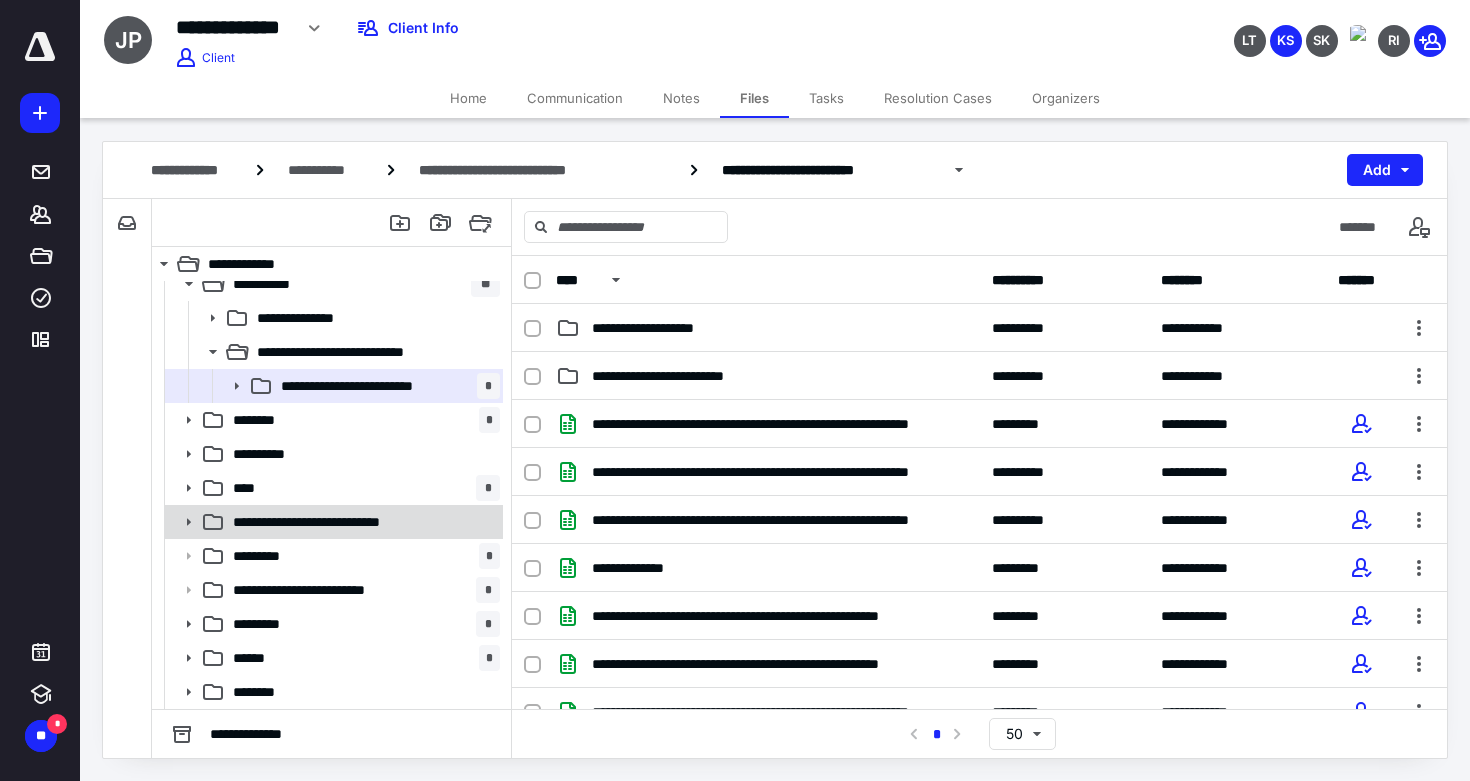 click 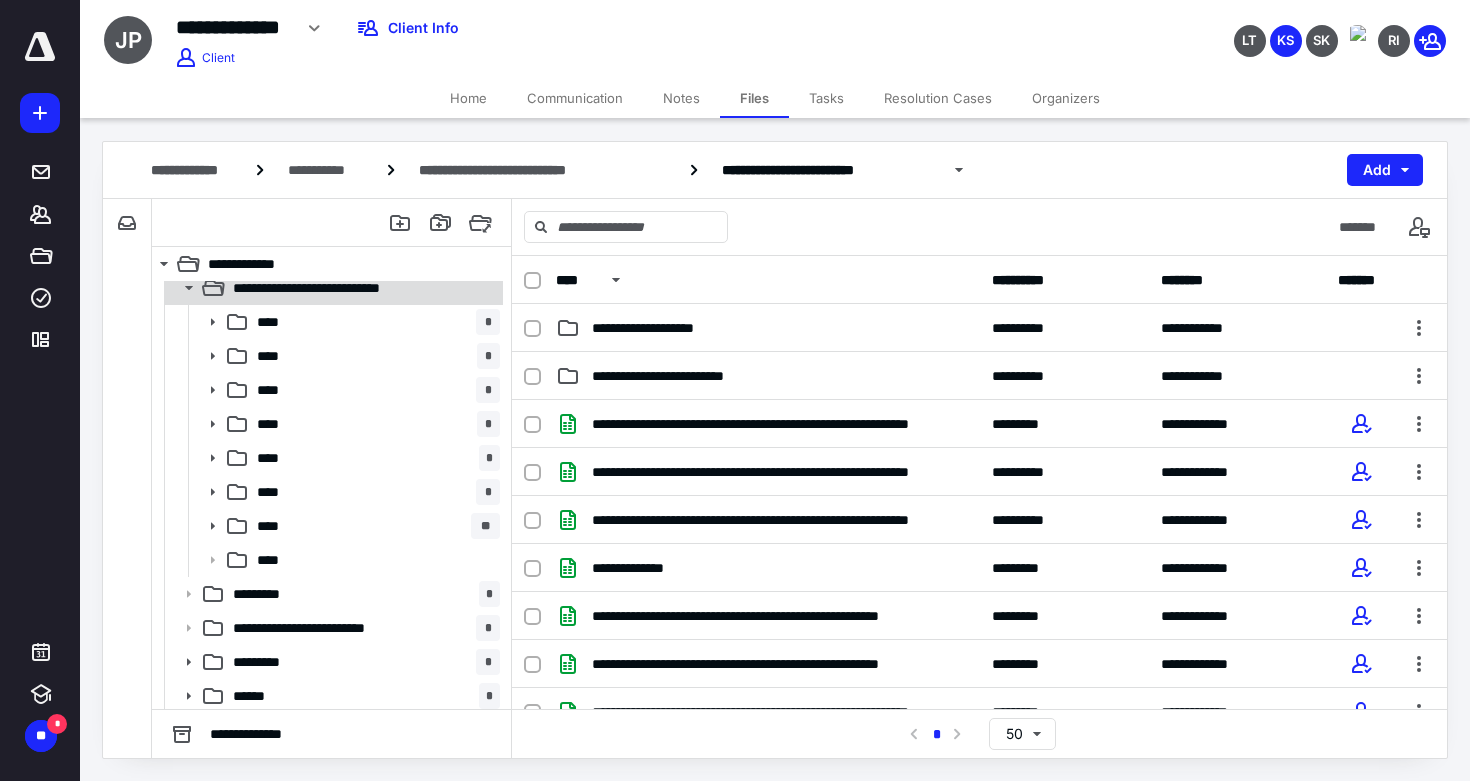scroll, scrollTop: 355, scrollLeft: 0, axis: vertical 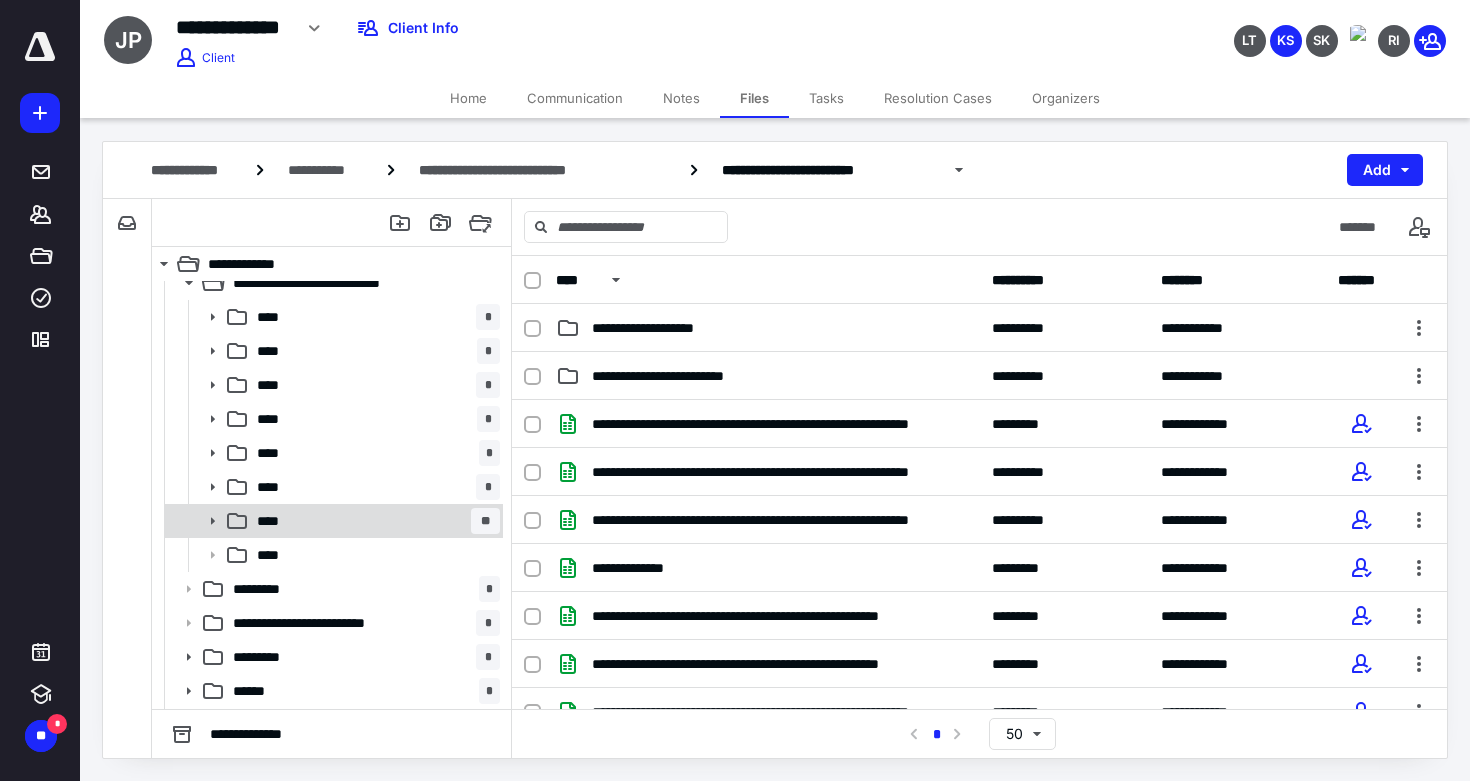 click 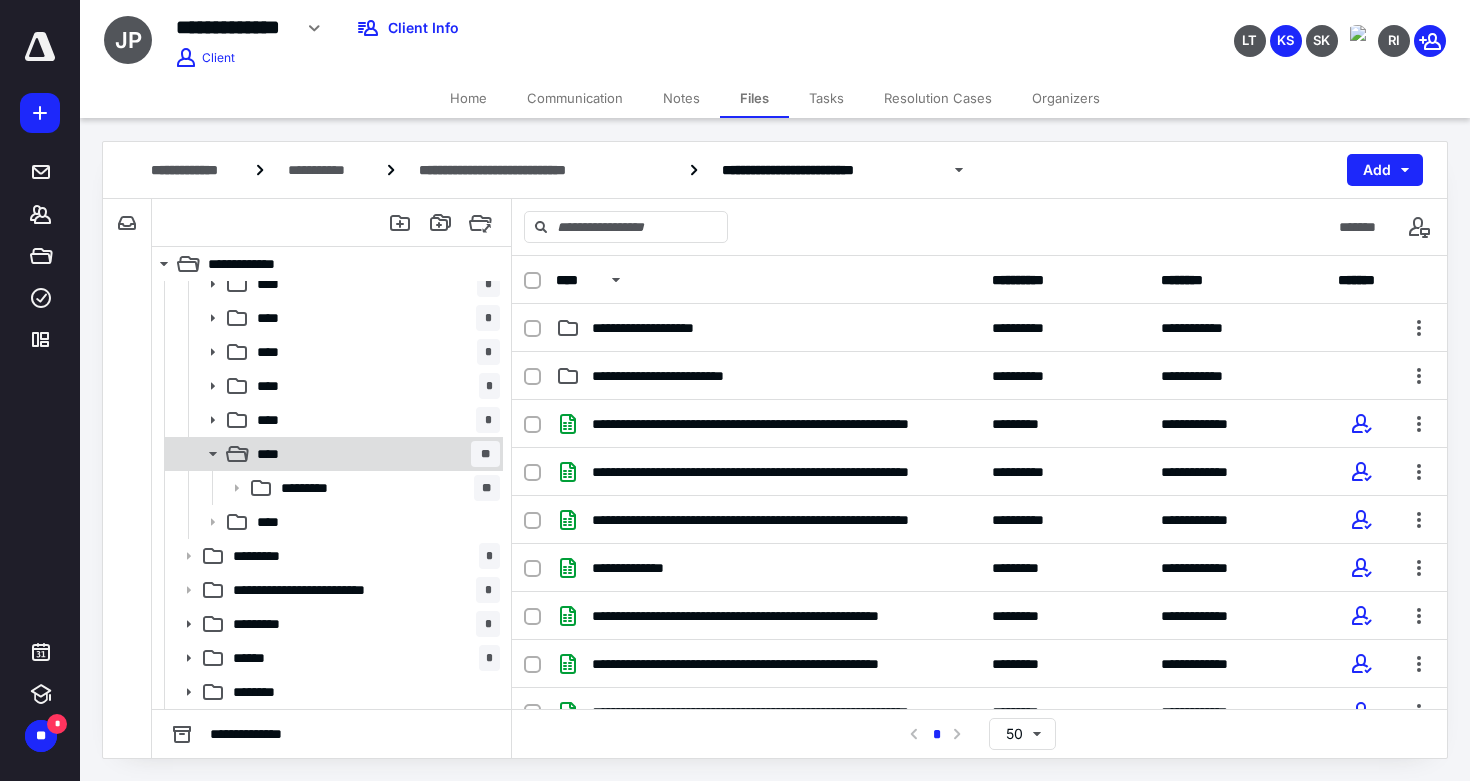 scroll, scrollTop: 422, scrollLeft: 0, axis: vertical 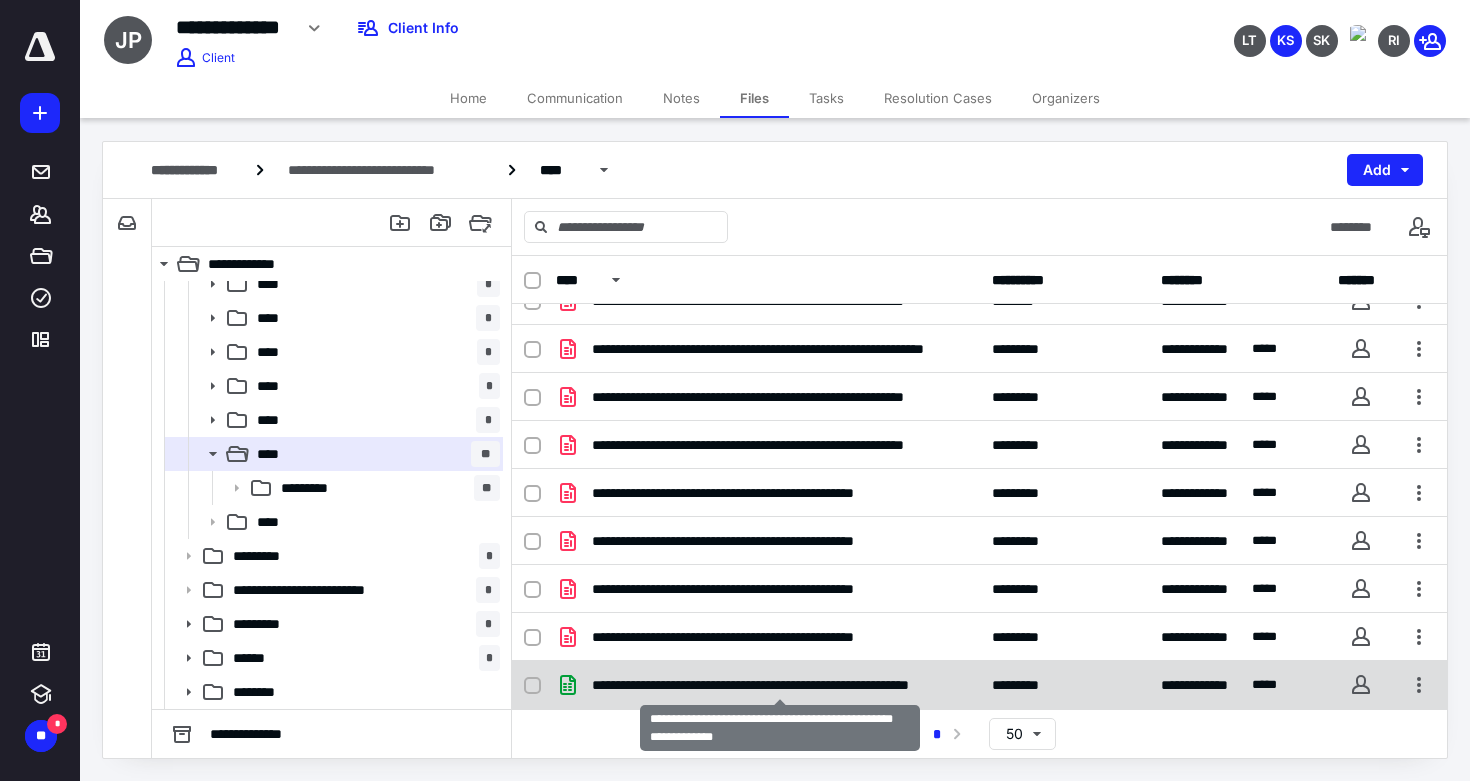 click on "**********" at bounding box center (780, 685) 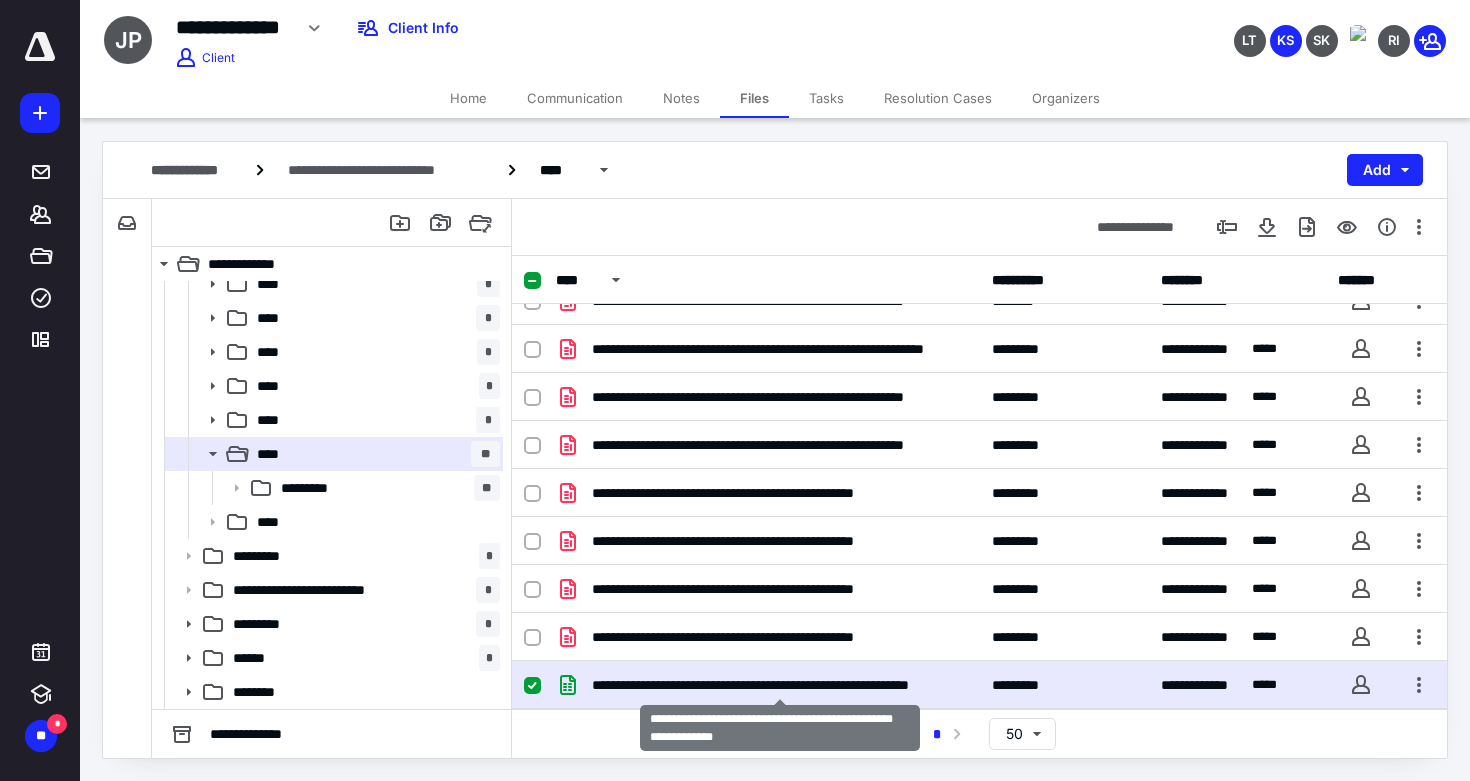 click on "**********" at bounding box center [780, 685] 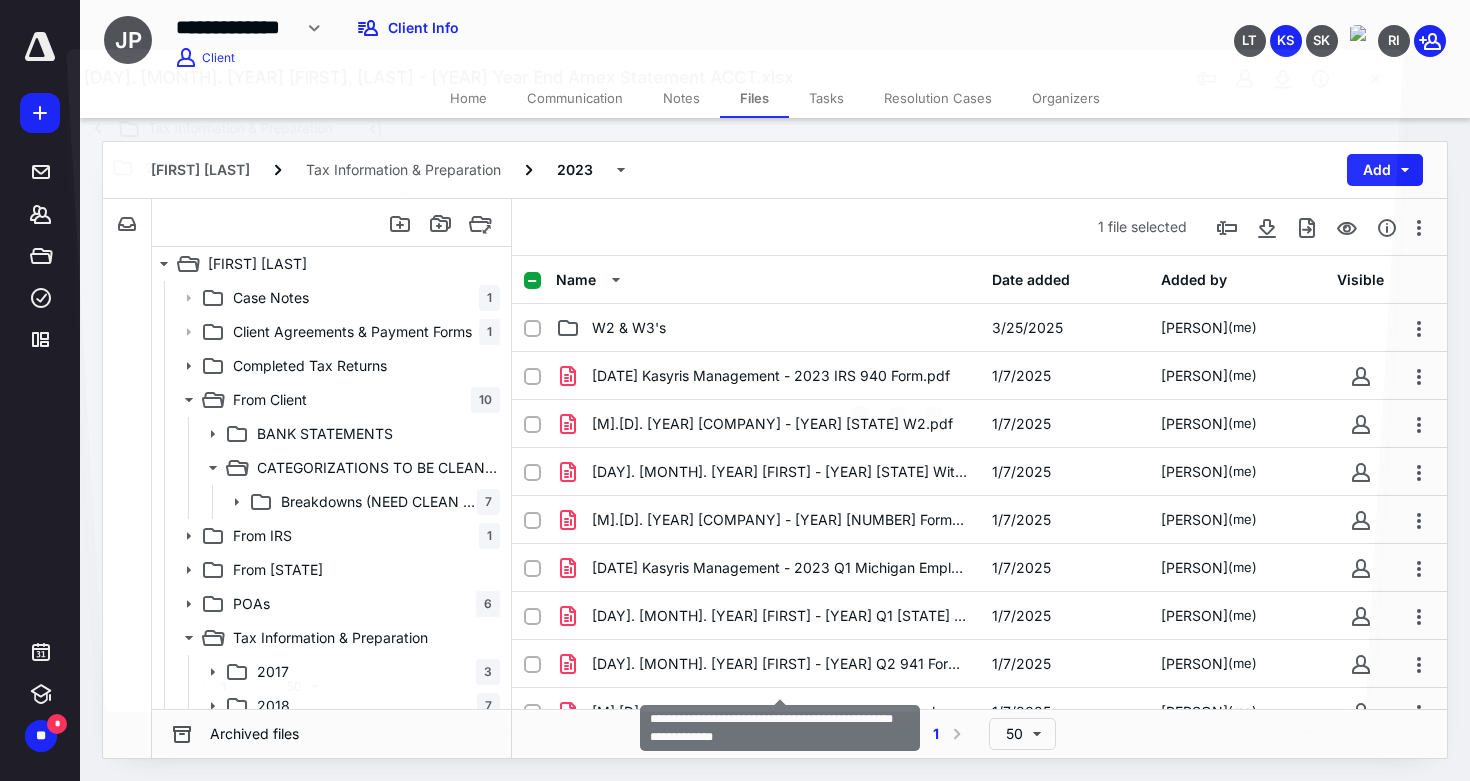 scroll, scrollTop: 422, scrollLeft: 0, axis: vertical 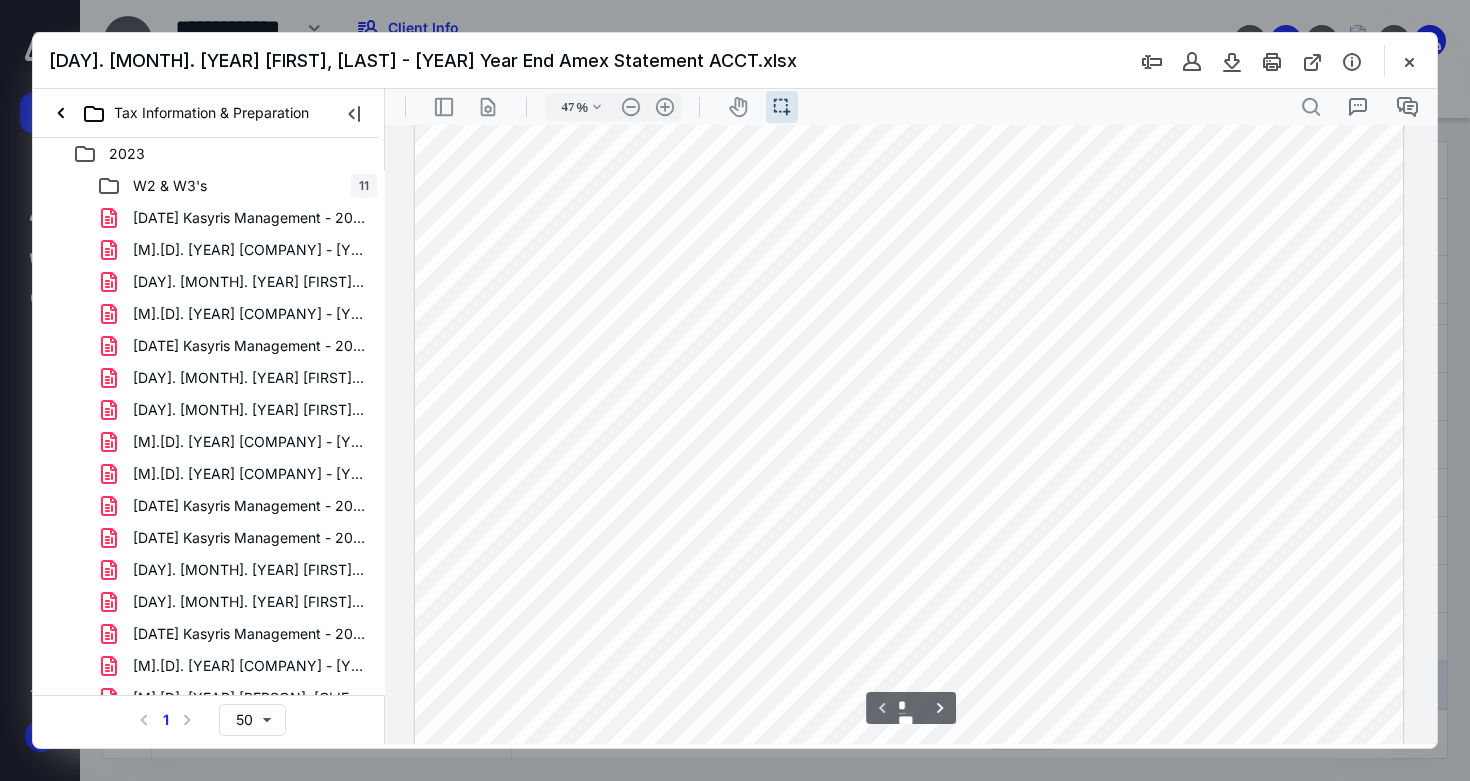 type on "40" 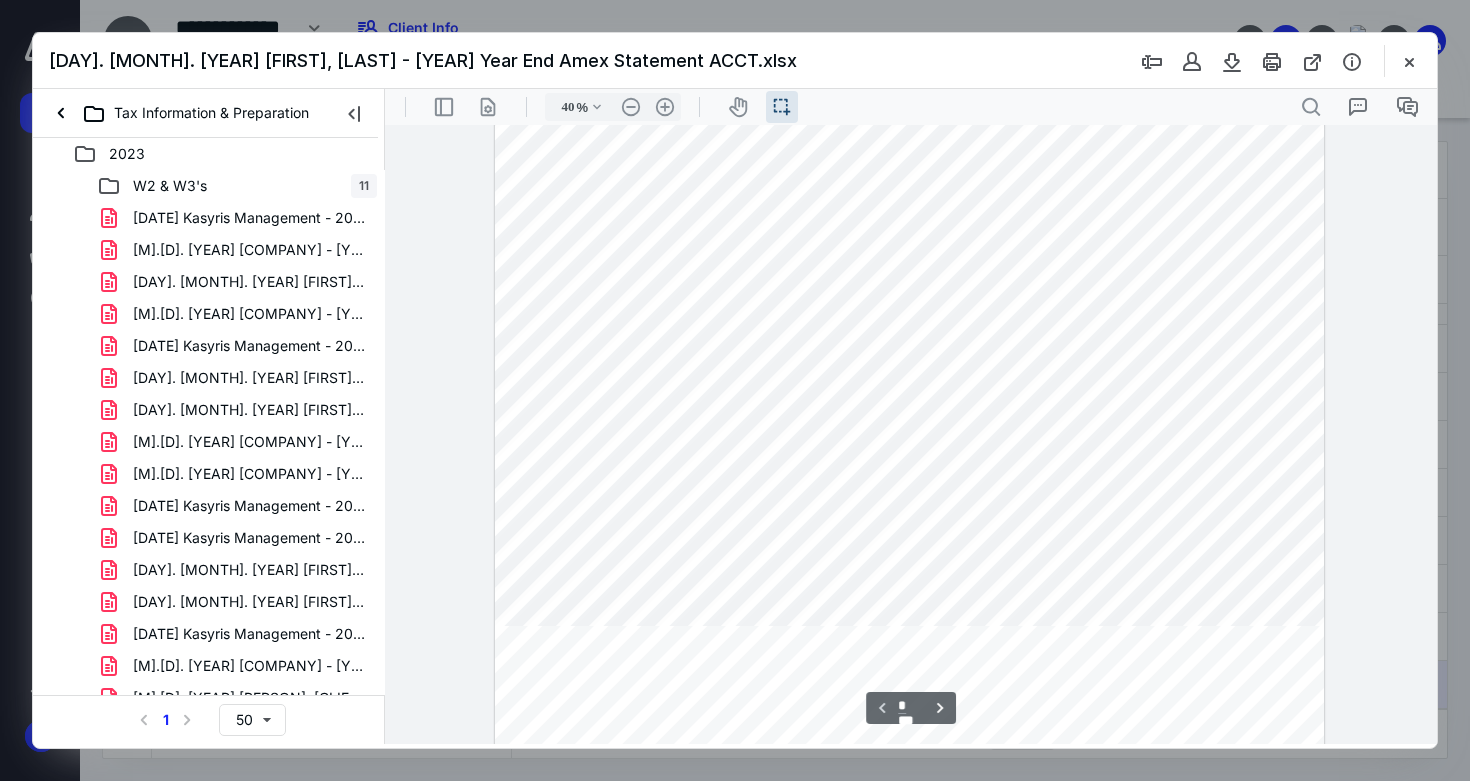 scroll, scrollTop: 42, scrollLeft: 0, axis: vertical 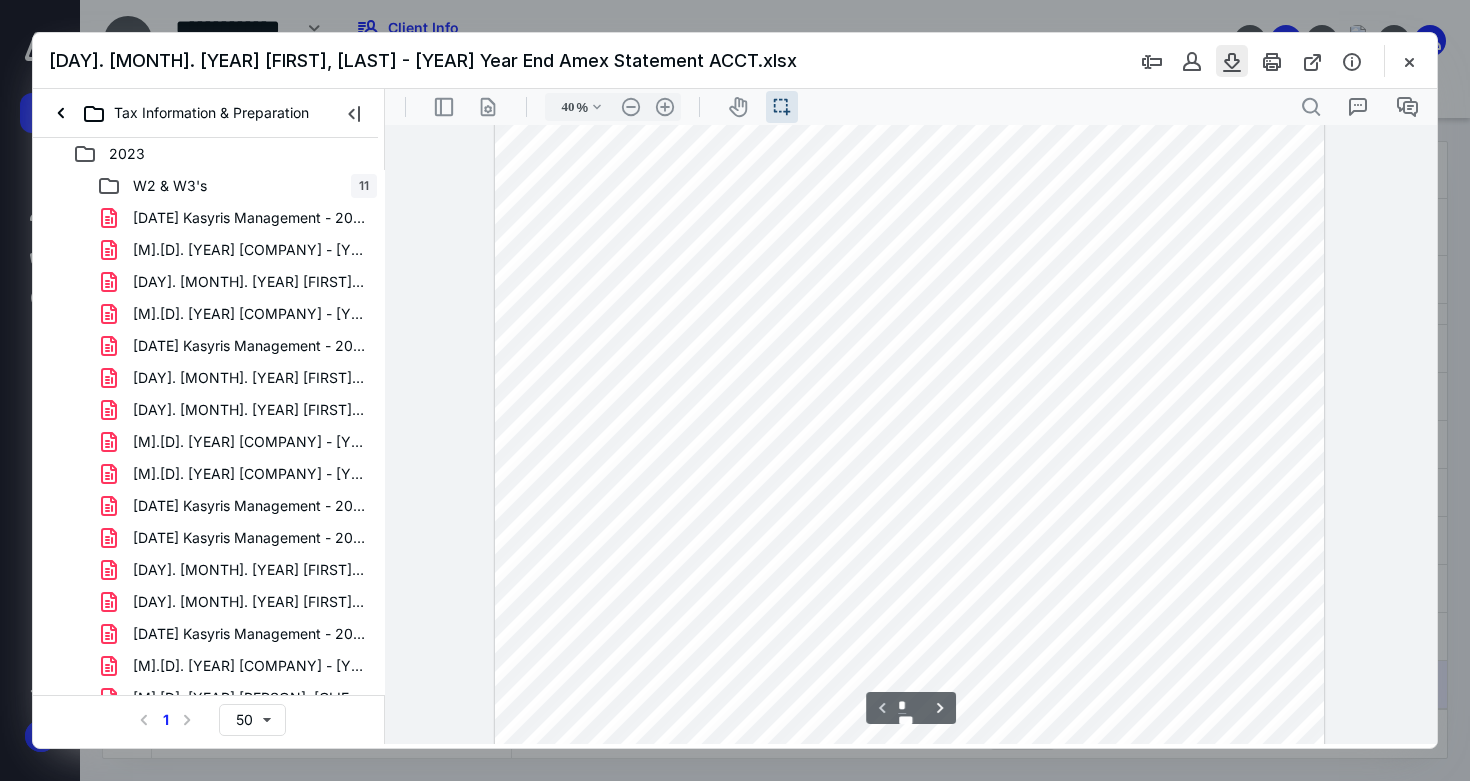 click at bounding box center (1232, 61) 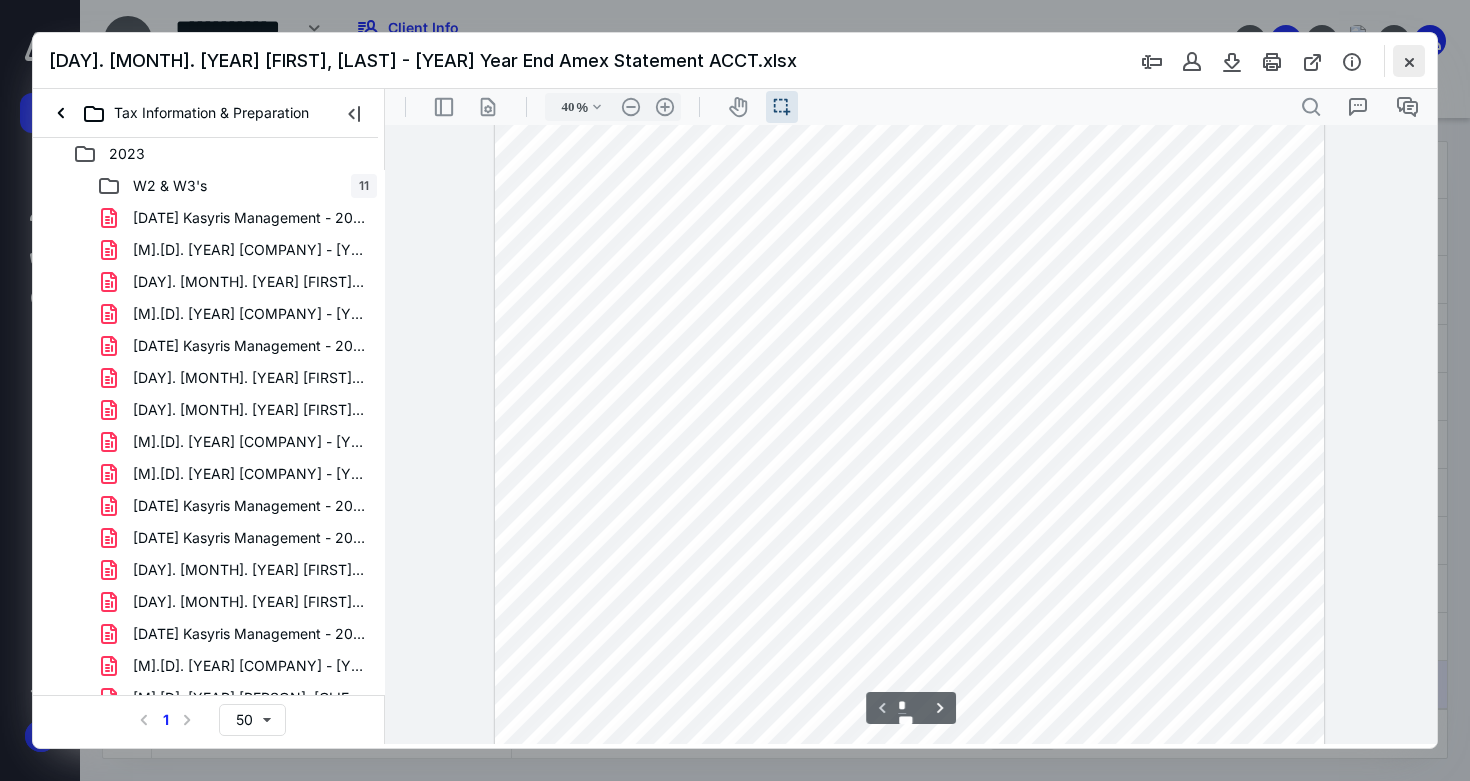 click at bounding box center [1409, 61] 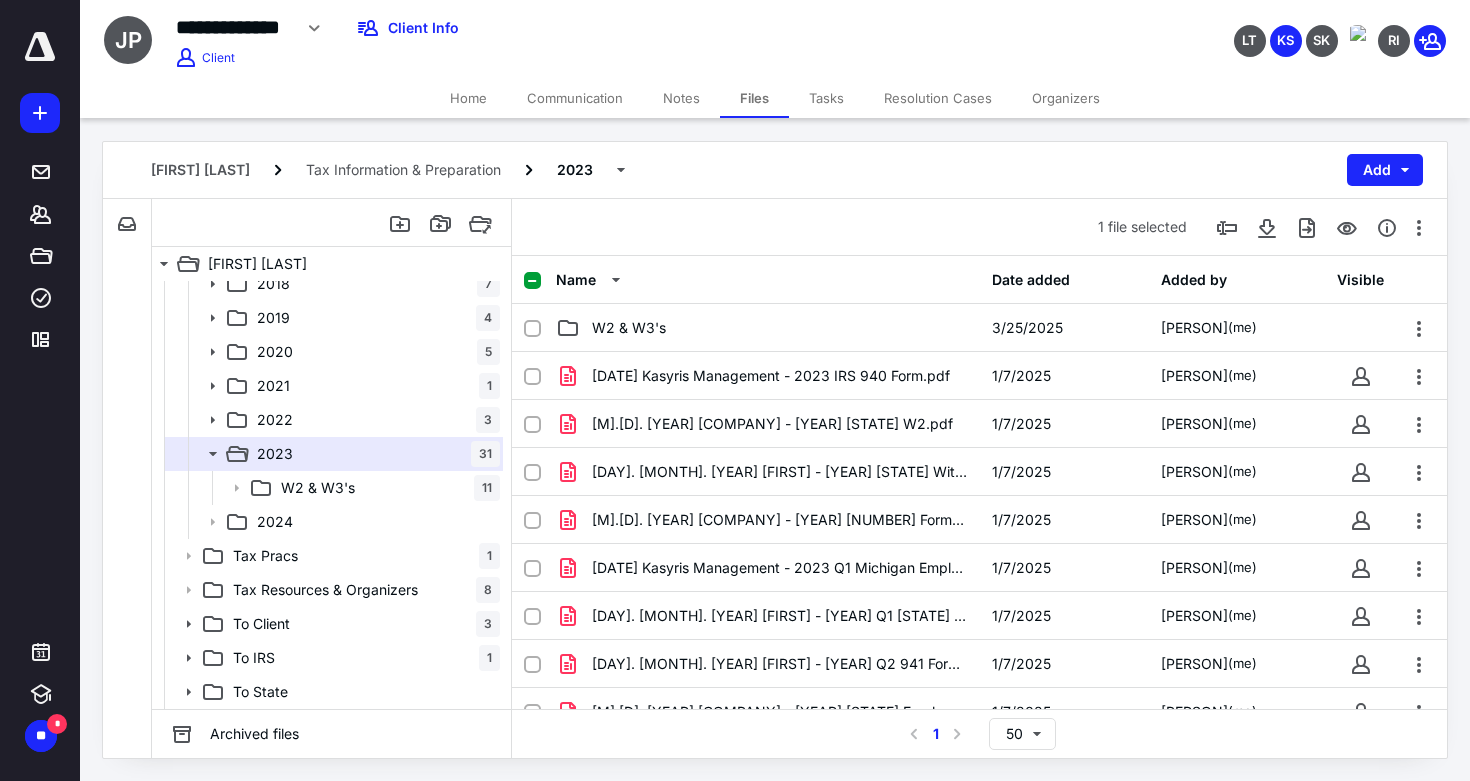 scroll, scrollTop: 0, scrollLeft: 0, axis: both 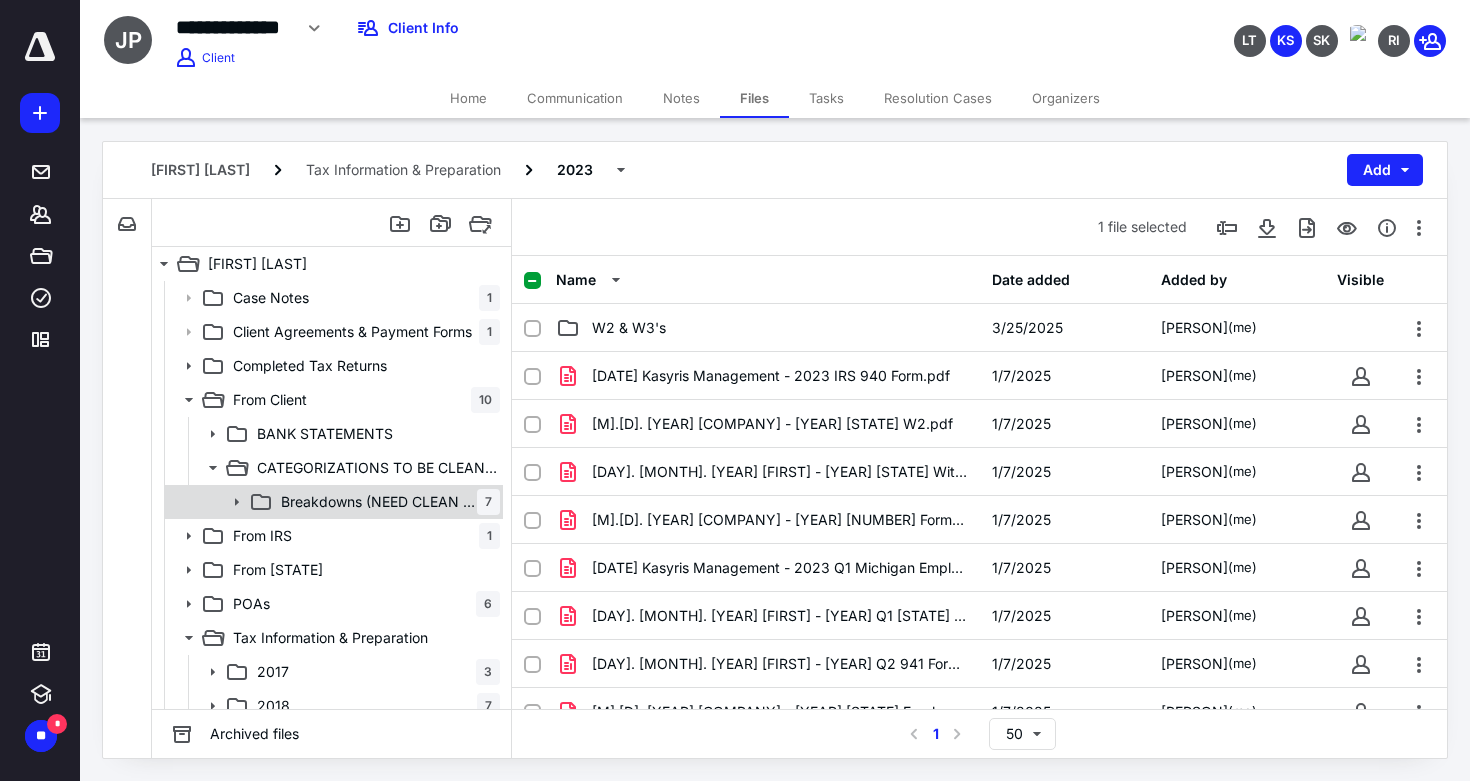 click on "Breakdowns (NEED CLEAN UP)" at bounding box center [379, 502] 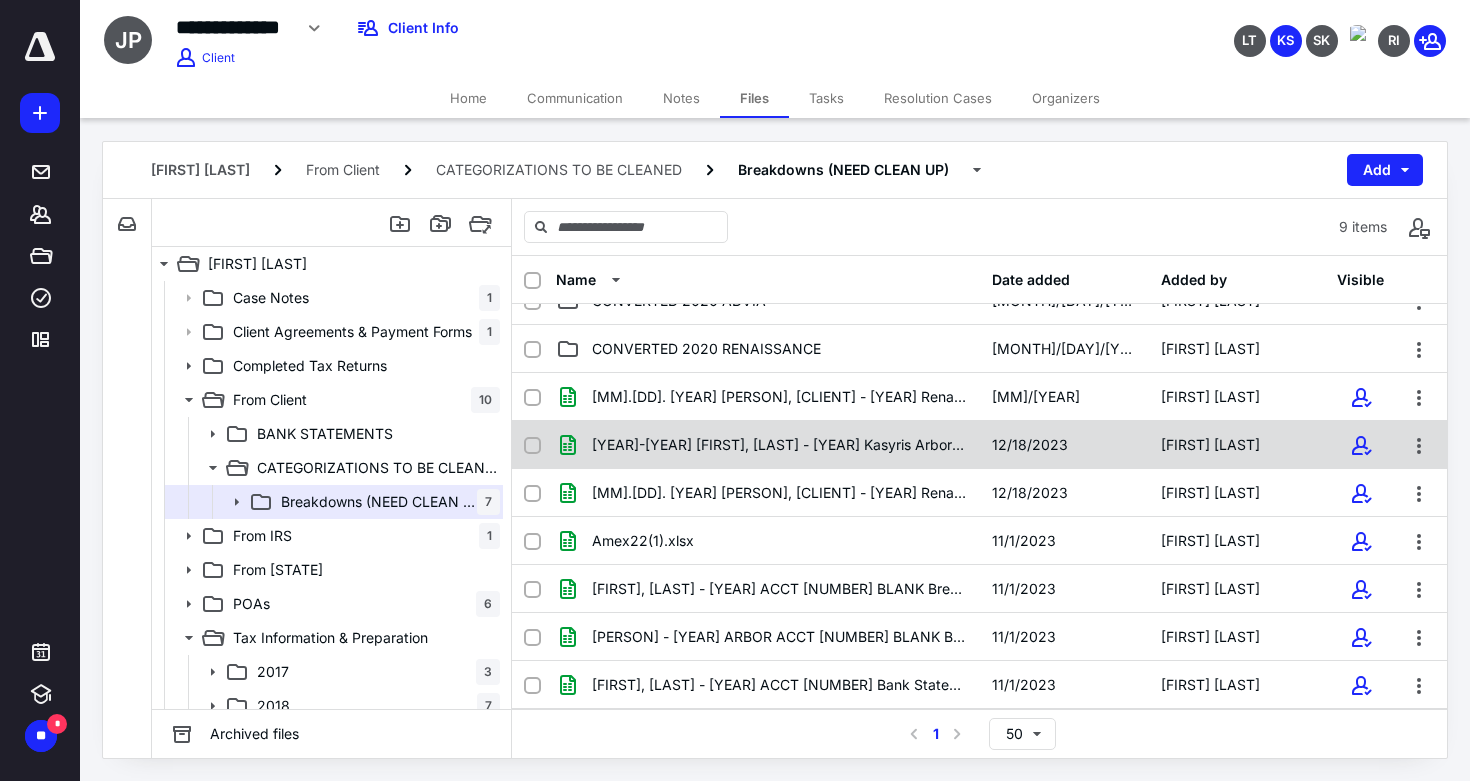 scroll, scrollTop: 27, scrollLeft: 0, axis: vertical 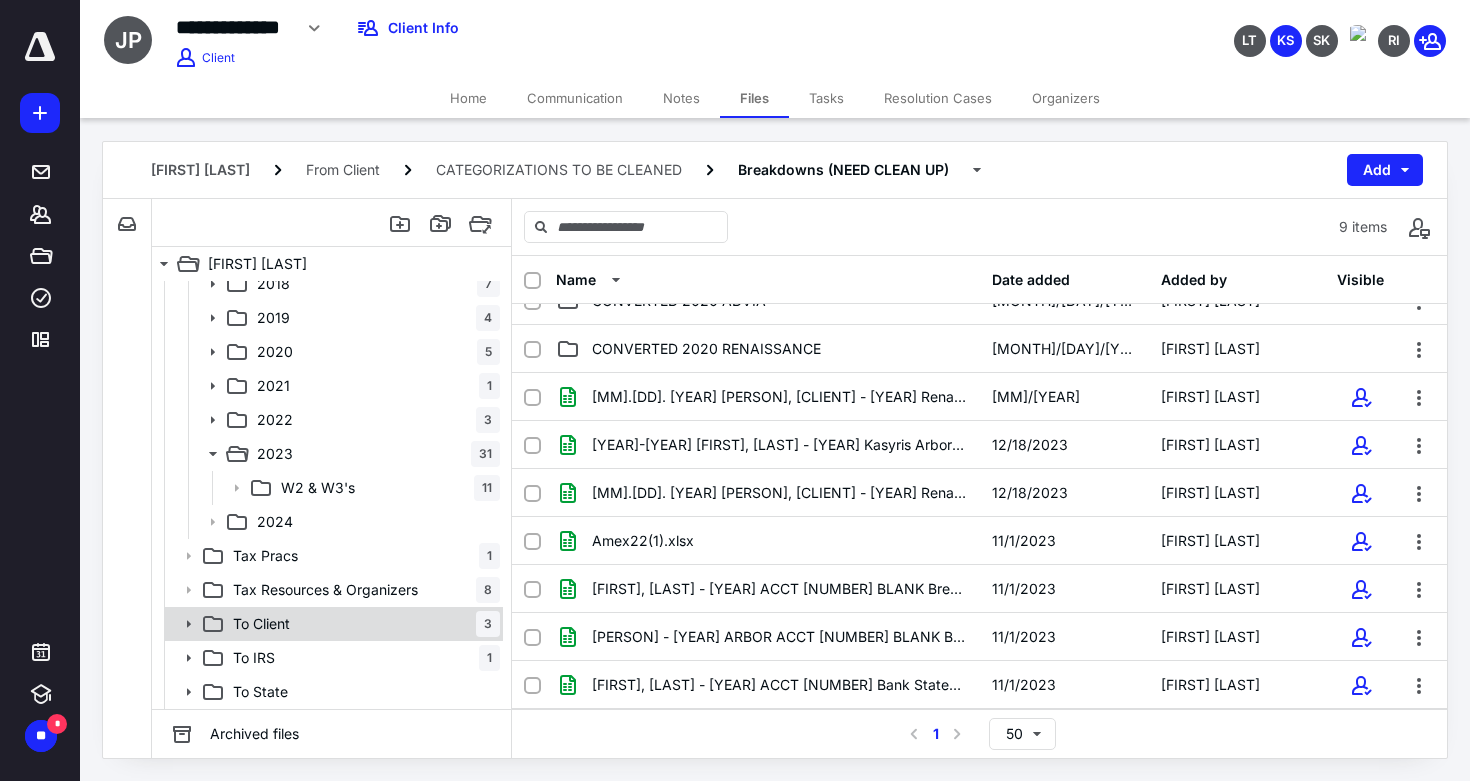 click 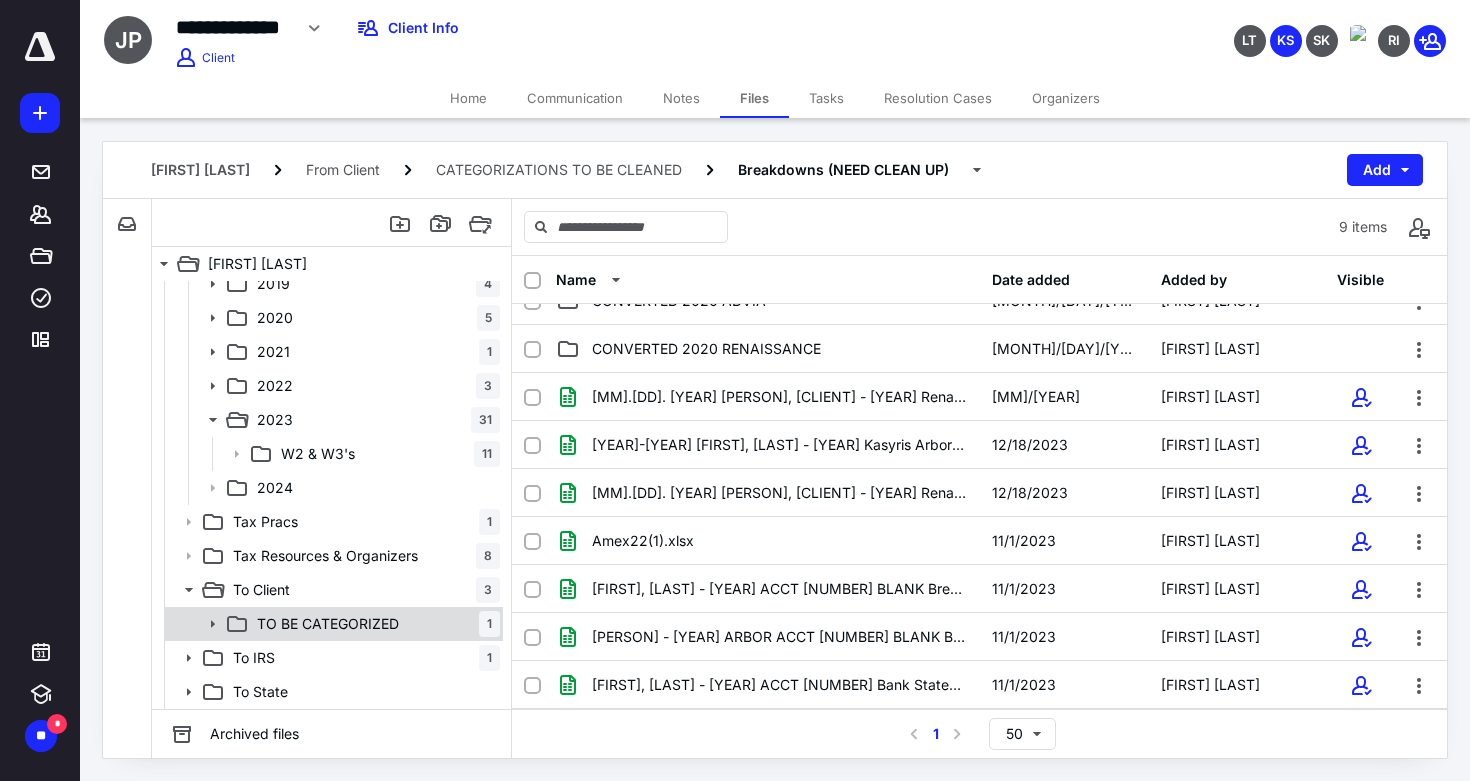 click 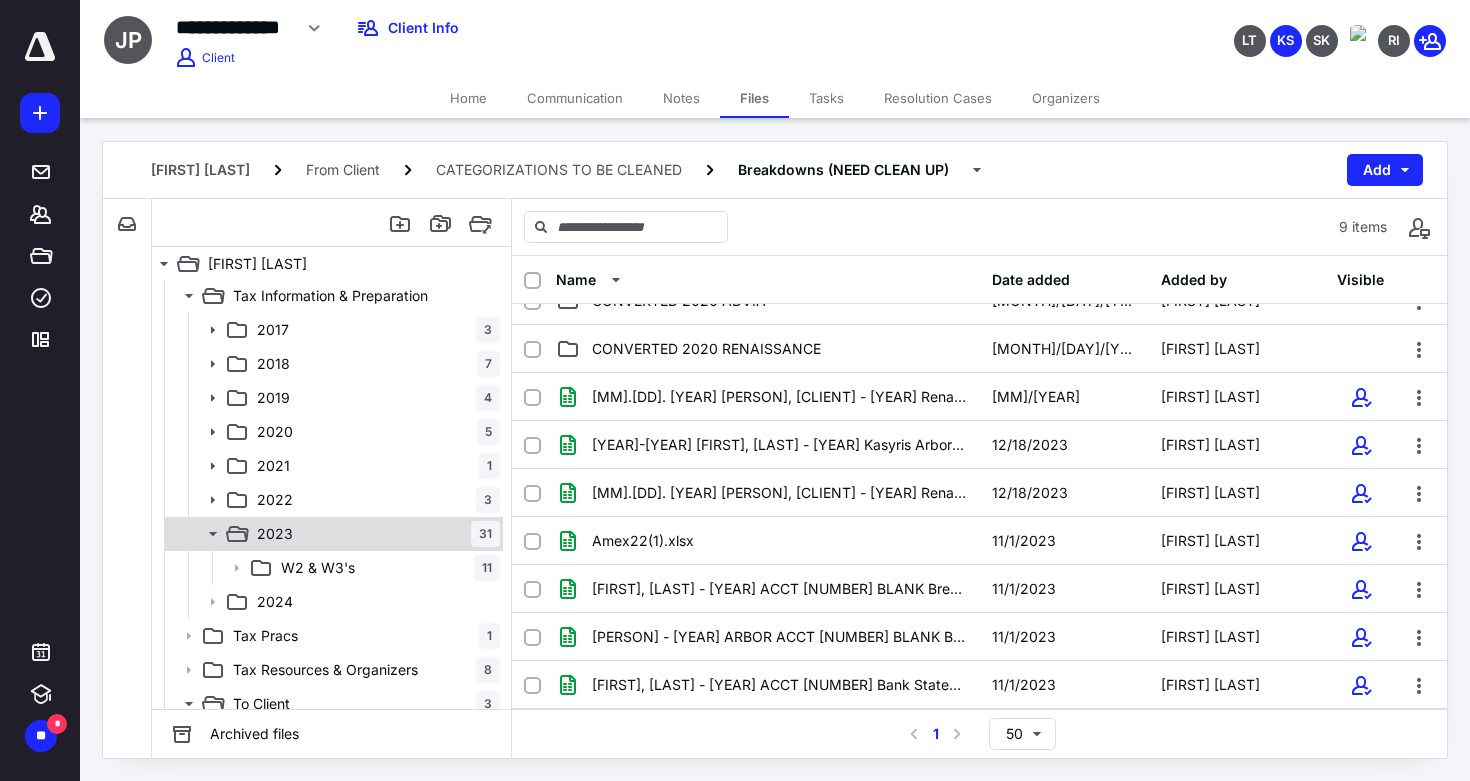 click on "2023 31" at bounding box center (374, 534) 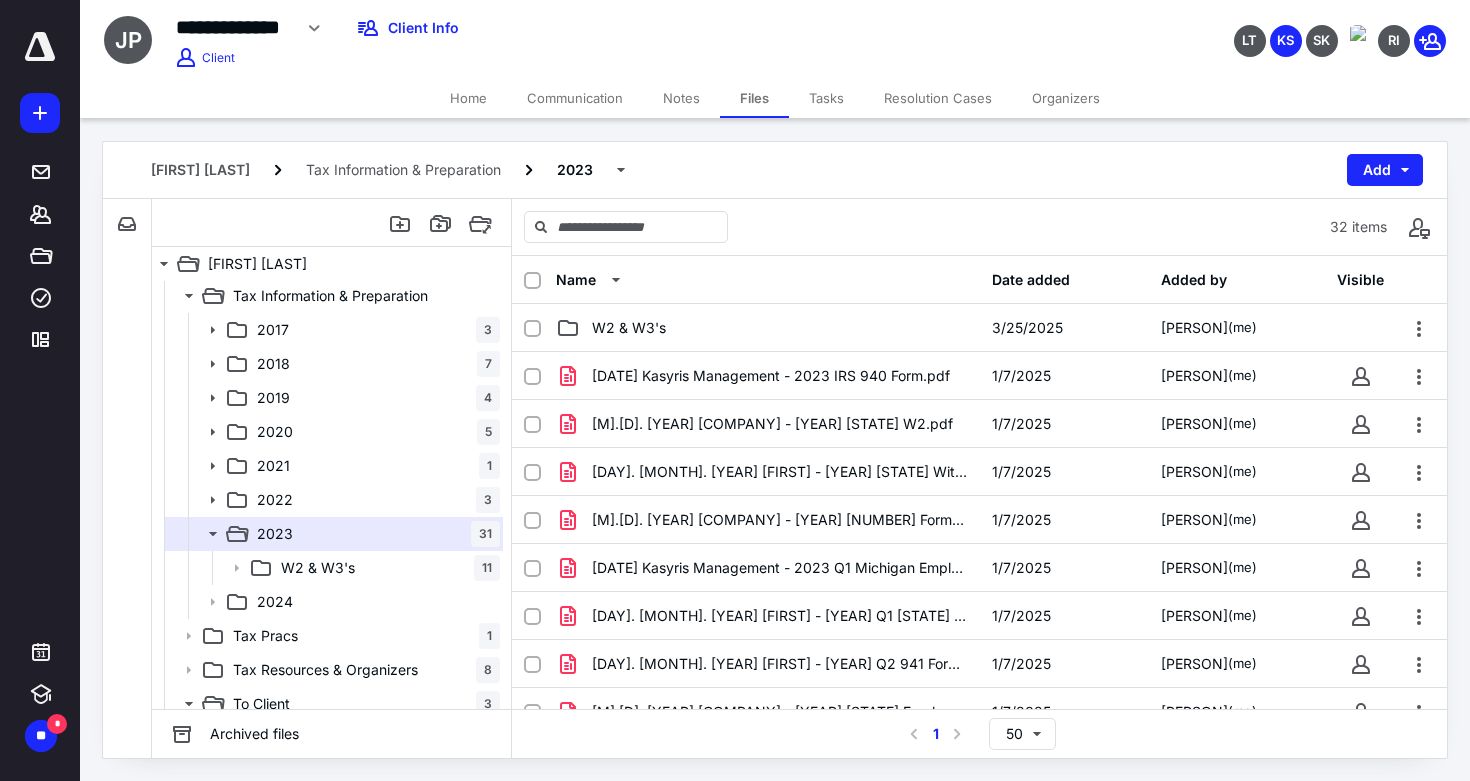 click on "Tasks" at bounding box center (826, 98) 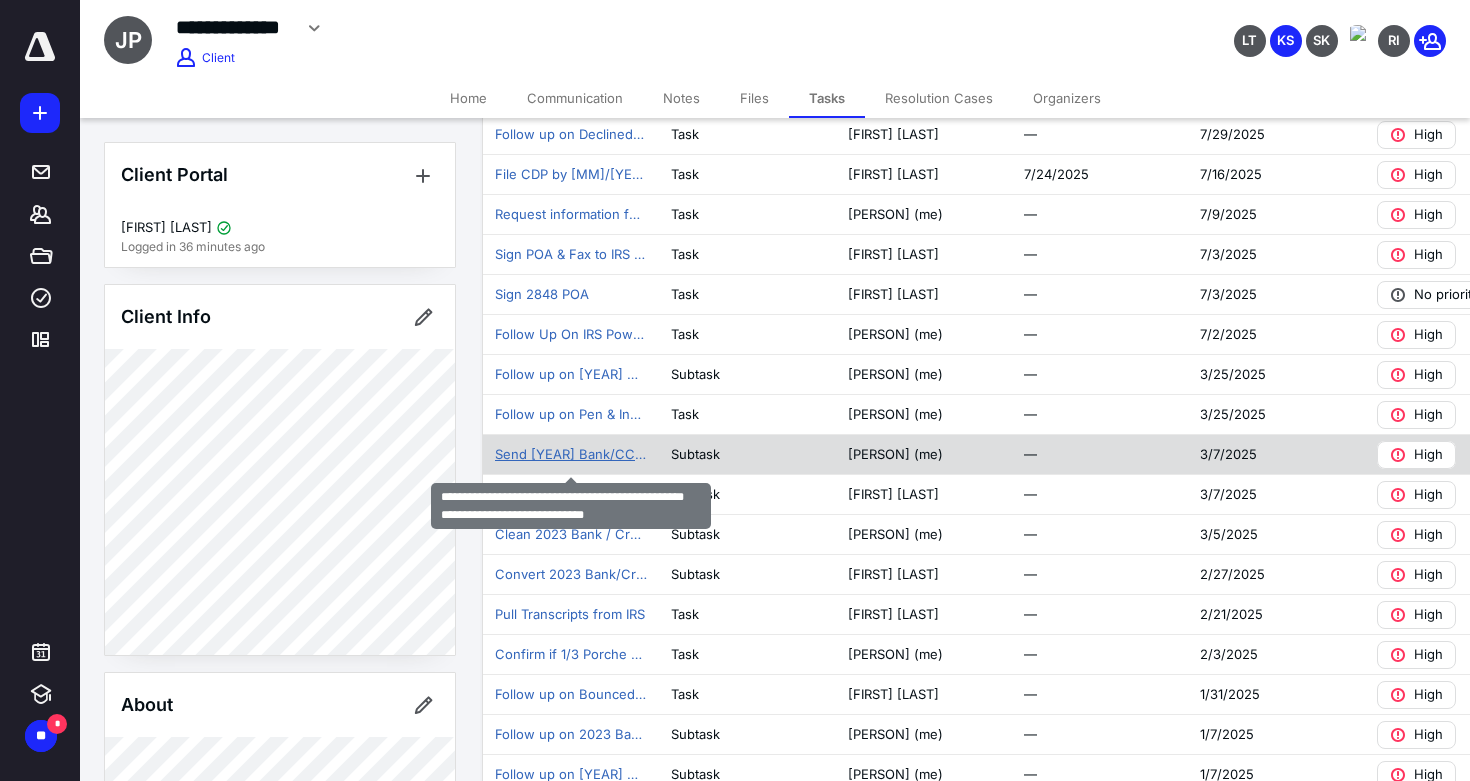 click on "Send [YEAR] Bank/CC Breakdown & Psl Tax organizer with Loom Video (if applicable)" at bounding box center [571, 455] 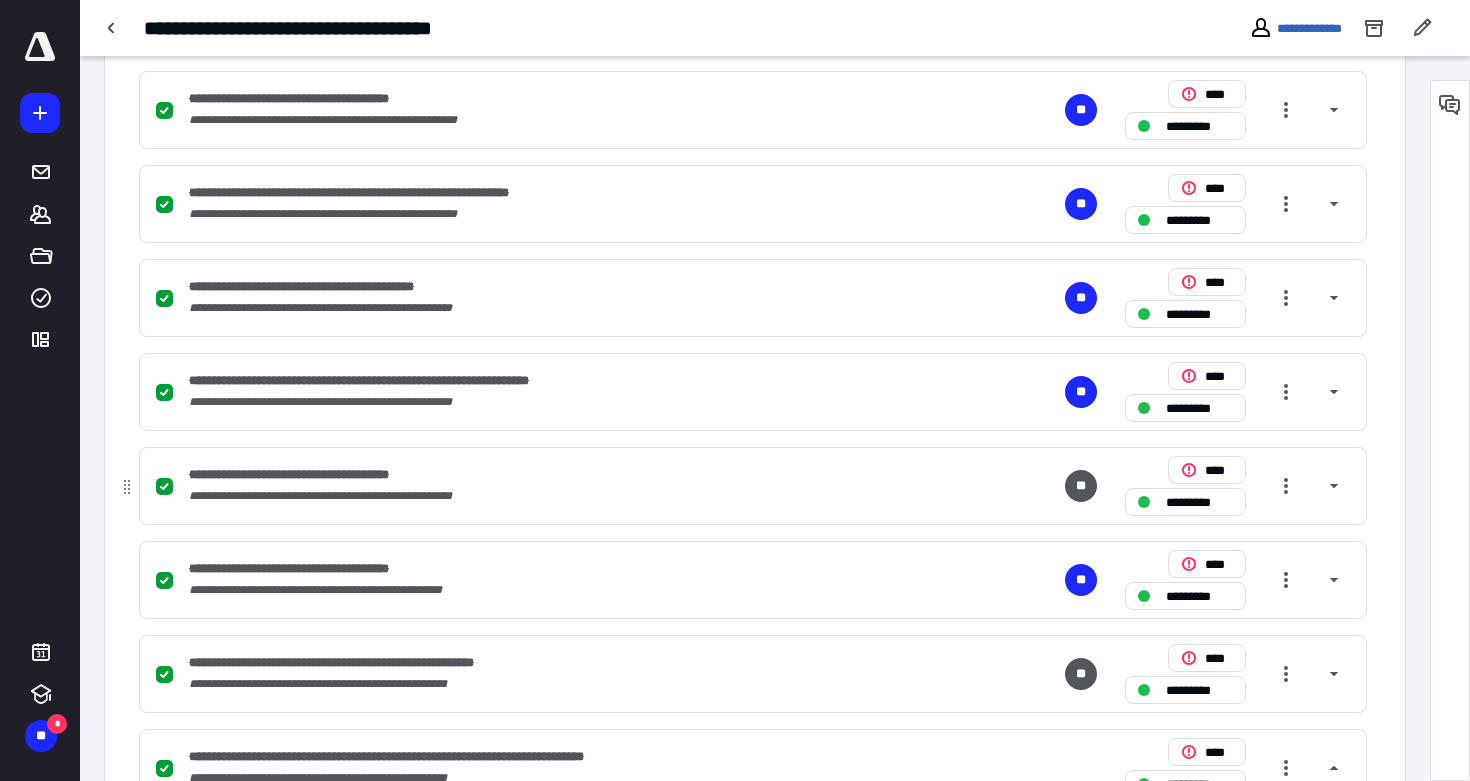 click on "**********" at bounding box center [490, 496] 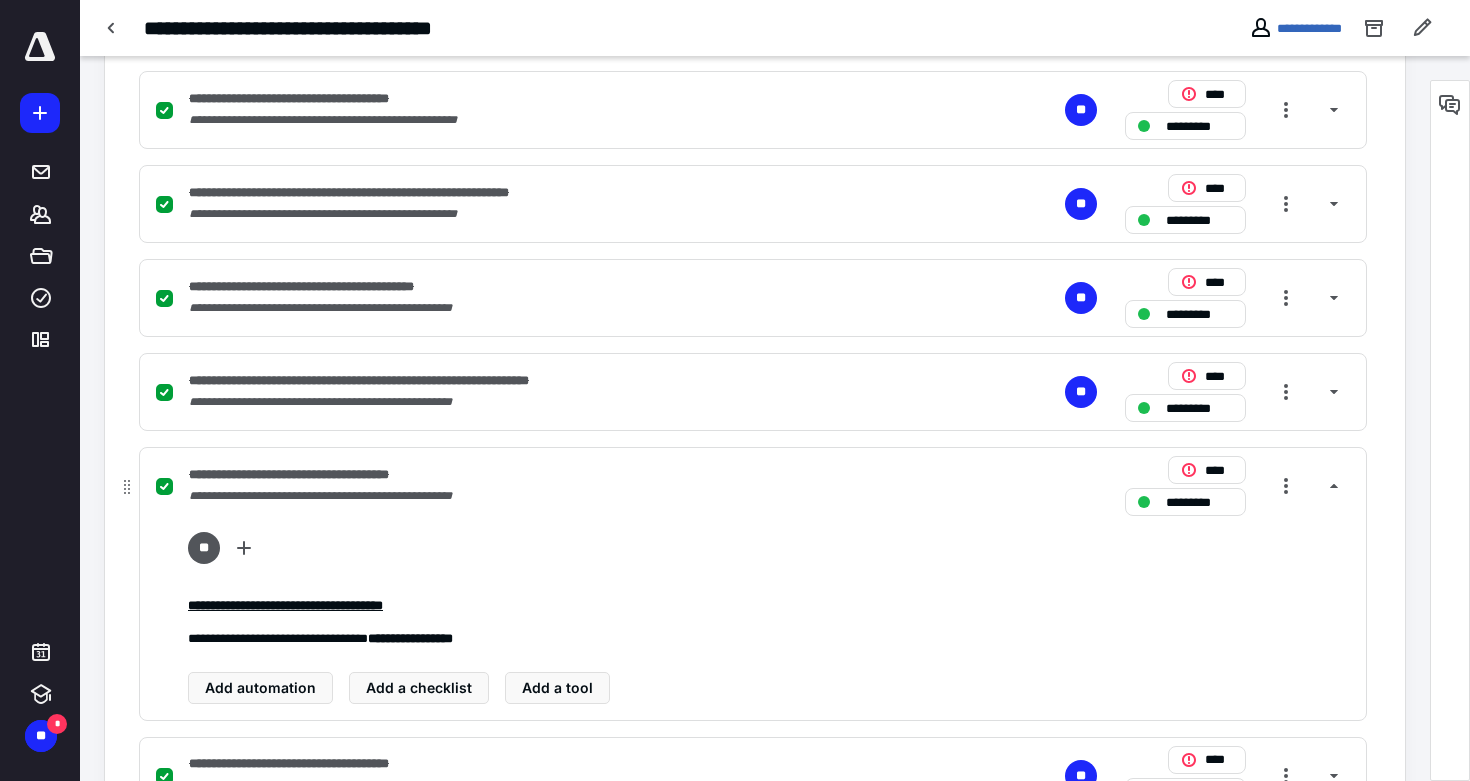 click on "**********" at bounding box center (490, 474) 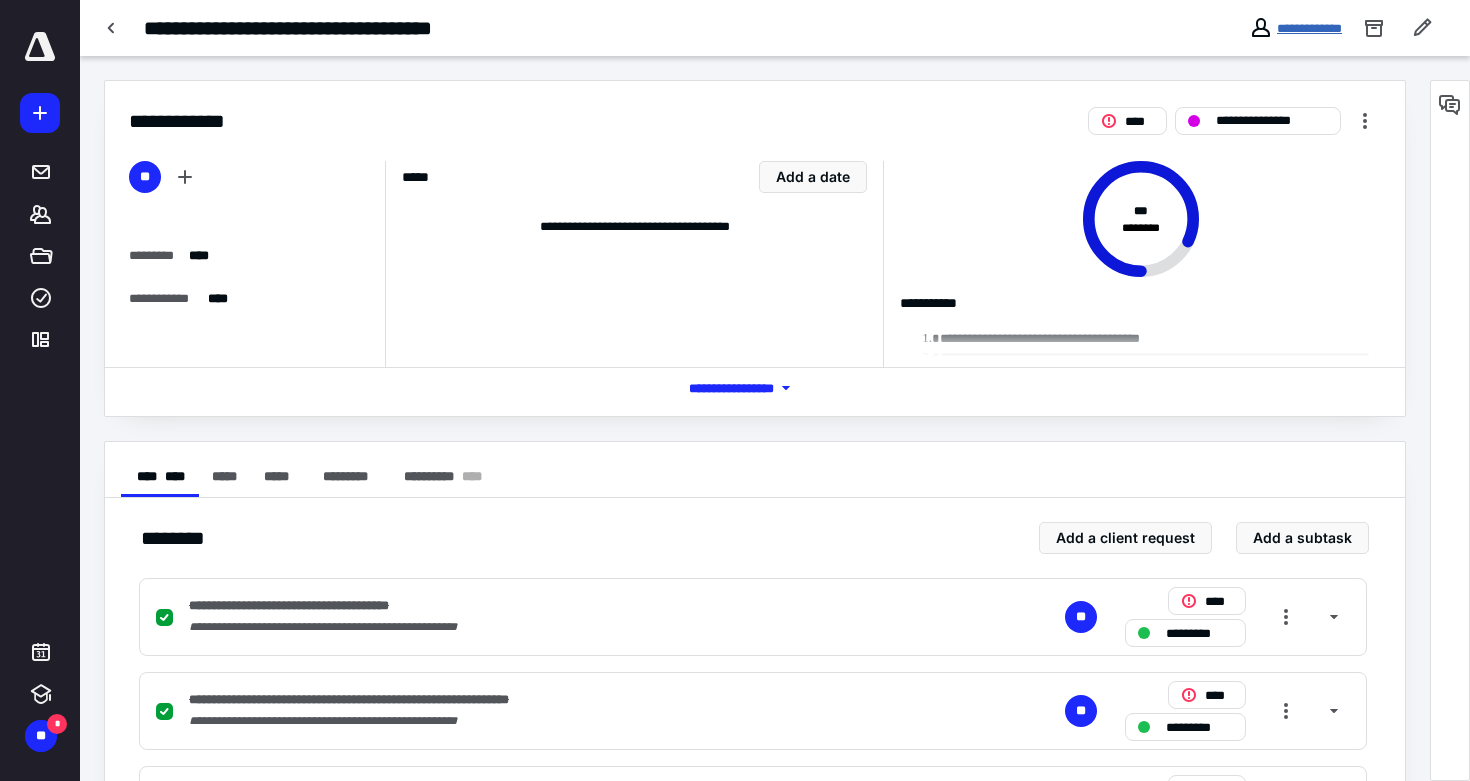 scroll, scrollTop: 0, scrollLeft: 0, axis: both 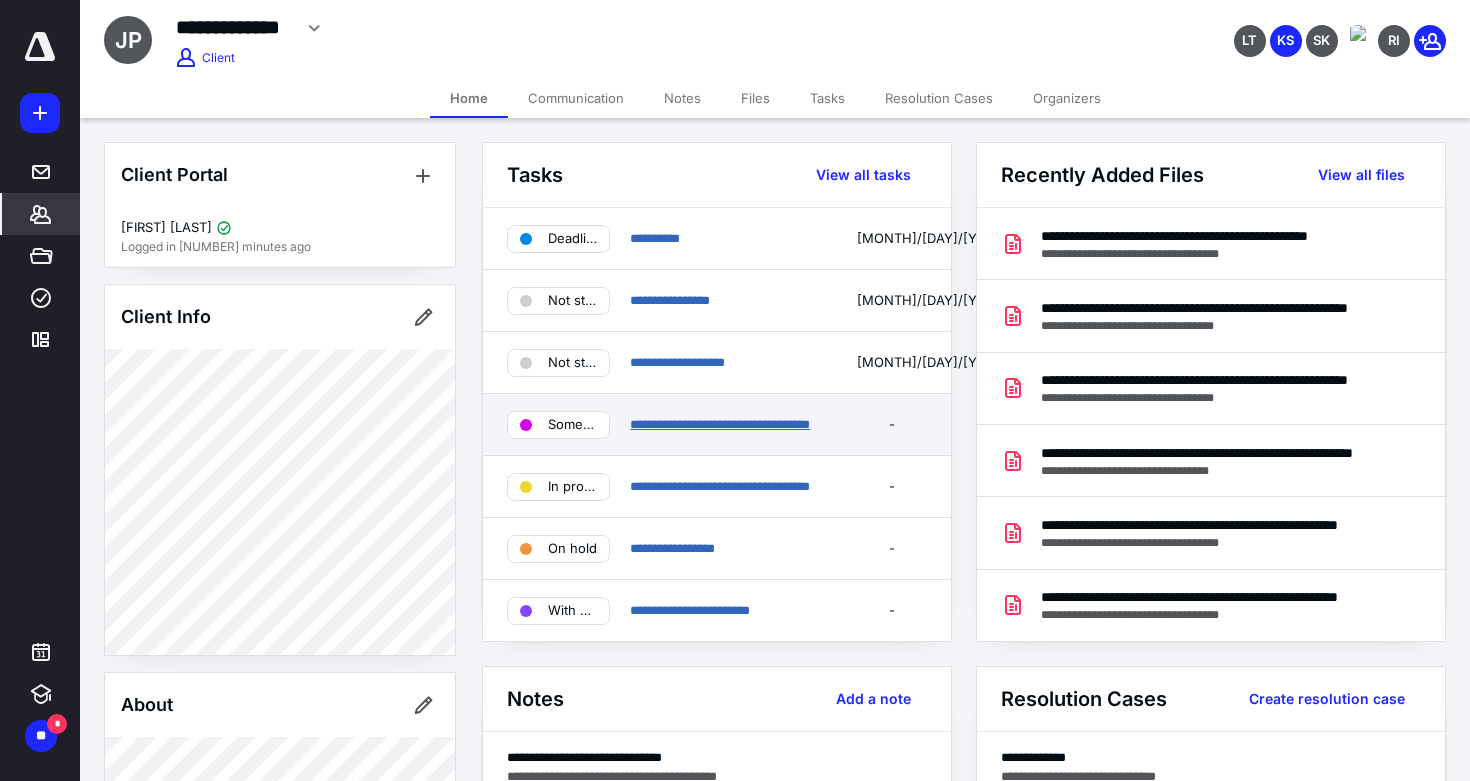 click on "**********" at bounding box center [720, 424] 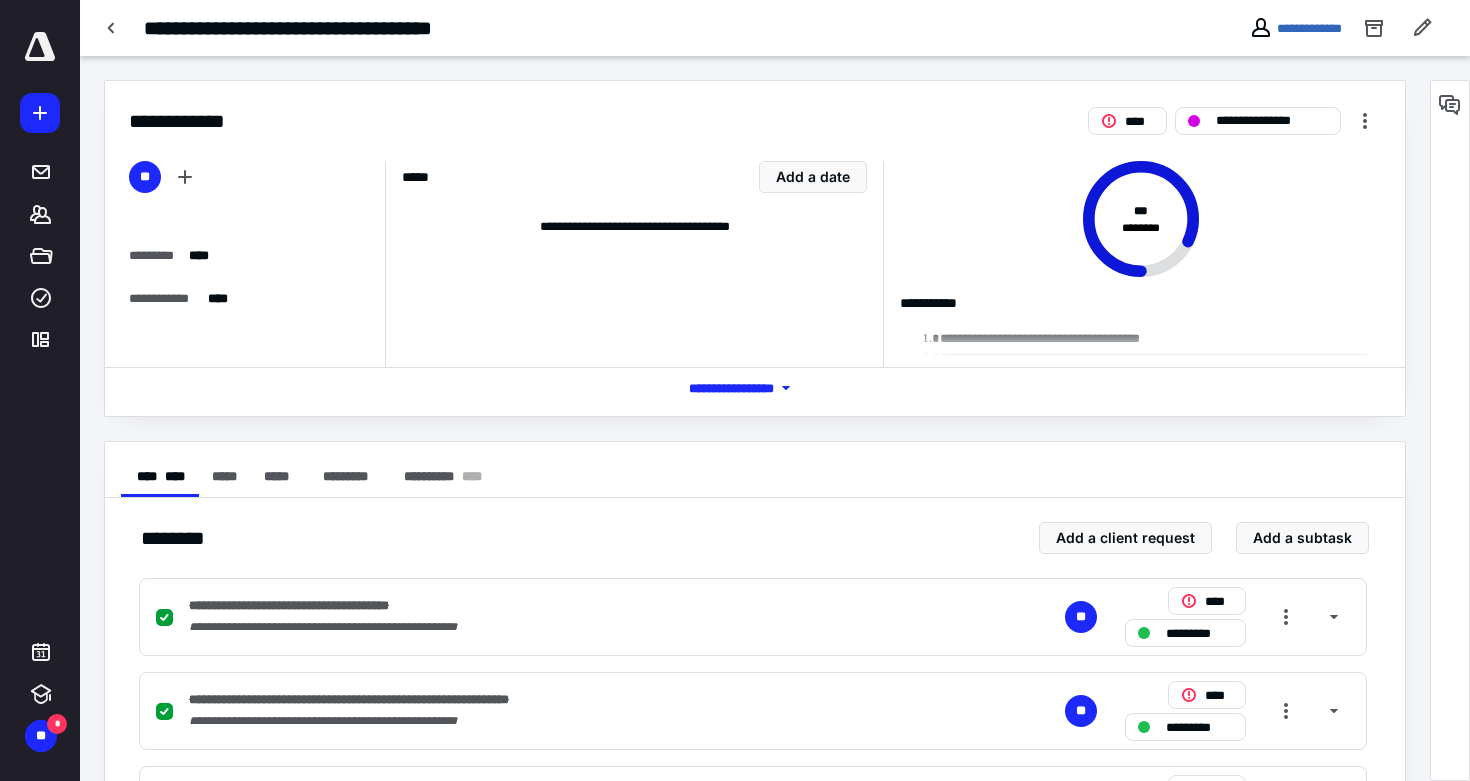 scroll, scrollTop: 0, scrollLeft: 0, axis: both 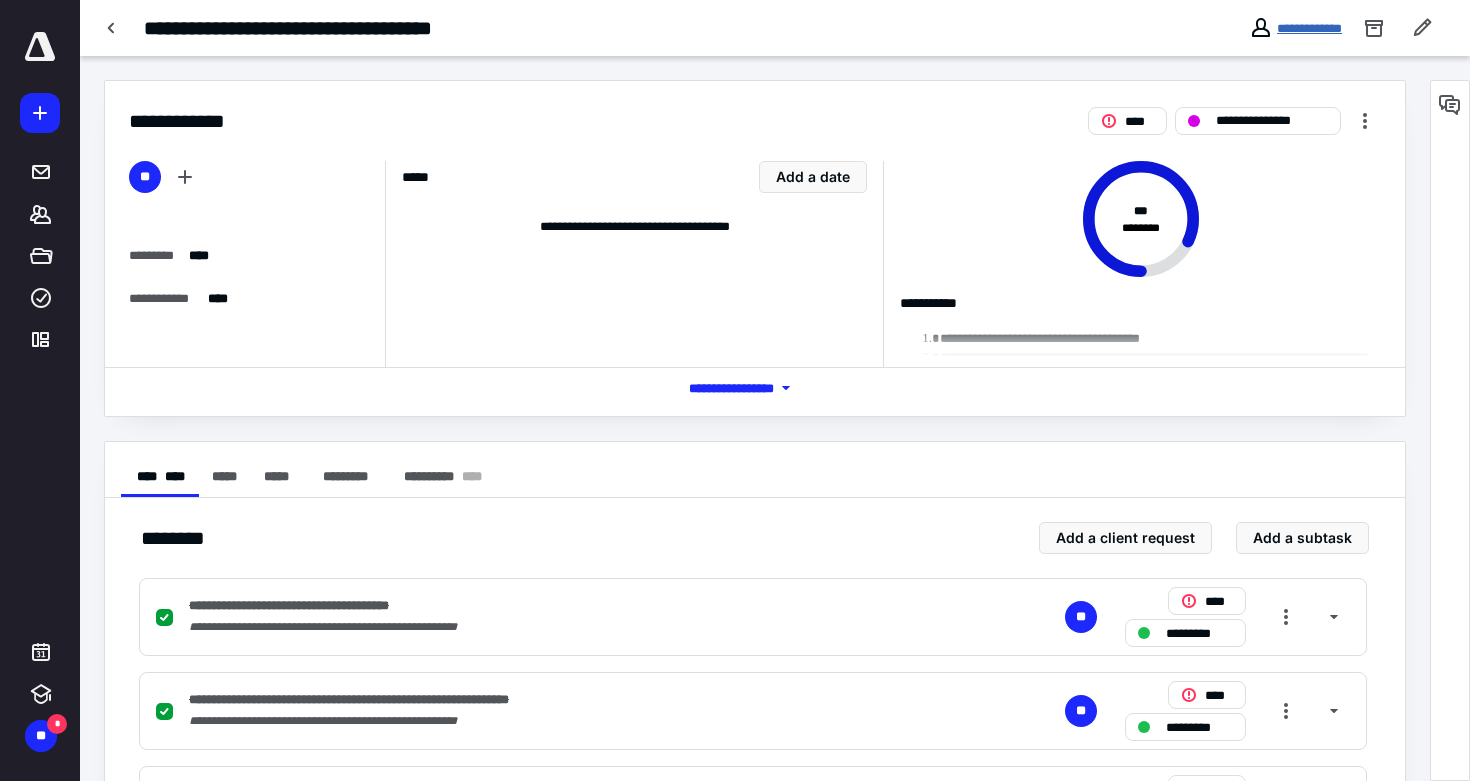 click on "**********" at bounding box center (1309, 28) 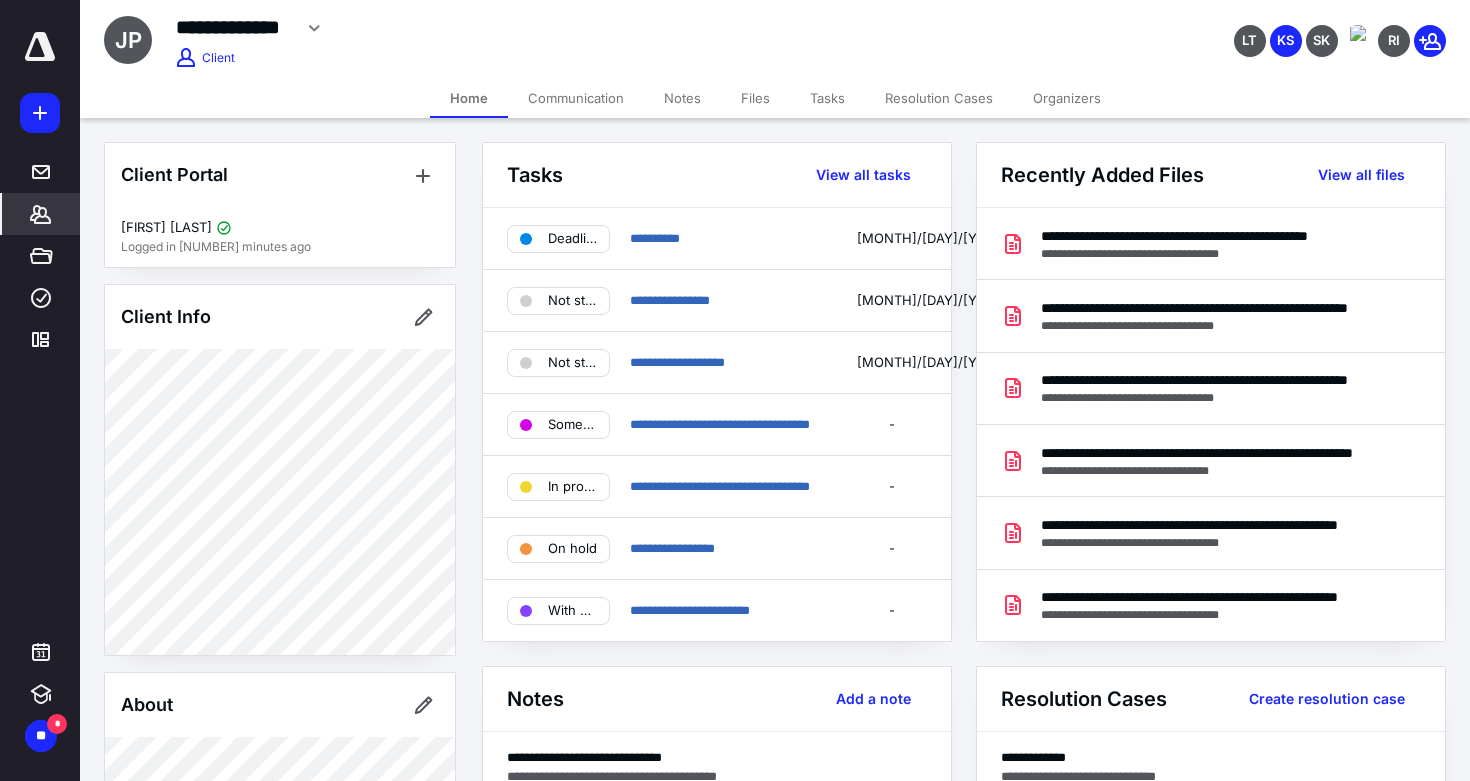 click on "Files" at bounding box center [755, 98] 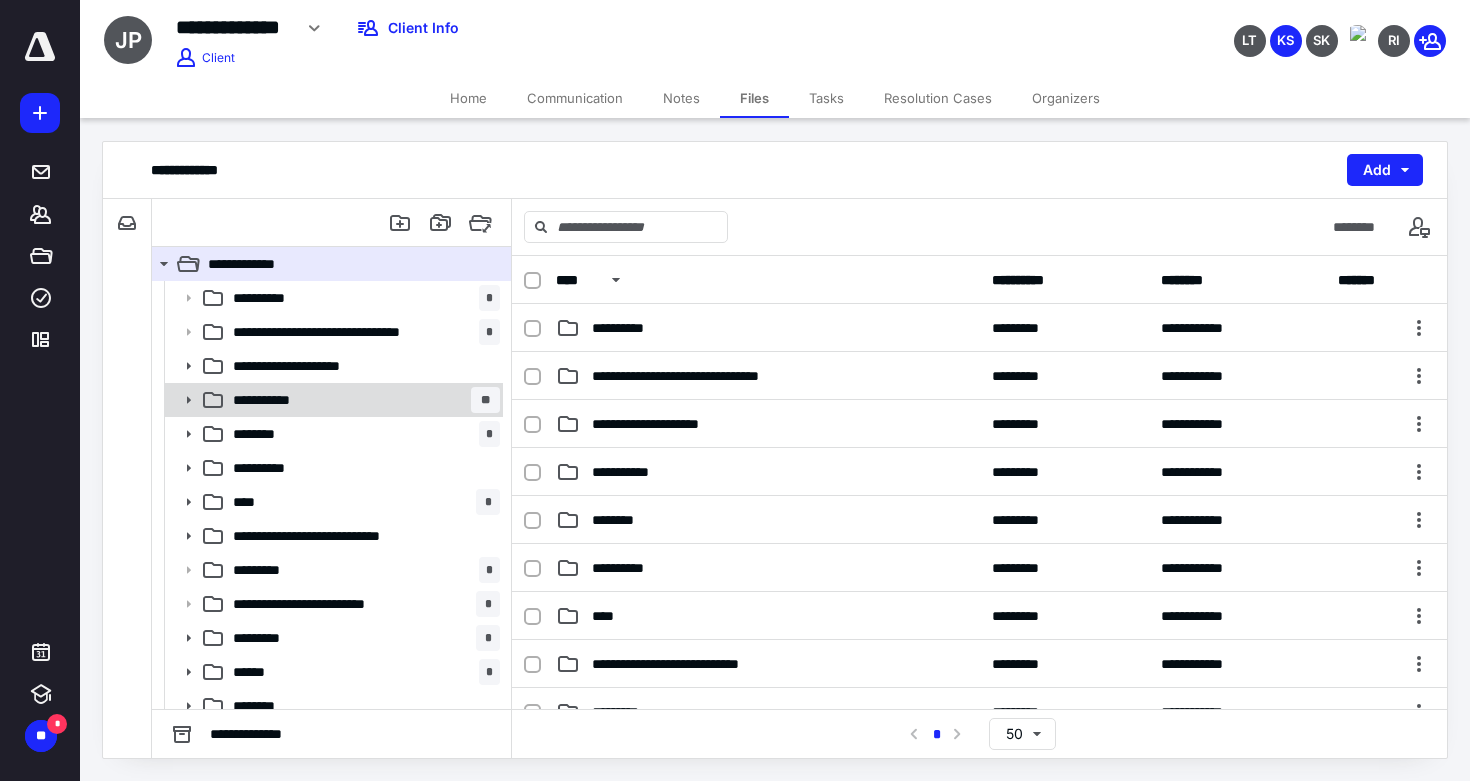 click 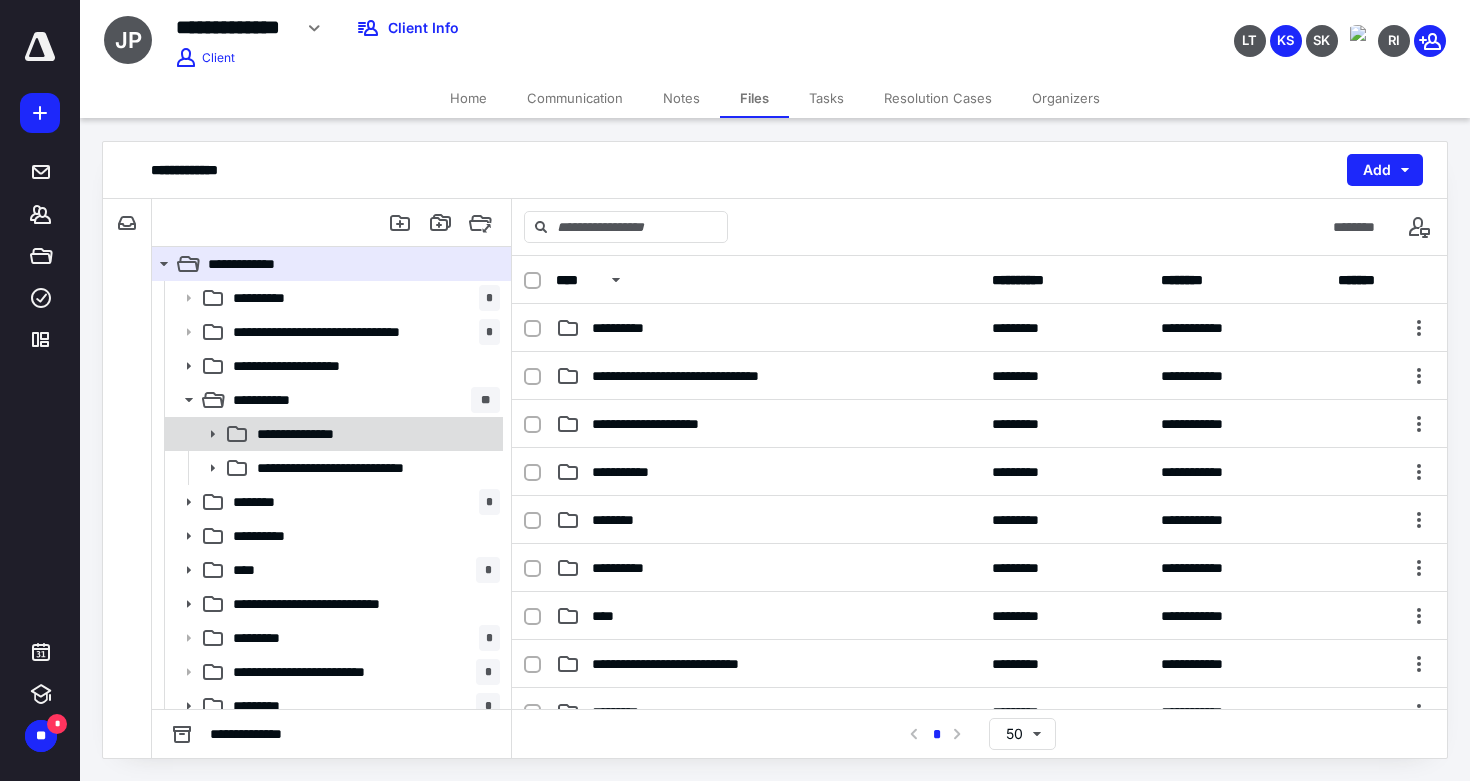 click 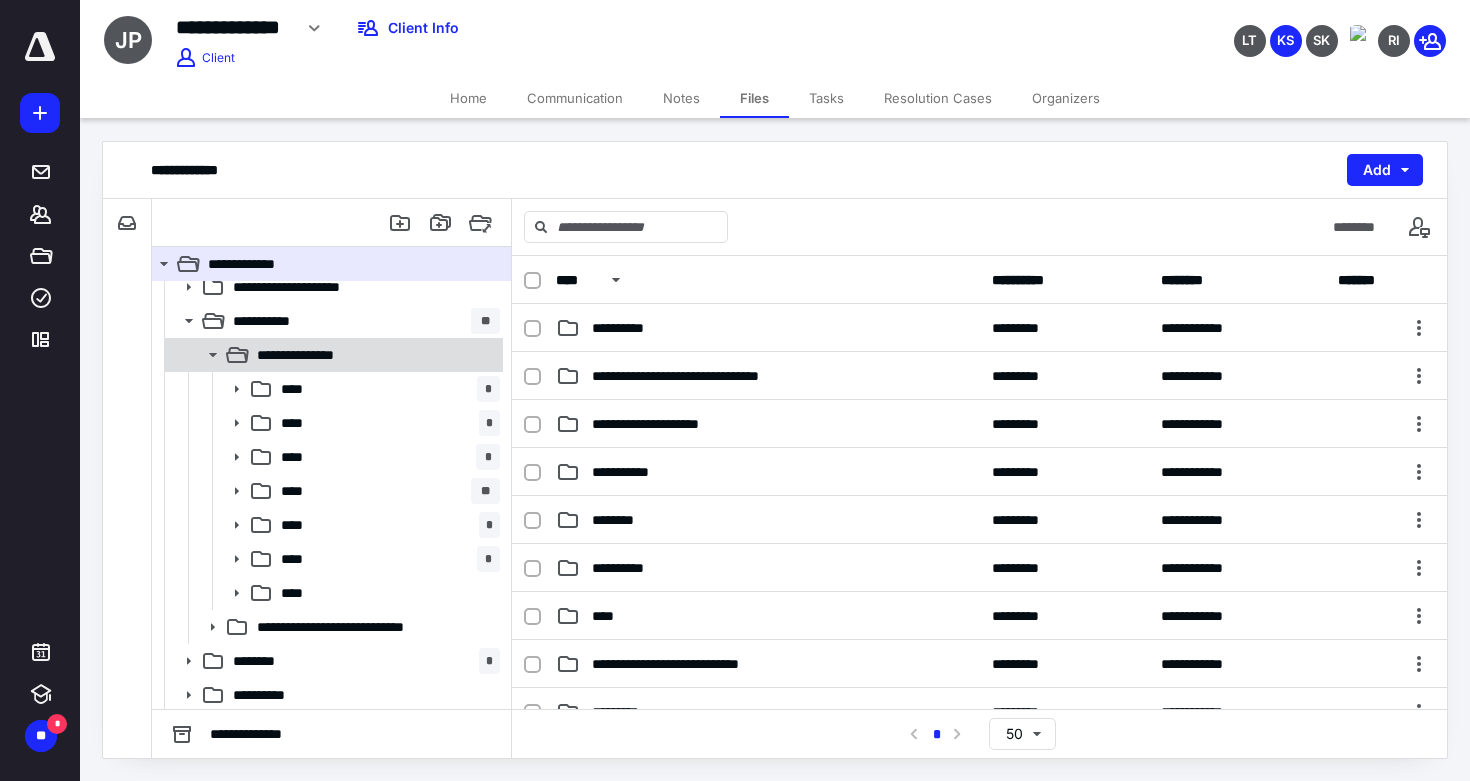 scroll, scrollTop: 83, scrollLeft: 0, axis: vertical 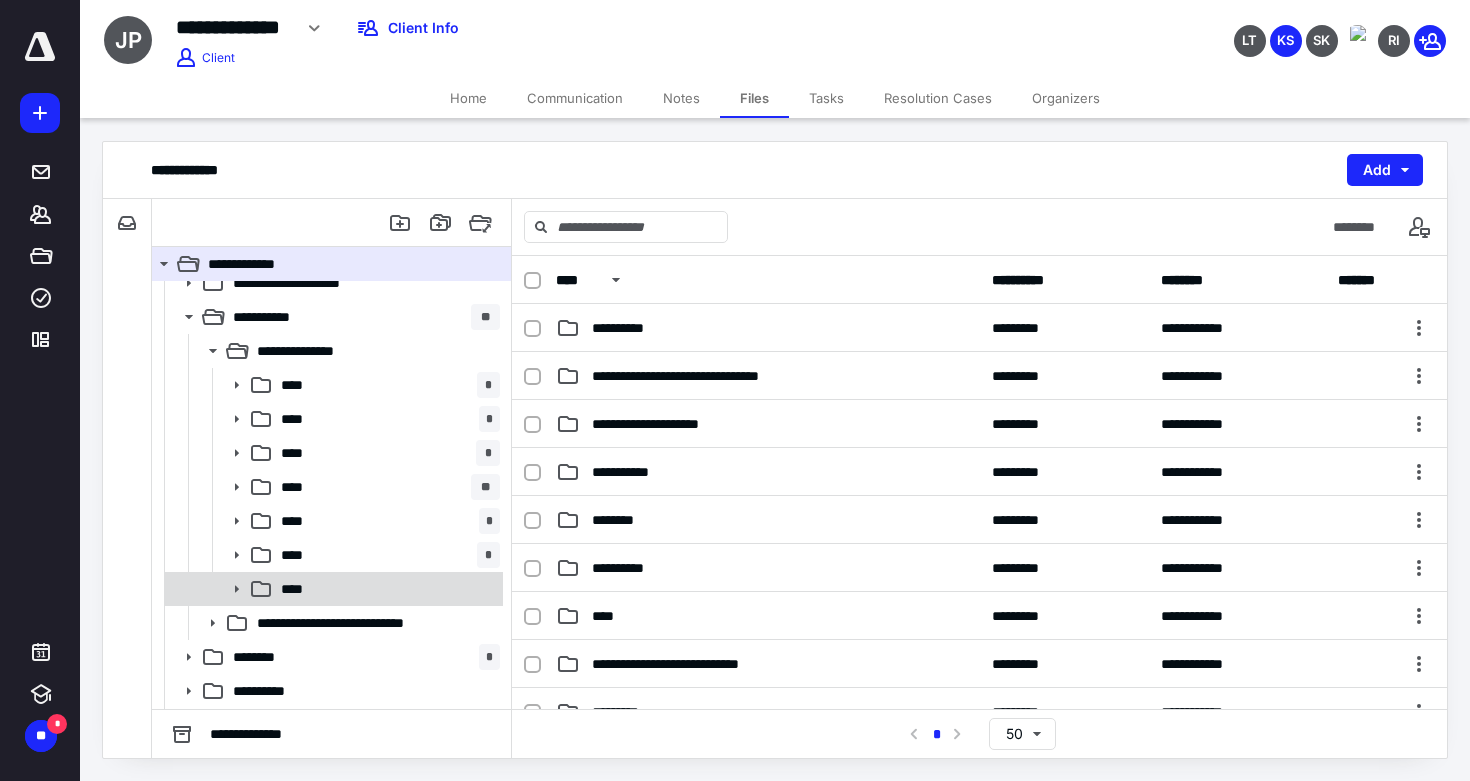 click 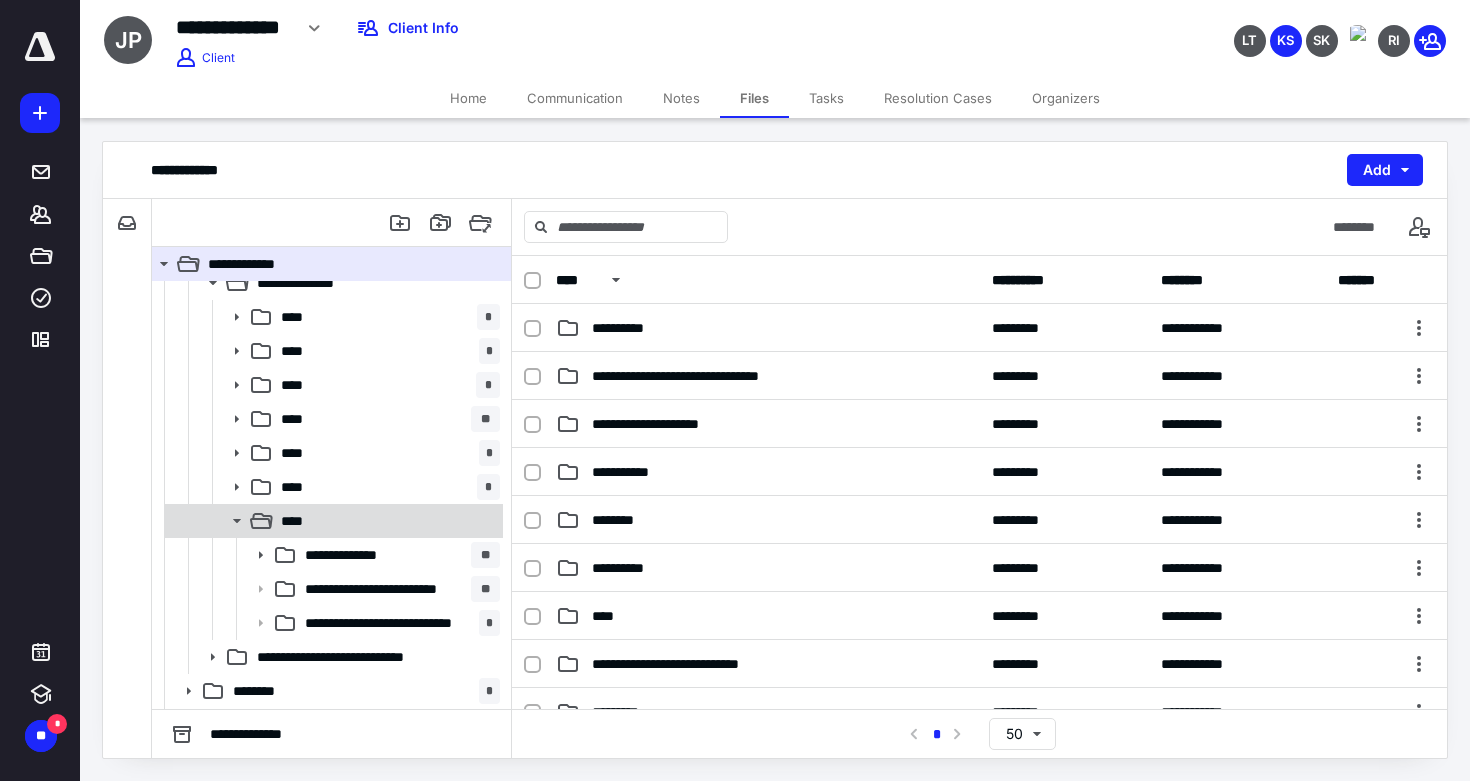 scroll, scrollTop: 155, scrollLeft: 0, axis: vertical 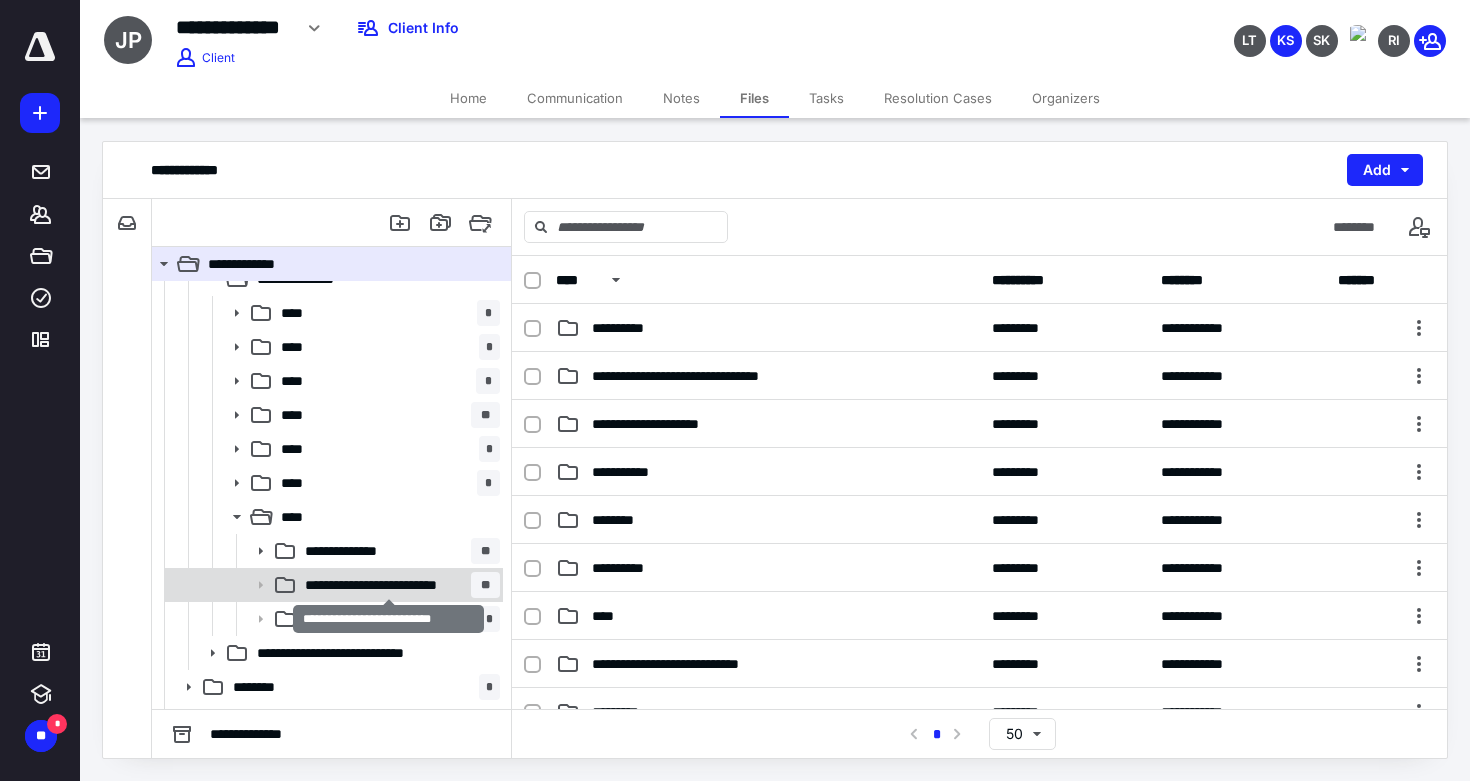 click on "**********" at bounding box center (388, 585) 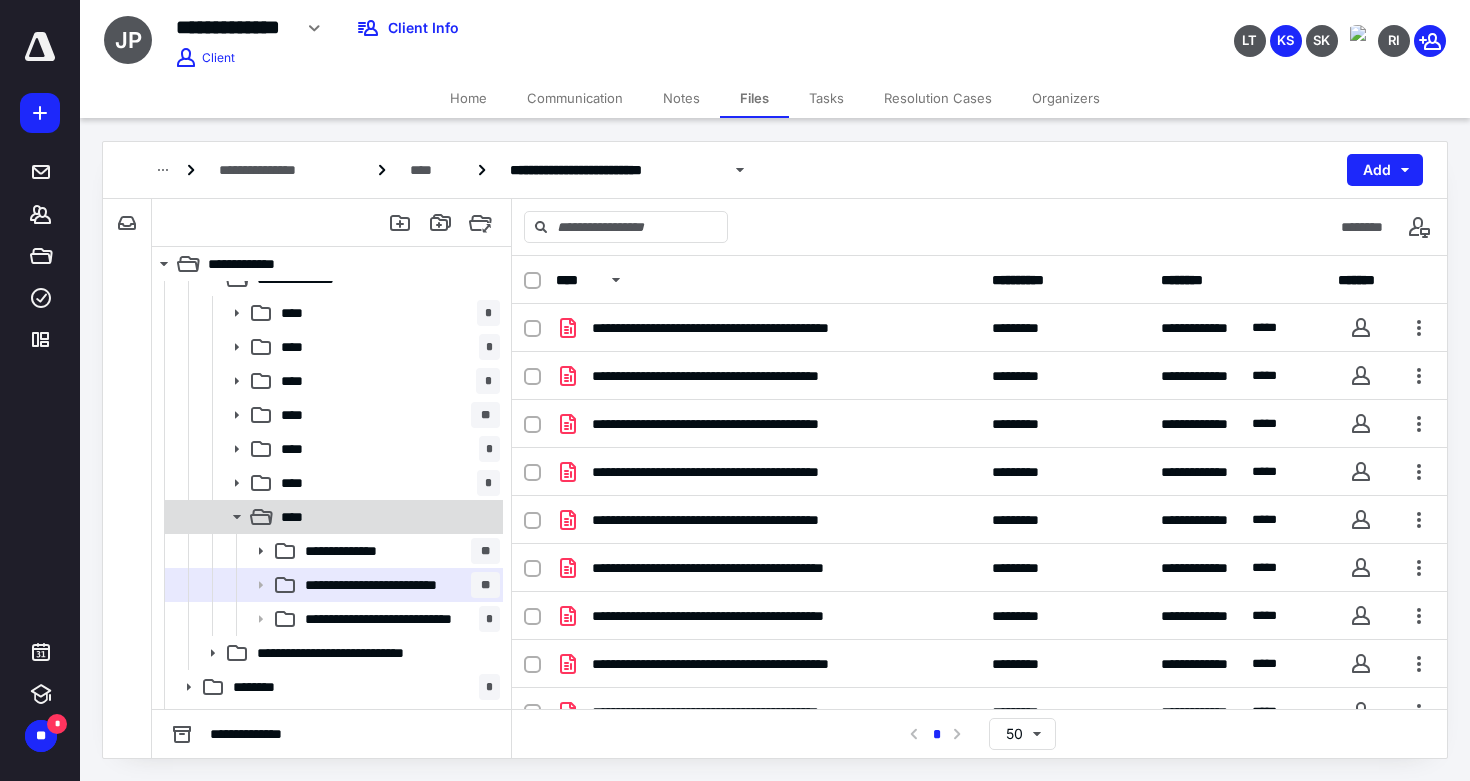 scroll, scrollTop: 0, scrollLeft: 0, axis: both 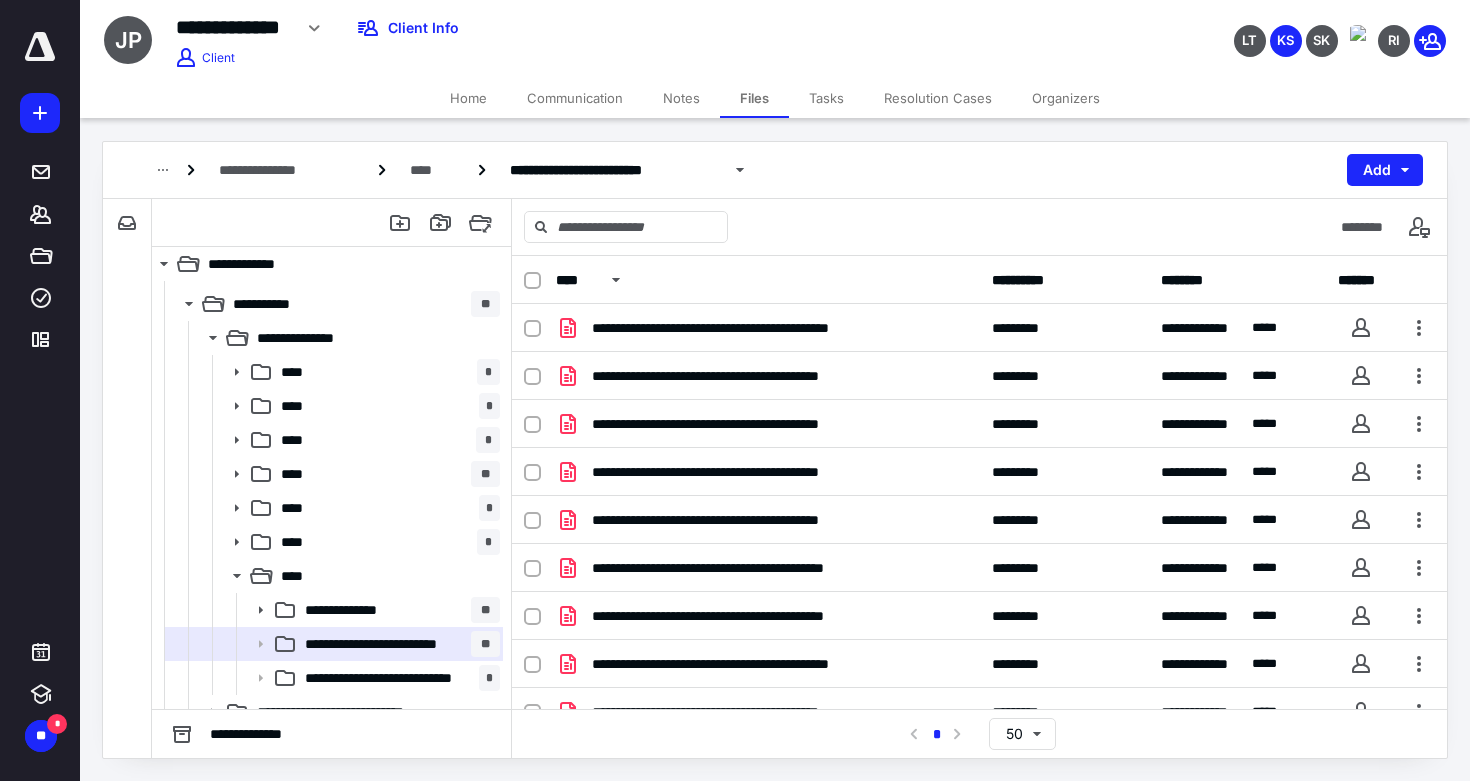 click on "Tasks" at bounding box center [826, 98] 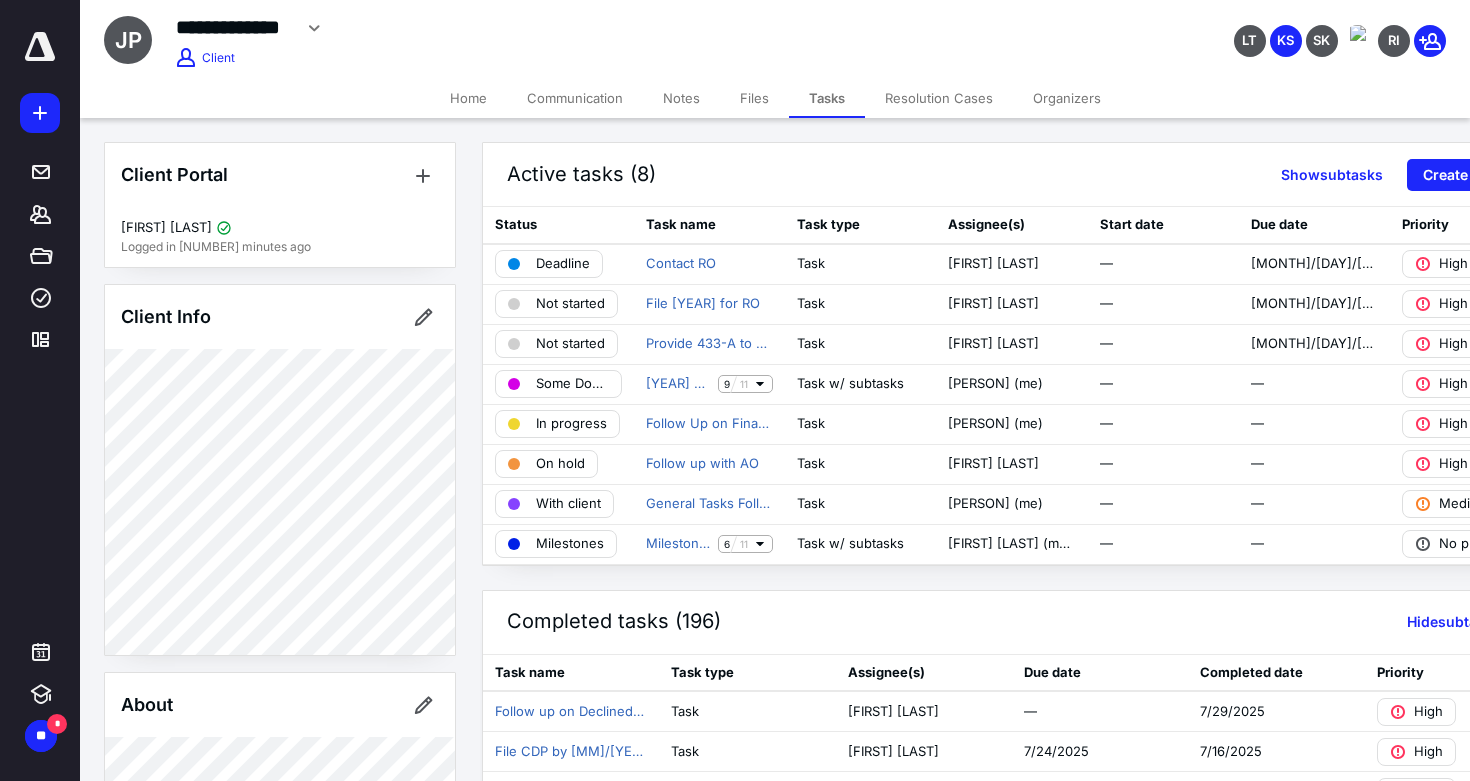 click on "Files" at bounding box center (754, 98) 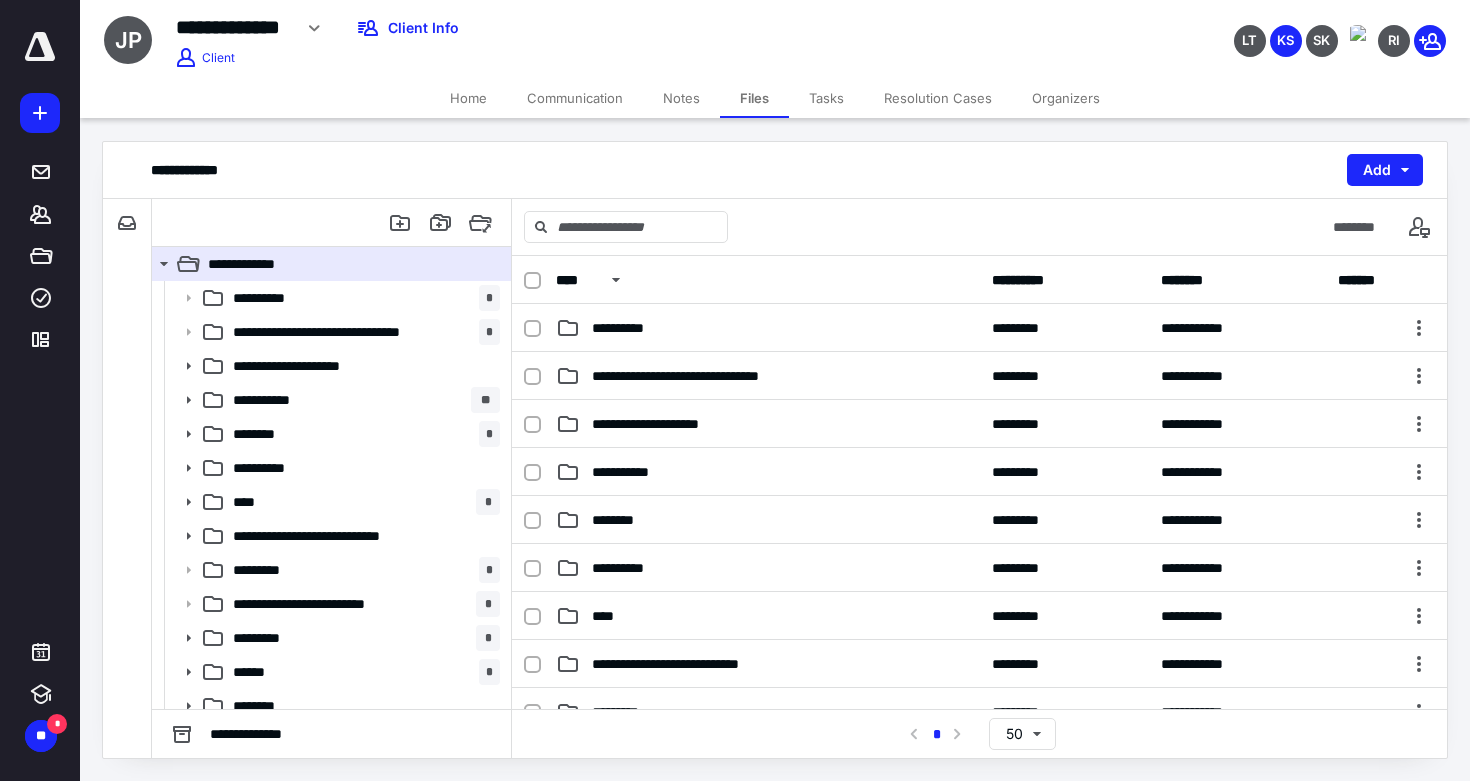 click on "Notes" at bounding box center (681, 98) 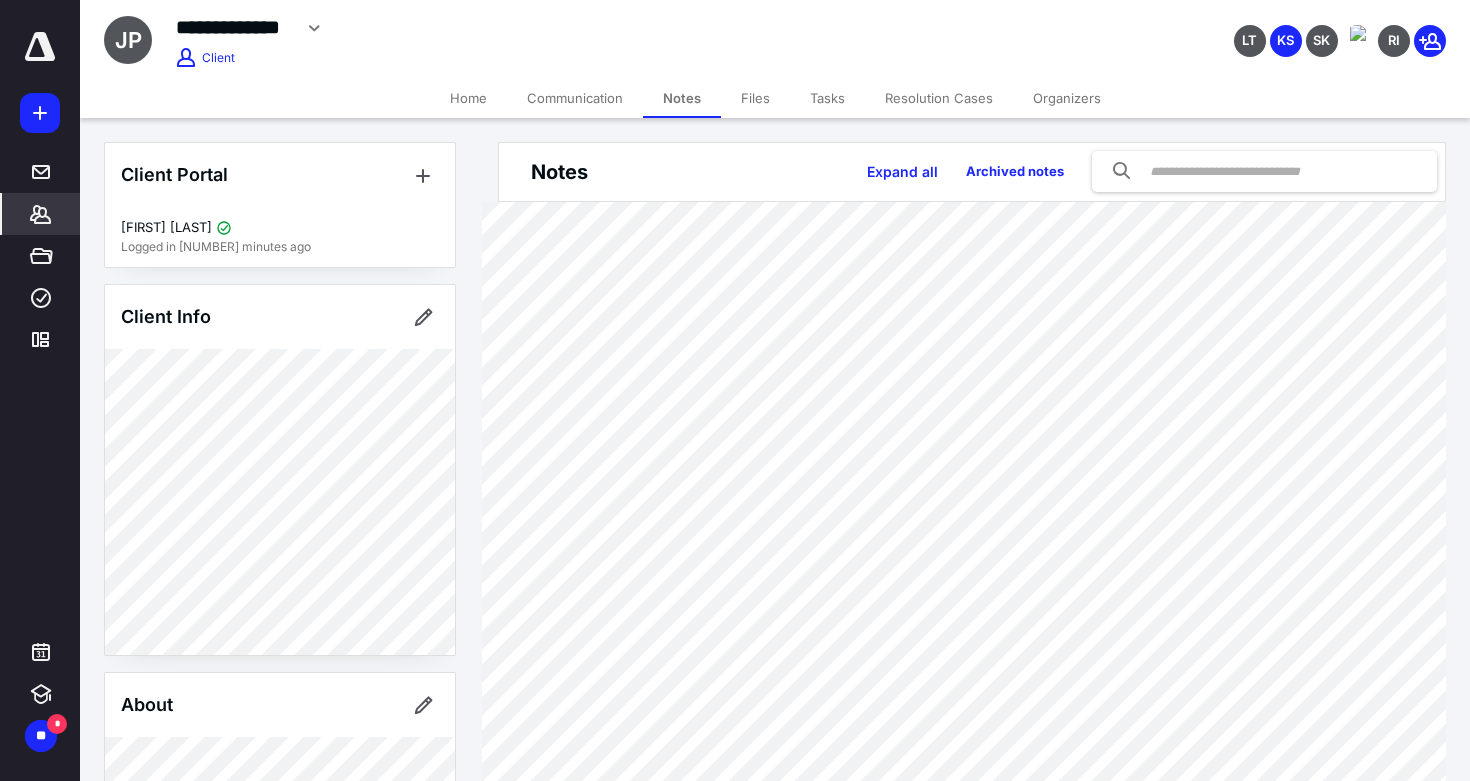 click on "Files" at bounding box center (755, 98) 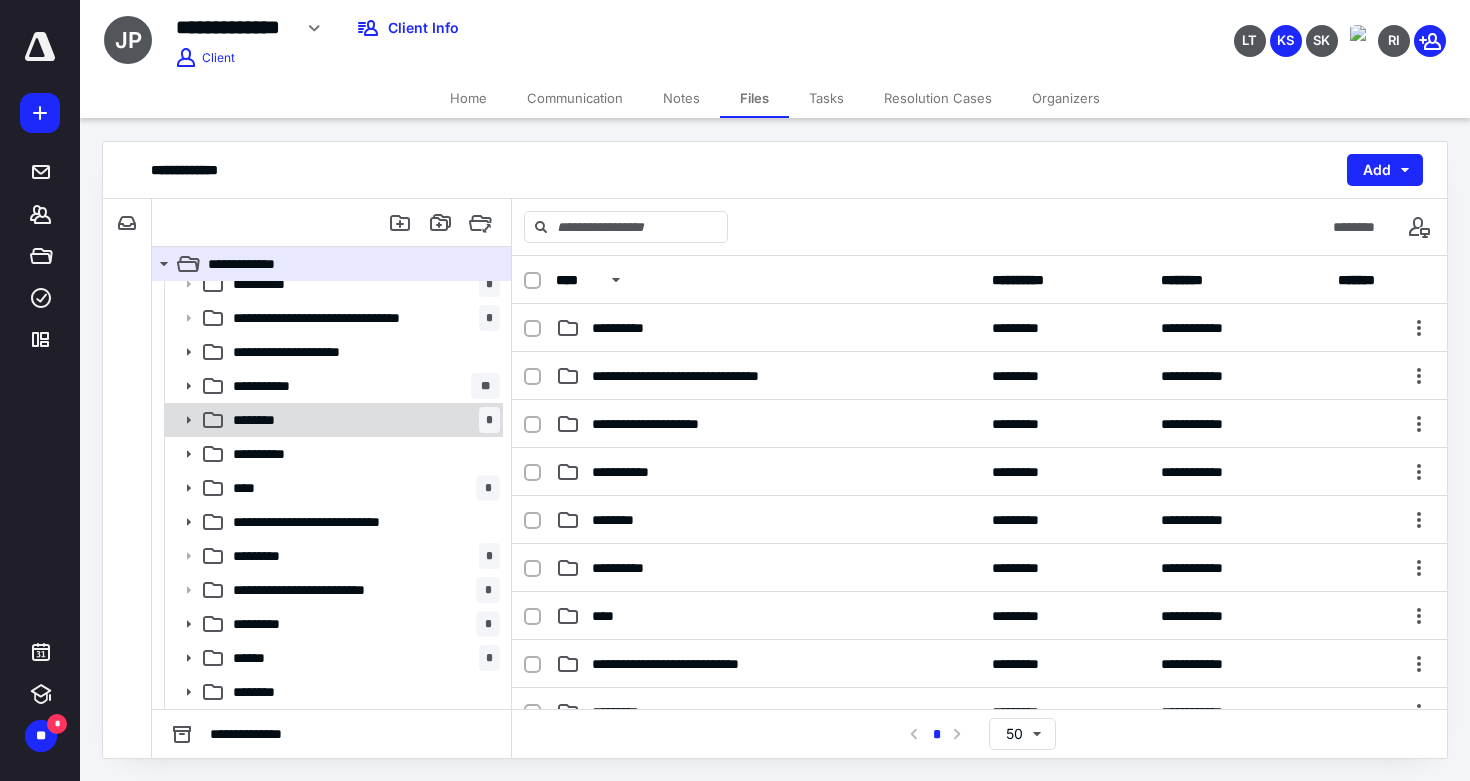 scroll, scrollTop: 14, scrollLeft: 0, axis: vertical 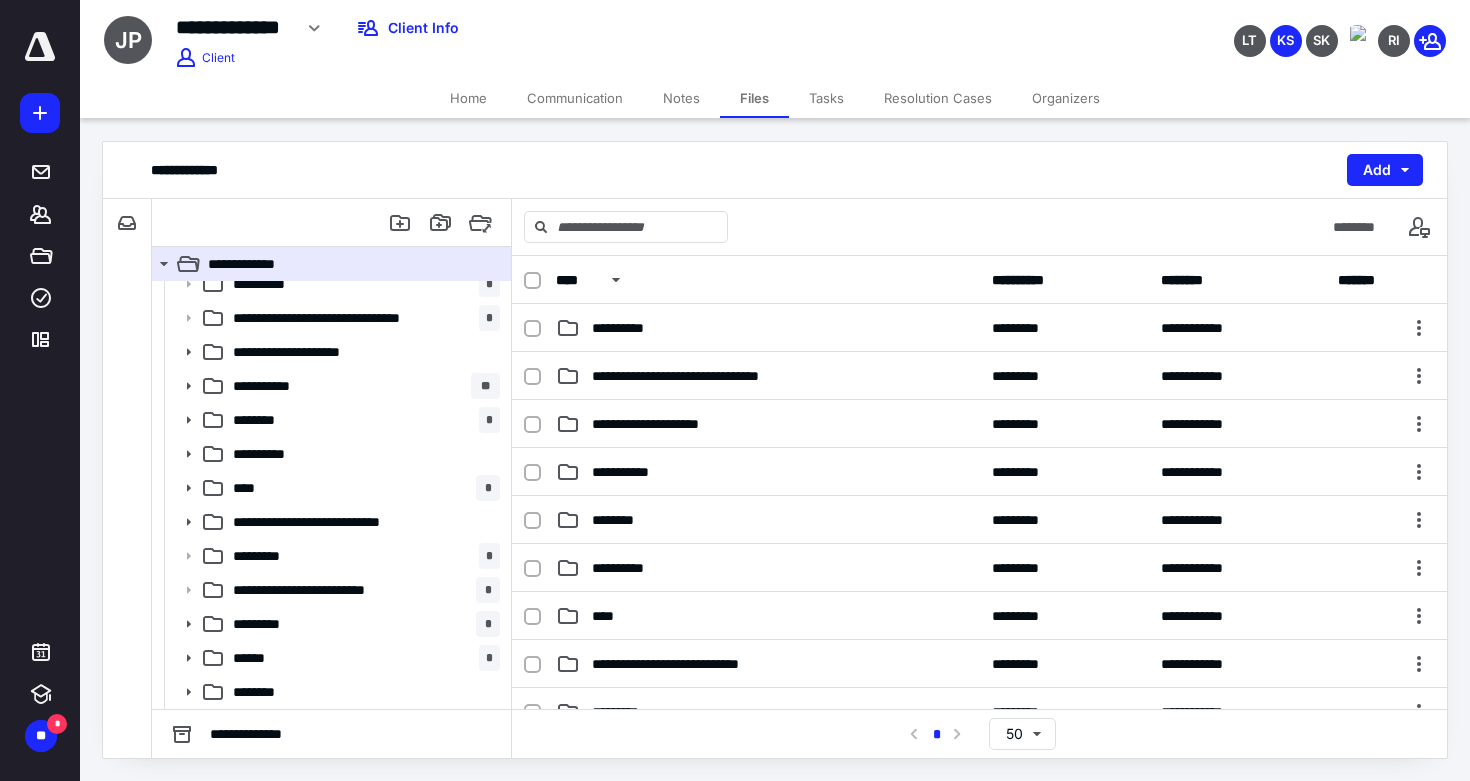 click on "Tasks" at bounding box center (826, 98) 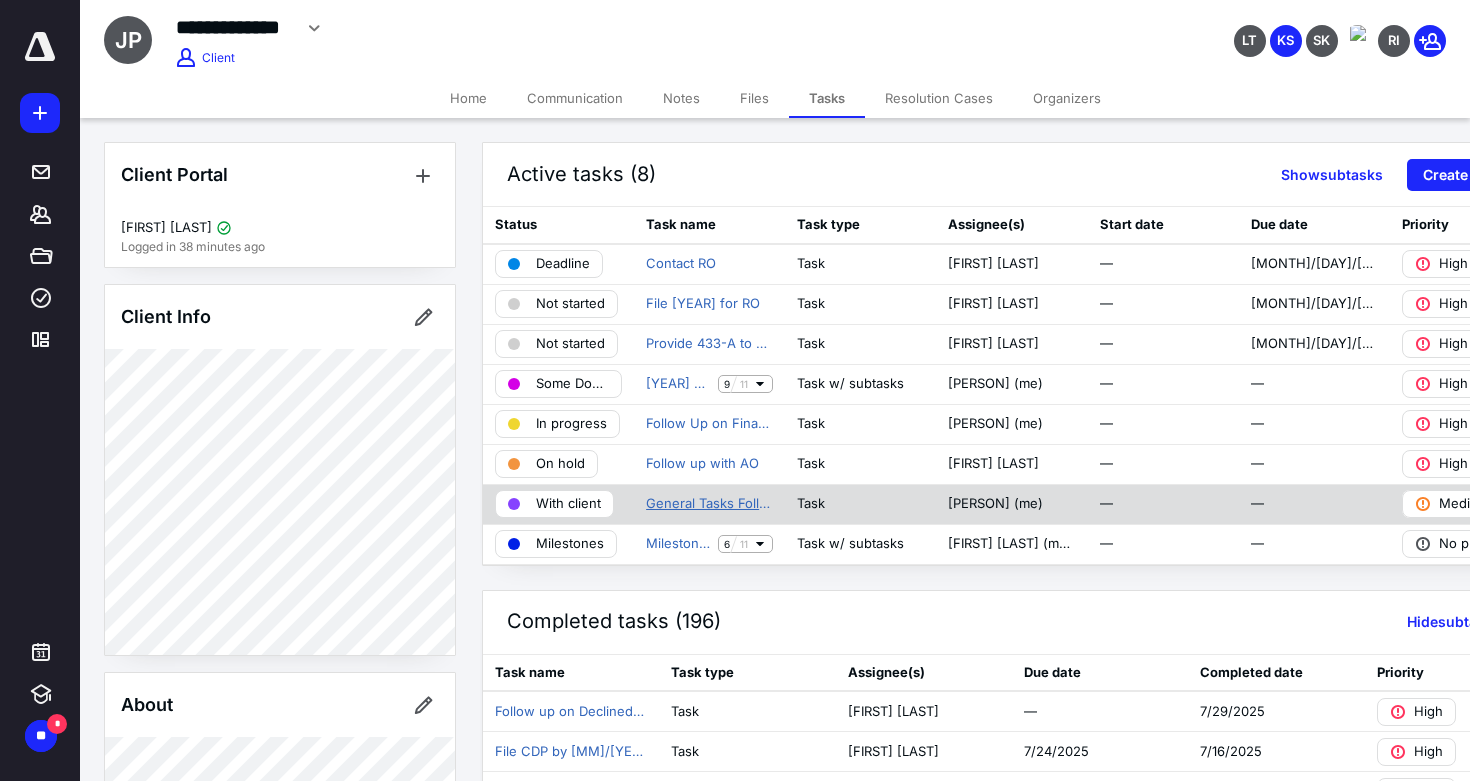 click on "General Tasks Follow ups" at bounding box center [709, 504] 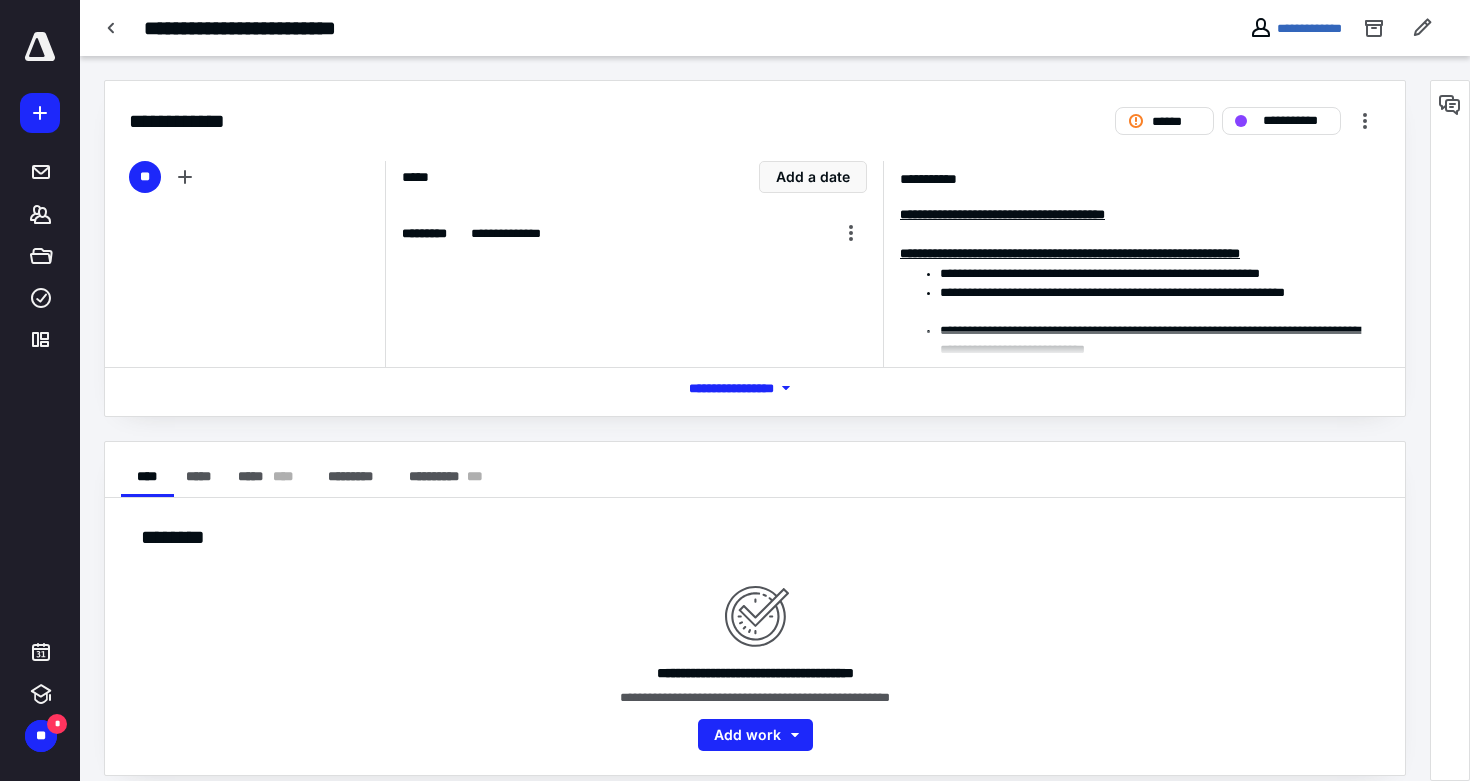 click on "*** **** *******" at bounding box center (755, 388) 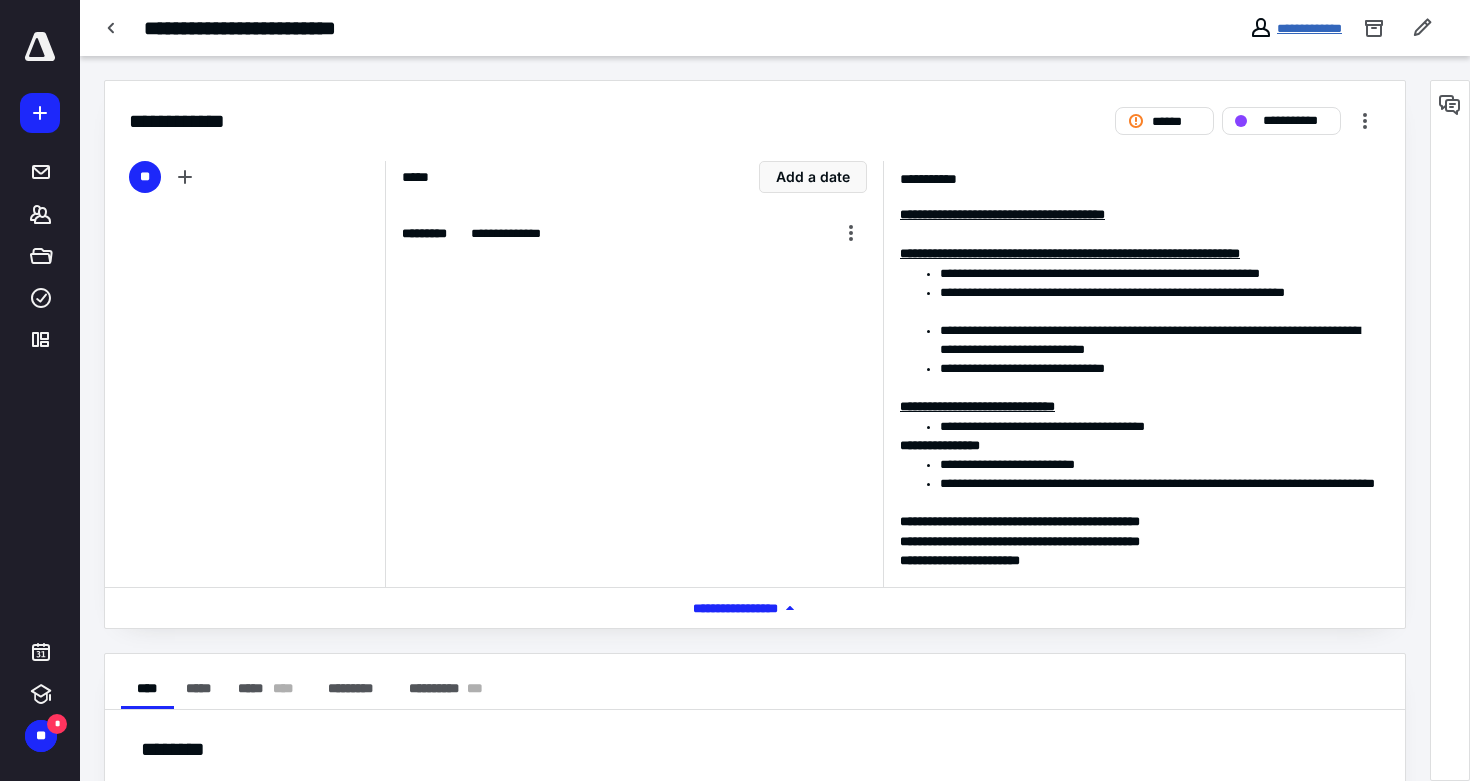 click on "**********" at bounding box center [1309, 28] 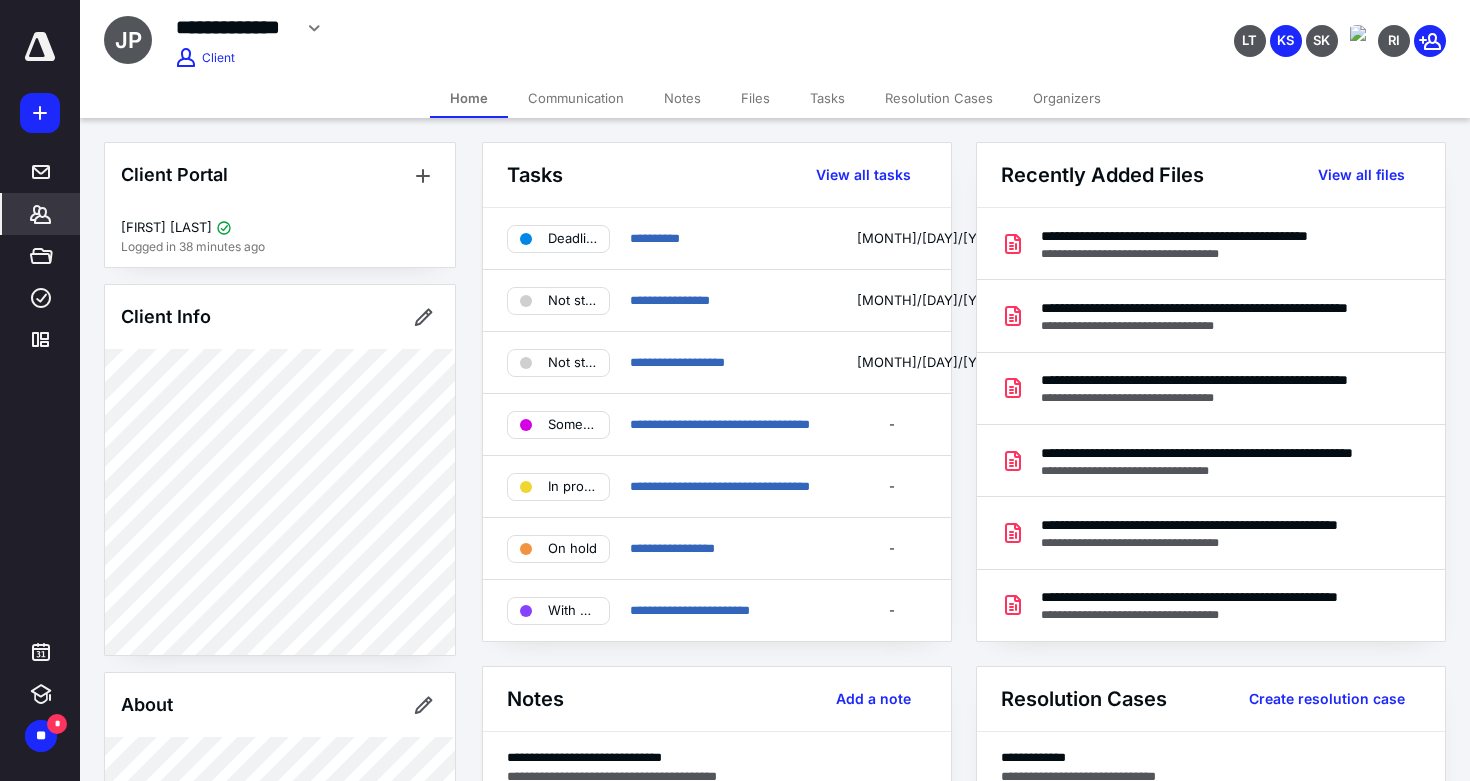 click on "Files" at bounding box center [755, 98] 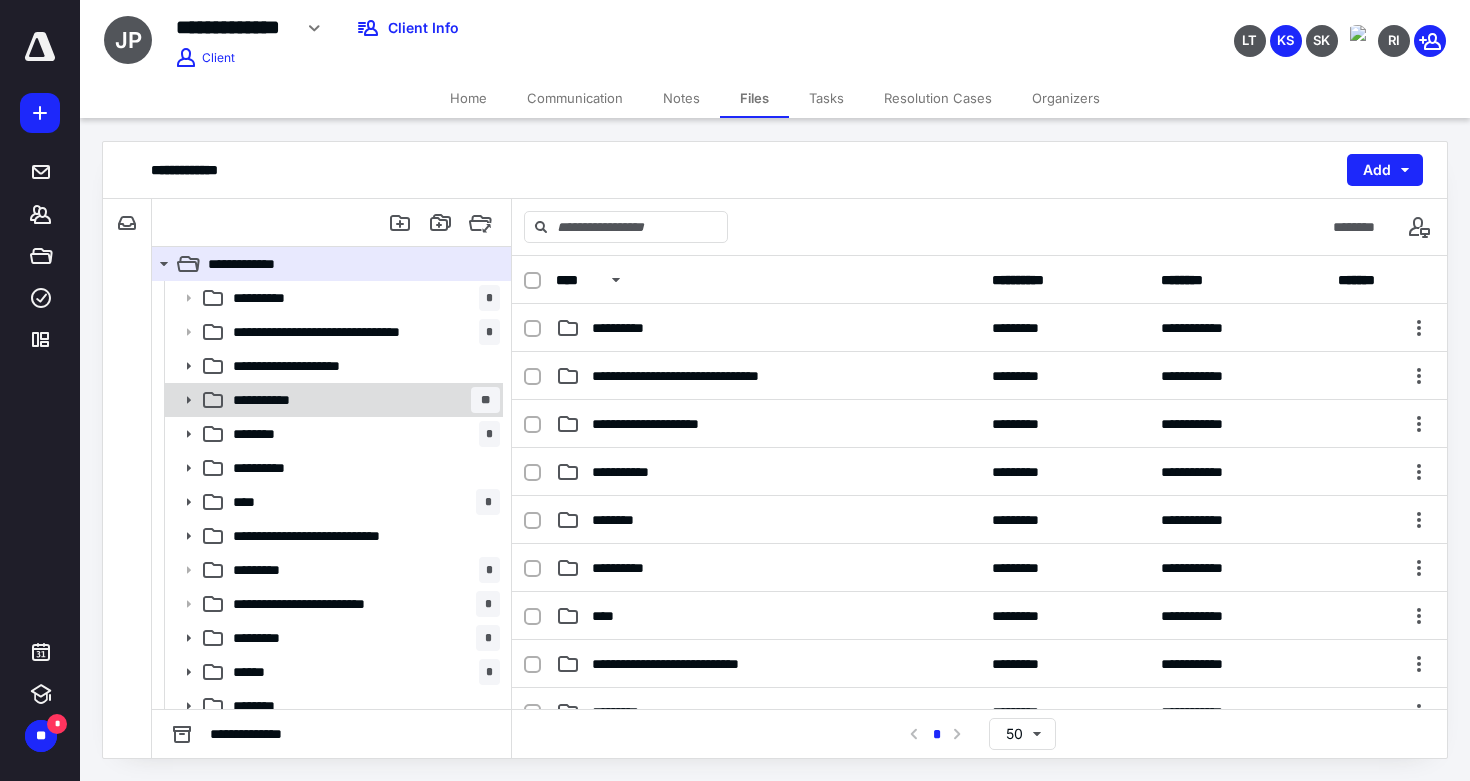 click on "**********" at bounding box center [271, 400] 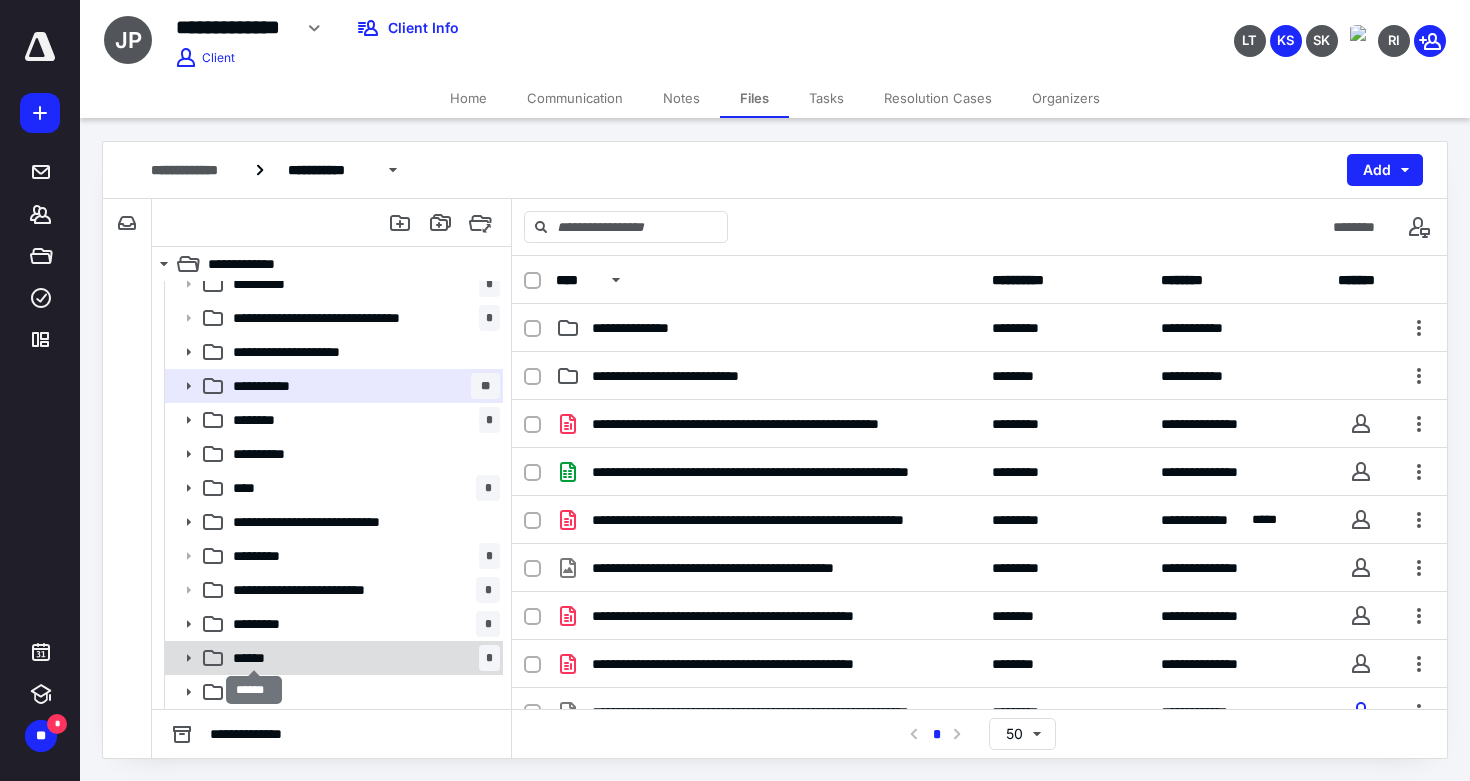 scroll, scrollTop: 14, scrollLeft: 0, axis: vertical 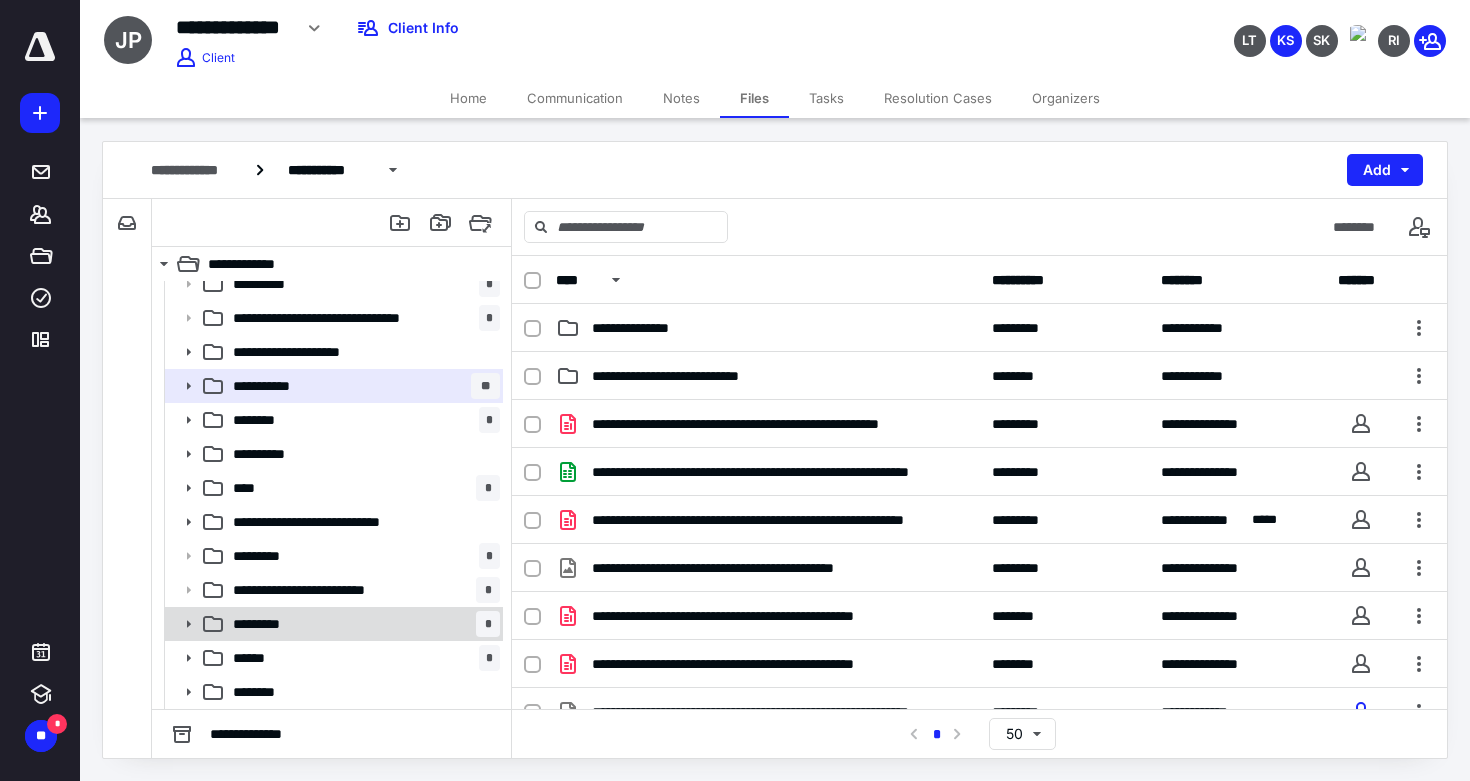 click 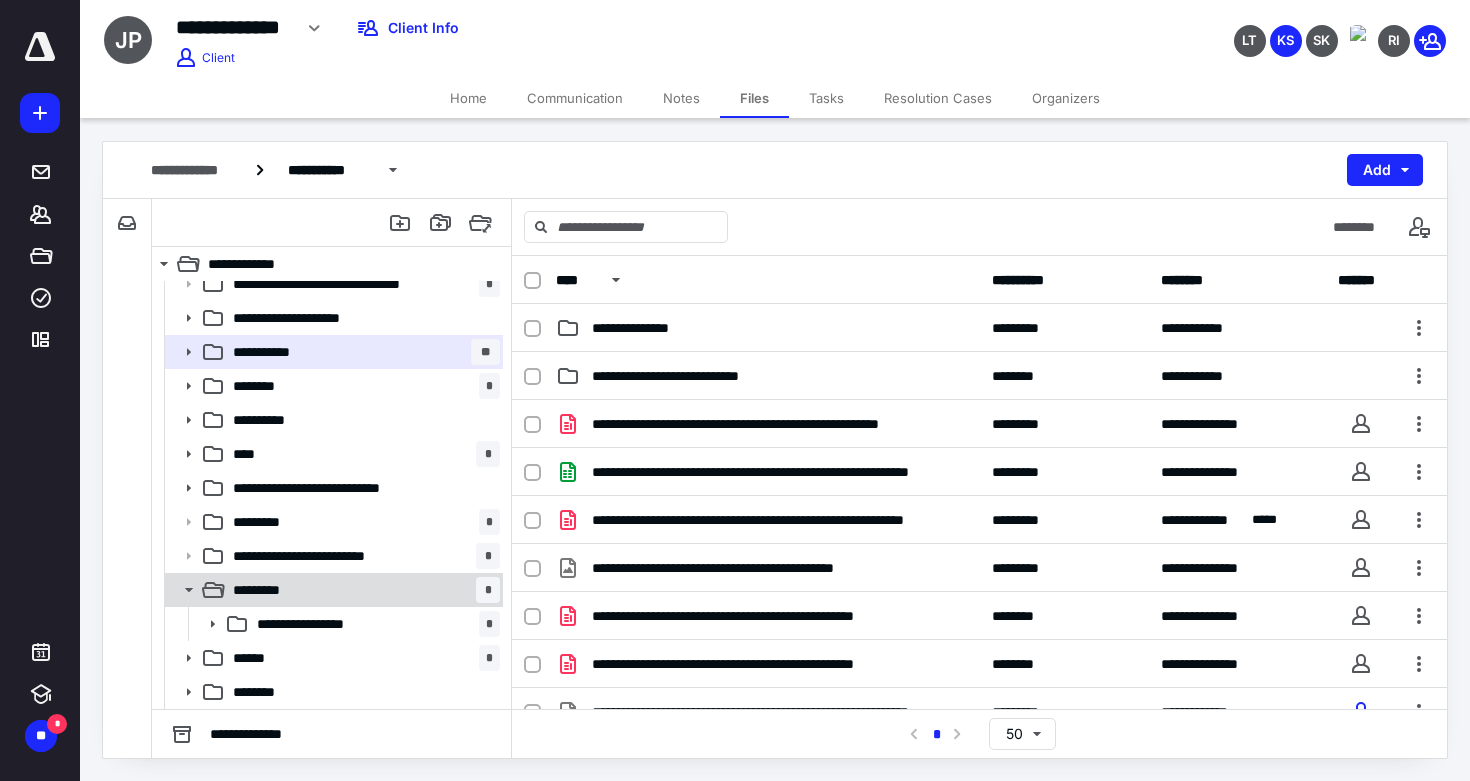 scroll, scrollTop: 48, scrollLeft: 0, axis: vertical 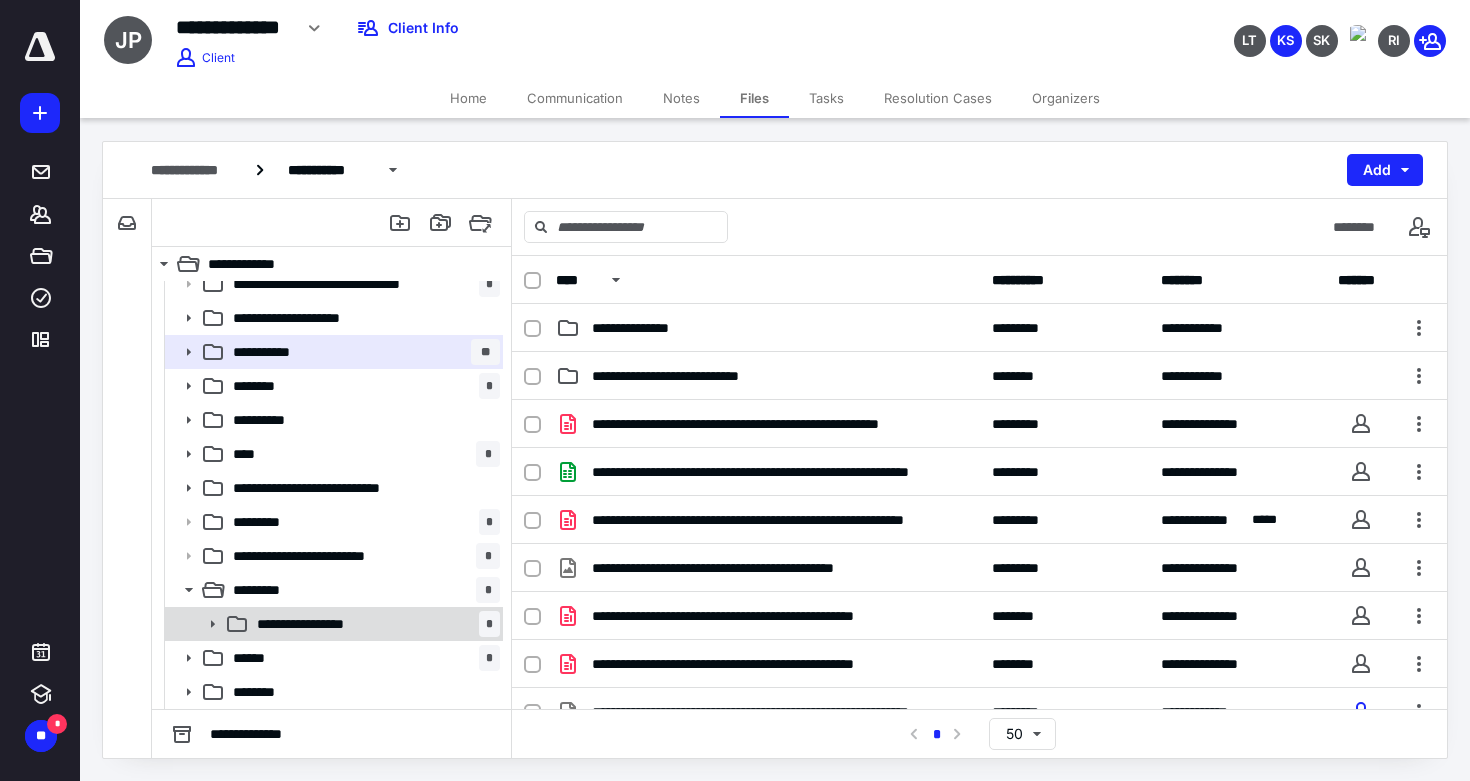 click 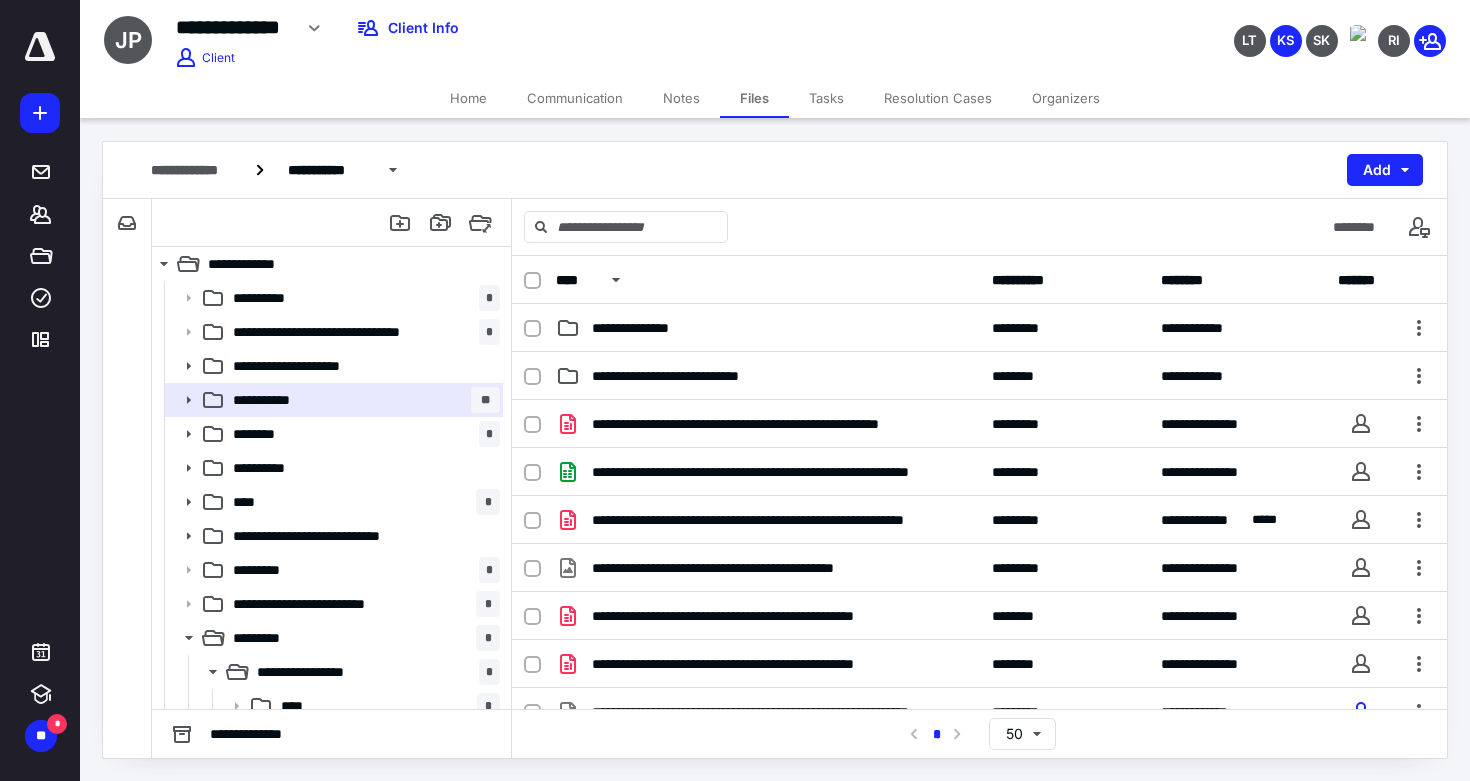 scroll, scrollTop: 0, scrollLeft: 0, axis: both 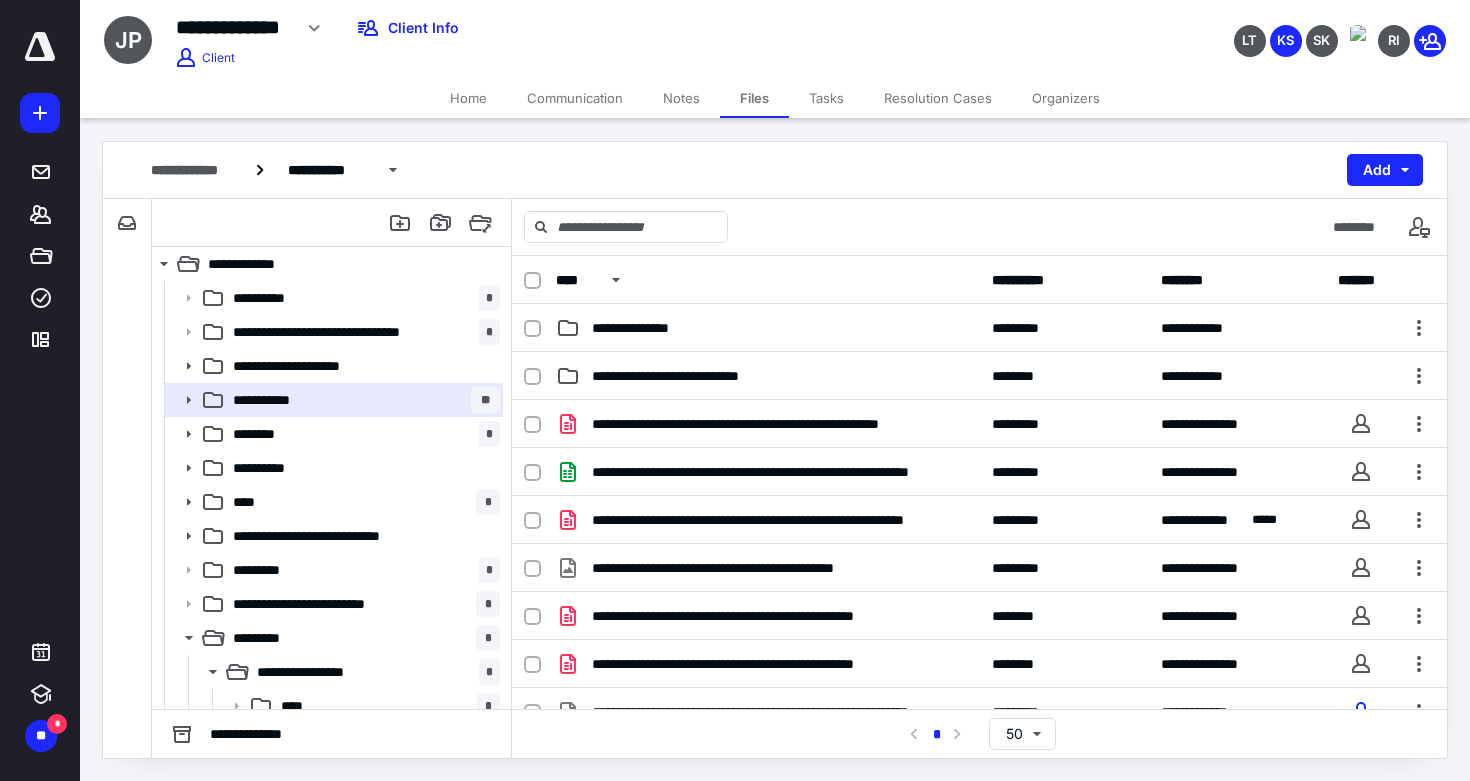 click on "Tasks" at bounding box center [826, 98] 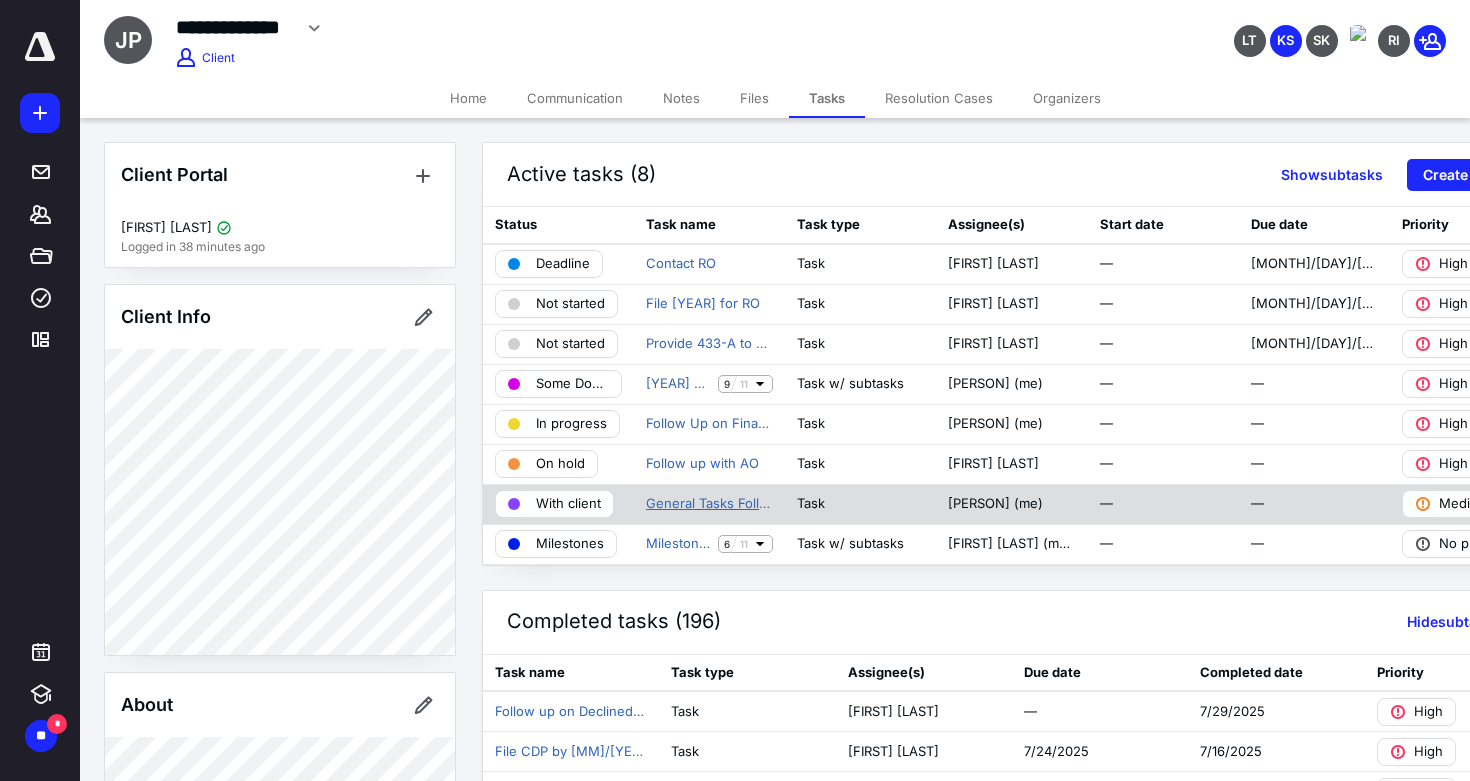 click on "General Tasks Follow ups" at bounding box center [709, 504] 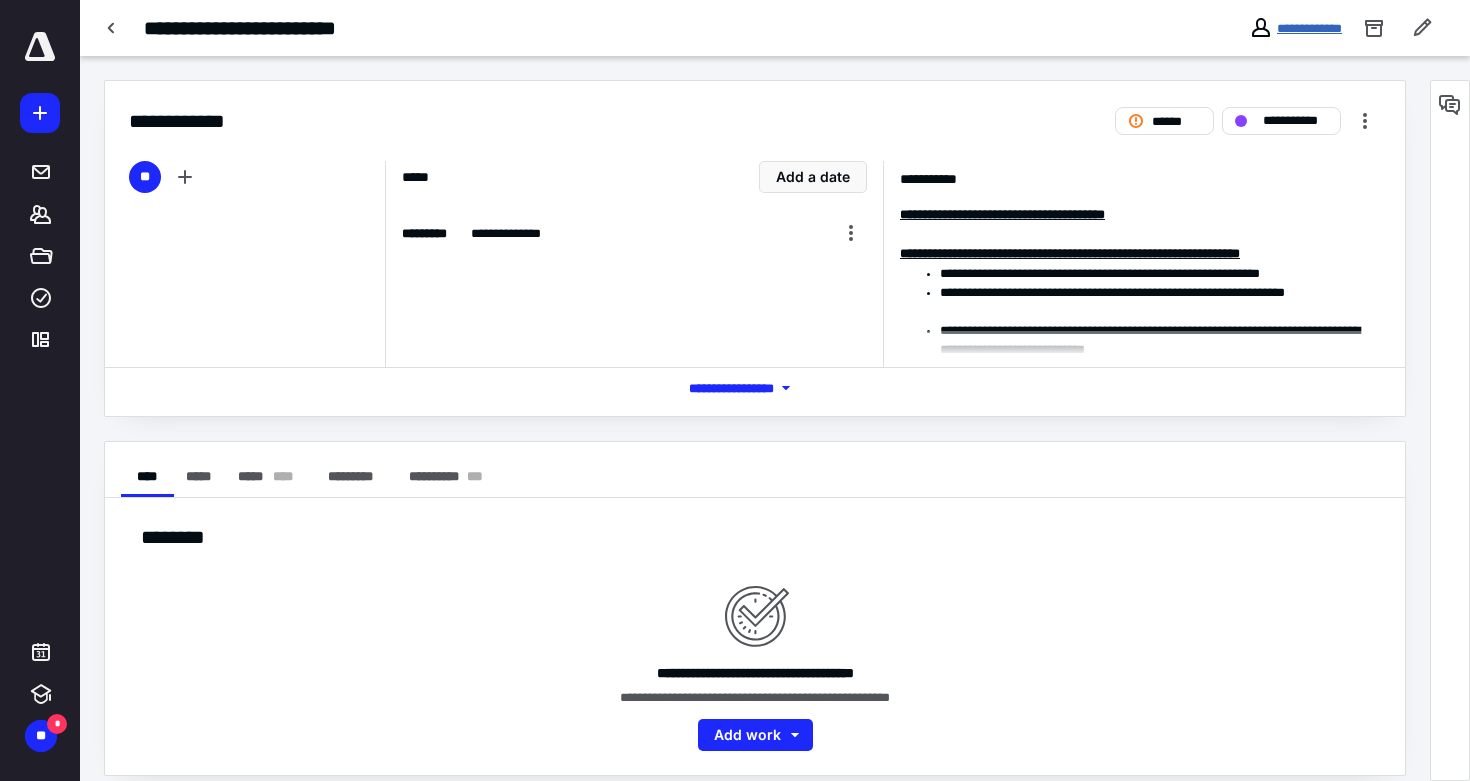 click on "**********" at bounding box center (1309, 28) 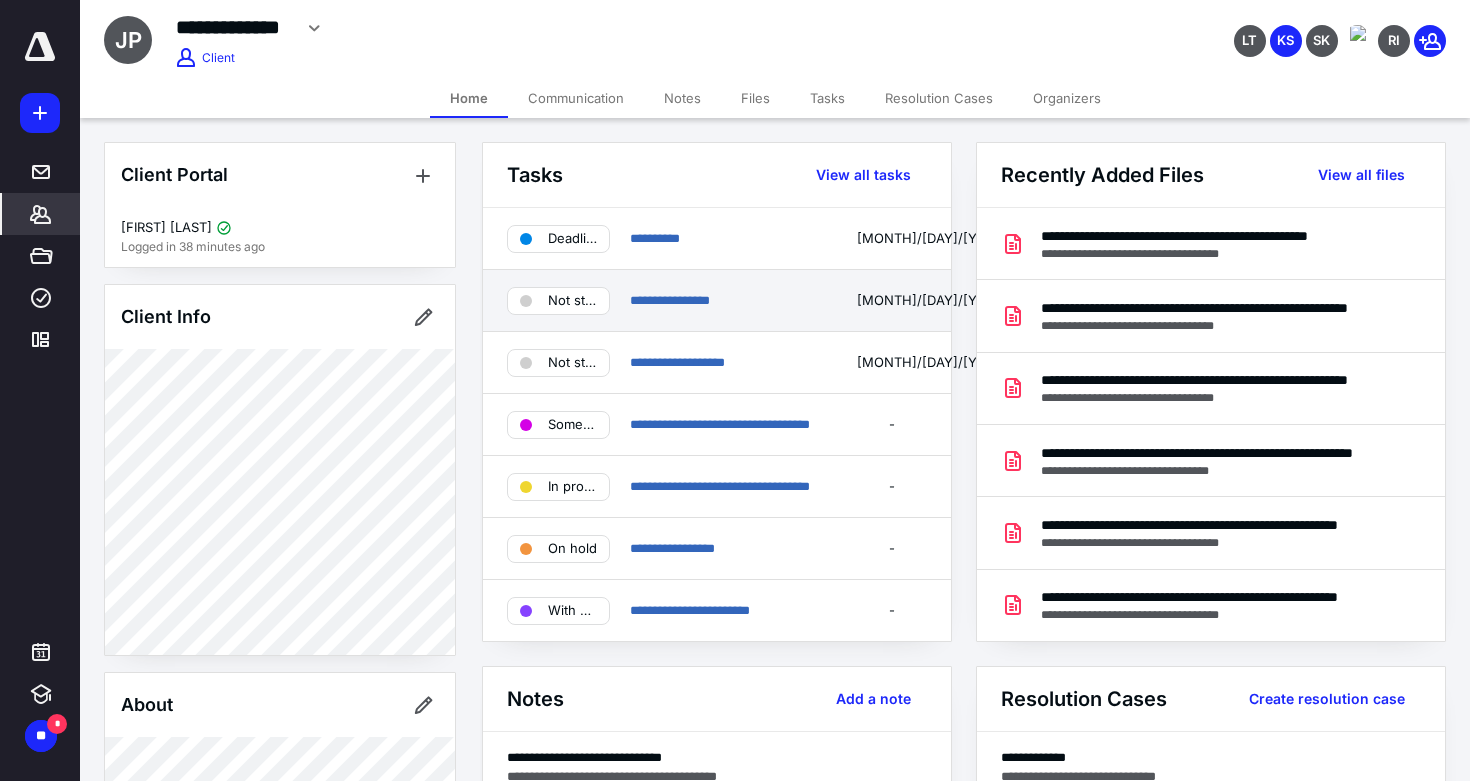 click on "**********" at bounding box center (717, 301) 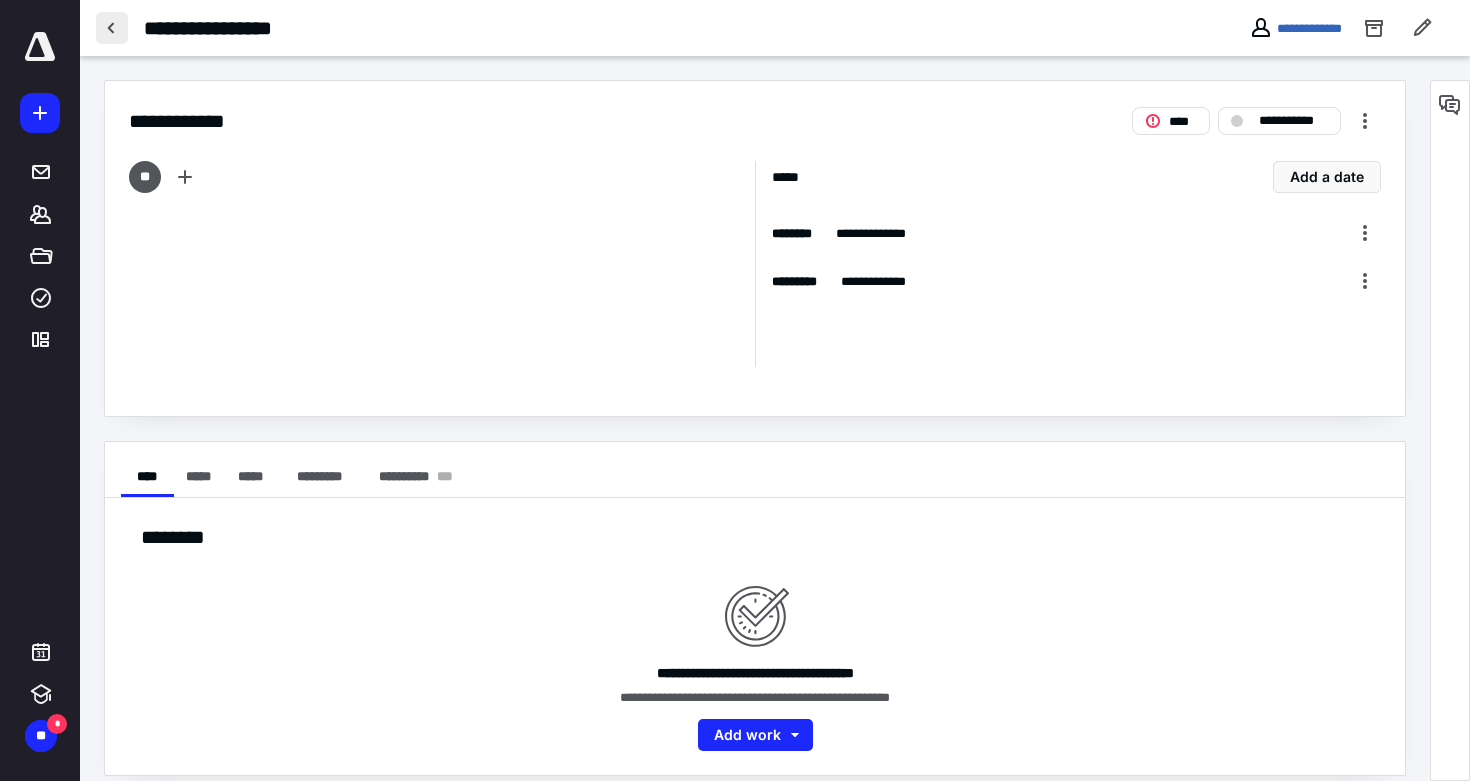 click at bounding box center (112, 28) 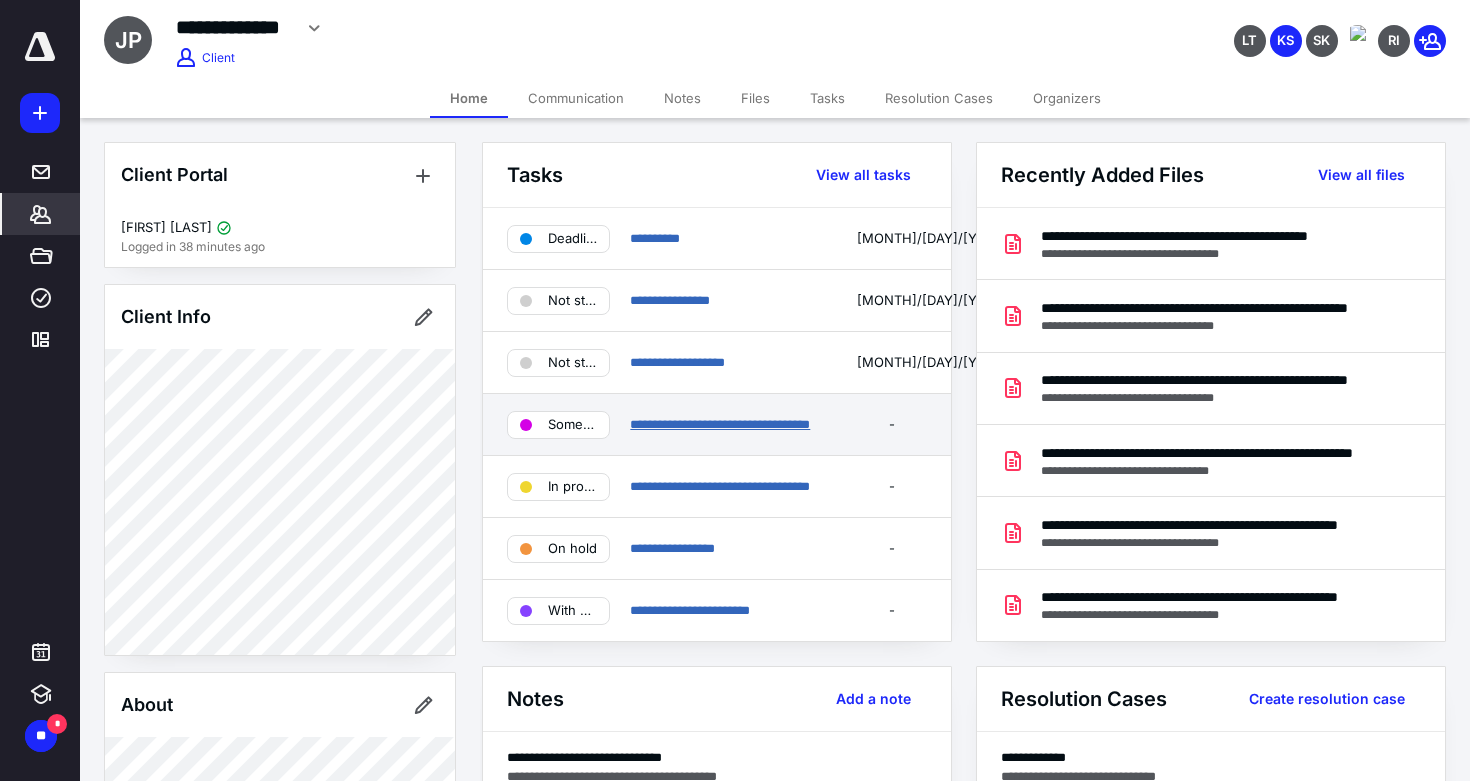click on "**********" at bounding box center (720, 424) 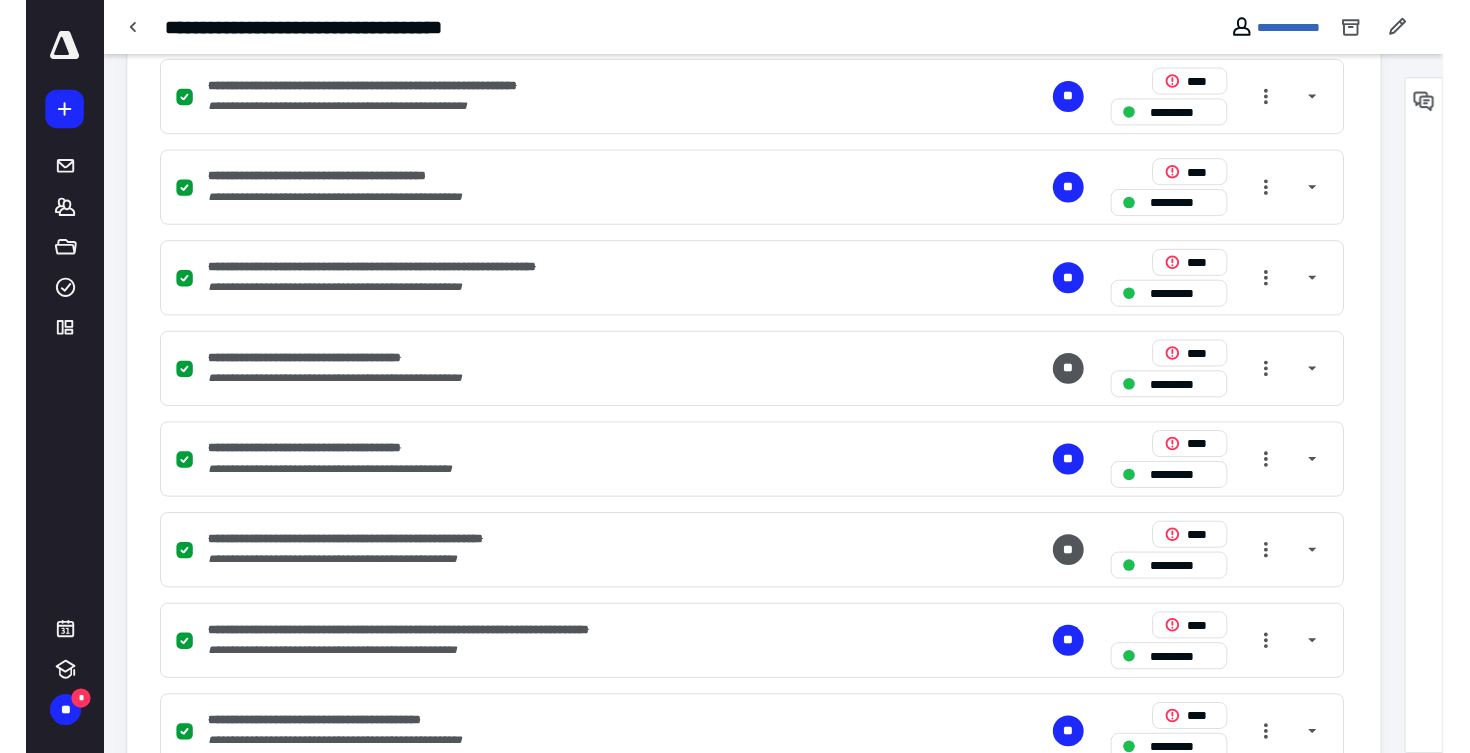 scroll, scrollTop: 626, scrollLeft: 0, axis: vertical 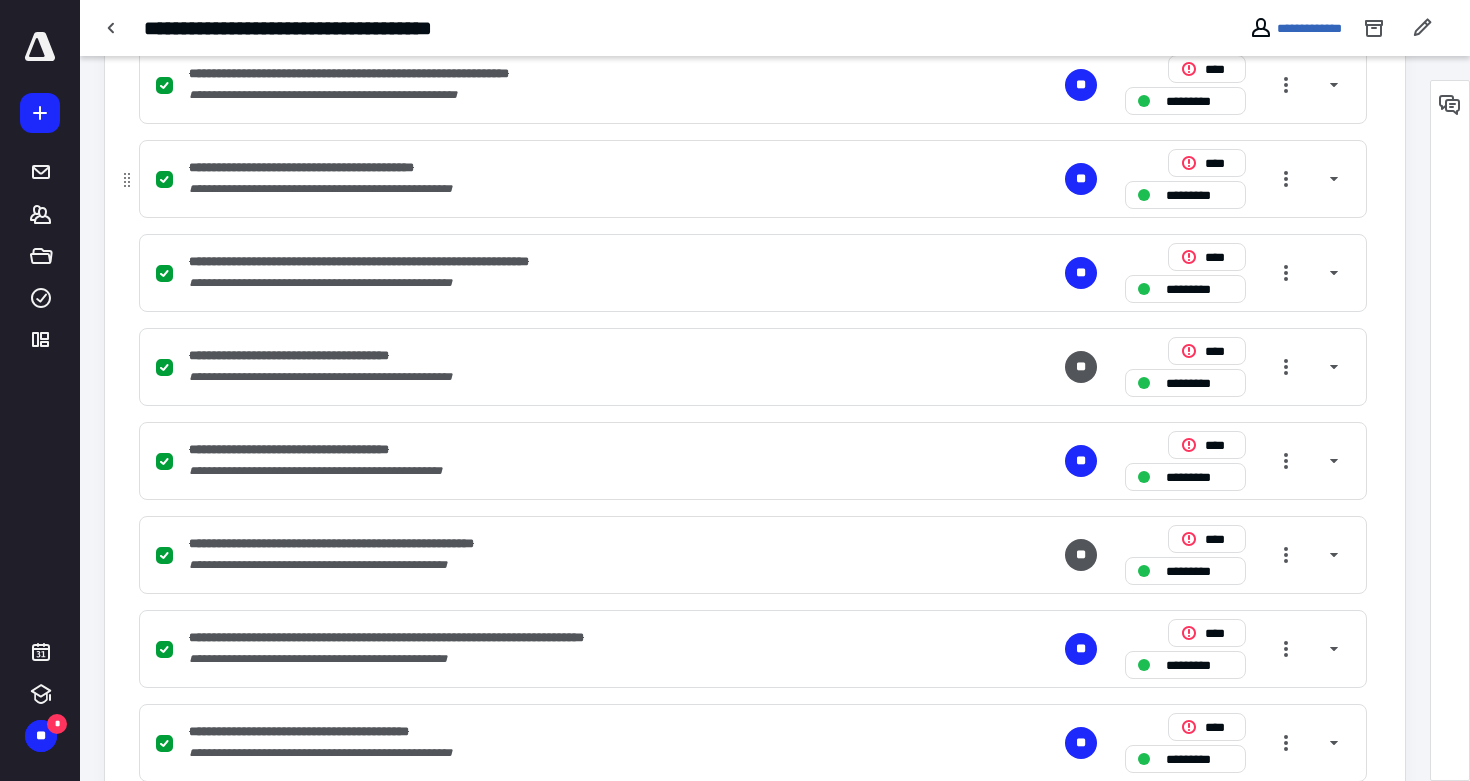 click on "**********" at bounding box center (490, 189) 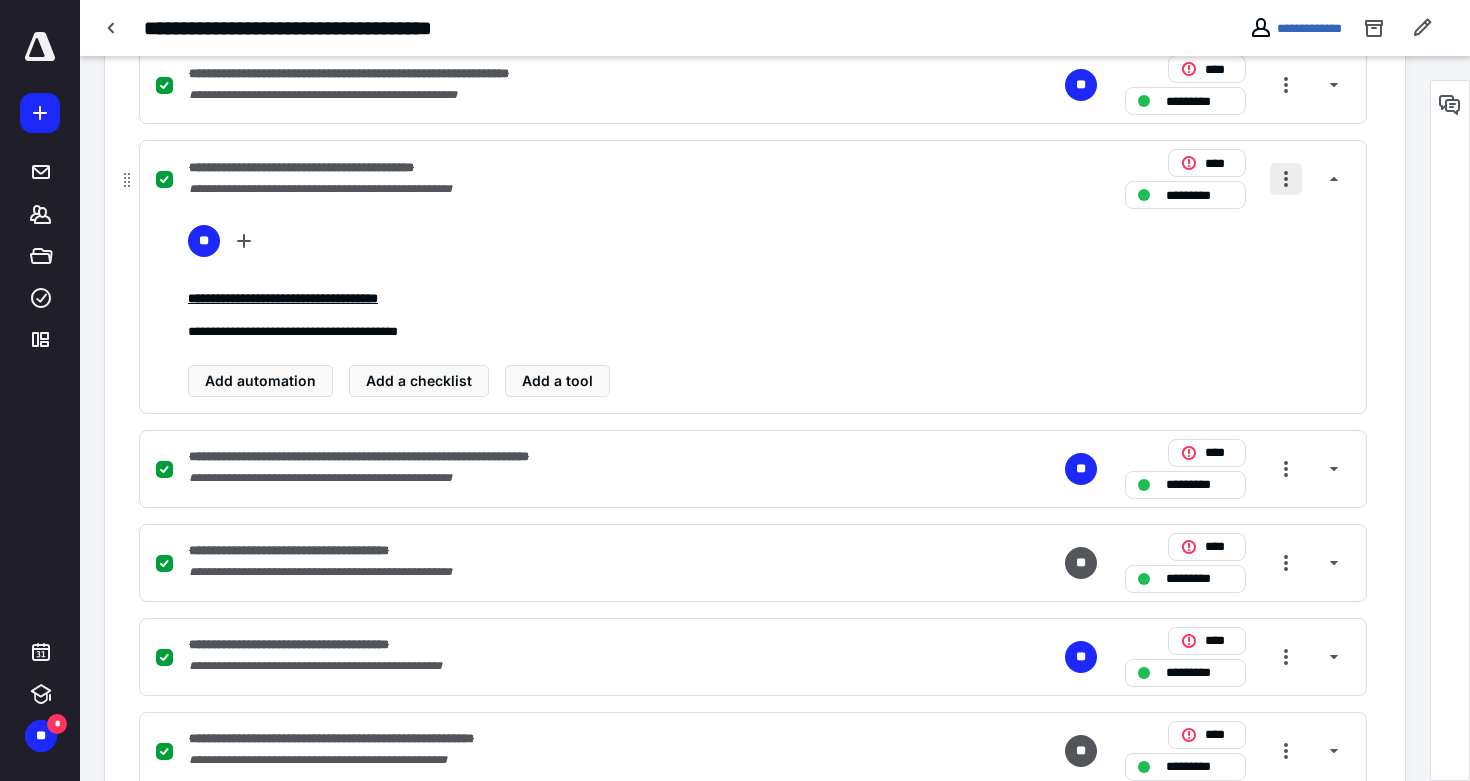 click at bounding box center (1286, 179) 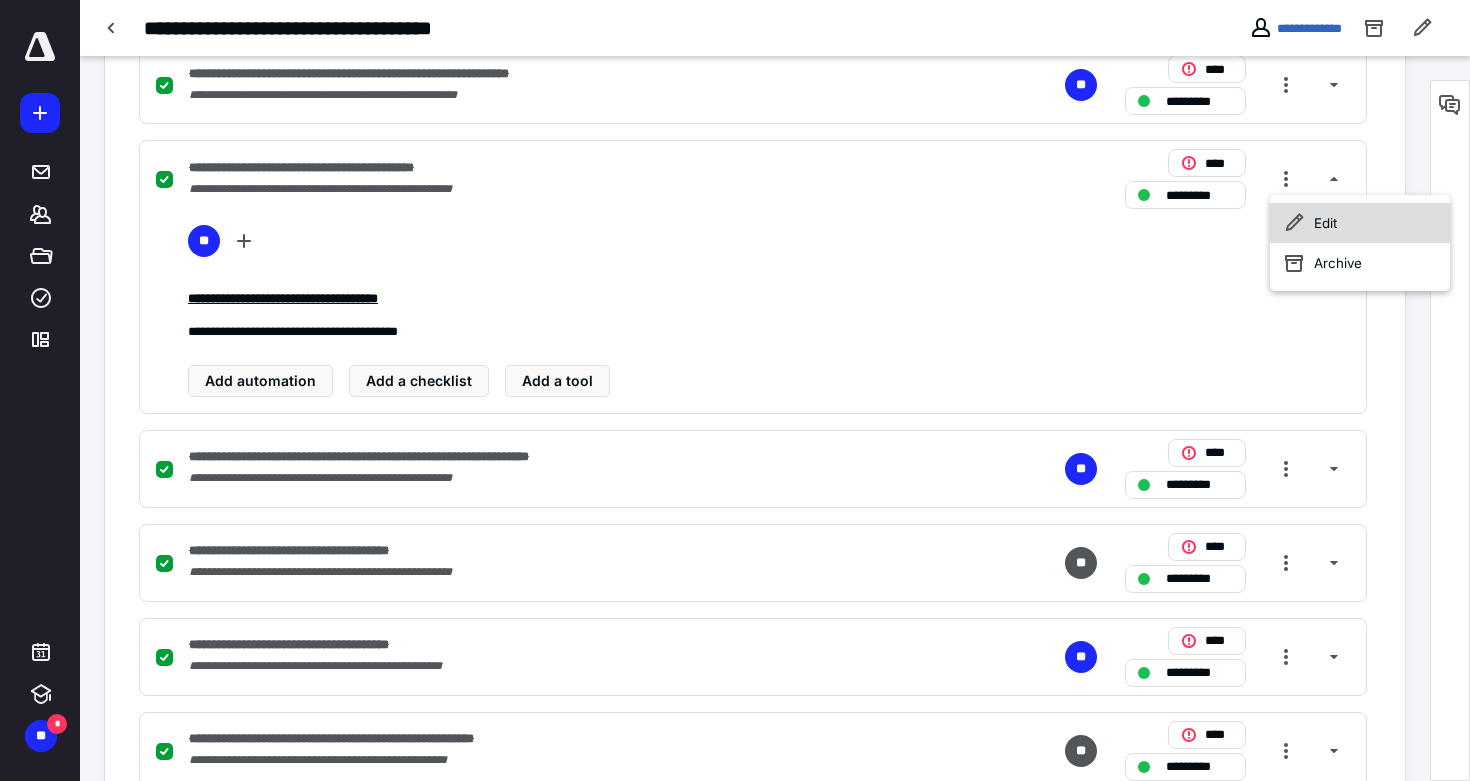 click 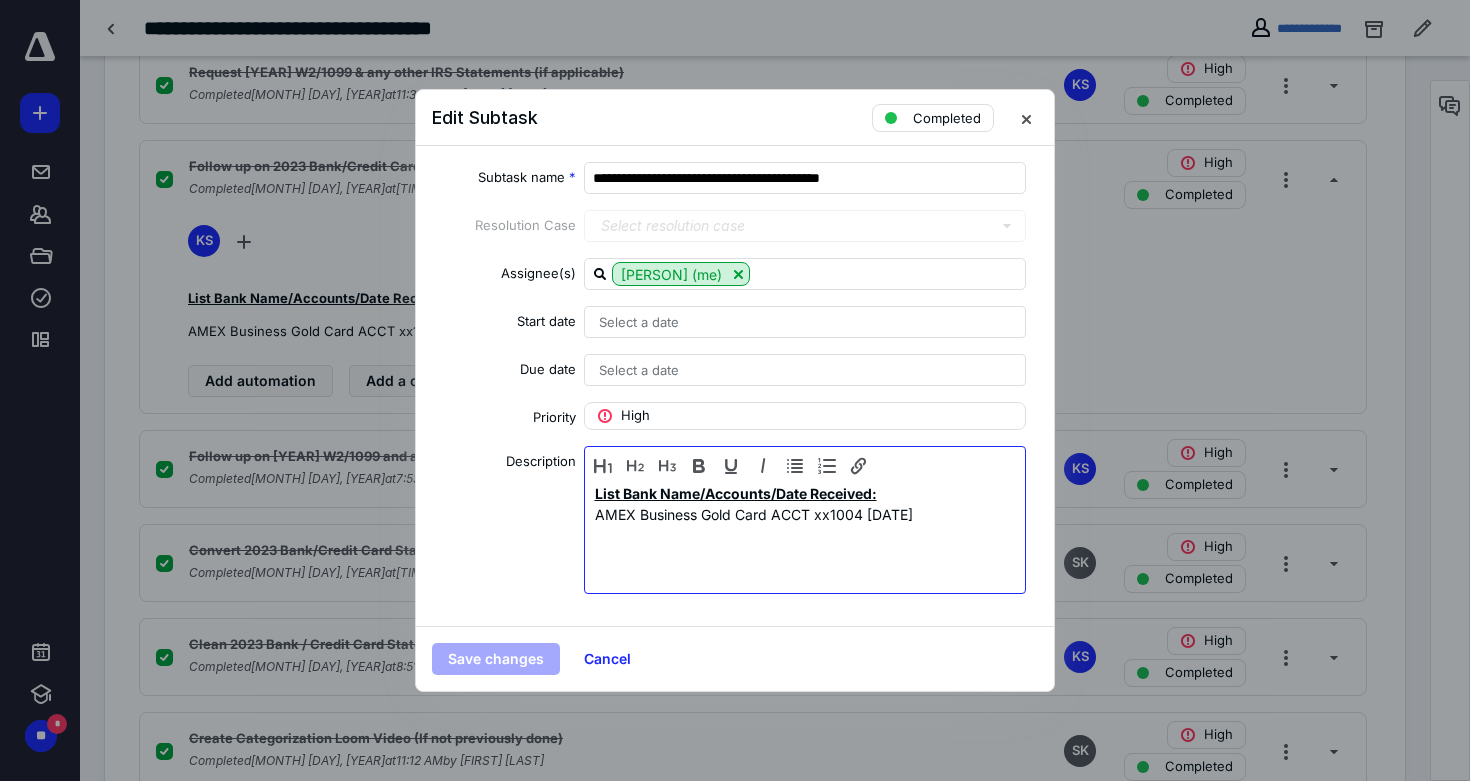 click on "List Bank Name/Accounts/Date Received: AMEX Business Gold Card ACCT xx[NUMBER] [DAY]. [MONTH]. [YEAR]" at bounding box center [805, 535] 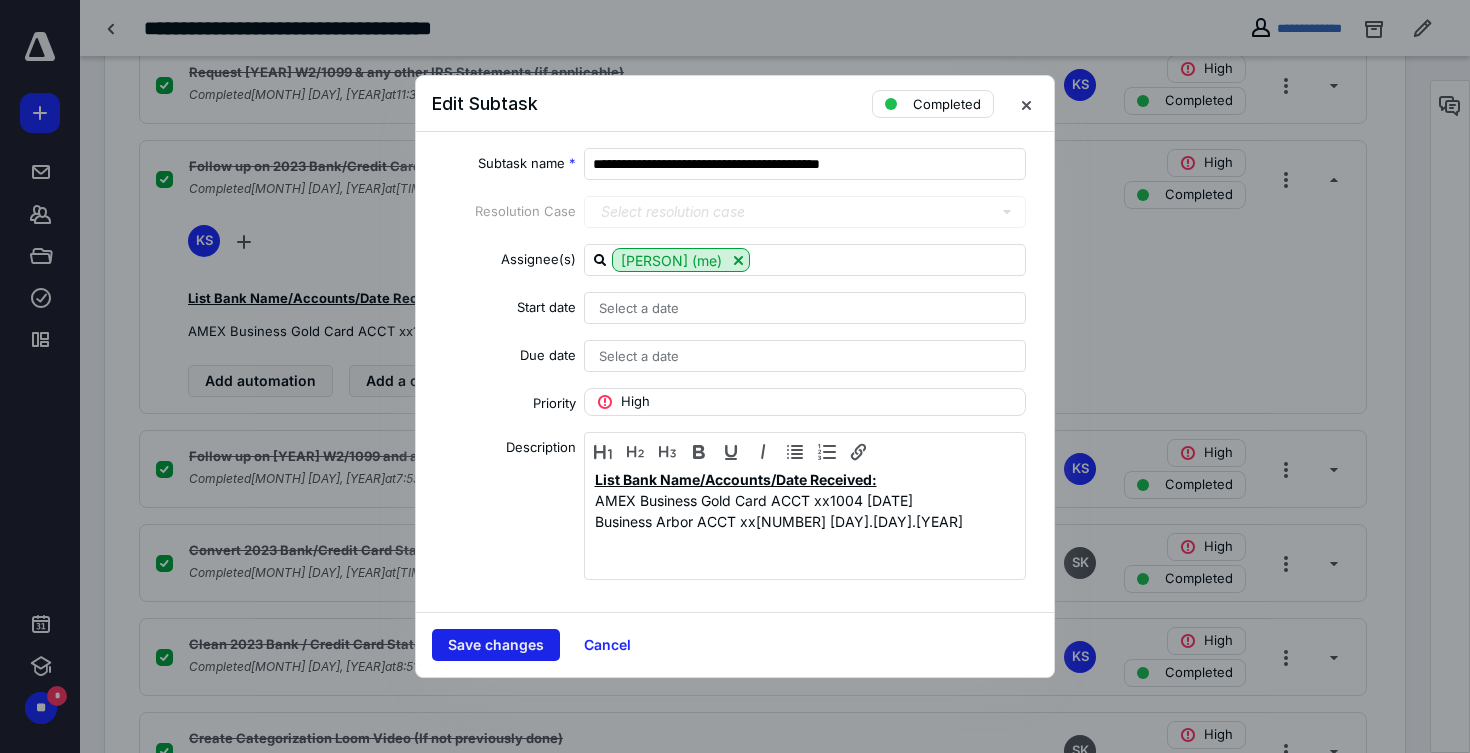 click on "Save changes" at bounding box center [496, 645] 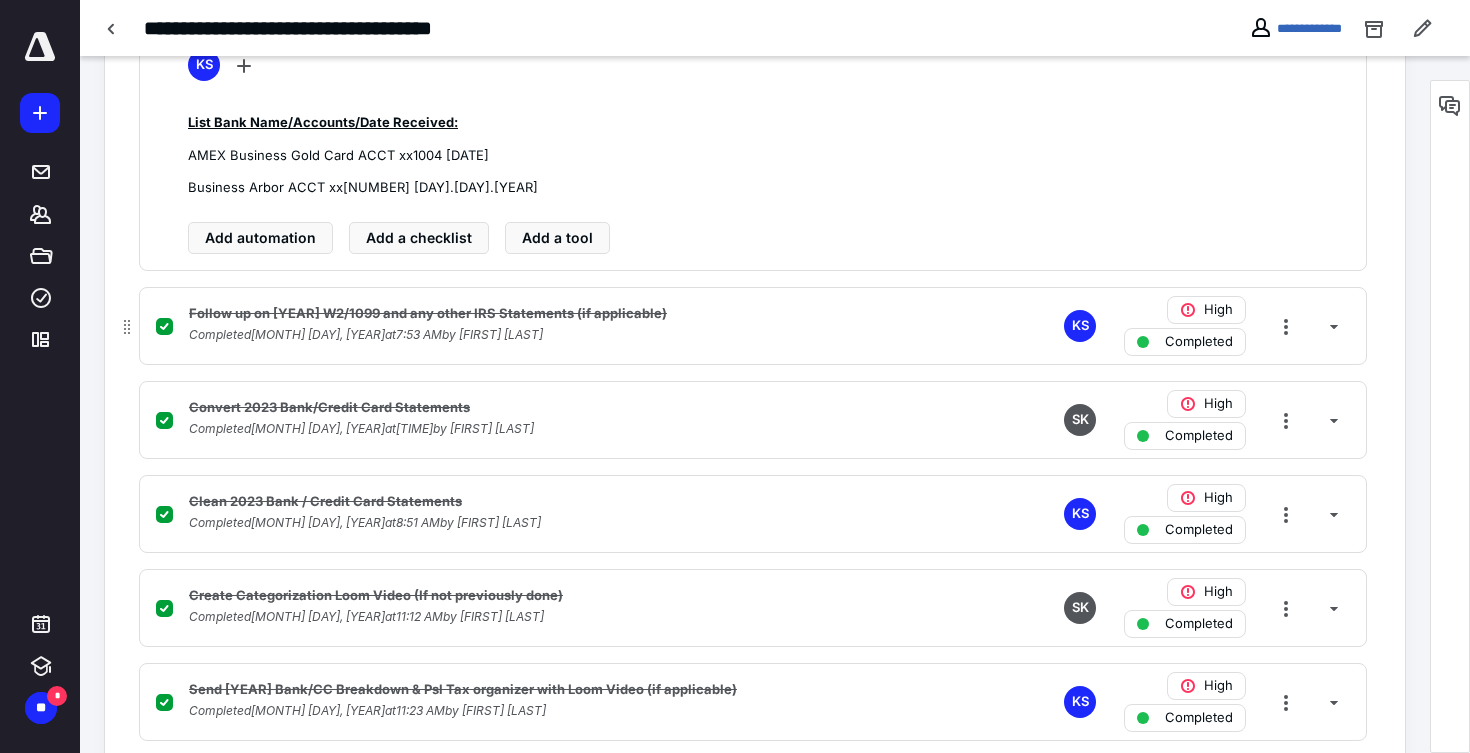 scroll, scrollTop: 804, scrollLeft: 0, axis: vertical 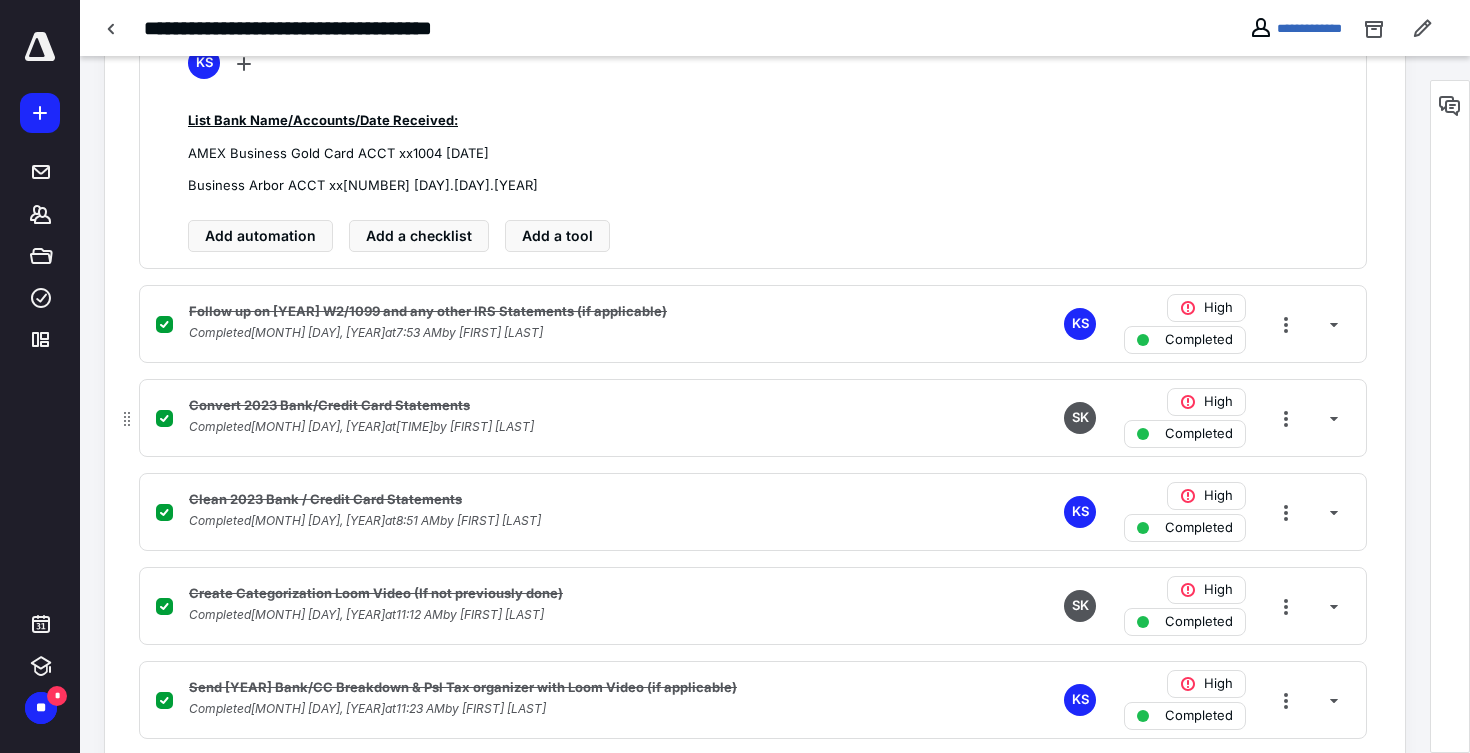 click on "Completed [MONTH] [DAY], [YEAR] at [TIME] by [FIRST] [LAST]" at bounding box center [361, 427] 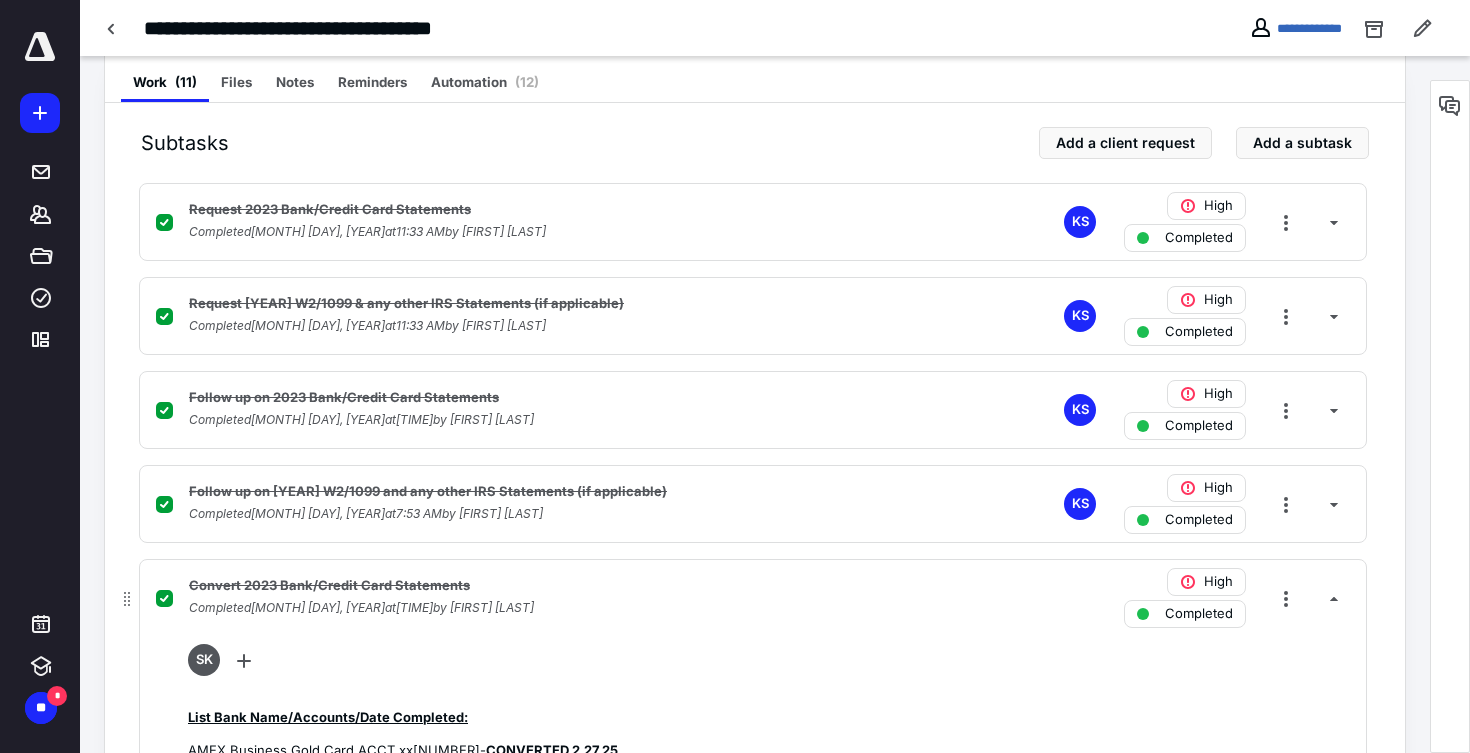 scroll, scrollTop: 345, scrollLeft: 0, axis: vertical 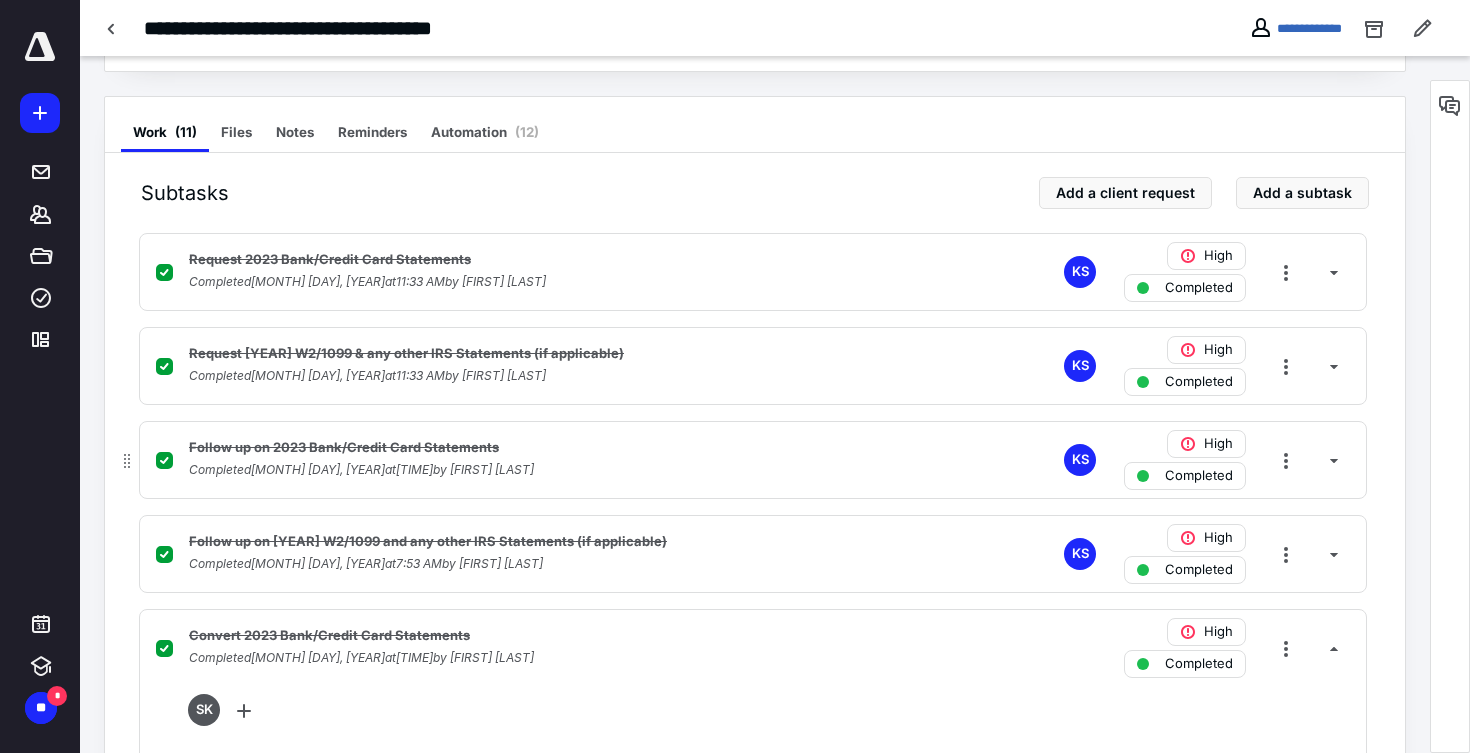 click on "Follow up on 2023 Bank/Credit Card Statements" at bounding box center [490, 448] 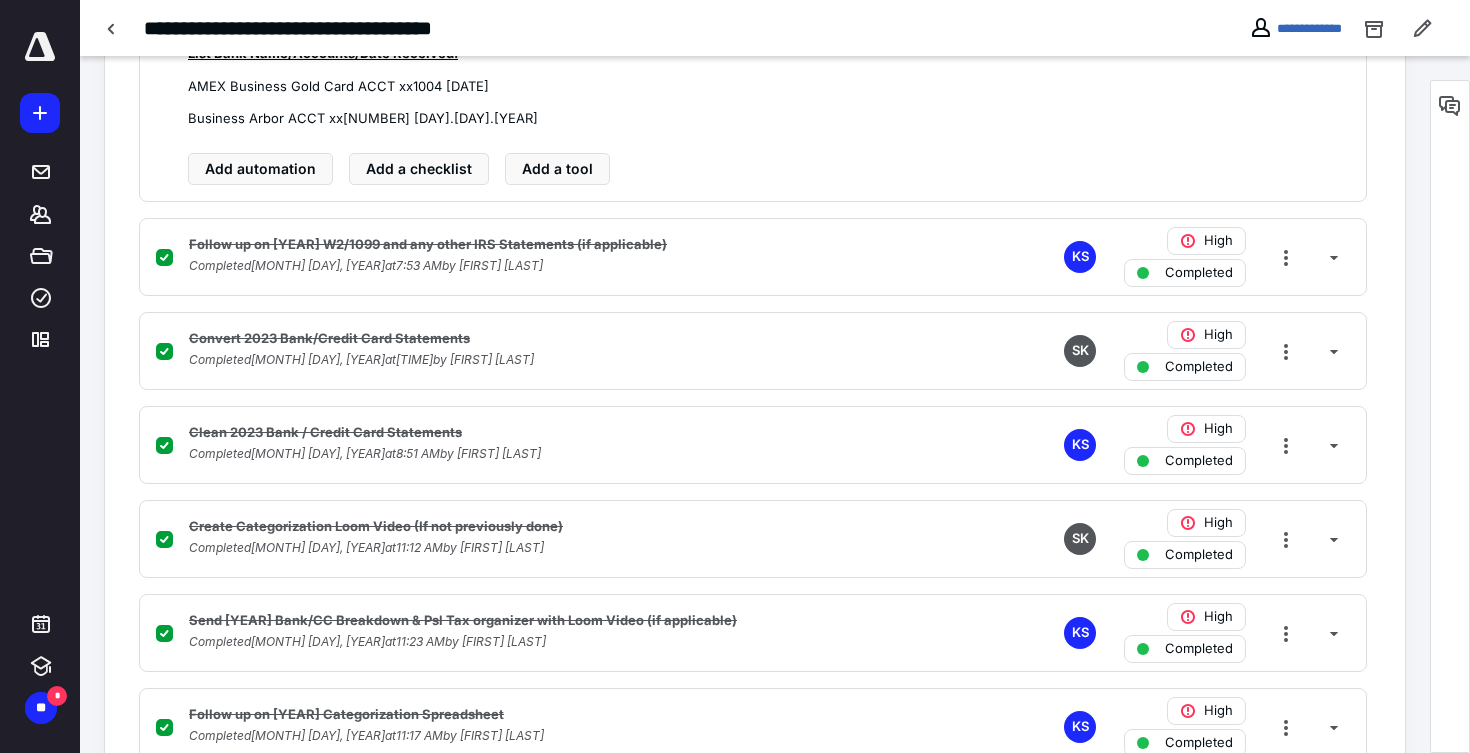 scroll, scrollTop: 873, scrollLeft: 0, axis: vertical 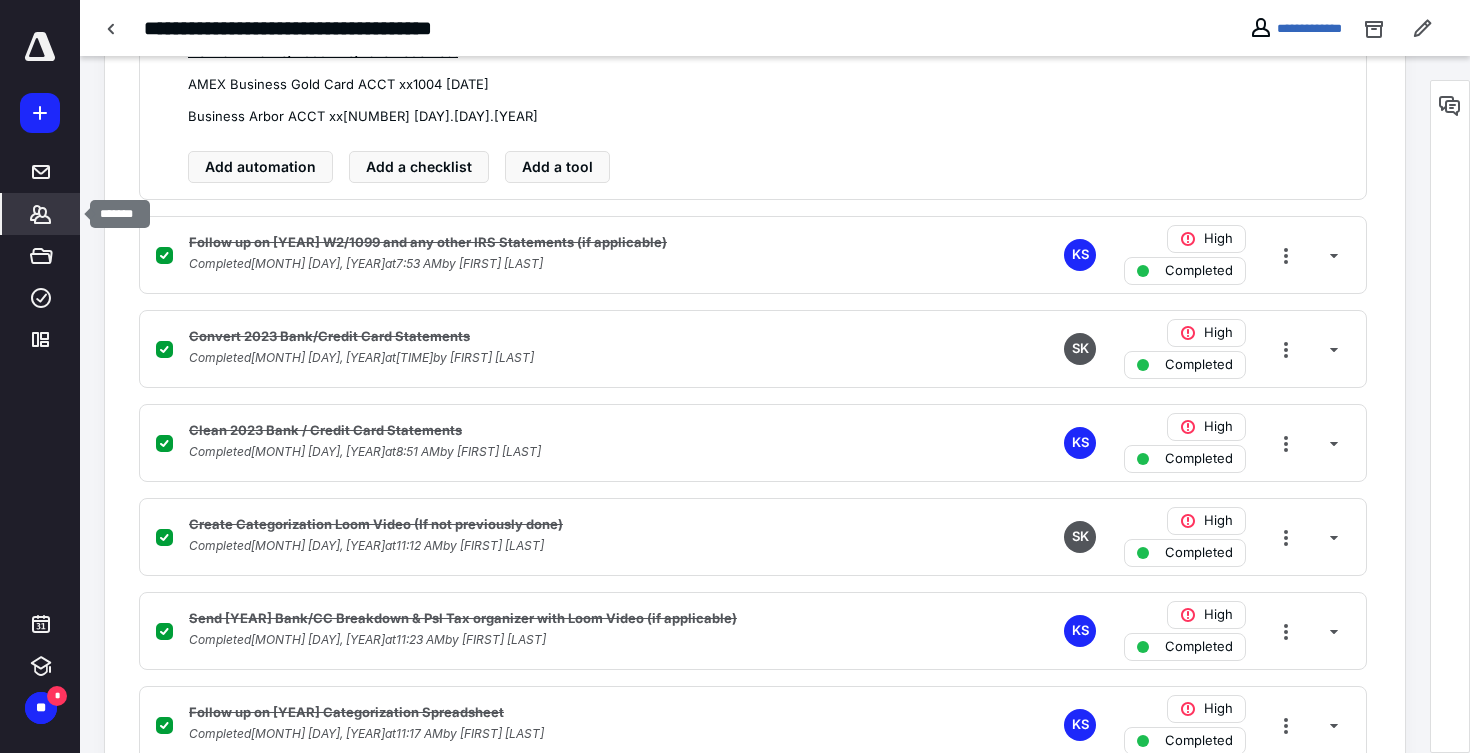 click 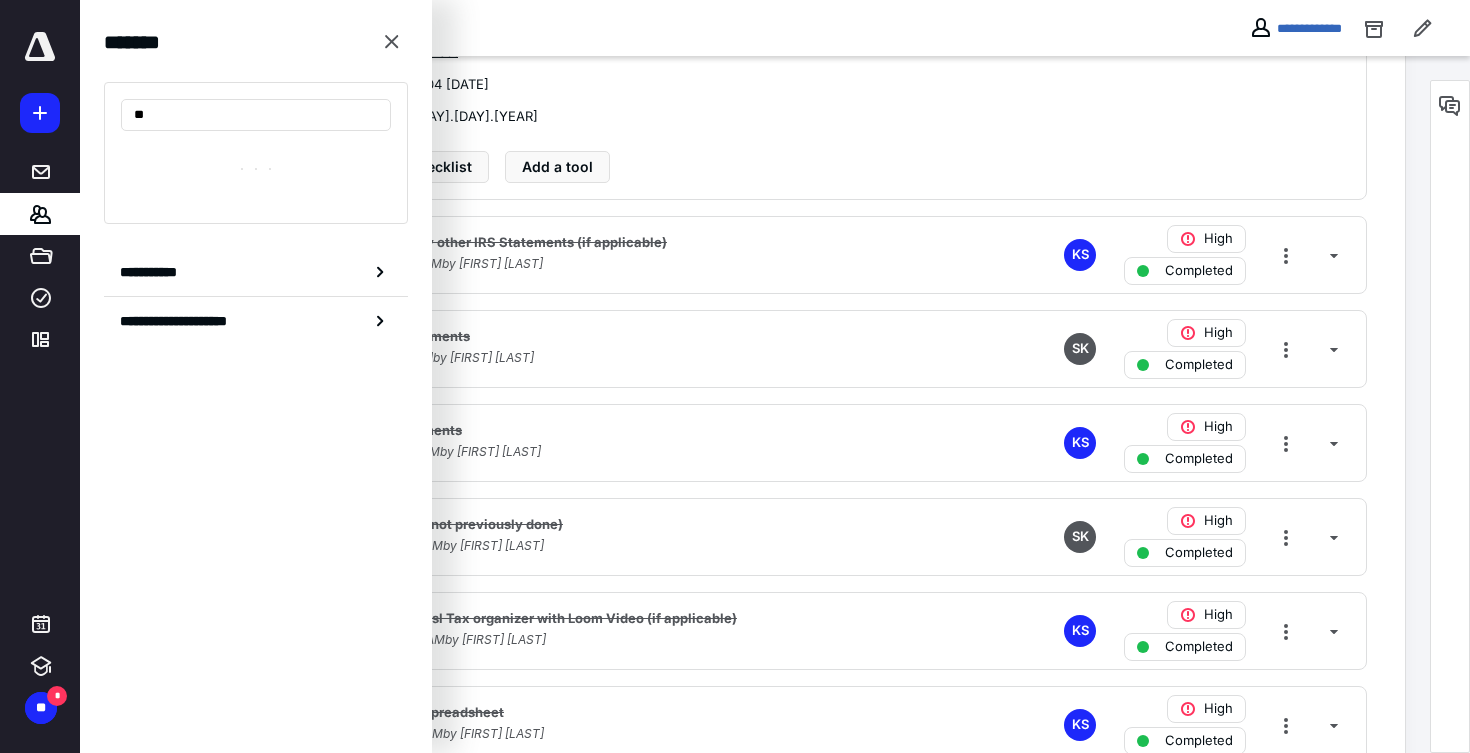 type on "**" 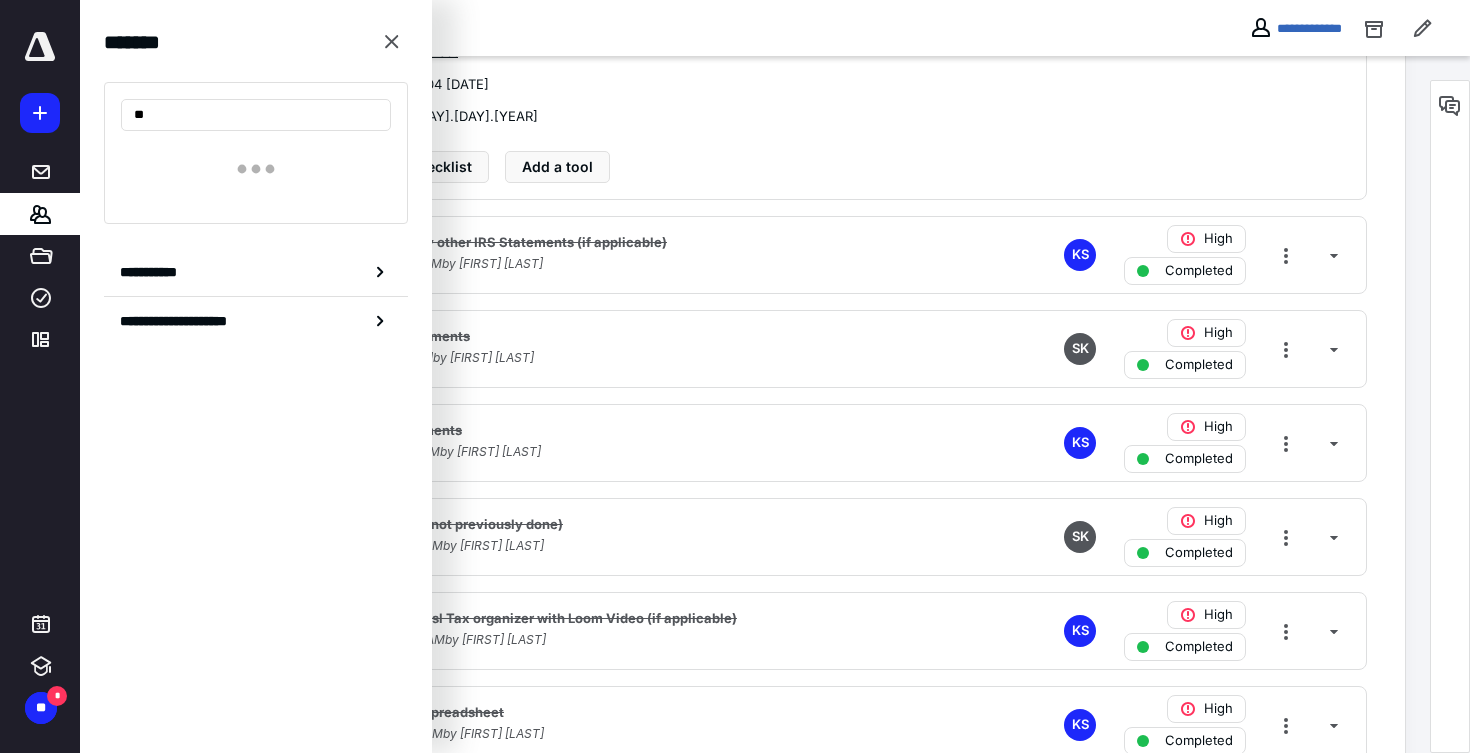 click on "**********" at bounding box center [256, 185] 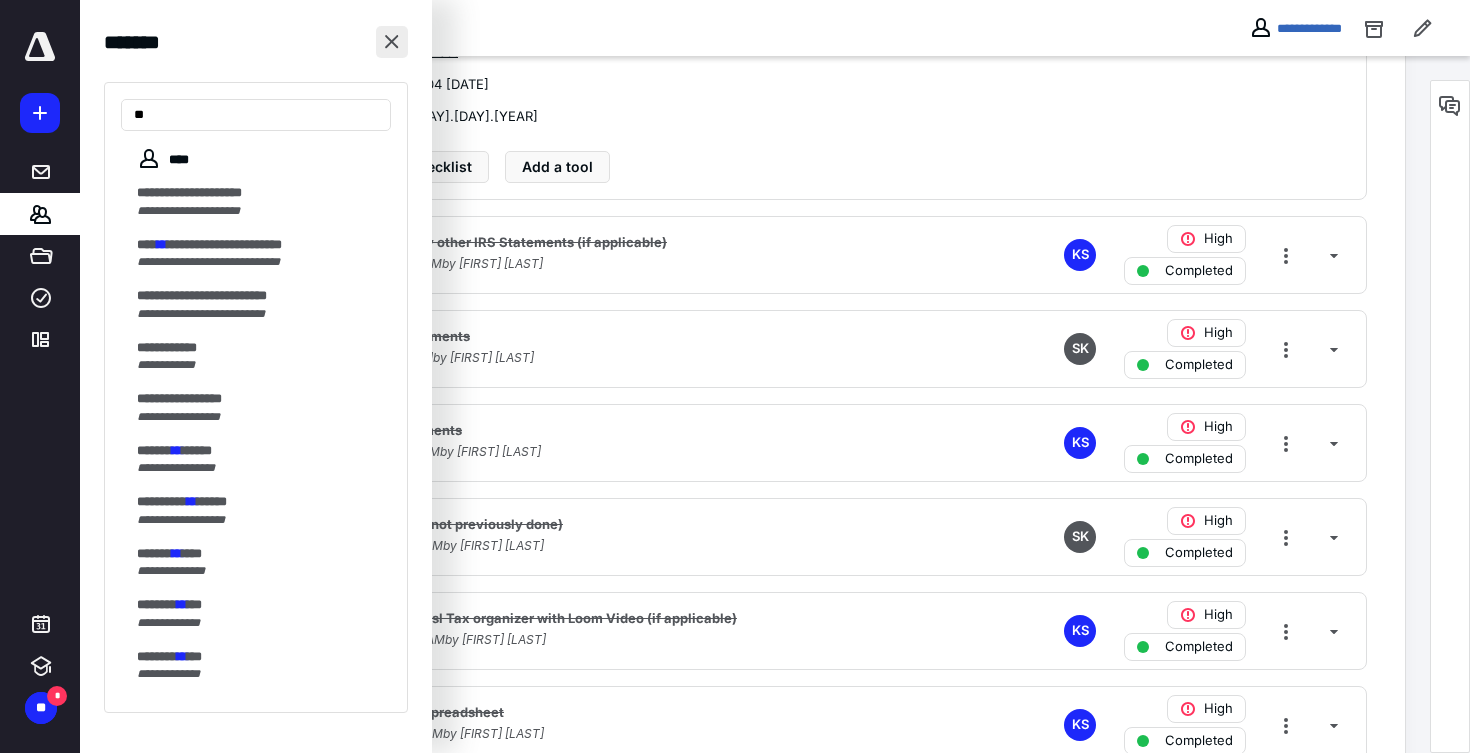 click at bounding box center (392, 42) 